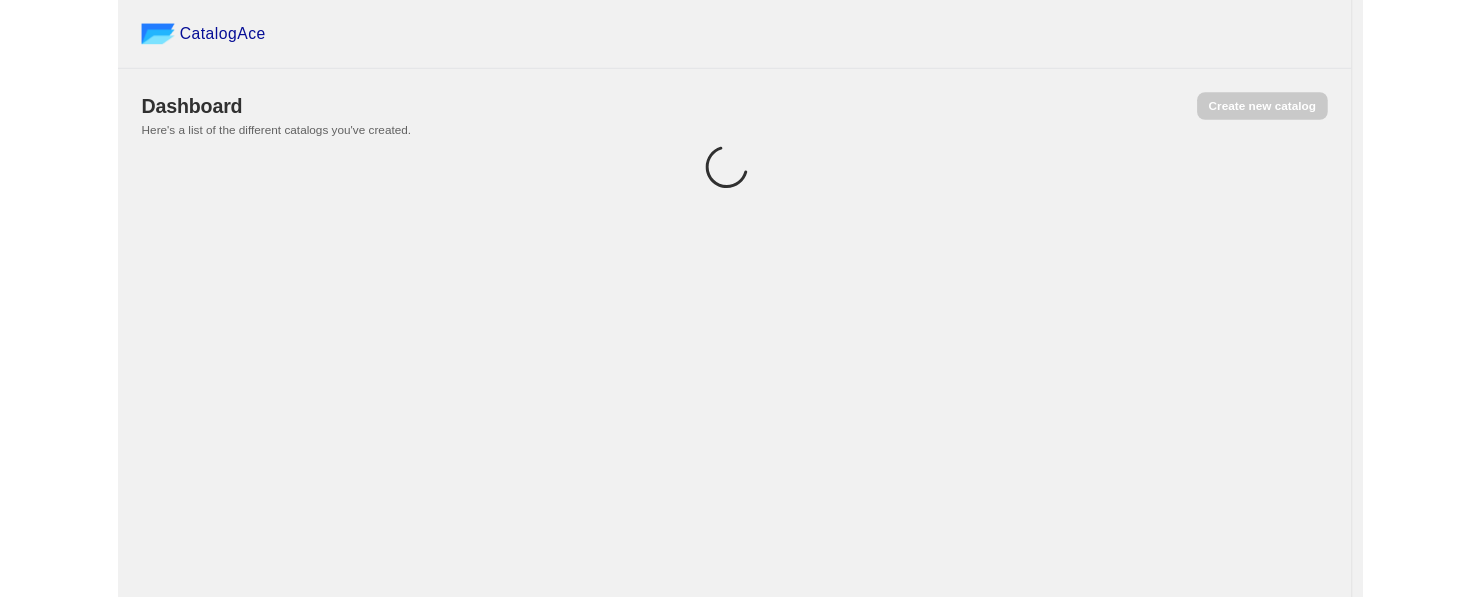 scroll, scrollTop: 0, scrollLeft: 0, axis: both 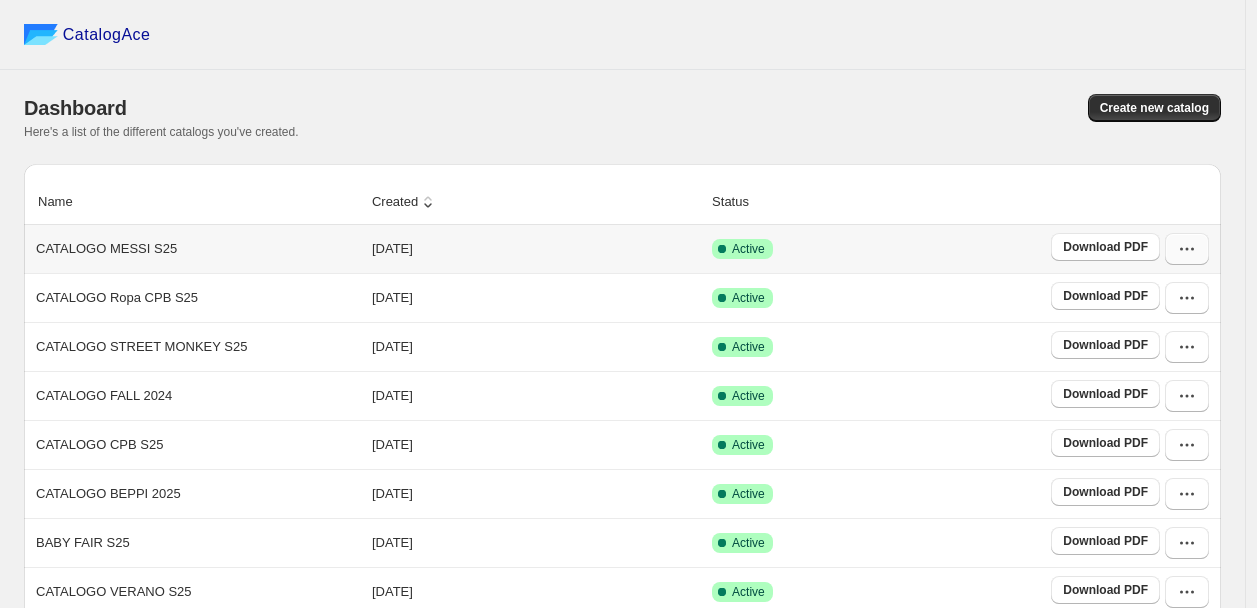 click 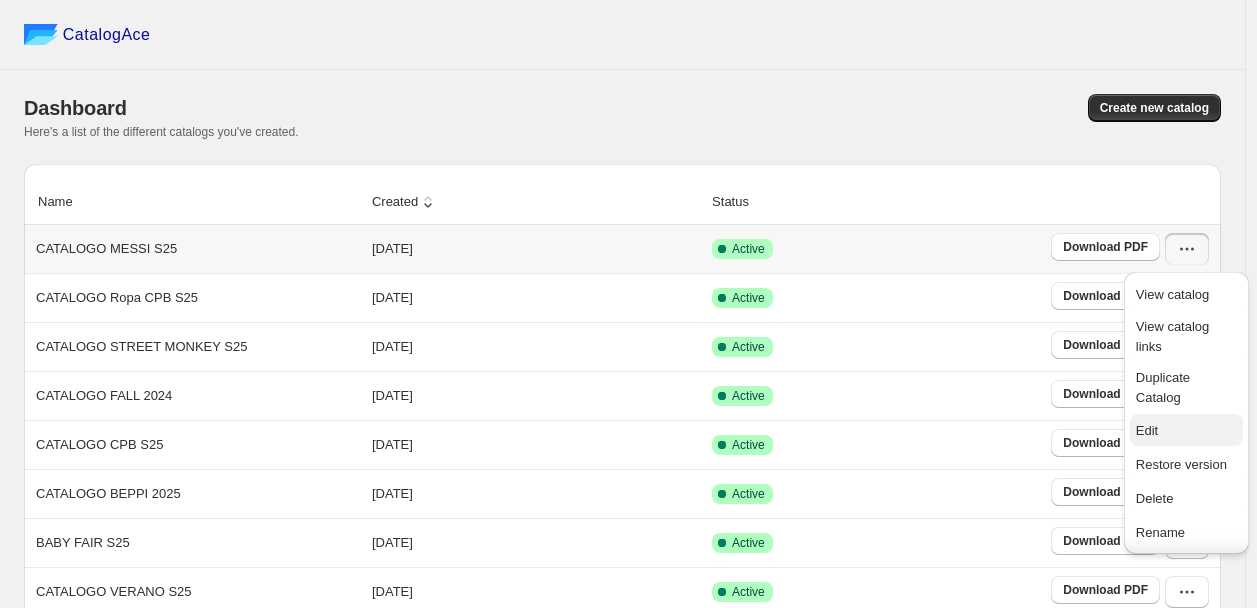 click on "Edit" at bounding box center (1147, 430) 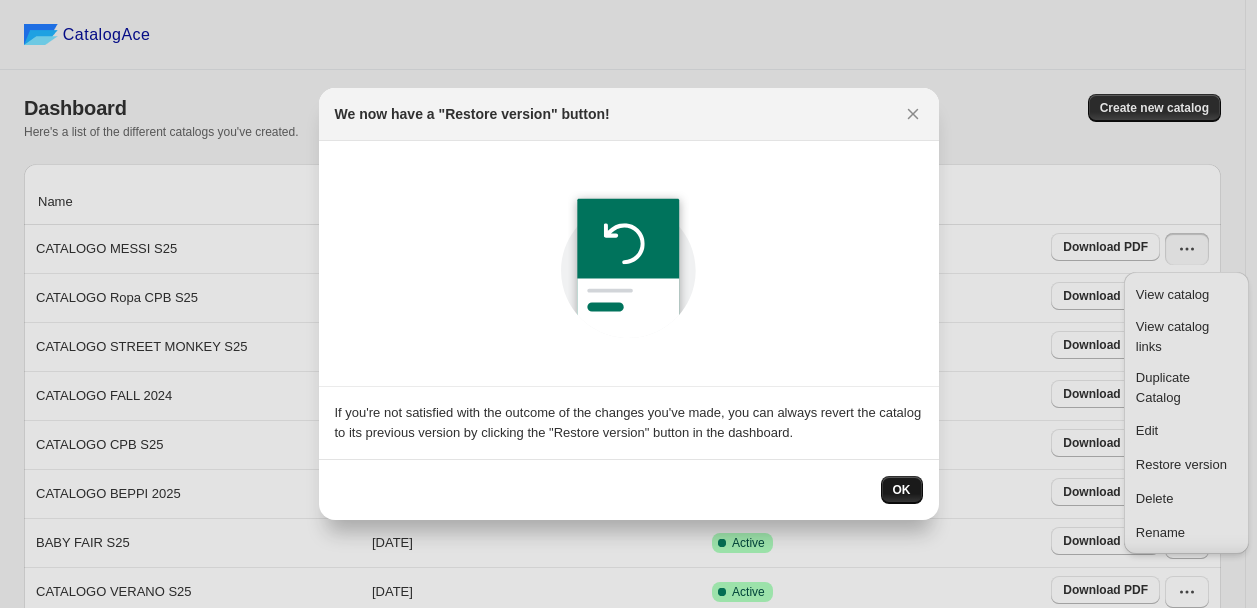 click on "OK" at bounding box center (902, 490) 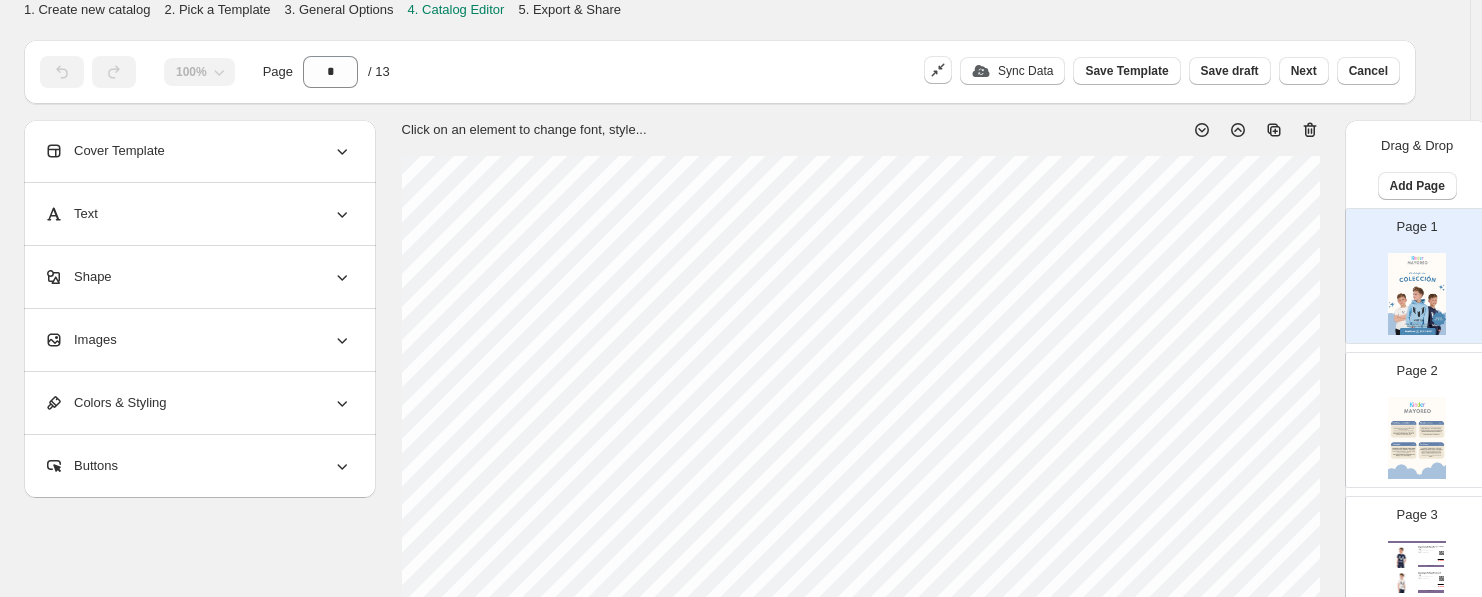 click on "Images" at bounding box center [198, 340] 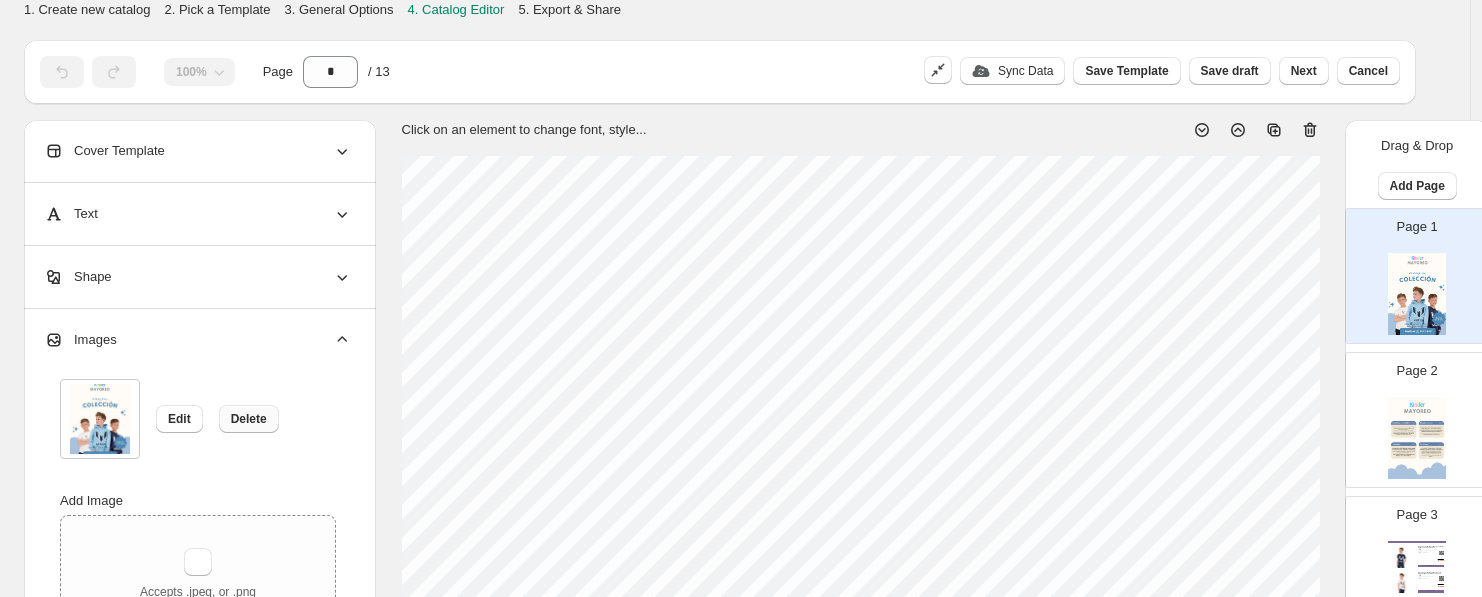 click on "Delete" at bounding box center (249, 419) 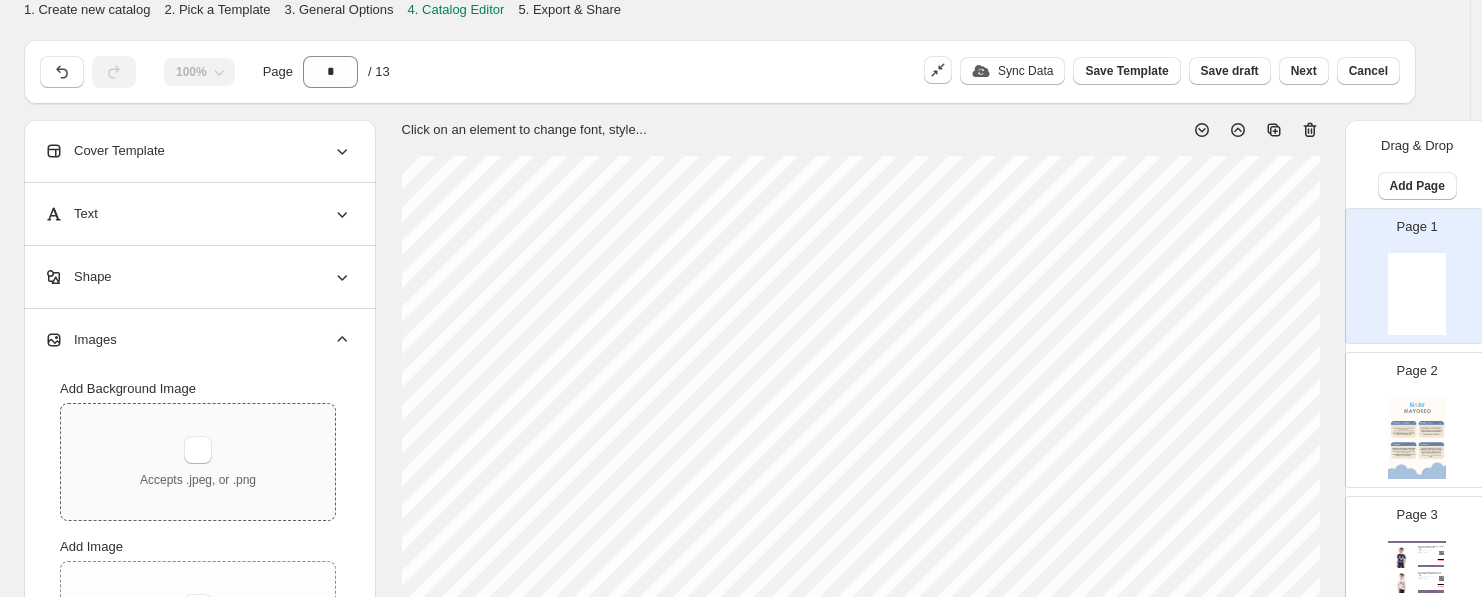 click on "Accepts .jpeg, or .png" at bounding box center (198, 462) 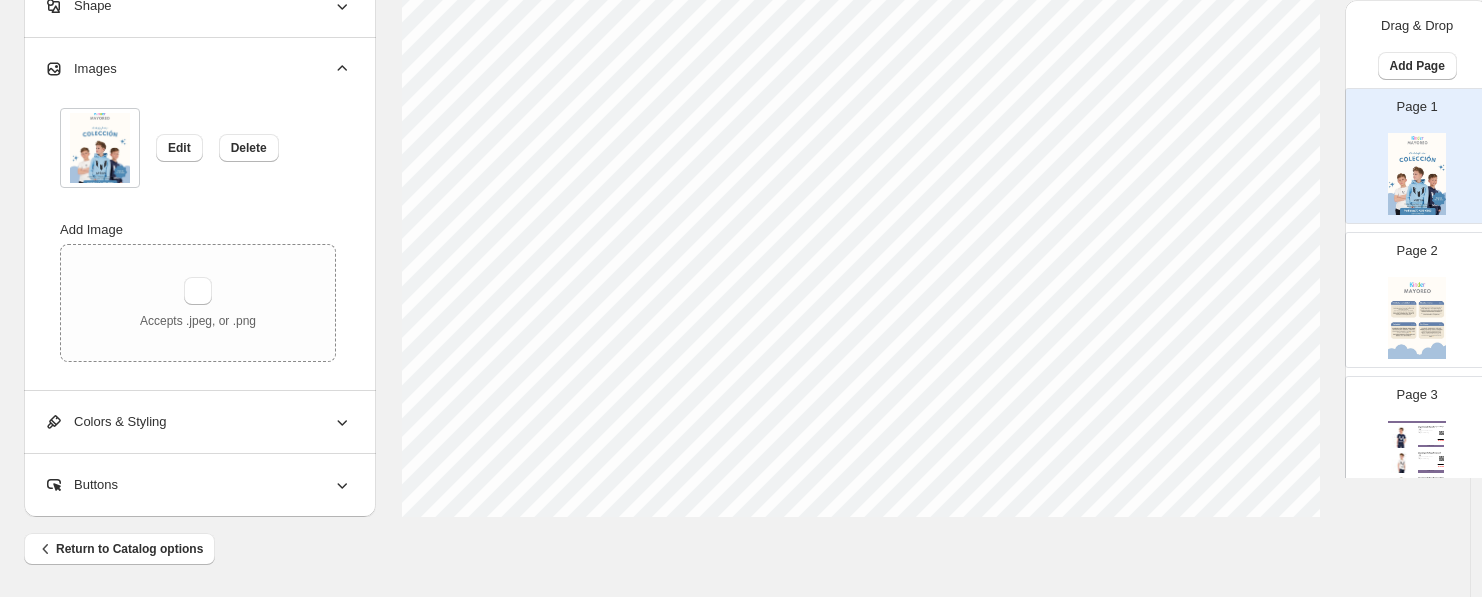 scroll, scrollTop: 494, scrollLeft: 0, axis: vertical 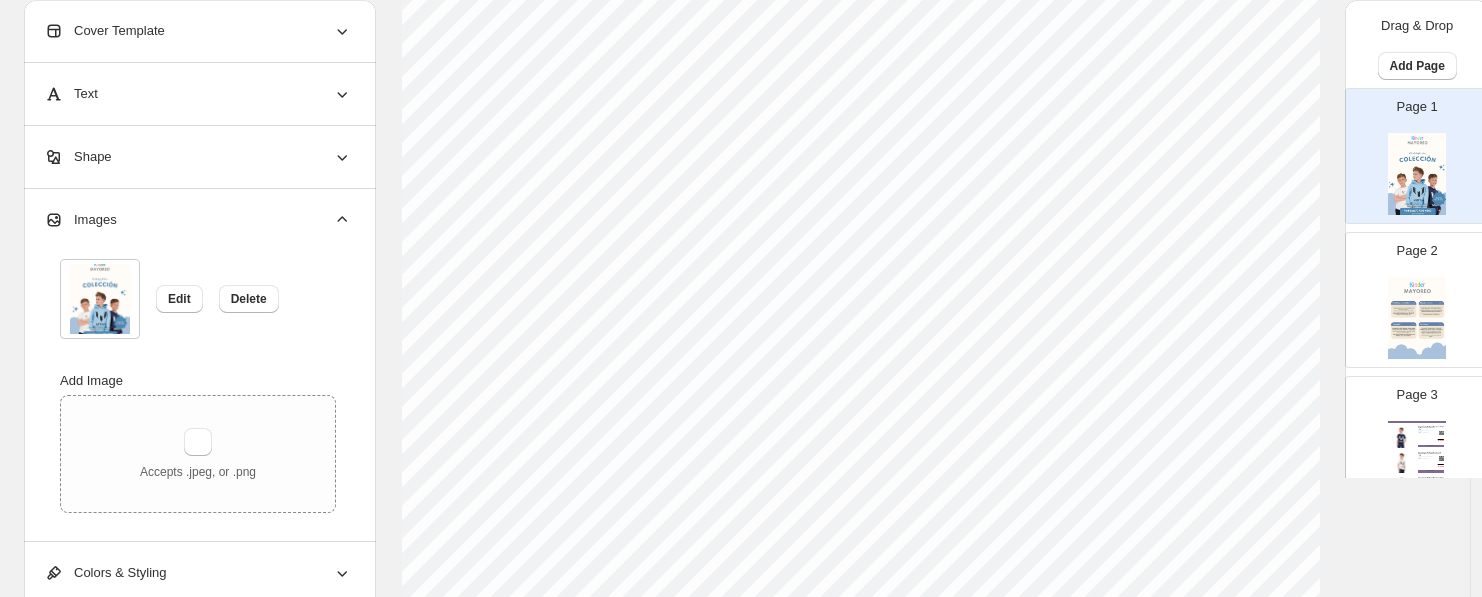 click at bounding box center [1417, 318] 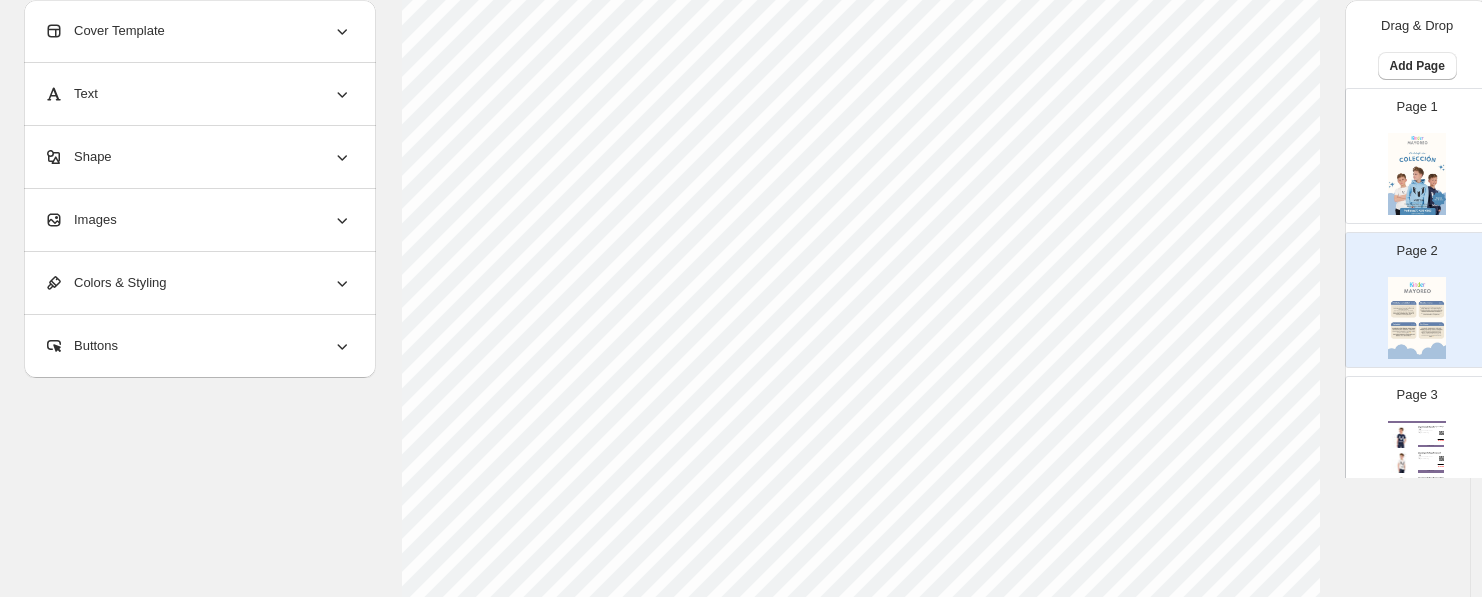 click on "Playera deportiva Messi Manga corta logo tee Messi color azul unisex T.6, T.8 Stock Quantity:  8 SKU:  C099KBN30001-AZ/T.6 Brand:  Messi Q 160.00 Q 104.00 COMPRAR Playera deportiva Messi Manga corta loggo tee Messi color blanco unisex T.6, T.8 Stock Quantity:  8 SKU:  C099KBN30001-B/T.6 Brand:  Messi Q 160.00 Q 104.00 COMPRAR Playera deportiva Messi Manga corta logo tee Messi color celeste unisex T.6, T.8 Stock Quantity:  8 SKU:  C099KBN30001-CE/T.6 Brand:  Messi Q 160.00 Q 104.00 COMPRAR  Catalogo | Page undefined" at bounding box center (1417, 462) 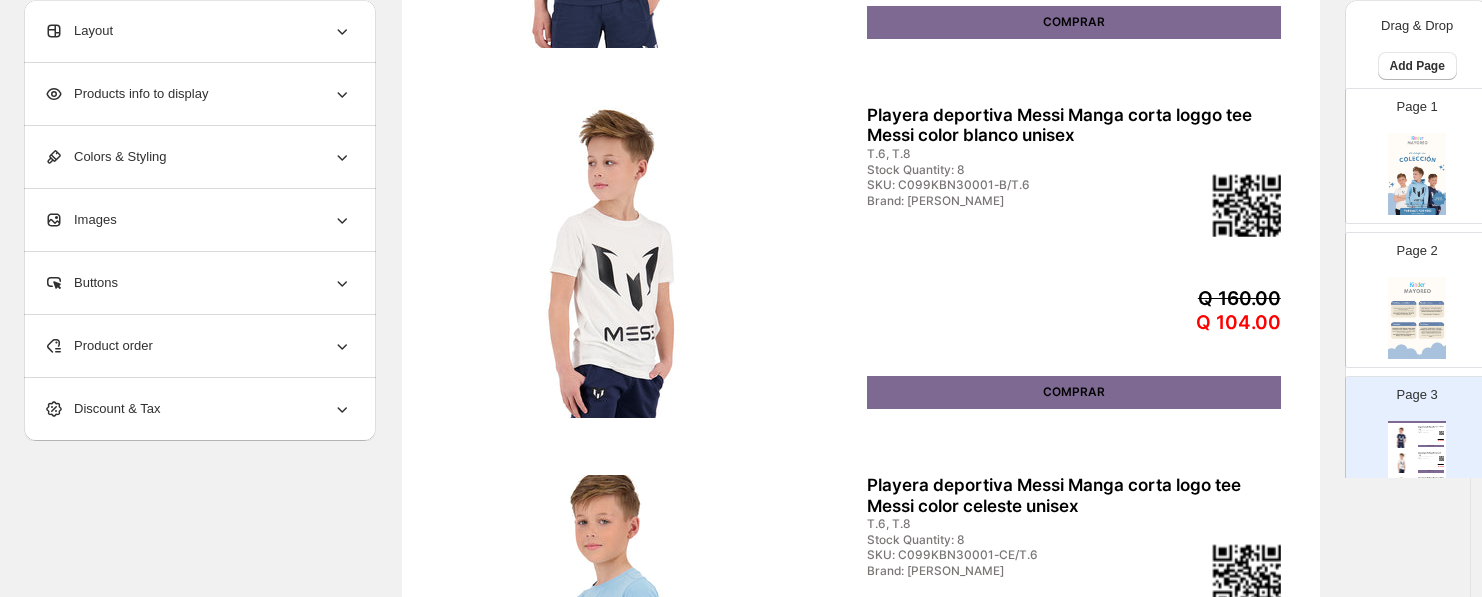 scroll, scrollTop: 50, scrollLeft: 0, axis: vertical 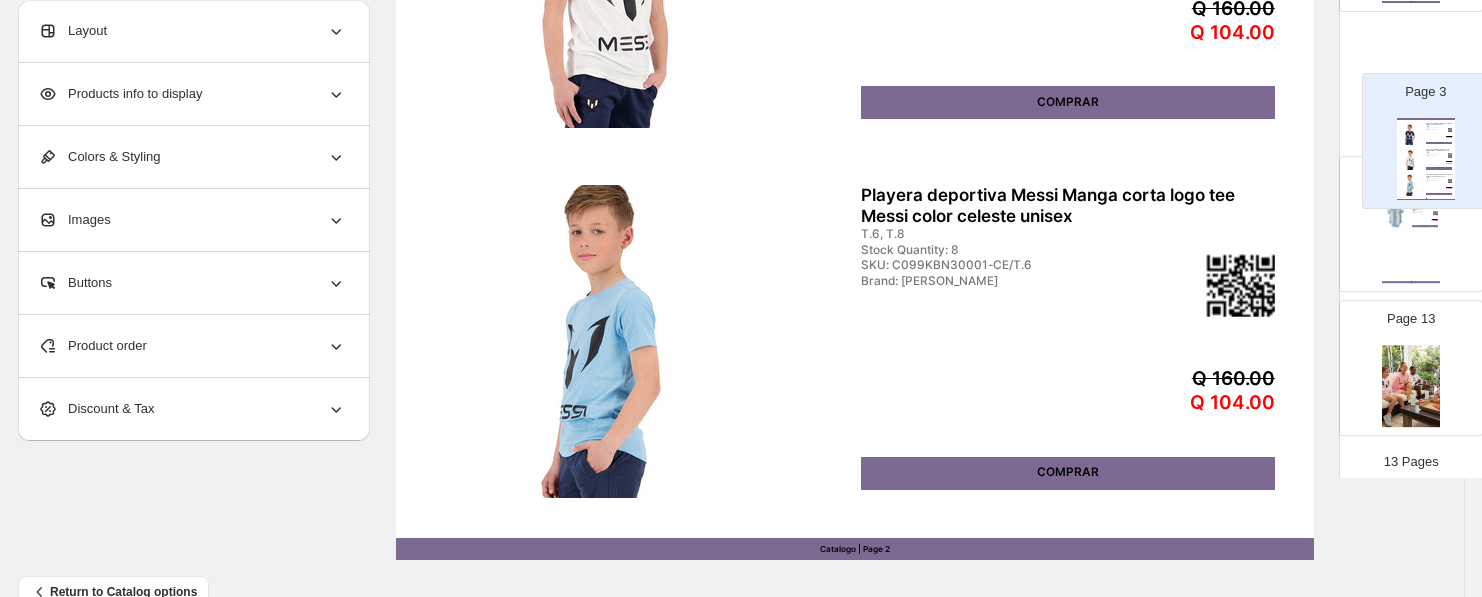 drag, startPoint x: 1413, startPoint y: 229, endPoint x: 1430, endPoint y: 153, distance: 77.87811 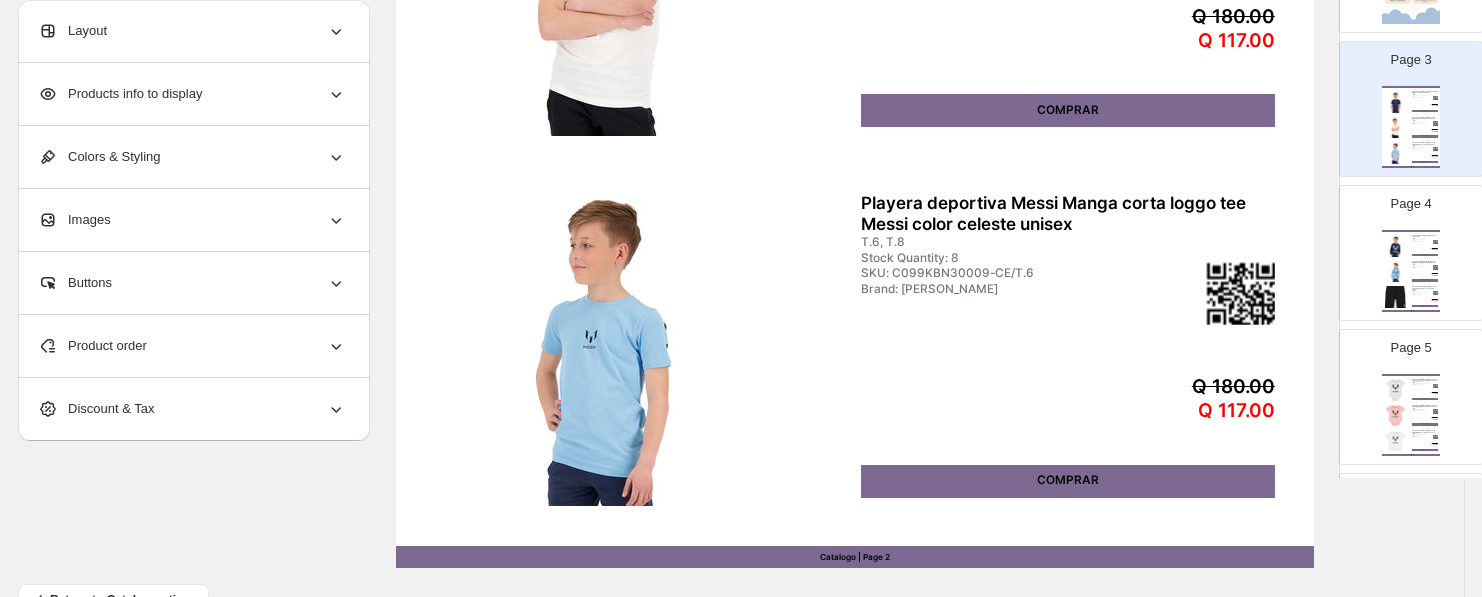 scroll, scrollTop: 64, scrollLeft: 0, axis: vertical 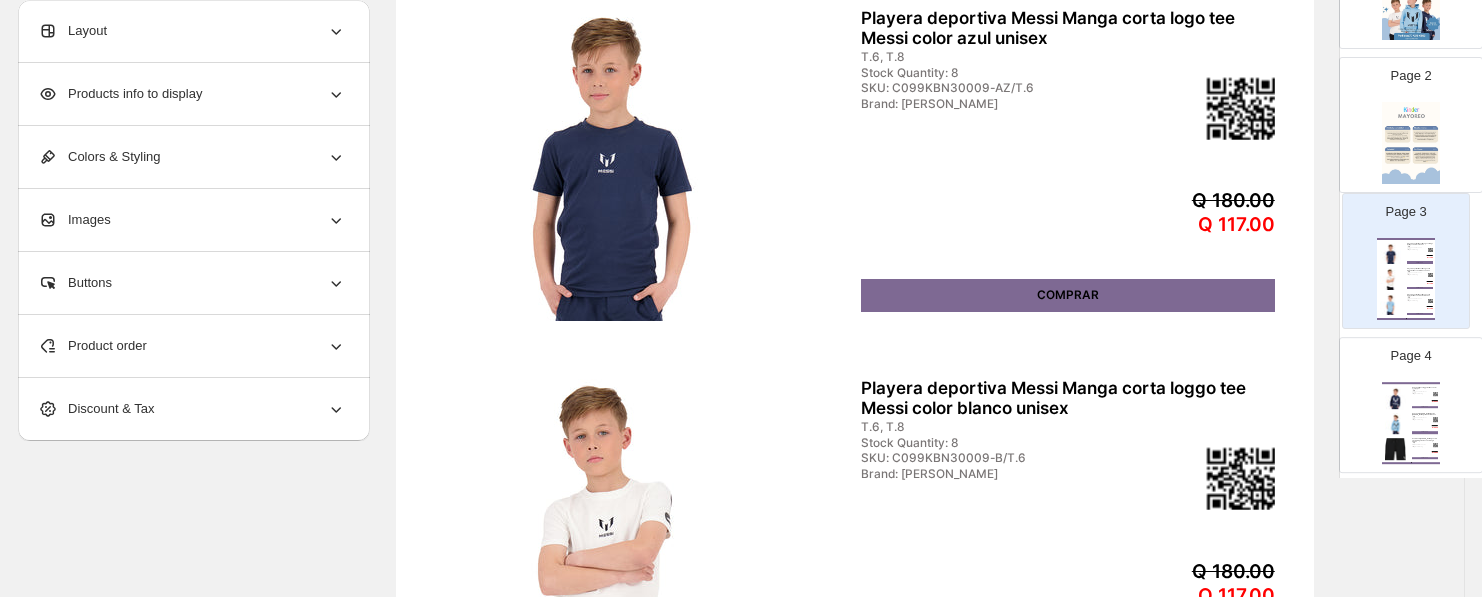 click on "Page 1 Page 2 Page 3   Playera deportiva Messi Manga corta logo tee Messi color azul unisex T.6, T.8 Stock Quantity:  8 SKU:  C099KBN30009-AZ/T.6 Brand:  Messi Q 180.00 Q 117.00 COMPRAR Playera deportiva Messi Manga corta loggo tee Messi color blanco unisex T.6, T.8 Stock Quantity:  8 SKU:  C099KBN30009-B/T.6 Brand:  Messi Q 180.00 Q 117.00 COMPRAR Playera deportiva Messi Manga corta loggo tee Messi color celeste unisex T.6, T.8 Stock Quantity:  8 SKU:  C099KBN30009-CE/T.6 Brand:  Messi Q 180.00 Q 117.00 COMPRAR  Catalogo | Page undefined Page 4   Sudadero Messi  loggo tee Messi color azul unisex T.4, T.6, T.8 Stock Quantity:  8 SKU:  C099KBN34603-AZ/T.4 Brand:  Messi Q 290.00 Q 188.50 COMPRAR Sudadero Messi  logo tee Messi color celeste unisex T.4, T.6, T.8 Stock Quantity:  8 SKU:  C099KBN34603-CE/T.4 Brand:  Messi Q 290.00 Q 188.50 COMPRAR Pantaloneta Messi con cinta ajustable logo tee messi color negro unisex T.6, T.8 Stock Quantity:  8 SKU:  C099KBN46005/T.6 Brand:  Messi Q 260.00 Q 169.00 COMPRAR Page 5" at bounding box center (1411, 845) 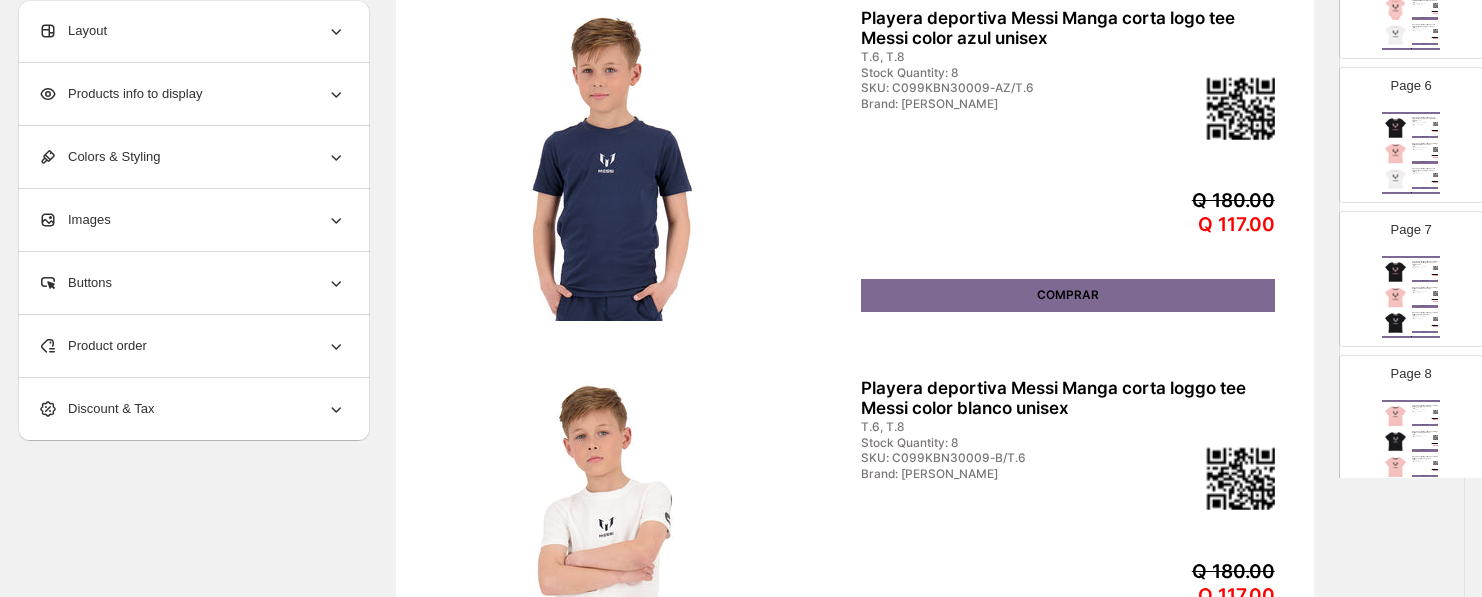 scroll, scrollTop: 74, scrollLeft: 0, axis: vertical 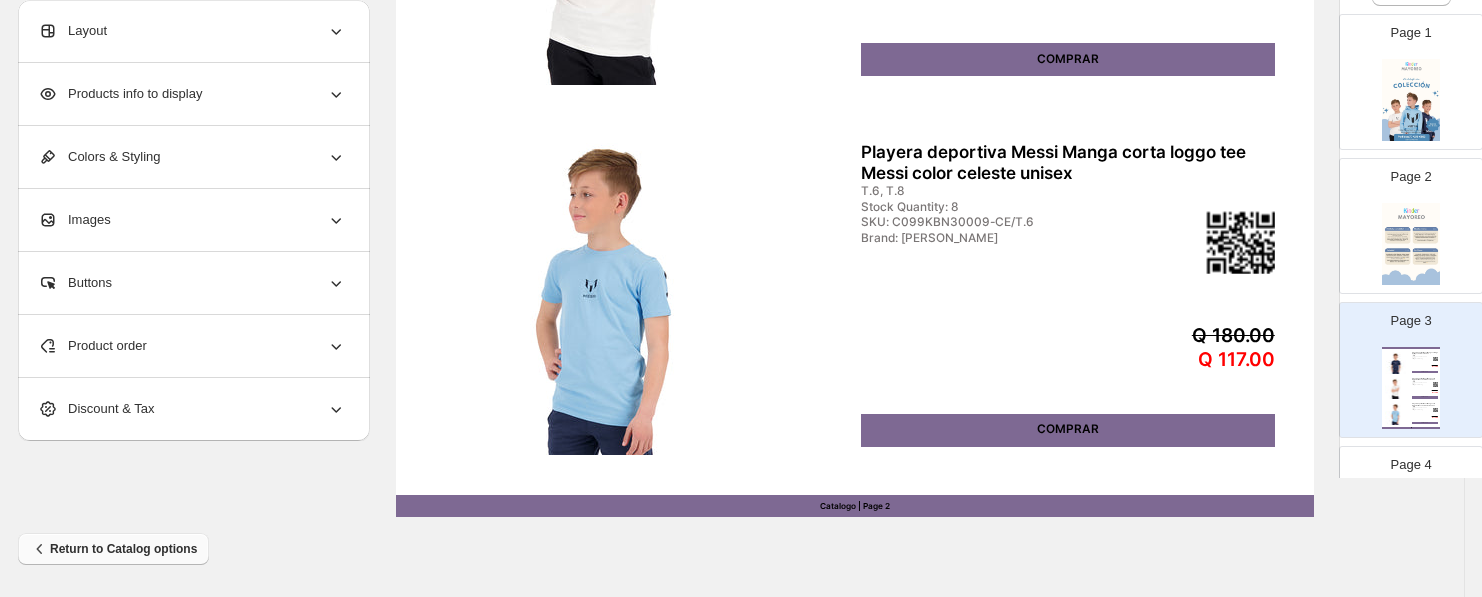 click on "Return to Catalog options" at bounding box center [113, 549] 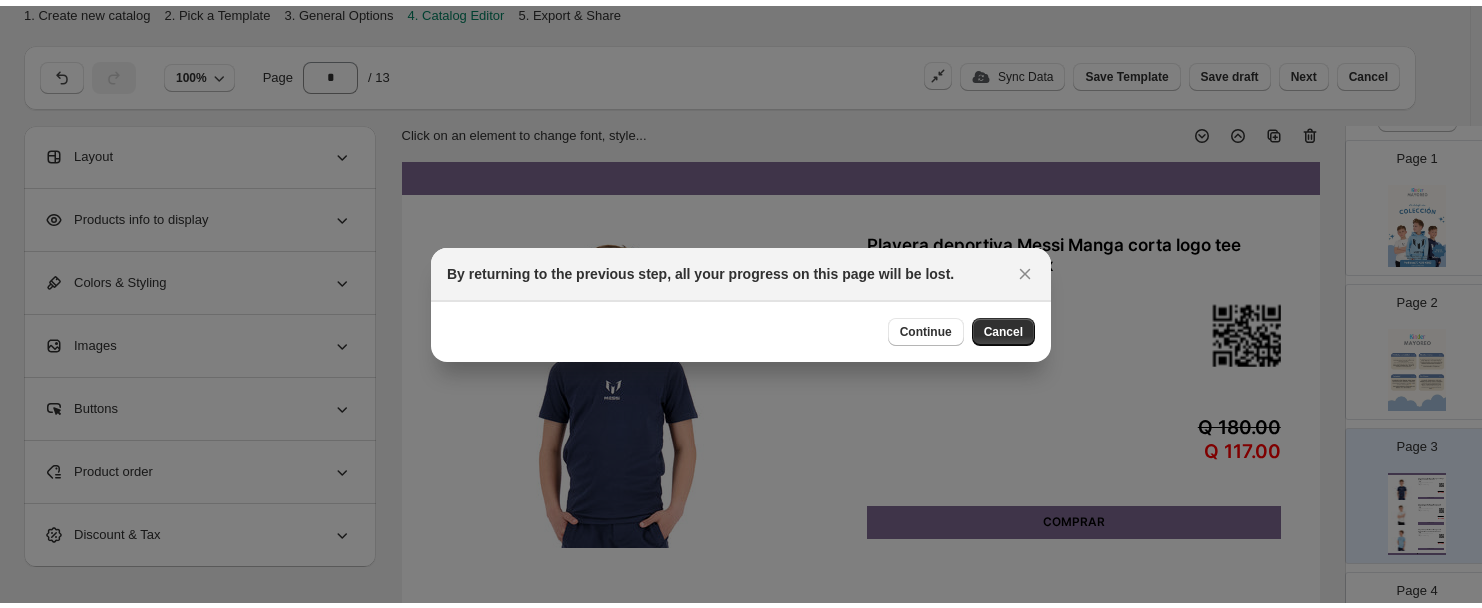 scroll, scrollTop: 0, scrollLeft: 0, axis: both 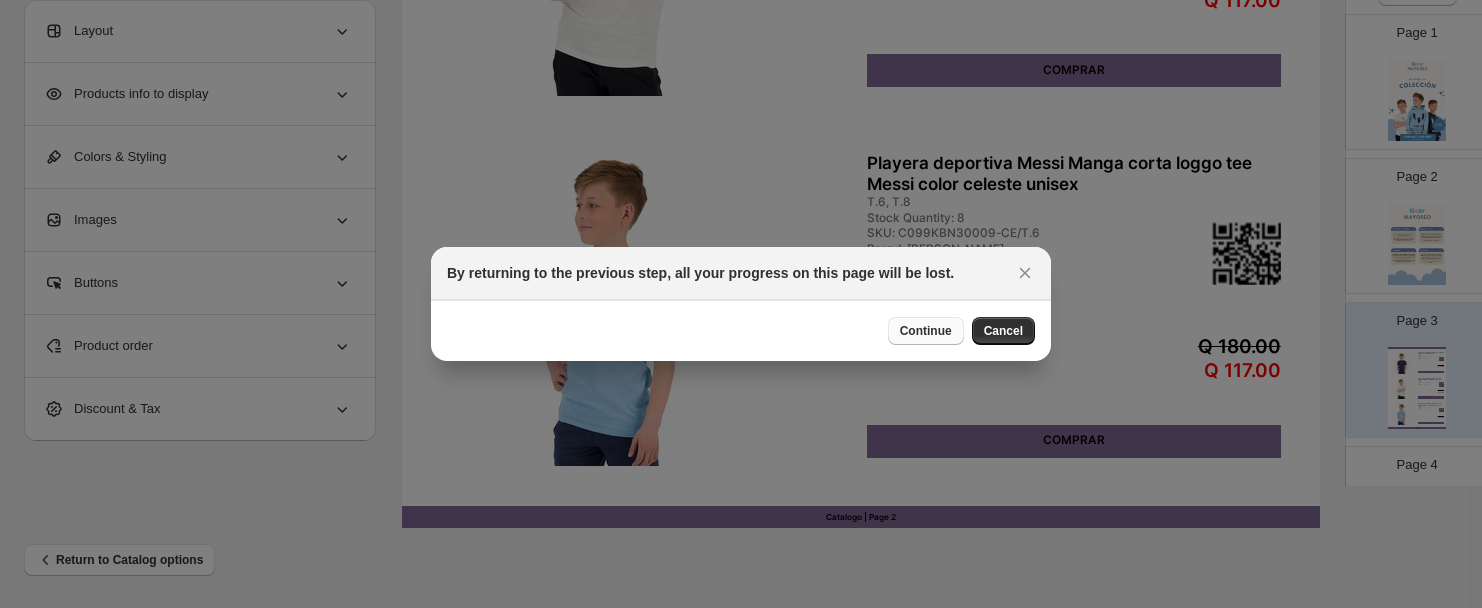 click on "Continue" at bounding box center (926, 331) 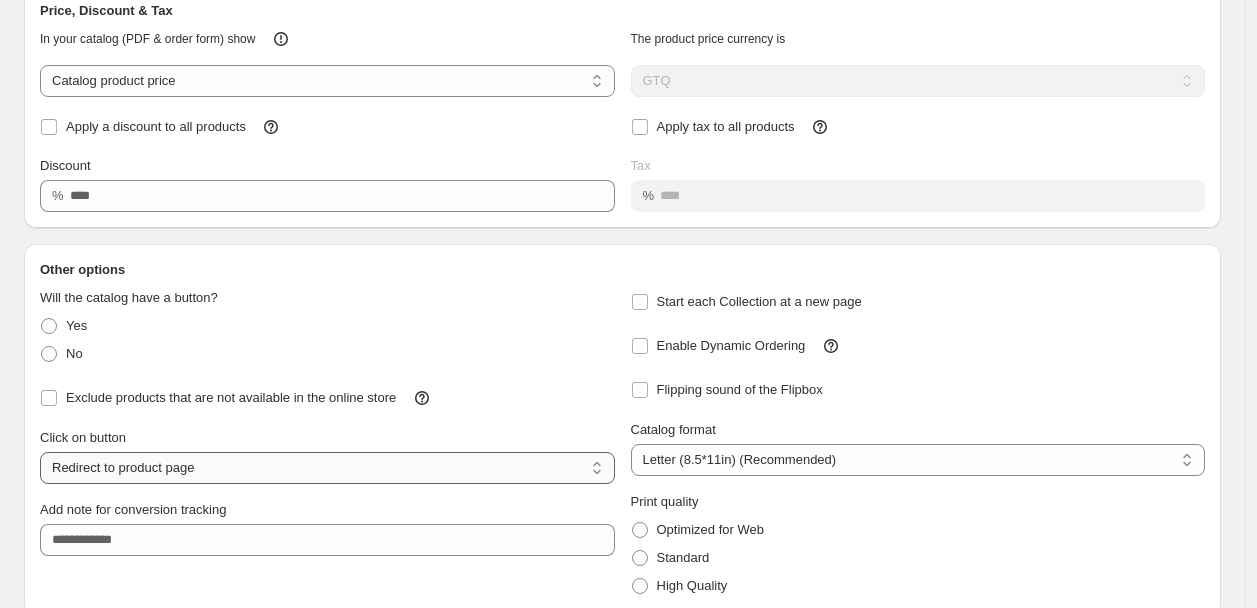 scroll, scrollTop: 192, scrollLeft: 0, axis: vertical 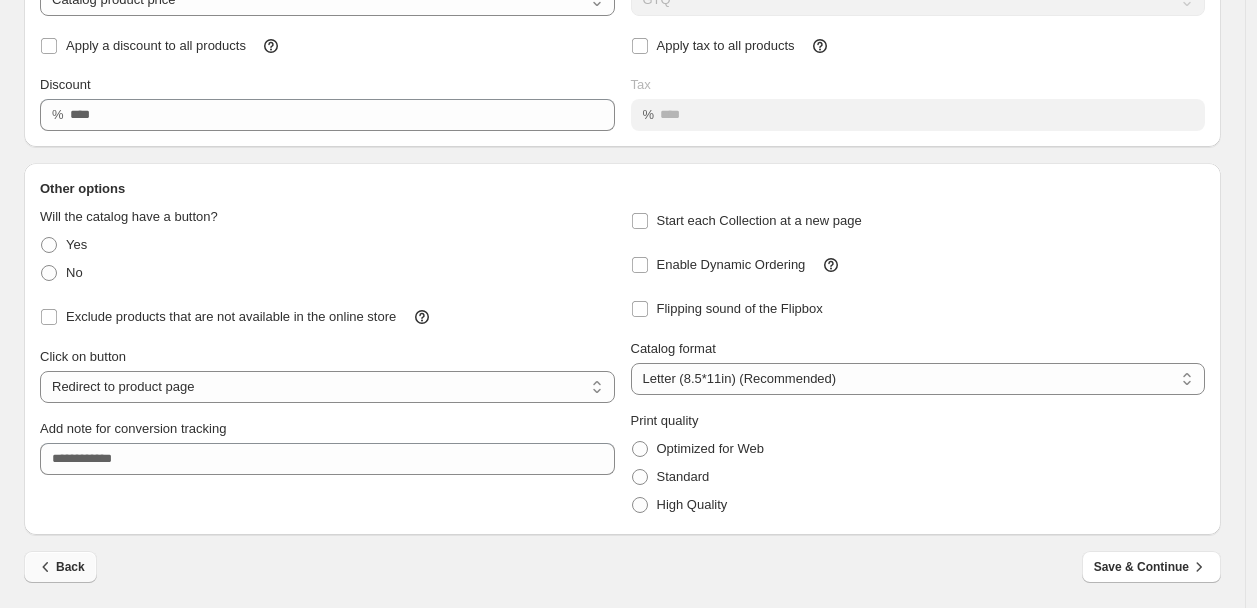 click on "Back" at bounding box center [60, 567] 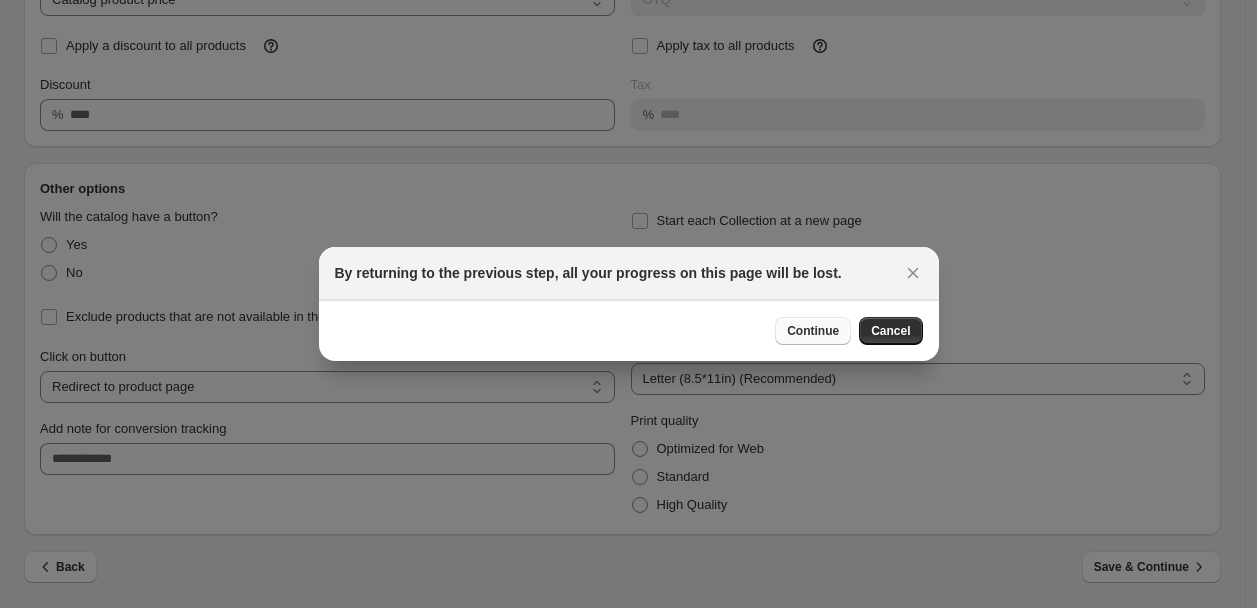 click on "Continue" at bounding box center (813, 331) 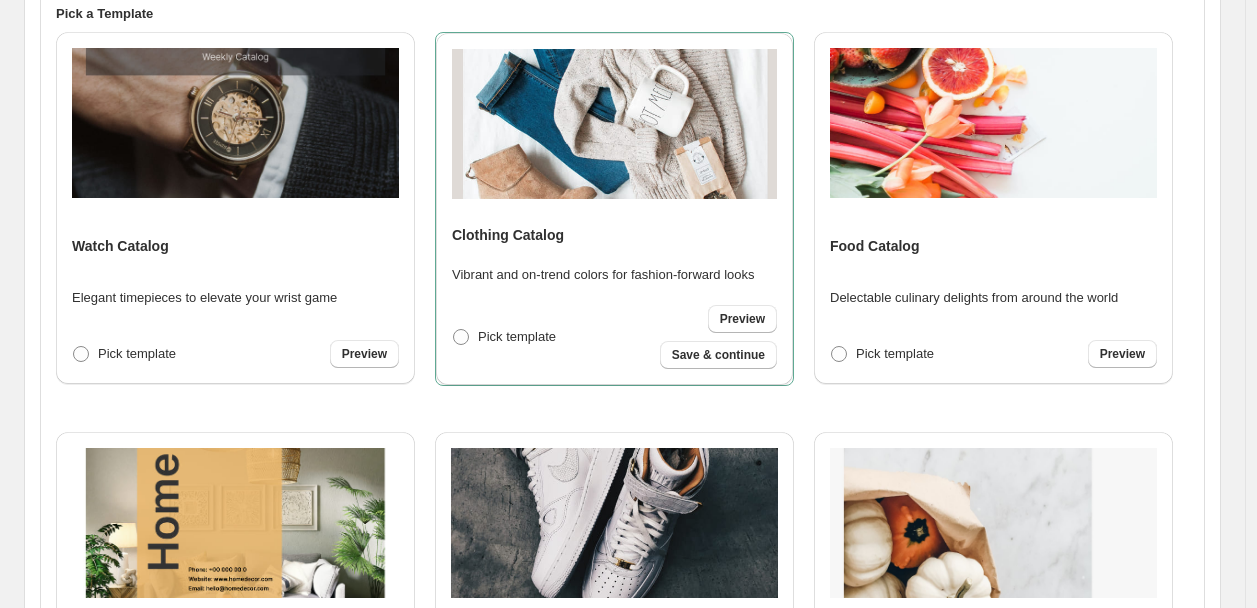 scroll, scrollTop: 666, scrollLeft: 0, axis: vertical 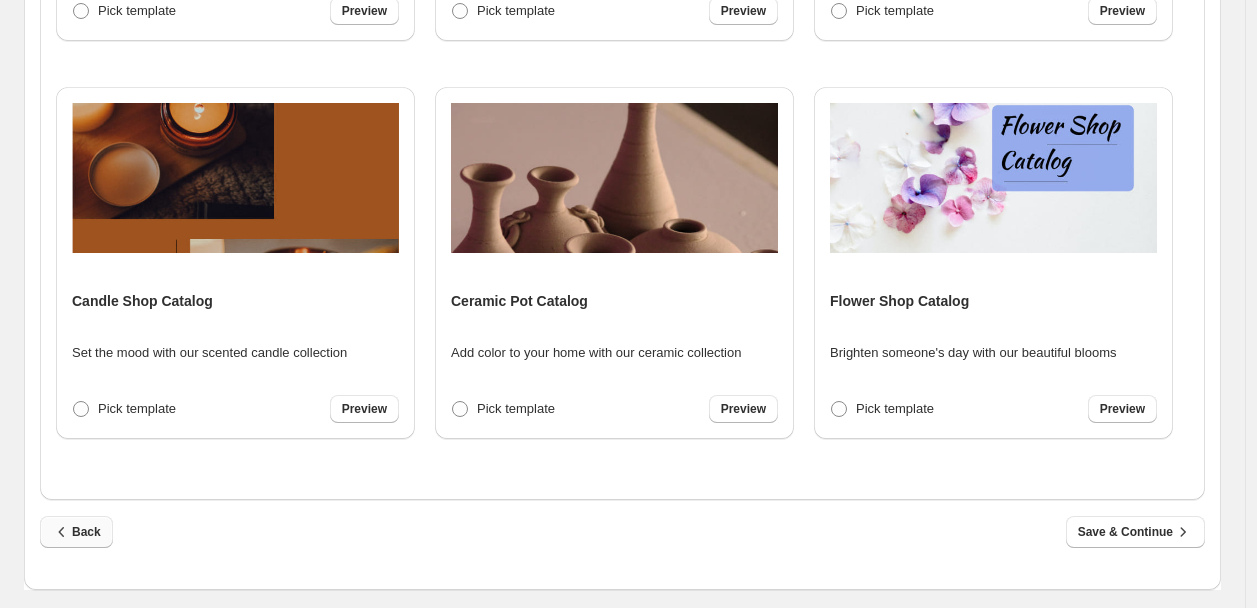 click on "Back" at bounding box center (76, 532) 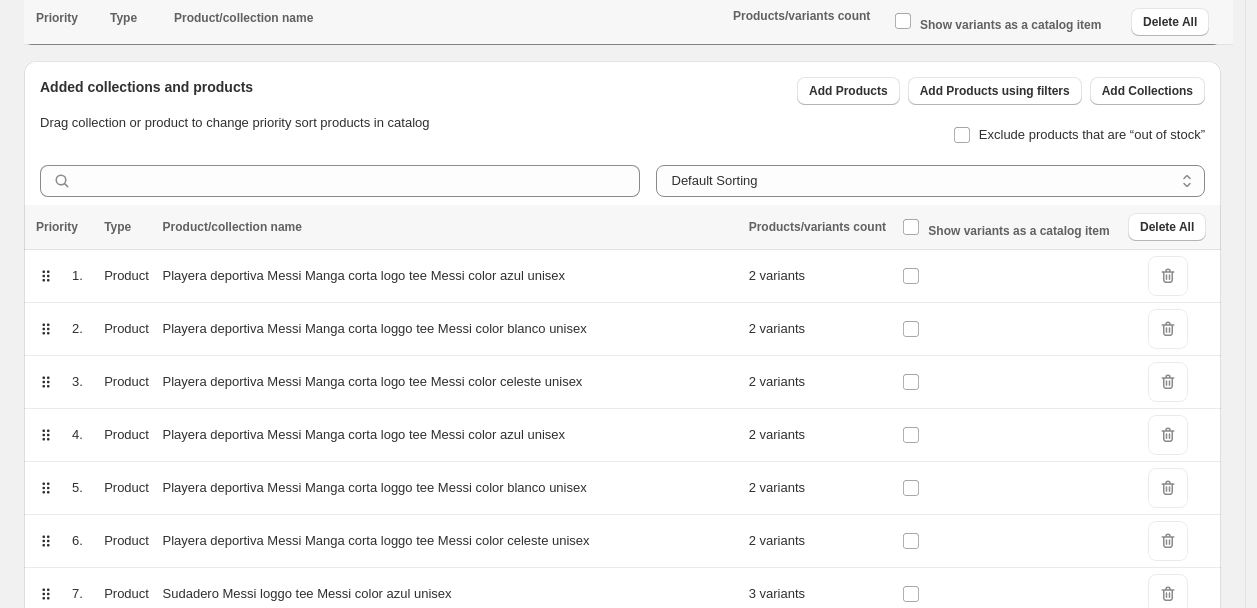scroll, scrollTop: 0, scrollLeft: 0, axis: both 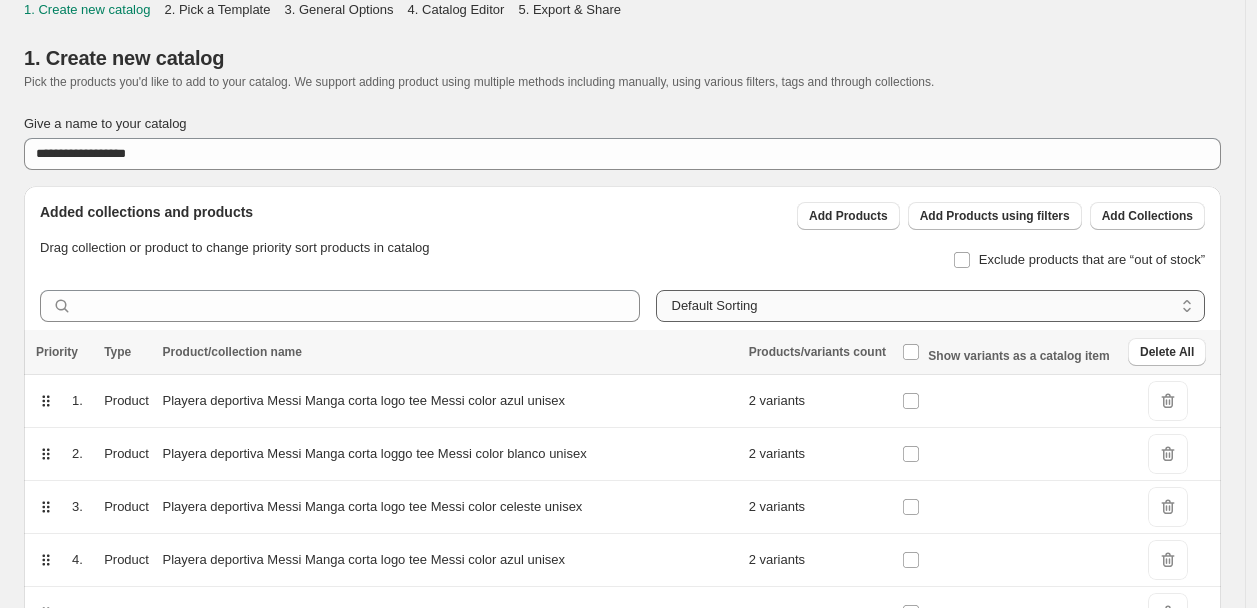 click on "**********" at bounding box center (931, 306) 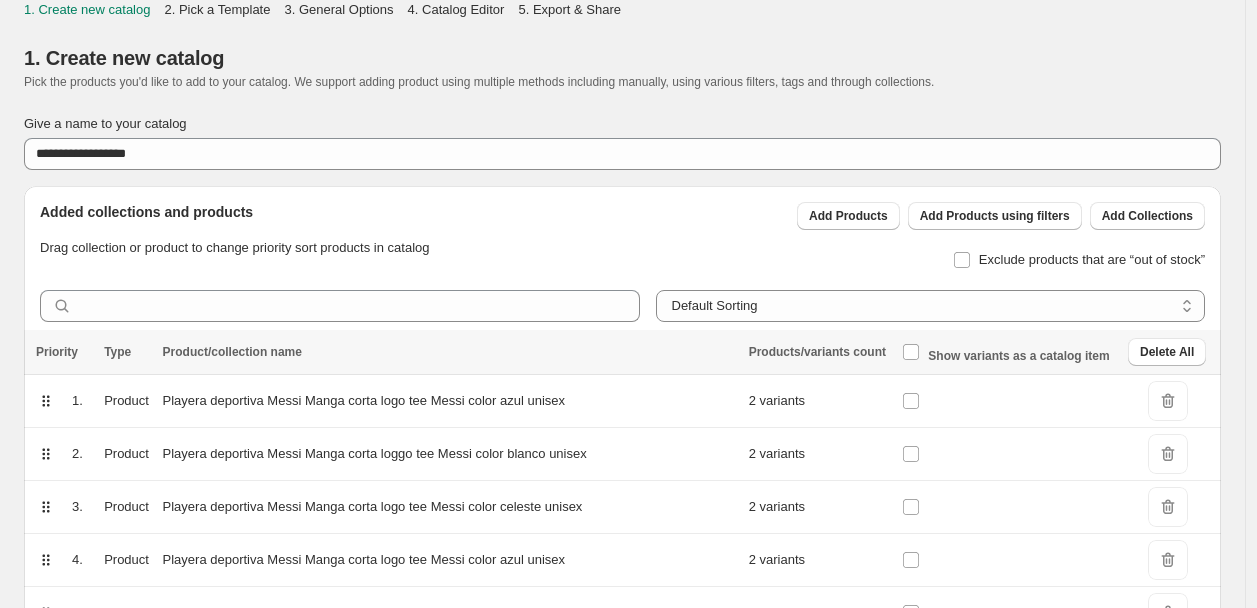 click on "**********" at bounding box center [931, 306] 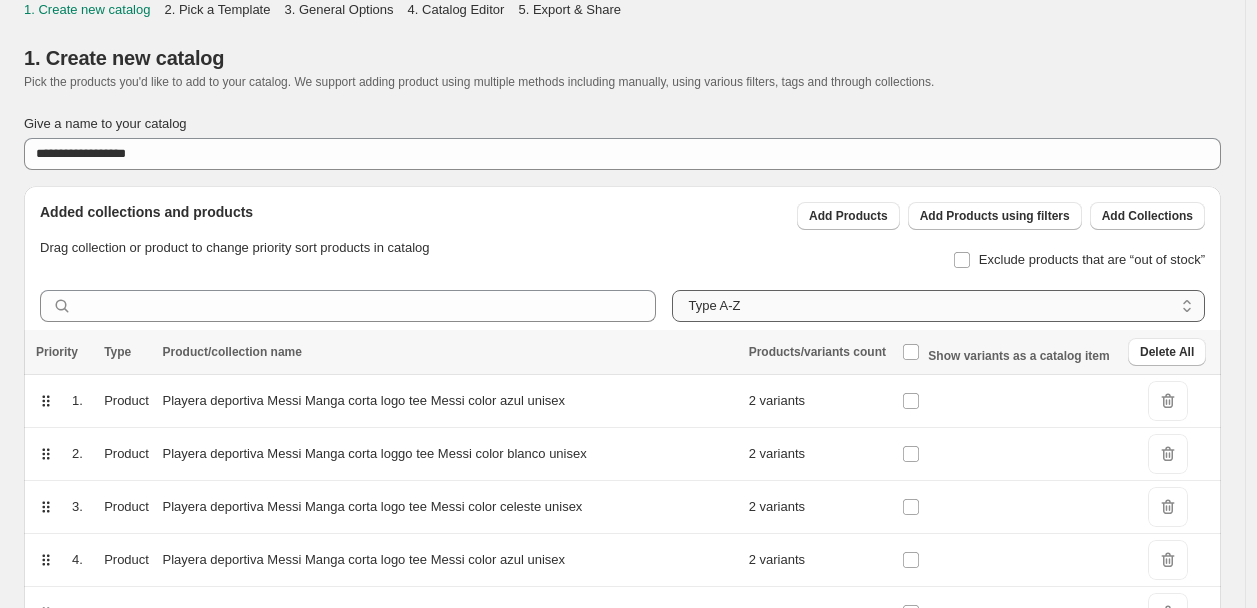 click on "**********" at bounding box center (938, 306) 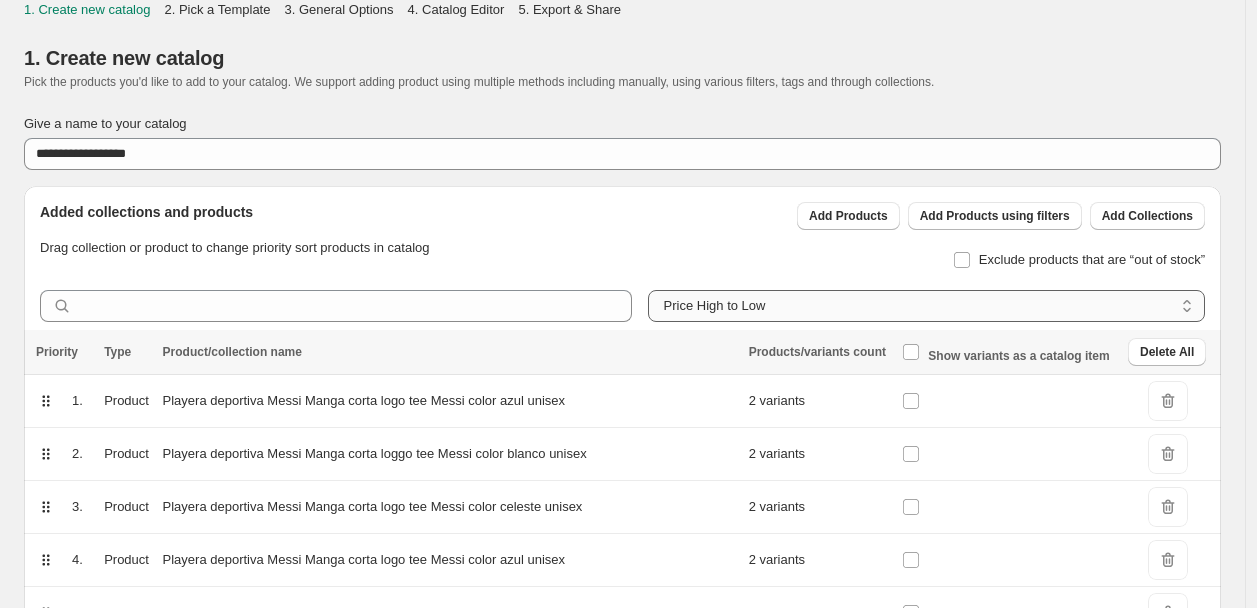 click on "**********" at bounding box center (926, 306) 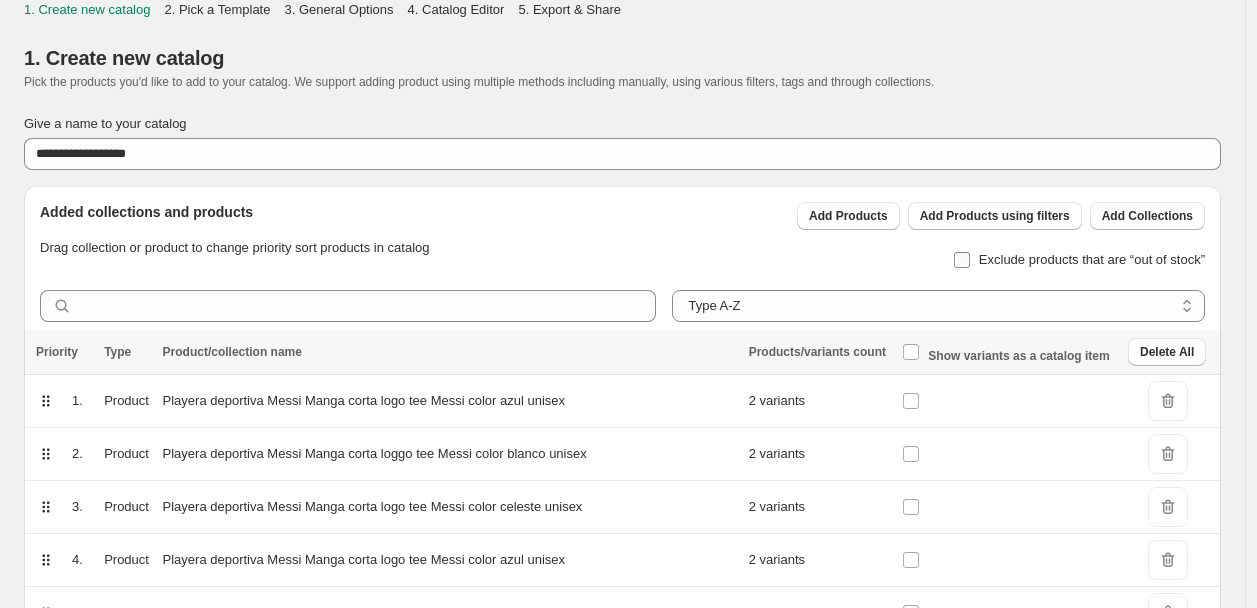 click on "Exclude products that are “out of stock”" at bounding box center (1079, 260) 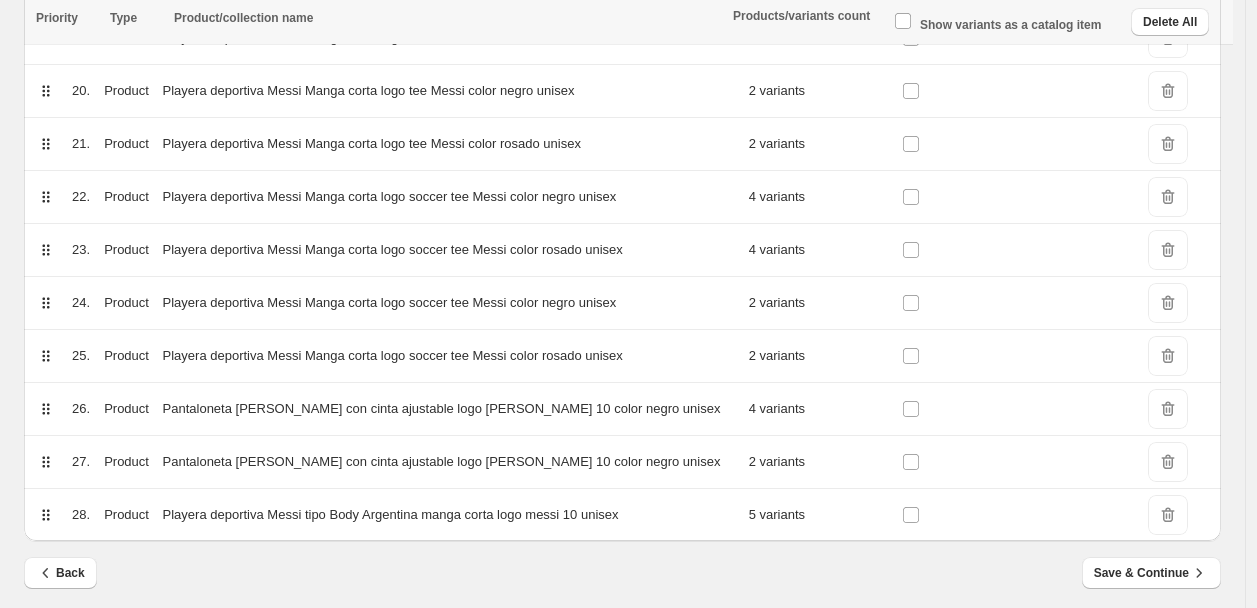 scroll, scrollTop: 1327, scrollLeft: 0, axis: vertical 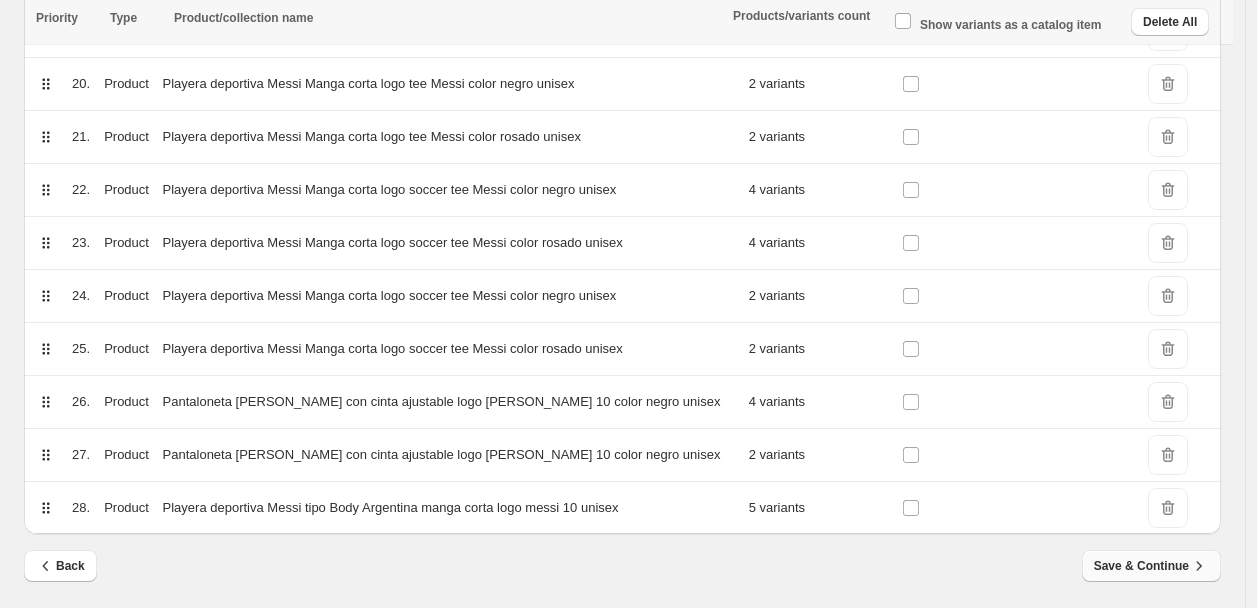 click on "Save & Continue" at bounding box center [1151, 566] 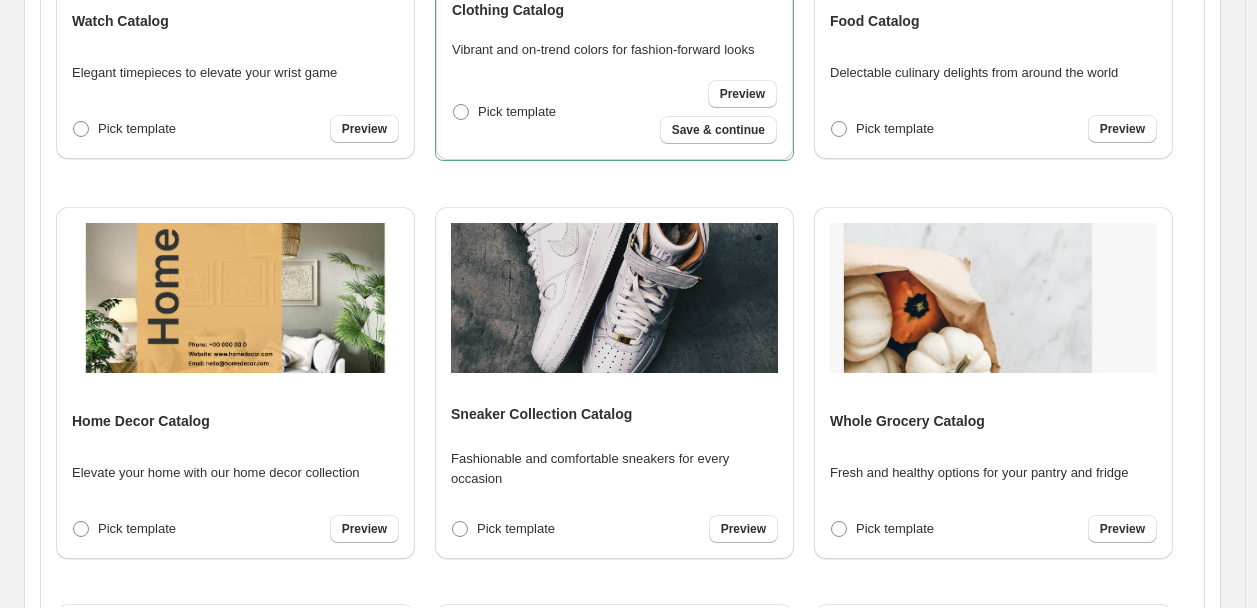 scroll, scrollTop: 666, scrollLeft: 0, axis: vertical 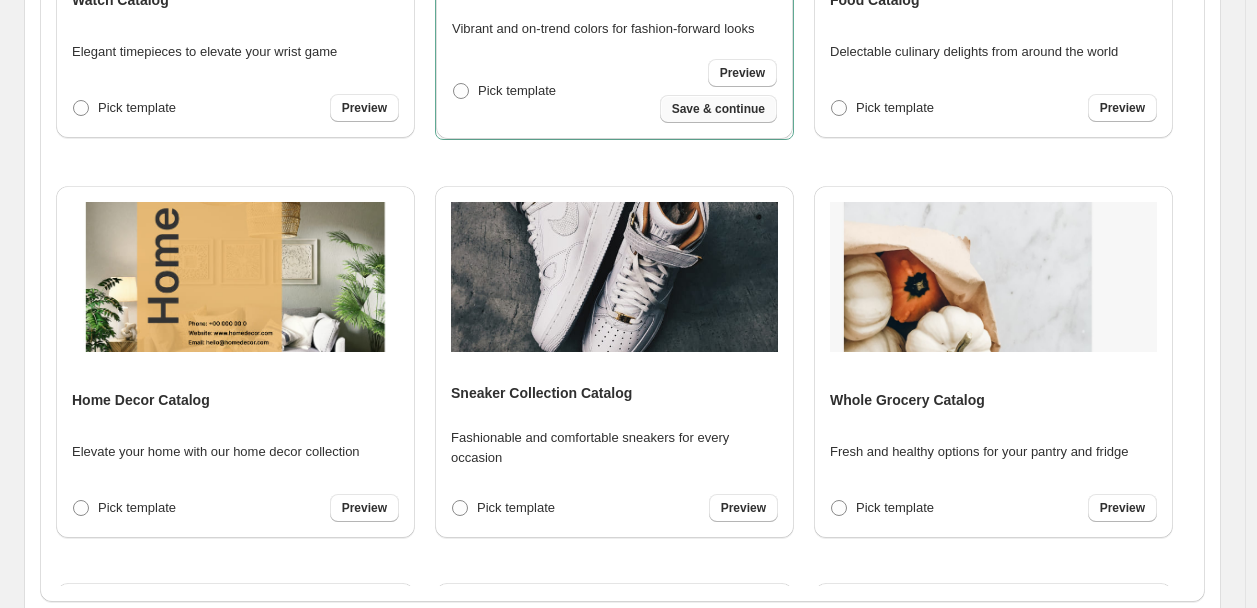 click on "Save & continue" at bounding box center [718, 109] 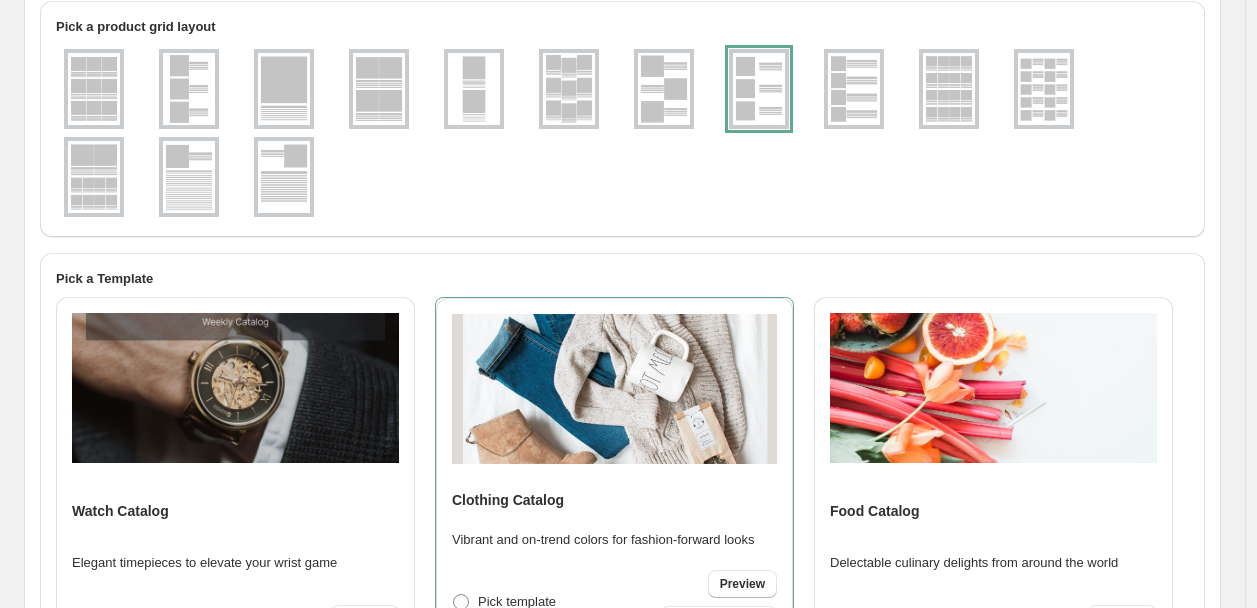 select on "****" 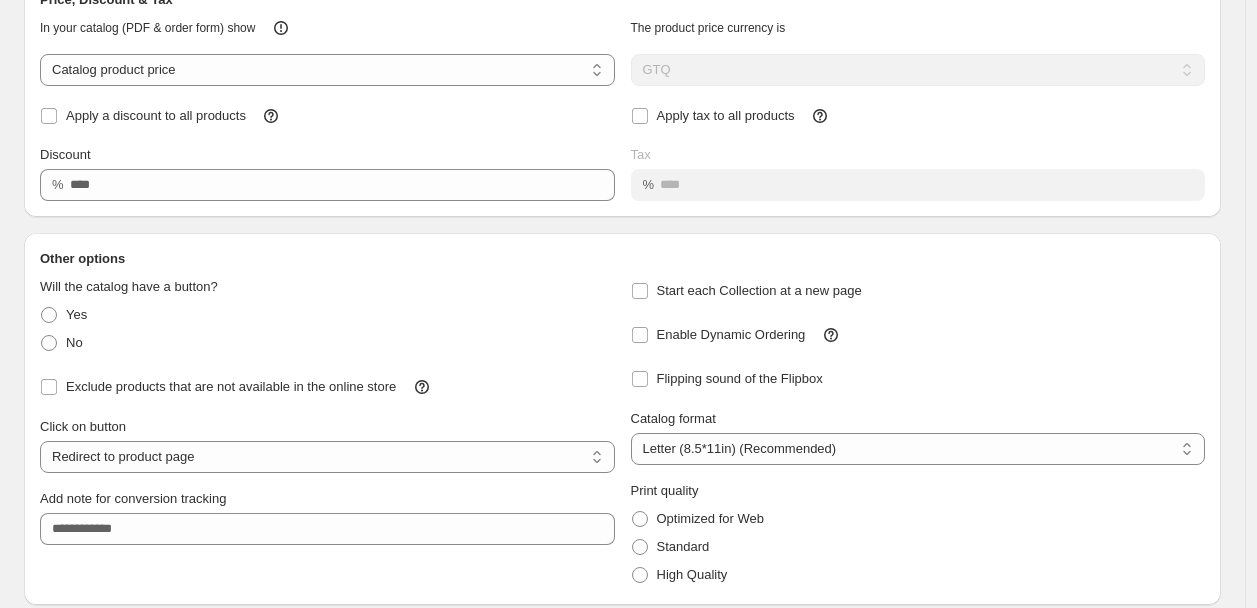 scroll, scrollTop: 192, scrollLeft: 0, axis: vertical 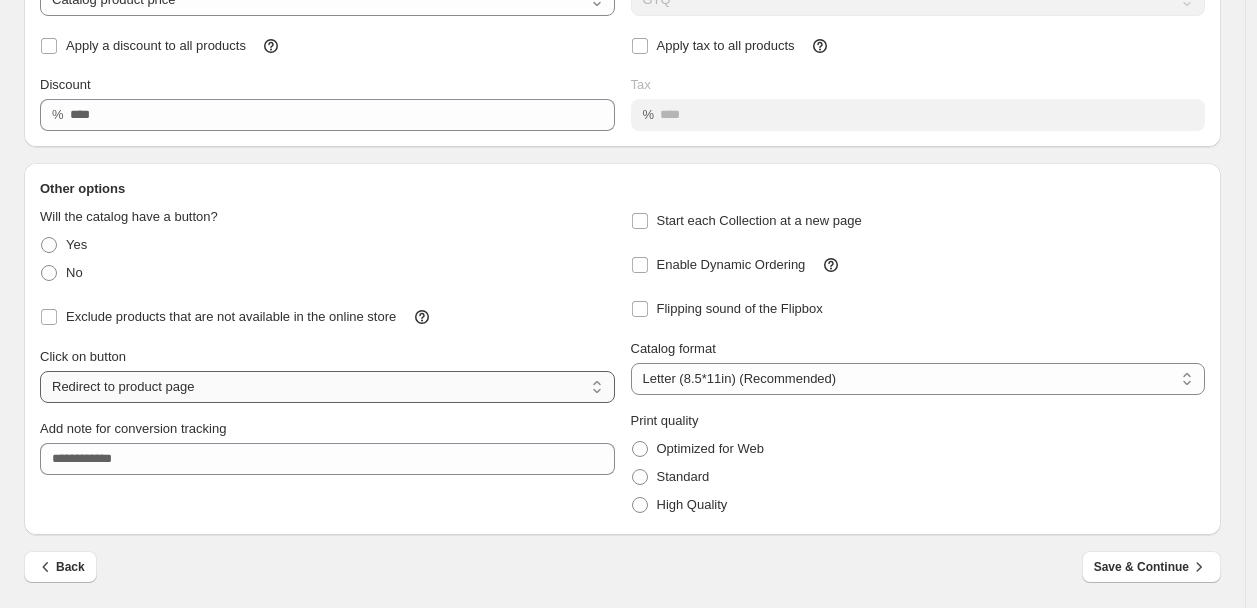 click on "**********" at bounding box center [327, 387] 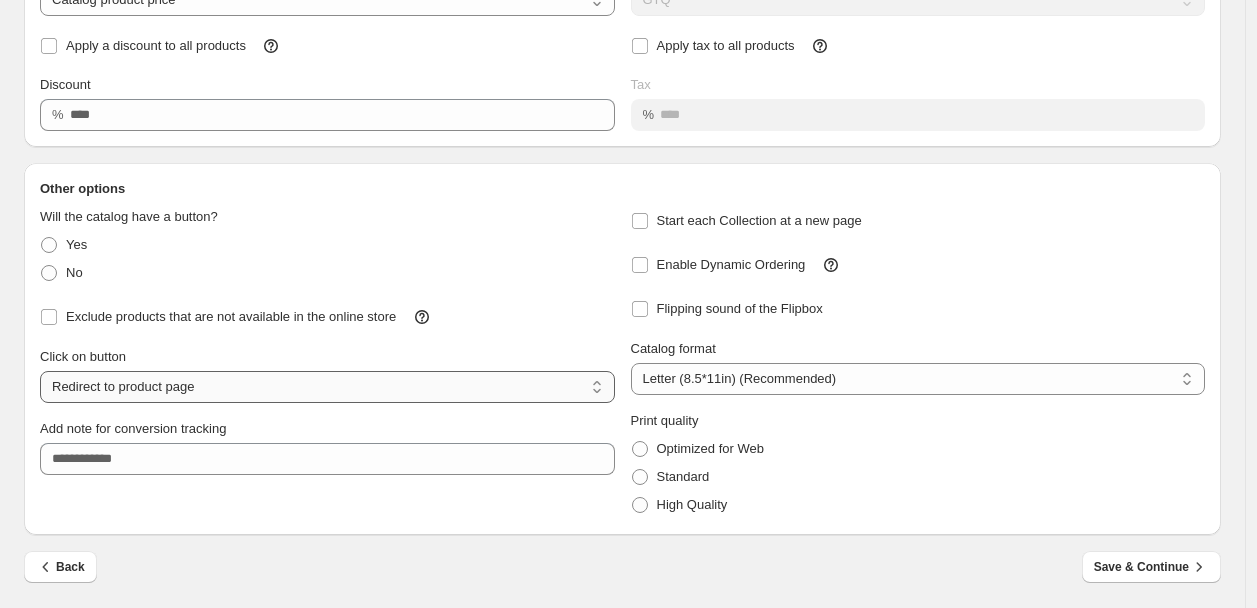 click on "**********" at bounding box center [327, 387] 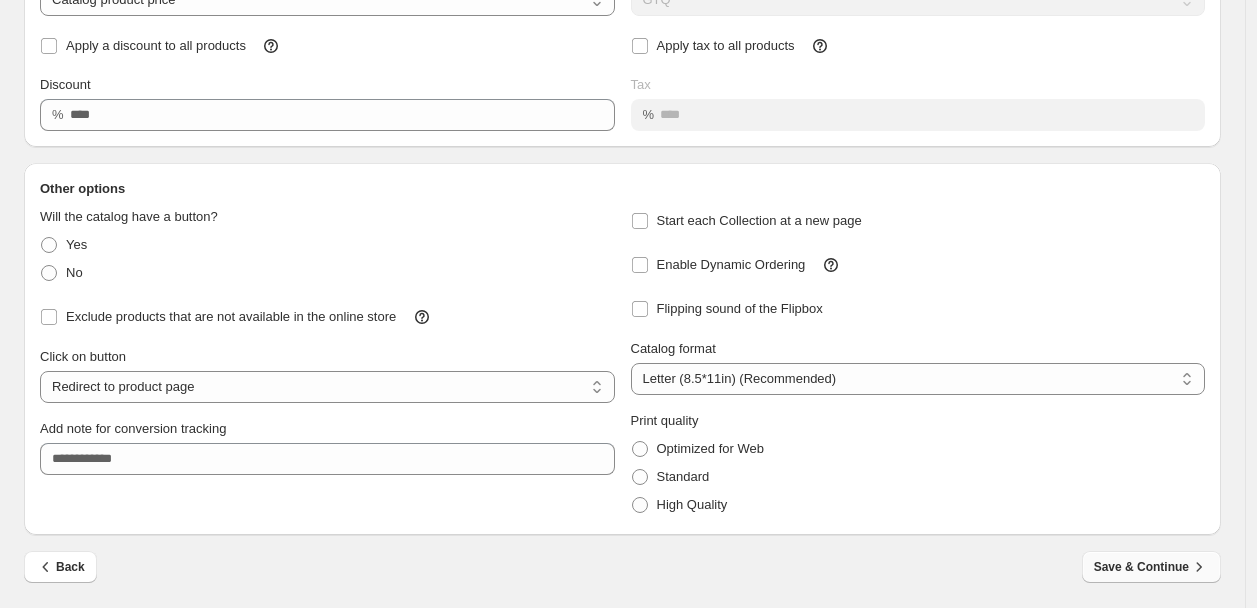 click on "Save & Continue" at bounding box center (1151, 567) 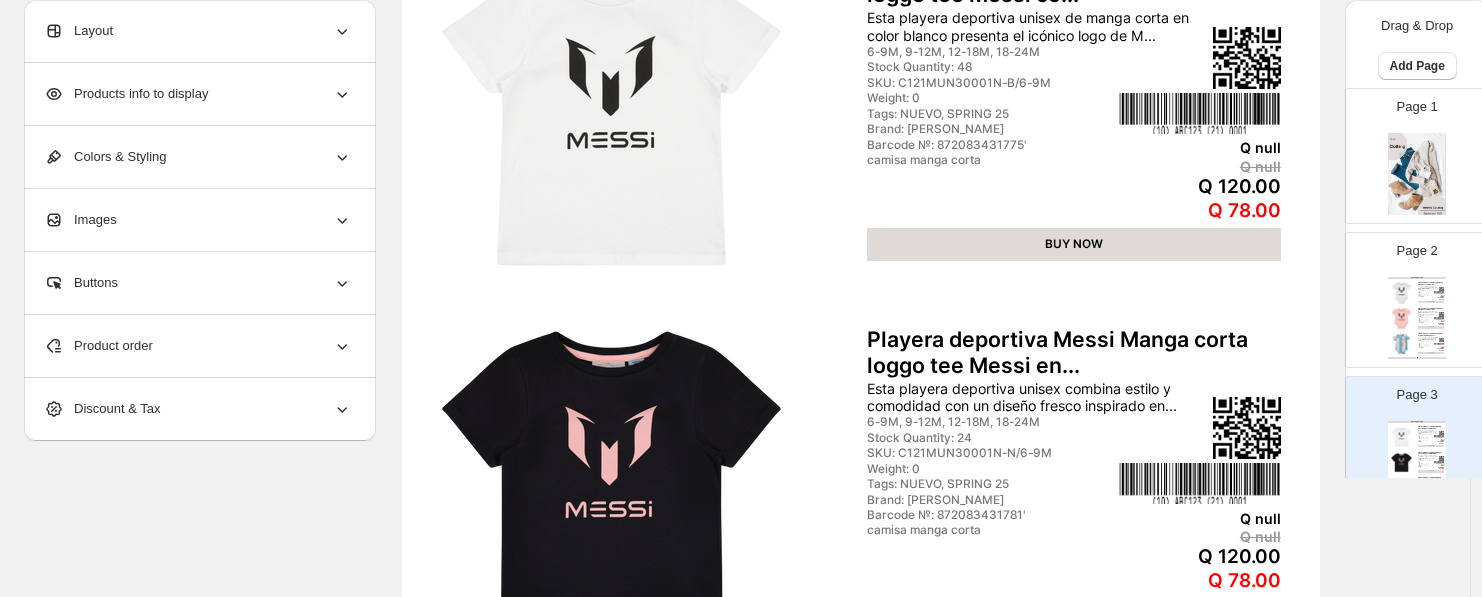 scroll, scrollTop: 50, scrollLeft: 0, axis: vertical 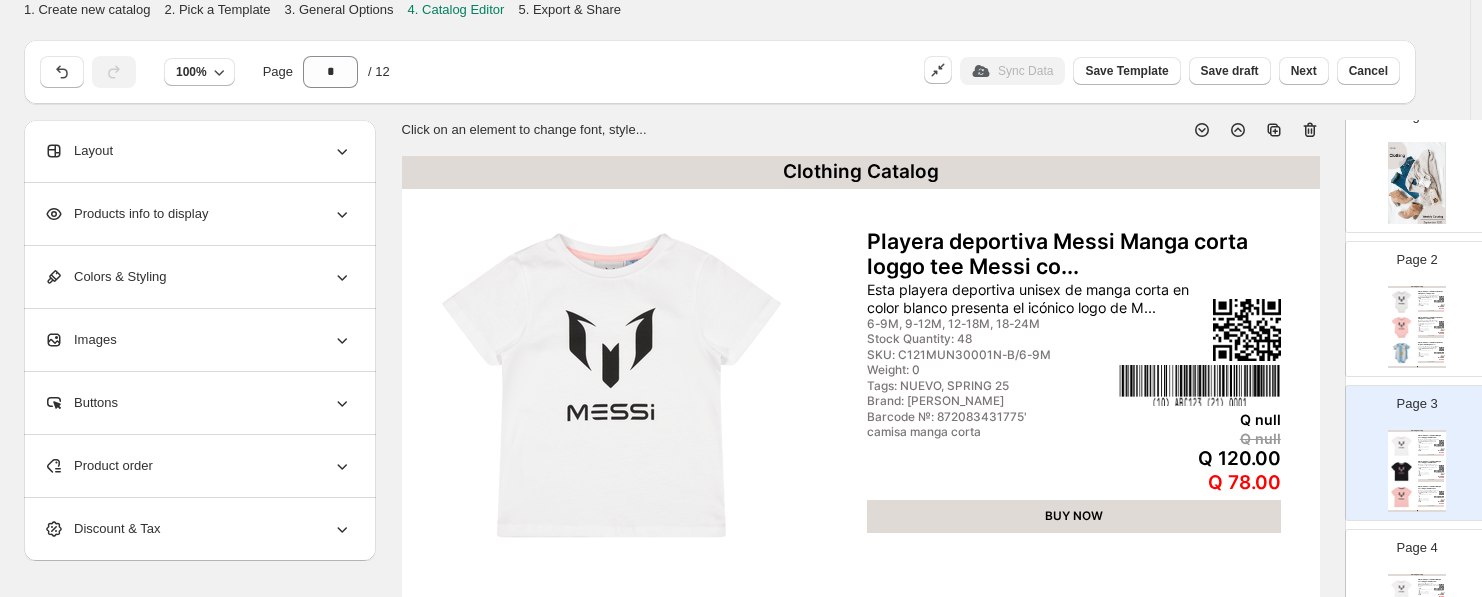 click on "BUY NOW" at bounding box center [1431, 336] 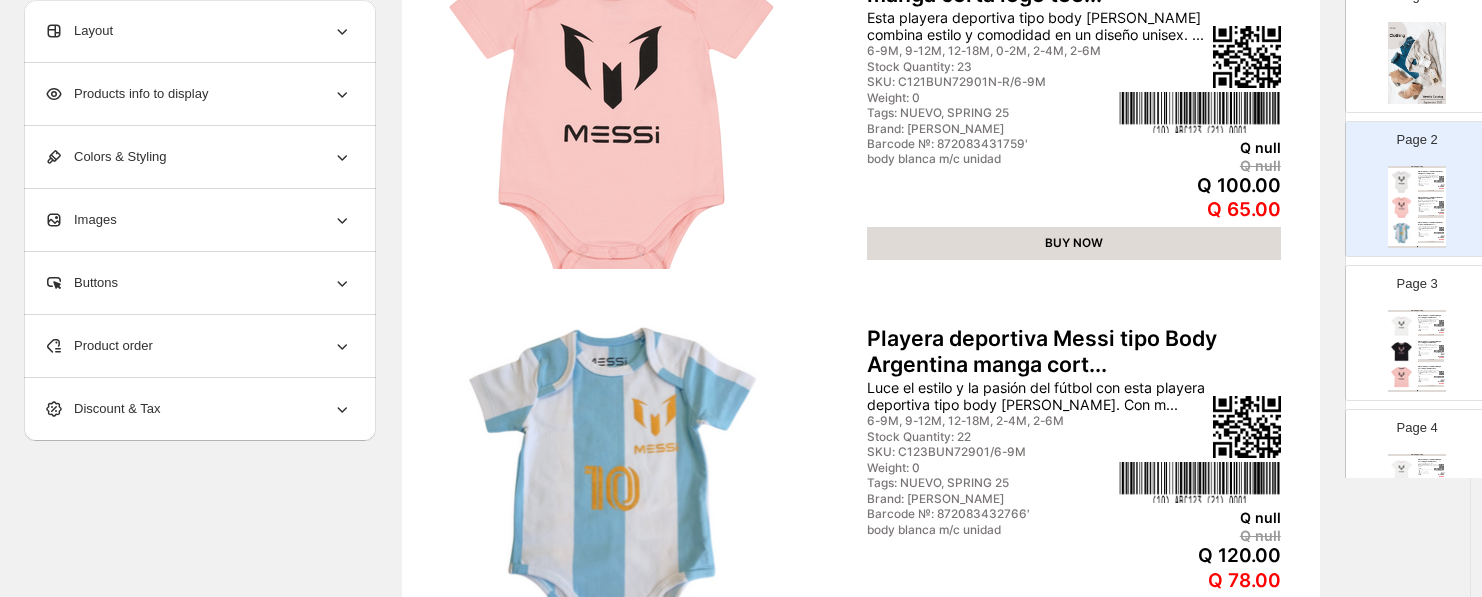 scroll, scrollTop: 827, scrollLeft: 0, axis: vertical 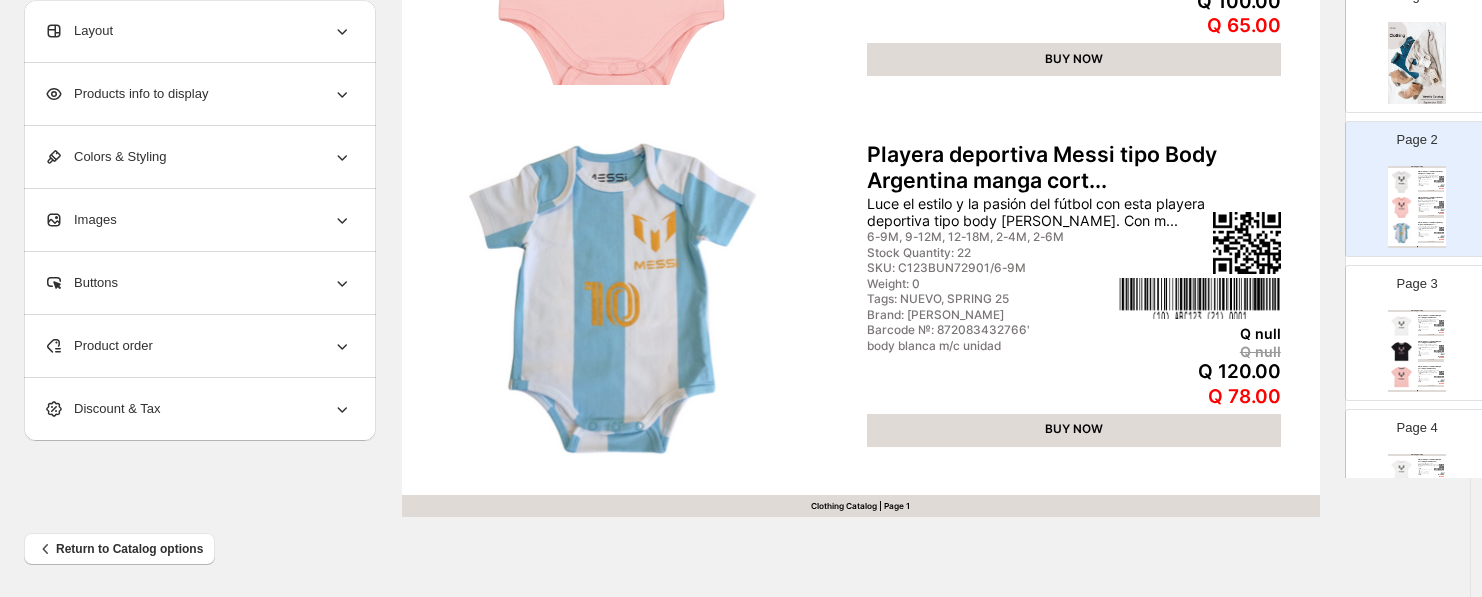 click on "Page 3 Clothing Catalog Playera deportiva Messi Manga corta loggo tee Messi co... Esta playera deportiva unisex de manga corta en color blanco presenta el icónico logo de M... 6-9M, 9-12M, 12-18M, 18-24M Stock Quantity:  48 SKU:  C121MUN30001N-B/6-9M Weight:  0 Tags:  NUEVO, SPRING 25 Brand:  Messi Barcode №:  872083431775' camisa manga corta Q null Q null Q 120.00 Q 78.00 BUY NOW Playera deportiva Messi Manga corta loggo tee Messi en... Esta playera deportiva unisex combina estilo y comodidad con un diseño fresco inspirado en... 6-9M, 9-12M, 12-18M, 18-24M Stock Quantity:  24 SKU:  C121MUN30001N-N/6-9M Weight:  0 Tags:  NUEVO, SPRING 25 Brand:  Messi Barcode №:  872083431781' camisa manga corta Q null Q null Q 120.00 Q 78.00 BUY NOW Playera deportiva Messi Manga corta logo tee Messi col... Esta playera deportiva unisex de manga corta en color rosado combina estilo y comodidad. C... 6-9M, 9-12M, 12-18M, 18-24M Stock Quantity:  48 SKU:  C121MUN30001N-R/6-9M Weight:  0 Tags:  NUEVO, SPRING 25 Q null" at bounding box center (1409, 325) 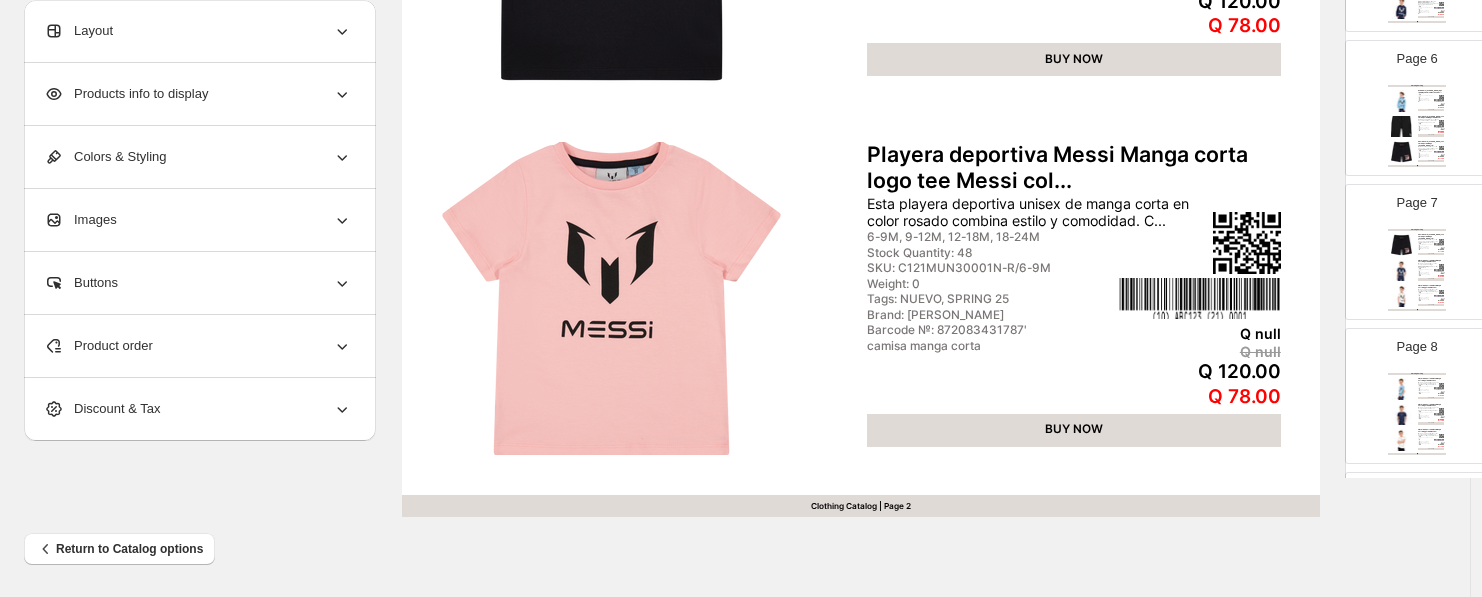 scroll, scrollTop: 333, scrollLeft: 0, axis: vertical 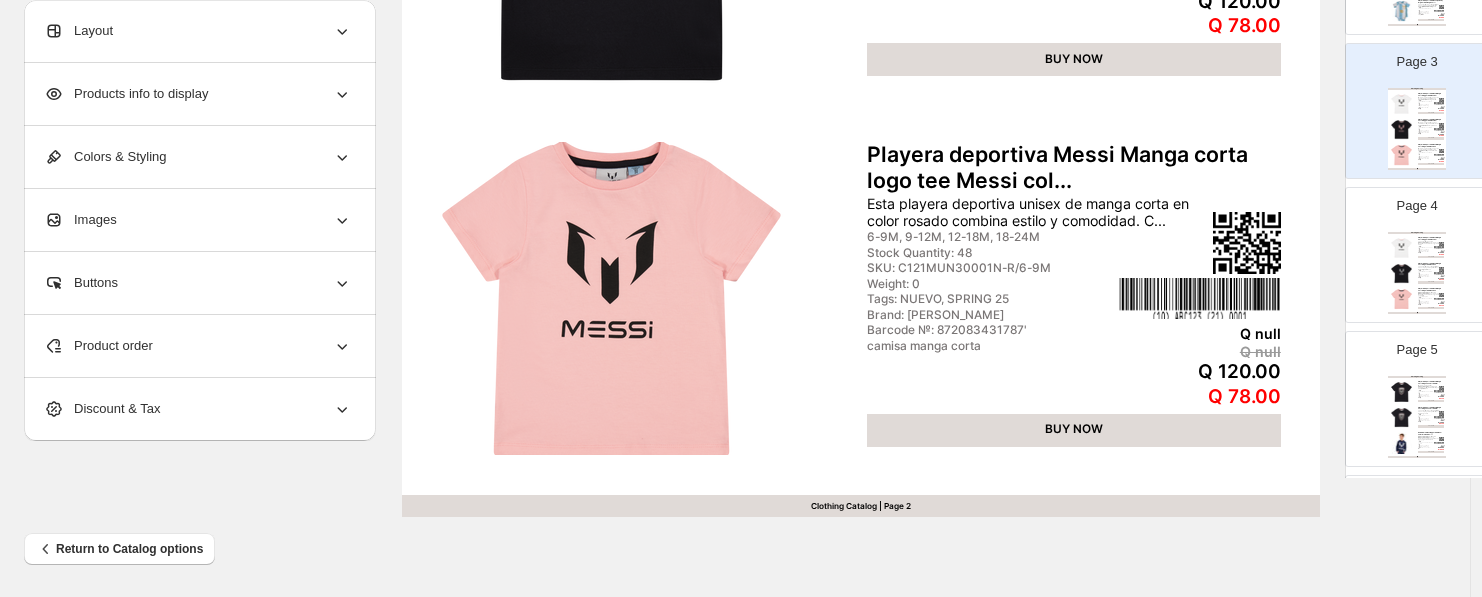 click on "Clothing Catalog Playera deportiva Messi Manga corta loggo tee Messi co... Luce el estilo y la energía de Messi con esta playera deportiva unisex de manga corta en c... T.3, T.4 Stock Quantity:  47 SKU:  C121MUN30001T-B/T.3 Weight:  0 Tags:  NUEVO, SPRING 25 Brand:  Messi Barcode №:  872083431779' camisa manga corta Q null Q null Q 120.00 Q 78.00 BUY NOW Playera deportiva Messi Manga corta logo tee Messi col... Luce el estilo y la pasión del fútbol con esta playera deportiva Messi de manga corta en c... 6-9M, 9-12M, 12-18M, 18-24M Stock Quantity:  24 SKU:  C121MUN30002N-N/6-9M Weight:  0 Tags:  NUEVO, SPRING 25 Brand:  Messi Barcode №:  872083431793' camisa manga corta Q null Q null Q 130.00 Q 84.50 BUY NOW Playera deportiva Messi Manga corta logo tee Messi col... Luce el estilo único de Messi con esta playera deportiva unisex de manga corta en color ro... 6-9M, 9-12M, 12-18M, 18-24M Stock Quantity:  35 SKU:  C121MUN30002N-R/6-9M Weight:  0 Tags:  NUEVO, SPRING 25 Brand:  Messi camisa manga corta" at bounding box center (1417, 273) 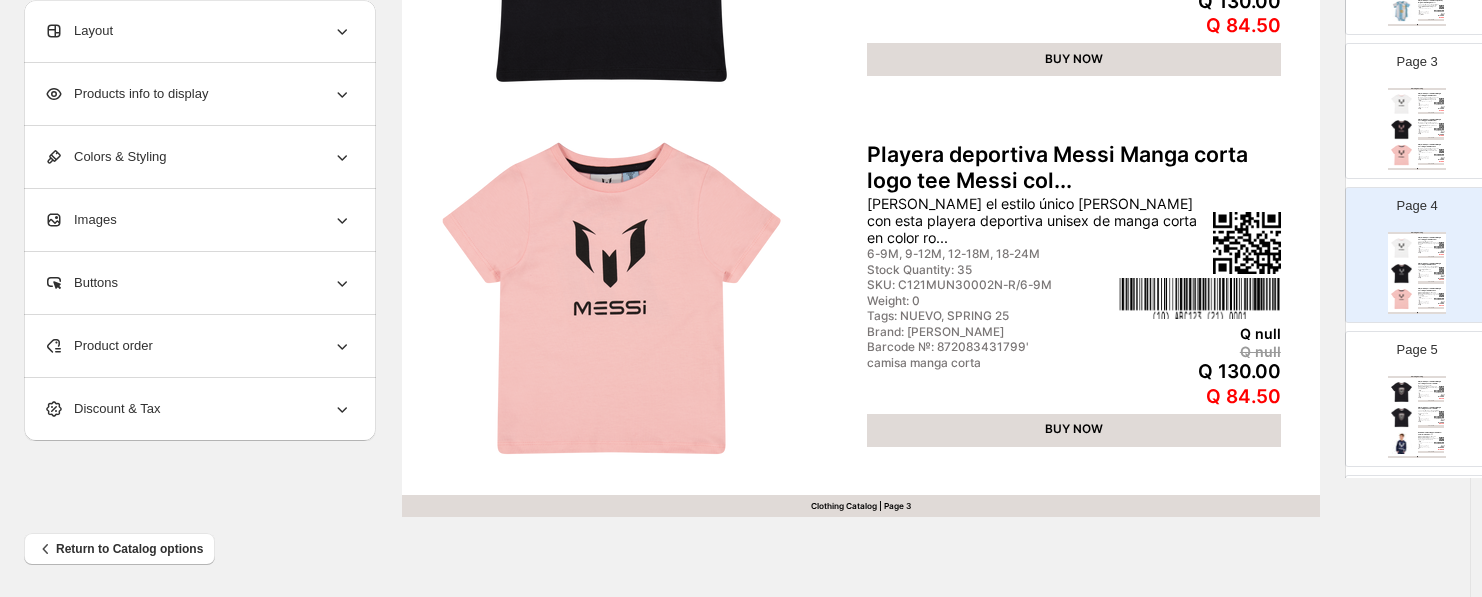 click on "Clothing Catalog Playera deportiva Messi Manga corta logo soccer tee Me... Esta playera deportiva Messi en color negro combina estilo y comodidad para cualquier fan ... 6-9M, 9-12M, 12-18M, 18-24M Stock Quantity:  12 SKU:  C121MUN30003N-N/6-9M Weight:  0 Tags:  NUEVO, SPRING 25 Brand:  Messi Barcode №:  872083431805' camisa manga corta Q null Q null Q 130.00 Q 84.50 BUY NOW Playera deportiva Messi Manga corta logo soccer tee Me... Luce el estilo y la pasión por el fútbol con esta playera deportiva Messi de manga corta. ... T.3, T.4 Stock Quantity:  12 SKU:  C121MUN30003T-N/T.3 Weight:  0 Tags:  NUEVO, SPRING 25 Brand:  Messi Barcode №:  872083431809' camisa manga corta Q null Q null Q 130.00 Q 84.50 BUY NOW Sudadero Messi  loggo tee Messi color azul unisex - T.... Luce el estilo único de Messi con esta sudadera unisex en color azul. Con un diseño modern... T.4, T.6, T.8 Stock Quantity:  6 SKU:  C099KBN34603-AZ/T.4 Weight:  0 Tags:  NUEVO, SPRING 25 Brand:  Messi Barcode №:  872038695736' hoodie" at bounding box center (1417, 417) 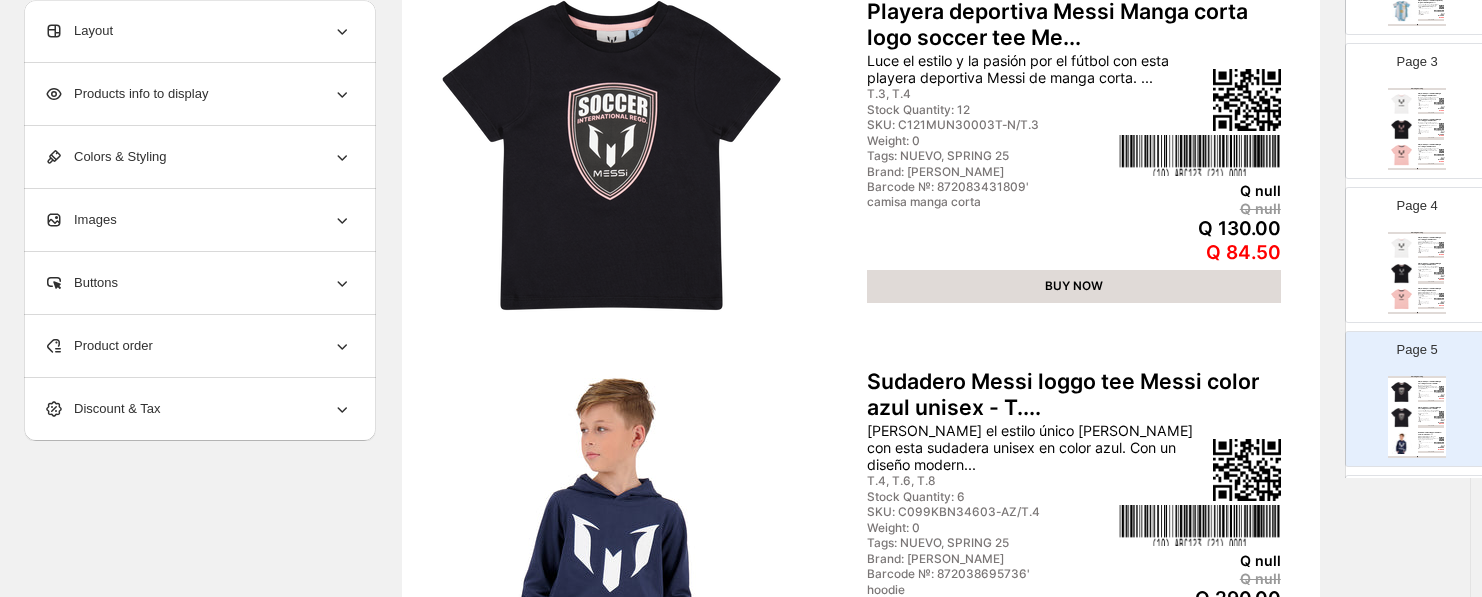 scroll, scrollTop: 605, scrollLeft: 0, axis: vertical 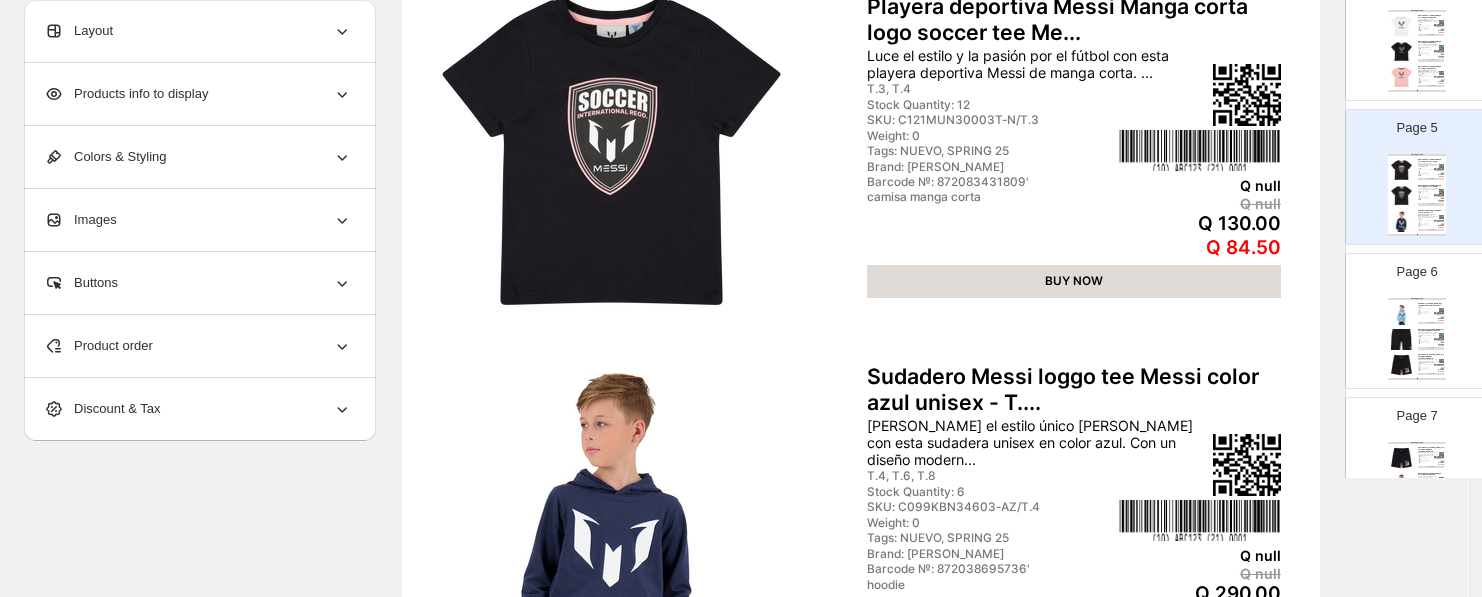 click on "Clothing Catalog Sudadero Messi  logo tee Messi color celeste unisex - ... T.4, T.6, T.8 Stock Quantity:  8 SKU:  C099KBN34603-CE/T.4 Weight:  0 Tags:  NUEVO, SPRING 25 Brand:  Messi Barcode №:  872038695758' hoodie Q null Q null Q 290.00 Q 188.50 BUY NOW Pantaloneta Messi con cinta ajustable logo tee messi c... Disfruta de comodidad y estilo con la pantaloneta Messi en color negro. Cuenta con una cin... T.6, T.8 Stock Quantity:  8 SKU:  C099KBN46005/T.6 Weight:  0 Tags:  NUEVO, SPRING 25 Brand:  Messi Barcode №:  872083408782' Pantaloneta Q null Q null Q 260.00 Q 169.00 BUY NOW Pantaloneta Messi con cinta ajustable logo de messi 10... Disfruta de la comodidad y estilo con esta pantaloneta Messi en color negro, diseñada para... 6-9M, 9-12M, 12-18M, 18-24M Stock Quantity:  24 SKU:  C121MUN46001N-N/6-9M Weight:  0 Tags:  NUEVO, SPRING 25 Brand:  Messi Barcode №:  872083431817' Pantaloneta Q null Q null Q 180.00 Q 117.00 BUY NOW Clothing Catalog | Page undefined" at bounding box center (1417, 339) 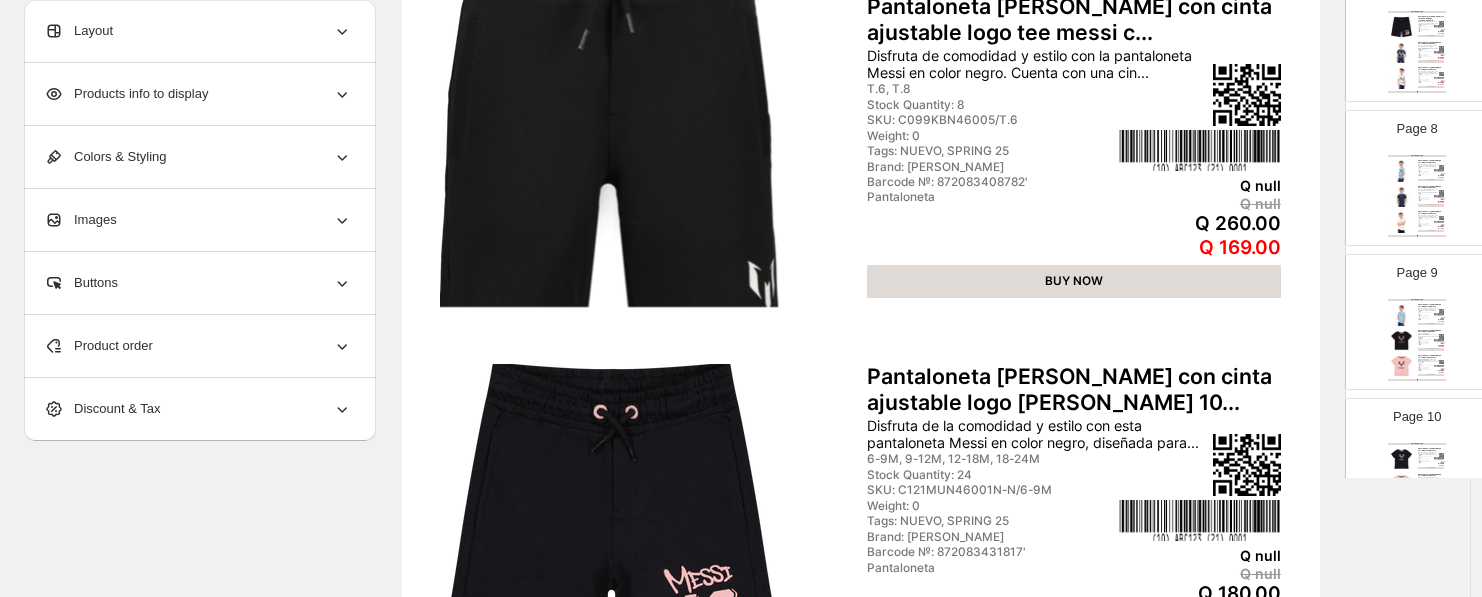 scroll, scrollTop: 820, scrollLeft: 0, axis: vertical 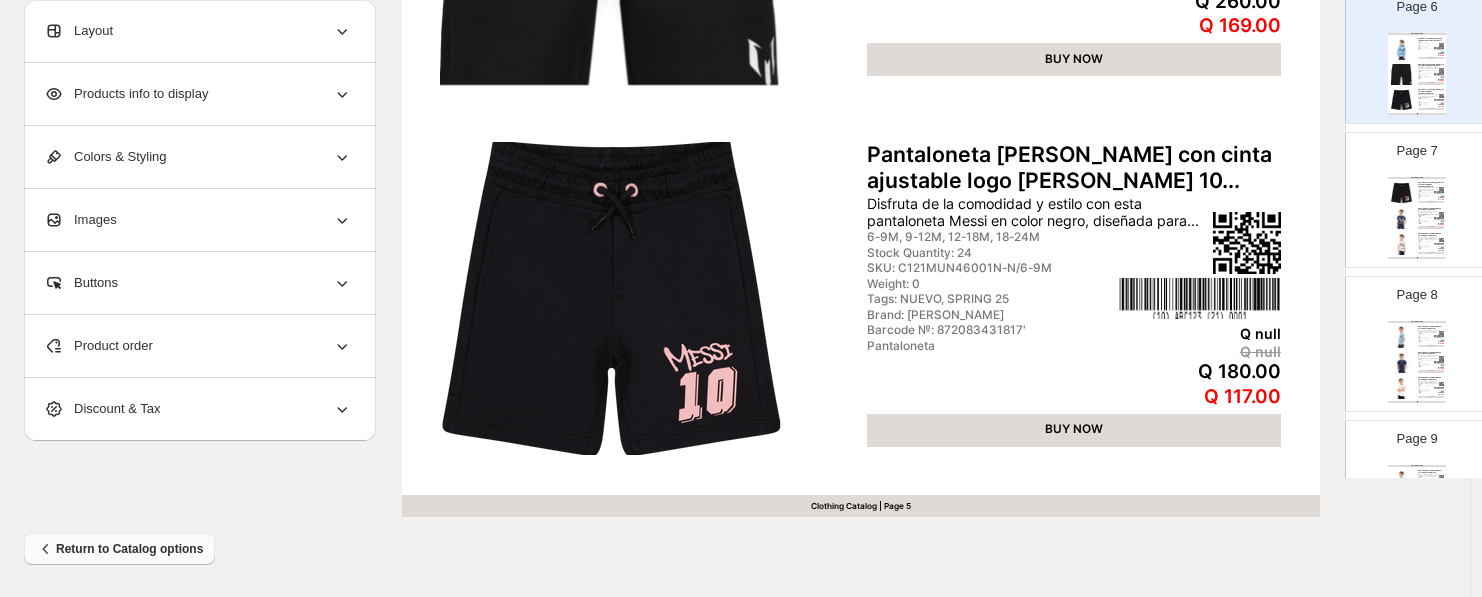 click on "Return to Catalog options" at bounding box center [119, 549] 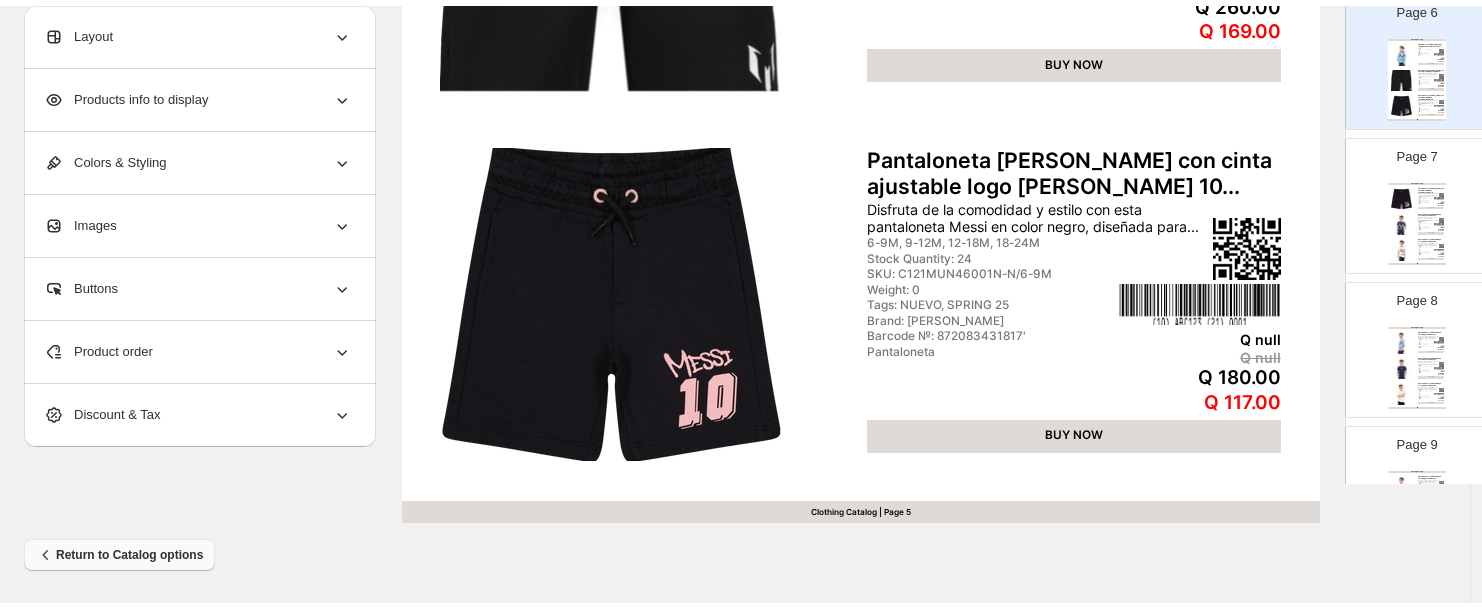 scroll, scrollTop: 0, scrollLeft: 0, axis: both 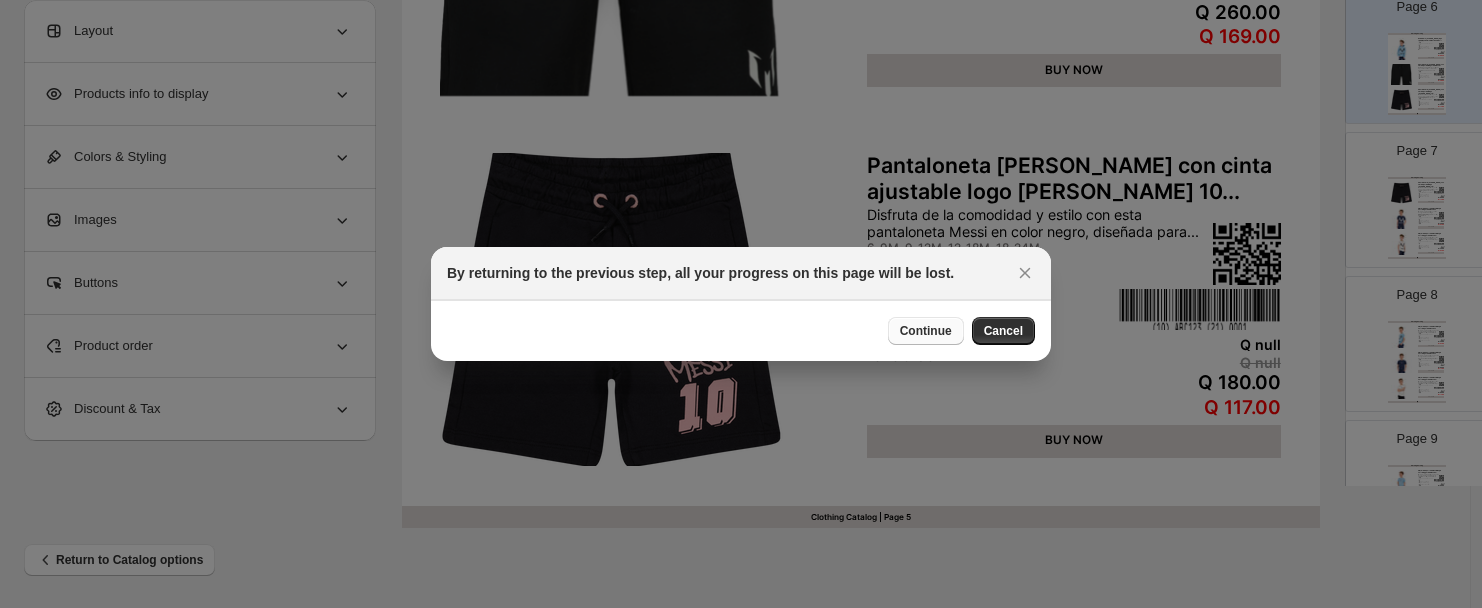 click on "Continue" at bounding box center [926, 331] 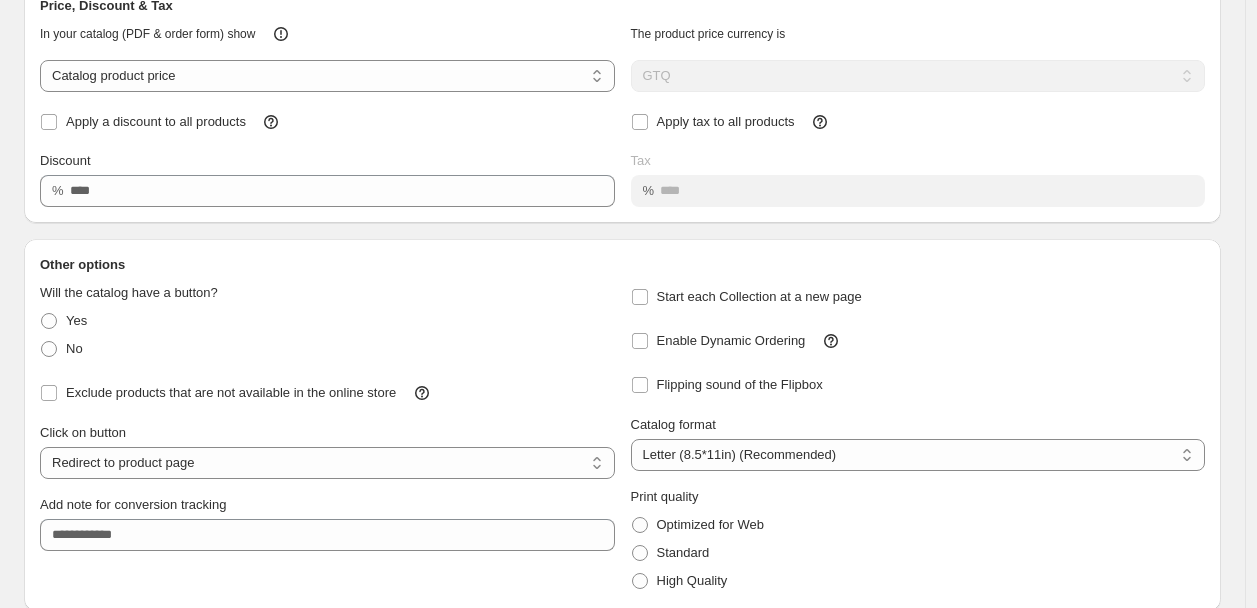 scroll, scrollTop: 192, scrollLeft: 0, axis: vertical 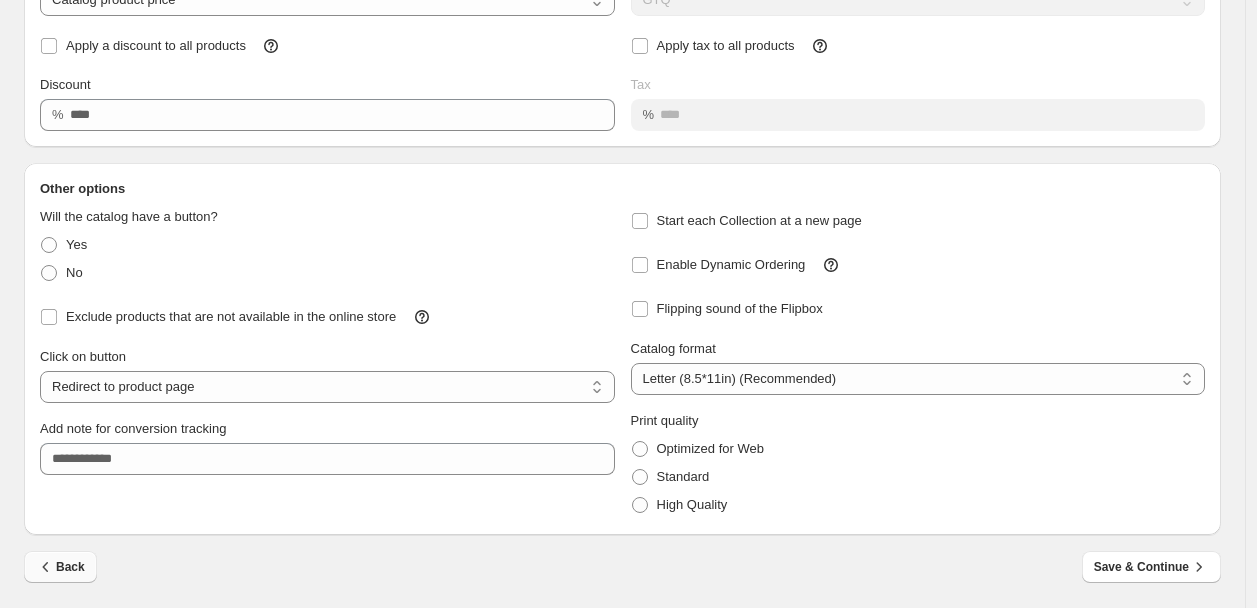 click on "Back" at bounding box center [60, 567] 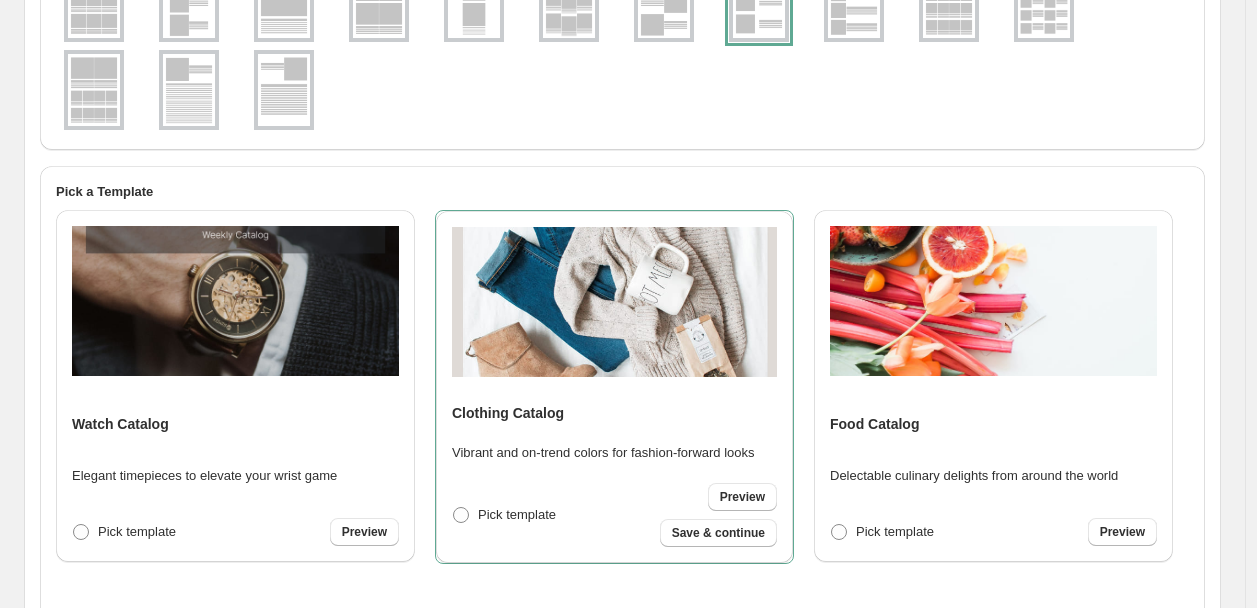 scroll, scrollTop: 444, scrollLeft: 0, axis: vertical 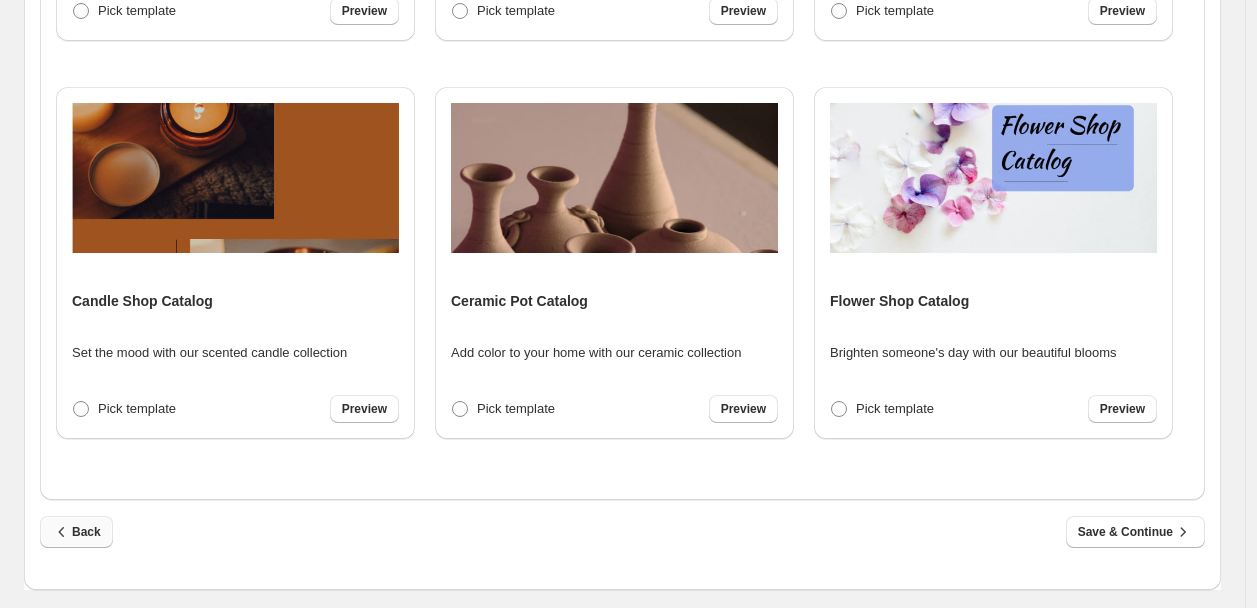 click 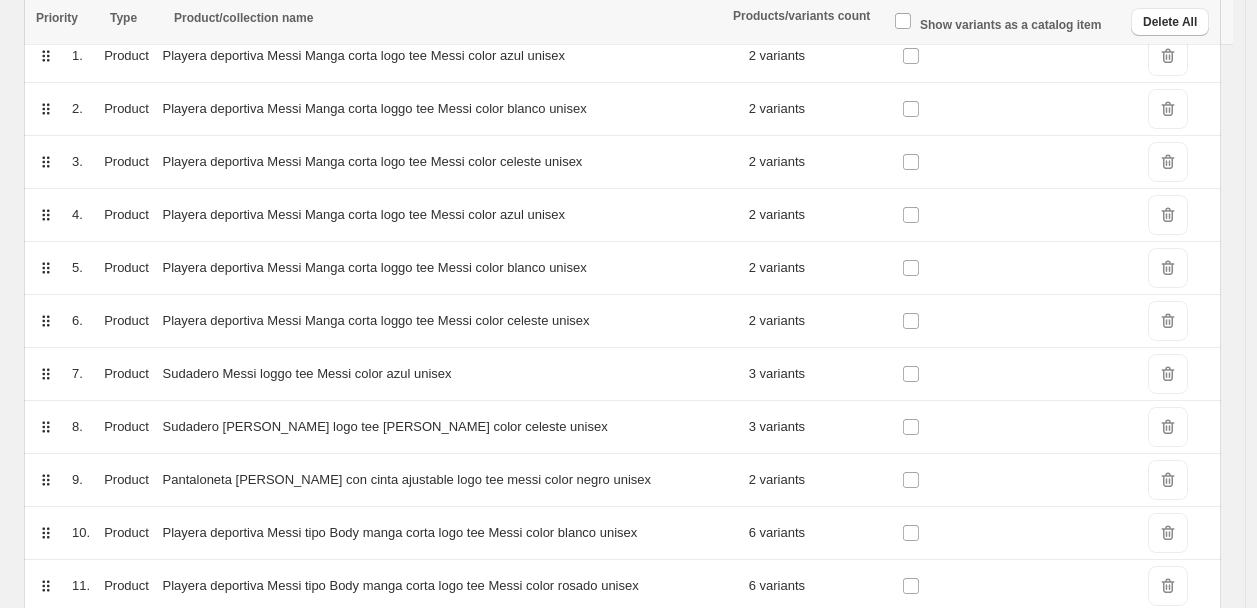 scroll, scrollTop: 12, scrollLeft: 0, axis: vertical 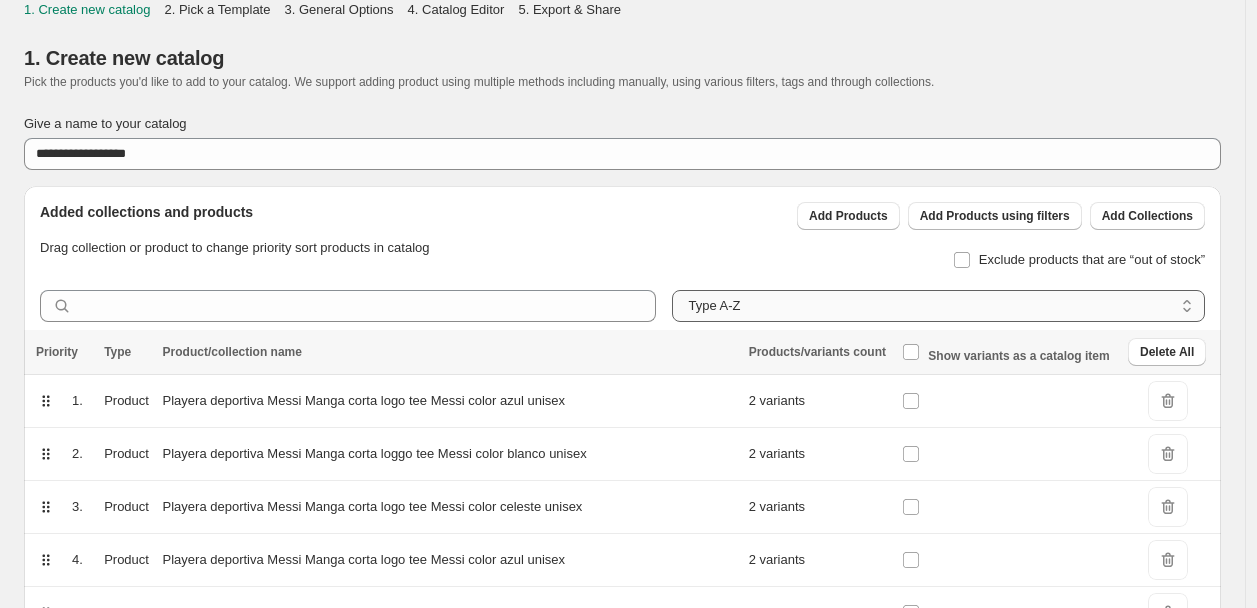click on "**********" at bounding box center (938, 306) 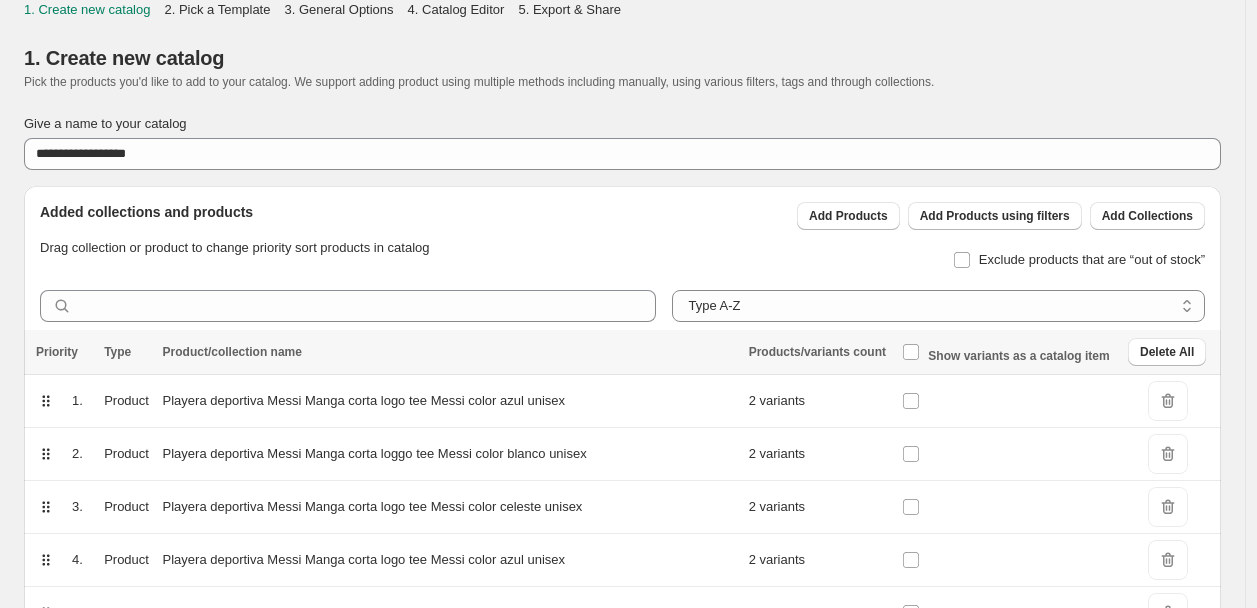select on "******" 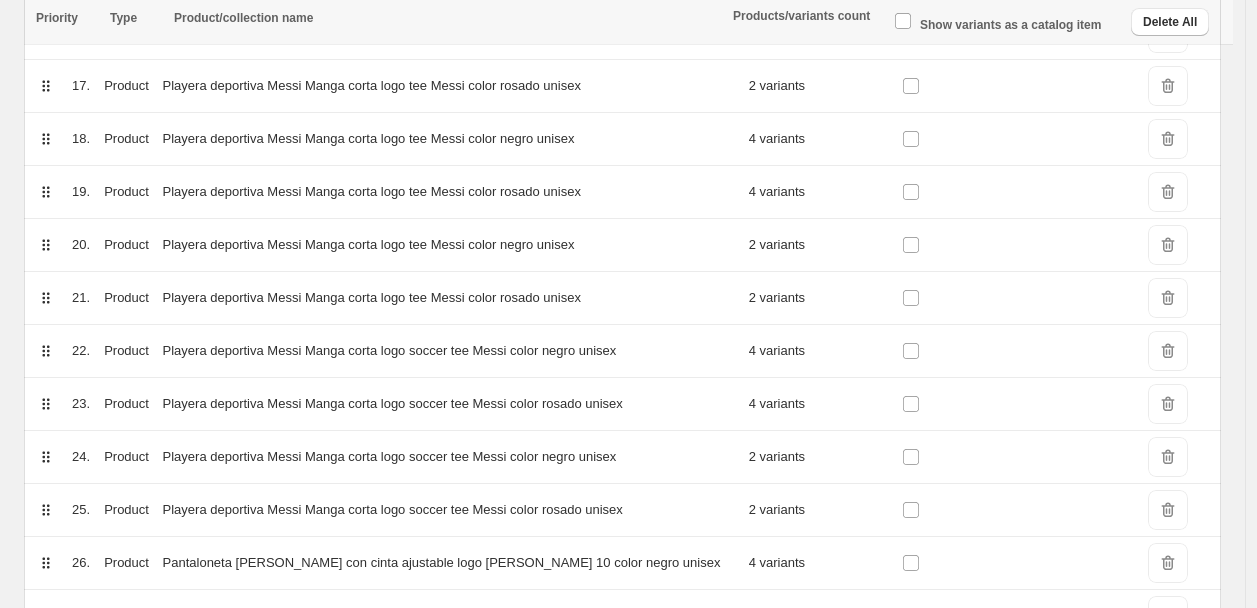 scroll, scrollTop: 1327, scrollLeft: 0, axis: vertical 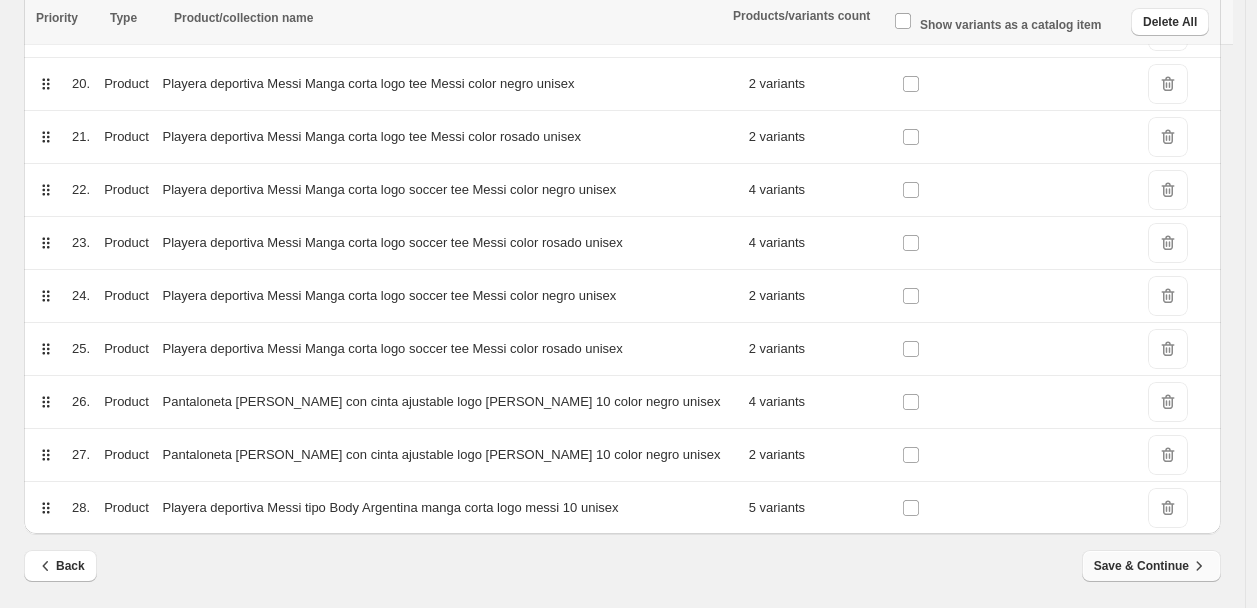 click on "Save & Continue" at bounding box center (1151, 566) 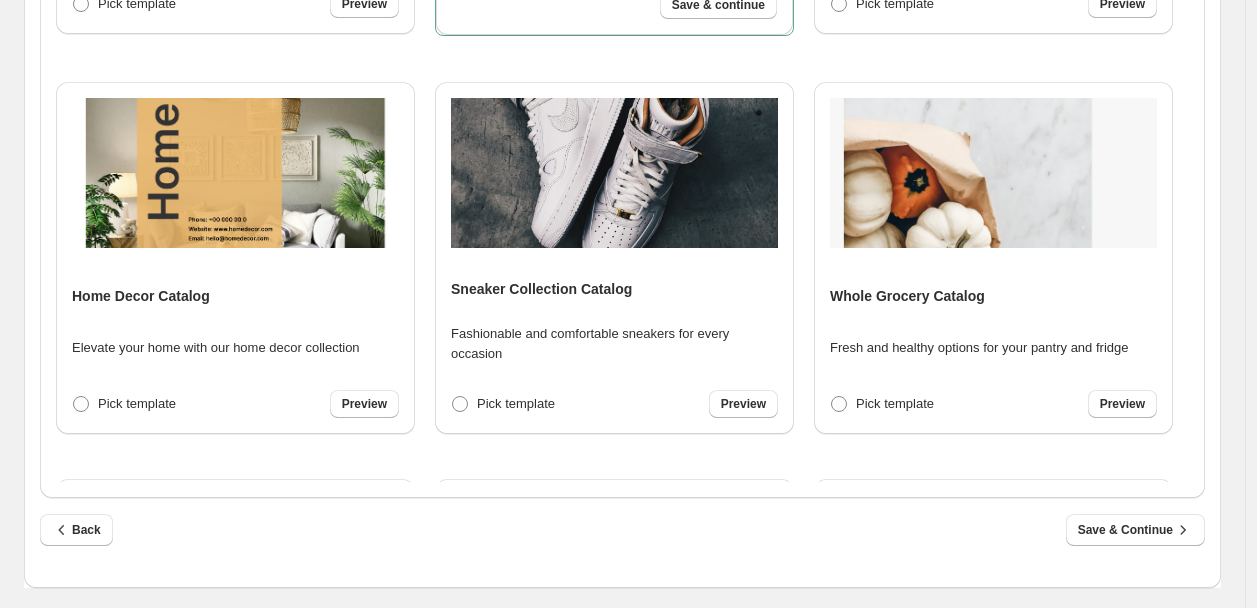 scroll, scrollTop: 177, scrollLeft: 0, axis: vertical 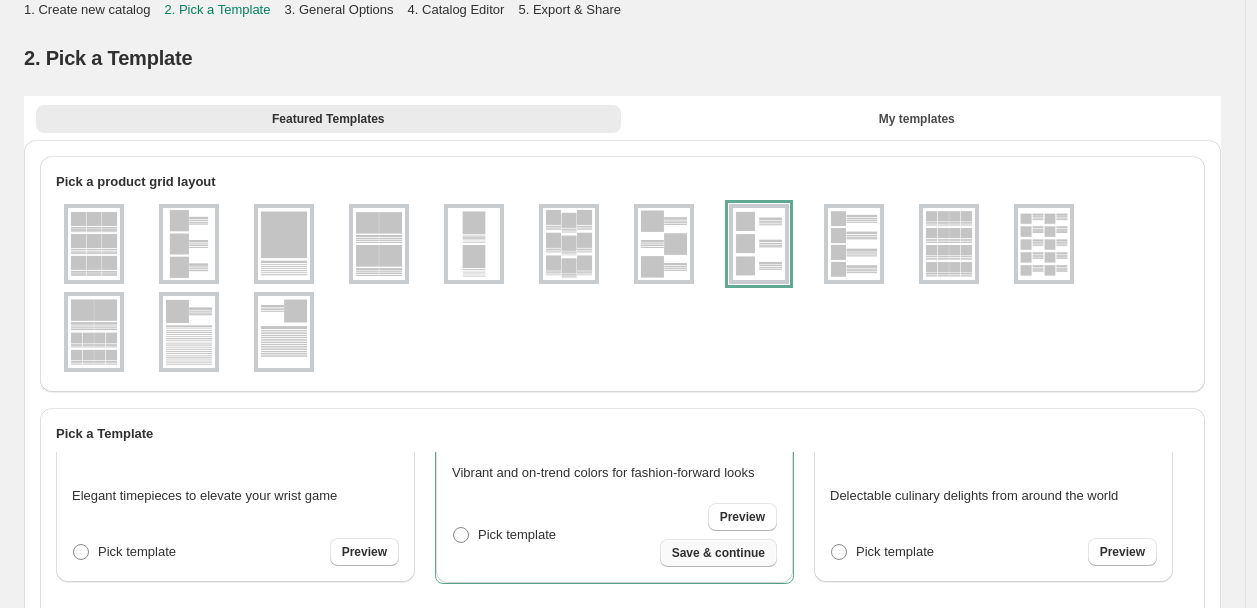 click on "Save & continue" at bounding box center (718, 553) 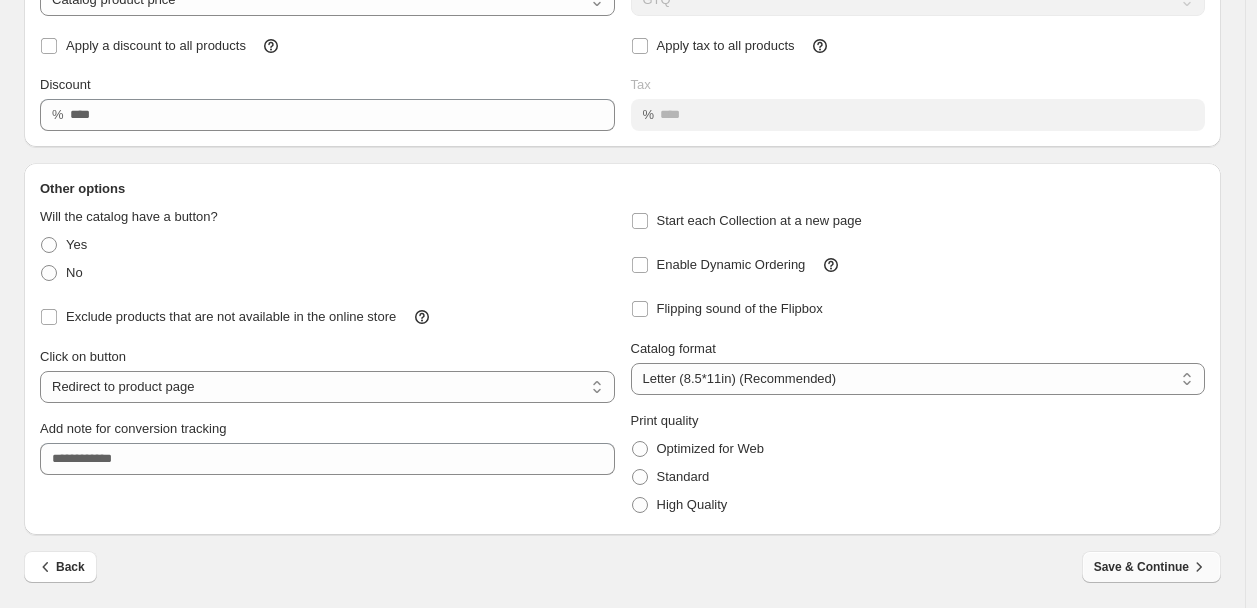click 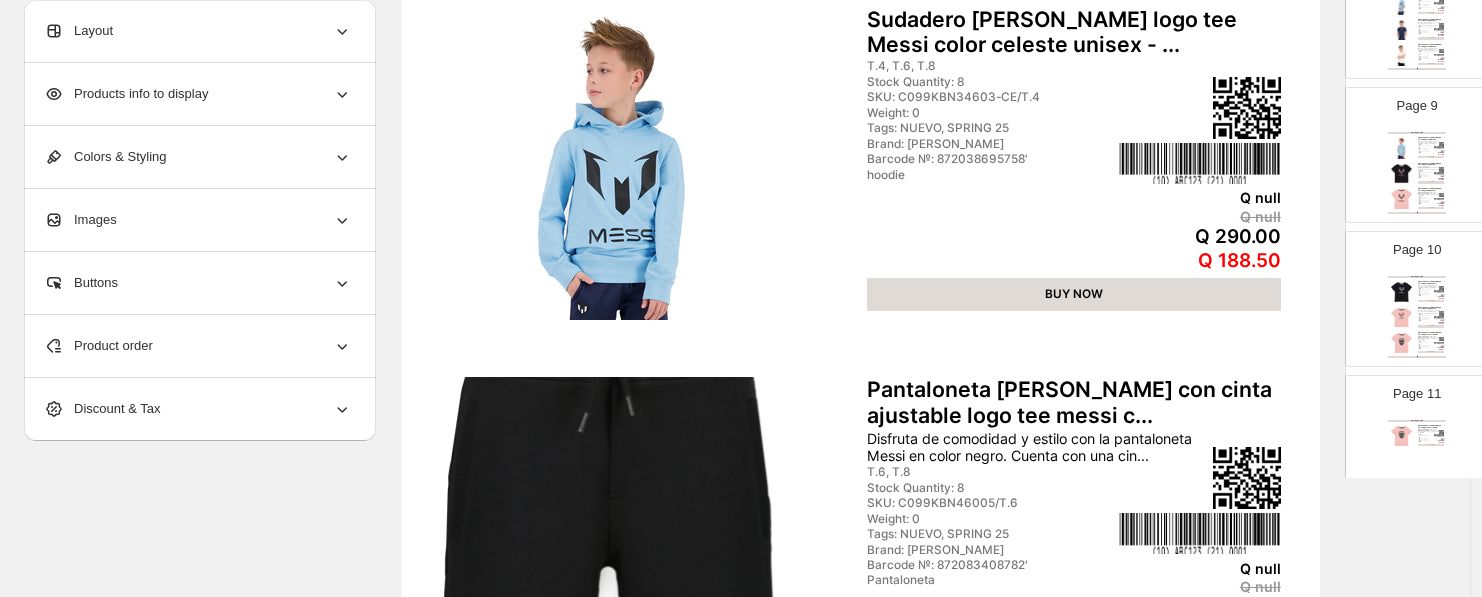 click at bounding box center (1439, 435) 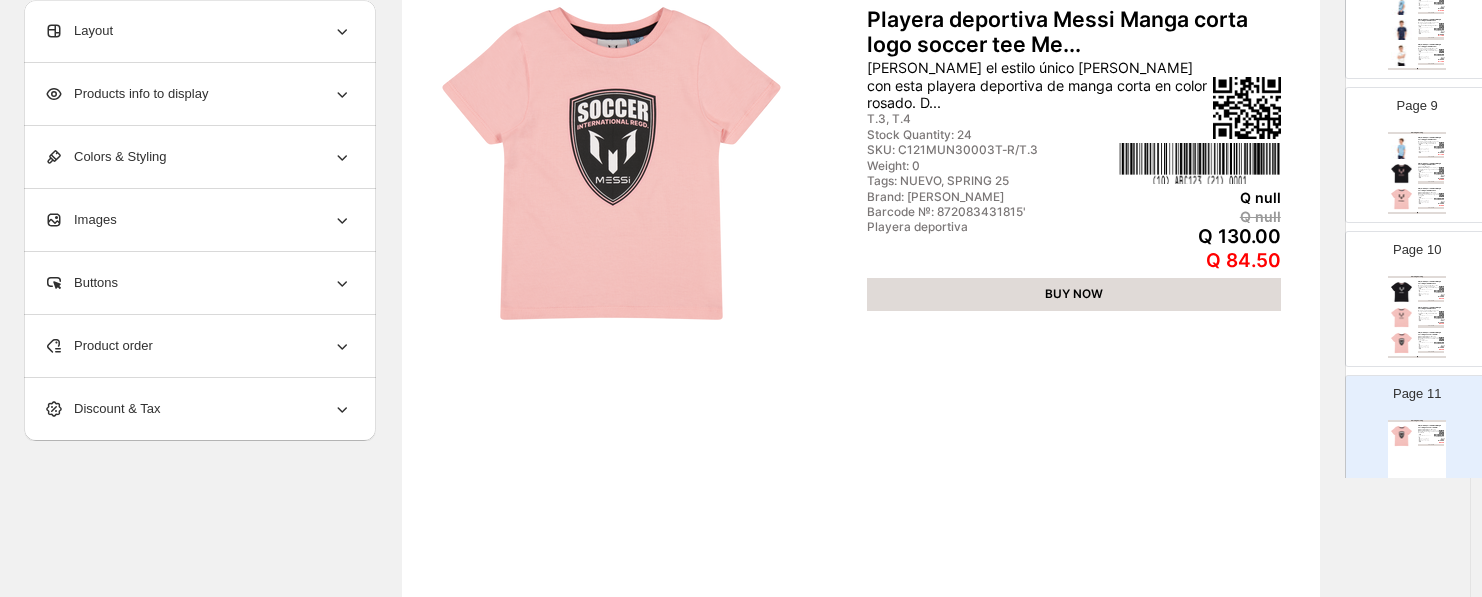 click on "Page 10 Clothing Catalog Playera deportiva Messi Manga corta logo tee Messi col... Esta playera deportiva Messi de manga corta en color negro combina estilo y comodidad para... T.3, T.4 Stock Quantity:  24 SKU:  C121MUN30002T-N/T.3 Weight:  0 Tags:  NUEVO, SPRING 25 Brand:  Messi Barcode №:  872083431797' Playera deportiva Q null Q null Q 130.00 Q 84.50 BUY NOW Playera deportiva Messi Manga corta logo tee Messi col... Esta playera deportiva unisex de manga corta en color rosado combina estilo y comodidad. C... T.3, T.4 Stock Quantity:  35 SKU:  C121MUN30002T-R/T.3 Weight:  0 Tags:  NUEVO, SPRING 25 Brand:  Messi Barcode №:  872083431803' Playera deportiva Q null Q null Q 130.00 Q 84.50 BUY NOW Playera deportiva Messi Manga corta logo soccer tee Me... Luce el estilo único de Messi con esta playera deportiva unisex en color rosado. De manga ... 6-9M, 9-12M, 12-18M, 18-24M Stock Quantity:  24 SKU:  C121MUN30003N-R/6-9M Weight:  0 Tags:  NUEVO, SPRING 25 Brand:  Messi Barcode №:  872083431811' Q null" at bounding box center [1409, 291] 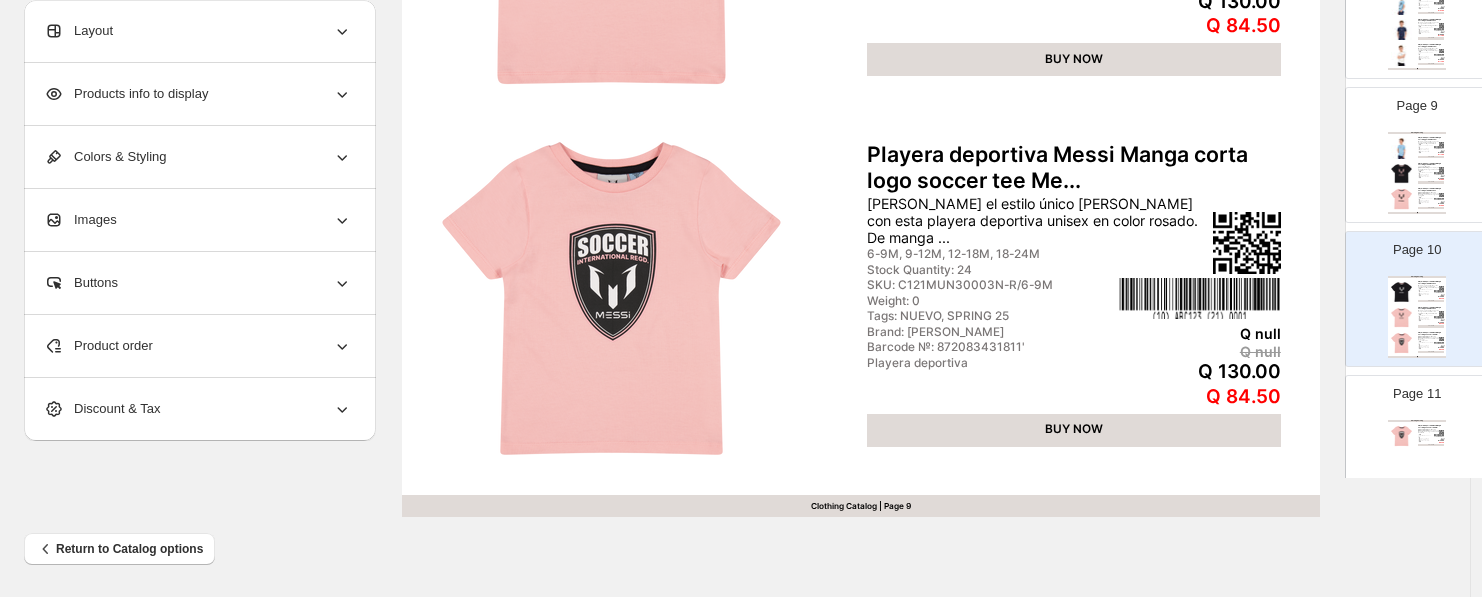 click on "Page 11 Clothing Catalog Playera deportiva Messi Manga corta logo soccer tee Me... Luce el estilo único de Messi con esta playera deportiva de manga corta en color rosado. D... T.3, T.4 Stock Quantity:  24 SKU:  C121MUN30003T-R/T.3 Weight:  0 Tags:  NUEVO, SPRING 25 Brand:  Messi Barcode №:  872083431815' Playera deportiva Q null Q null Q 130.00 Q 84.50 BUY NOW Clothing Catalog | Page undefined" at bounding box center [1409, 435] 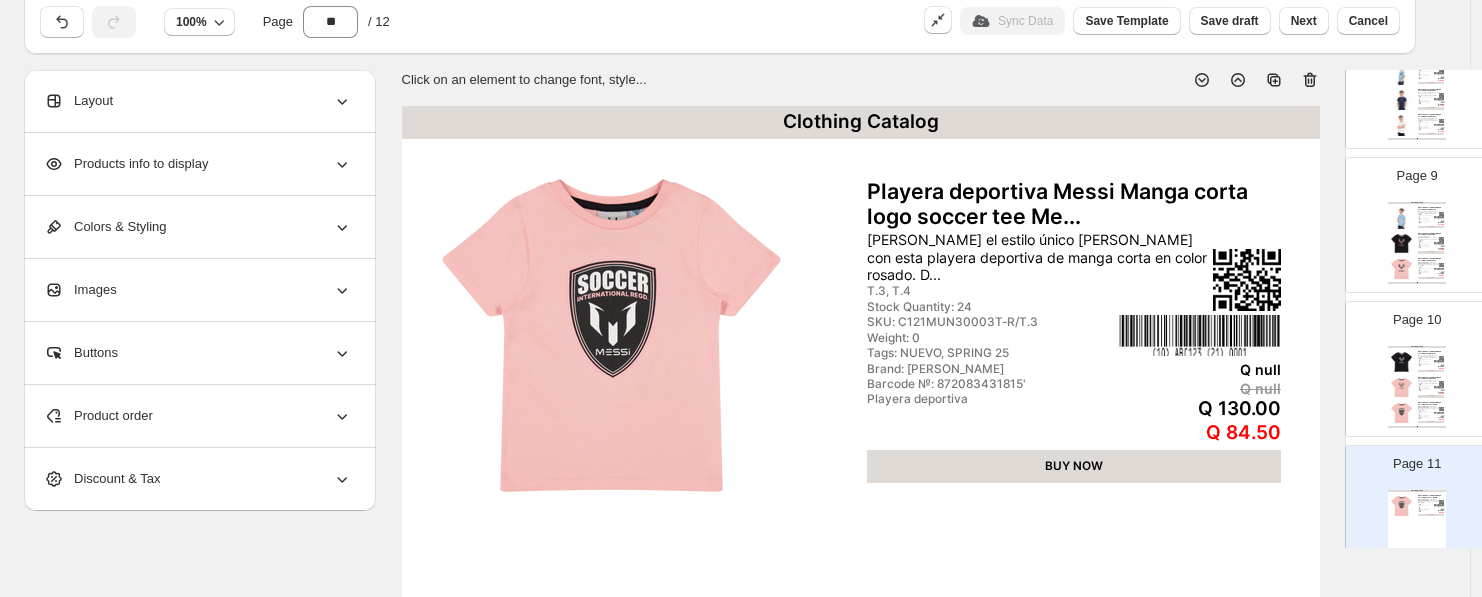 click on "Clothing Catalog" at bounding box center [1417, 347] 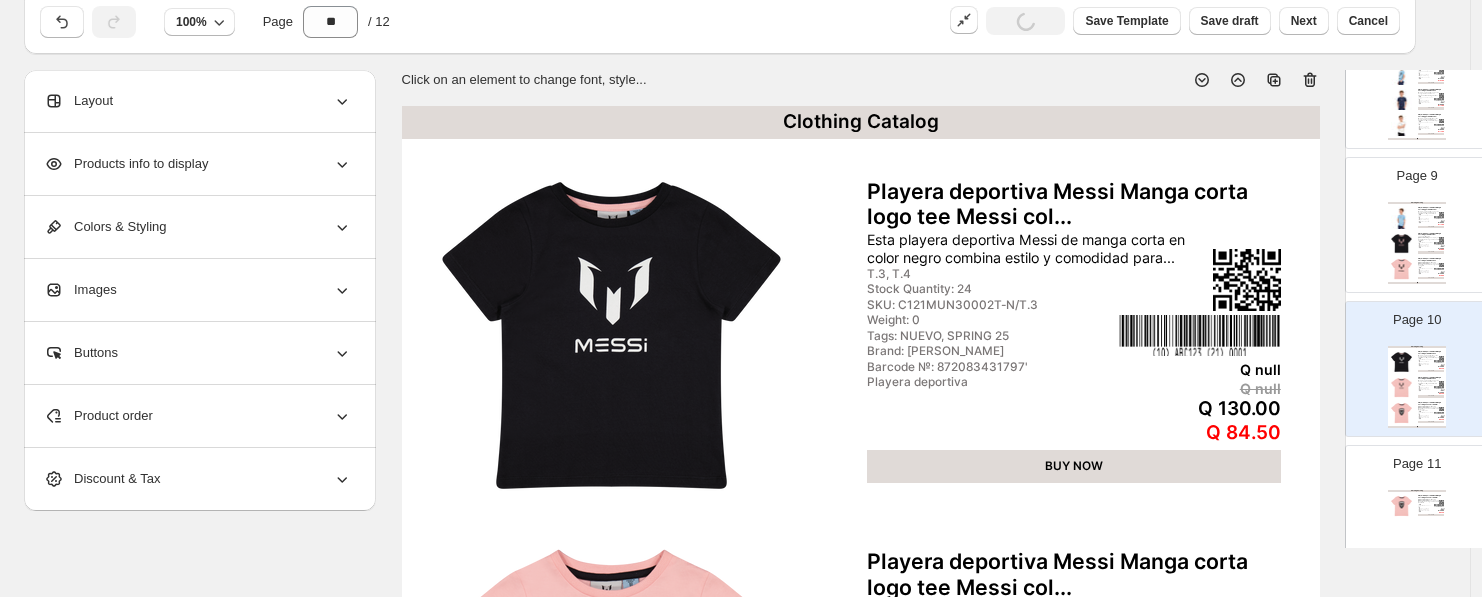 click on "Clothing Catalog Playera deportiva Messi Manga corta loggo tee Messi co... Esta playera deportiva unisex de manga corta en color celeste combina estilo y comodidad. ... T.6, T.8 Stock Quantity:  8 SKU:  C099KBN30009-CE/T.6 Weight:  0 Tags:  NUEVO, SPRING 25 Brand:  Messi Barcode №:  872083408774' Playera deportiva Q null Q null Q 180.00 Q 117.00 BUY NOW Playera deportiva Messi Manga corta logo tee Messi en ... Luce el estilo único de Messi con esta playera deportiva de manga corta en color negro, di... T.3, T.4 Stock Quantity:  24 SKU:  C121MUN30001T-N/T.3 Weight:  0 Tags:  NUEVO, SPRING 25 Brand:  Messi Barcode №:  872083431785' Playera deportiva Q null Q null Q 120.00 Q 78.00 BUY NOW Playera deportiva Messi Manga corta logo tee Messi col... Luce el estilo único de Messi con esta playera deportiva unisex de manga corta en color ro... T.3, T.4 Stock Quantity:  47 SKU:  C121MUN30001T-R/T.3 Weight:  0 Tags:  NUEVO, SPRING 25 Brand:  Messi Barcode №:  872083431791' Playera deportiva Q null Q null Q 78.00" at bounding box center [1417, 243] 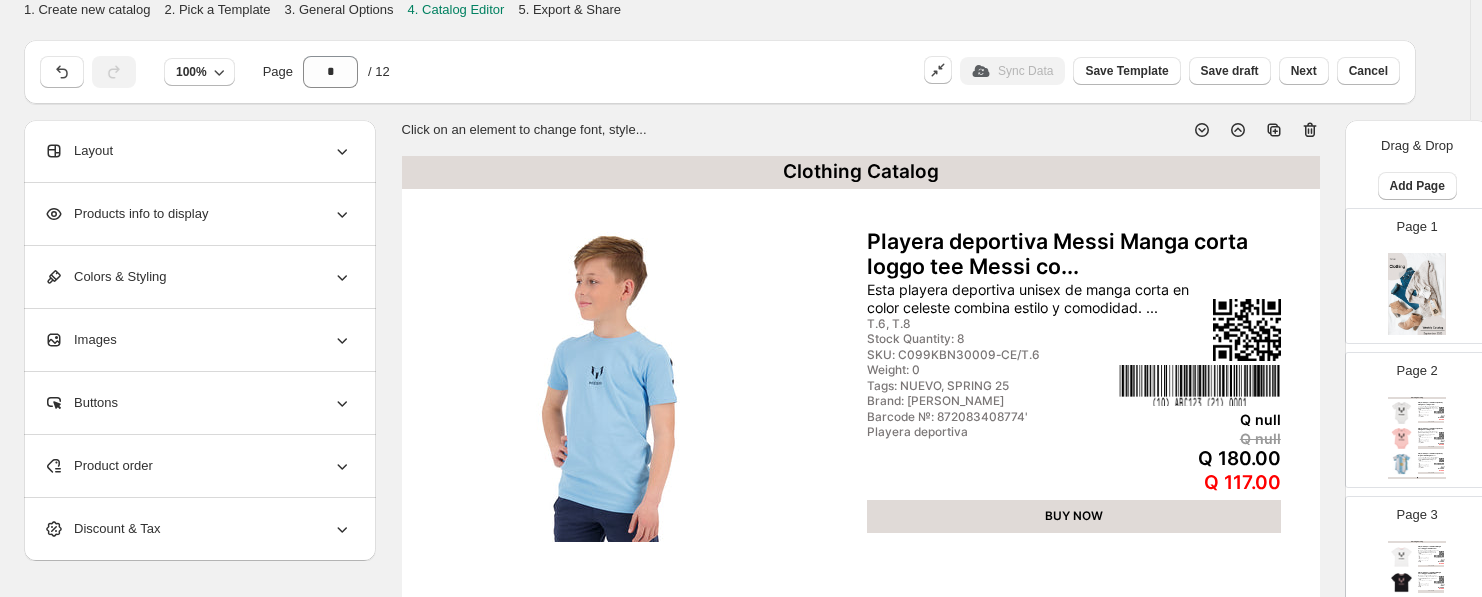 click on "6-9M, 9-12M, 12-18M, 0-2M, 2-4M, 2-6M" at bounding box center (1426, 409) 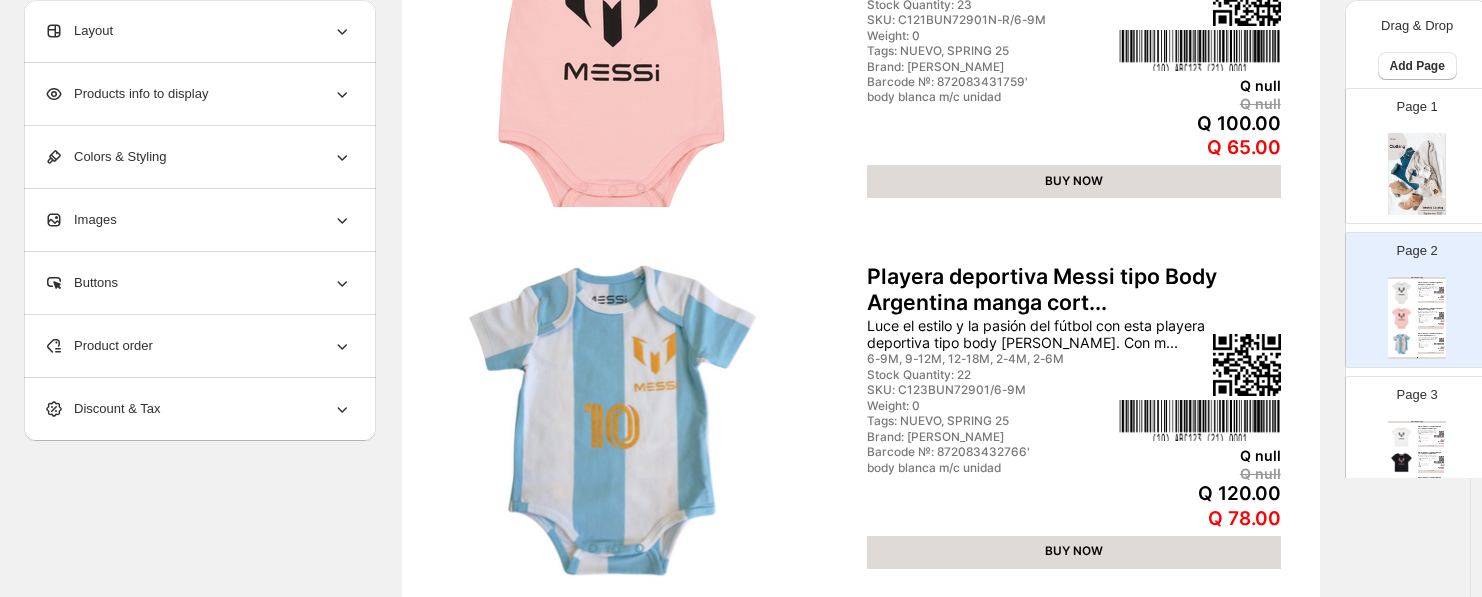 scroll, scrollTop: 827, scrollLeft: 0, axis: vertical 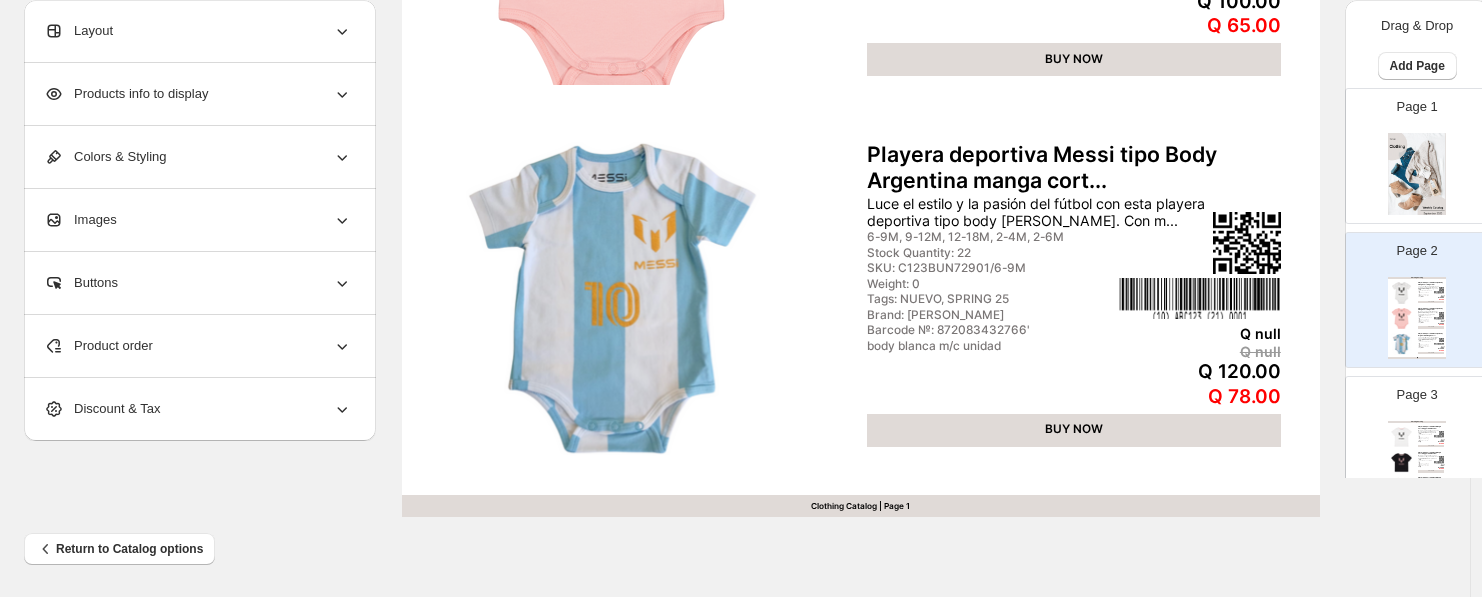 click on "Clothing Catalog Playera deportiva Messi Manga corta loggo tee Messi co... Esta playera deportiva unisex de manga corta en color blanco presenta el icónico logo de M... 6-9M, 9-12M, 12-18M, 18-24M Stock Quantity:  48 SKU:  C121MUN30001N-B/6-9M Weight:  0 Tags:  NUEVO, SPRING 25 Brand:  Messi Barcode №:  872083431775' camisa manga corta Q null Q null Q 120.00 Q 78.00 BUY NOW Playera deportiva Messi Manga corta loggo tee Messi en... Esta playera deportiva unisex combina estilo y comodidad con un diseño fresco inspirado en... 6-9M, 9-12M, 12-18M, 18-24M Stock Quantity:  24 SKU:  C121MUN30001N-N/6-9M Weight:  0 Tags:  NUEVO, SPRING 25 Brand:  Messi Barcode №:  872083431781' camisa manga corta Q null Q null Q 120.00 Q 78.00 BUY NOW Playera deportiva Messi Manga corta logo tee Messi col... Esta playera deportiva unisex de manga corta en color rosado combina estilo y comodidad. C... 6-9M, 9-12M, 12-18M, 18-24M Stock Quantity:  48 SKU:  C121MUN30001N-R/6-9M Weight:  0 Tags:  NUEVO, SPRING 25 Brand:  Messi" at bounding box center [1417, 462] 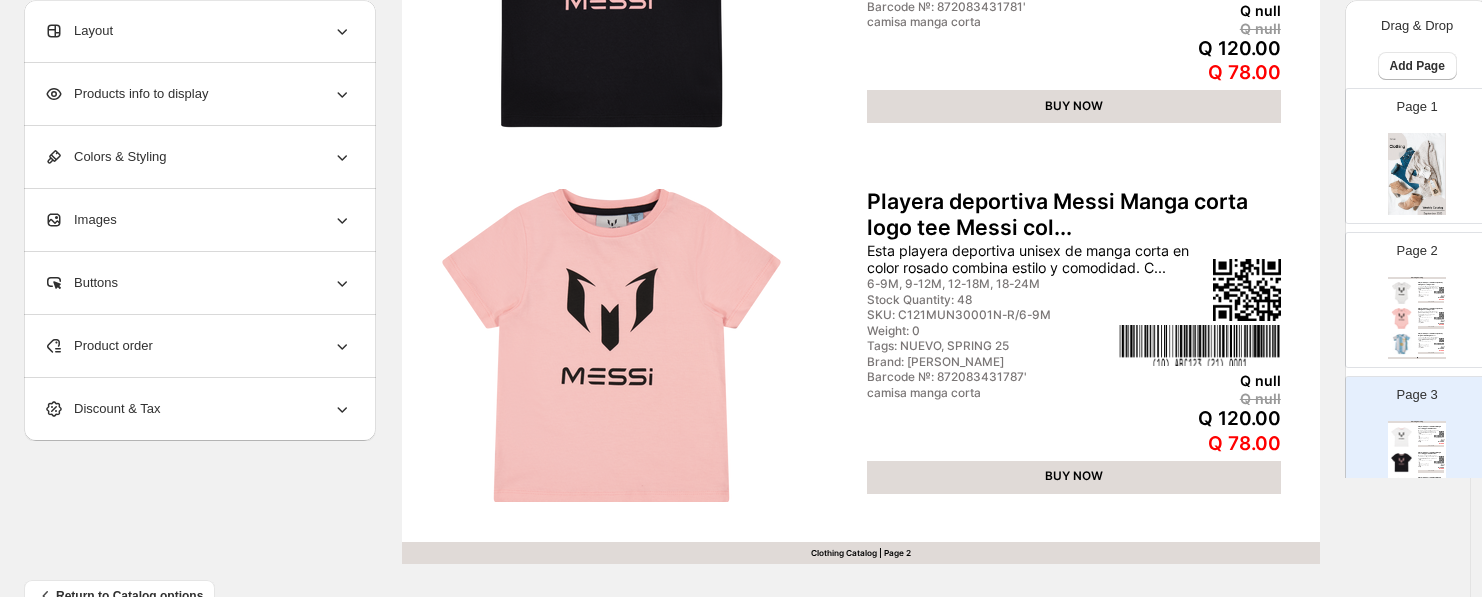 scroll, scrollTop: 827, scrollLeft: 0, axis: vertical 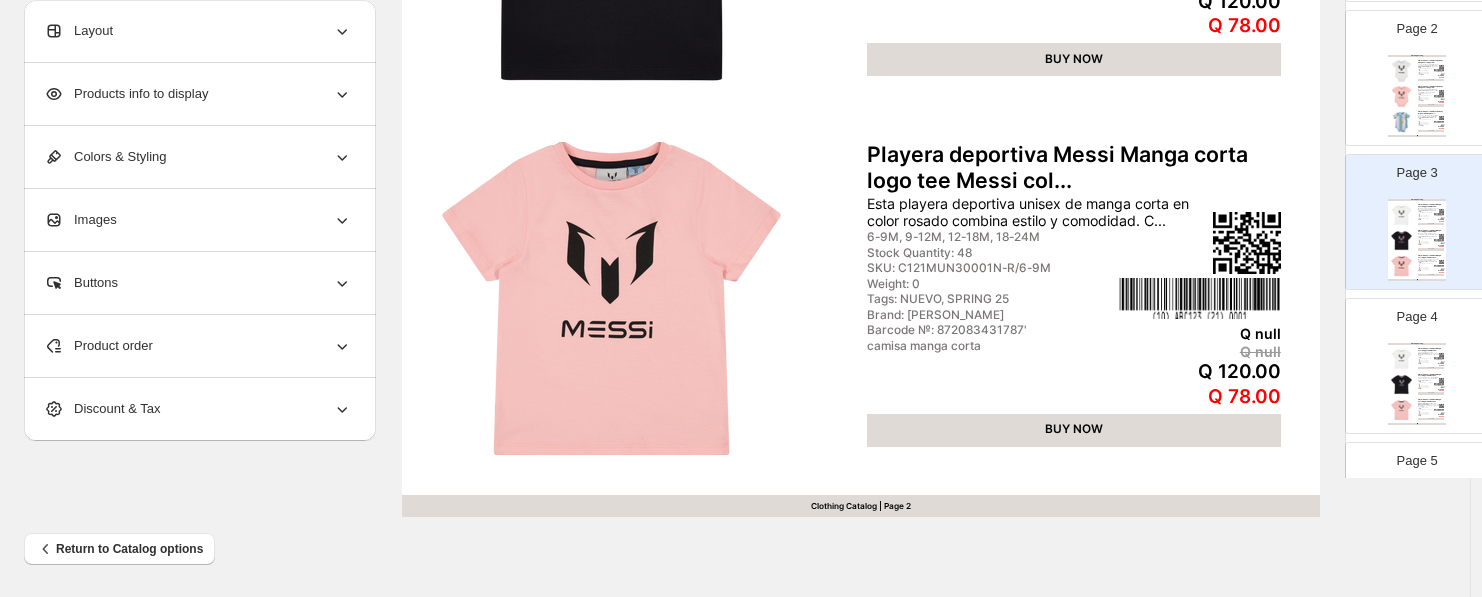 click on "Playera deportiva Messi Manga corta logo tee Messi col..." at bounding box center (1431, 376) 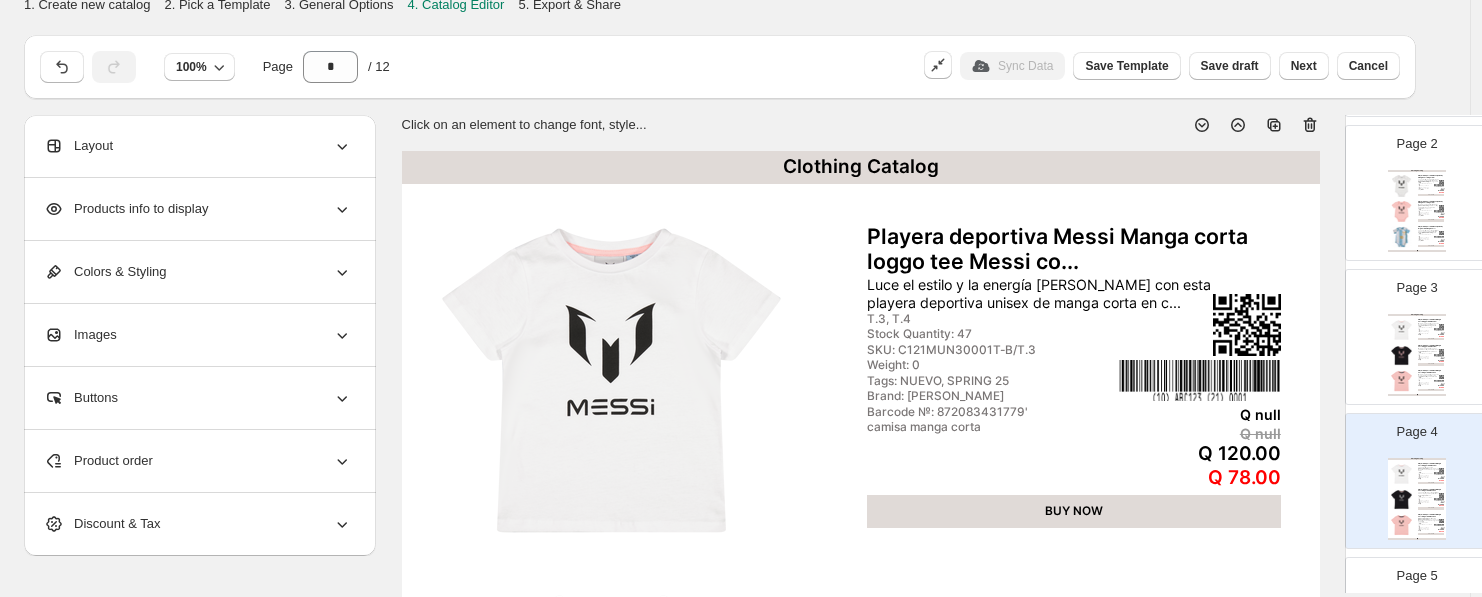 scroll, scrollTop: 0, scrollLeft: 0, axis: both 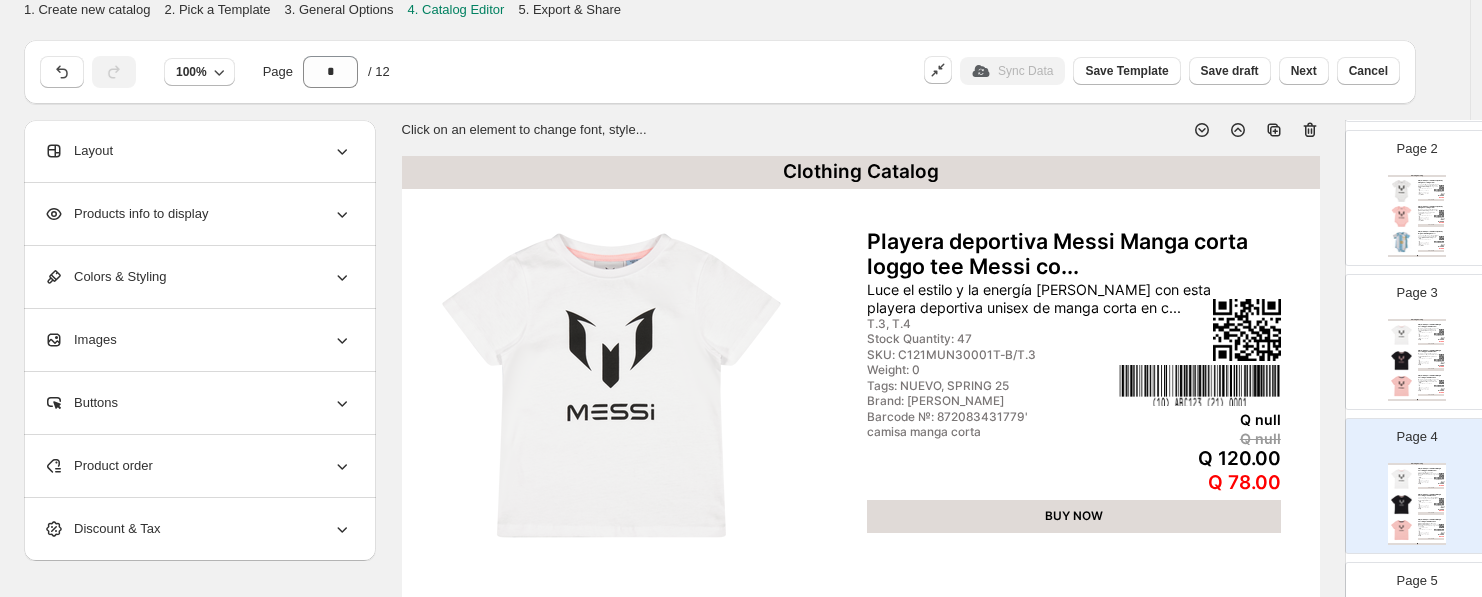 click at bounding box center (1402, 361) 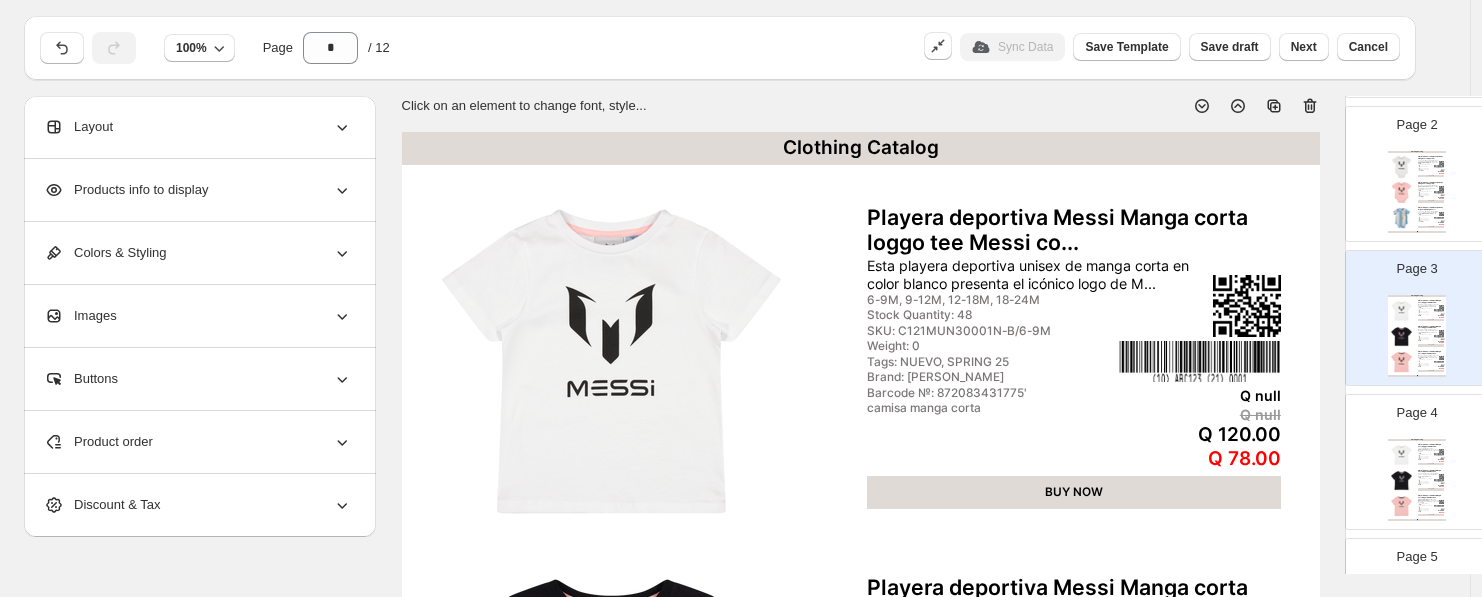 scroll, scrollTop: 0, scrollLeft: 0, axis: both 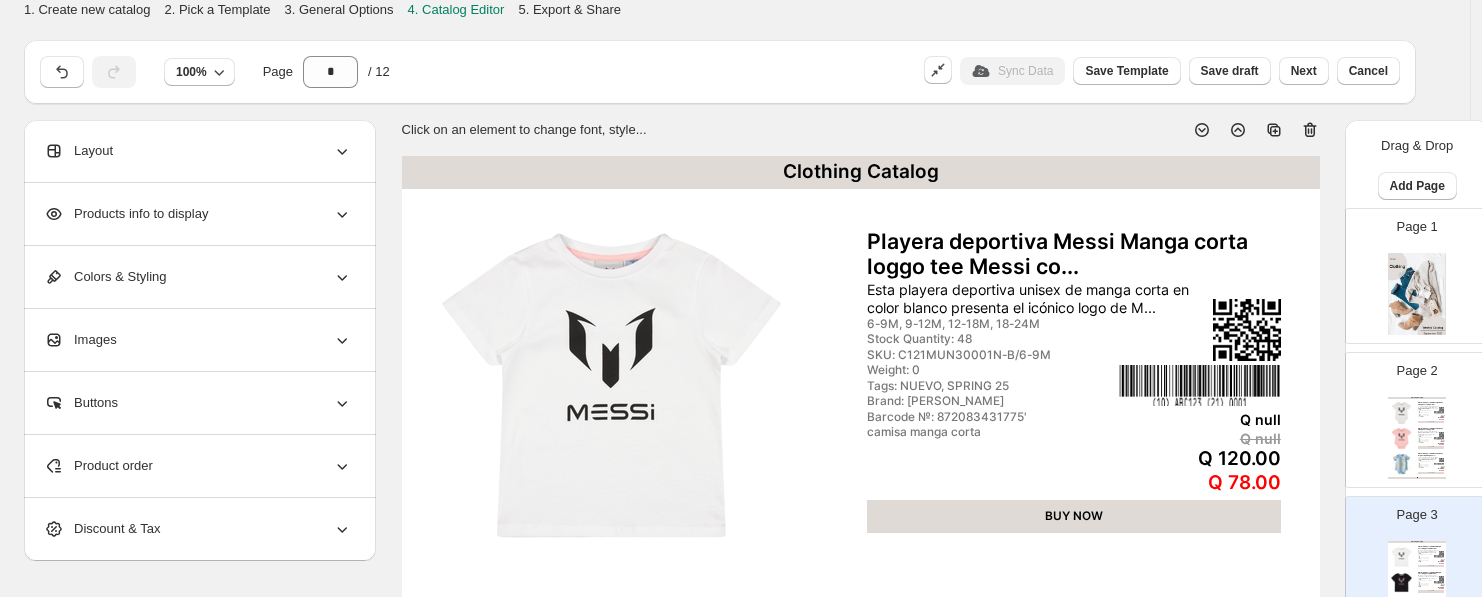 click on "Playera deportiva Messi tipo Body manga corta logo tee..." at bounding box center (1431, 404) 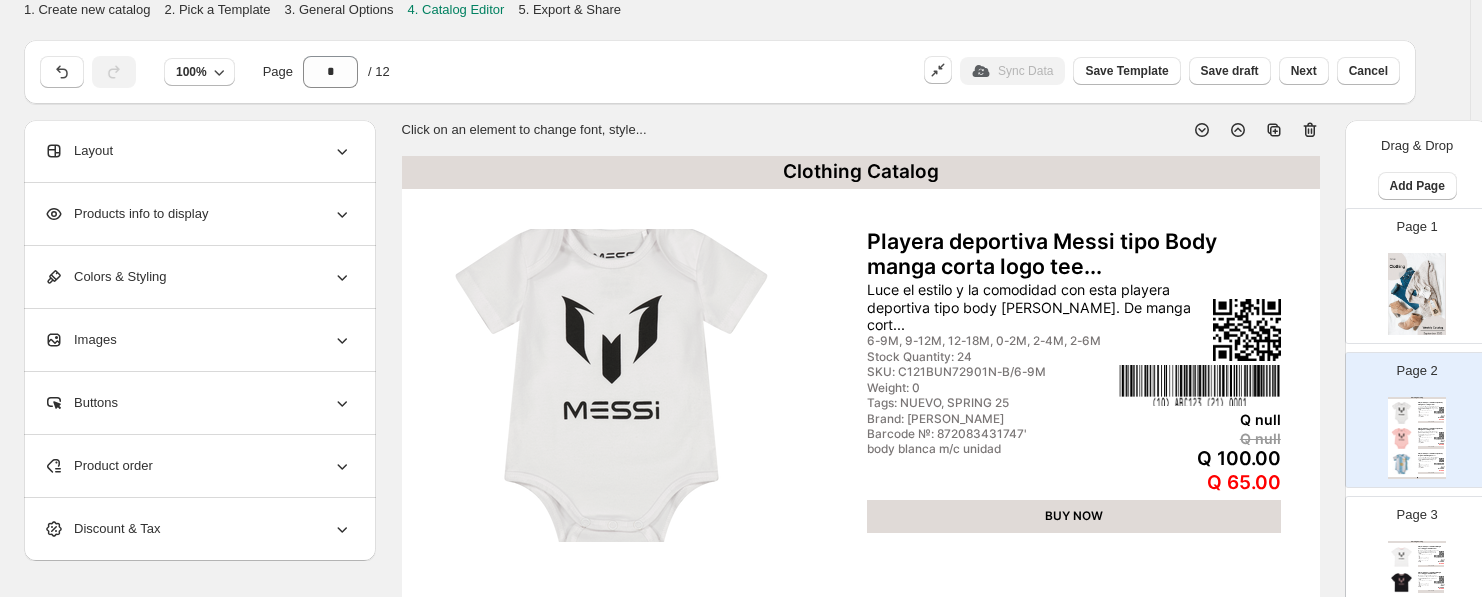 click on "Clothing Catalog" at bounding box center [861, 172] 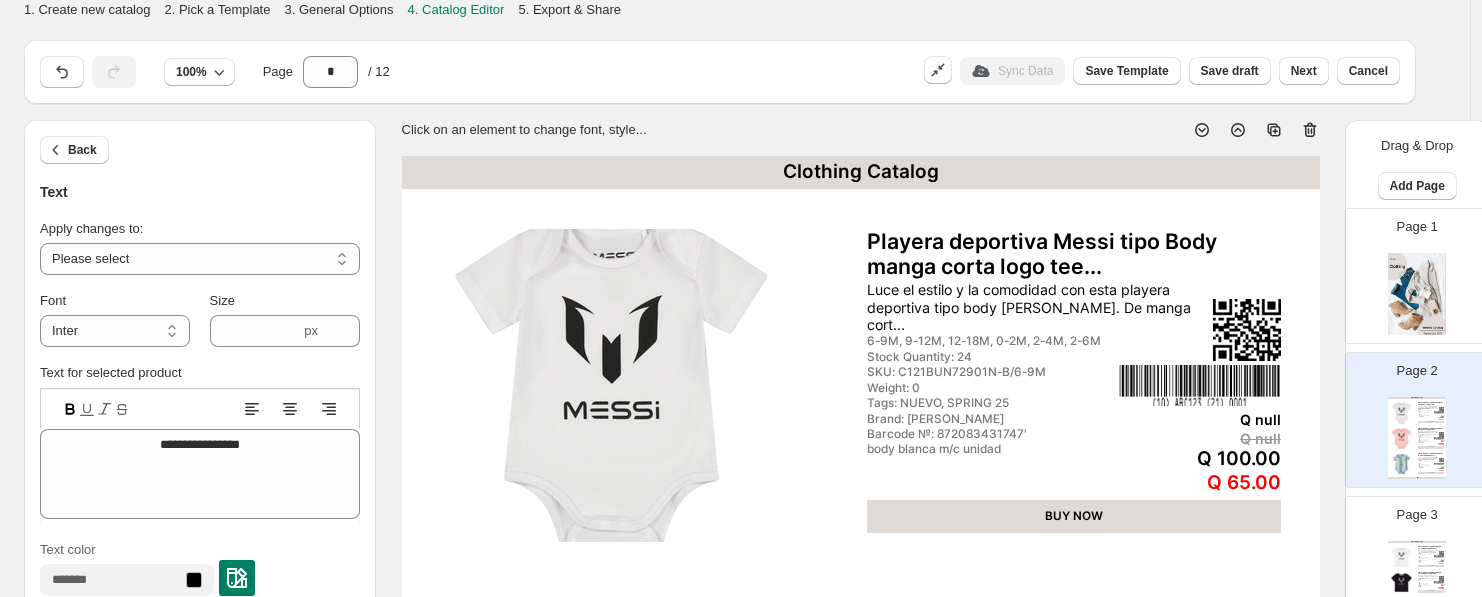 click on "Apply changes to:" at bounding box center (91, 228) 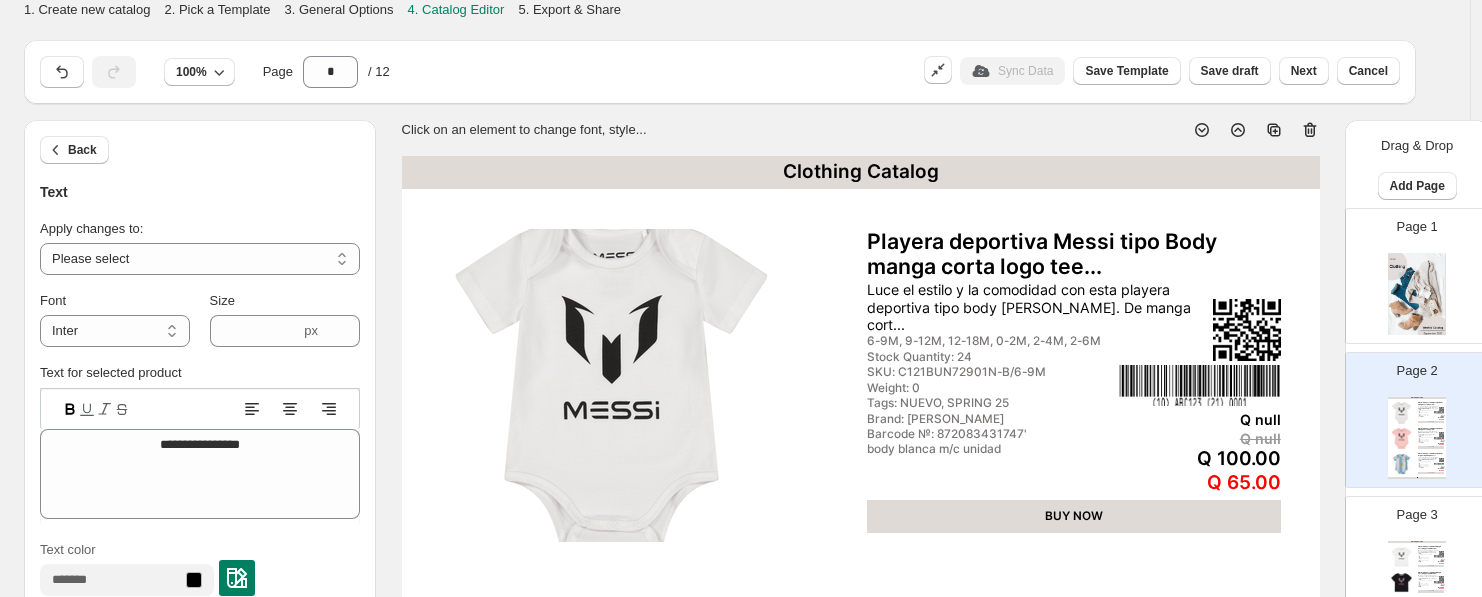 click on "**********" at bounding box center (200, 259) 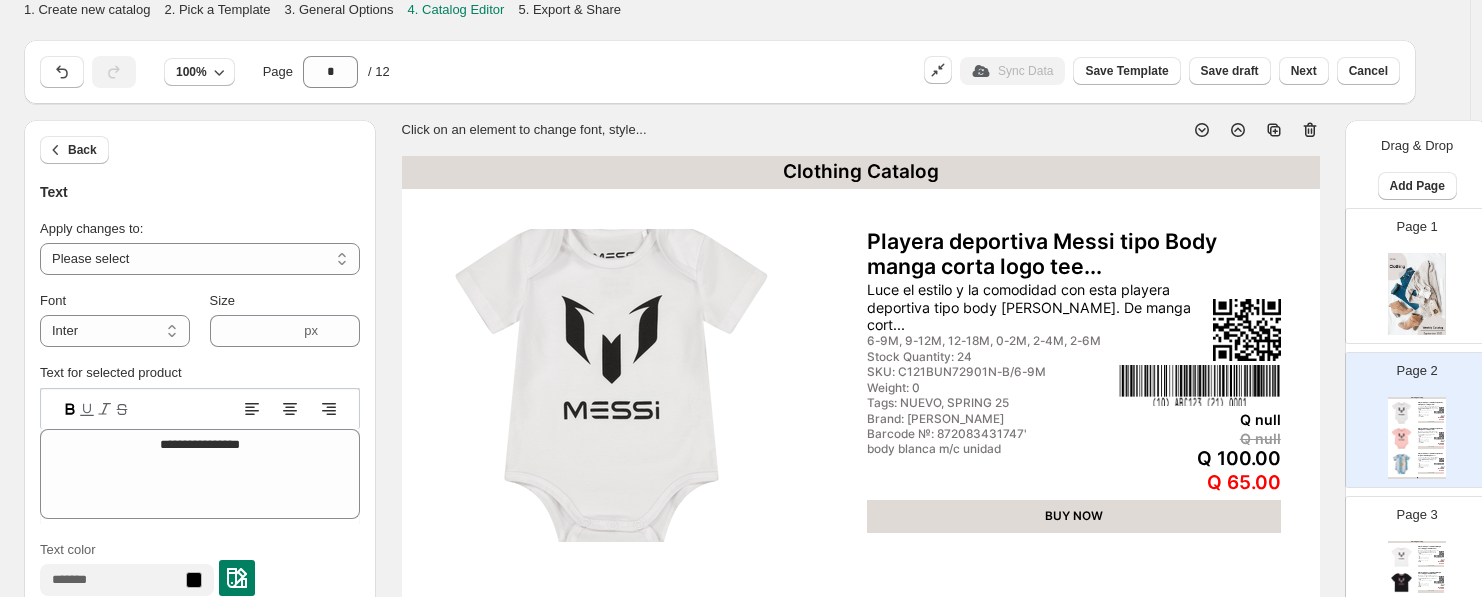 click on "**********" at bounding box center (200, 440) 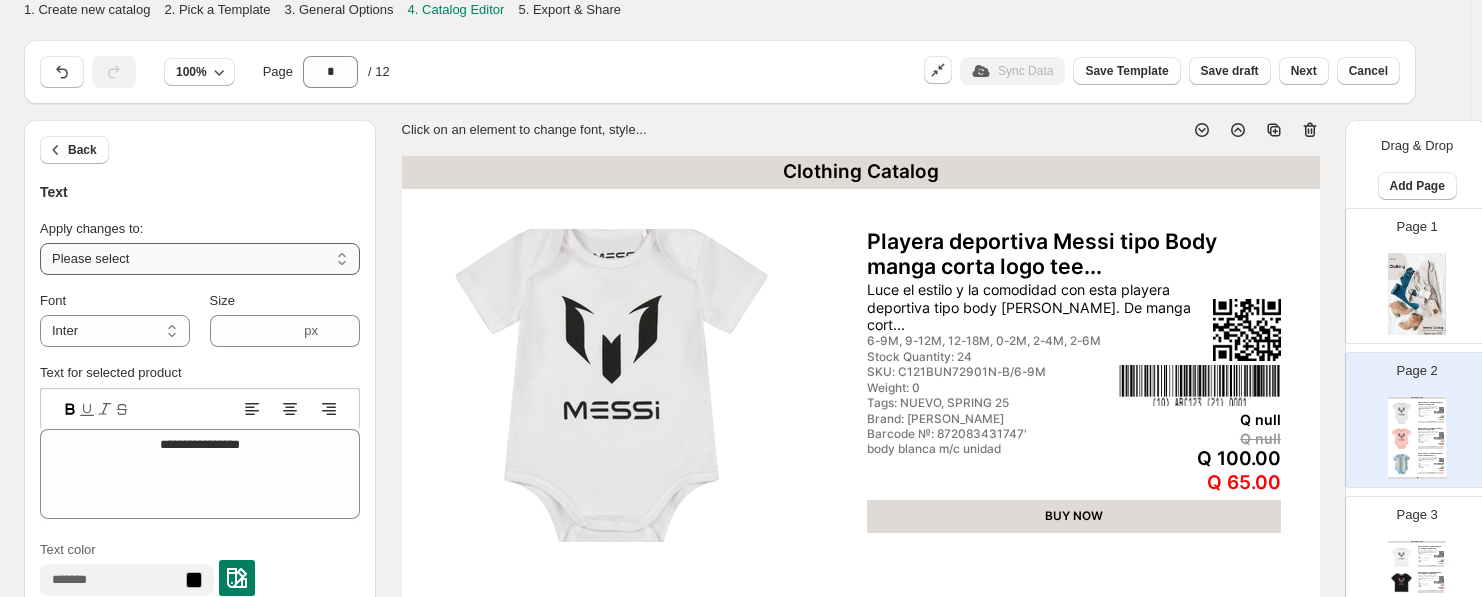 click on "**********" at bounding box center [200, 259] 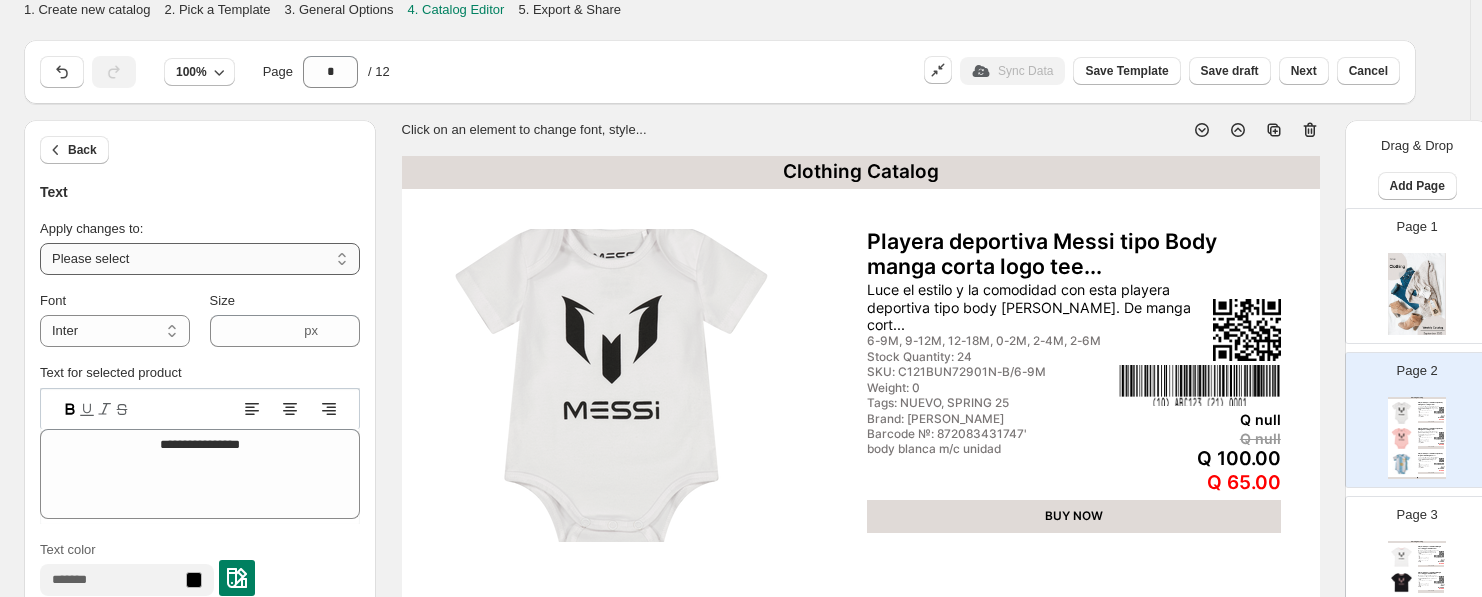 click on "**********" at bounding box center [200, 259] 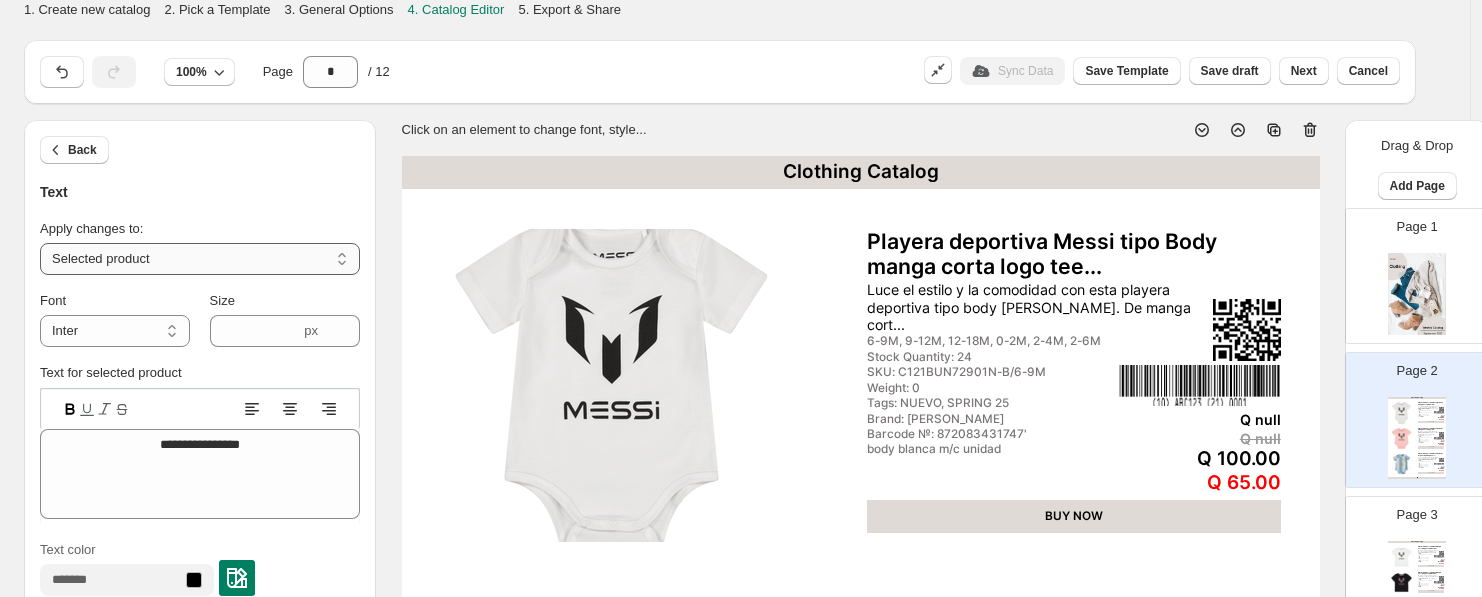 click on "**********" at bounding box center (200, 259) 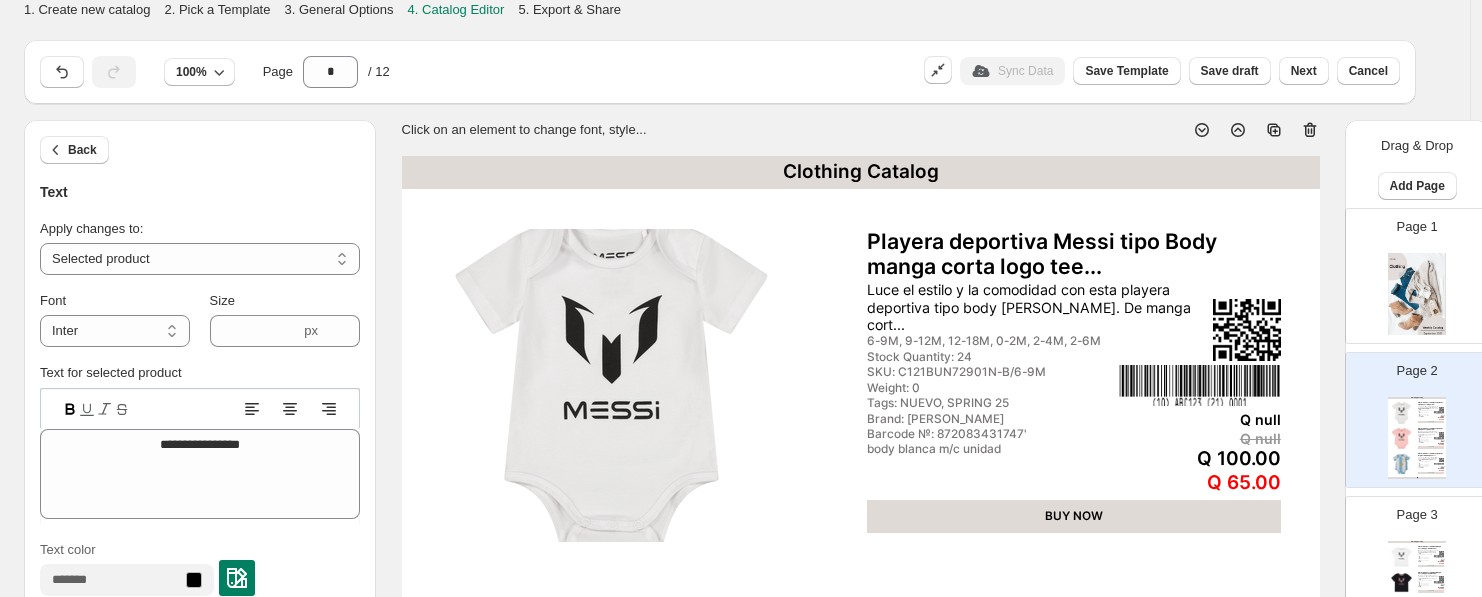 select on "**********" 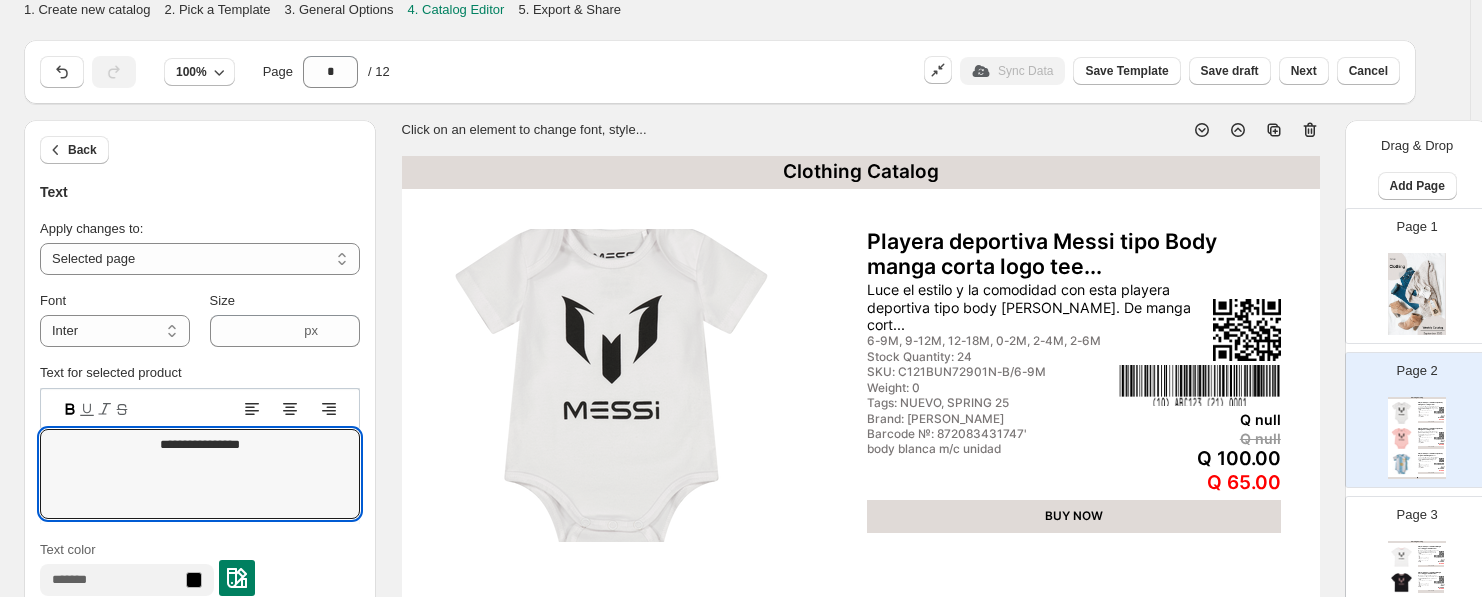 drag, startPoint x: 269, startPoint y: 458, endPoint x: 8, endPoint y: 443, distance: 261.43066 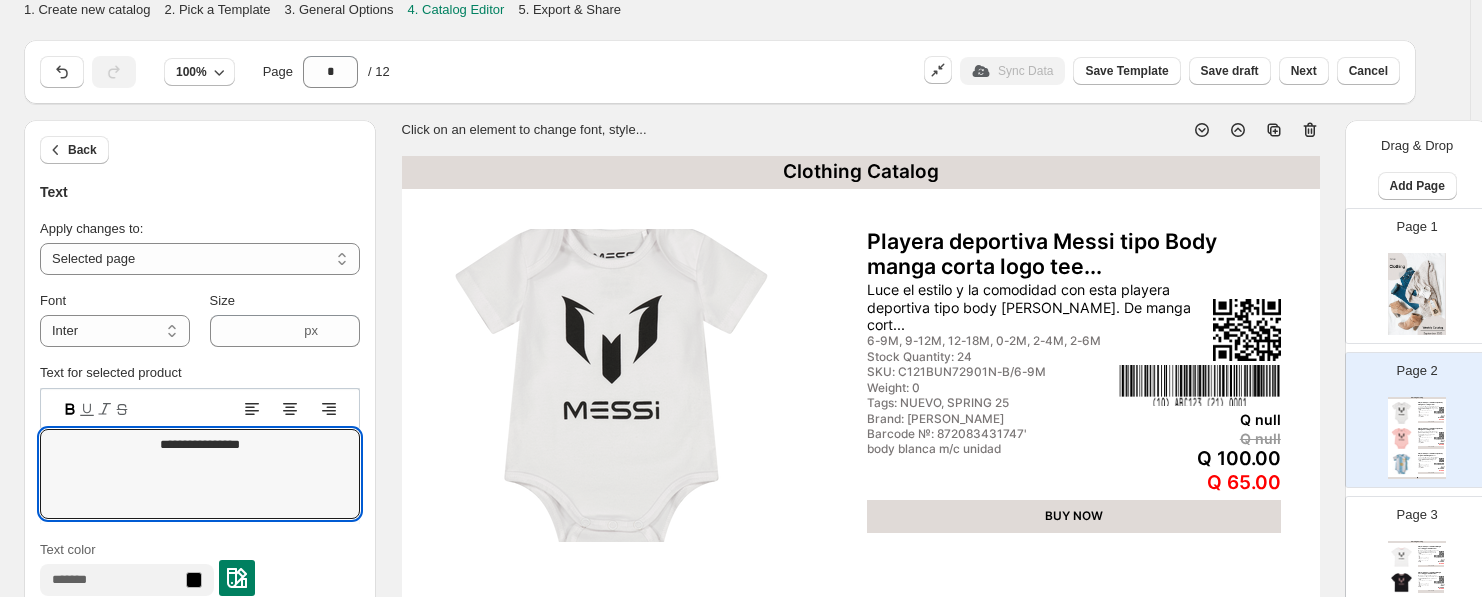 type on "*" 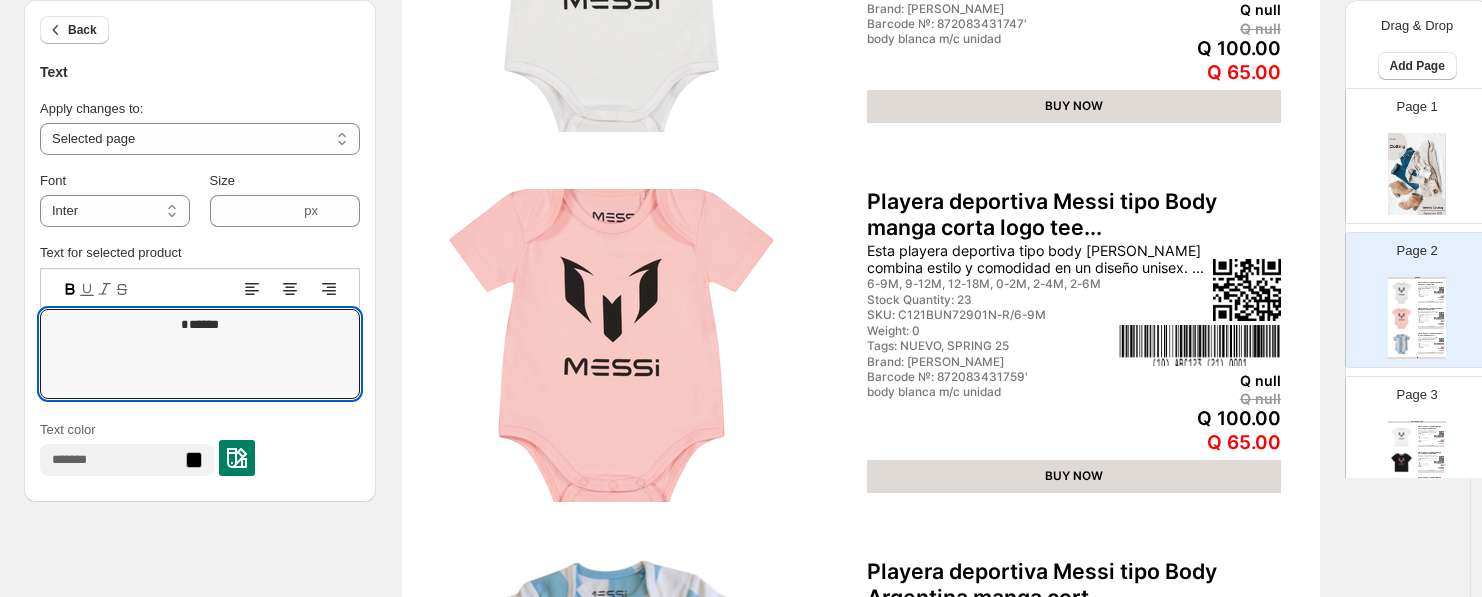scroll, scrollTop: 827, scrollLeft: 0, axis: vertical 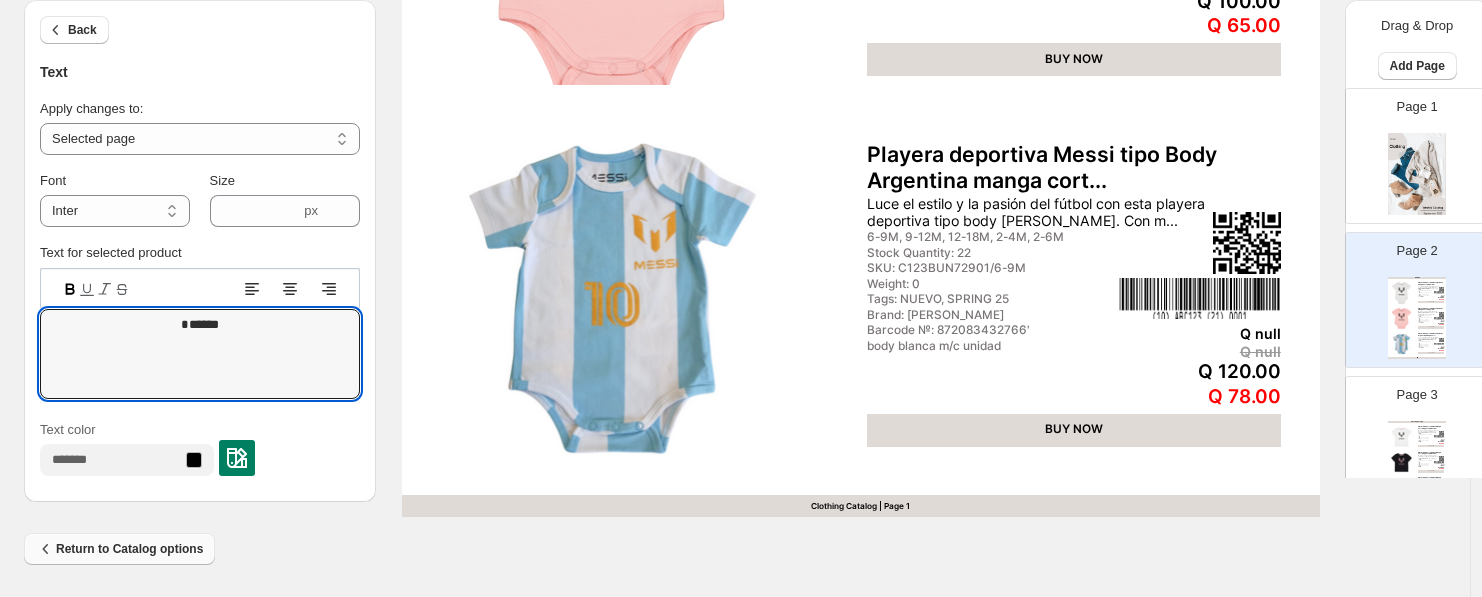 type on "******" 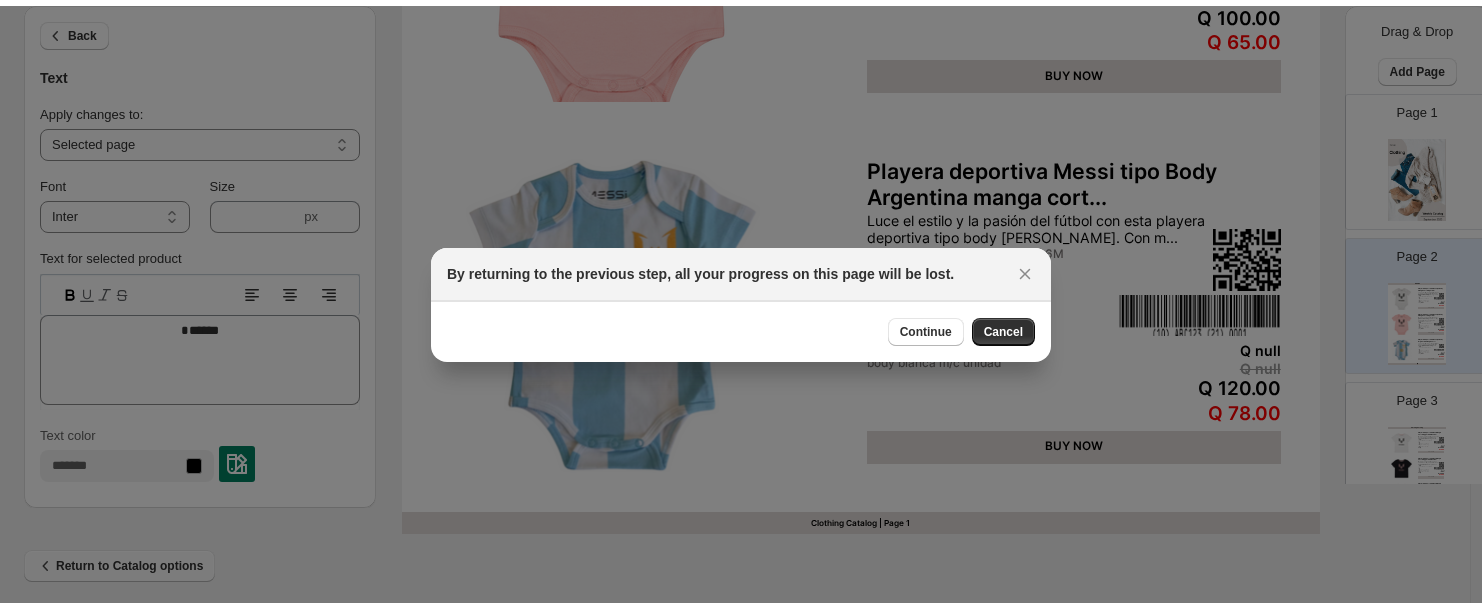 scroll, scrollTop: 0, scrollLeft: 0, axis: both 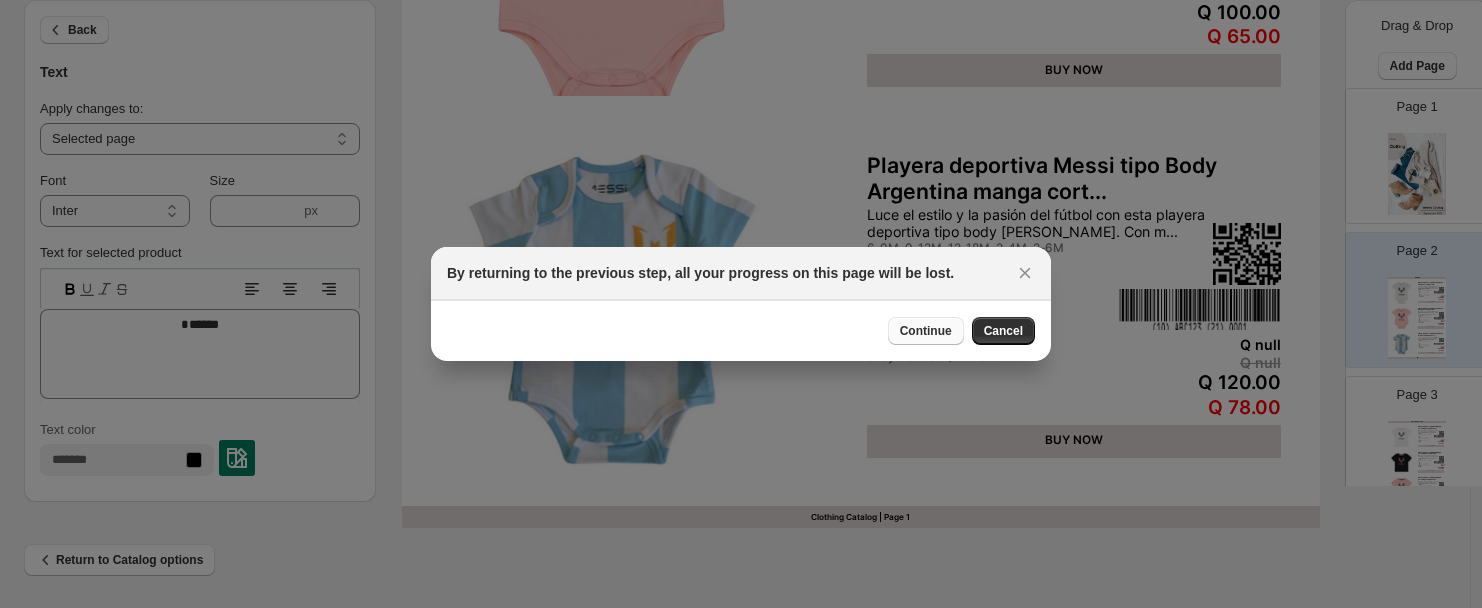 click on "Continue" at bounding box center (926, 331) 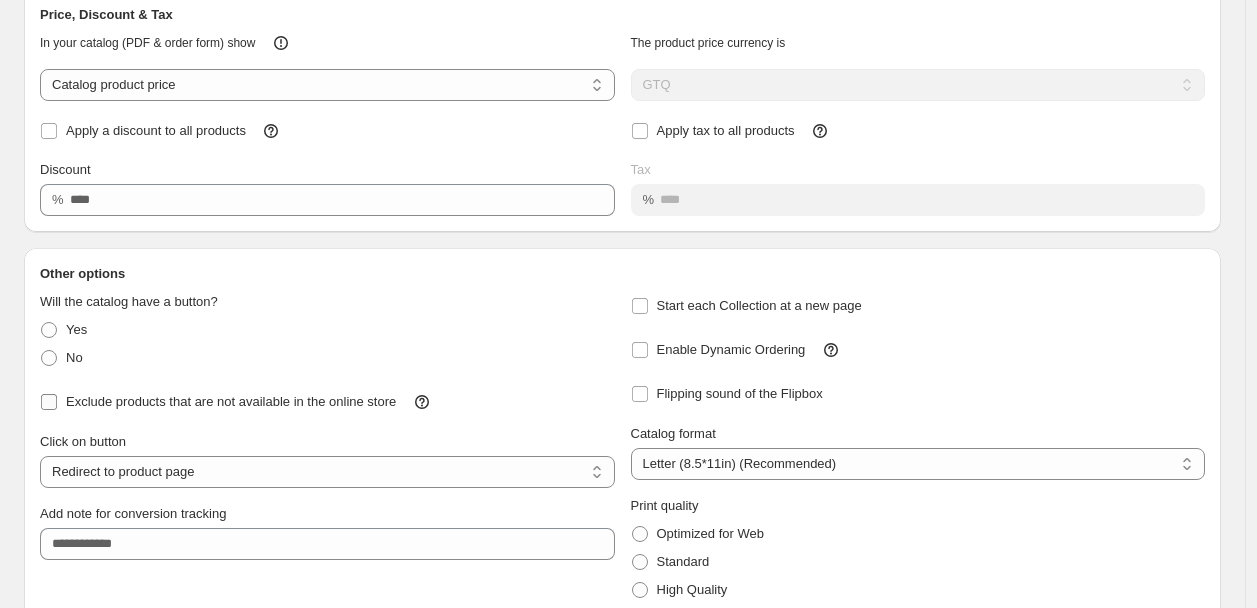 scroll, scrollTop: 192, scrollLeft: 0, axis: vertical 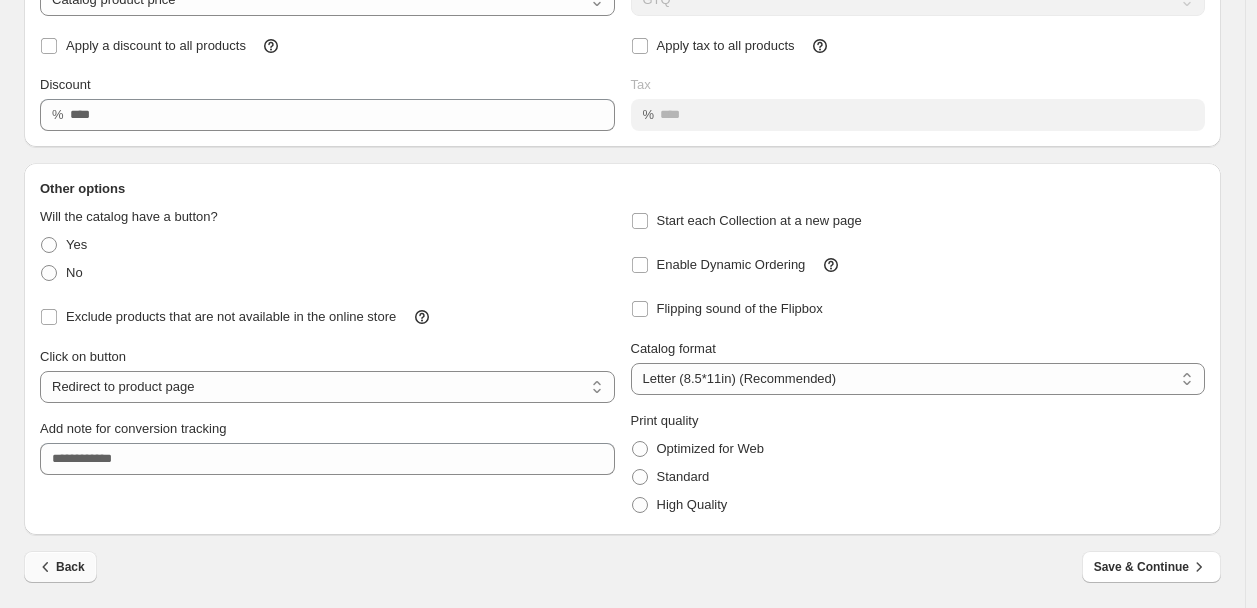 click on "Back" at bounding box center (60, 567) 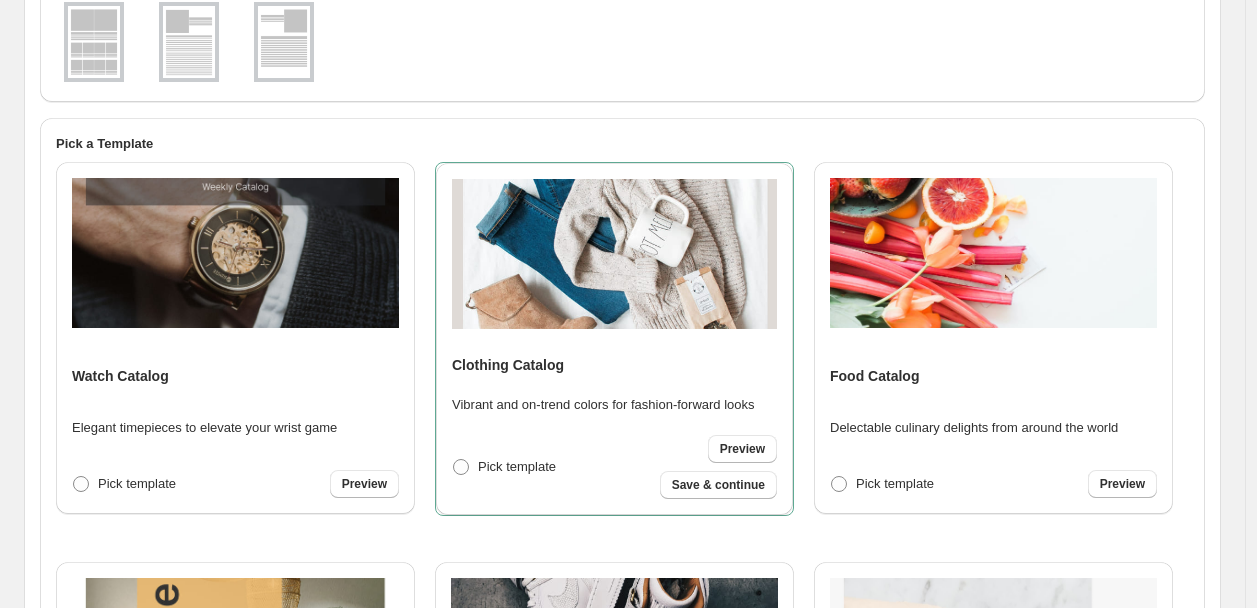 scroll, scrollTop: 768, scrollLeft: 0, axis: vertical 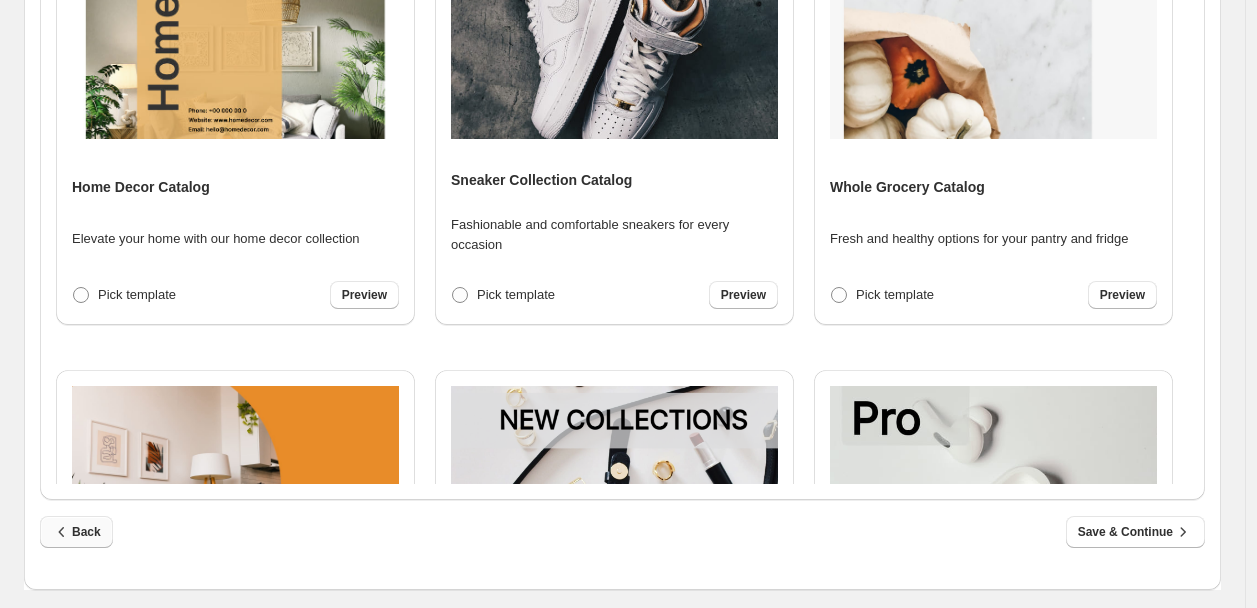 click on "Back" at bounding box center (76, 532) 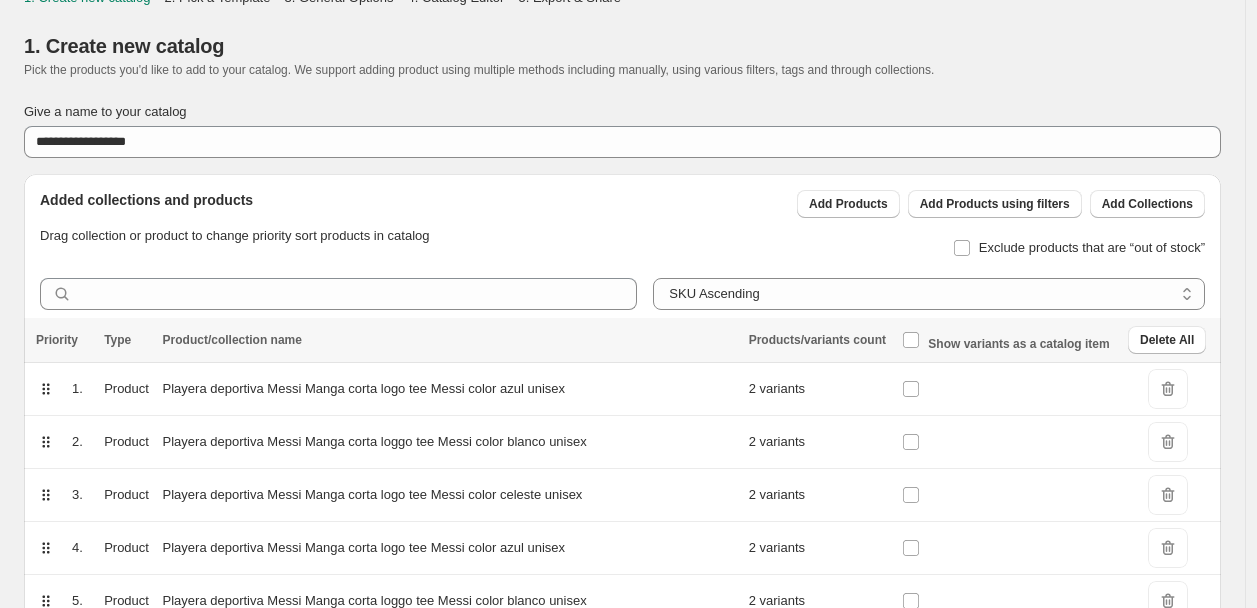 scroll, scrollTop: 0, scrollLeft: 0, axis: both 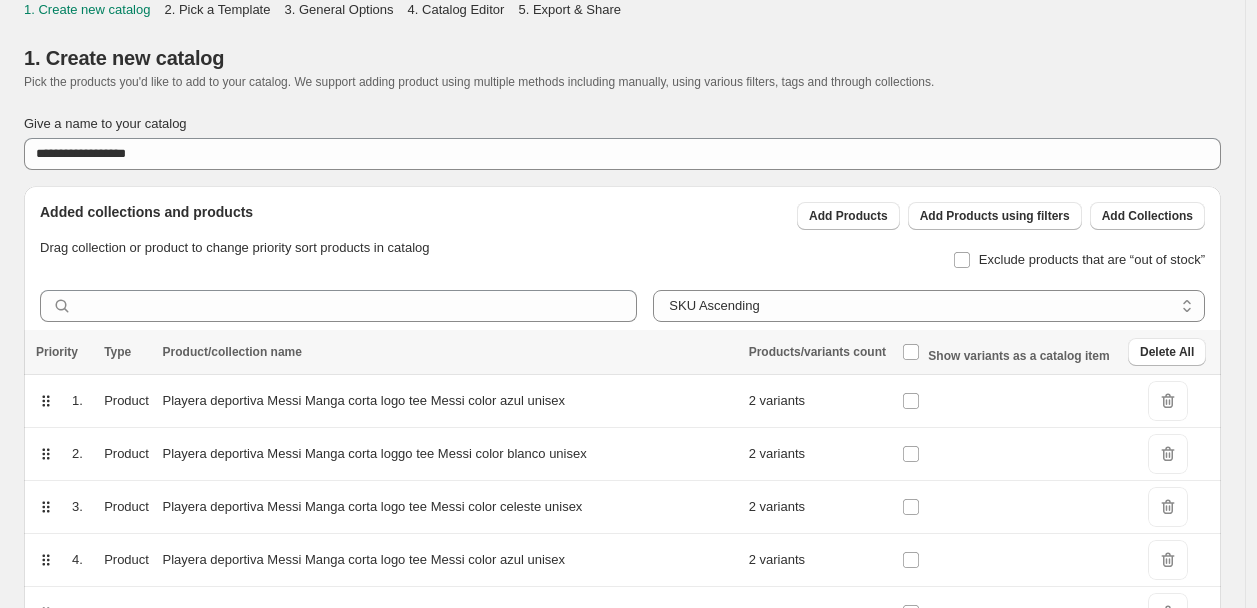 click on "**********" at bounding box center (622, 258) 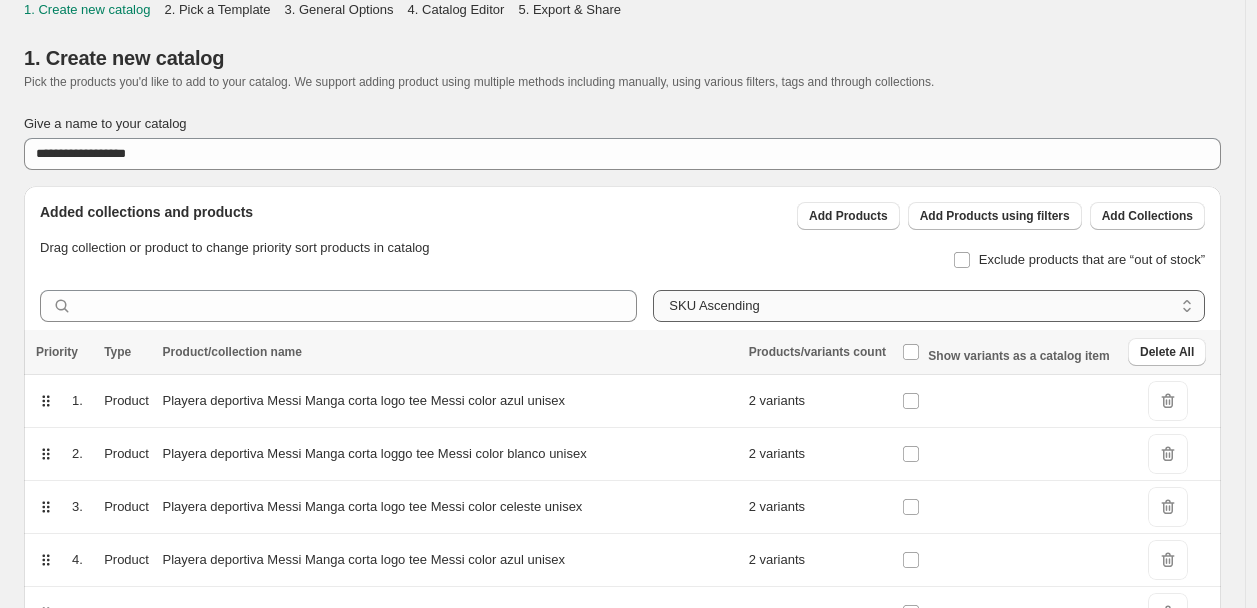 click on "**********" at bounding box center [929, 306] 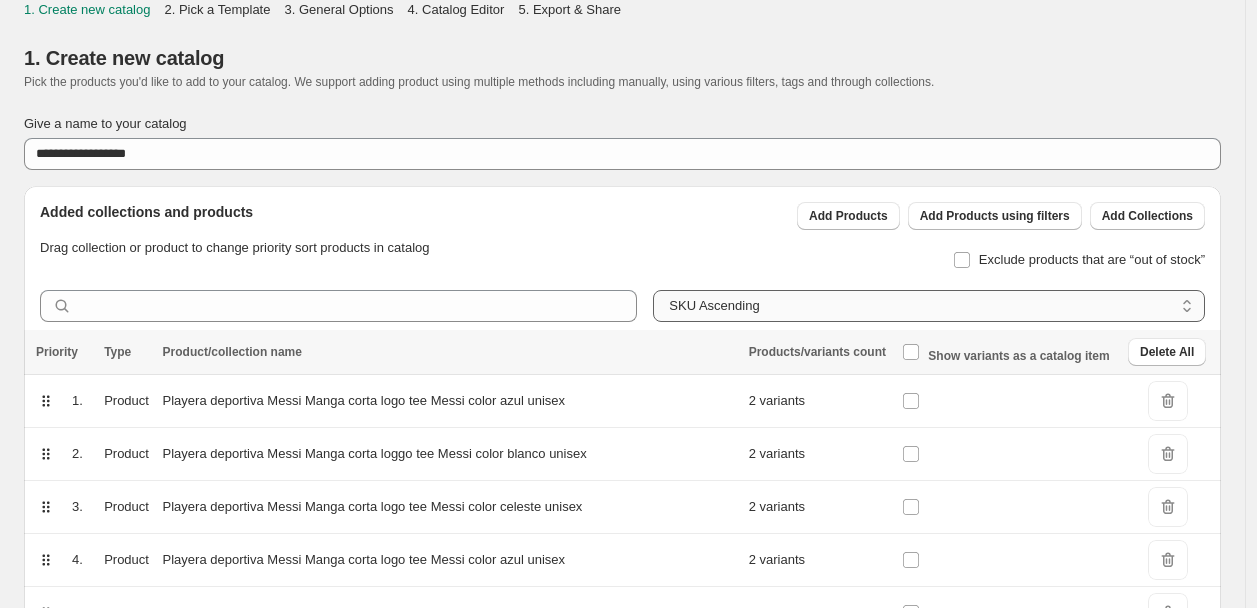 select on "*******" 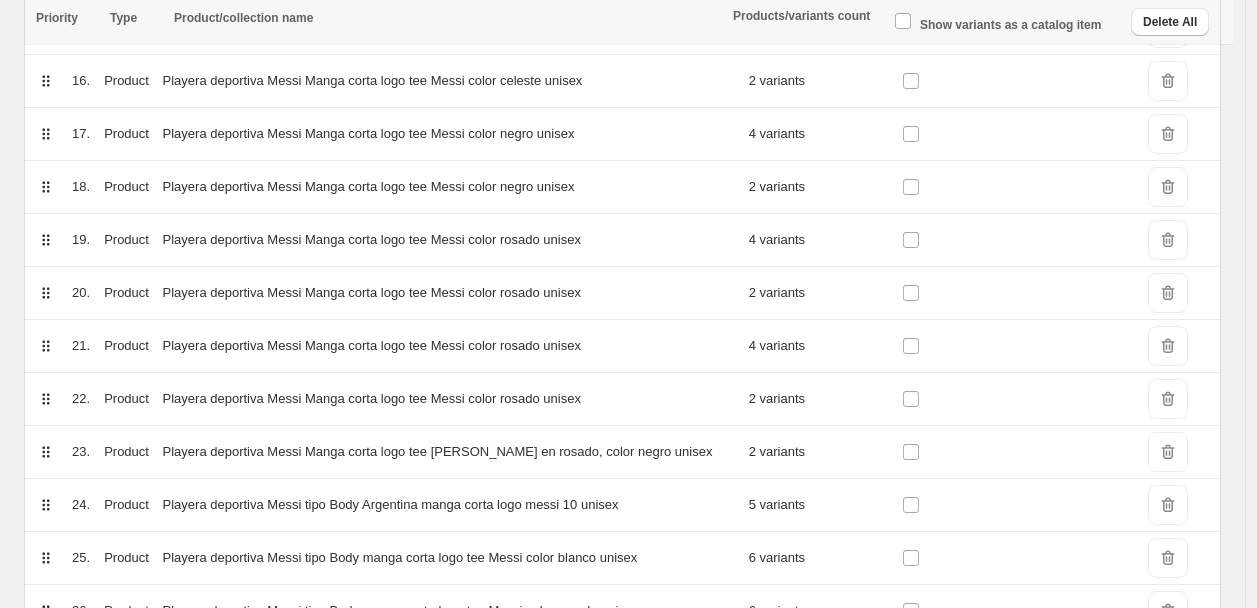 scroll, scrollTop: 1327, scrollLeft: 0, axis: vertical 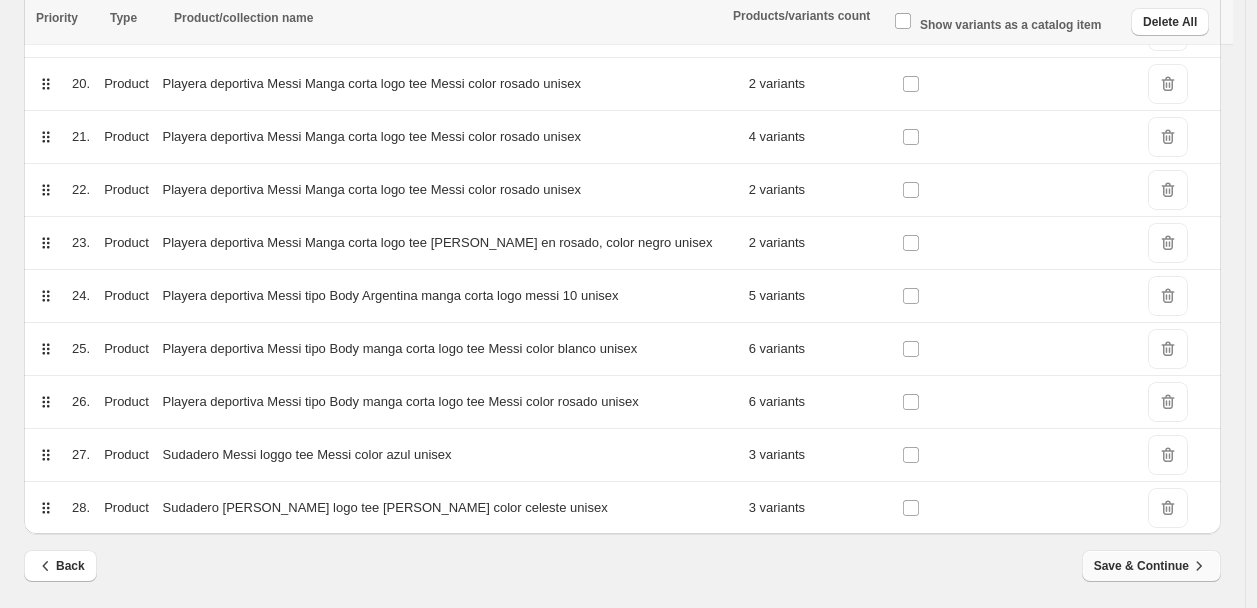 click on "Save & Continue" at bounding box center (1151, 566) 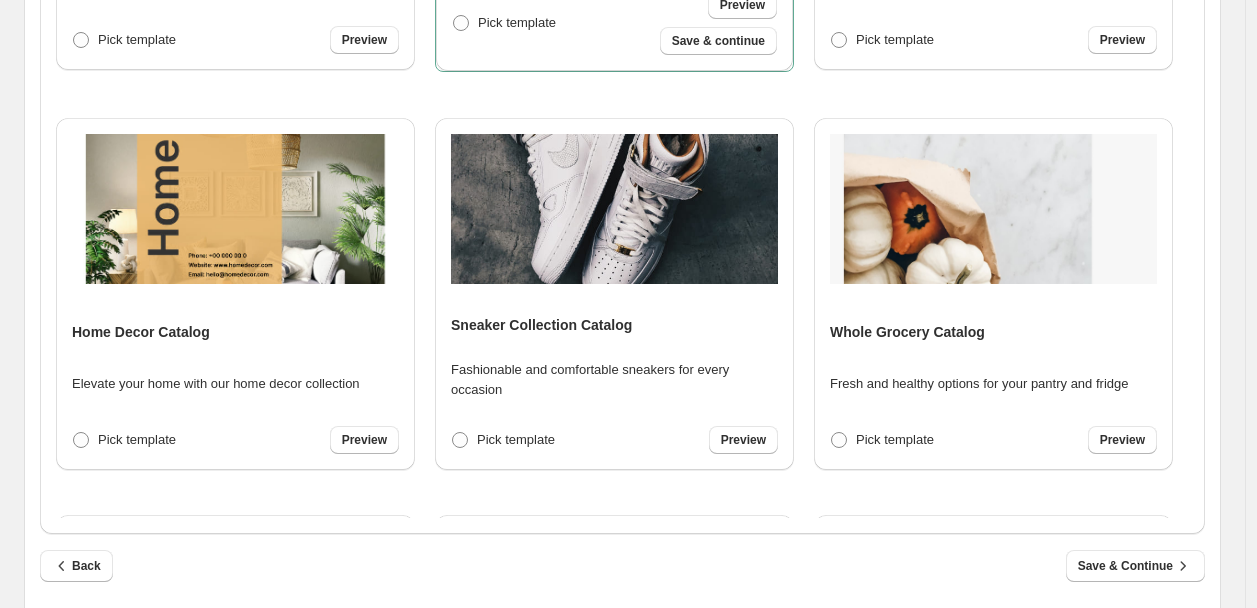 scroll, scrollTop: 768, scrollLeft: 0, axis: vertical 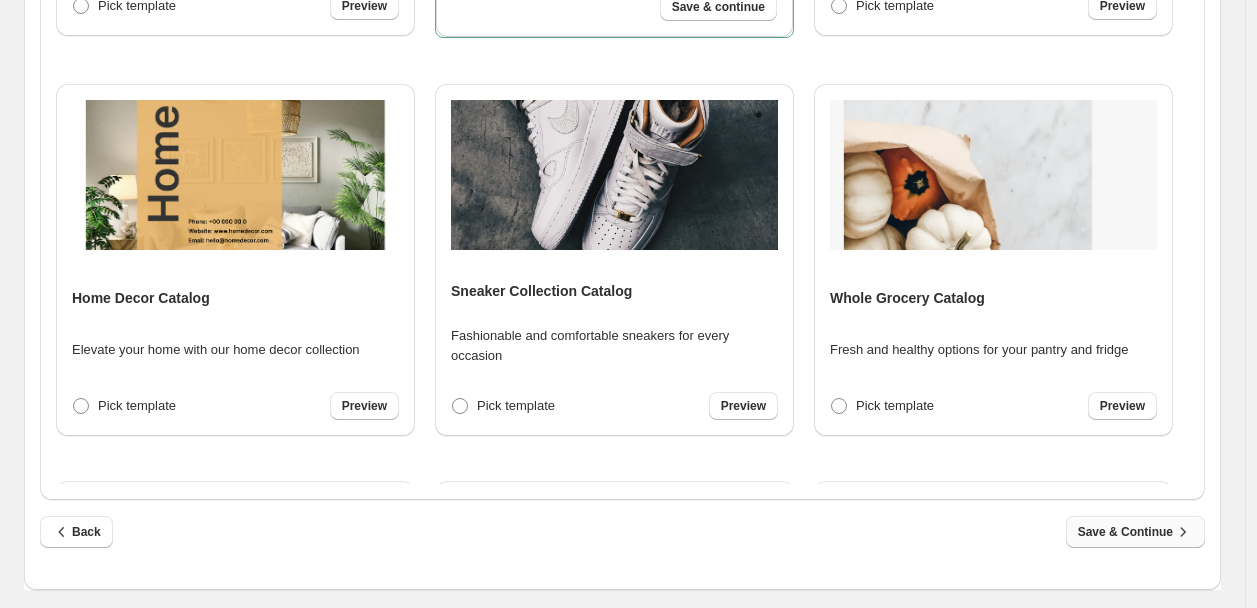 click on "Save & Continue" at bounding box center (1135, 532) 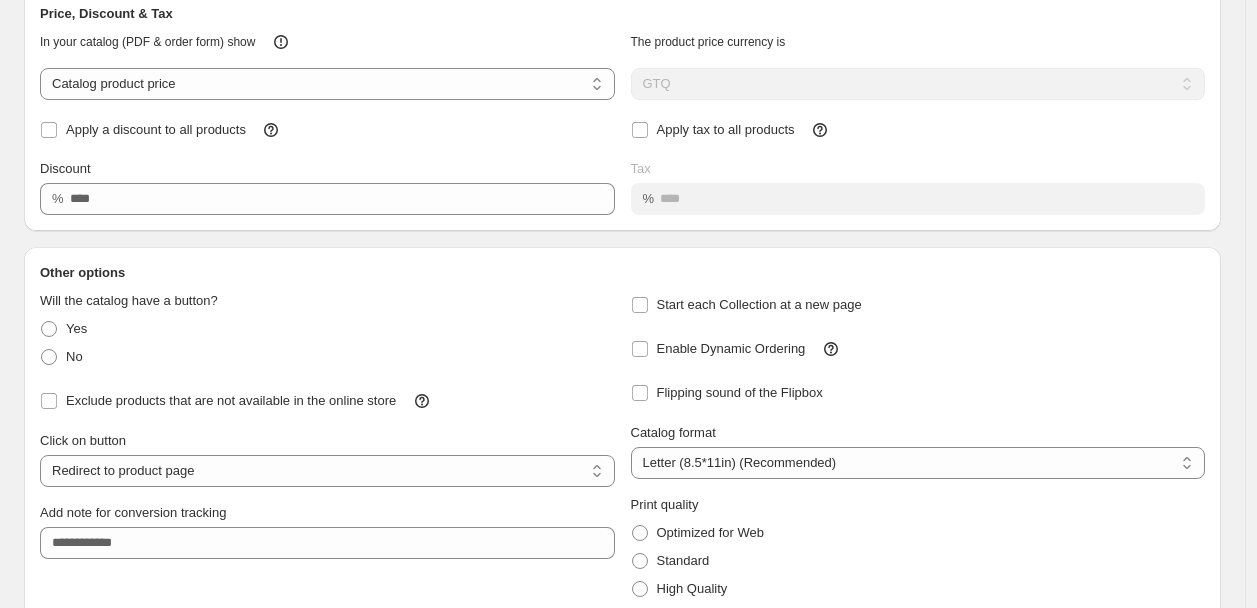 scroll, scrollTop: 192, scrollLeft: 0, axis: vertical 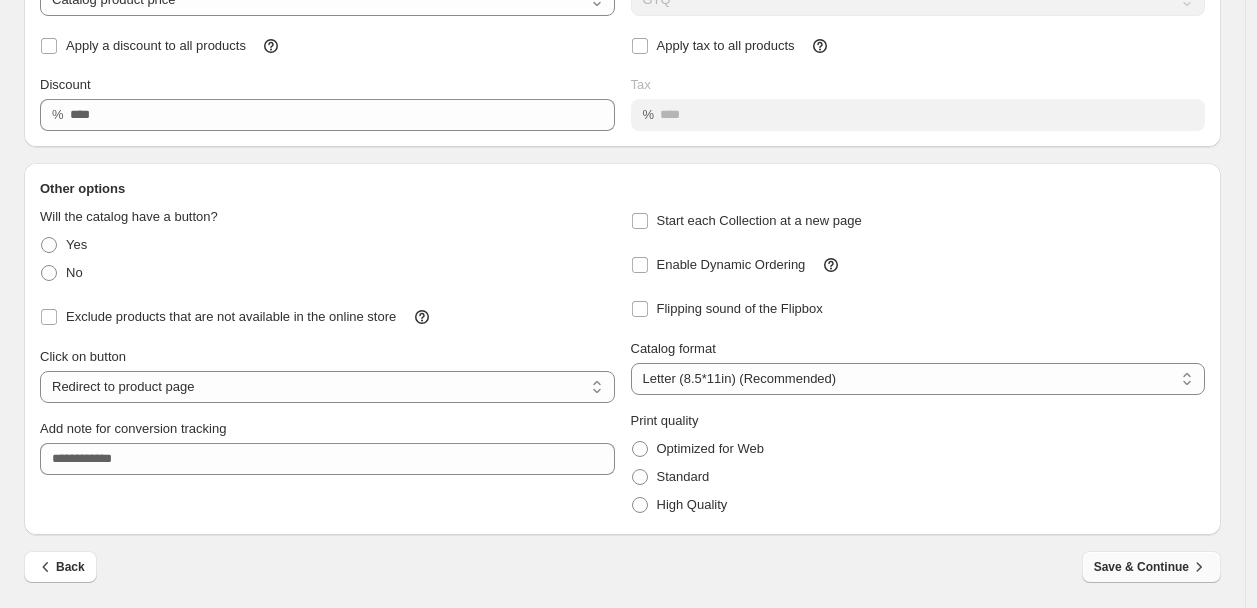 click on "Save & Continue" at bounding box center (1151, 567) 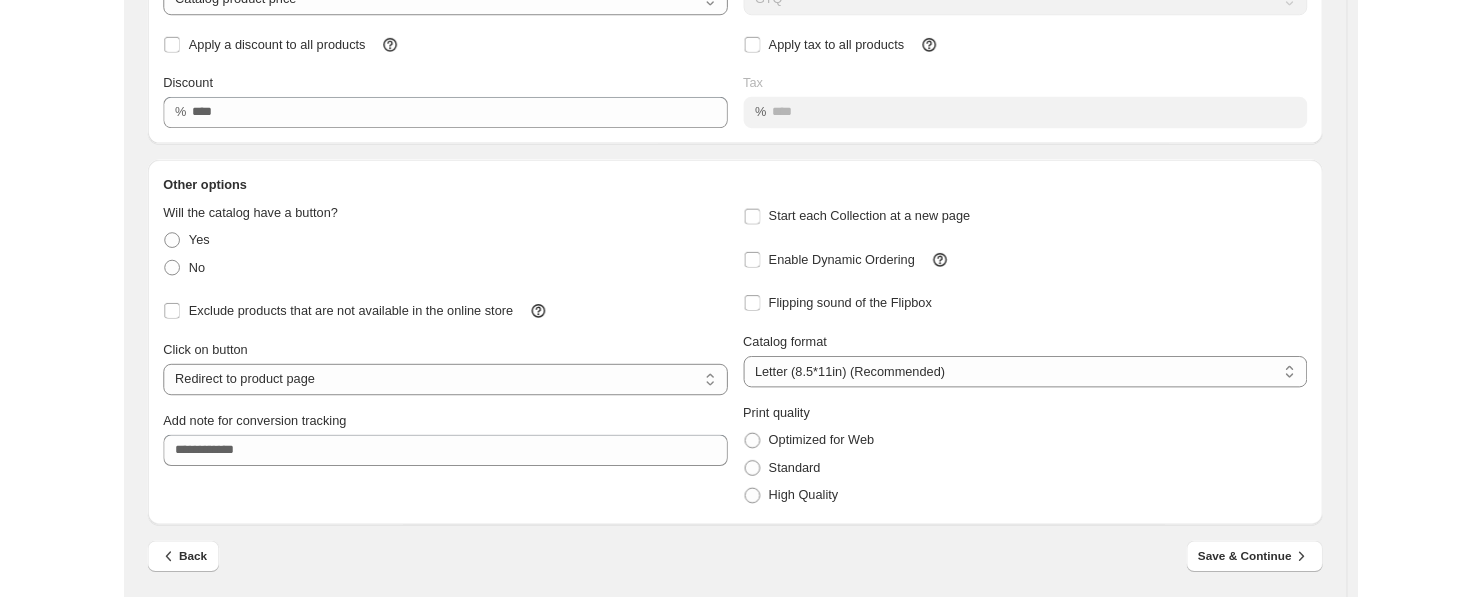 scroll, scrollTop: 0, scrollLeft: 0, axis: both 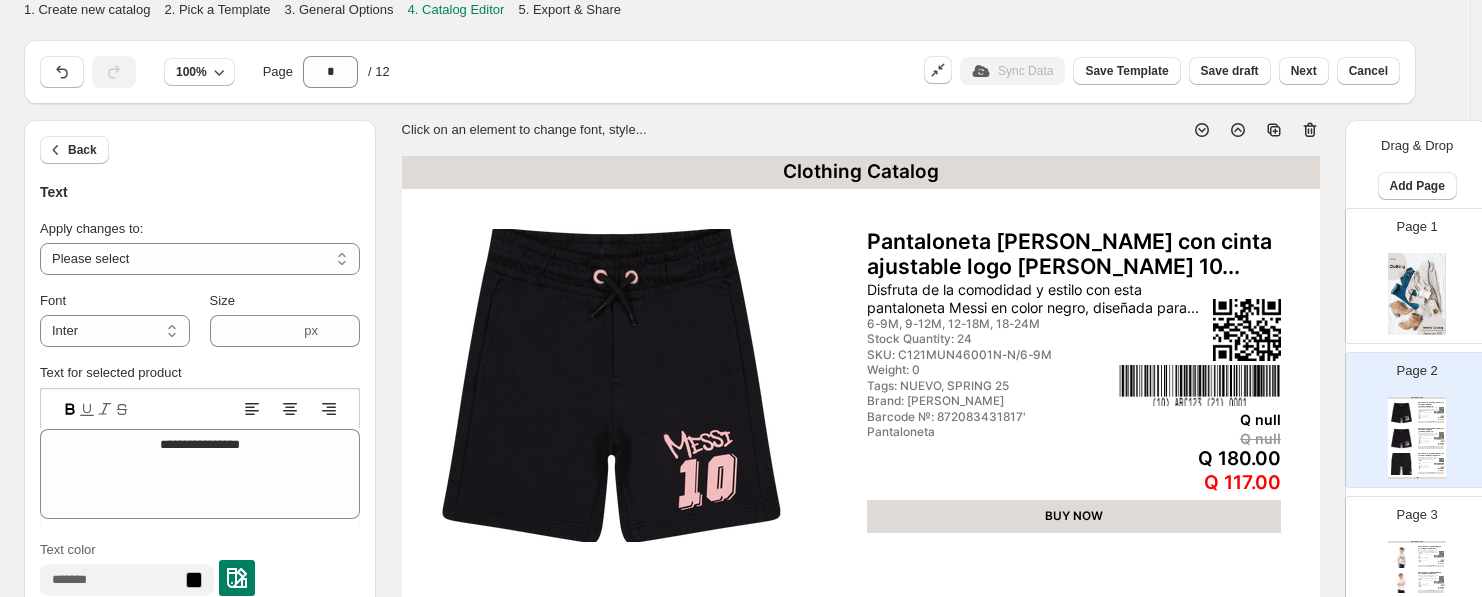 click on "Esta playera deportiva Messi de manga corta en color blanco combina estilo y comodidad par..." at bounding box center [1429, 552] 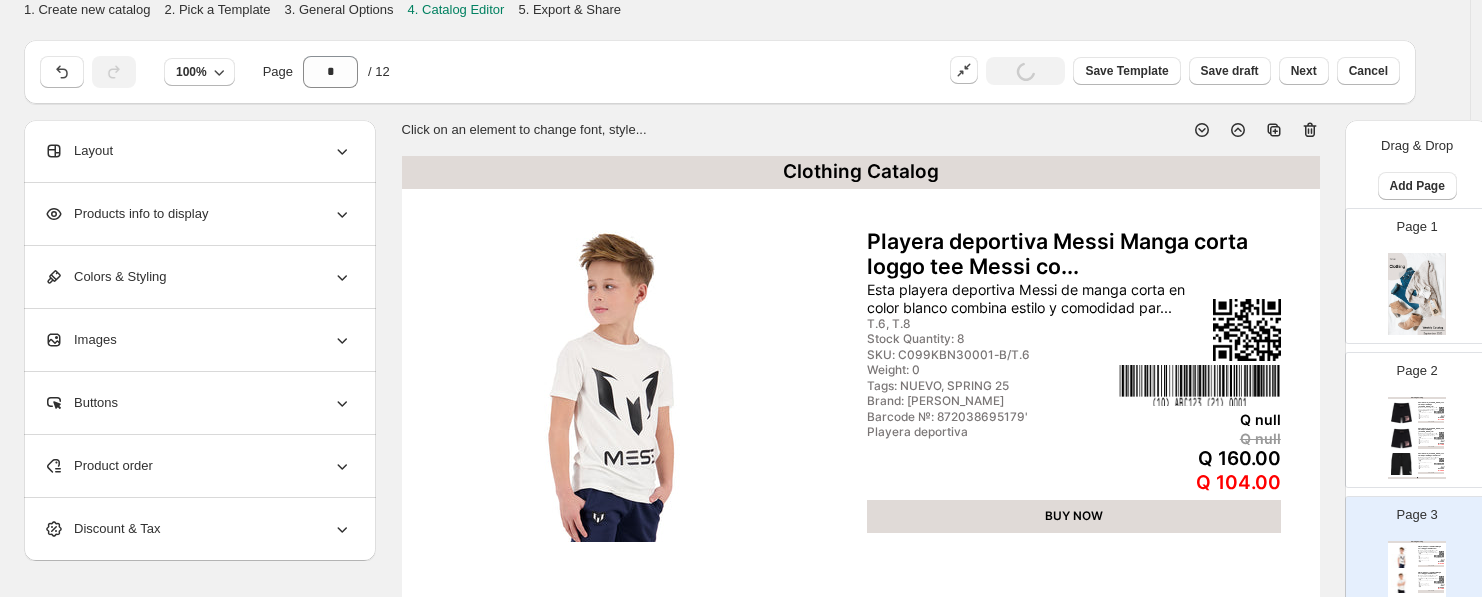 scroll, scrollTop: 188, scrollLeft: 0, axis: vertical 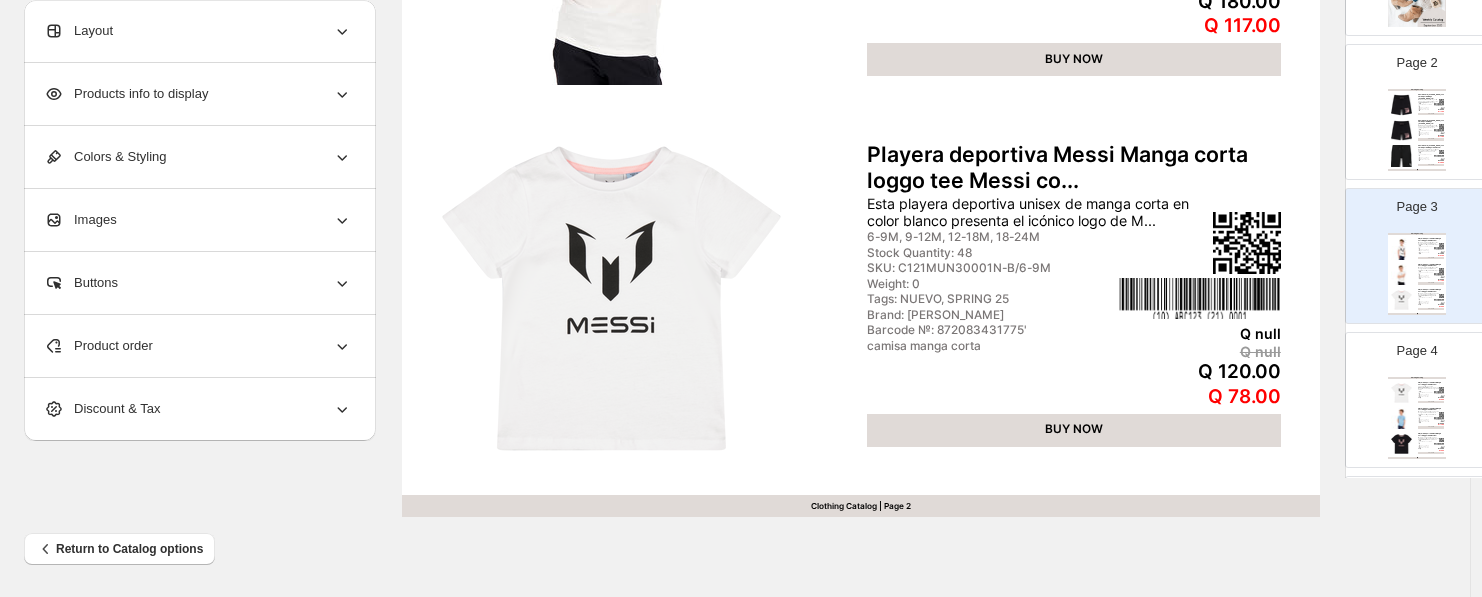 click at bounding box center [1402, 419] 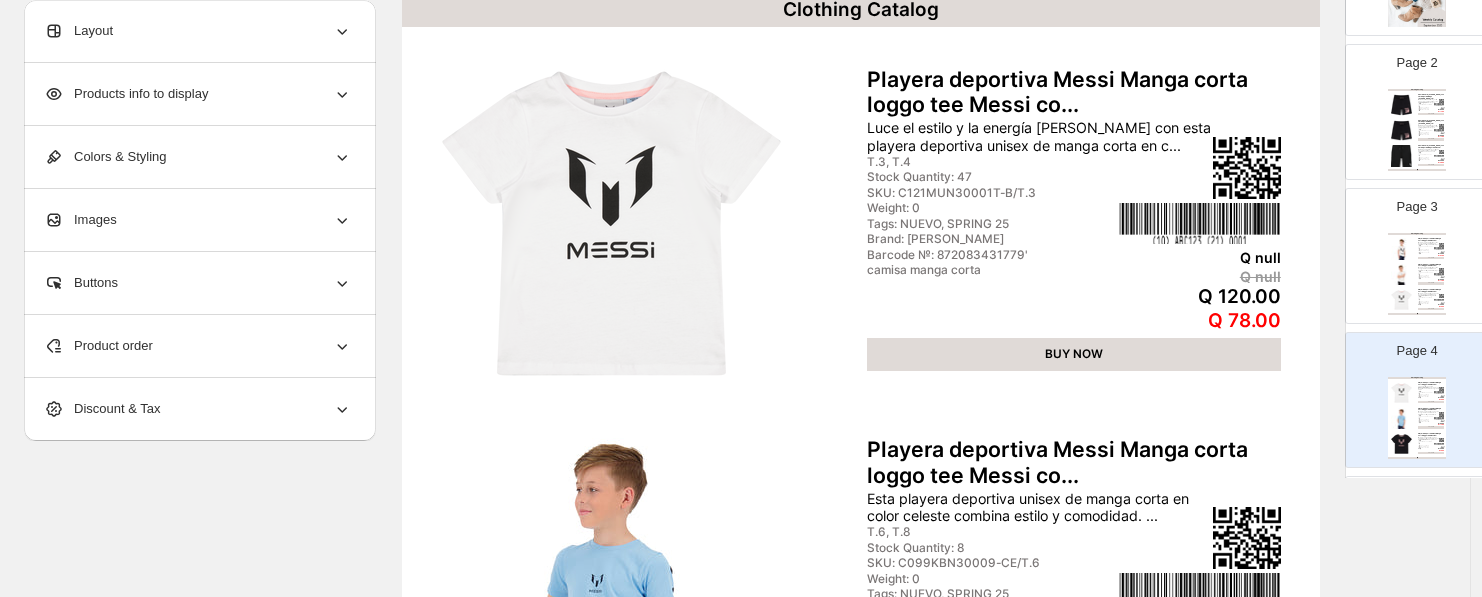 scroll, scrollTop: 161, scrollLeft: 0, axis: vertical 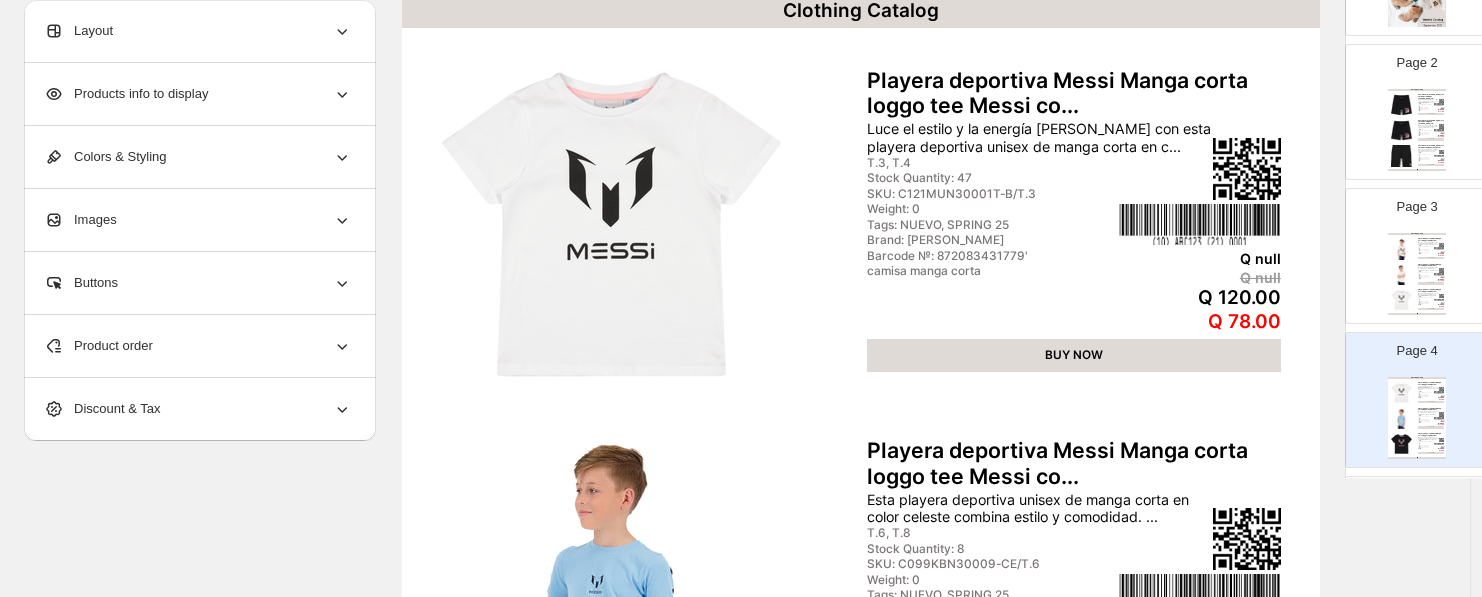 click at bounding box center [1402, 156] 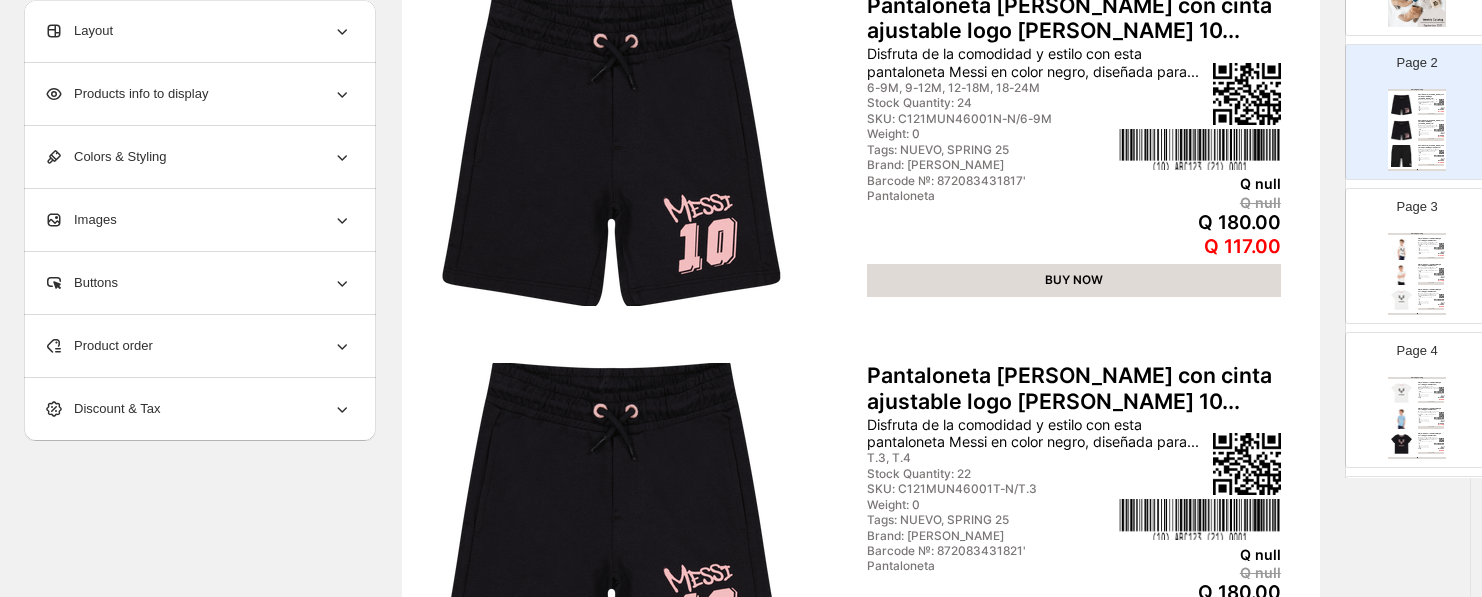 scroll, scrollTop: 50, scrollLeft: 0, axis: vertical 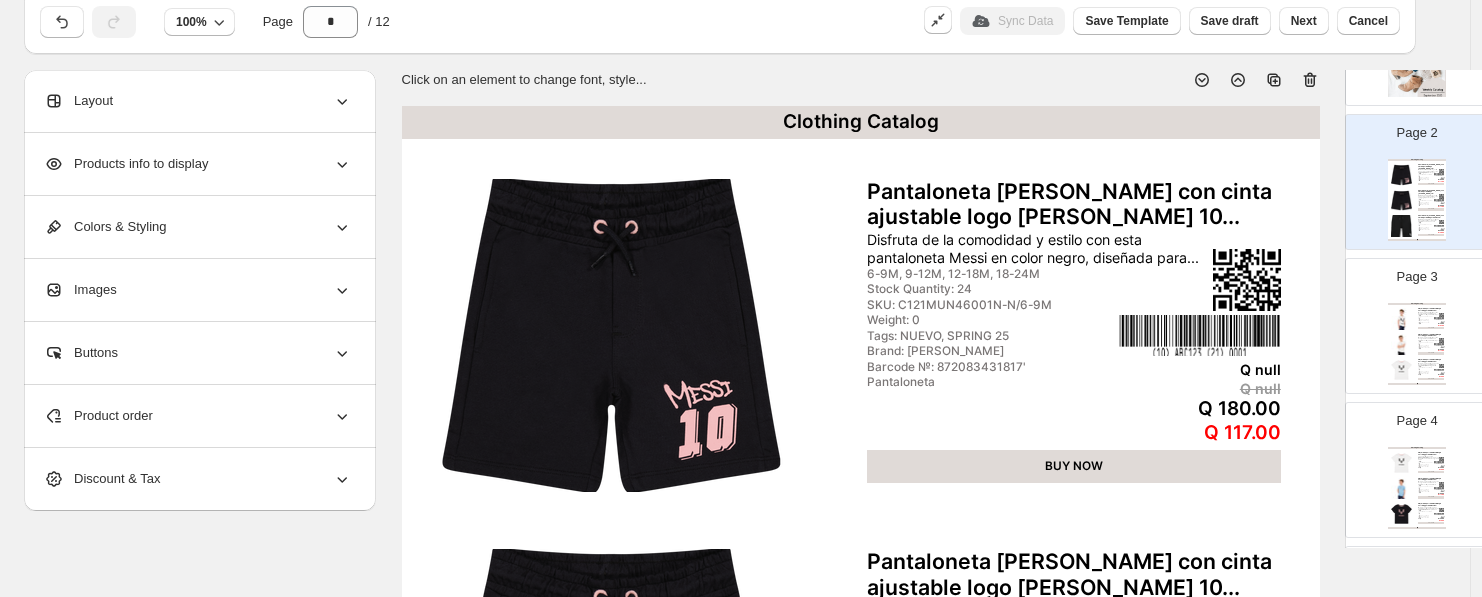 click at bounding box center [611, 335] 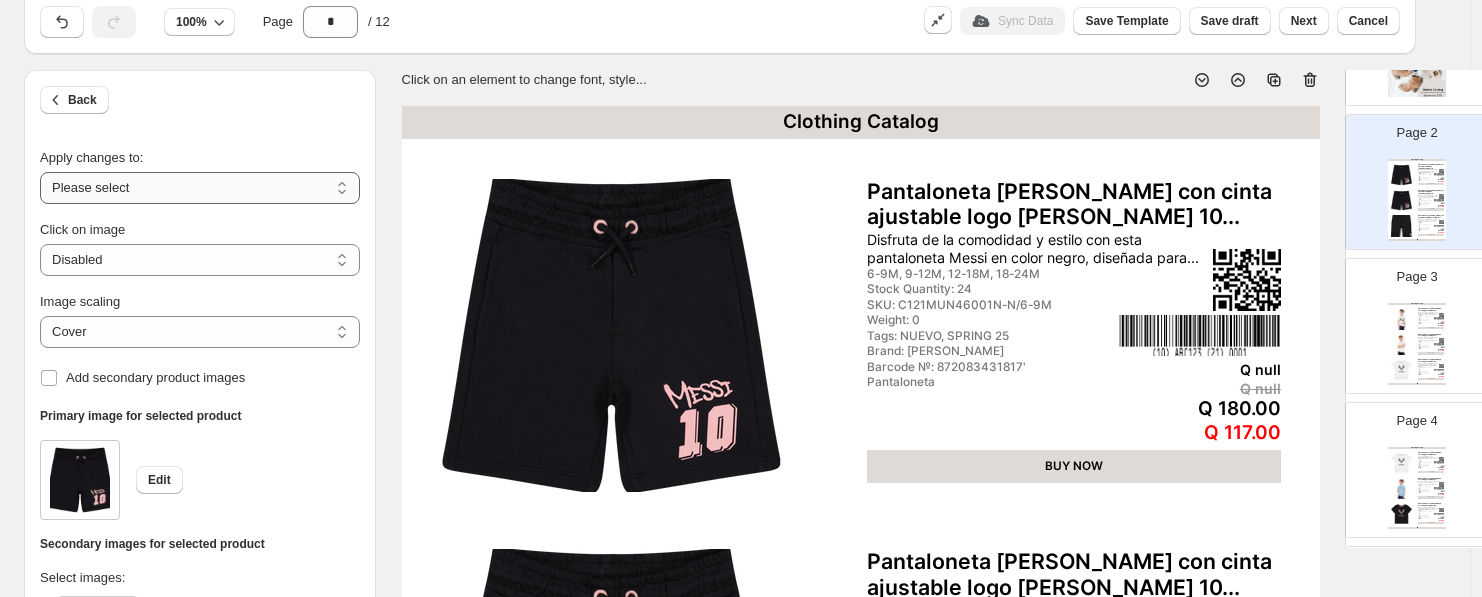 click on "**********" at bounding box center [200, 188] 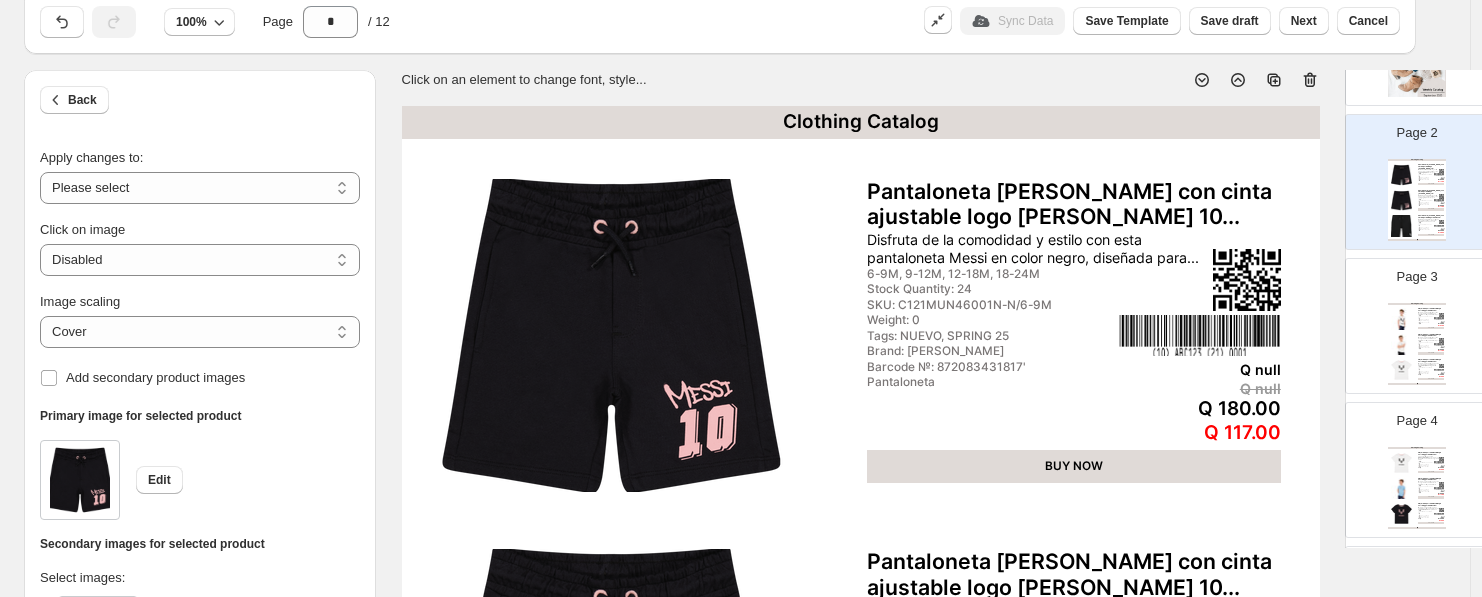 select on "**********" 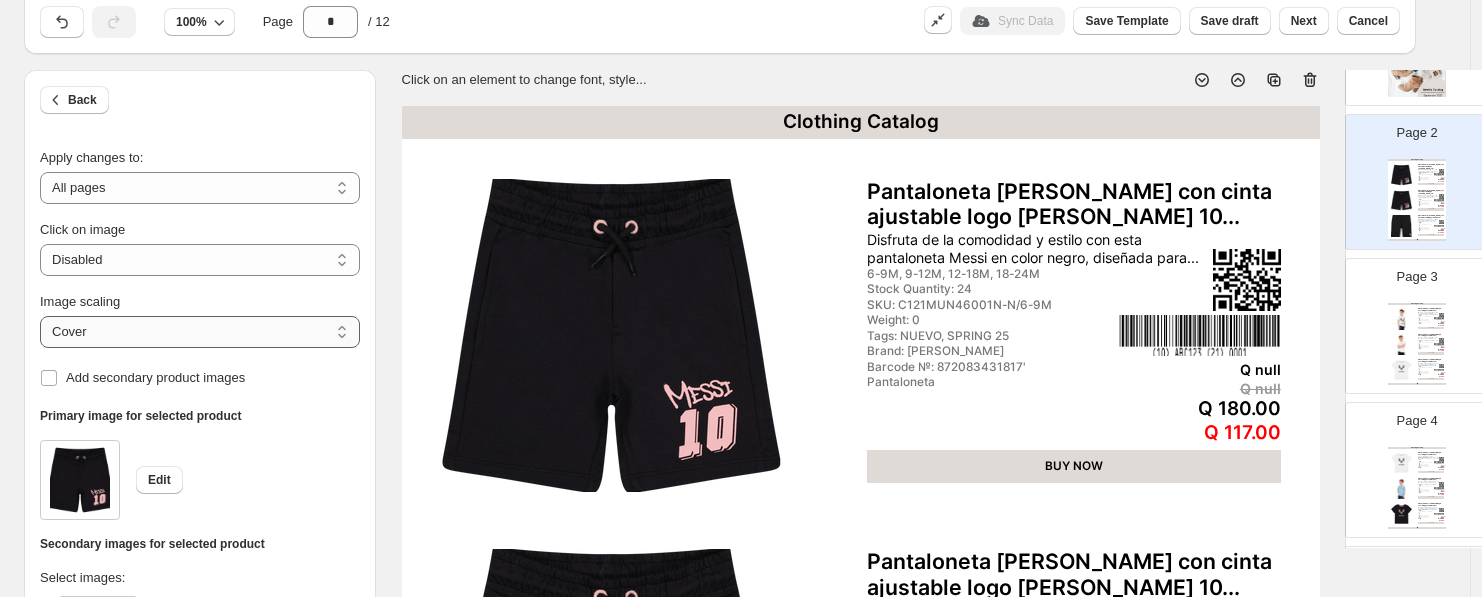 click on "***** *******" at bounding box center [200, 332] 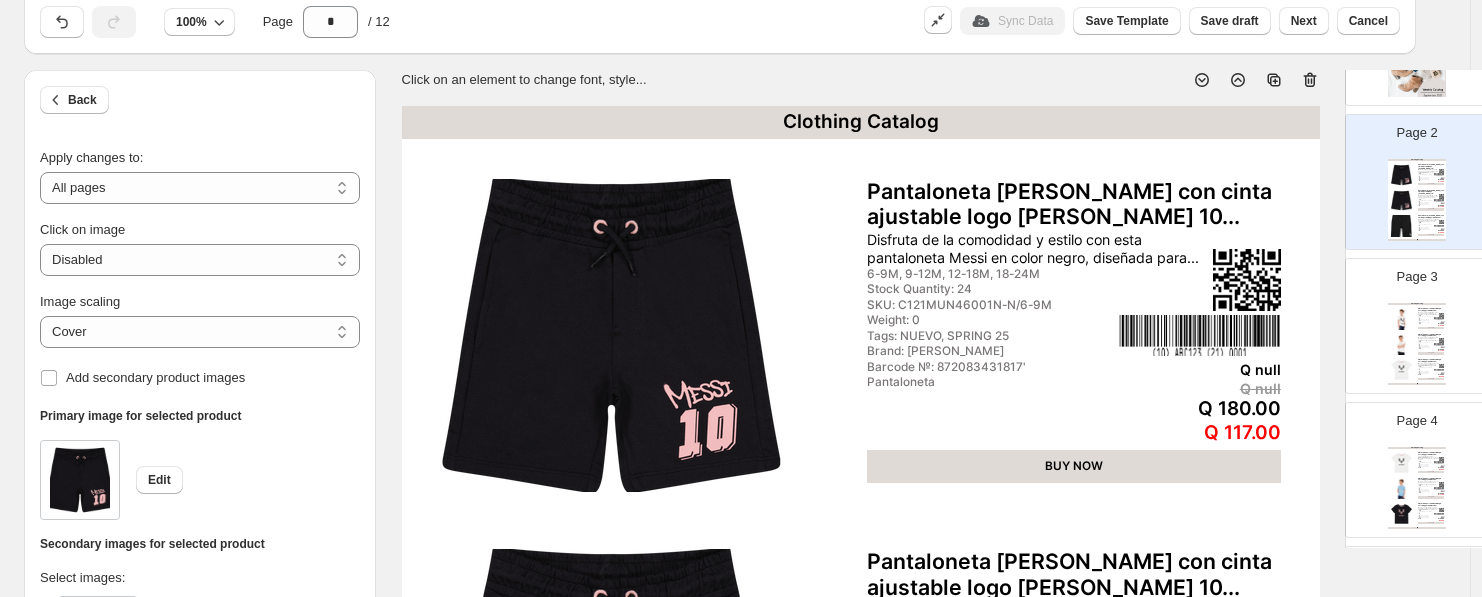 select on "*******" 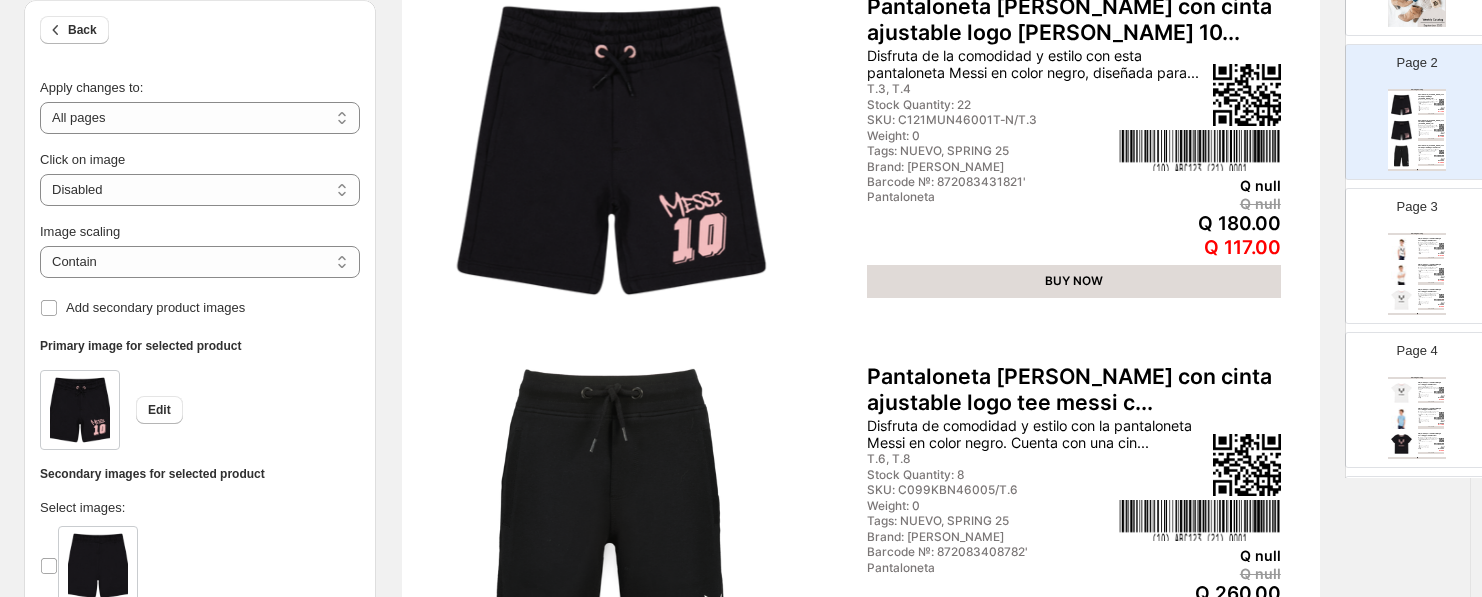 scroll, scrollTop: 827, scrollLeft: 0, axis: vertical 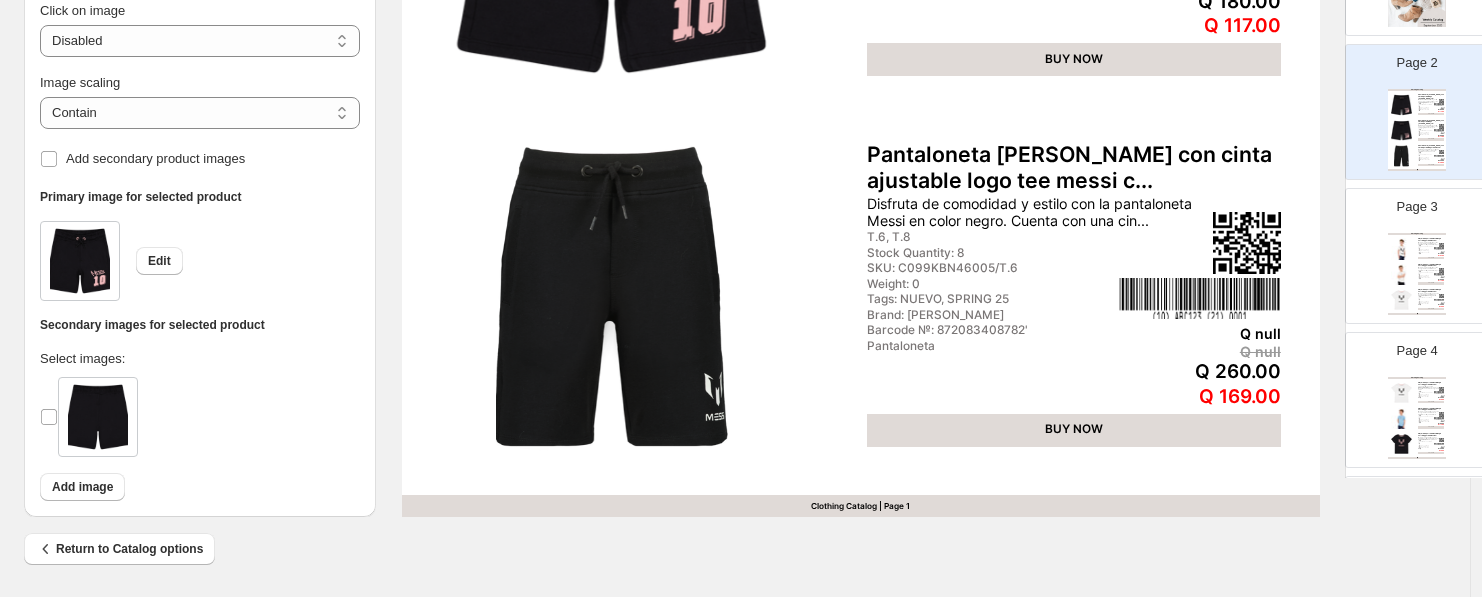 click on "Page 3 Clothing Catalog Playera deportiva Messi Manga corta loggo tee Messi co... Esta playera deportiva Messi de manga corta en color blanco combina estilo y comodidad par... T.6, T.8 Stock Quantity:  8 SKU:  C099KBN30001-B/T.6 Weight:  0 Tags:  NUEVO, SPRING 25 Brand:  Messi Barcode №:  872038695179' Playera deportiva Q null Q null Q 160.00 Q 104.00 BUY NOW Playera deportiva Messi Manga corta loggo tee Messi co... Esta playera deportiva Messi de manga corta en color blanco combina estilo y comodidad par... T.6, T.8 Stock Quantity:  8 SKU:  C099KBN30009-B/T.6 Weight:  0 Tags:  NUEVO, SPRING 25 Brand:  Messi Barcode №:  872083408758' Playera deportiva Q null Q null Q 180.00 Q 117.00 BUY NOW Playera deportiva Messi Manga corta loggo tee Messi co... Esta playera deportiva unisex de manga corta en color blanco presenta el icónico logo de M... 6-9M, 9-12M, 12-18M, 18-24M Stock Quantity:  48 SKU:  C121MUN30001N-B/6-9M Weight:  0 Tags:  NUEVO, SPRING 25 Brand:  Messi Barcode №:  872083431775' Q null Q null" at bounding box center [1409, 248] 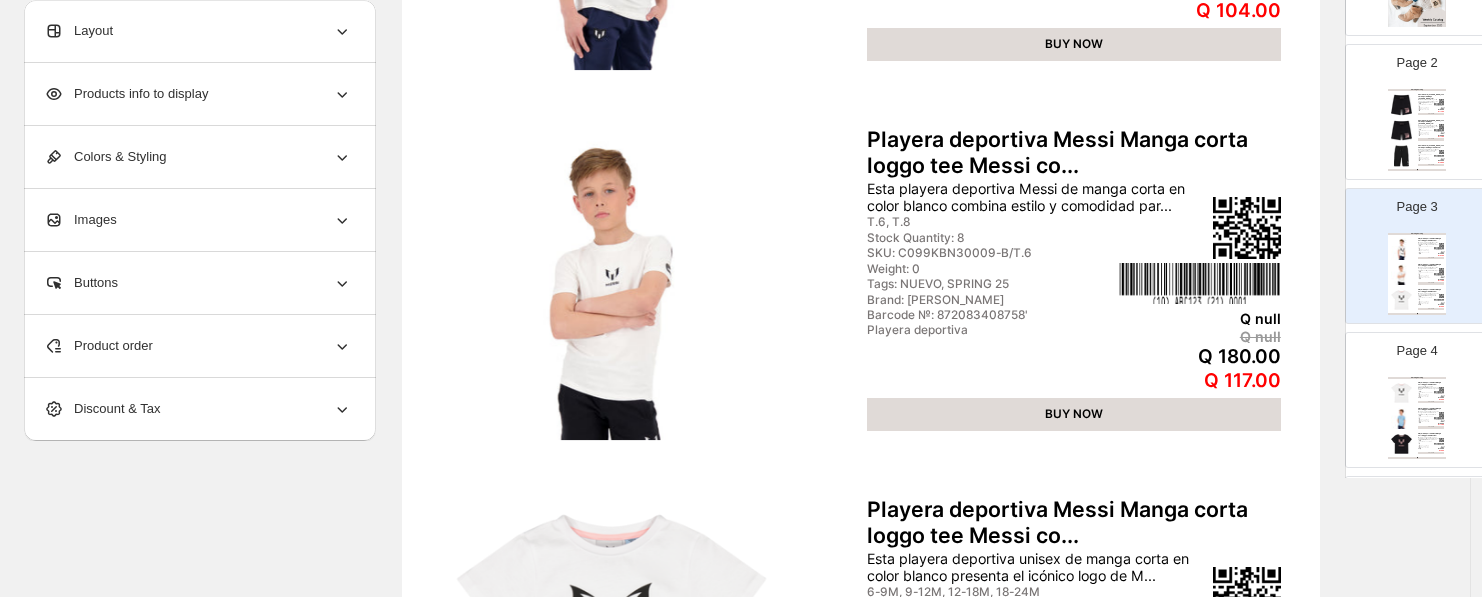scroll, scrollTop: 494, scrollLeft: 0, axis: vertical 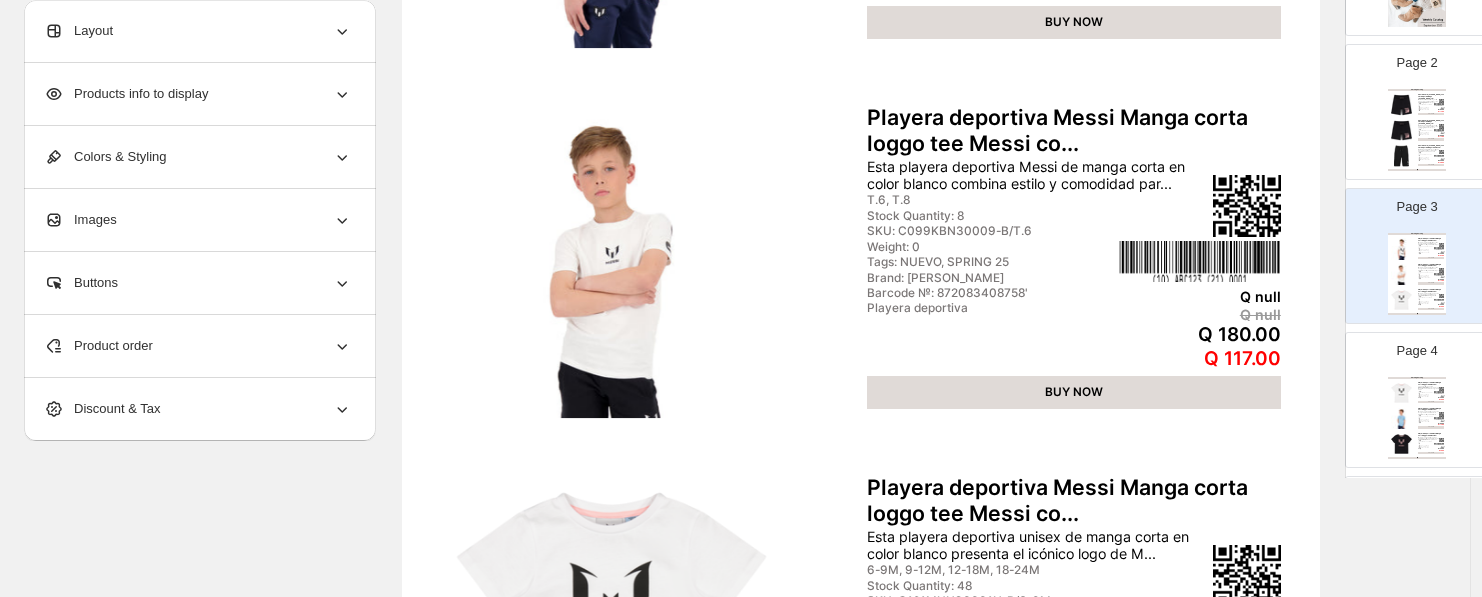 click on "Playera deportiva Messi Manga corta loggo tee Messi co..." at bounding box center [1431, 410] 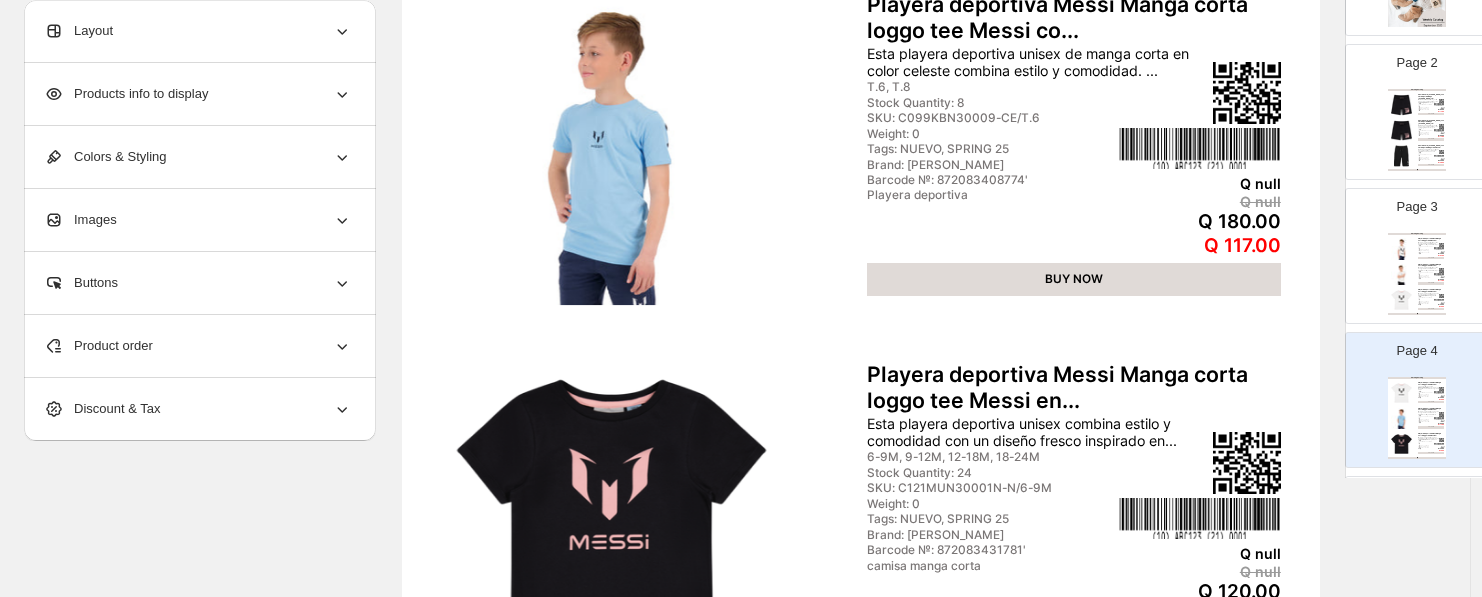 scroll, scrollTop: 605, scrollLeft: 0, axis: vertical 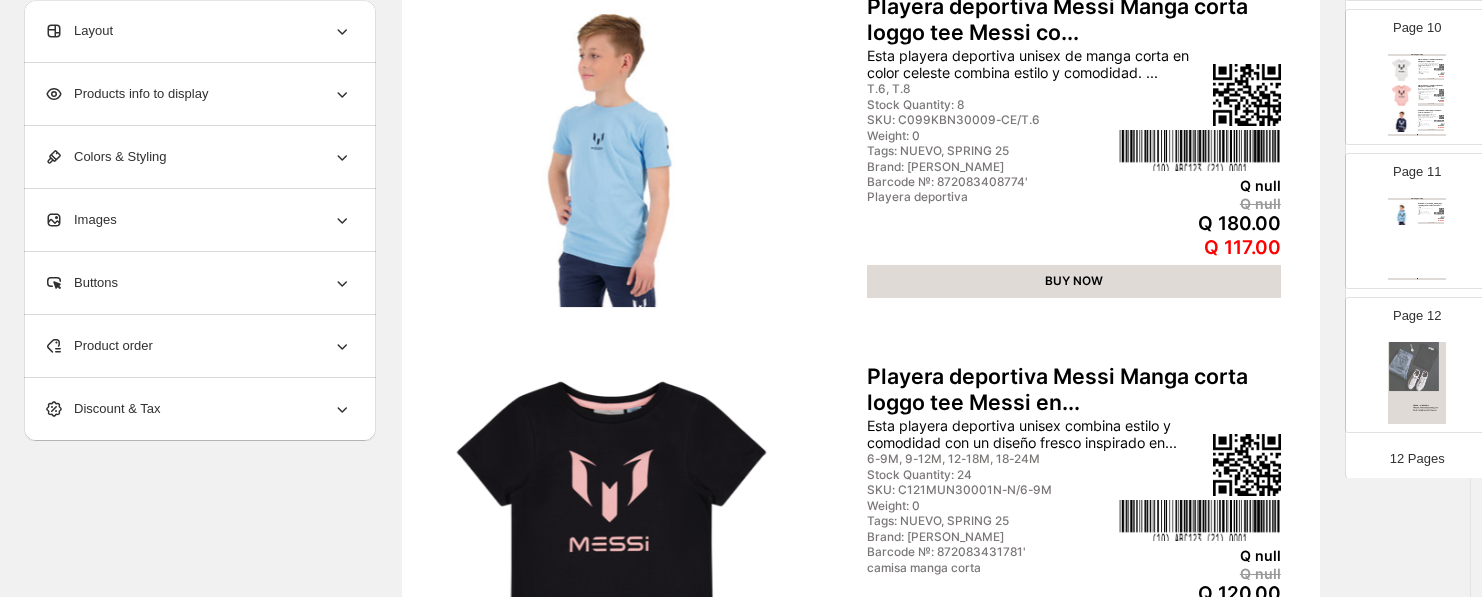 click on "Clothing Catalog Sudadero Messi  logo tee Messi color celeste unisex - ... T.4, T.6, T.8 Stock Quantity:  8 SKU:  C099KBN34603-CE/T.4 Weight:  0 Tags:  NUEVO, SPRING 25 Brand:  Messi Barcode №:  872038695758' hoodie Q null Q null Q 290.00 Q 188.50 BUY NOW Clothing Catalog | Page undefined" at bounding box center (1417, 239) 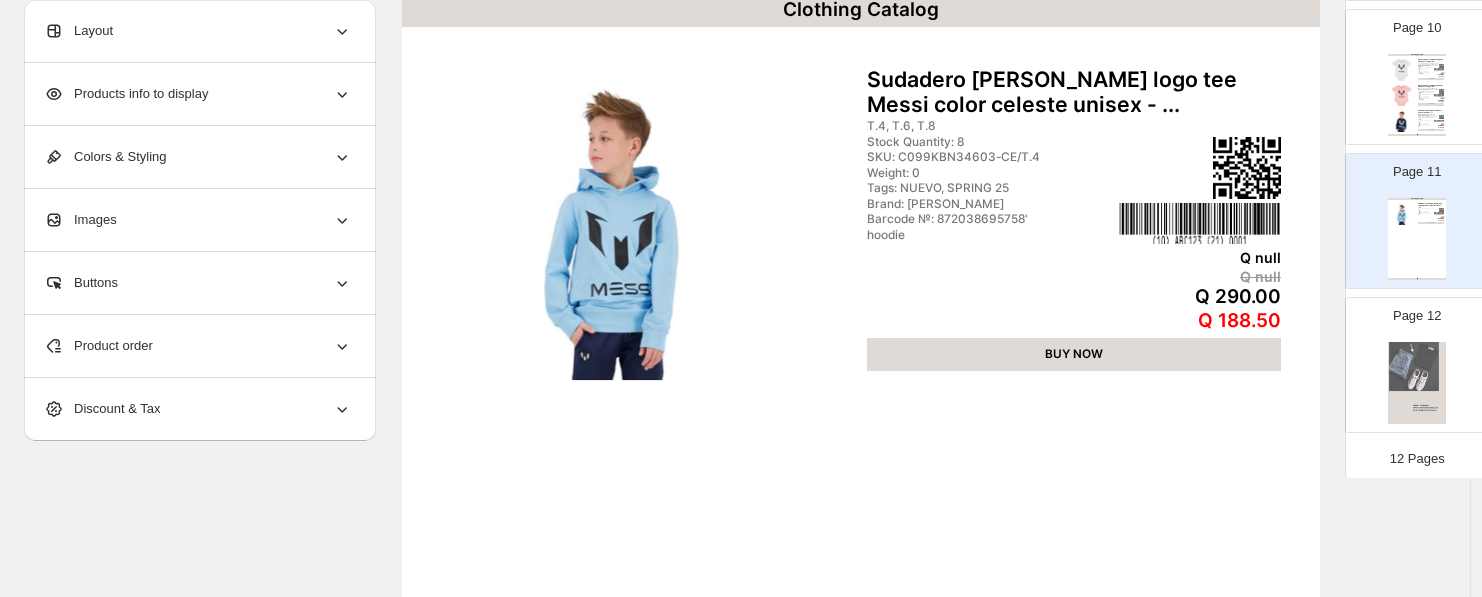 scroll, scrollTop: 161, scrollLeft: 0, axis: vertical 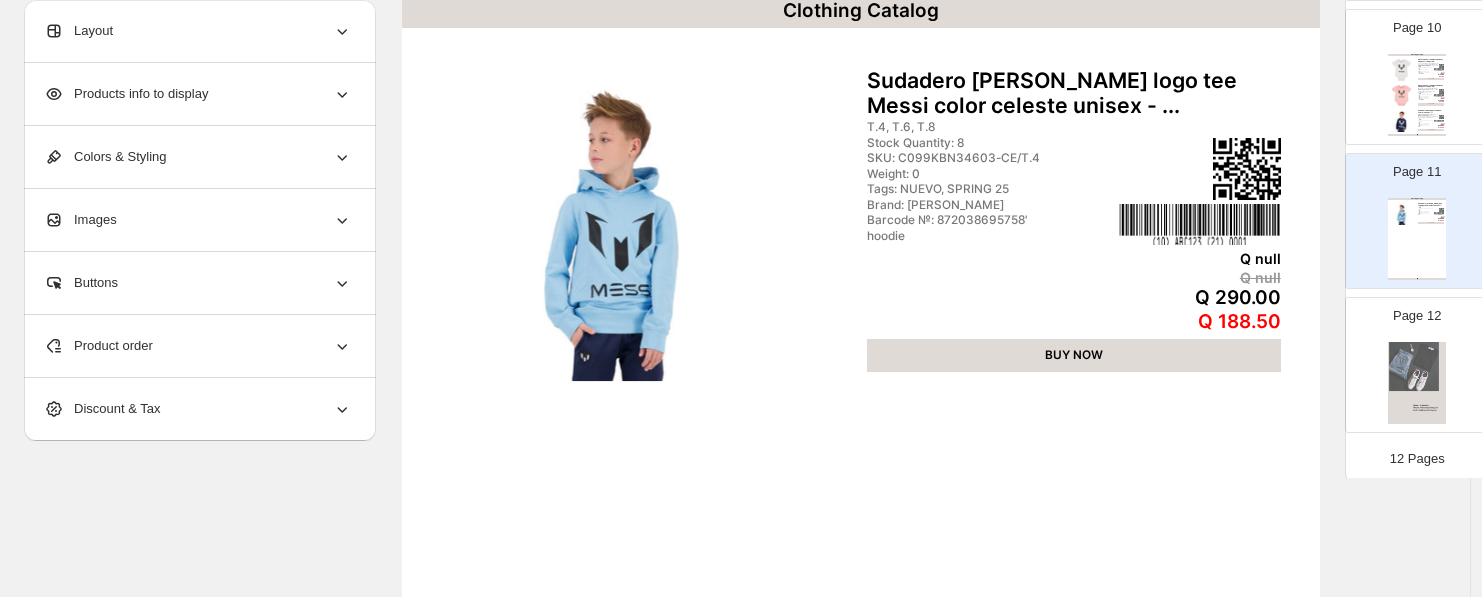 click on "Clothing Catalog Playera deportiva Messi tipo Body manga corta logo tee... Luce el estilo y la comodidad con esta playera deportiva tipo body de Messi. De manga cort... 6-9M, 9-12M, 12-18M, 0-2M, 2-4M, 2-6M Stock Quantity:  24 SKU:  C121BUN72901N-B/6-9M Weight:  0 Tags:  NUEVO, SPRING 25 Brand:  Messi Barcode №:  872083431747' body blanca m/c unidad Q null Q null Q 100.00 Q 65.00 BUY NOW Playera deportiva Messi tipo Body manga corta logo tee... Esta playera deportiva tipo body de Messi combina estilo y comodidad en un diseño unisex. ... 6-9M, 9-12M, 12-18M, 0-2M, 2-4M, 2-6M Stock Quantity:  23 SKU:  C121BUN72901N-R/6-9M Weight:  0 Tags:  NUEVO, SPRING 25 Brand:  Messi Barcode №:  872083431759' body blanca m/c unidad Q null Q null Q 100.00 Q 65.00 BUY NOW Sudadero Messi  loggo tee Messi color azul unisex - T.... Luce el estilo único de Messi con esta sudadera unisex en color azul. Con un diseño modern... T.4, T.6, T.8 Stock Quantity:  6 SKU:  C099KBN34603-AZ/T.4 Weight:  0 Tags:  NUEVO, SPRING 25 hoodie" at bounding box center [1417, 95] 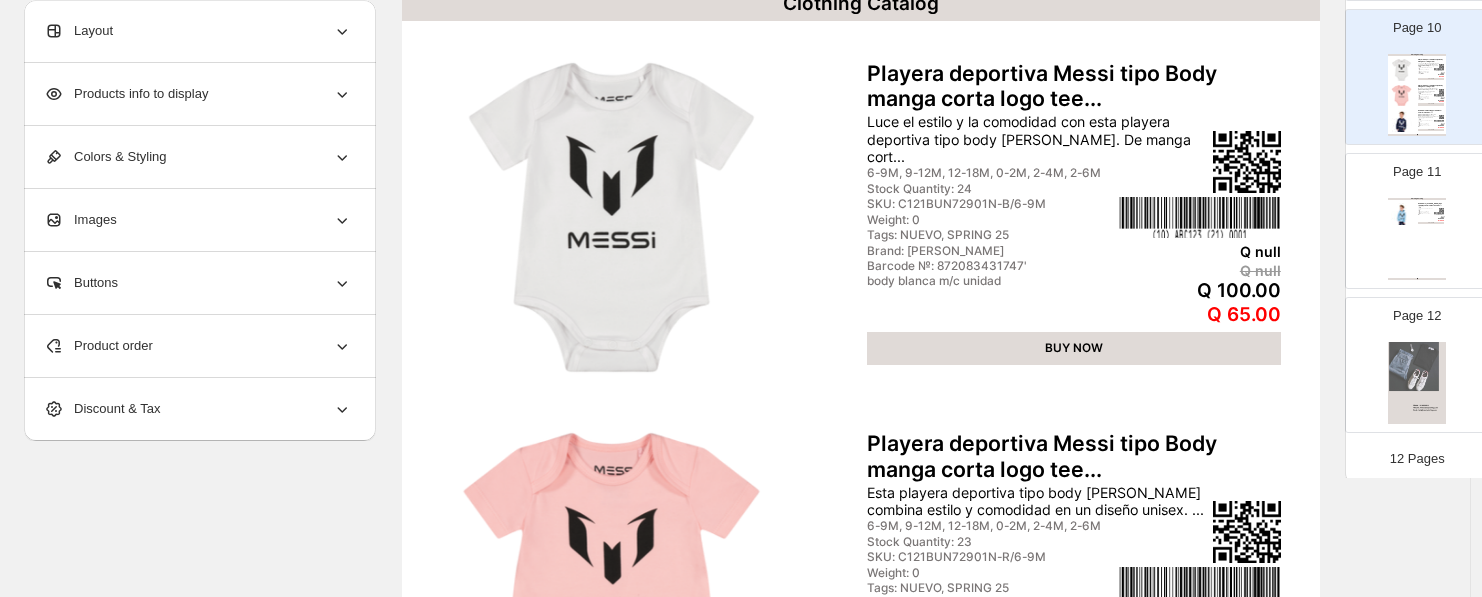scroll, scrollTop: 161, scrollLeft: 0, axis: vertical 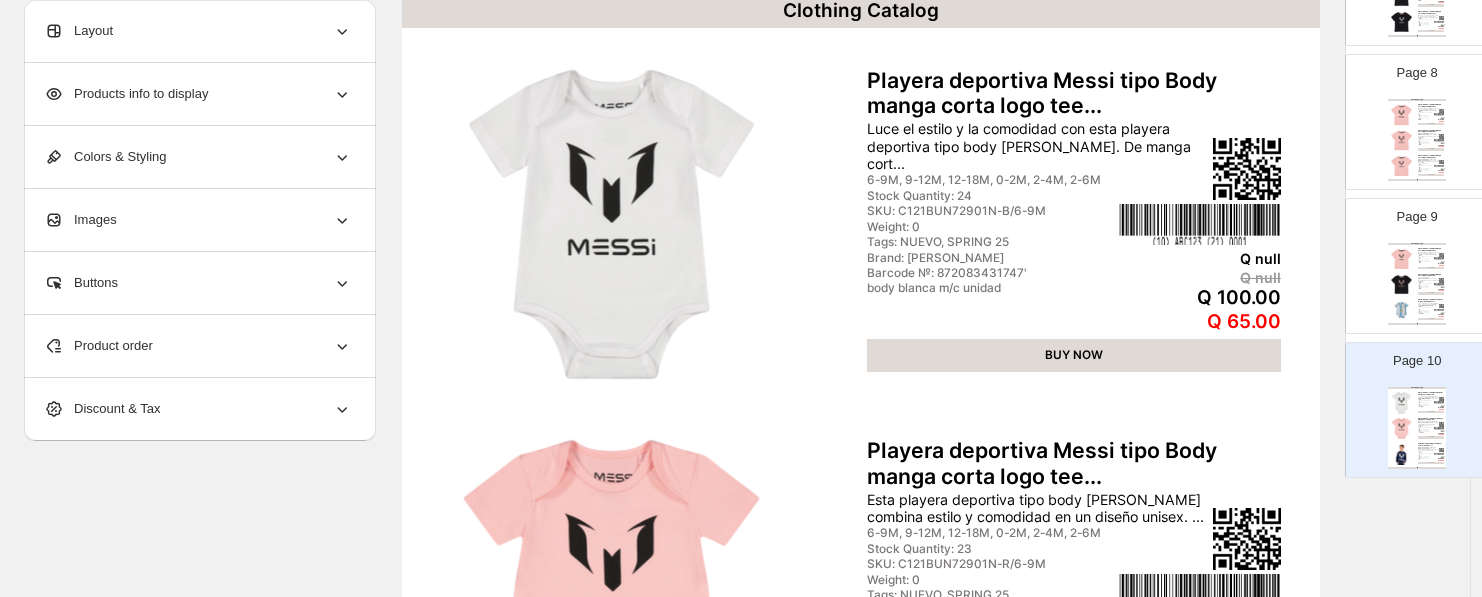 click on "Clothing Catalog Playera deportiva Messi Manga corta logo tee Messi col... Esta playera deportiva unisex de manga corta en color rosado combina estilo y comodidad. C... T.3, T.4 Stock Quantity:  35 SKU:  C121MUN30002T-R/T.3 Weight:  0 Tags:  NUEVO, SPRING 25 Brand:  Messi Barcode №:  872083431803' Playera deportiva Q null Q null Q 130.00 Q 84.50 BUY NOW Playera deportiva Messi Manga corta logo tee Messi en ... Luce el estilo único de Messi con esta playera deportiva de manga corta en color negro, di... T.3, T.4 Stock Quantity:  24 SKU:  C121MUN30001T-N/T.3 Weight:  0 Tags:  NUEVO, SPRING 25 Brand:  Messi Barcode №:  872083431785' Playera deportiva Q null Q null Q 120.00 Q 78.00 BUY NOW Playera deportiva Messi tipo Body Argentina manga cort... Luce el estilo y la pasión del fútbol con esta playera deportiva tipo body de Messi. Con m... 6-9M, 9-12M, 12-18M, 2-4M, 2-6M Stock Quantity:  22 SKU:  C123BUN72901/6-9M Weight:  0 Tags:  NUEVO, SPRING 25 Brand:  Messi Barcode №:  872083432766' Q null Q null" at bounding box center [1417, 284] 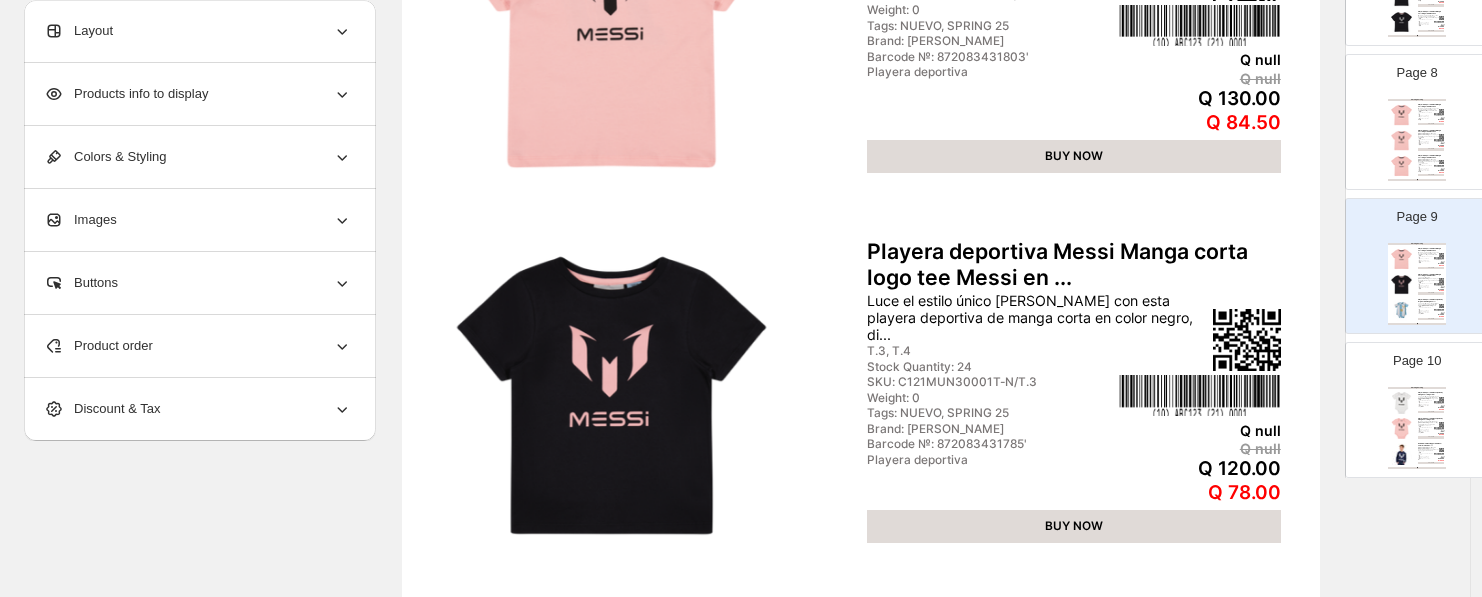 scroll, scrollTop: 272, scrollLeft: 0, axis: vertical 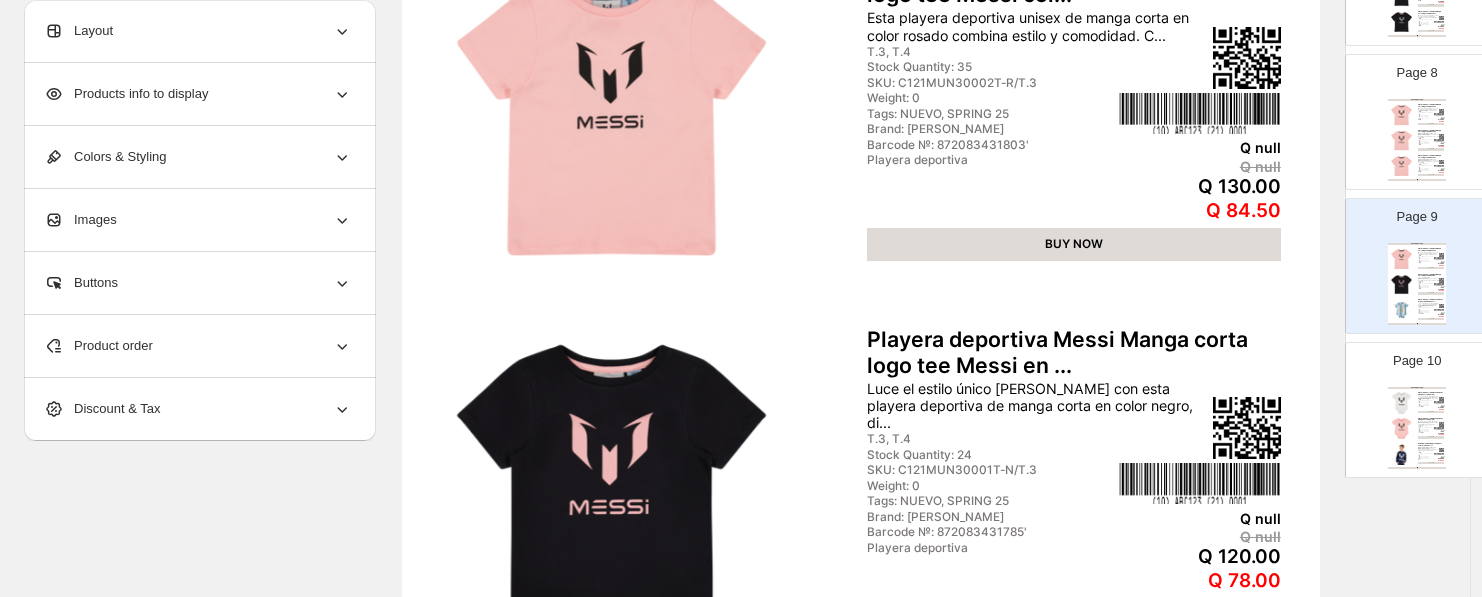 click on "BUY NOW" at bounding box center [1431, 124] 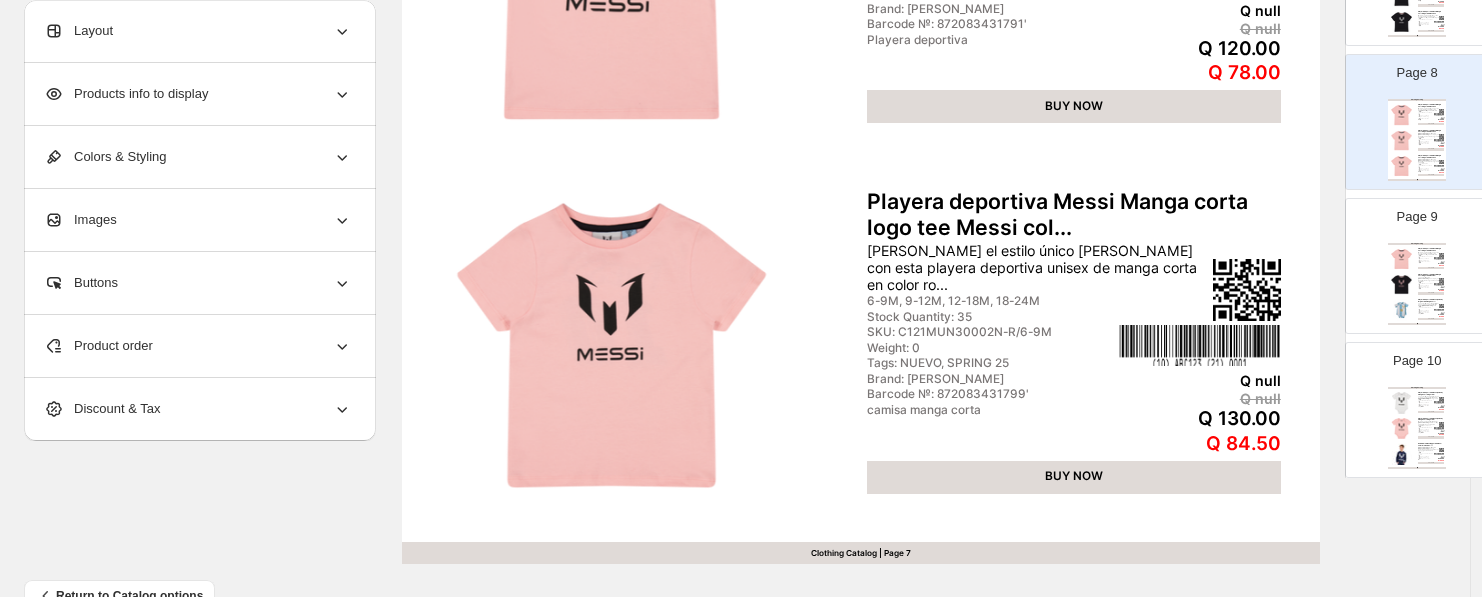 scroll, scrollTop: 827, scrollLeft: 0, axis: vertical 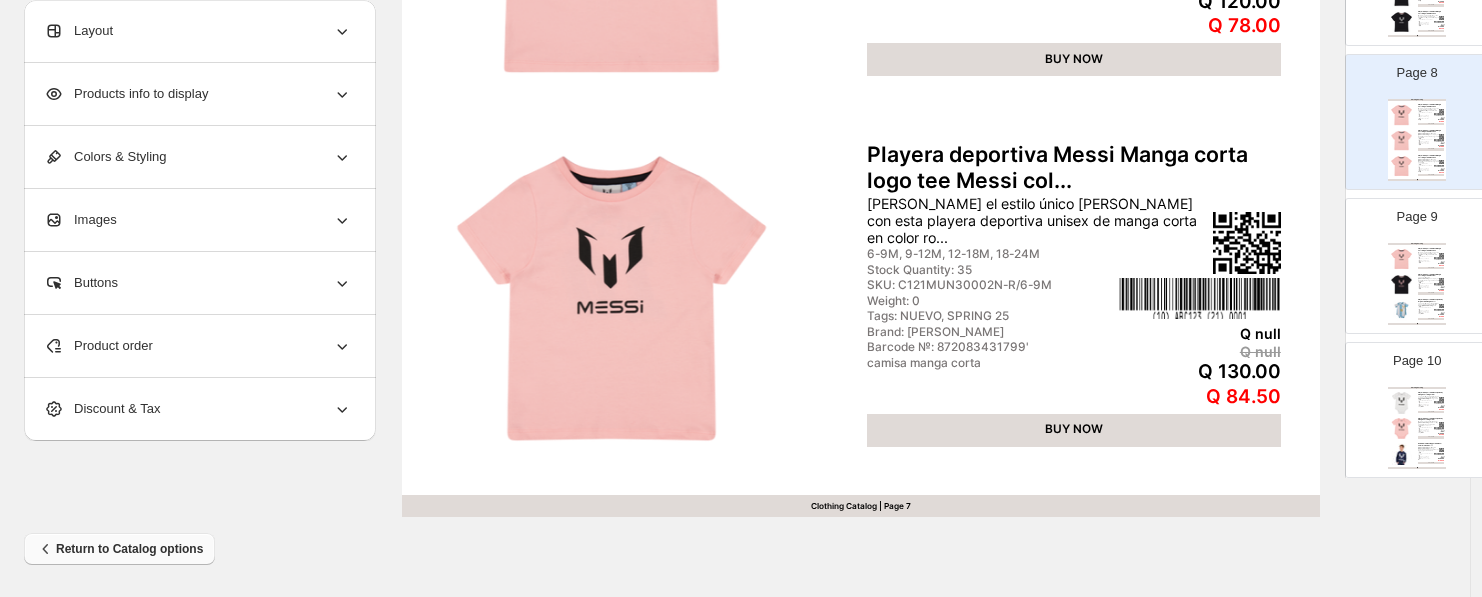 click on "Return to Catalog options" at bounding box center (119, 549) 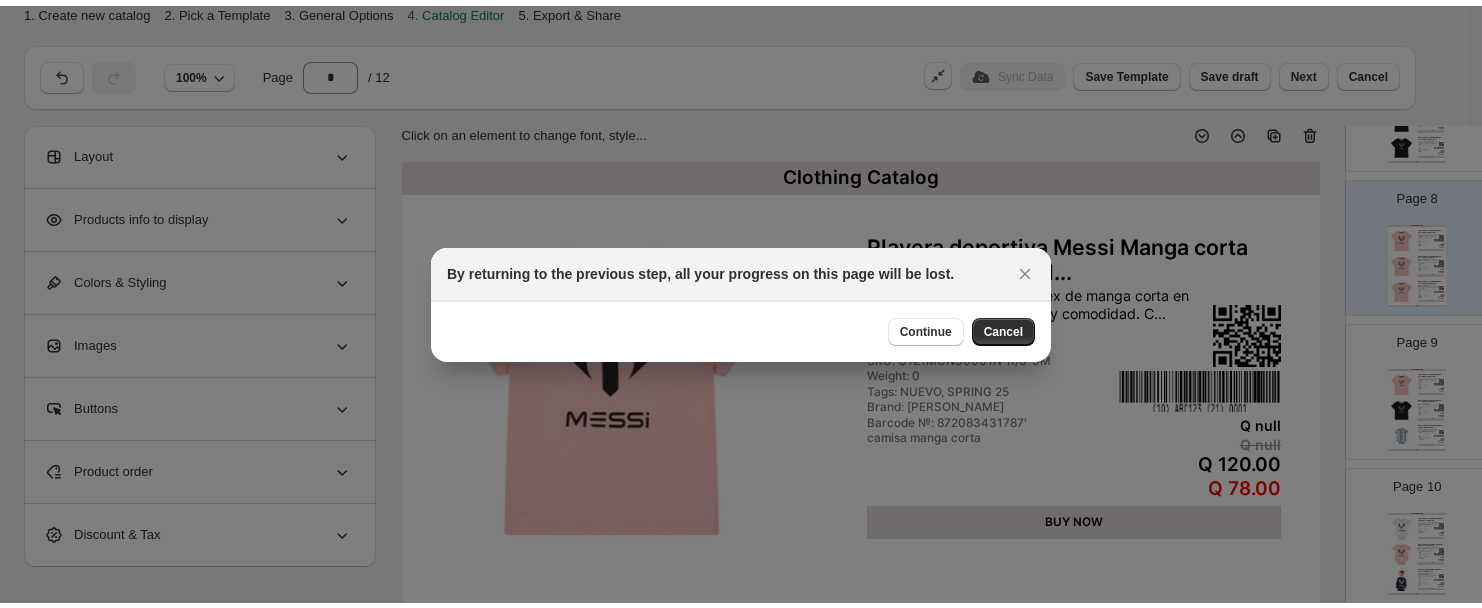 scroll, scrollTop: 0, scrollLeft: 0, axis: both 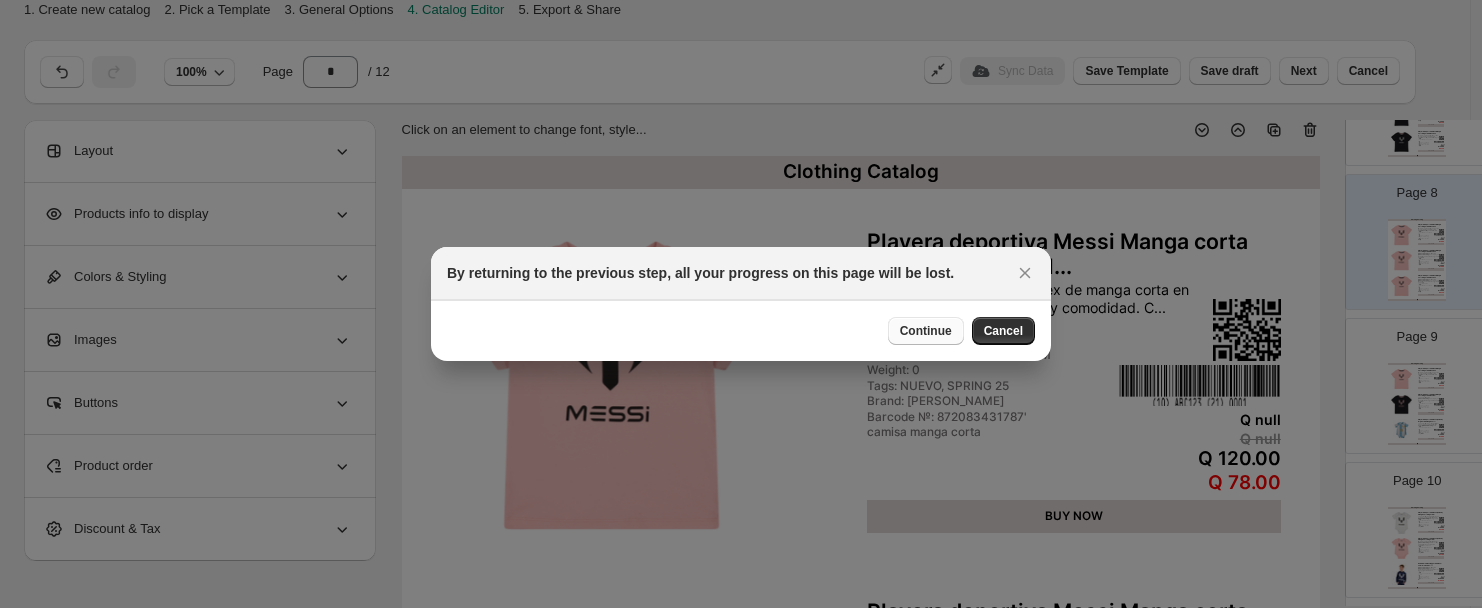 click on "Continue" at bounding box center (926, 331) 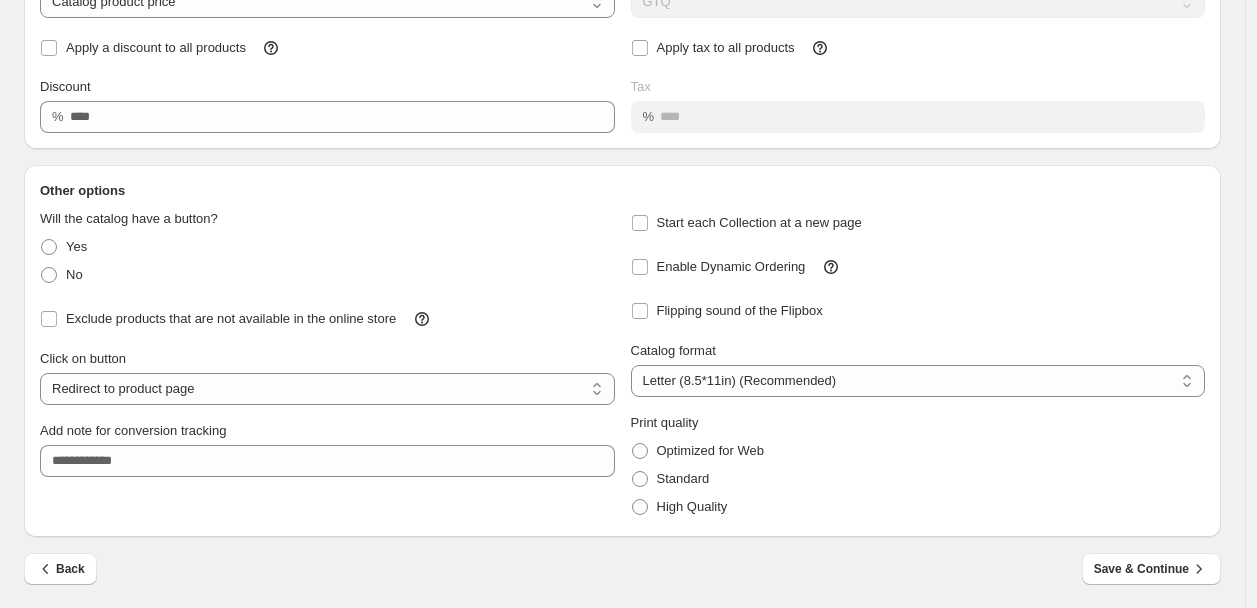 scroll, scrollTop: 192, scrollLeft: 0, axis: vertical 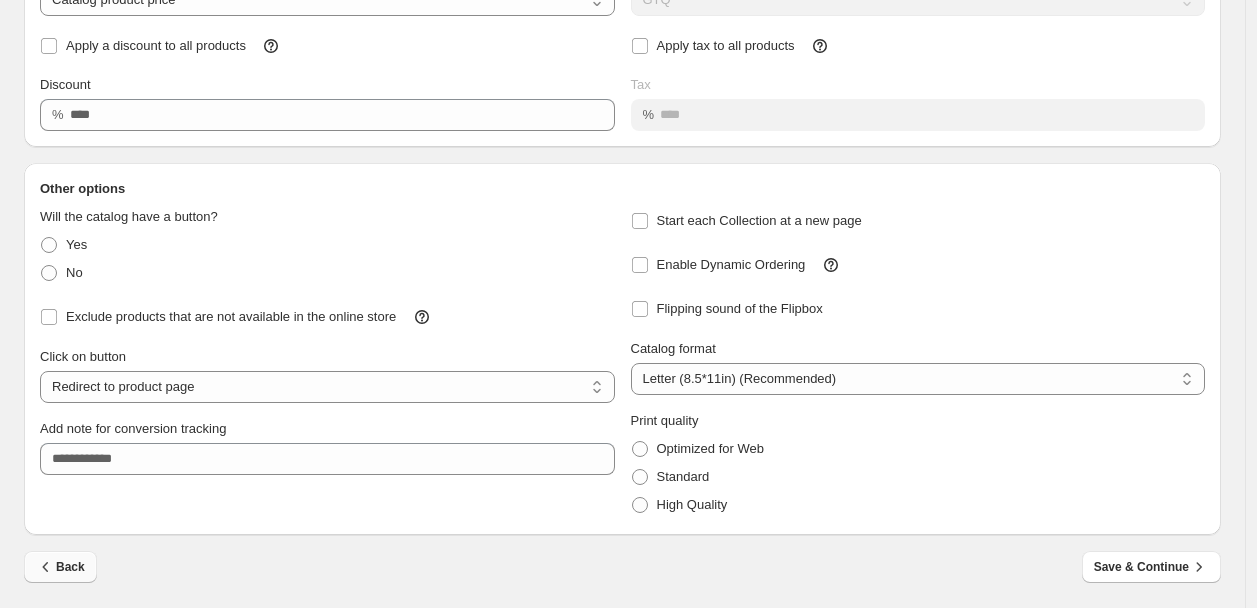 click on "Back" at bounding box center (60, 567) 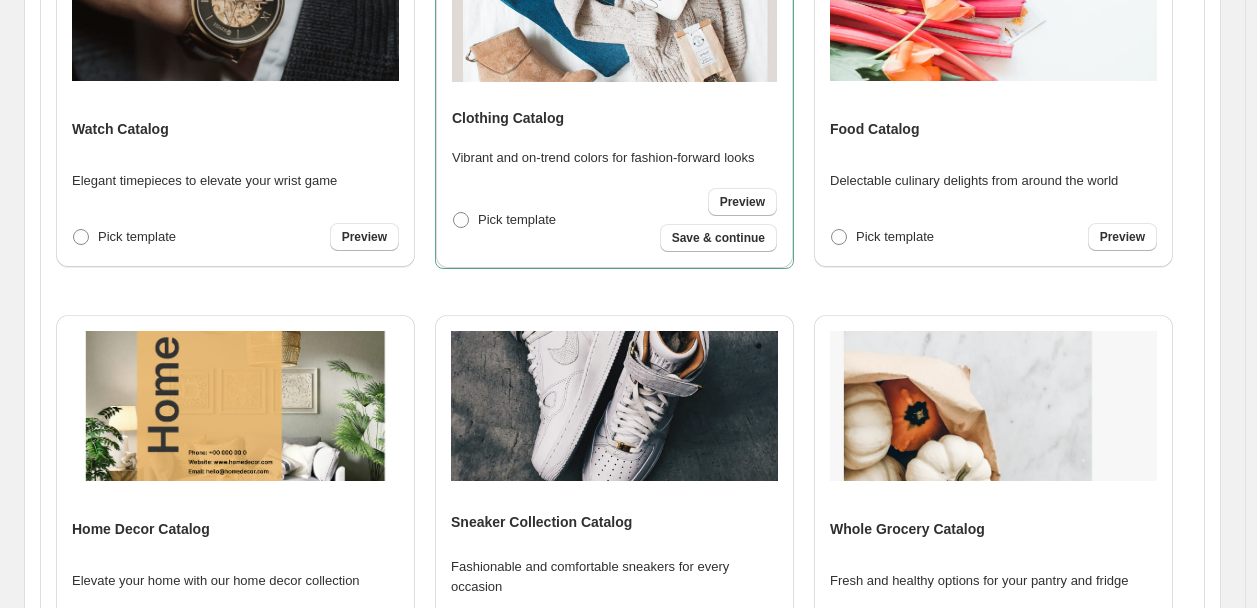 scroll, scrollTop: 666, scrollLeft: 0, axis: vertical 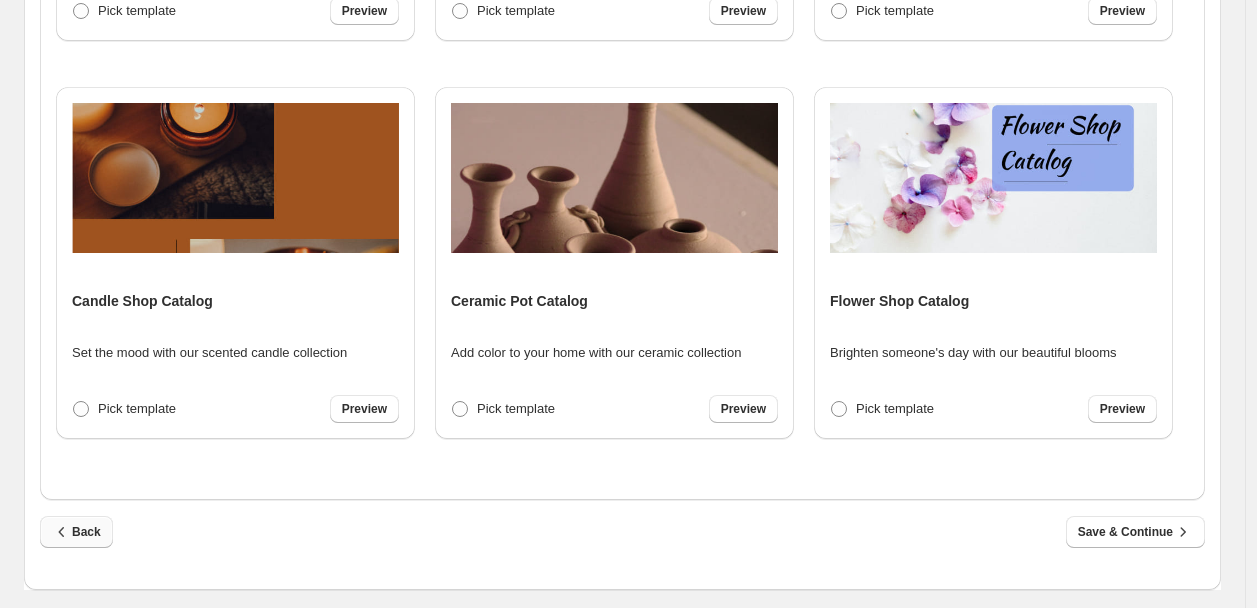 click on "Back" at bounding box center [76, 532] 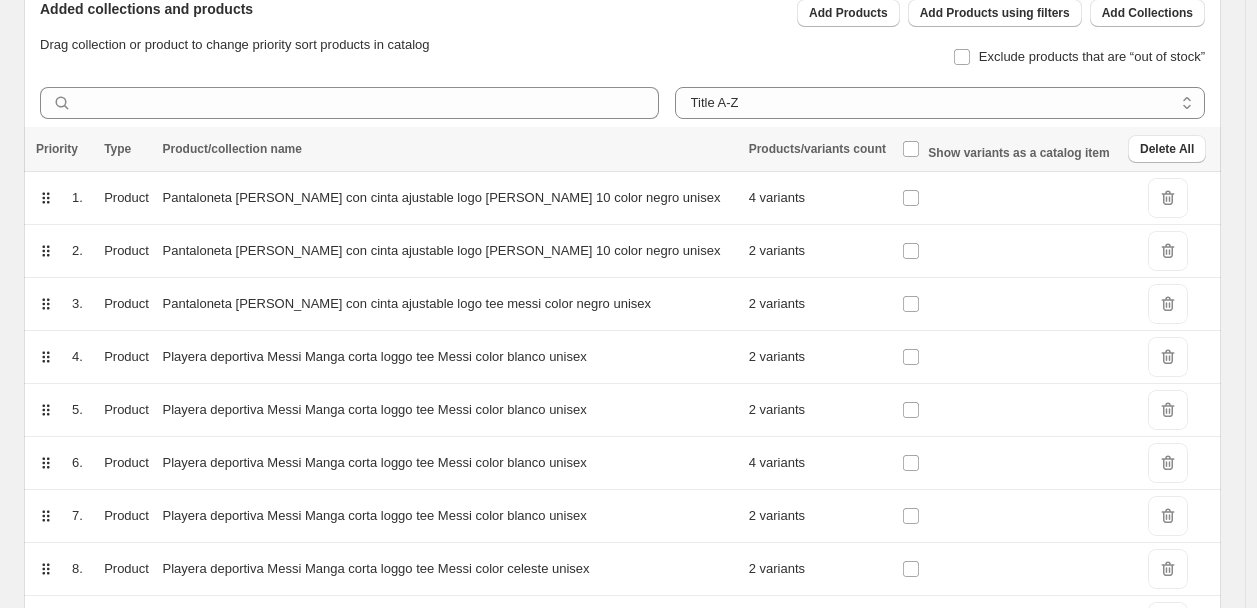 scroll, scrollTop: 0, scrollLeft: 0, axis: both 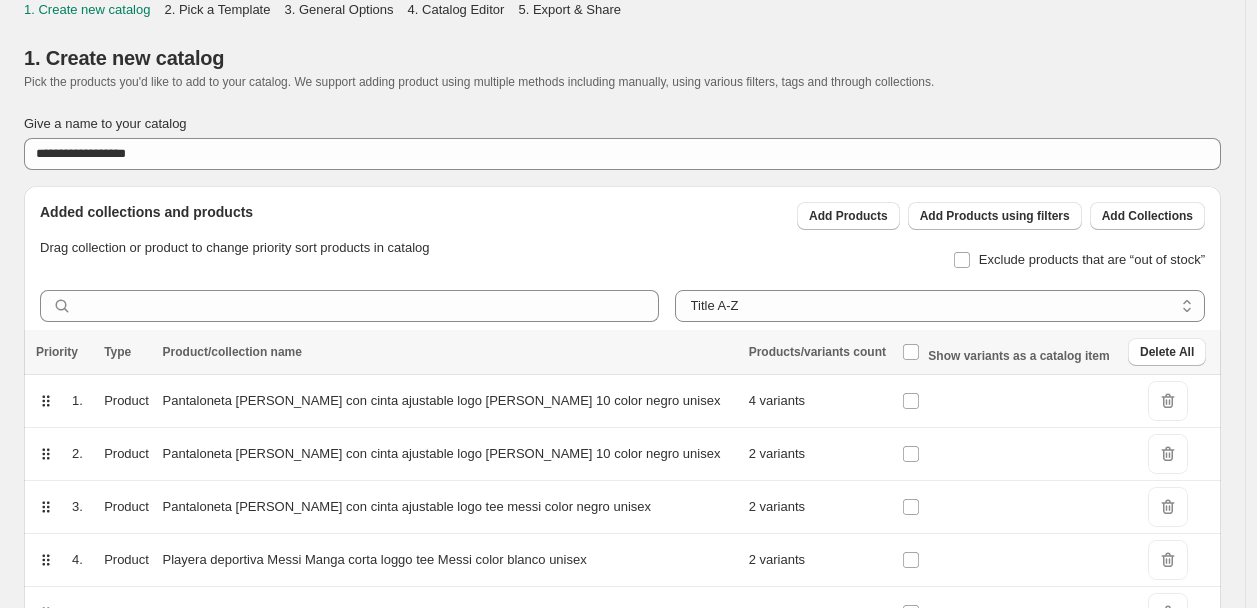 click on "**********" at bounding box center [614, 298] 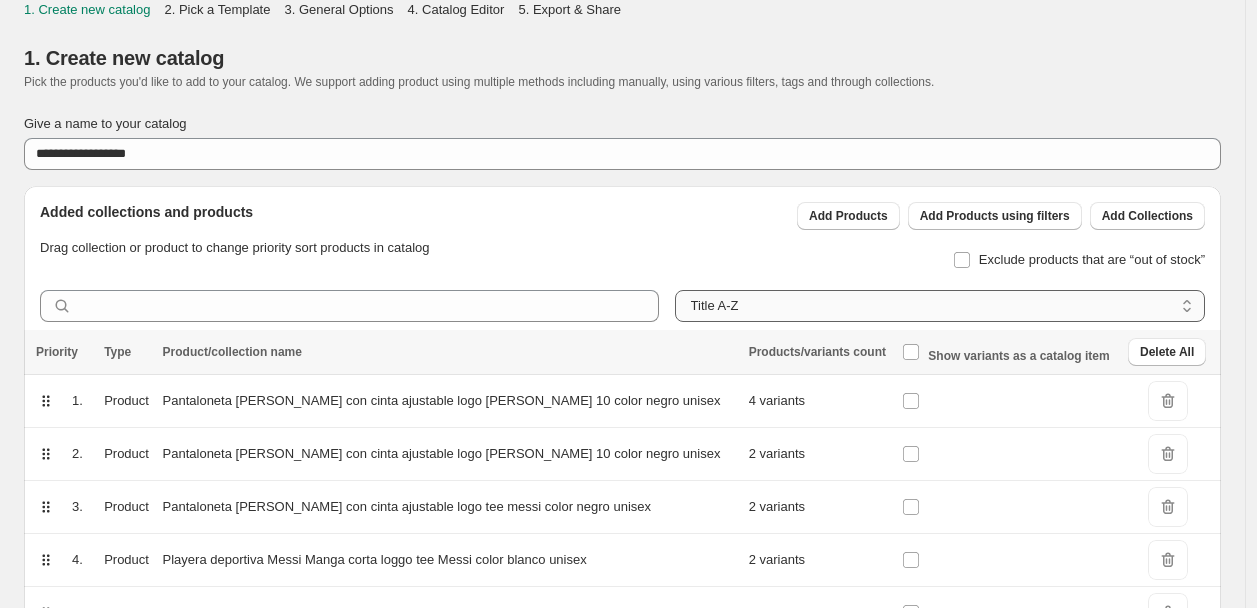 click on "**********" at bounding box center [940, 306] 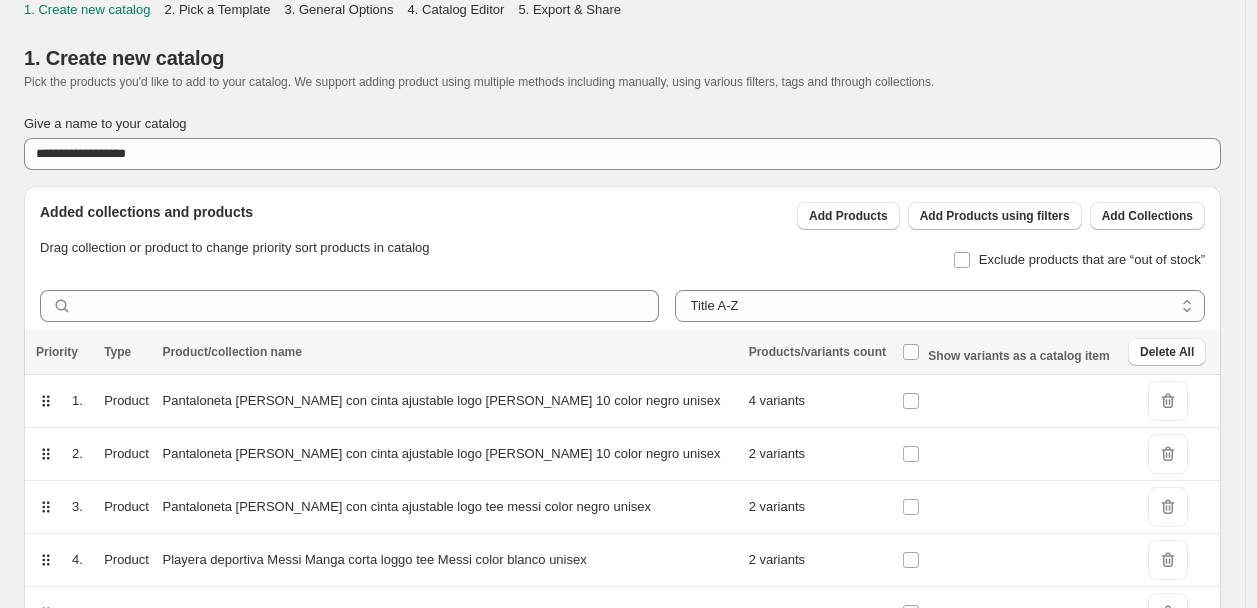 select on "******" 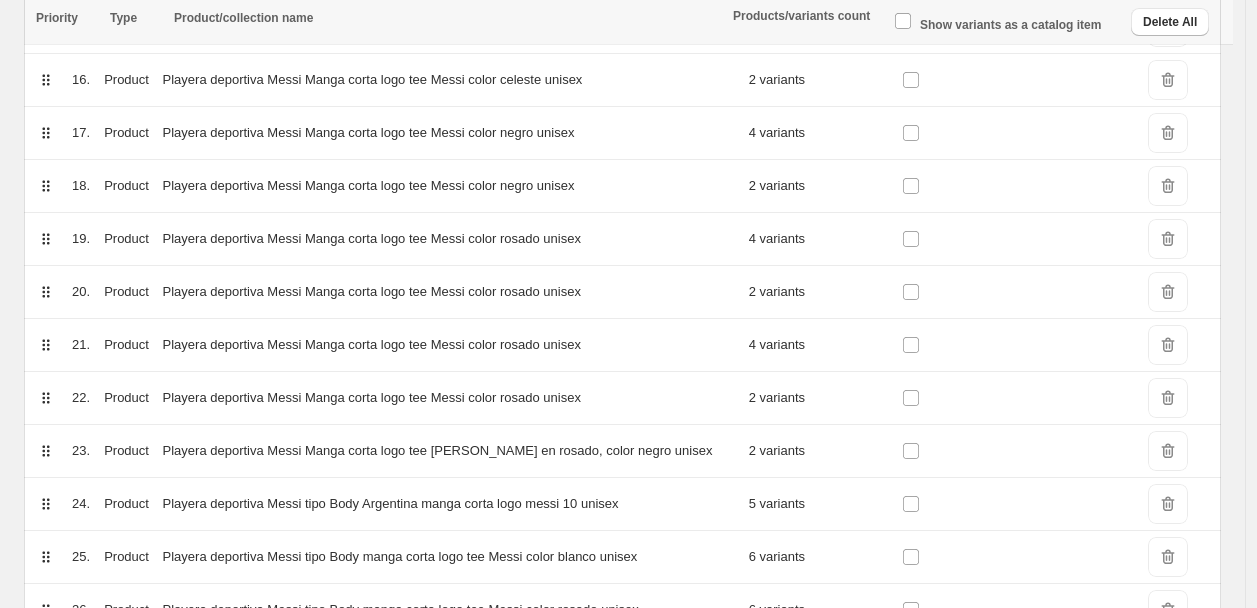 scroll, scrollTop: 1327, scrollLeft: 0, axis: vertical 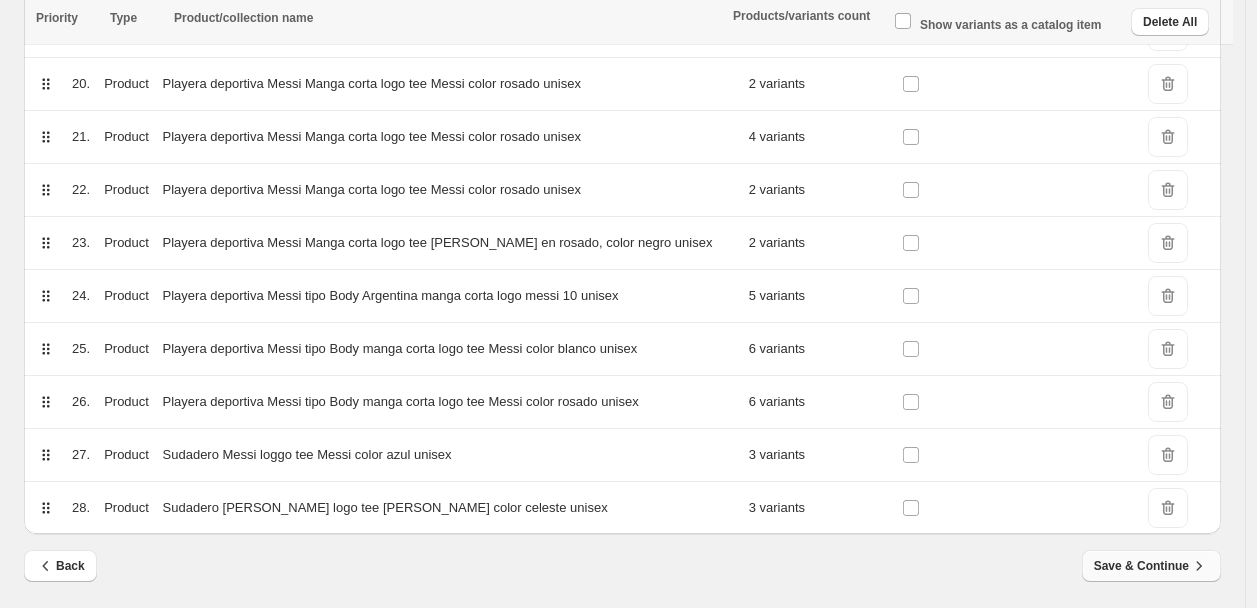 click on "Save & Continue" at bounding box center [1151, 566] 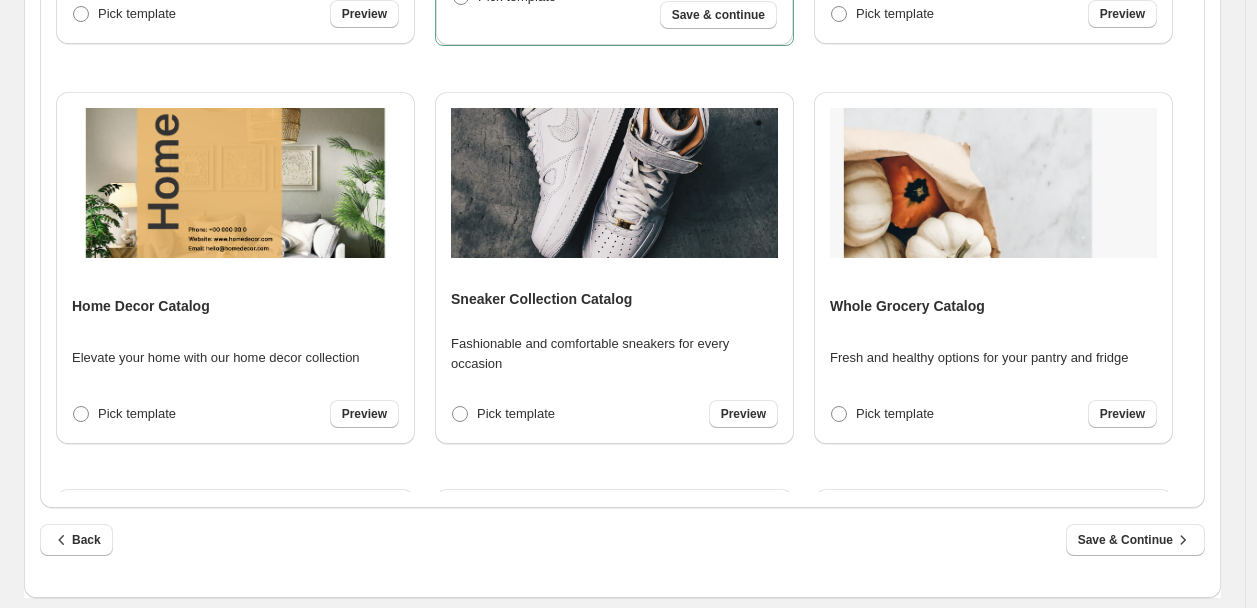 scroll, scrollTop: 0, scrollLeft: 0, axis: both 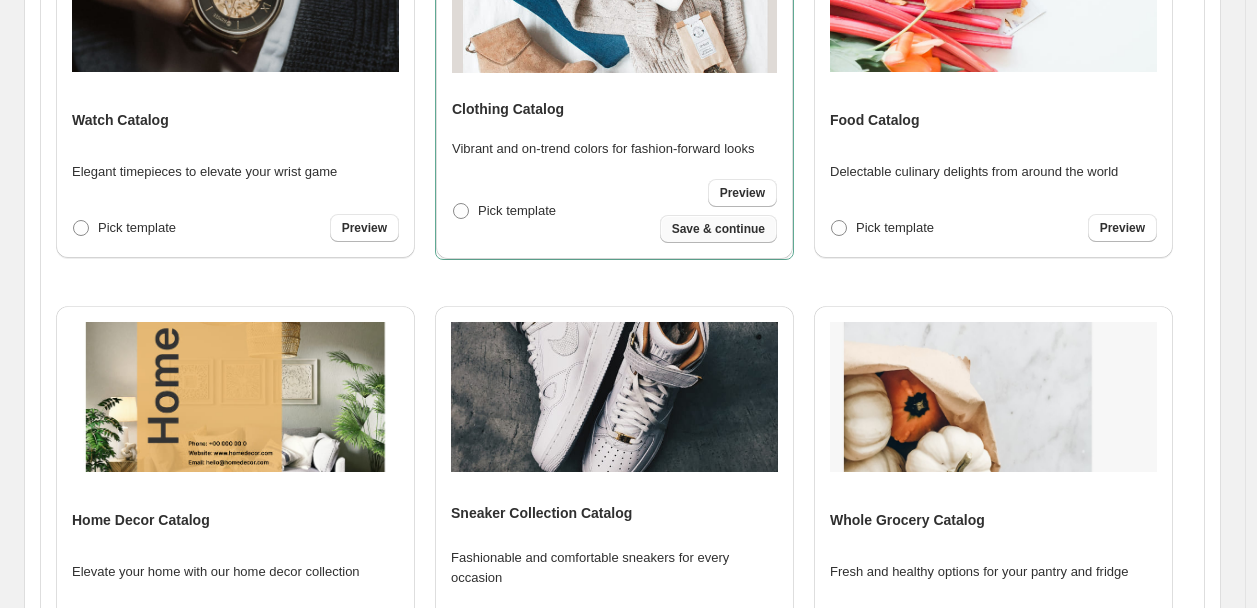click on "Save & continue" at bounding box center (718, 229) 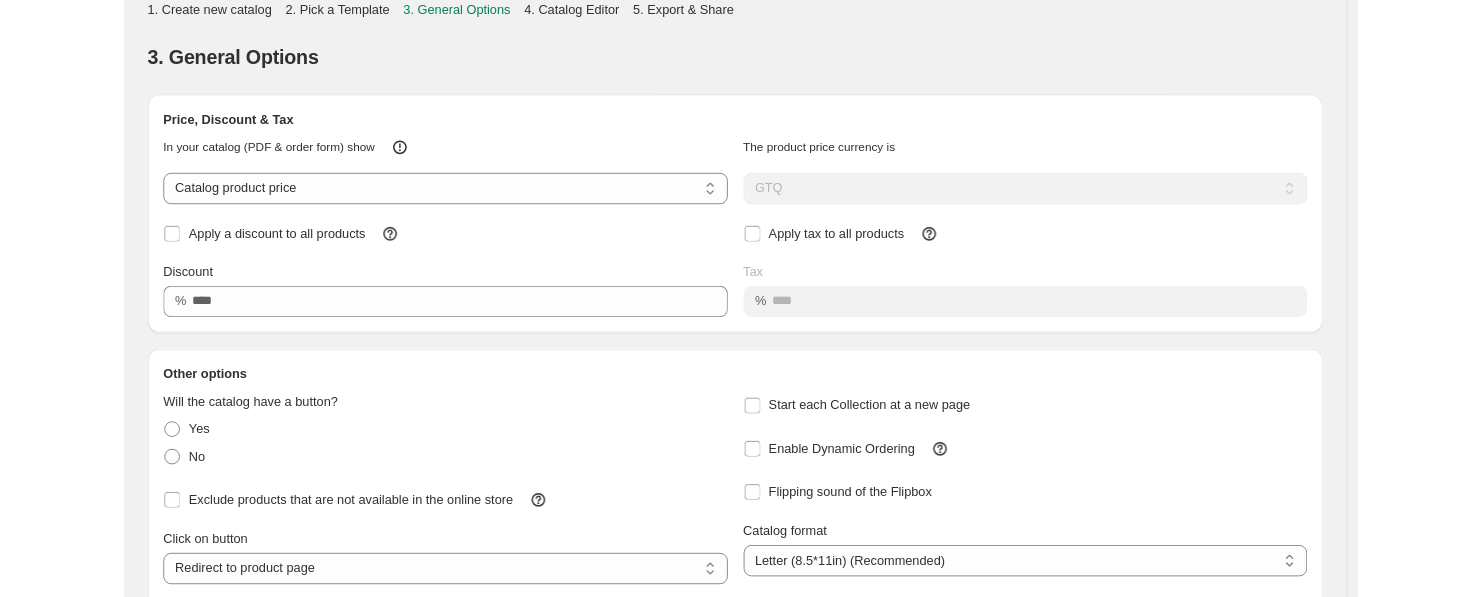scroll, scrollTop: 192, scrollLeft: 0, axis: vertical 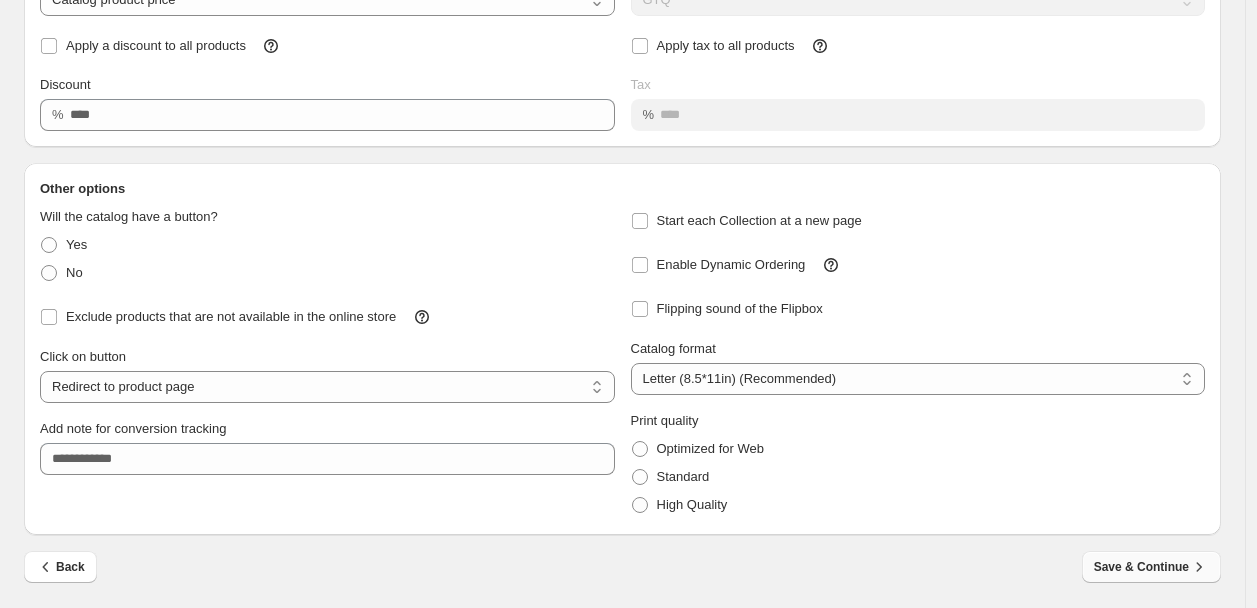 click on "Save & Continue" at bounding box center [1151, 567] 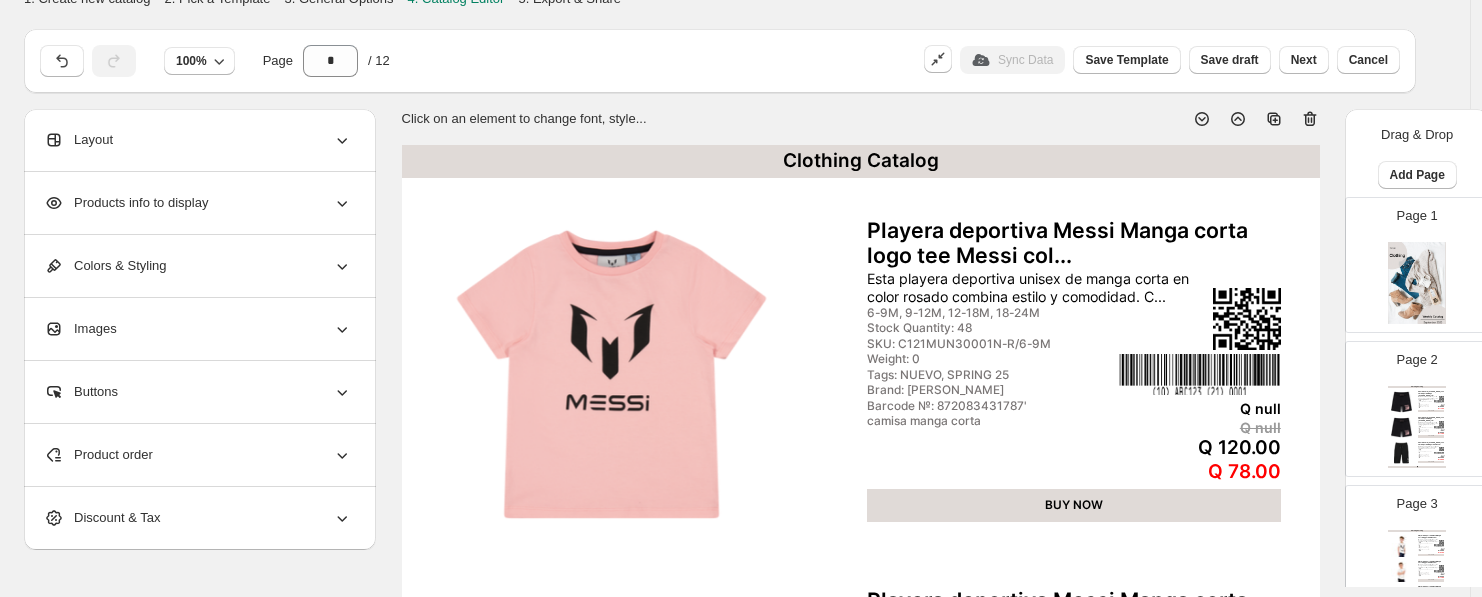 scroll, scrollTop: 0, scrollLeft: 0, axis: both 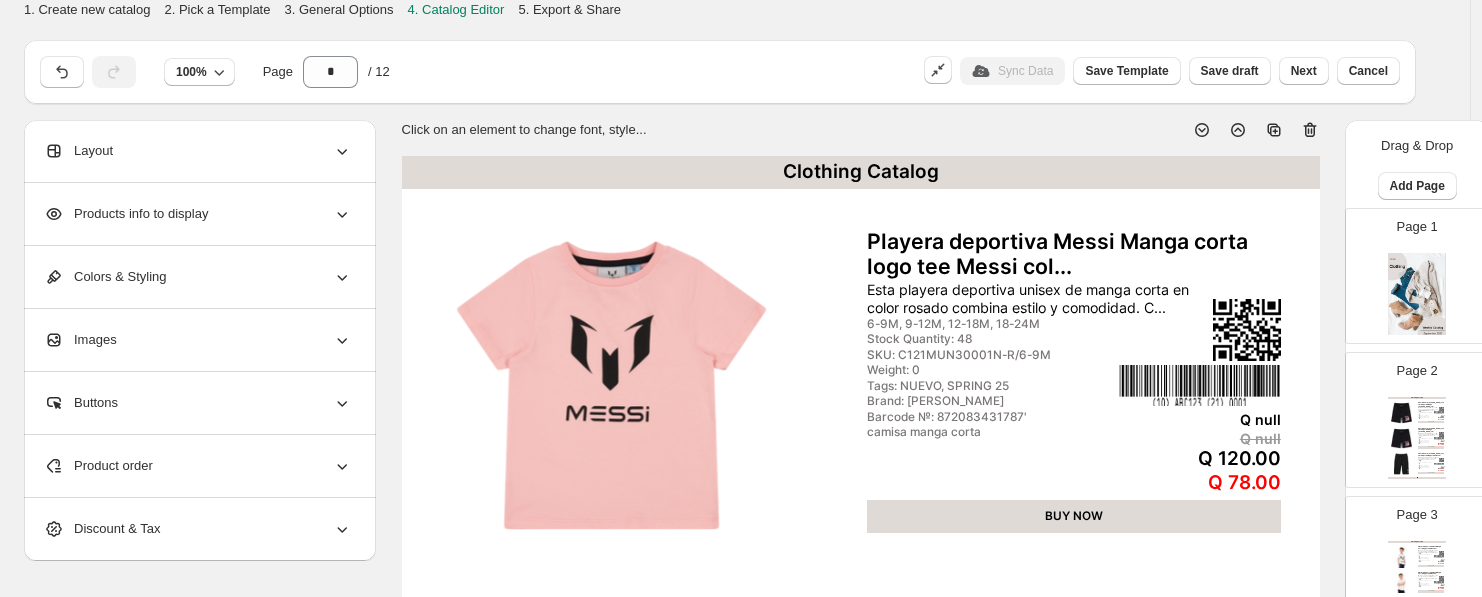 click on "Pantaloneta [PERSON_NAME] con cinta ajustable logo de messi 10..." at bounding box center [1431, 430] 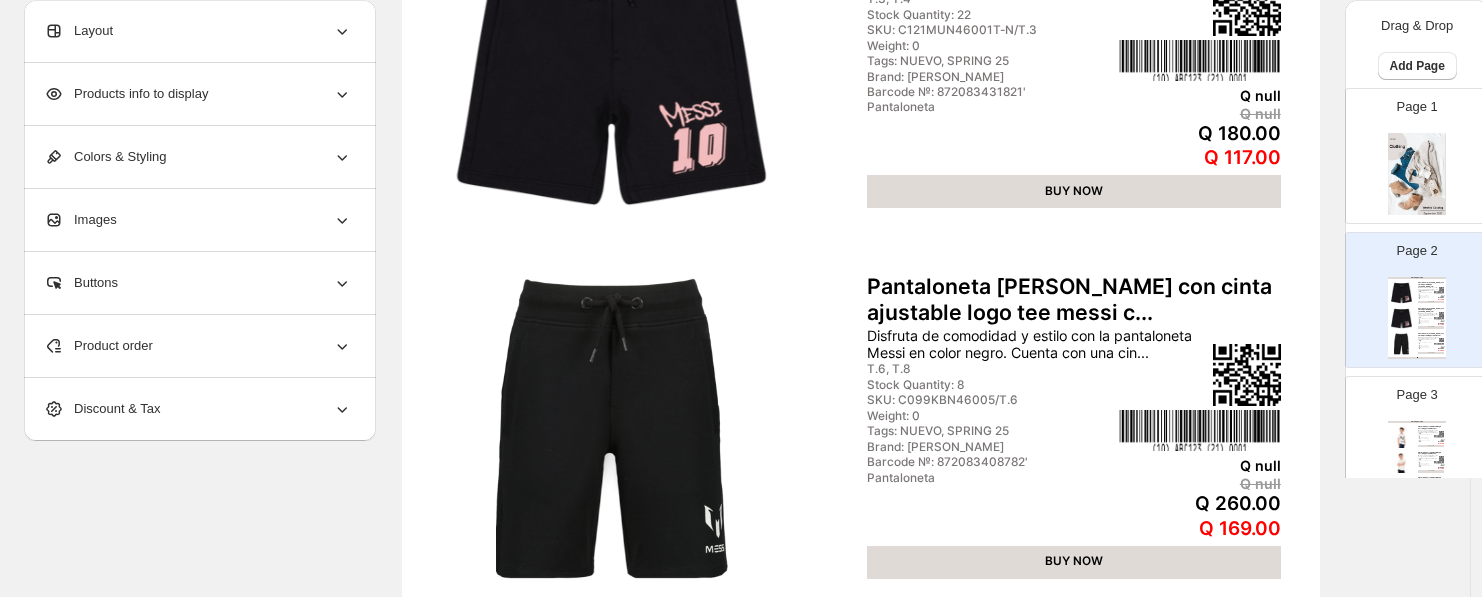 scroll, scrollTop: 827, scrollLeft: 0, axis: vertical 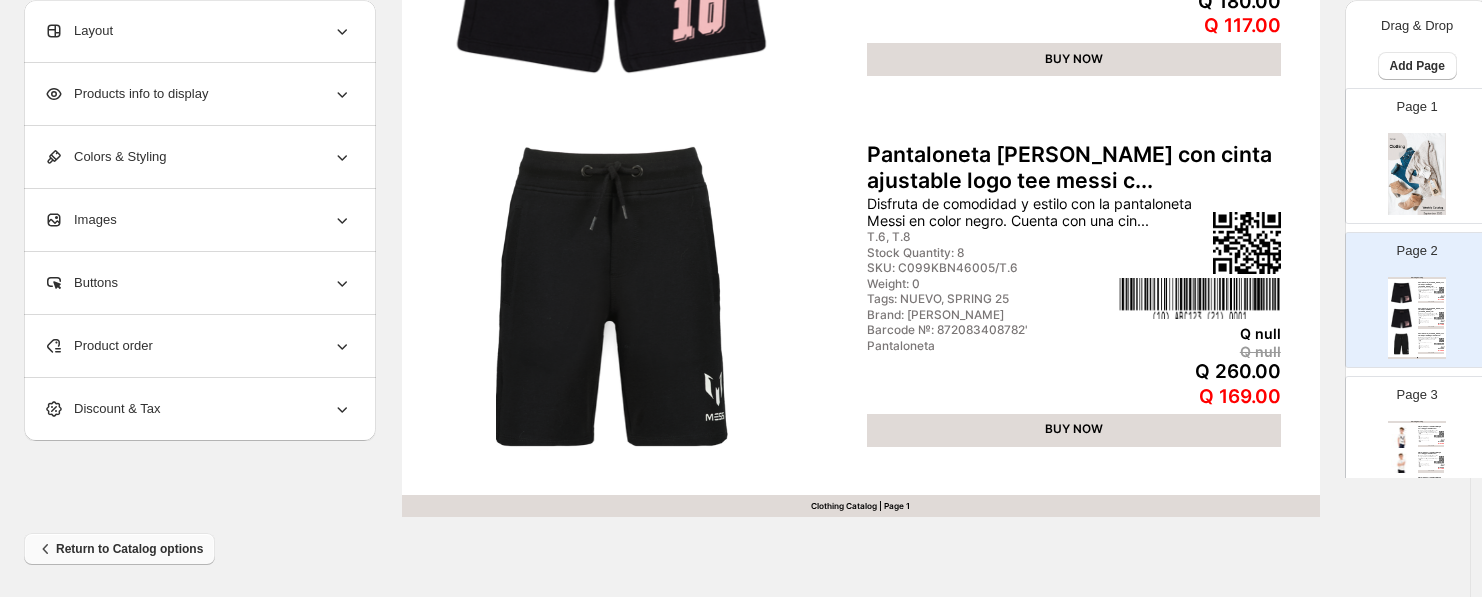 click on "Return to Catalog options" at bounding box center [119, 549] 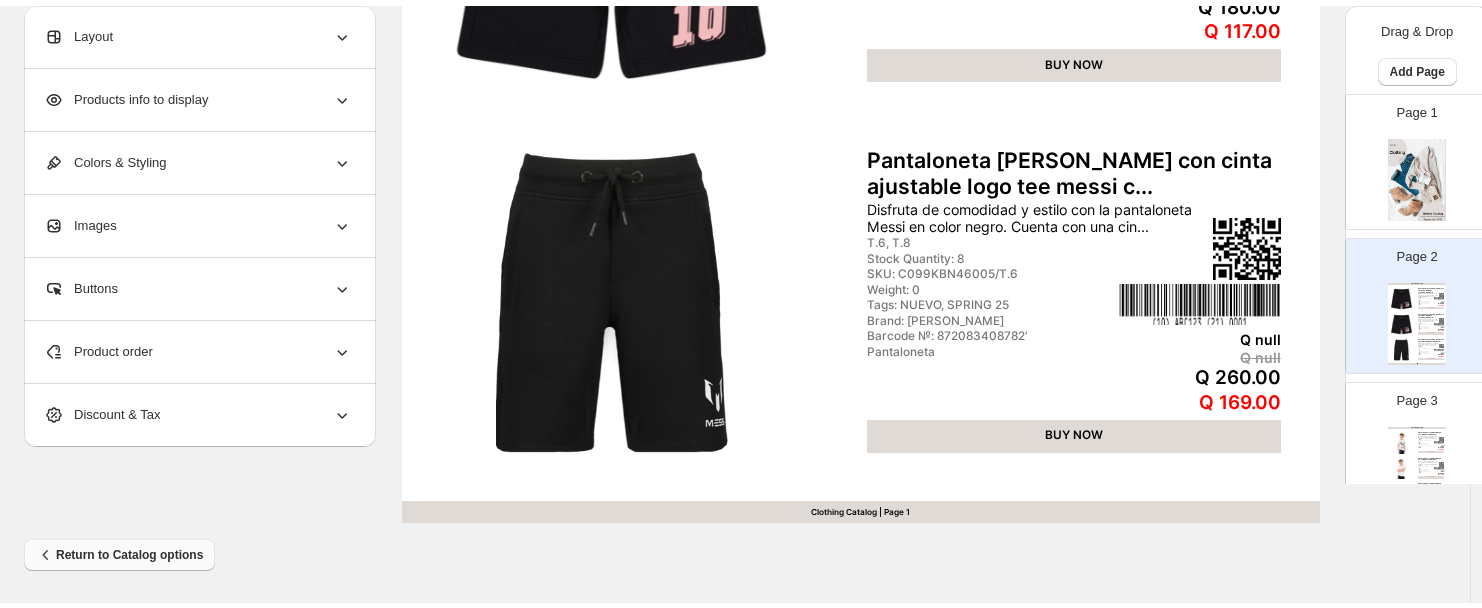scroll, scrollTop: 0, scrollLeft: 0, axis: both 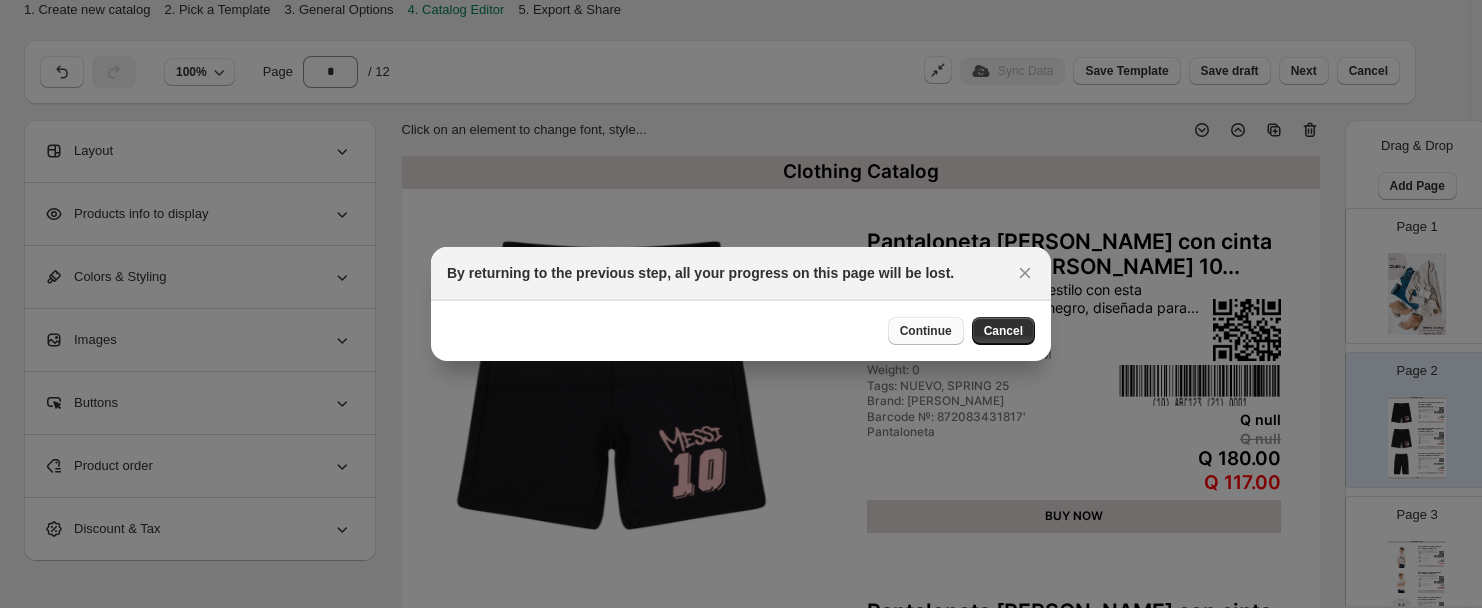 click on "Continue" at bounding box center [926, 331] 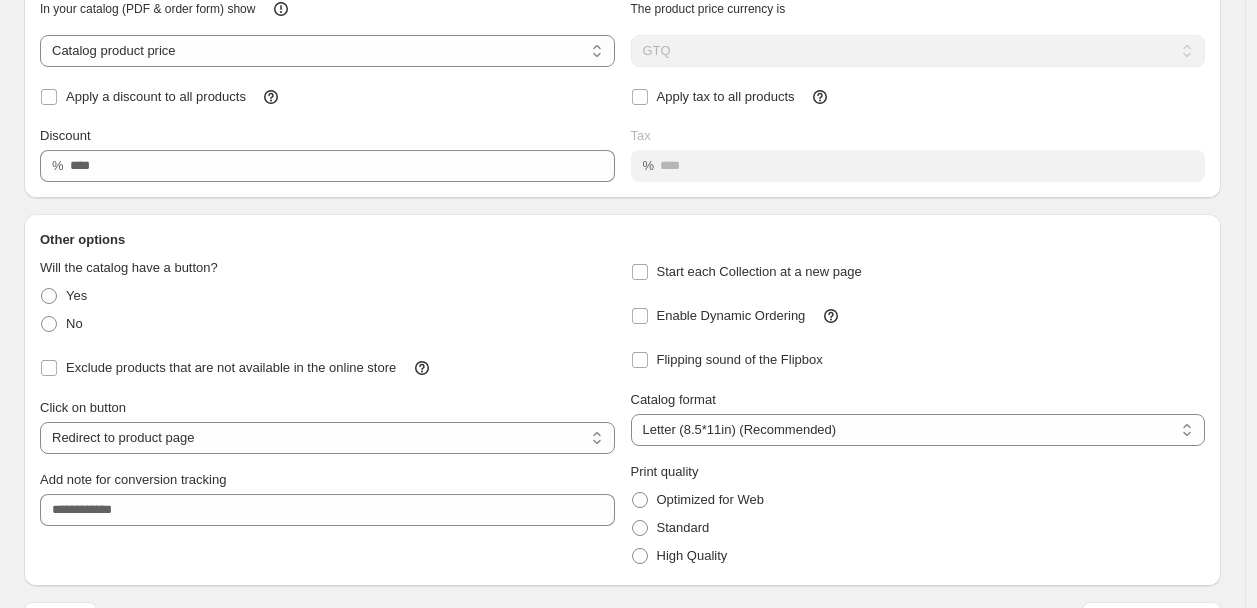 scroll, scrollTop: 192, scrollLeft: 0, axis: vertical 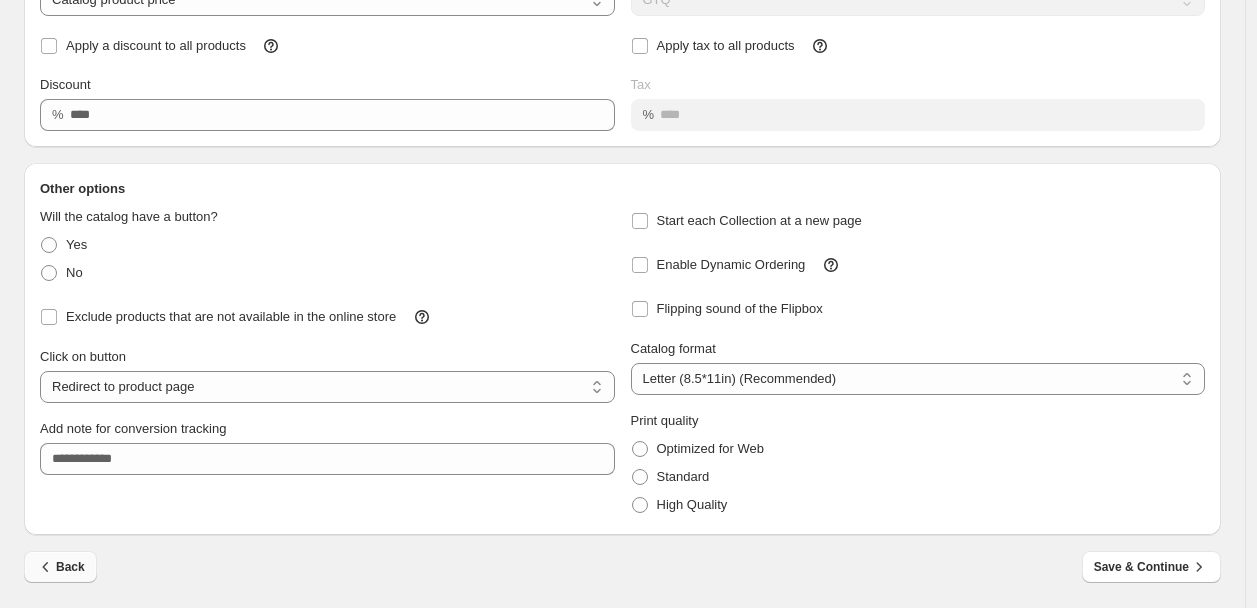 click on "Back" at bounding box center (60, 567) 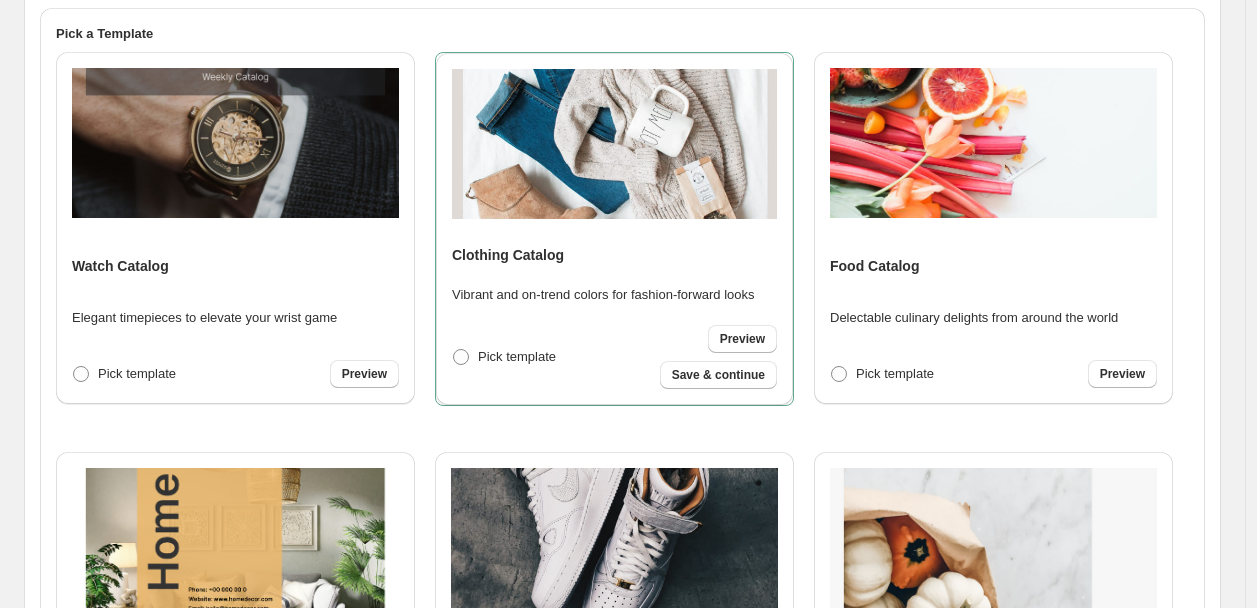 scroll, scrollTop: 768, scrollLeft: 0, axis: vertical 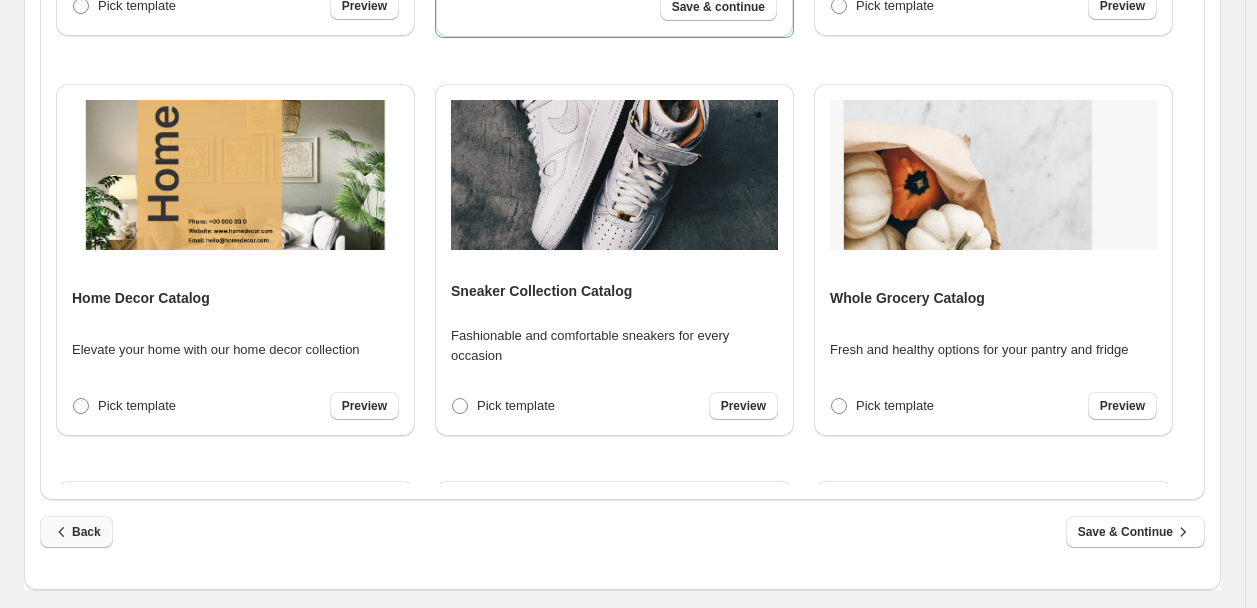 click on "Back" at bounding box center (76, 532) 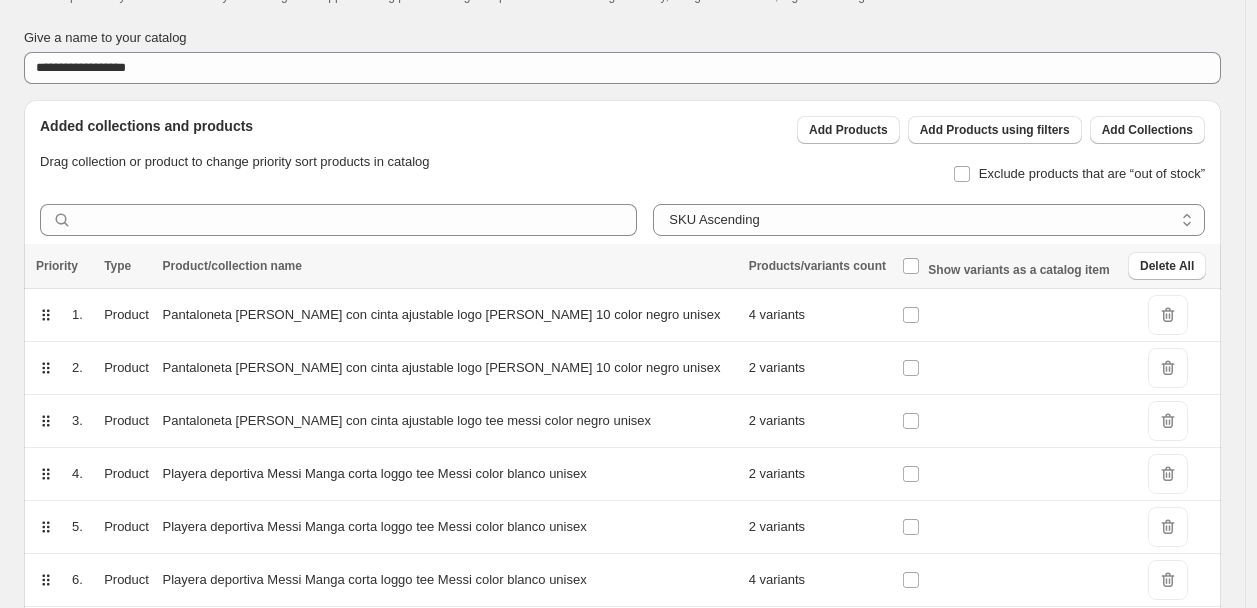 scroll, scrollTop: 0, scrollLeft: 0, axis: both 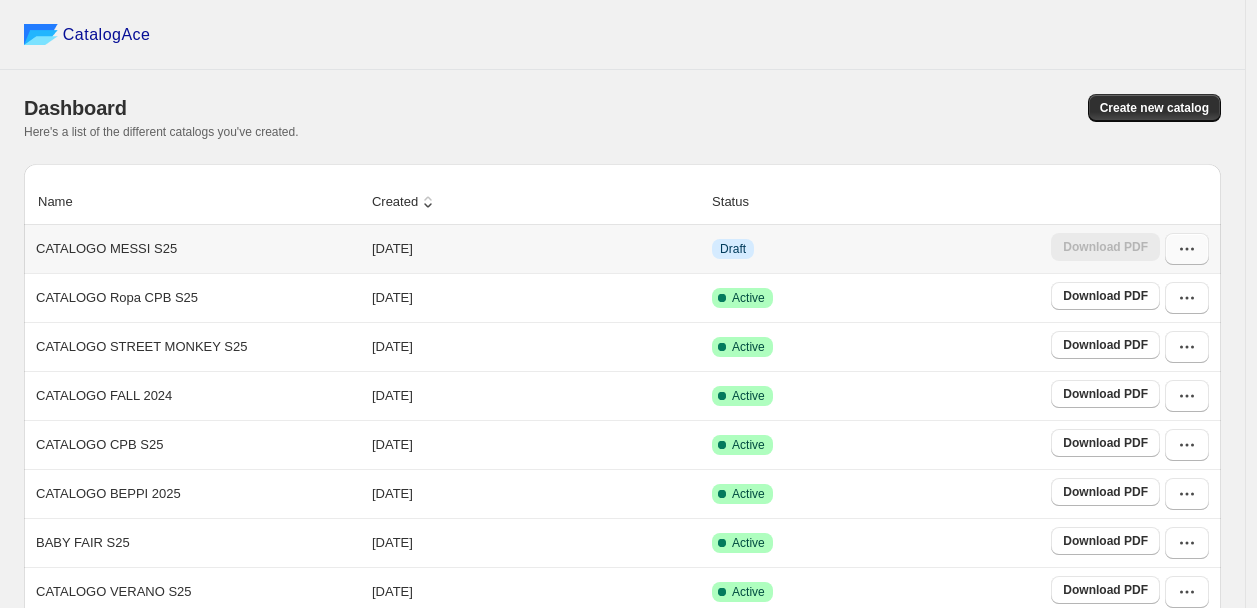 click 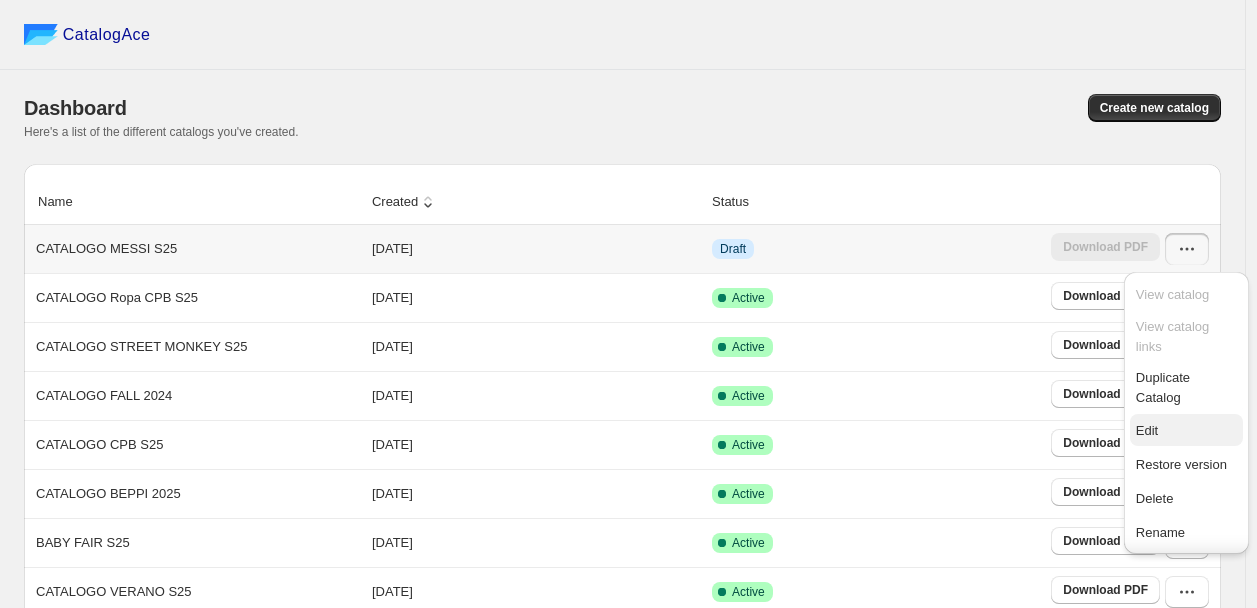 click on "Edit" at bounding box center [1147, 430] 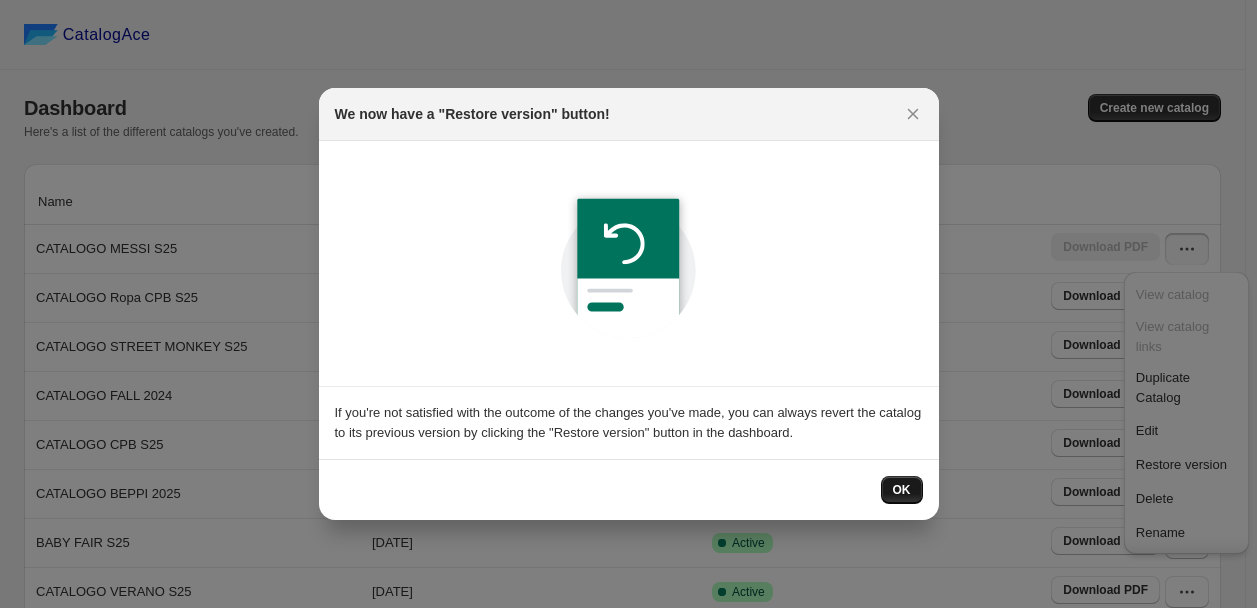 click on "OK" at bounding box center (902, 490) 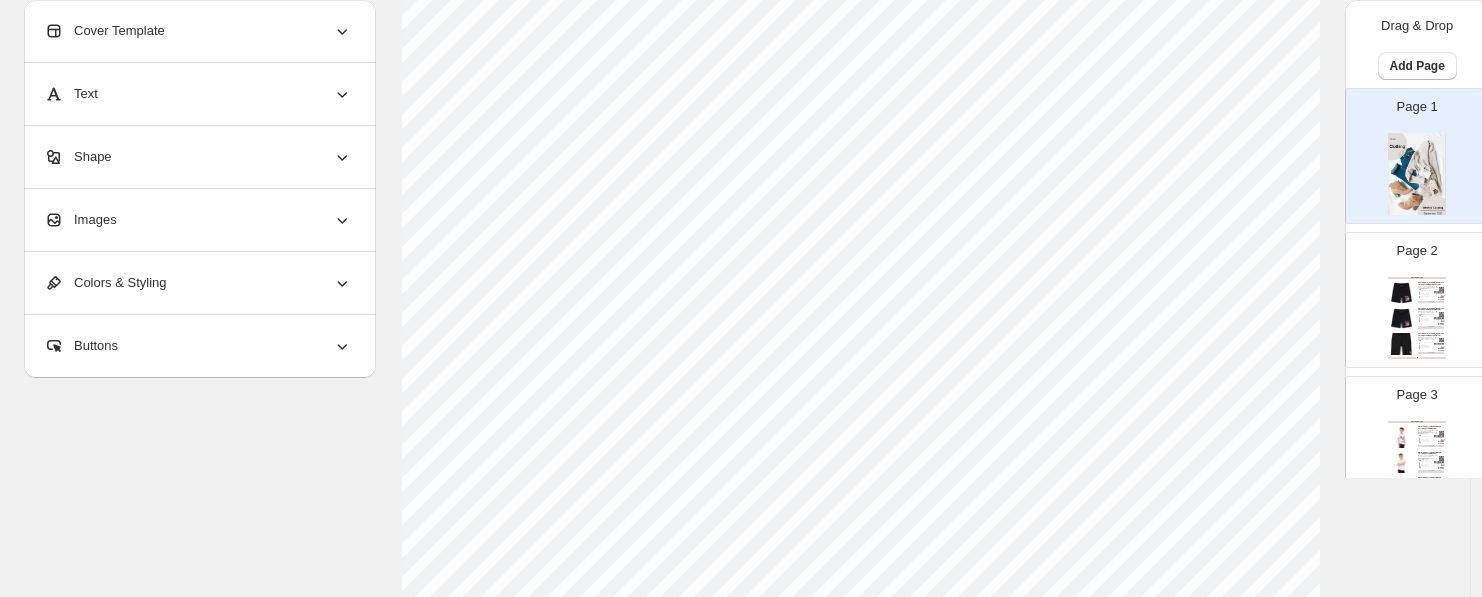 scroll, scrollTop: 827, scrollLeft: 0, axis: vertical 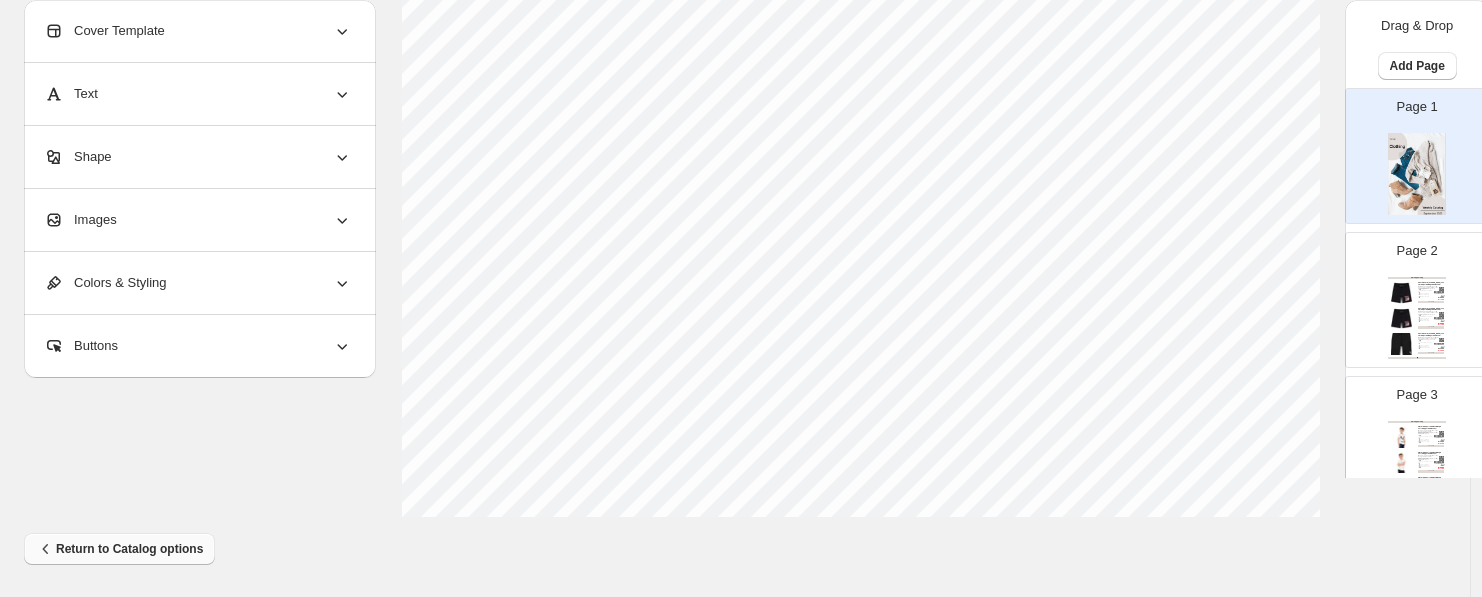 click on "Return to Catalog options" at bounding box center (119, 549) 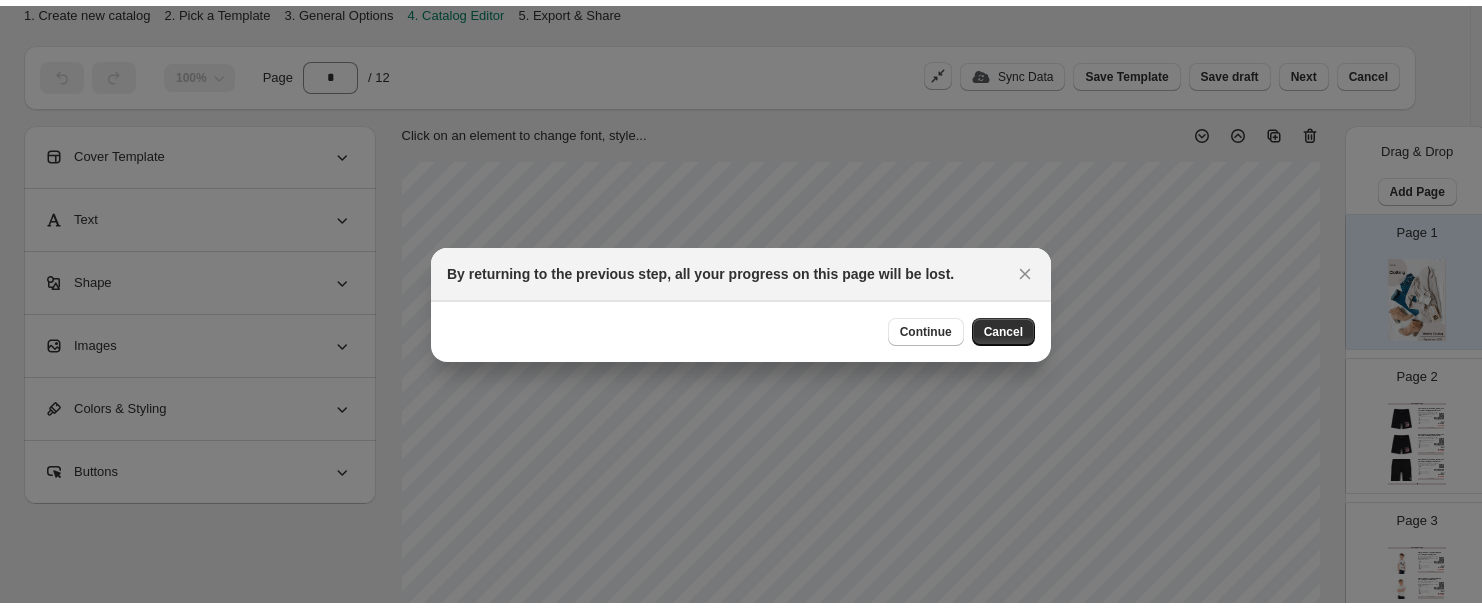scroll, scrollTop: 0, scrollLeft: 0, axis: both 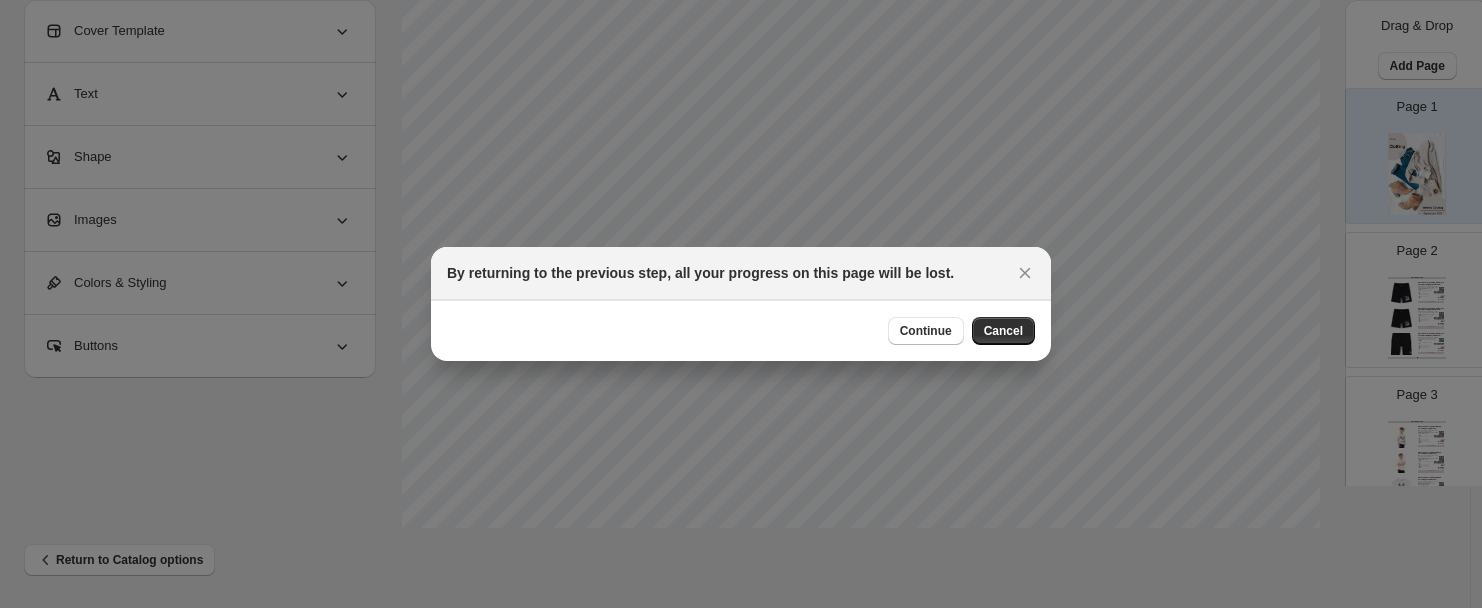 click on "Continue Cancel" at bounding box center (741, 330) 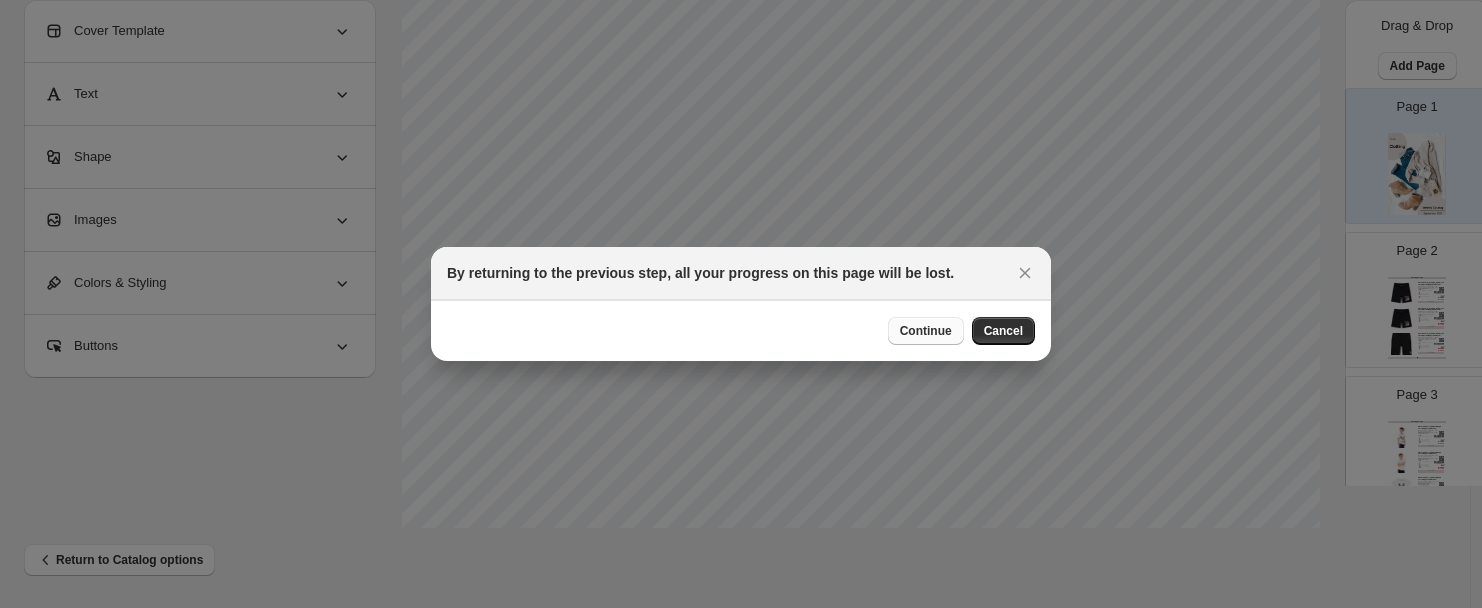 click on "Continue" at bounding box center [926, 331] 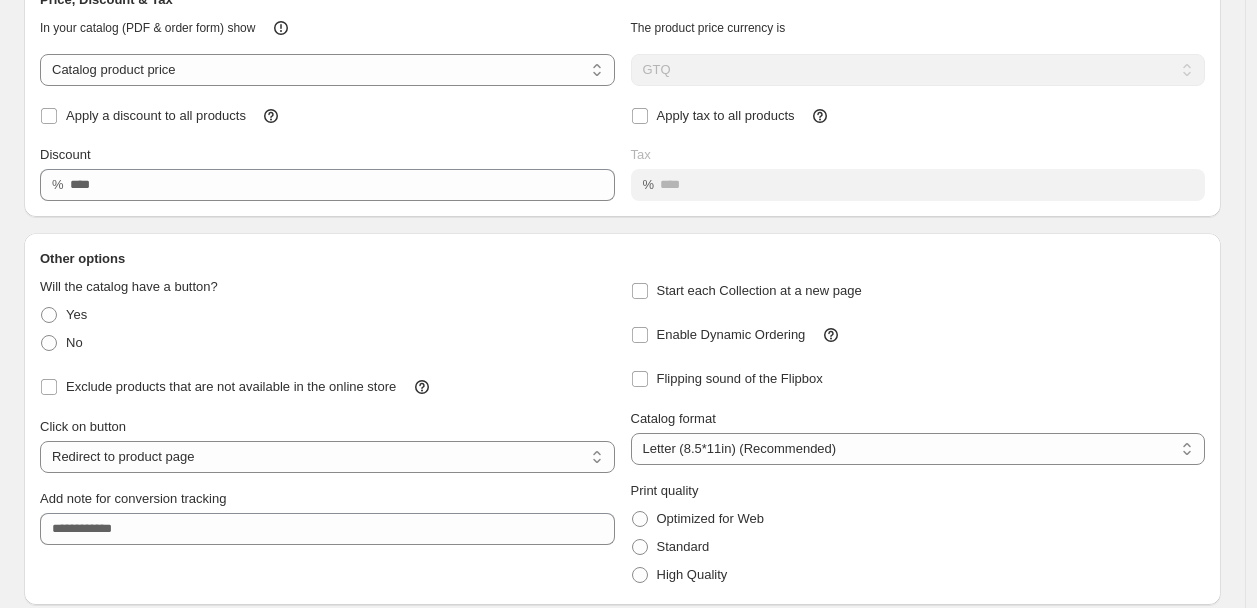 scroll, scrollTop: 192, scrollLeft: 0, axis: vertical 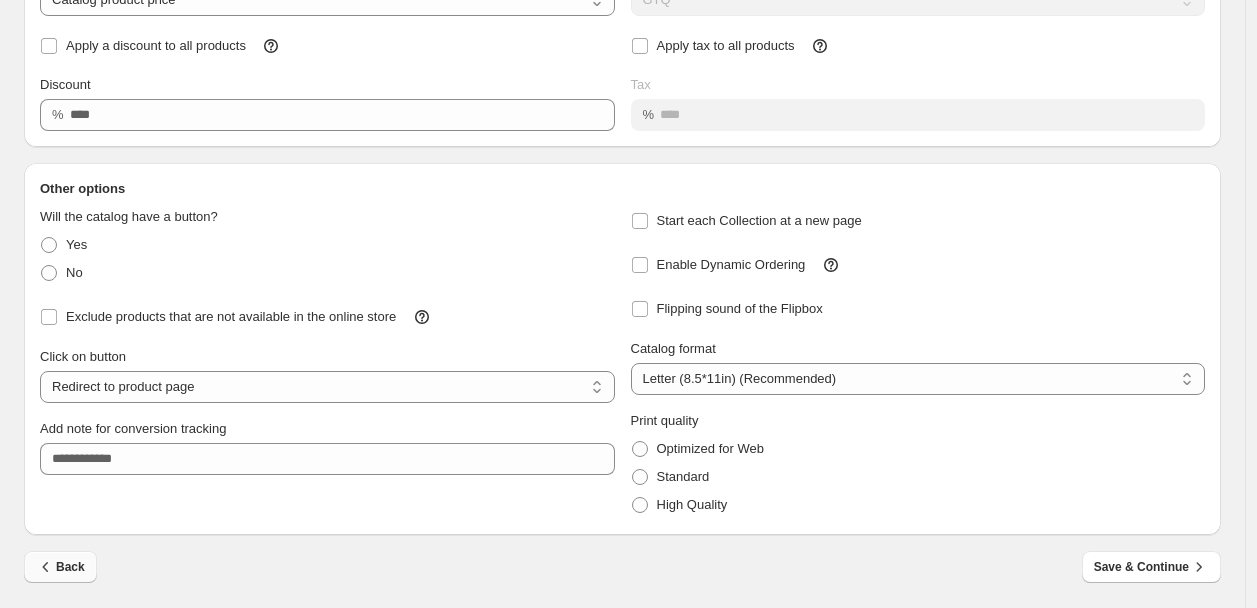 click on "Back" at bounding box center [60, 567] 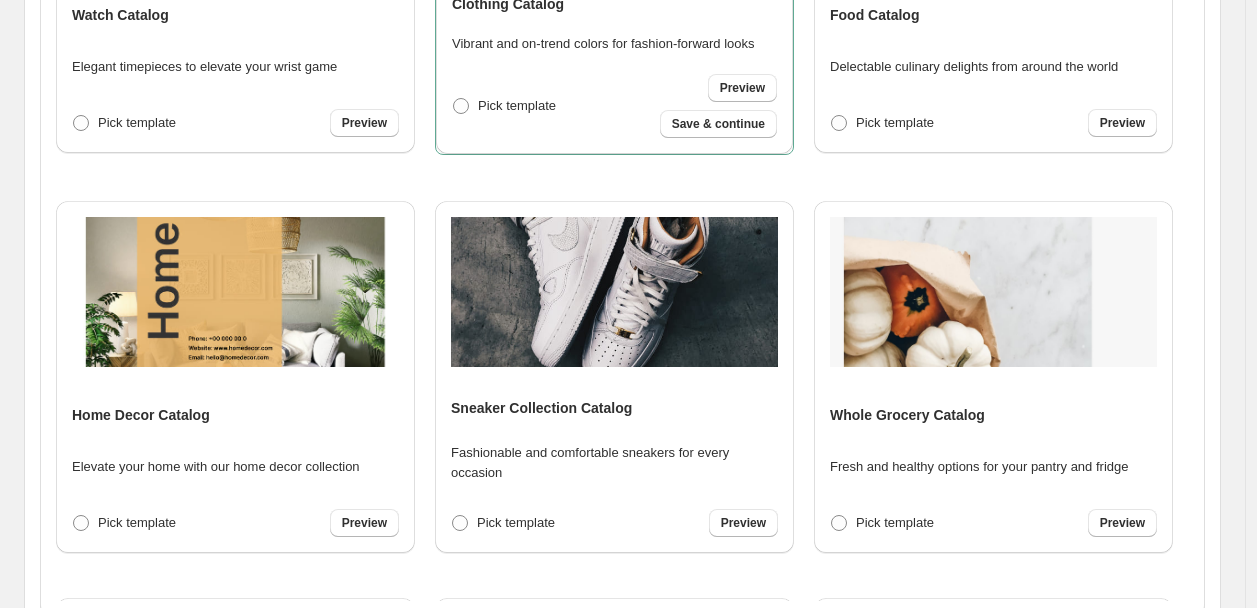 scroll, scrollTop: 768, scrollLeft: 0, axis: vertical 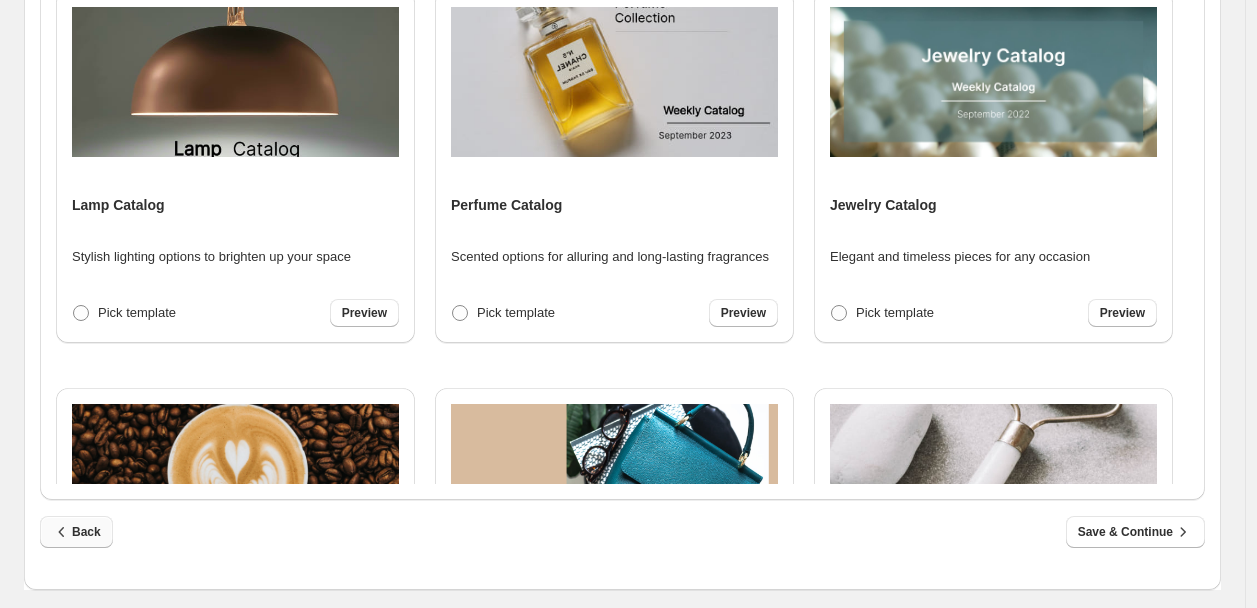 click 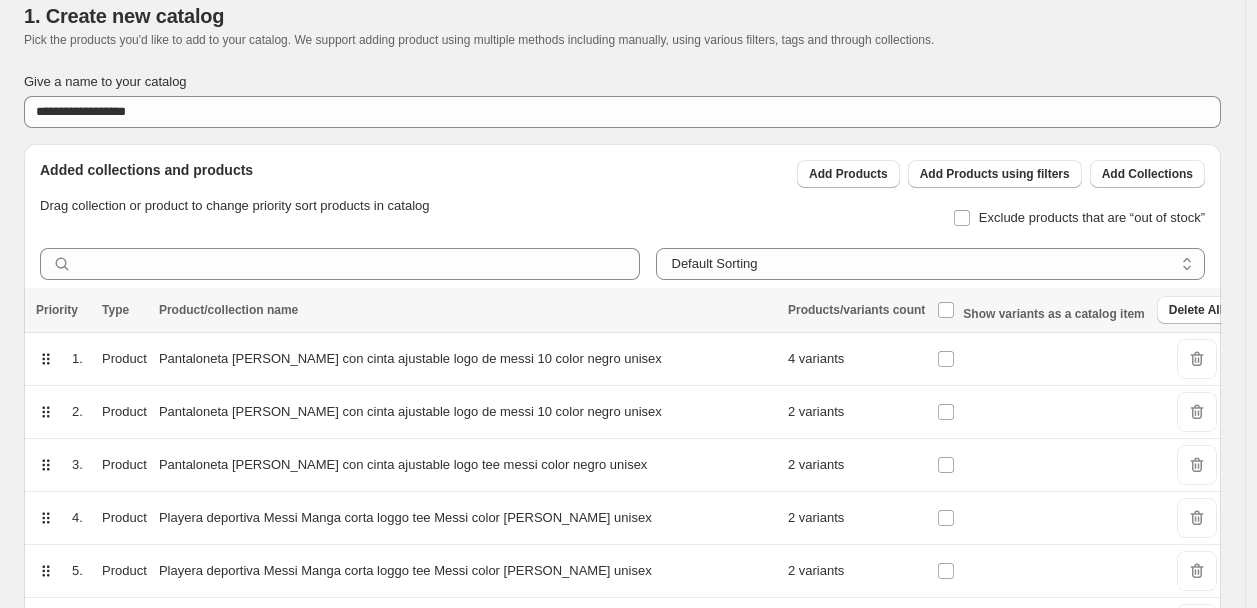 scroll, scrollTop: 0, scrollLeft: 0, axis: both 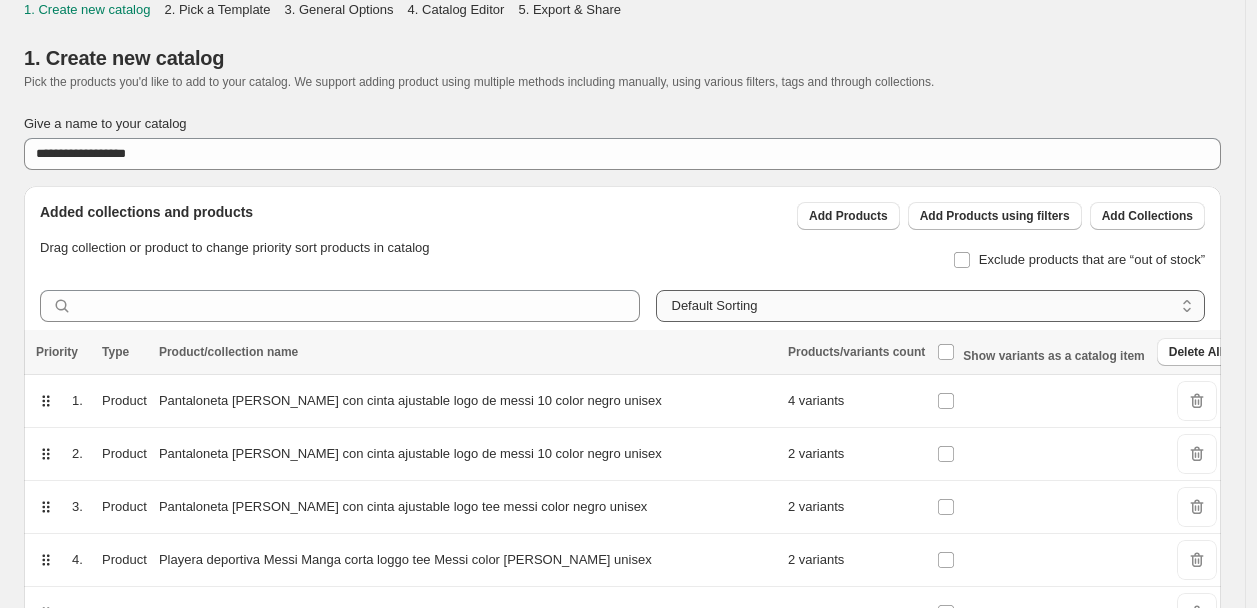 click on "**********" at bounding box center (931, 306) 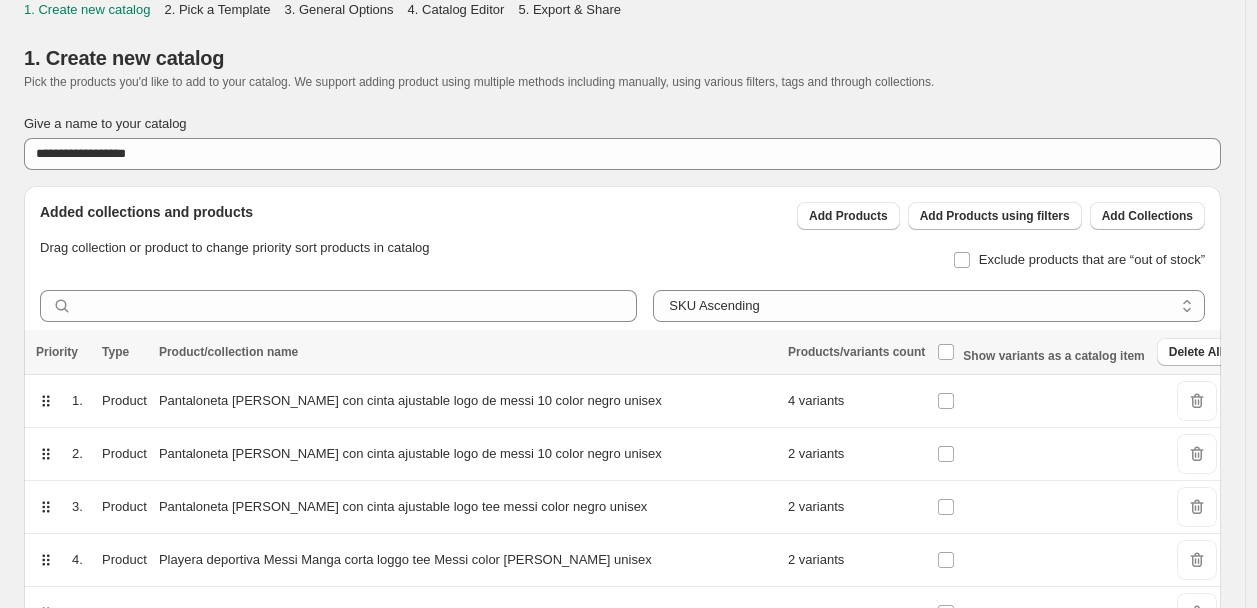 click on "**********" at bounding box center (614, 298) 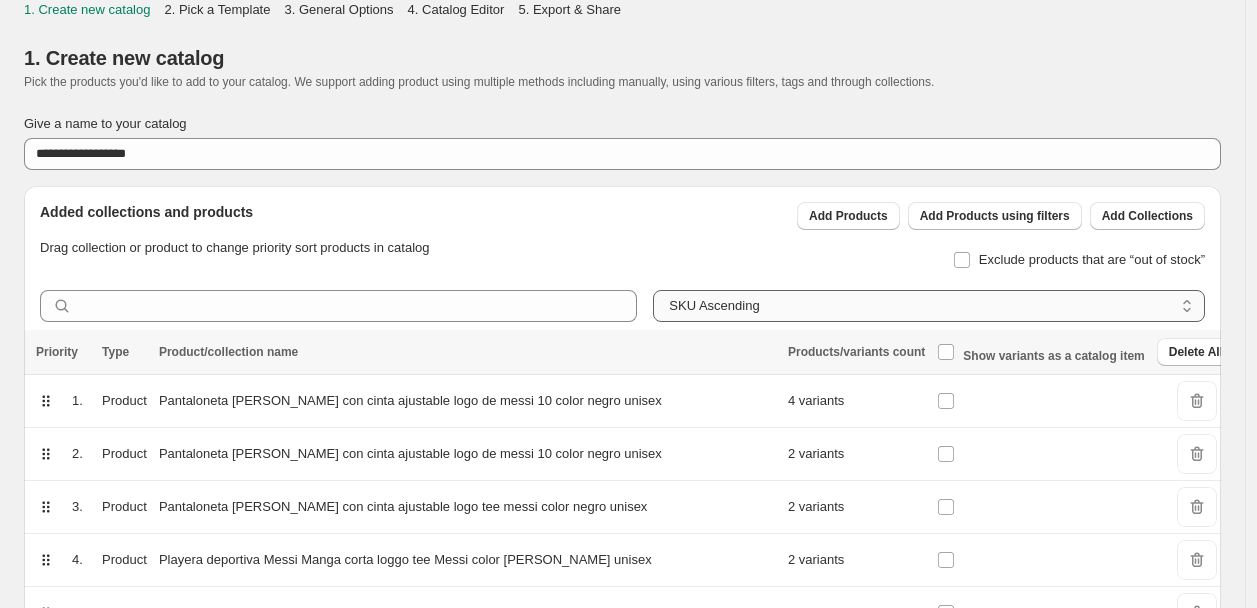 click on "**********" at bounding box center (929, 306) 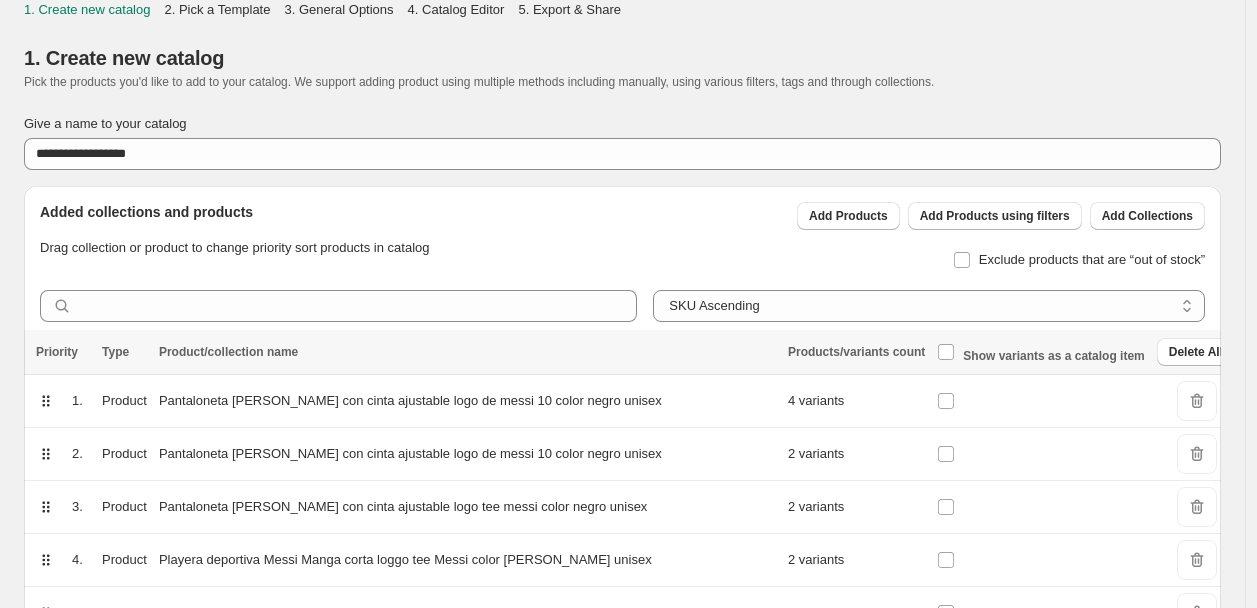 click on "Added collections and products Drag collection or product to change priority sort products in catalog Add Products Add Products using filters Add Collections Exclude products that are “out of stock”" at bounding box center (614, 230) 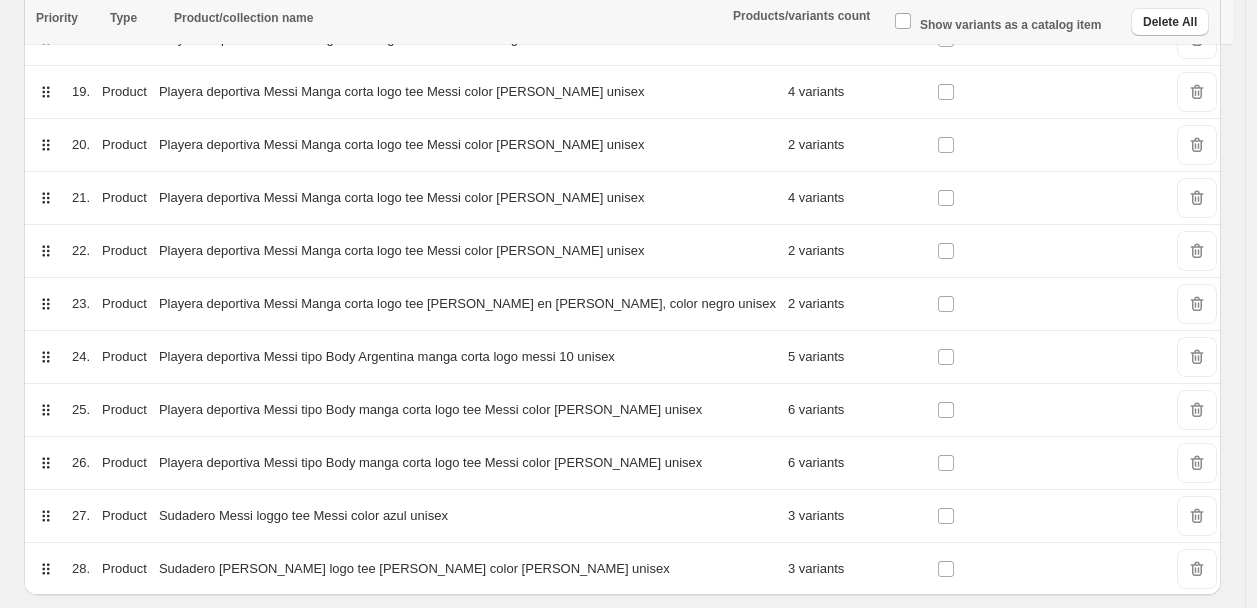 scroll, scrollTop: 1327, scrollLeft: 0, axis: vertical 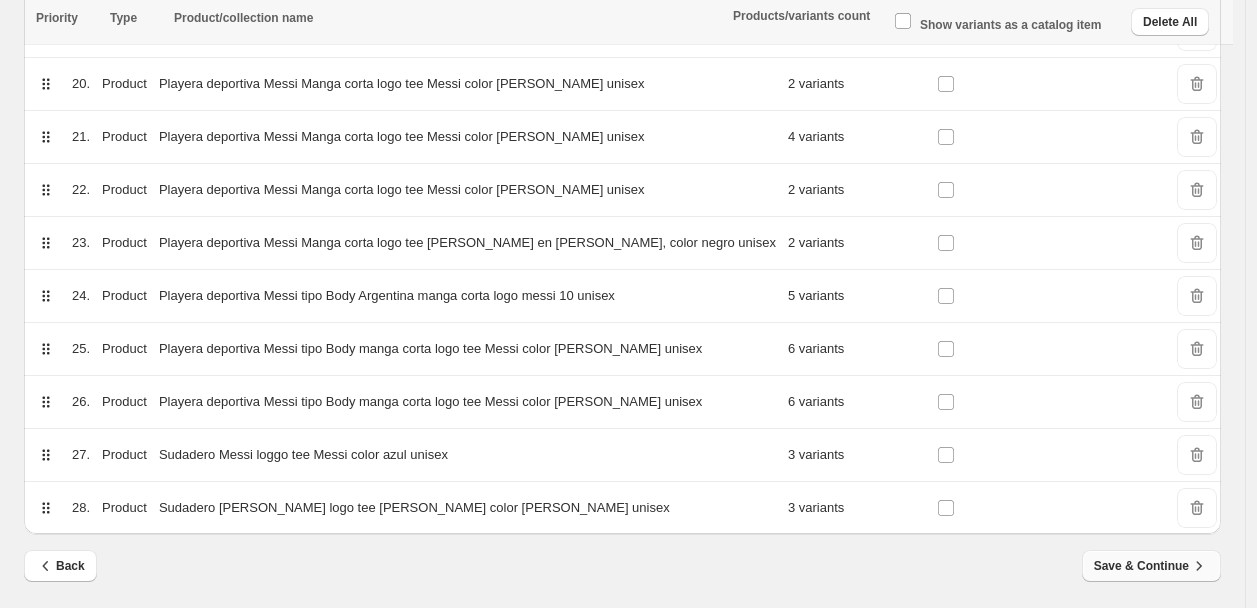 click on "Save & Continue" at bounding box center [1151, 566] 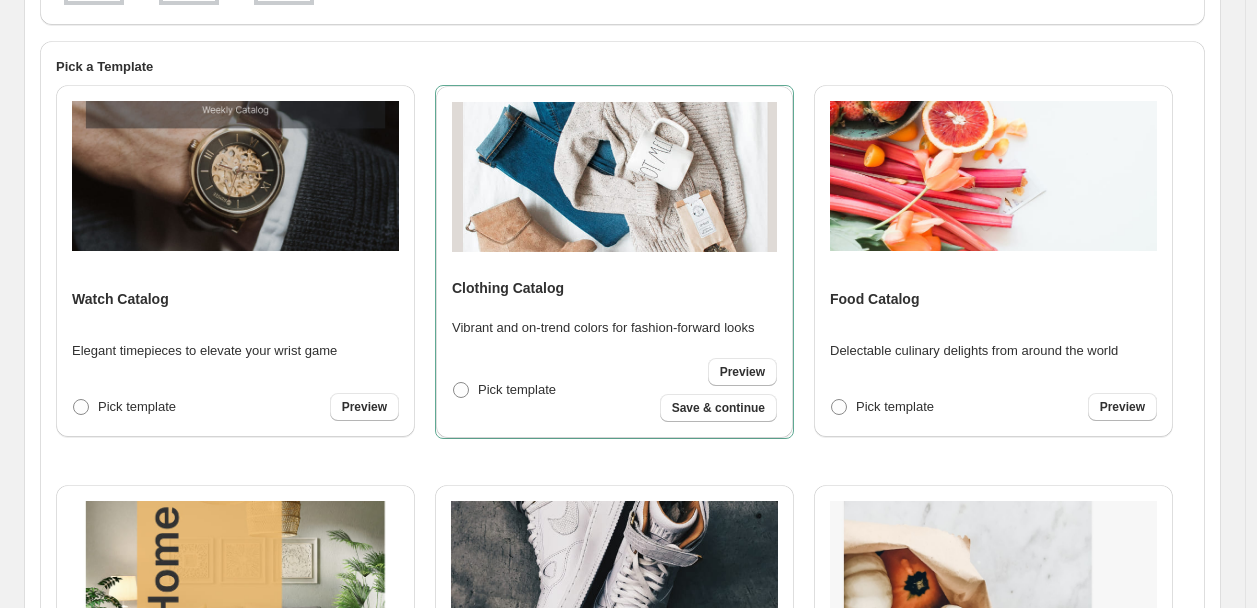 scroll, scrollTop: 555, scrollLeft: 0, axis: vertical 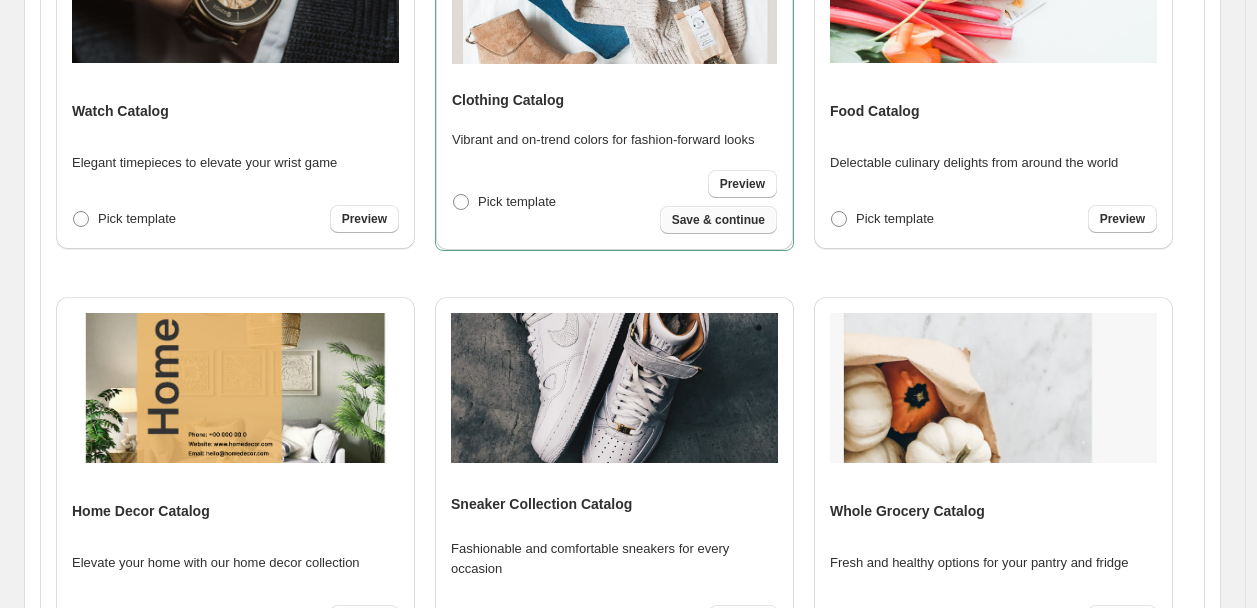 click on "Save & continue" at bounding box center (718, 220) 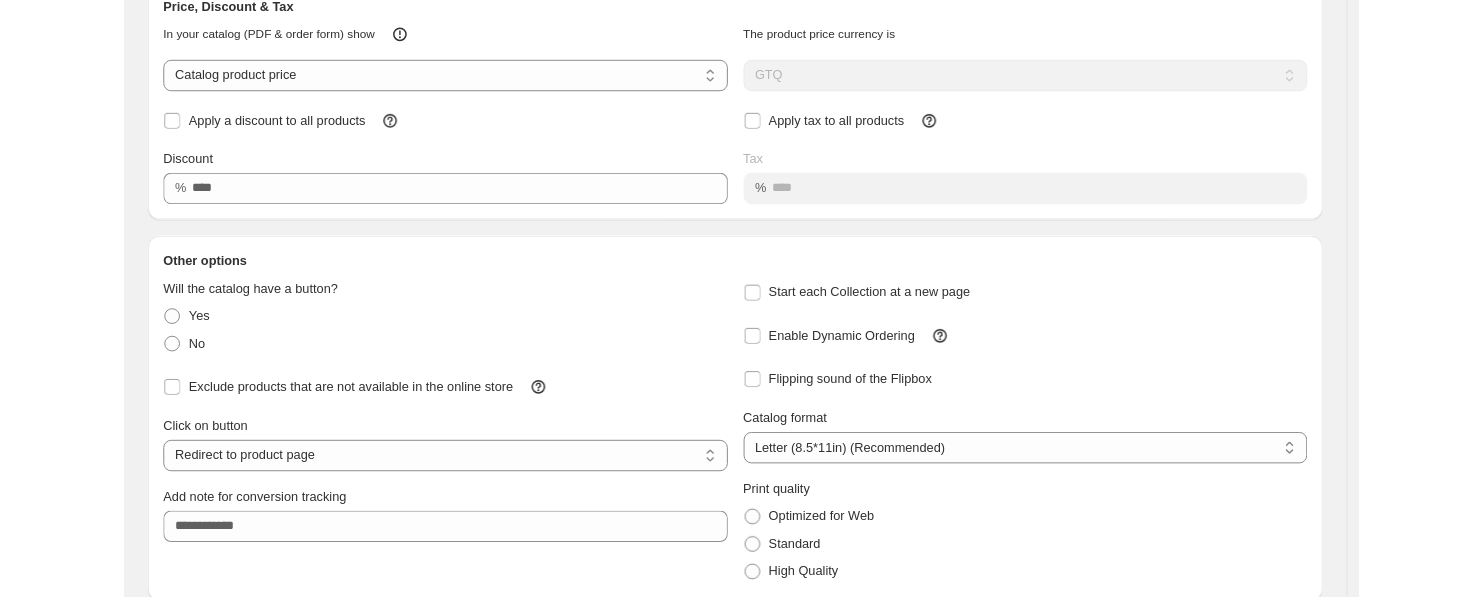 scroll, scrollTop: 192, scrollLeft: 0, axis: vertical 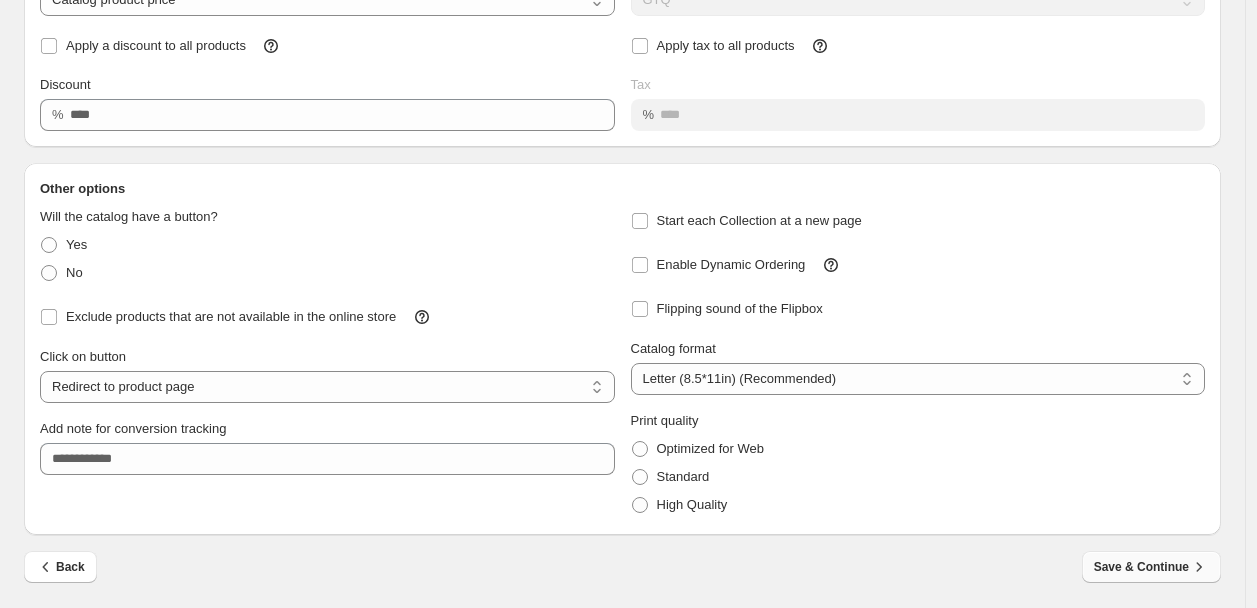 click on "Save & Continue" at bounding box center (1151, 567) 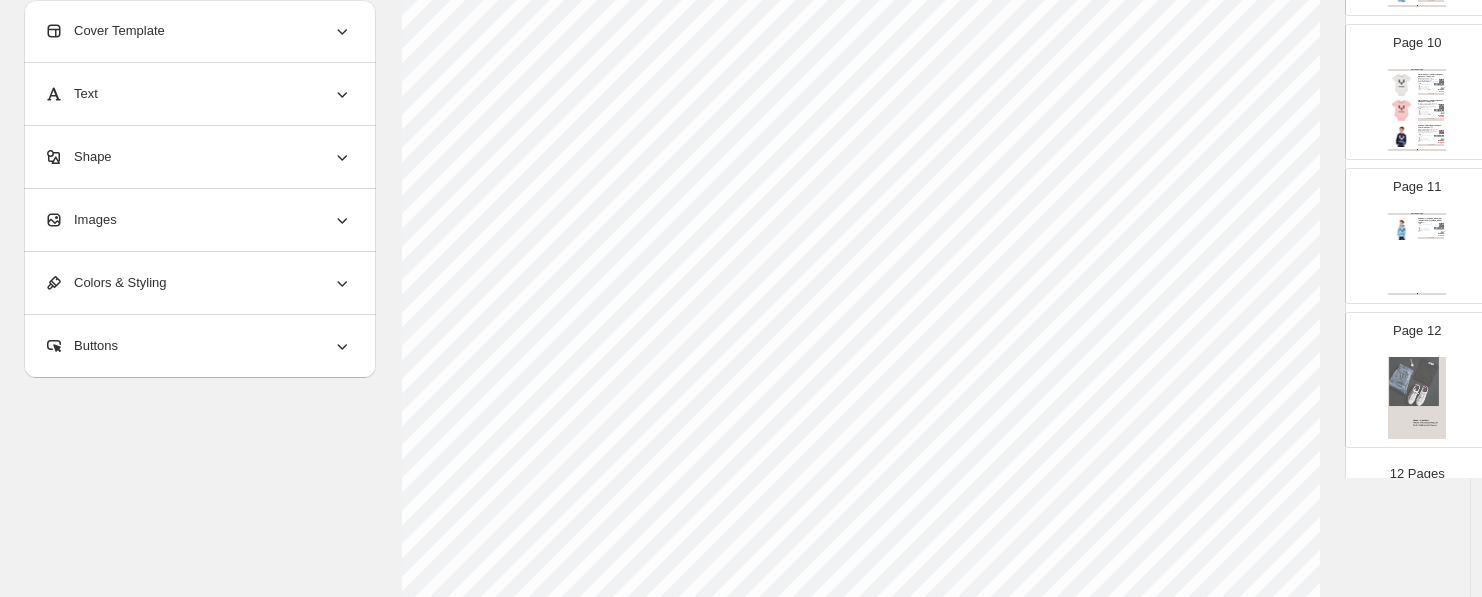 scroll, scrollTop: 1375, scrollLeft: 0, axis: vertical 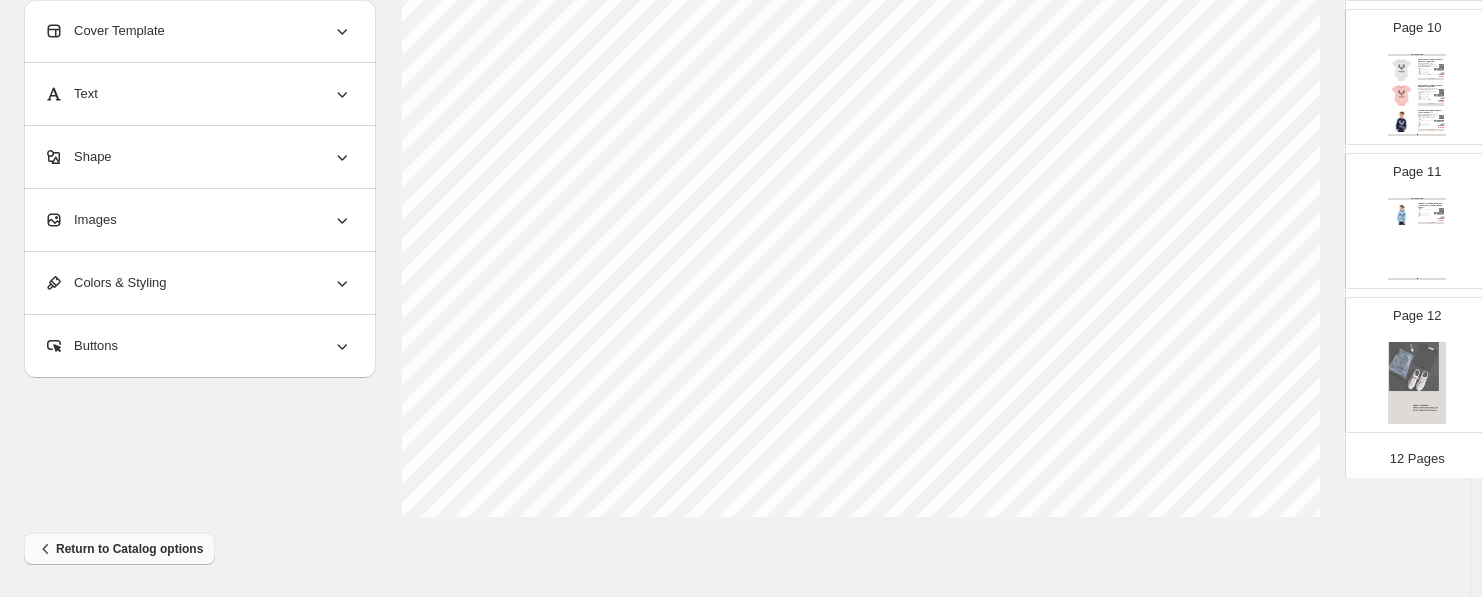 click on "Return to Catalog options" at bounding box center [119, 549] 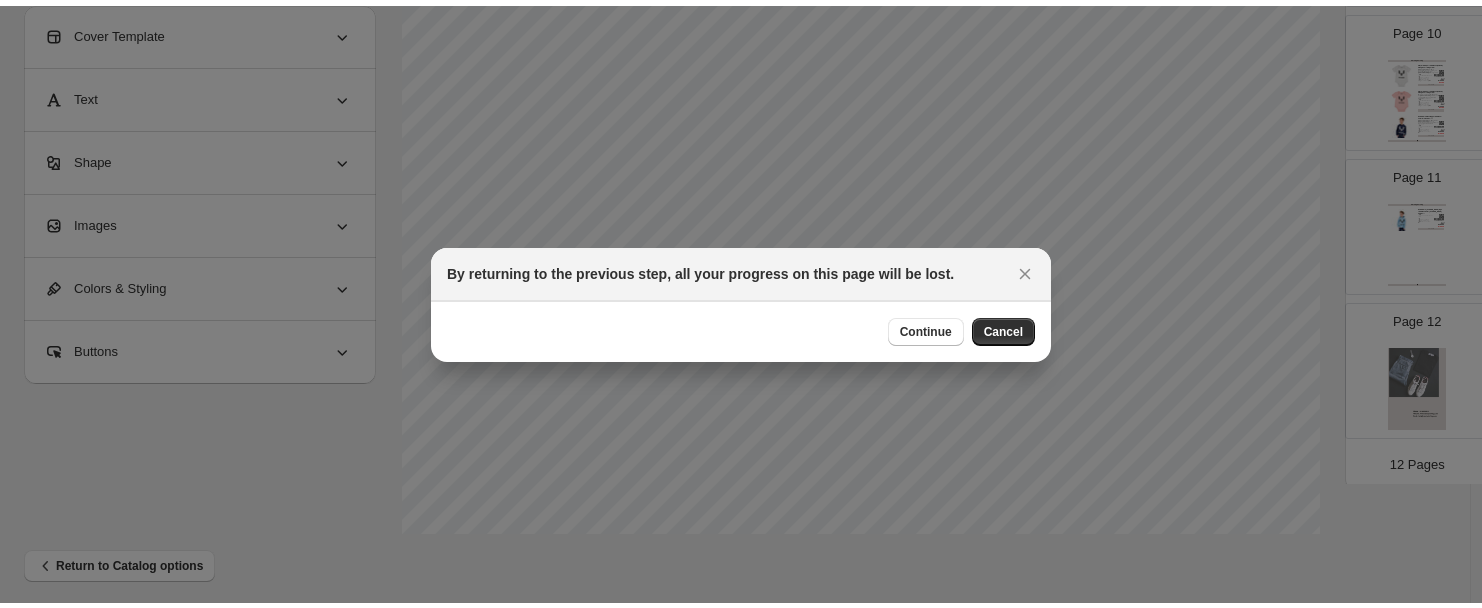 scroll, scrollTop: 0, scrollLeft: 0, axis: both 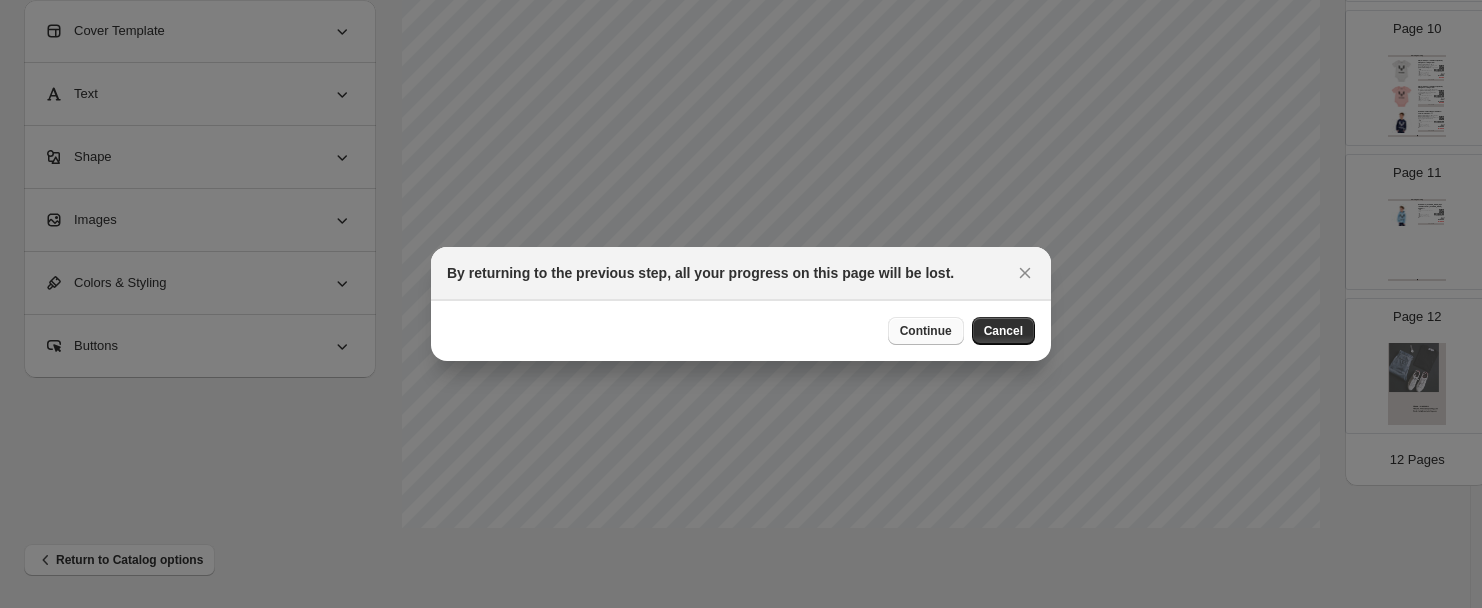 click on "Continue" at bounding box center (926, 331) 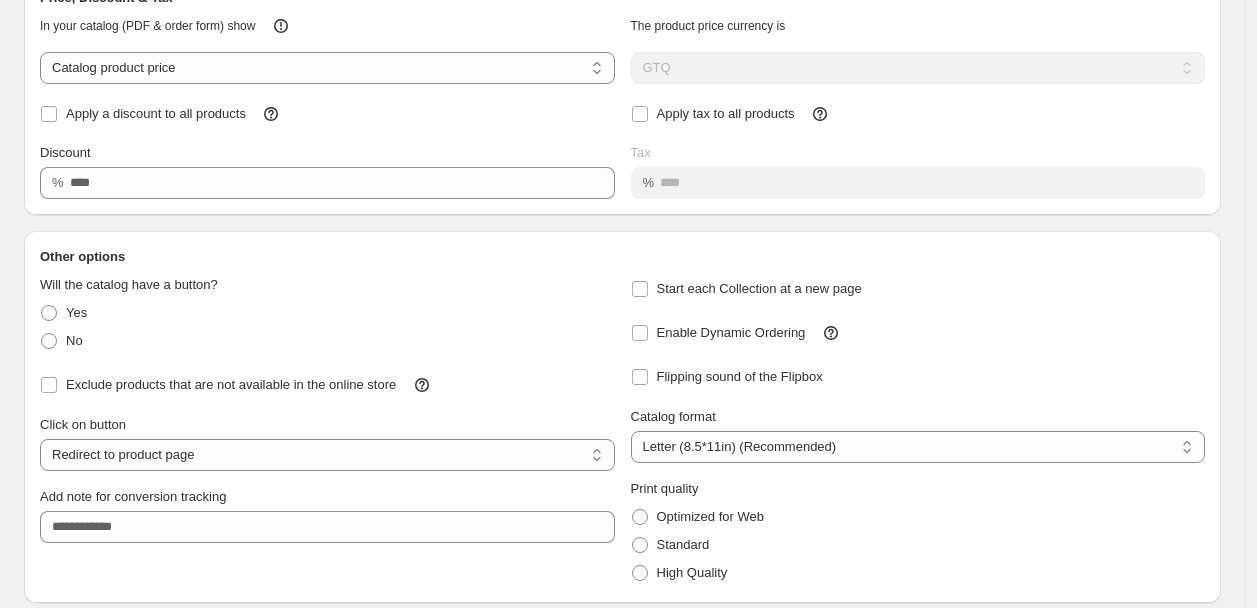 scroll, scrollTop: 192, scrollLeft: 0, axis: vertical 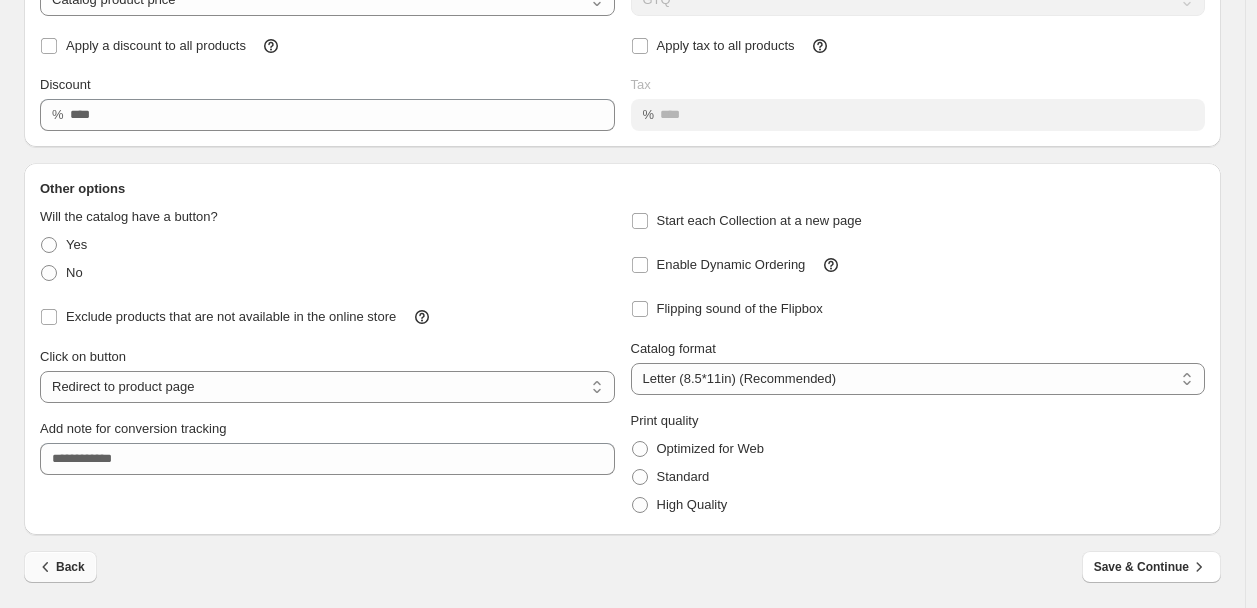 click 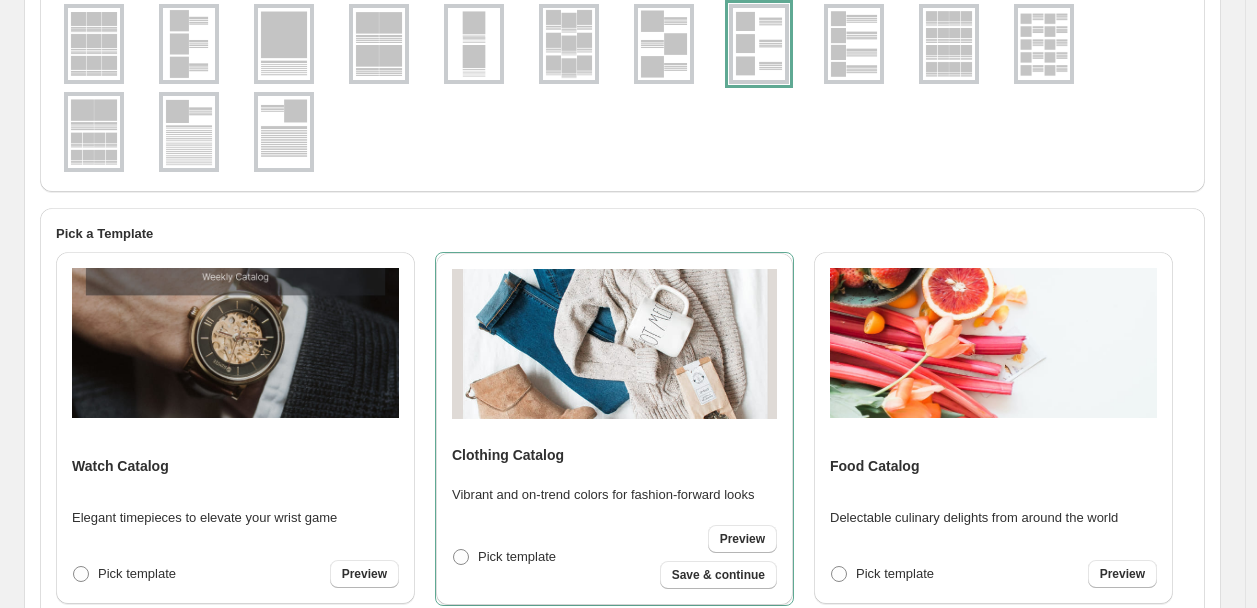 scroll, scrollTop: 768, scrollLeft: 0, axis: vertical 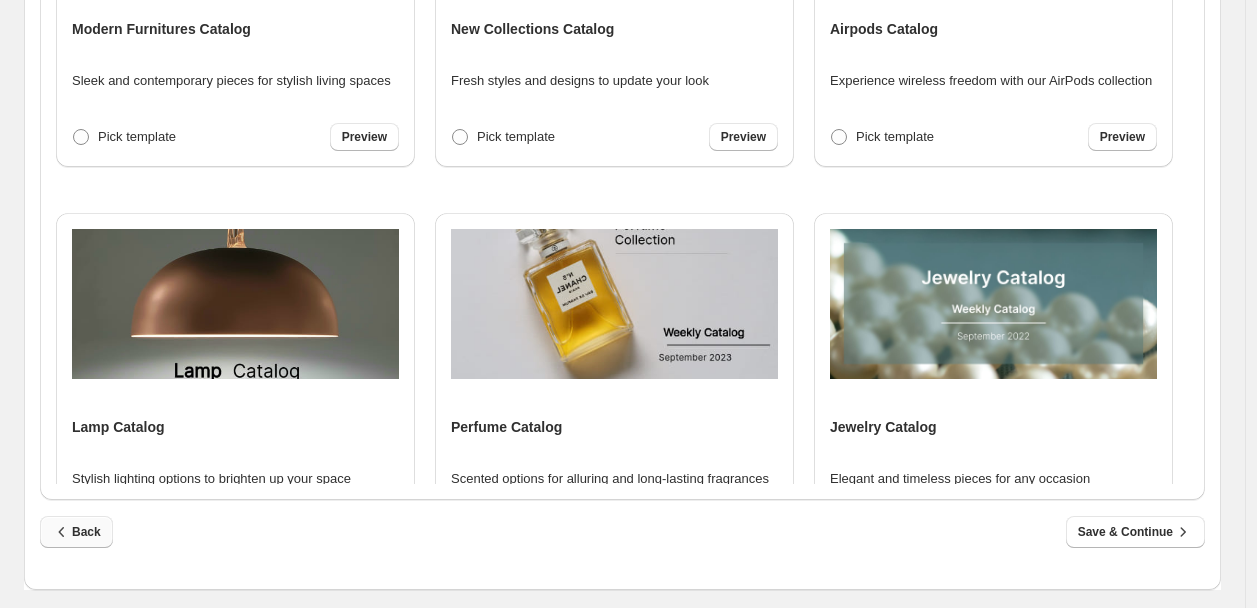 click on "Back" at bounding box center (76, 532) 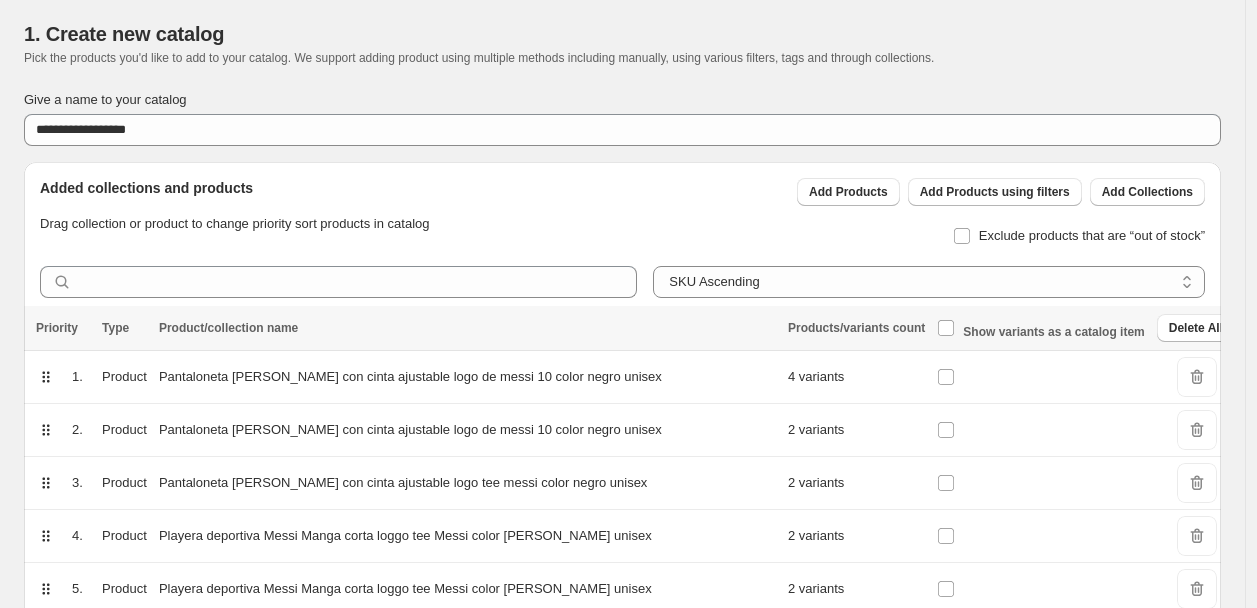 scroll, scrollTop: 0, scrollLeft: 0, axis: both 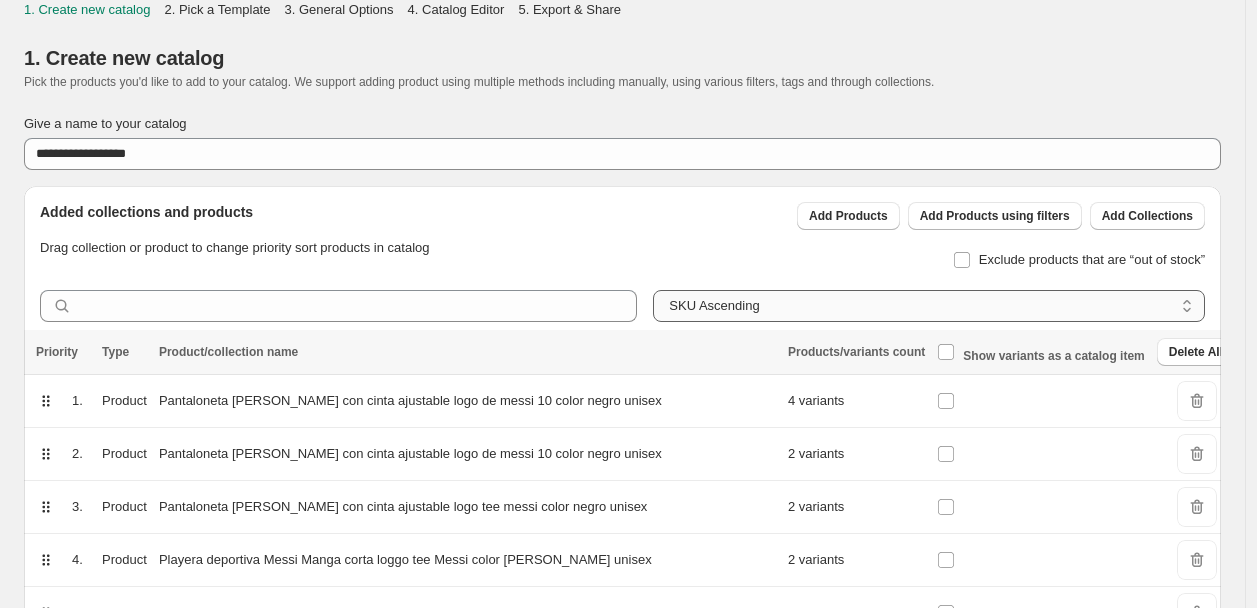 click on "**********" at bounding box center [929, 306] 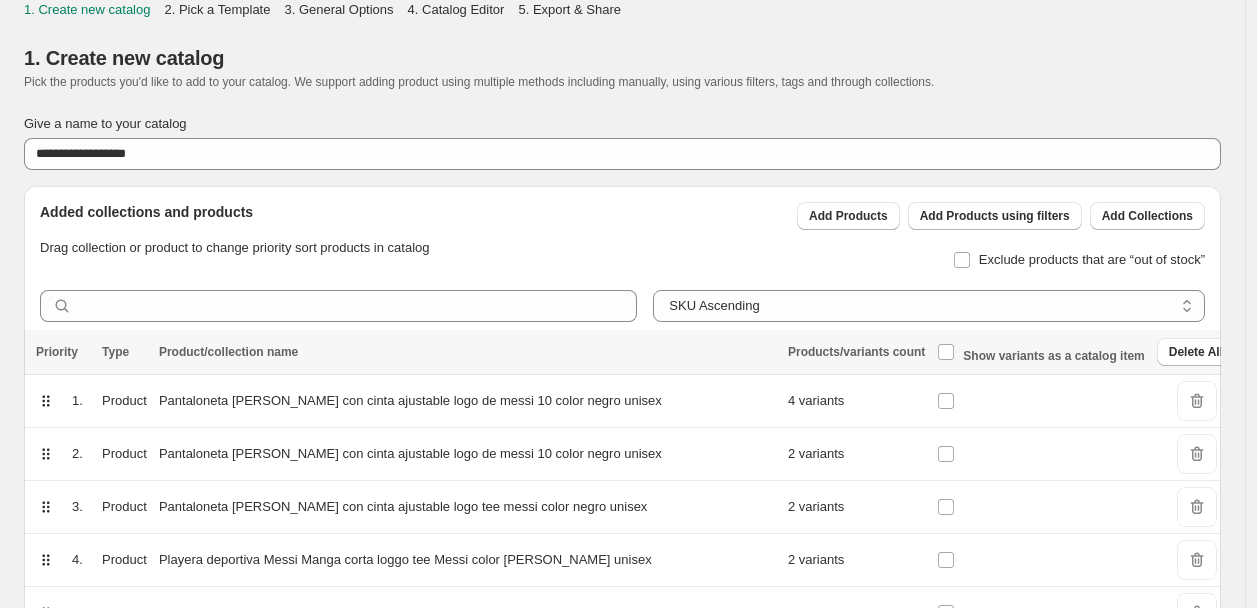 click on "**********" at bounding box center [929, 306] 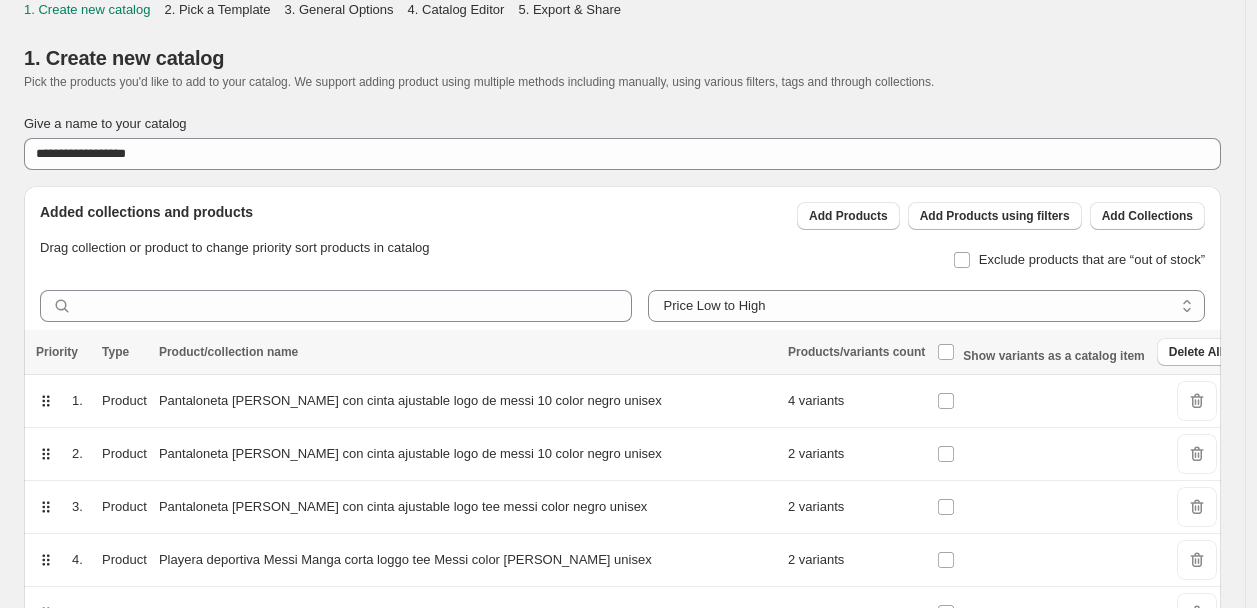 click on "Added collections and products Drag collection or product to change priority sort products in catalog Add Products Add Products using filters Add Collections Exclude products that are “out of stock”" at bounding box center (614, 230) 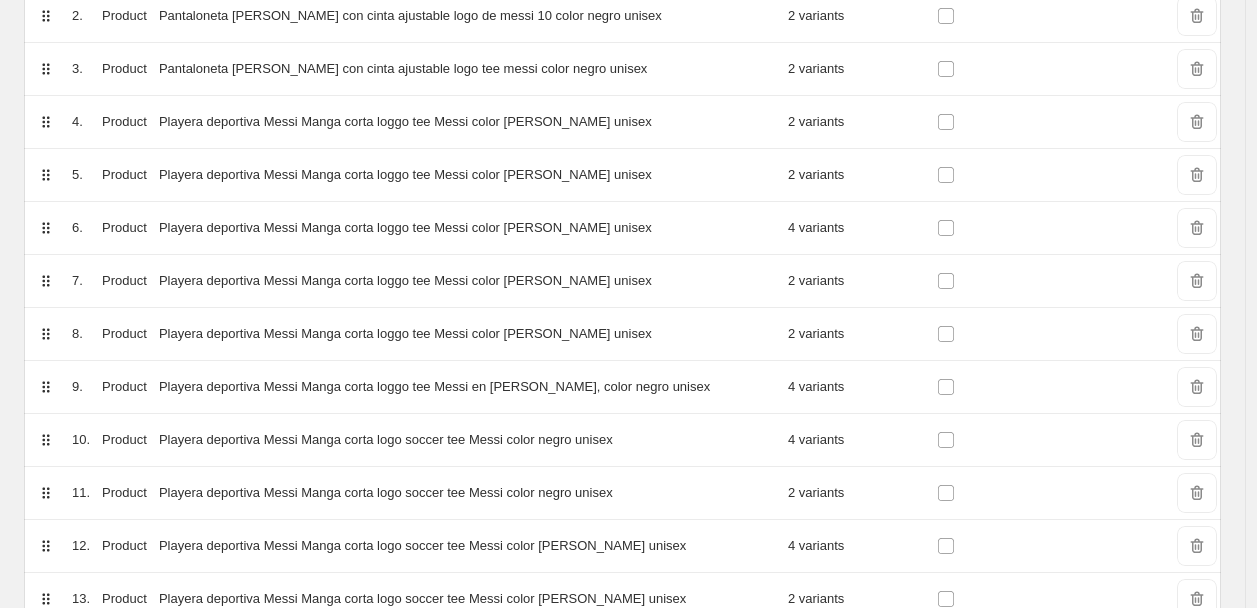 scroll, scrollTop: 0, scrollLeft: 0, axis: both 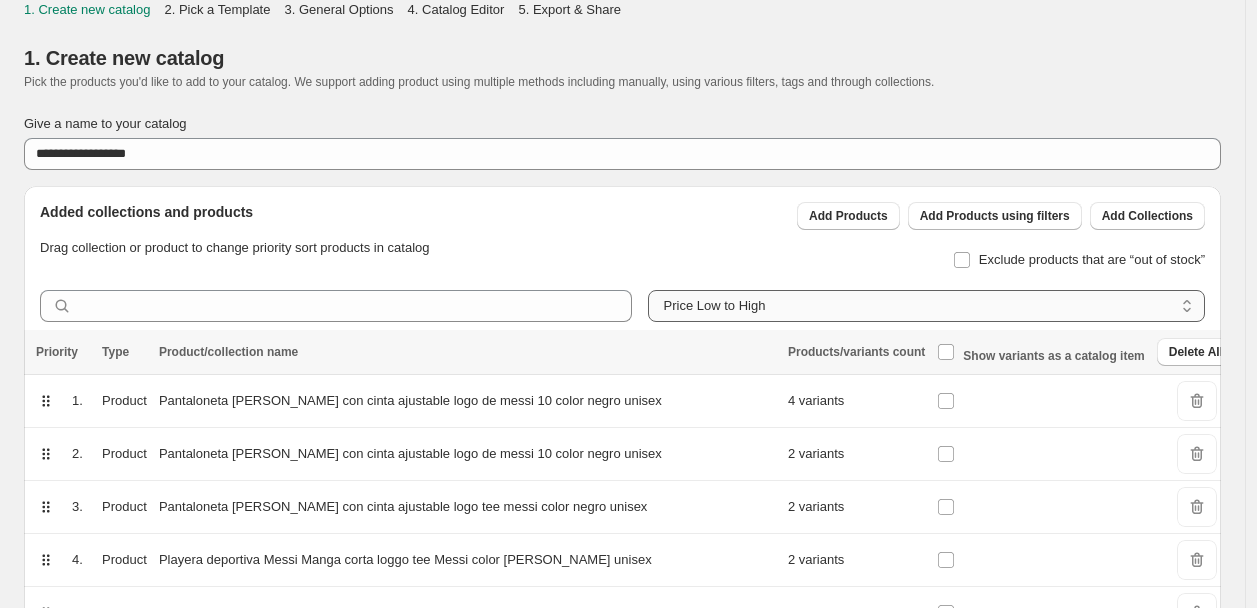 click on "**********" at bounding box center (926, 306) 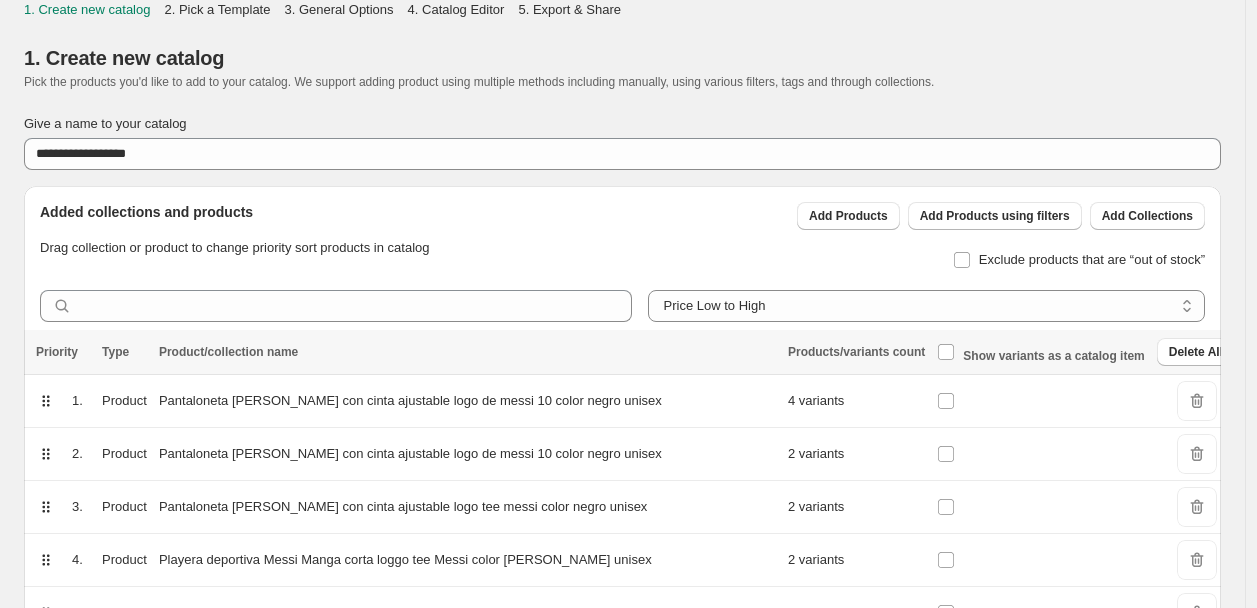 select on "*******" 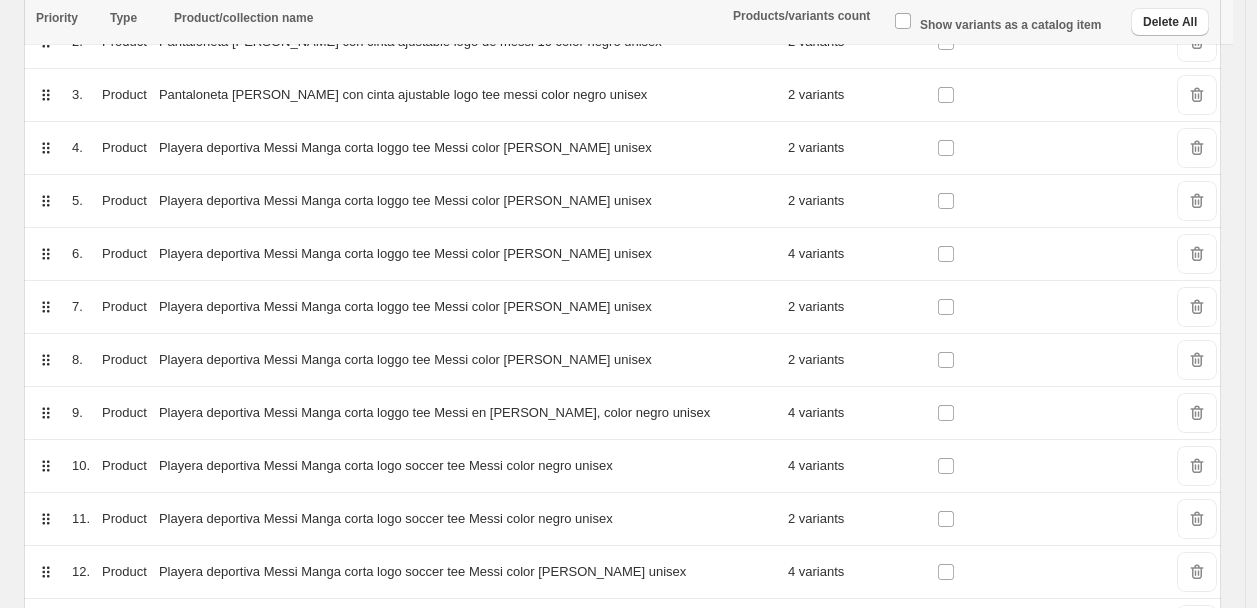scroll, scrollTop: 444, scrollLeft: 0, axis: vertical 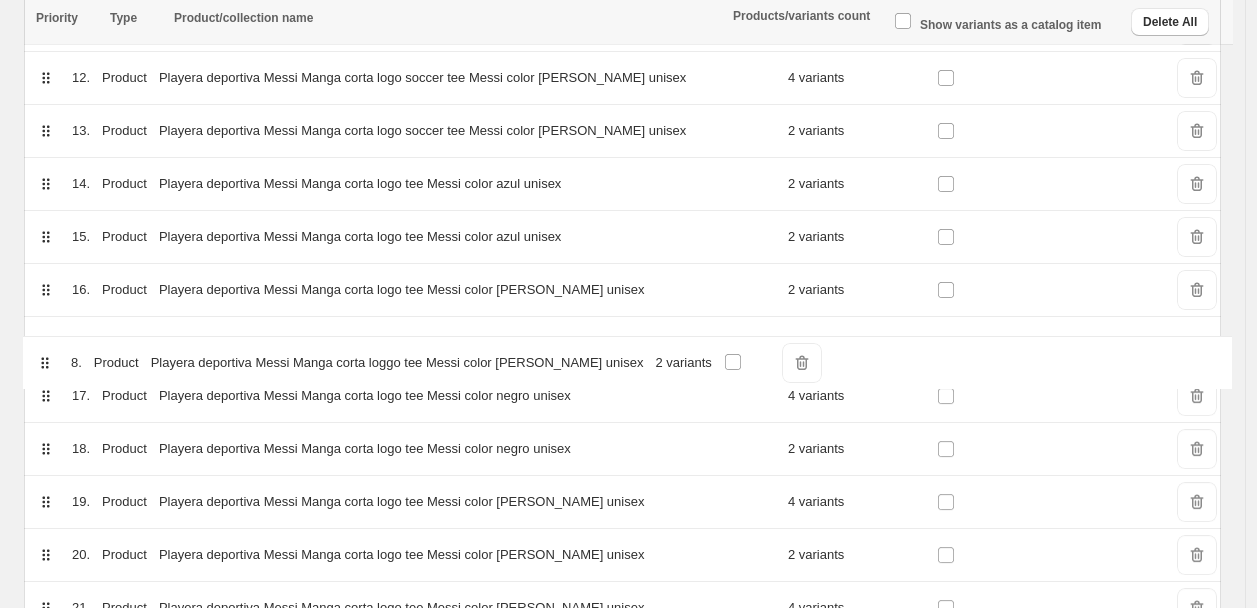 drag, startPoint x: 53, startPoint y: 334, endPoint x: 53, endPoint y: 362, distance: 28 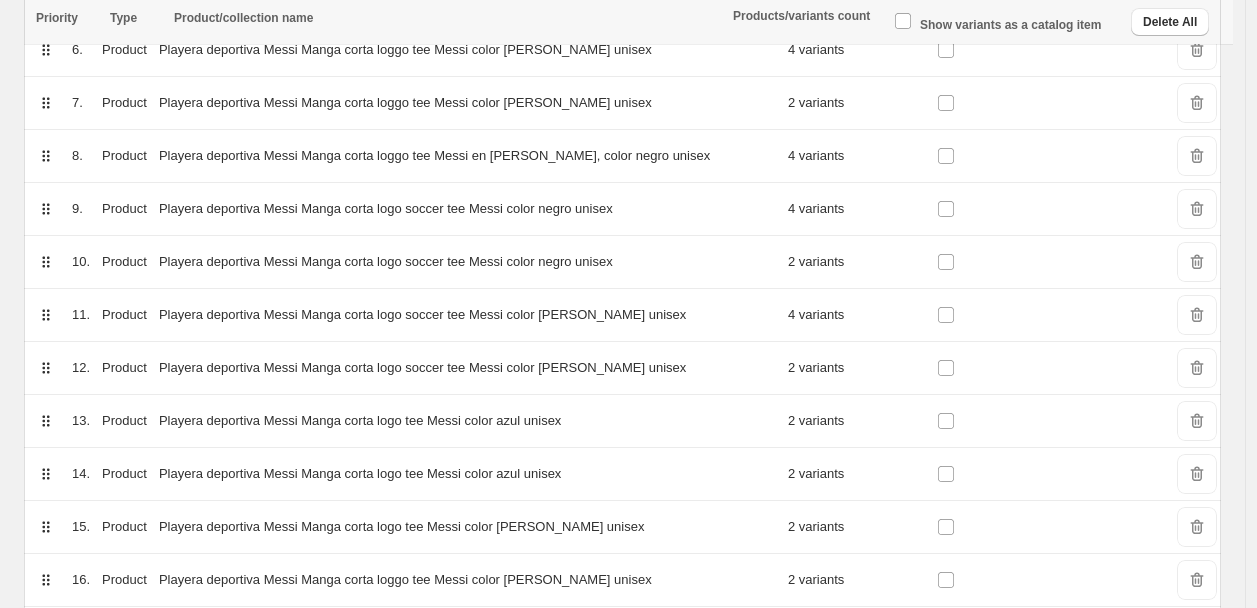scroll, scrollTop: 631, scrollLeft: 0, axis: vertical 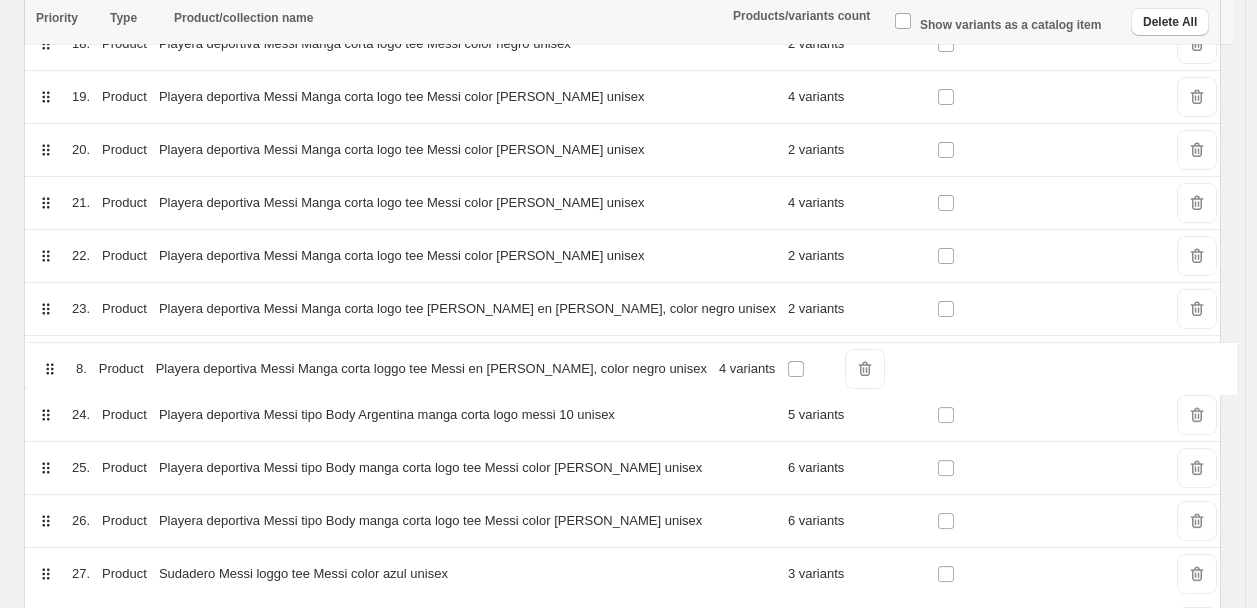 drag, startPoint x: 45, startPoint y: 140, endPoint x: 48, endPoint y: 371, distance: 231.01949 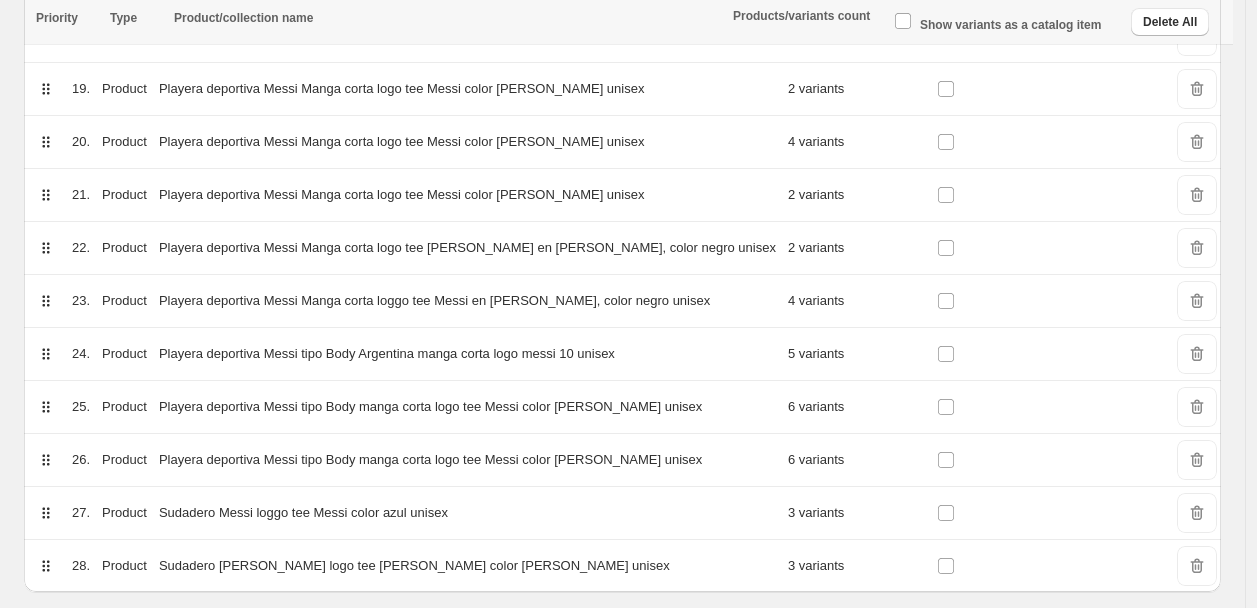 scroll, scrollTop: 1316, scrollLeft: 0, axis: vertical 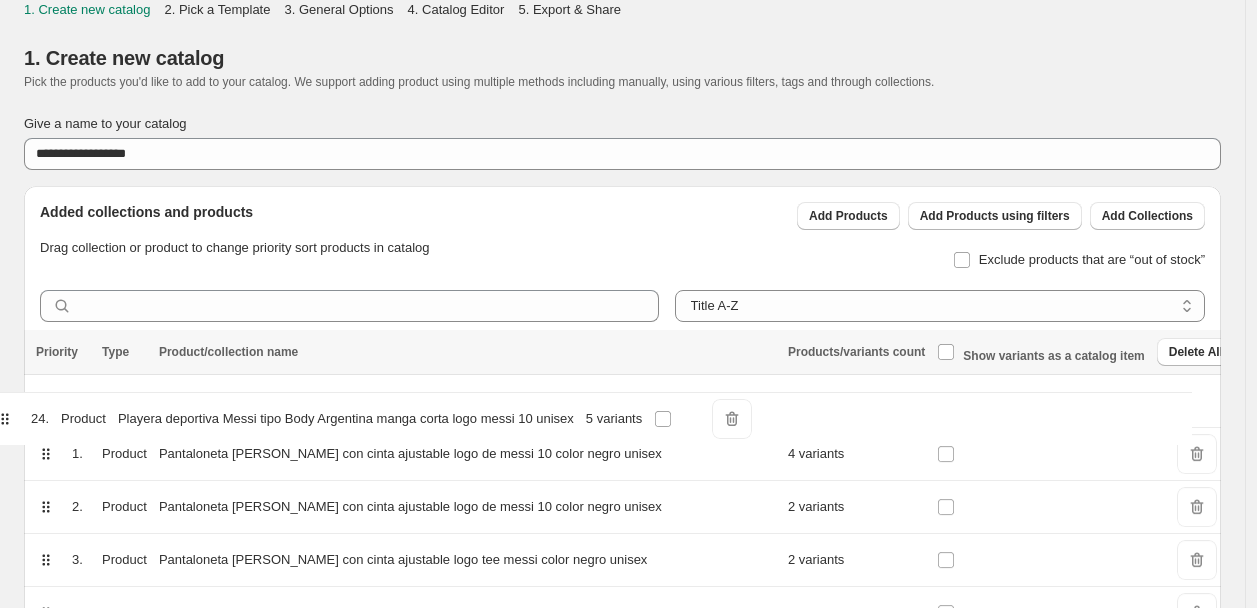 drag, startPoint x: 40, startPoint y: 303, endPoint x: 2, endPoint y: 412, distance: 115.43397 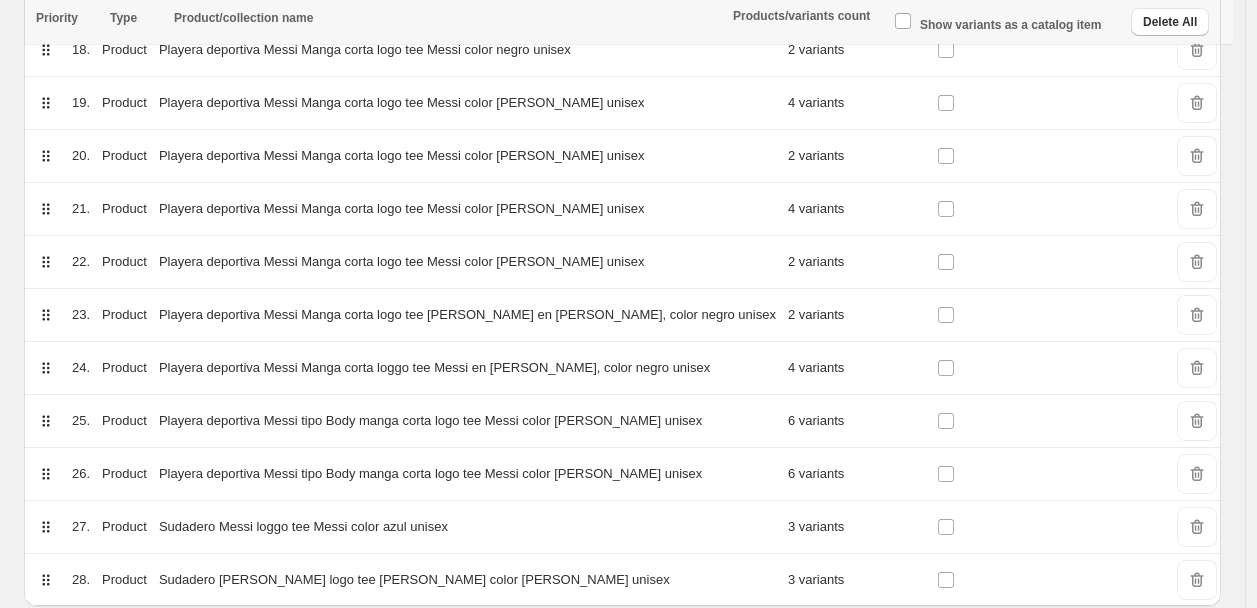 scroll, scrollTop: 1327, scrollLeft: 0, axis: vertical 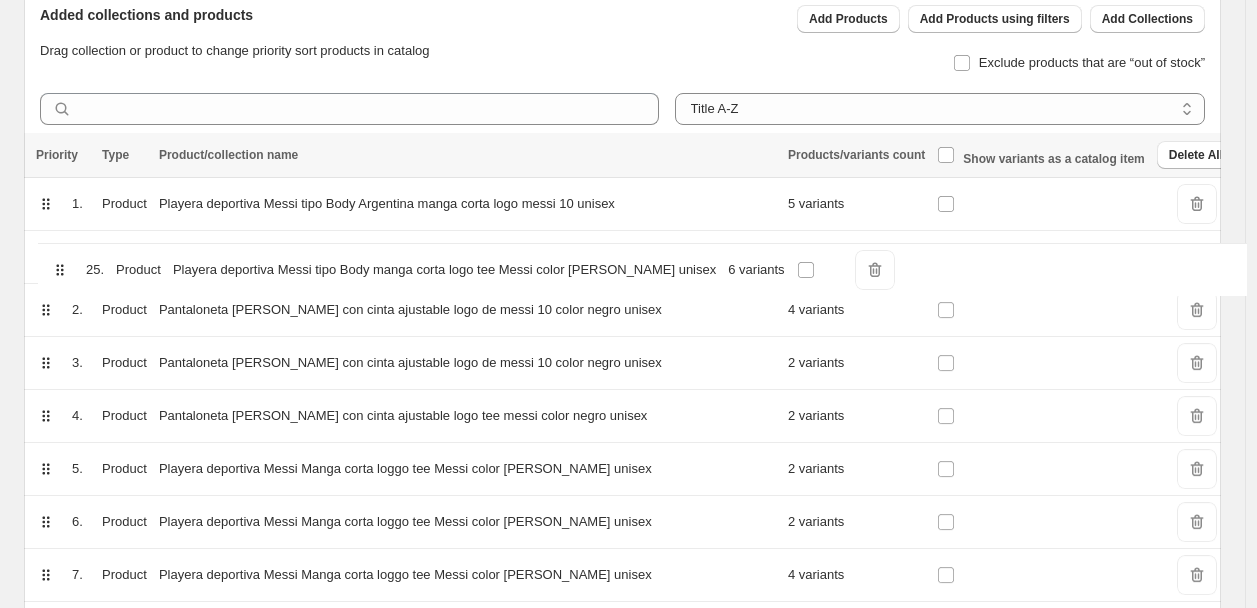drag, startPoint x: 51, startPoint y: 348, endPoint x: 64, endPoint y: 260, distance: 88.95505 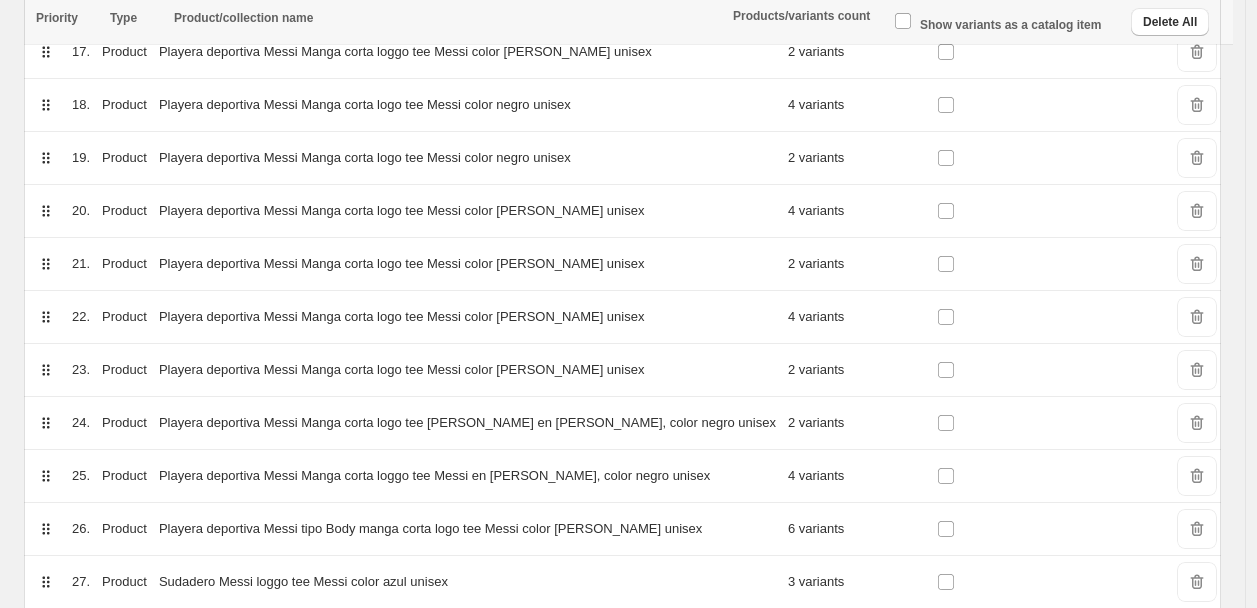 scroll, scrollTop: 1327, scrollLeft: 0, axis: vertical 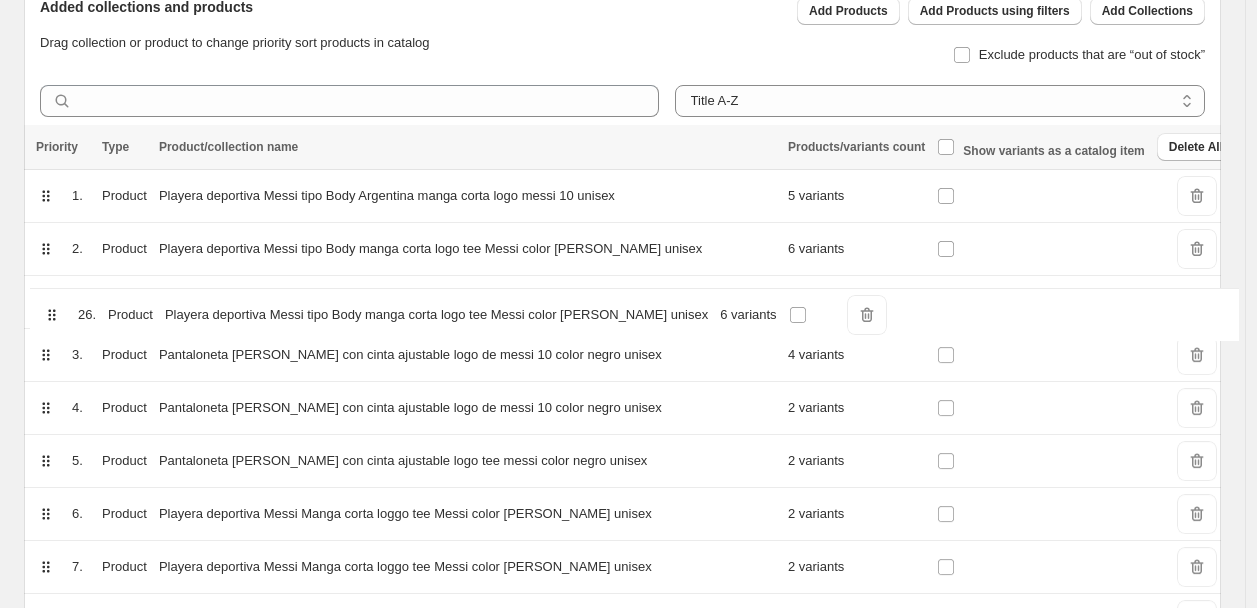 drag, startPoint x: 47, startPoint y: 395, endPoint x: 50, endPoint y: 302, distance: 93.04838 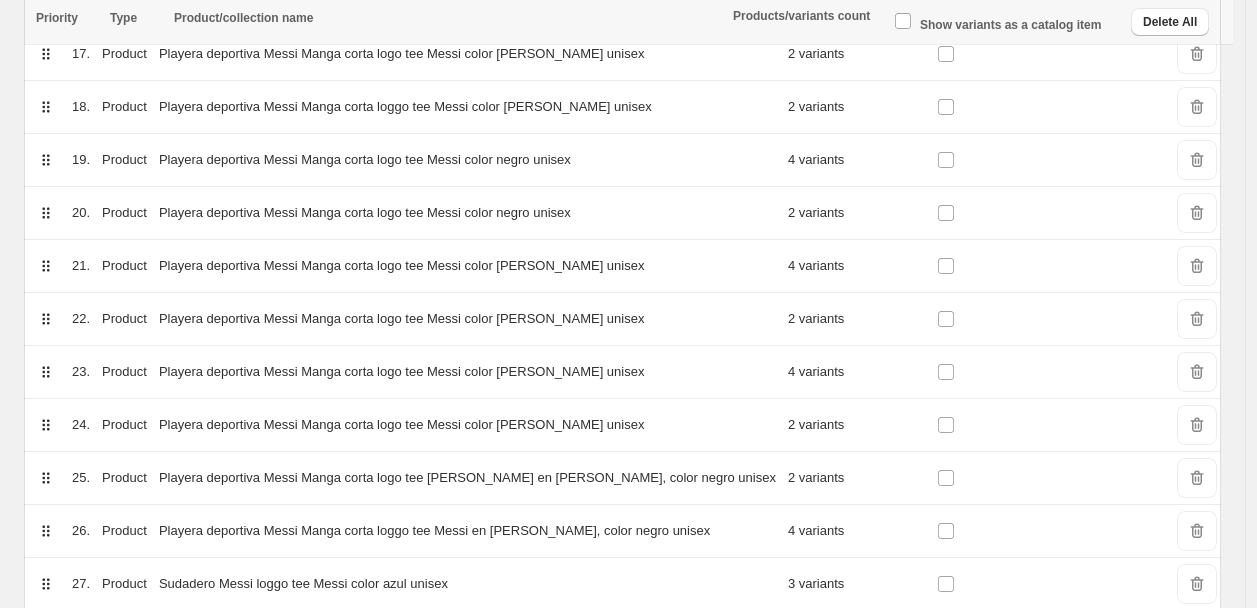 scroll, scrollTop: 1327, scrollLeft: 0, axis: vertical 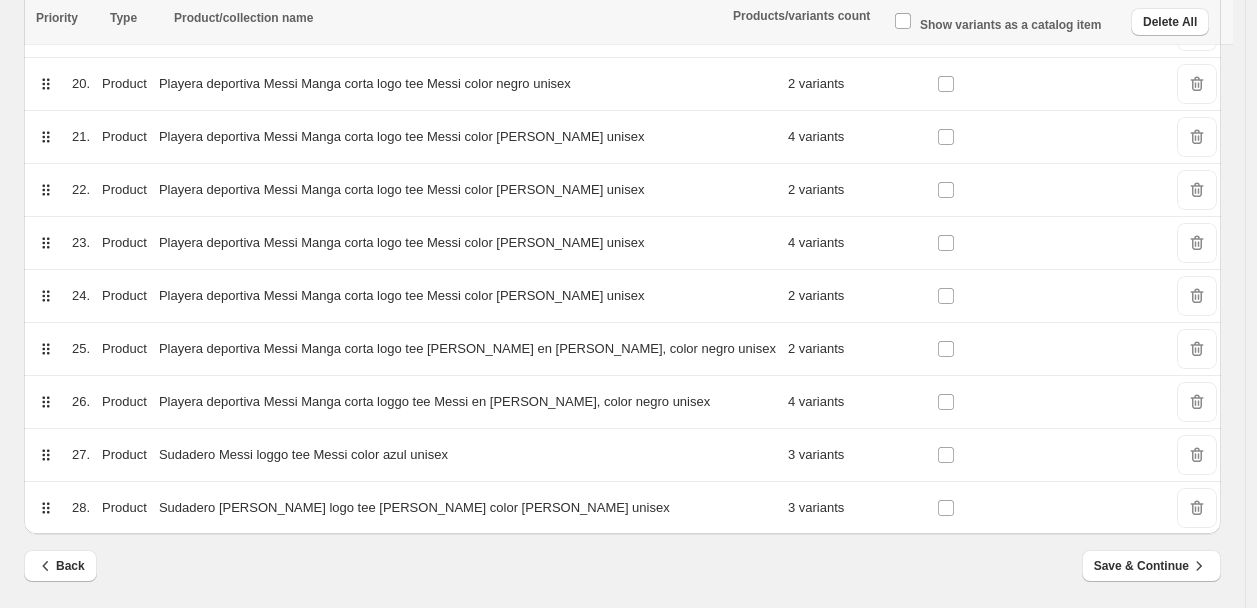 click on "Back Save & Continue" at bounding box center [622, 579] 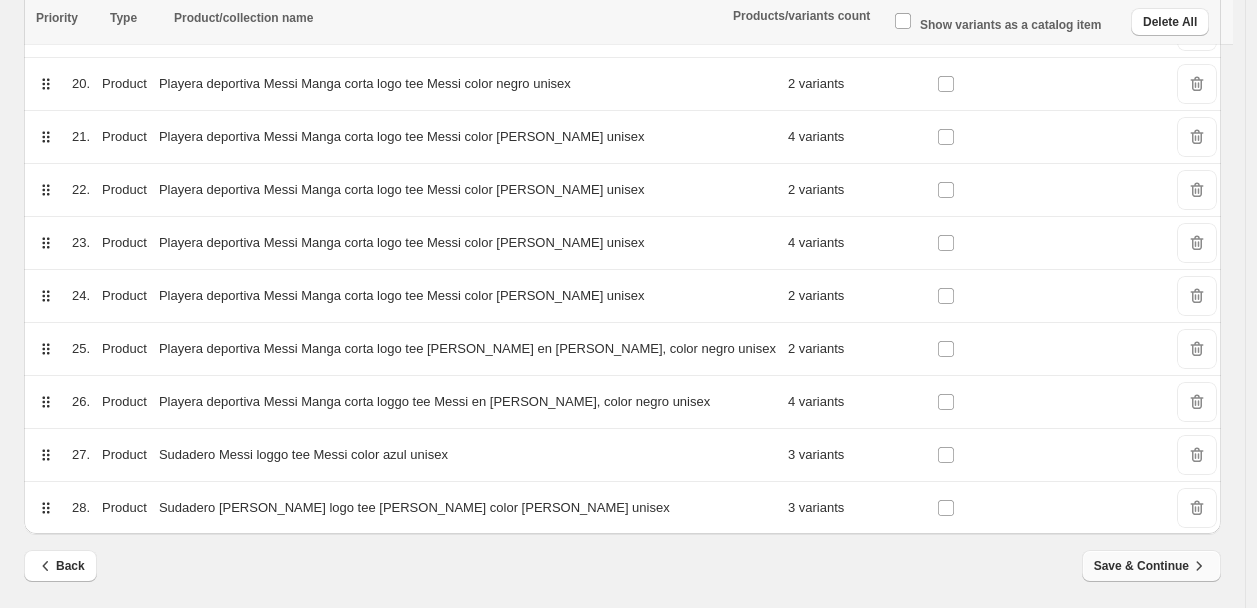 click on "Save & Continue" at bounding box center (1151, 566) 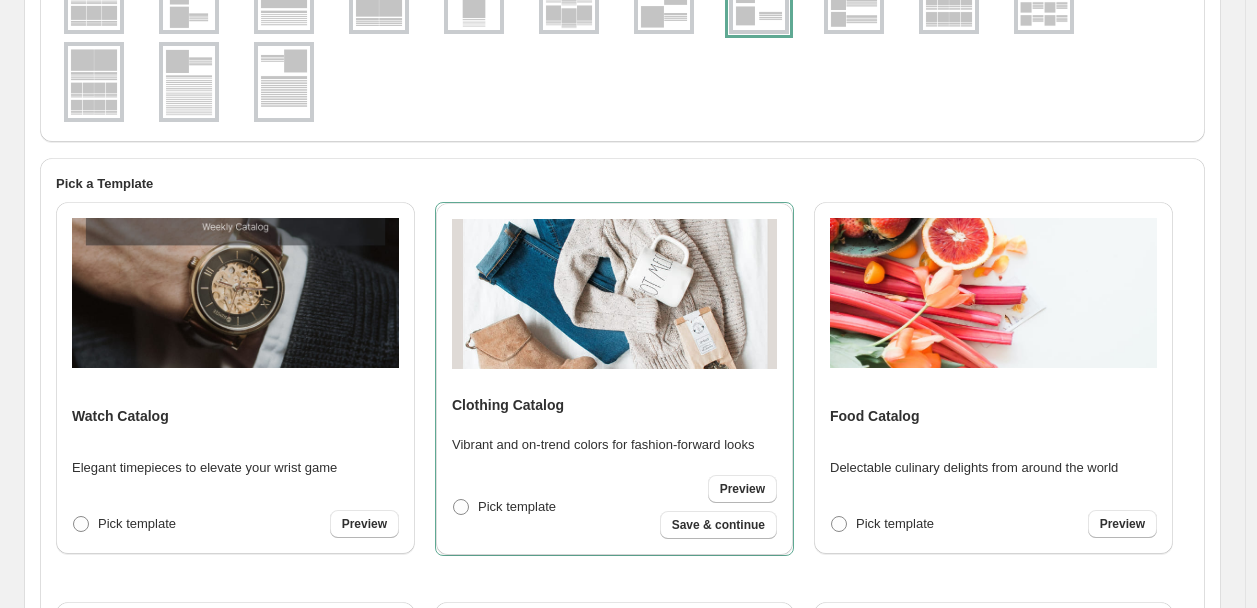 scroll, scrollTop: 444, scrollLeft: 0, axis: vertical 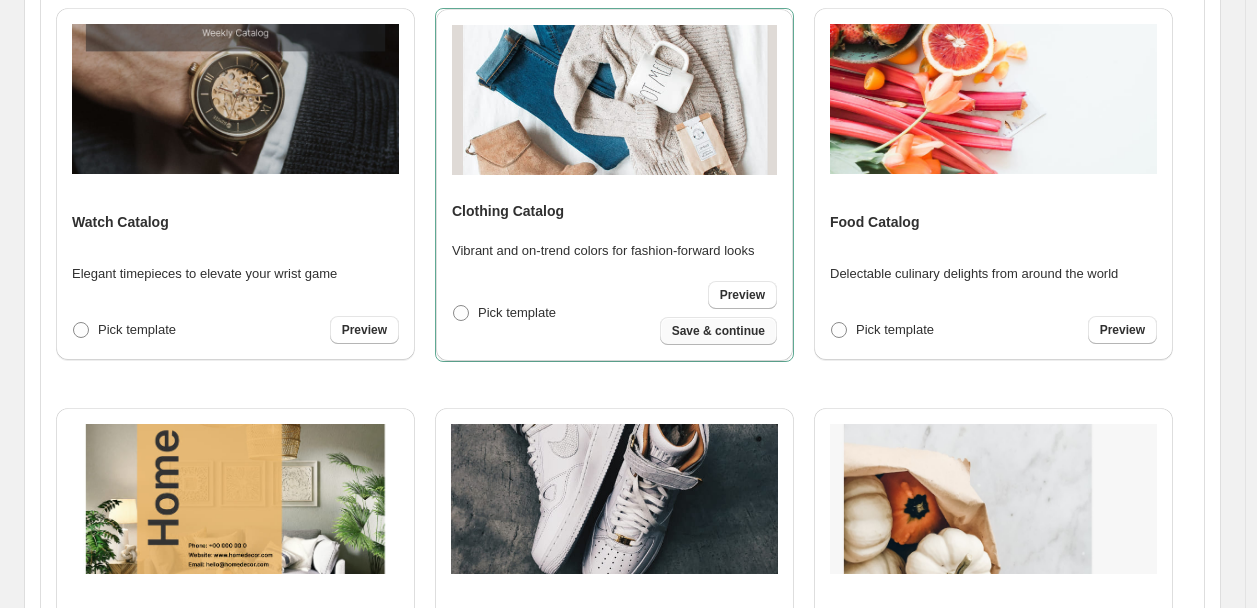 click on "Save & continue" at bounding box center (718, 331) 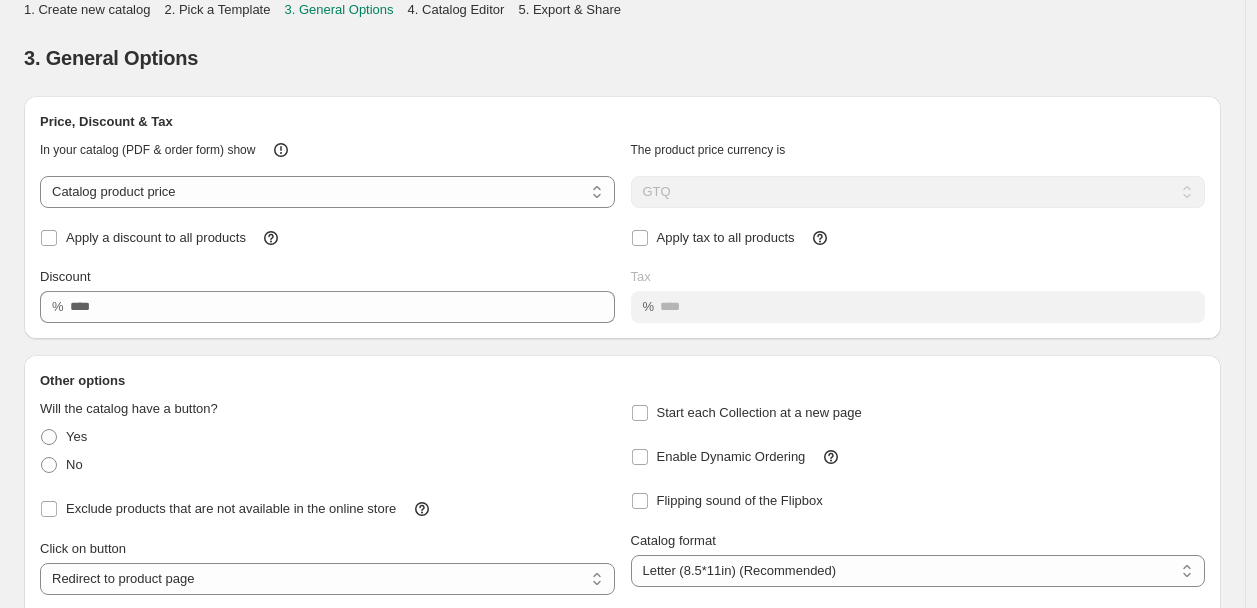 scroll, scrollTop: 192, scrollLeft: 0, axis: vertical 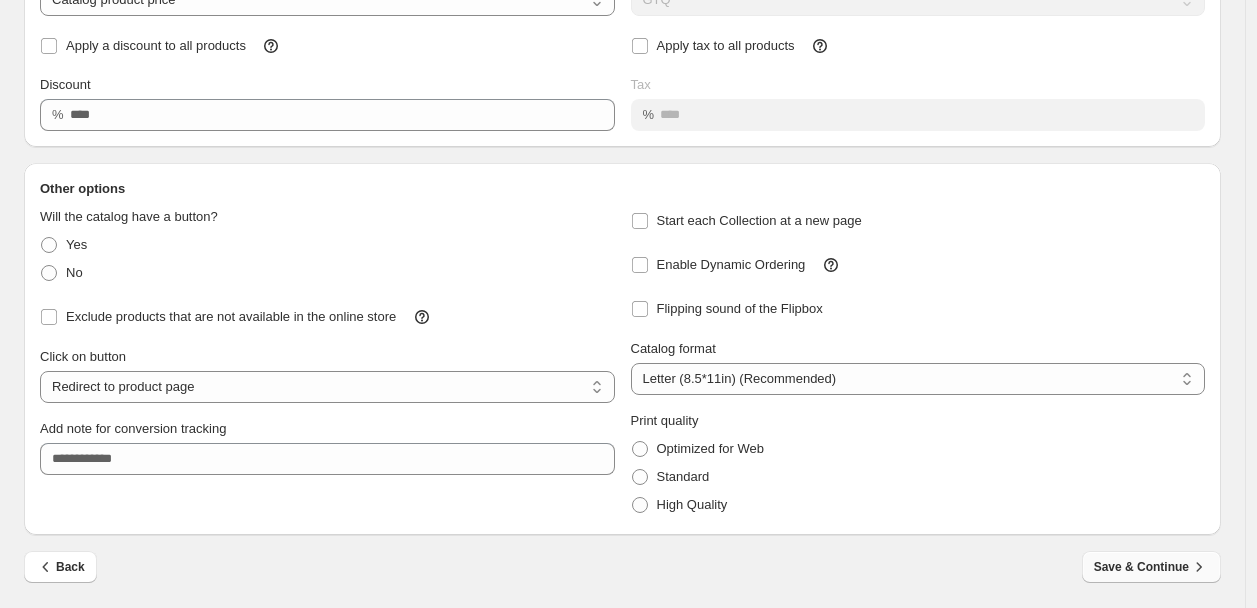 click on "Save & Continue" at bounding box center [1151, 567] 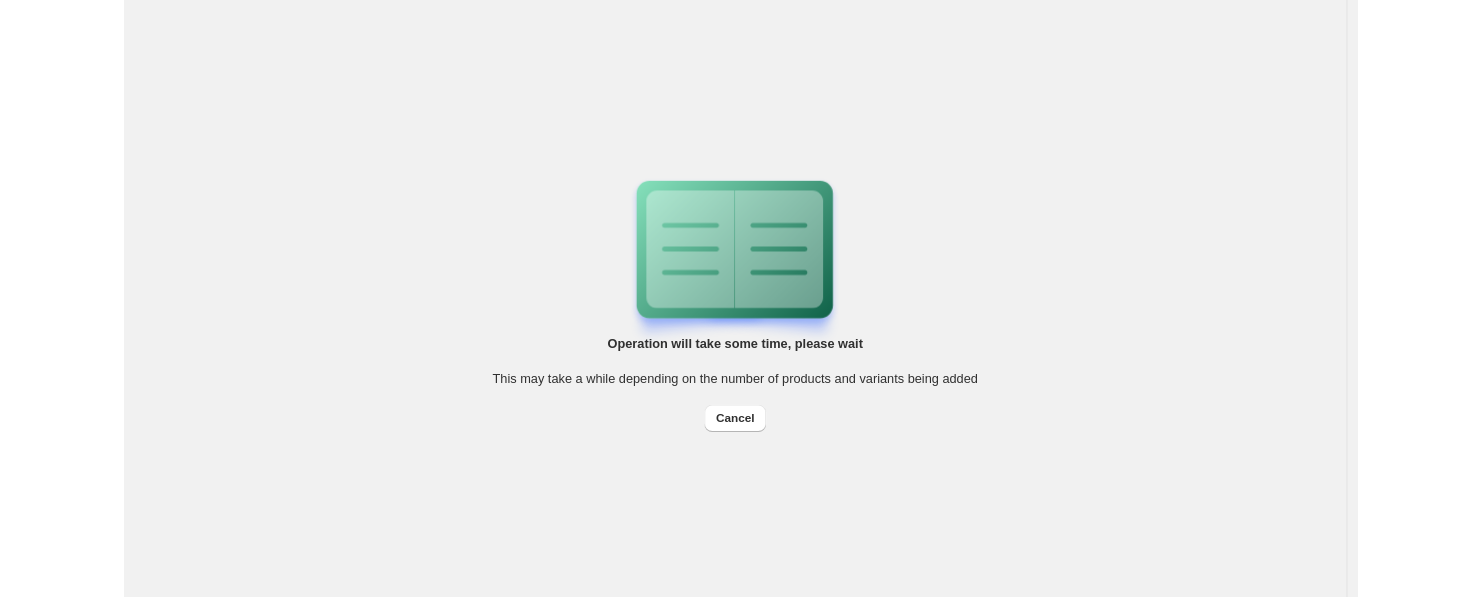 scroll, scrollTop: 0, scrollLeft: 0, axis: both 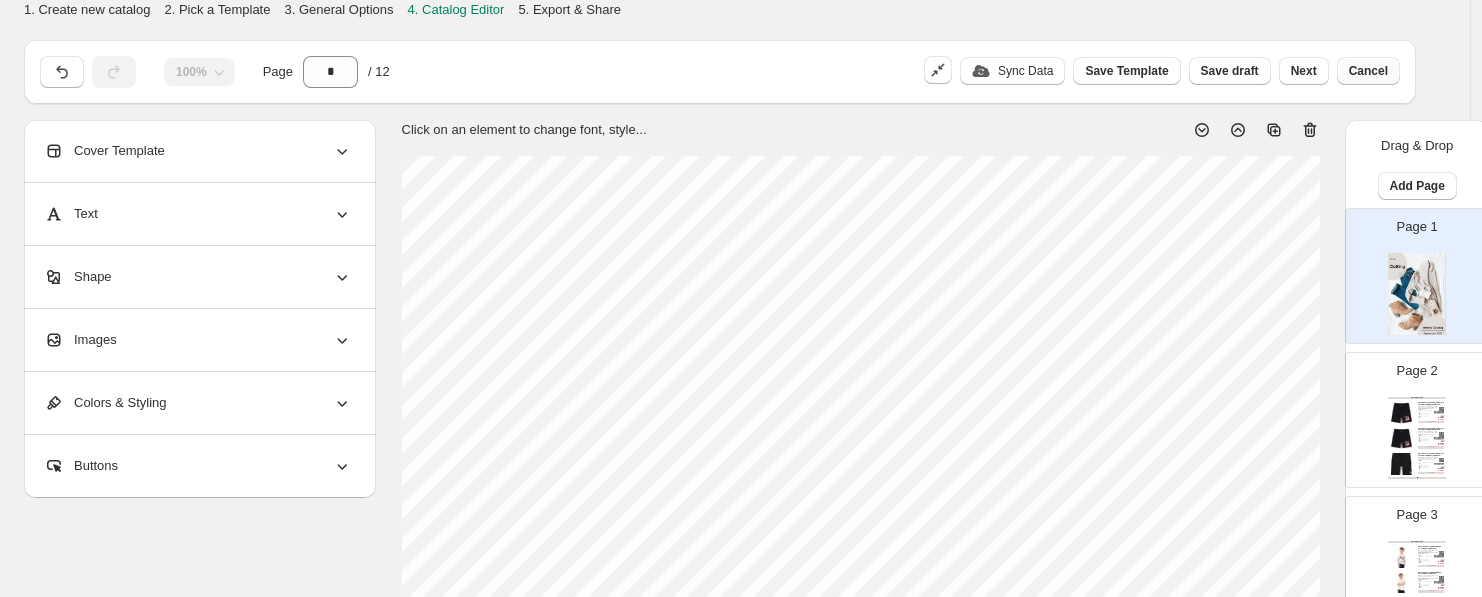click on "Cancel" at bounding box center (1368, 71) 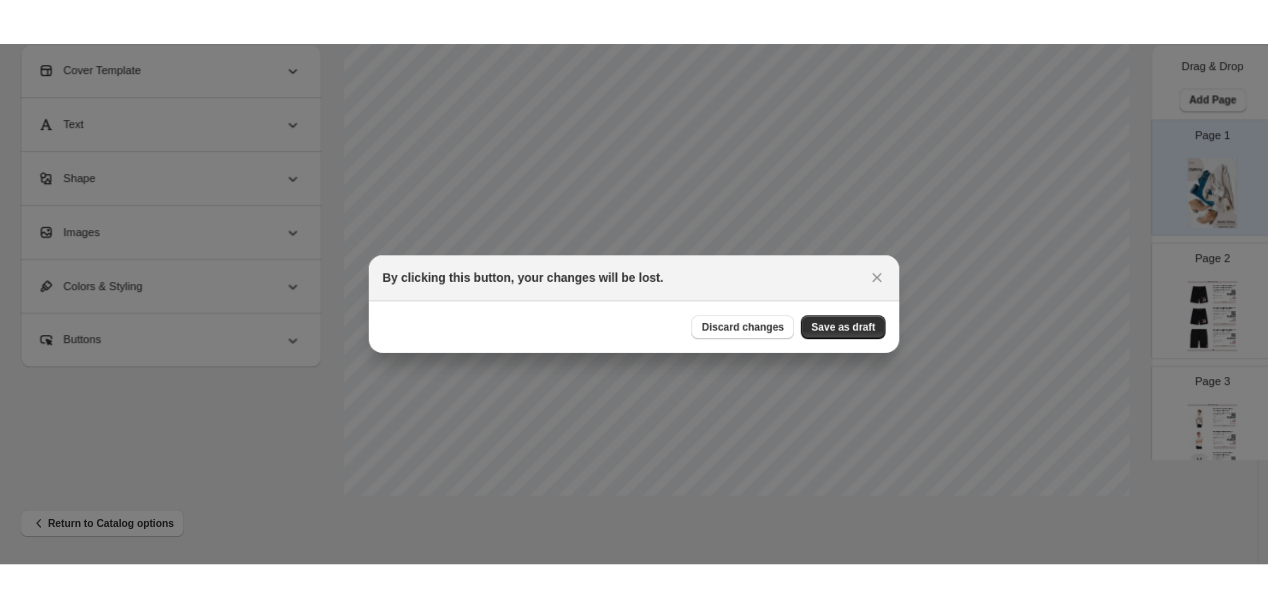 scroll, scrollTop: 0, scrollLeft: 0, axis: both 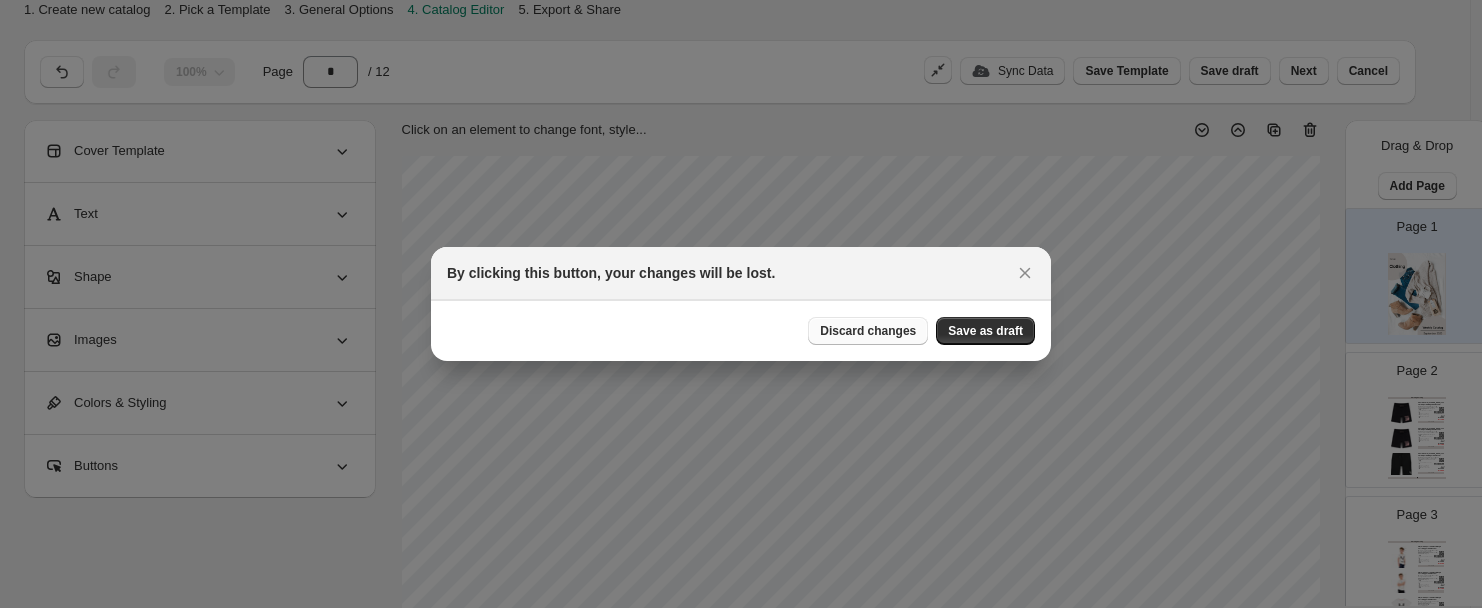 click on "Discard changes Save as draft" at bounding box center [741, 330] 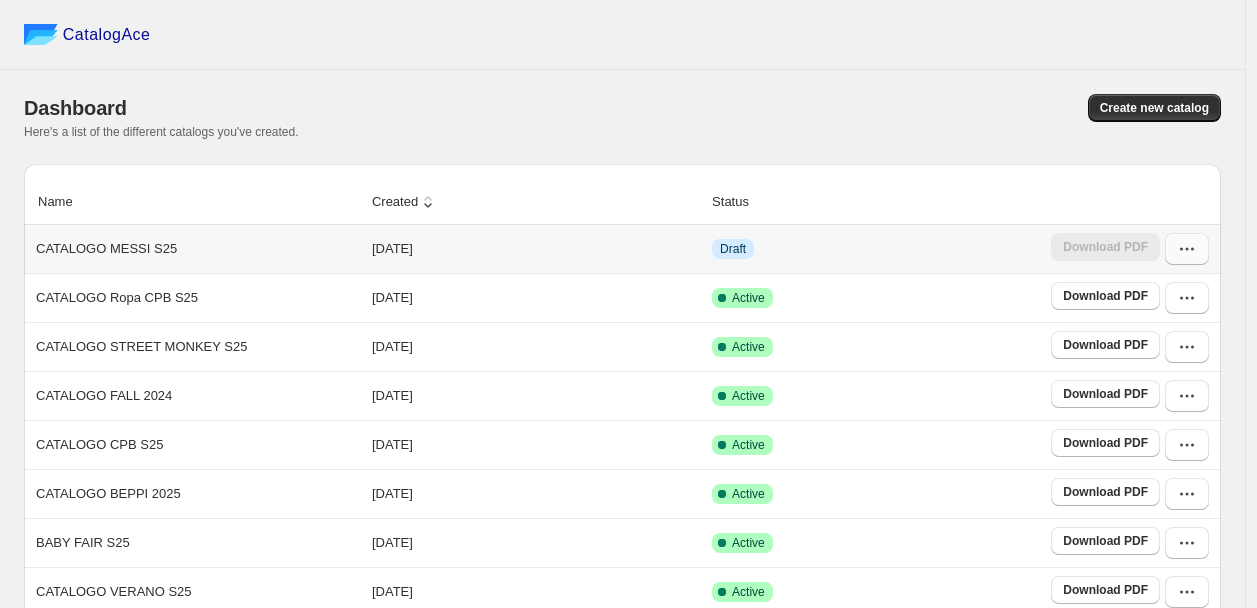 click 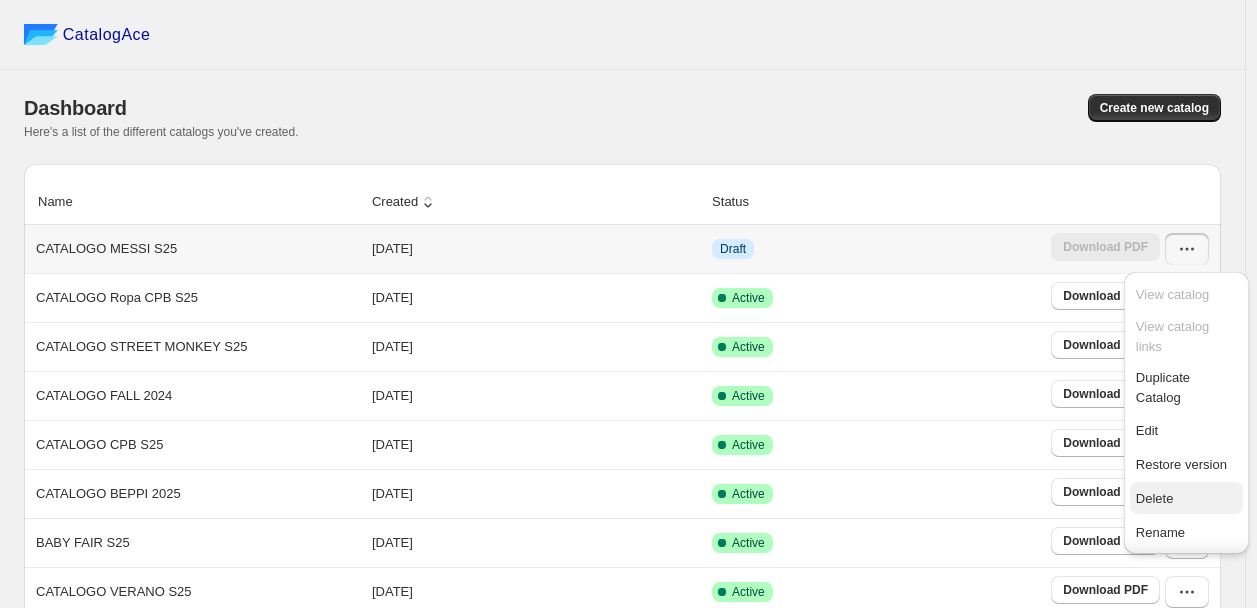 click on "Delete" at bounding box center [1155, 498] 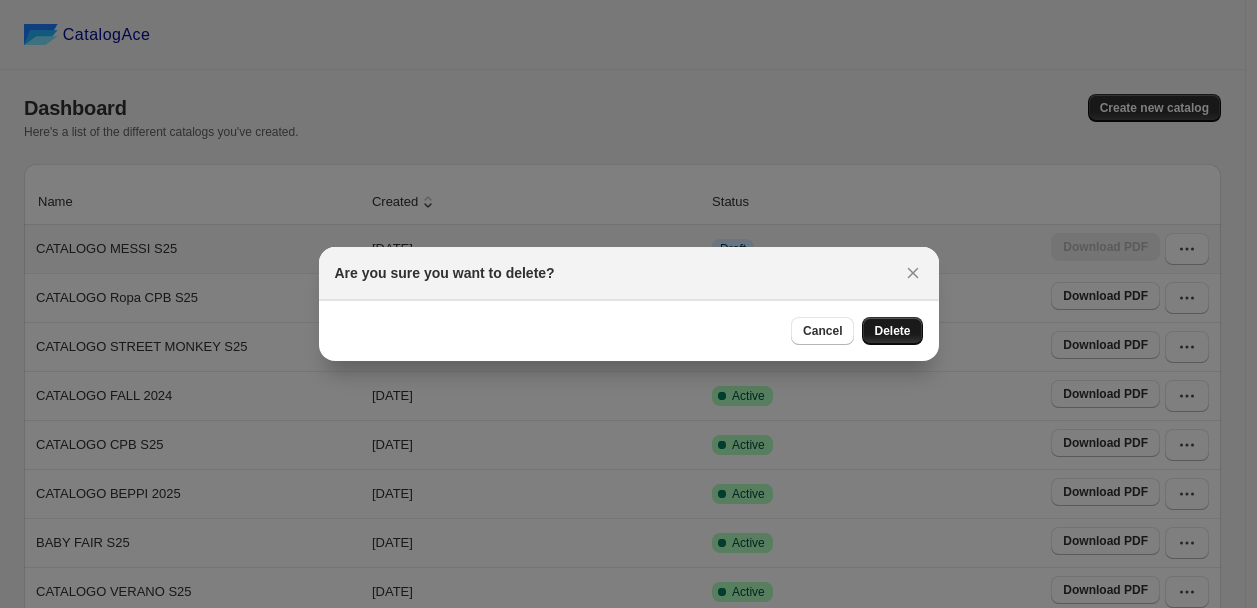 click on "Delete" at bounding box center (892, 331) 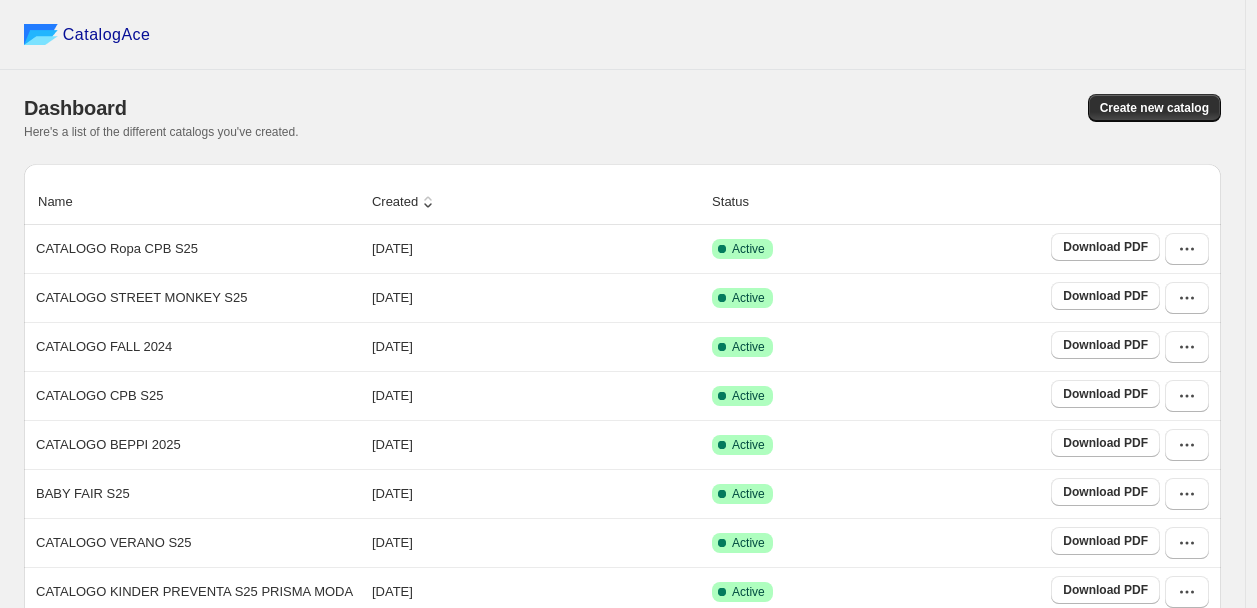 click on "Dashboard Create new catalog Here's a list of the different catalogs you've created." at bounding box center (622, 117) 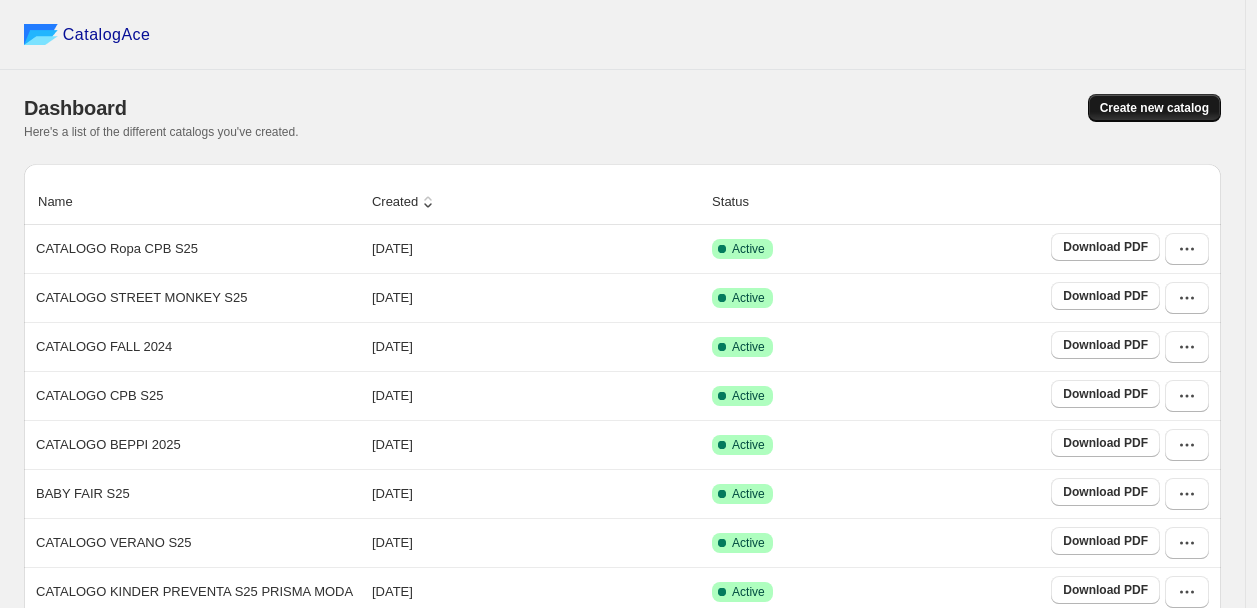 click on "Create new catalog" at bounding box center [1154, 108] 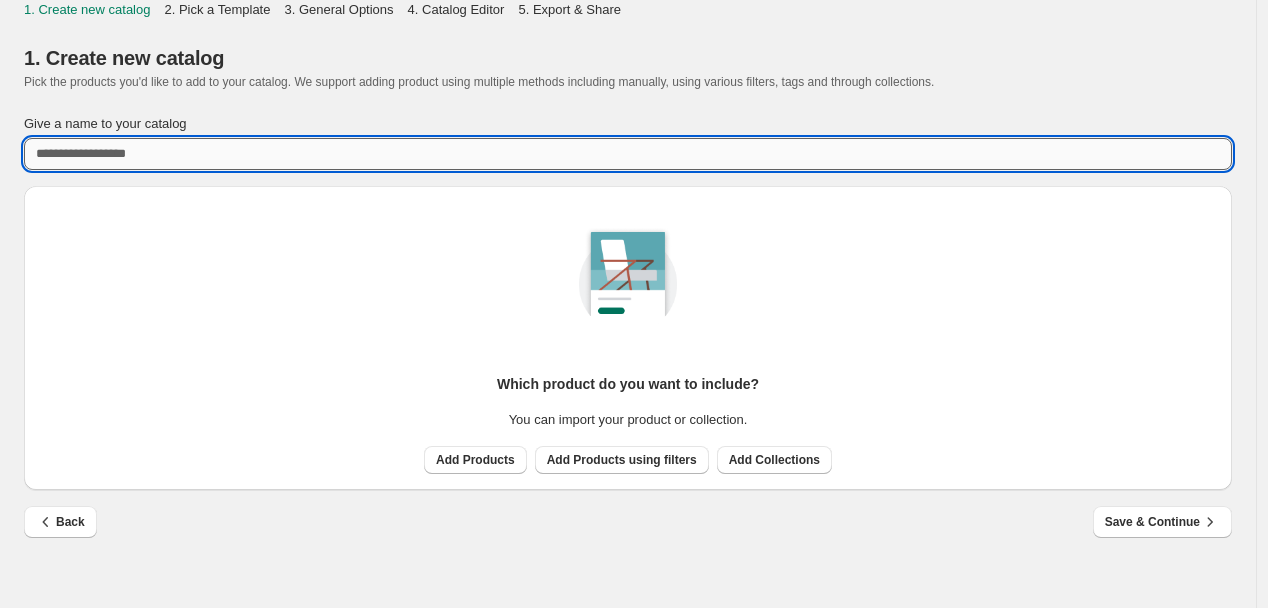 click on "Give a name to your catalog" at bounding box center [628, 154] 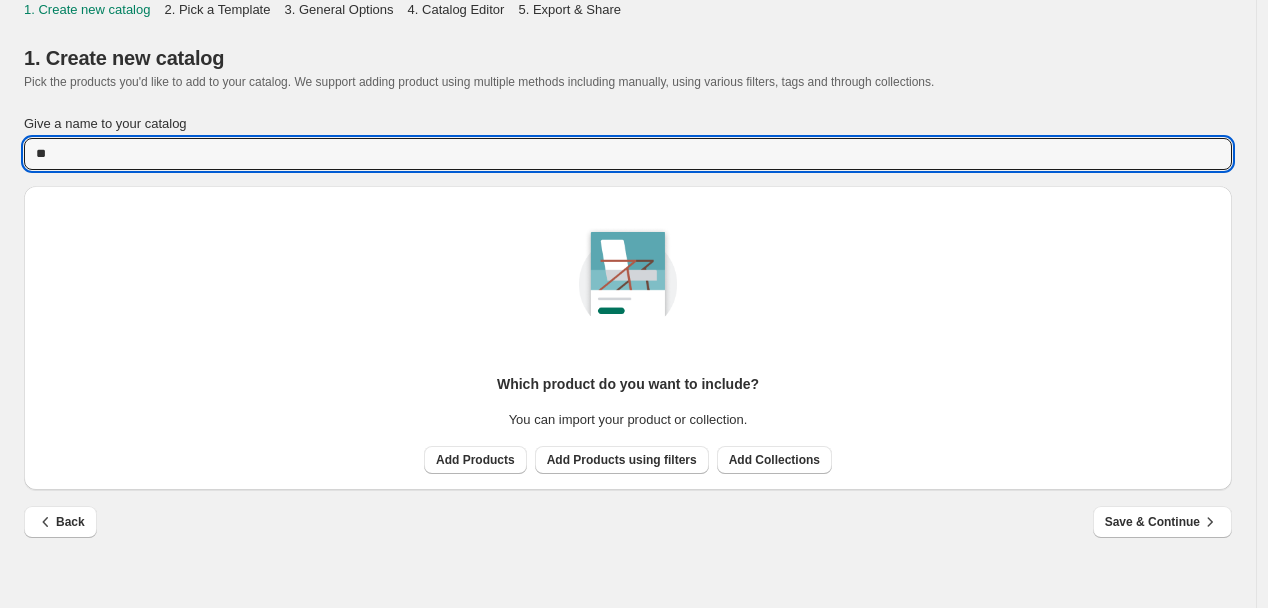 type on "*" 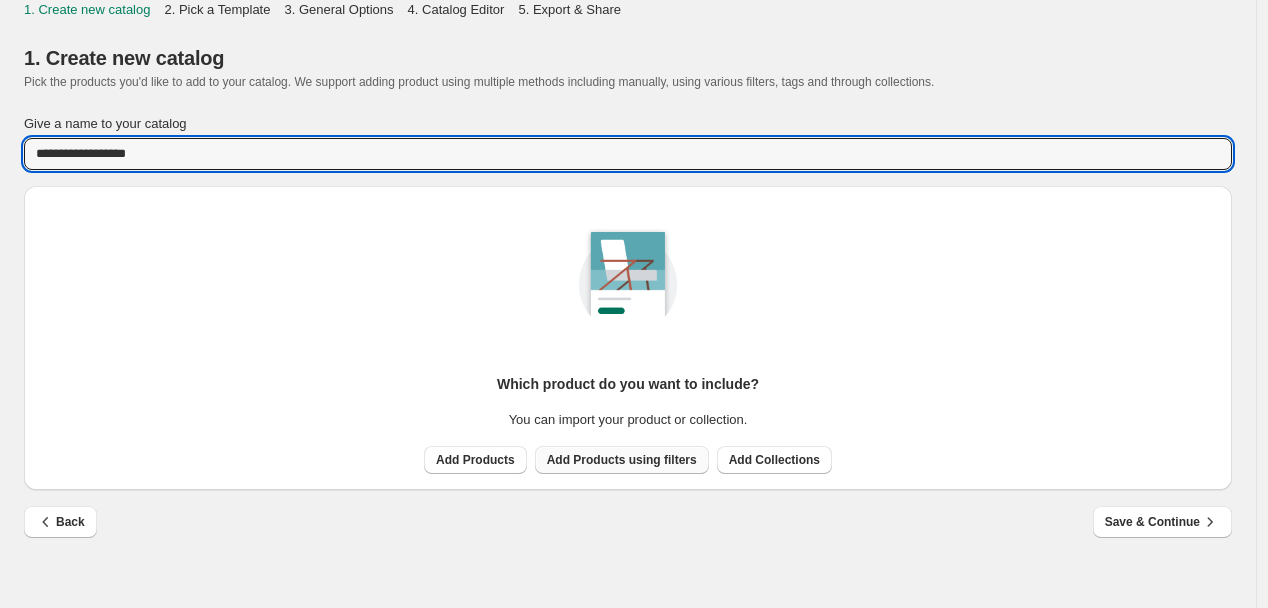 type on "**********" 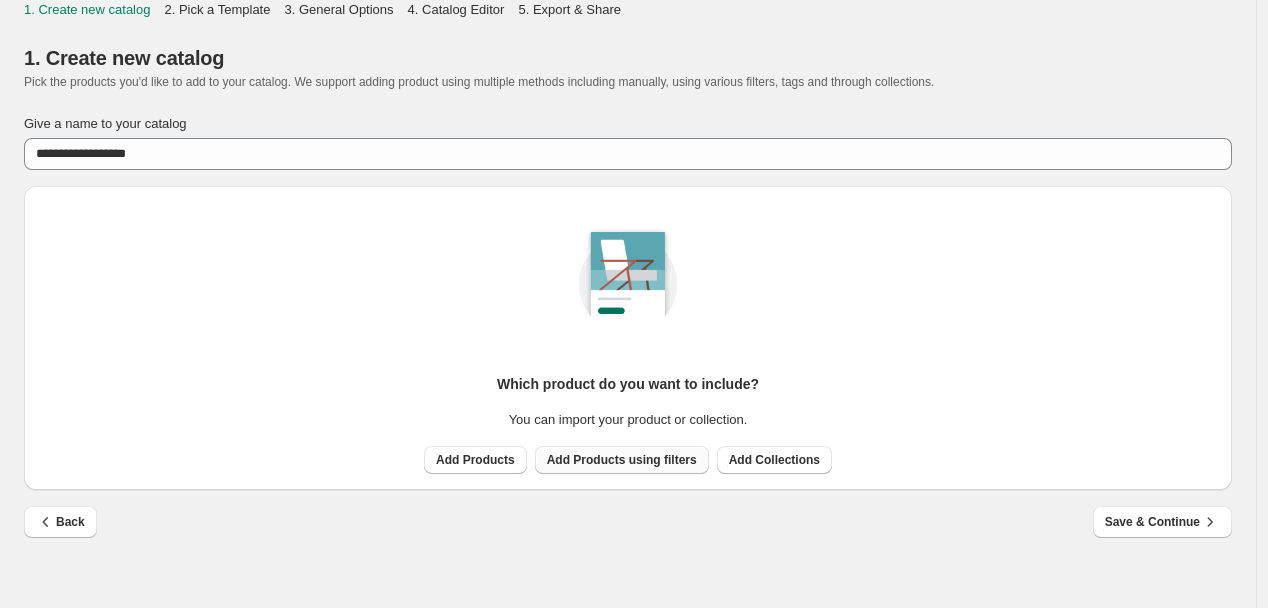 click on "Add Products using filters" at bounding box center [622, 460] 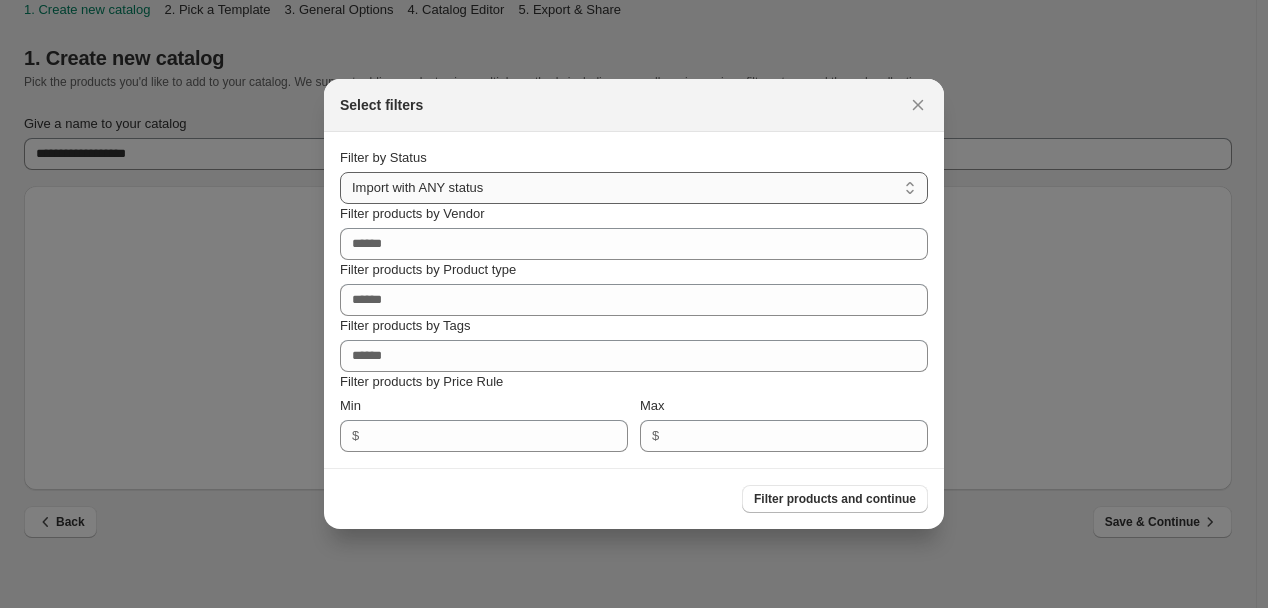 click on "**********" at bounding box center (634, 188) 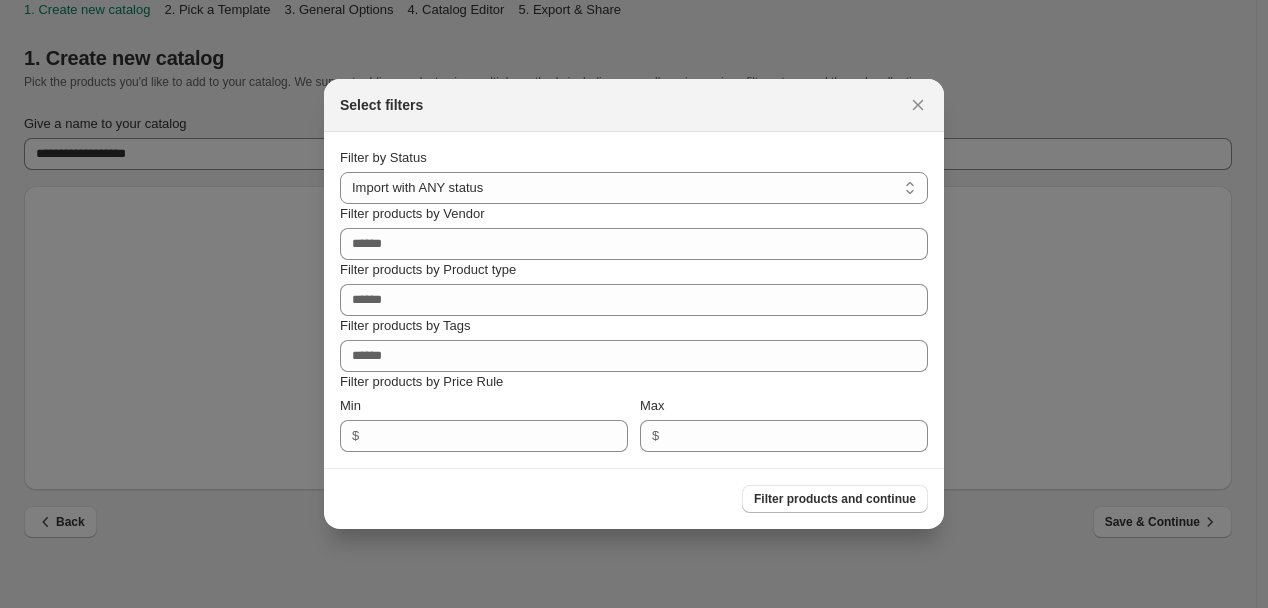 select on "******" 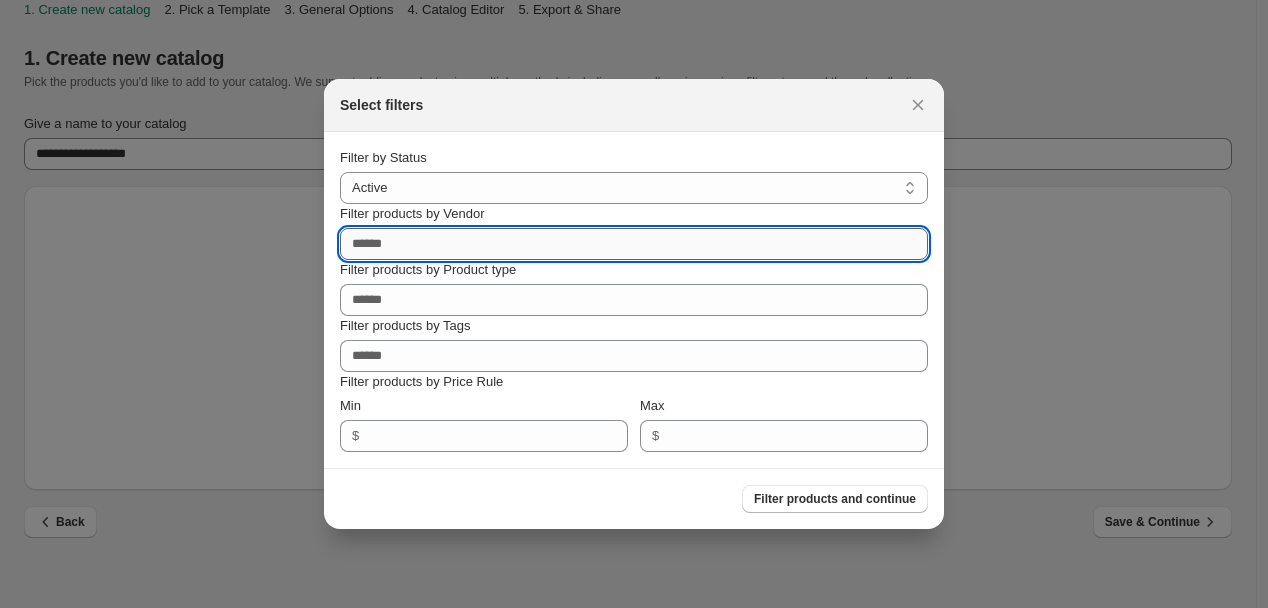 click on "Filter products by Vendor" at bounding box center [634, 244] 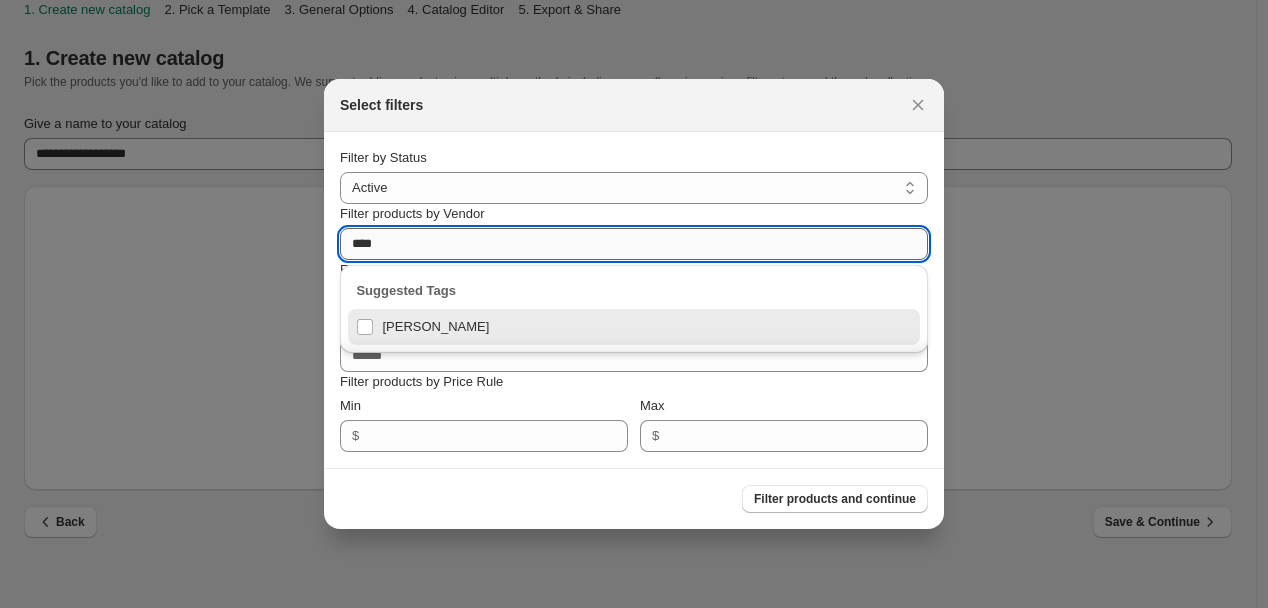type on "*****" 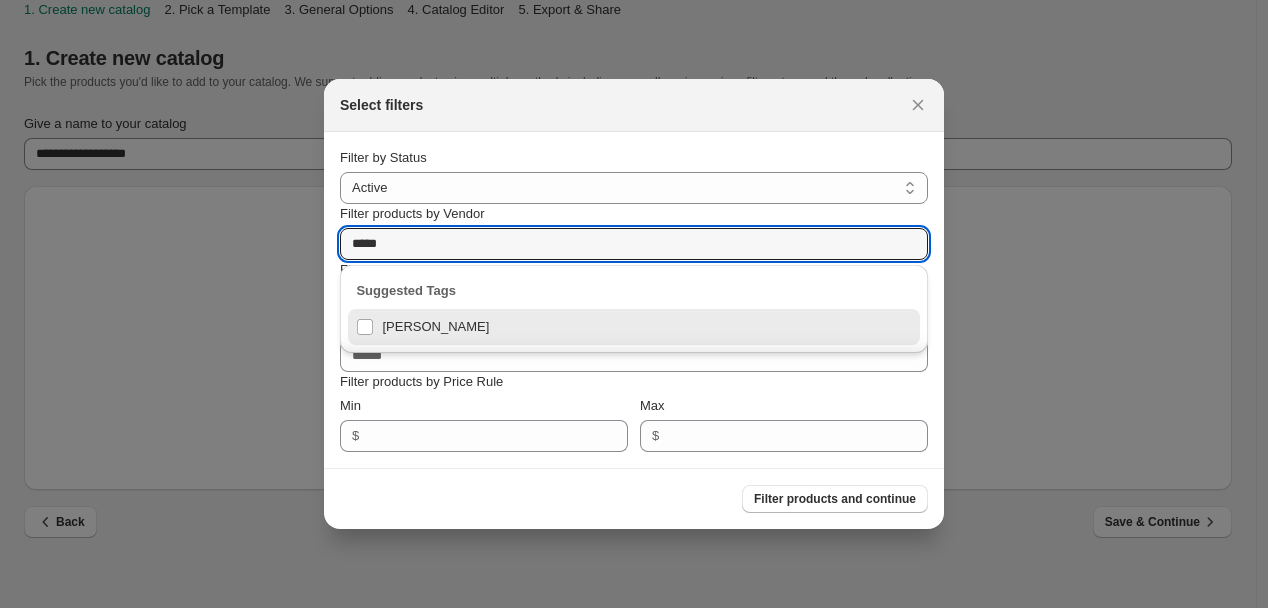 click on "Messi" at bounding box center [634, 327] 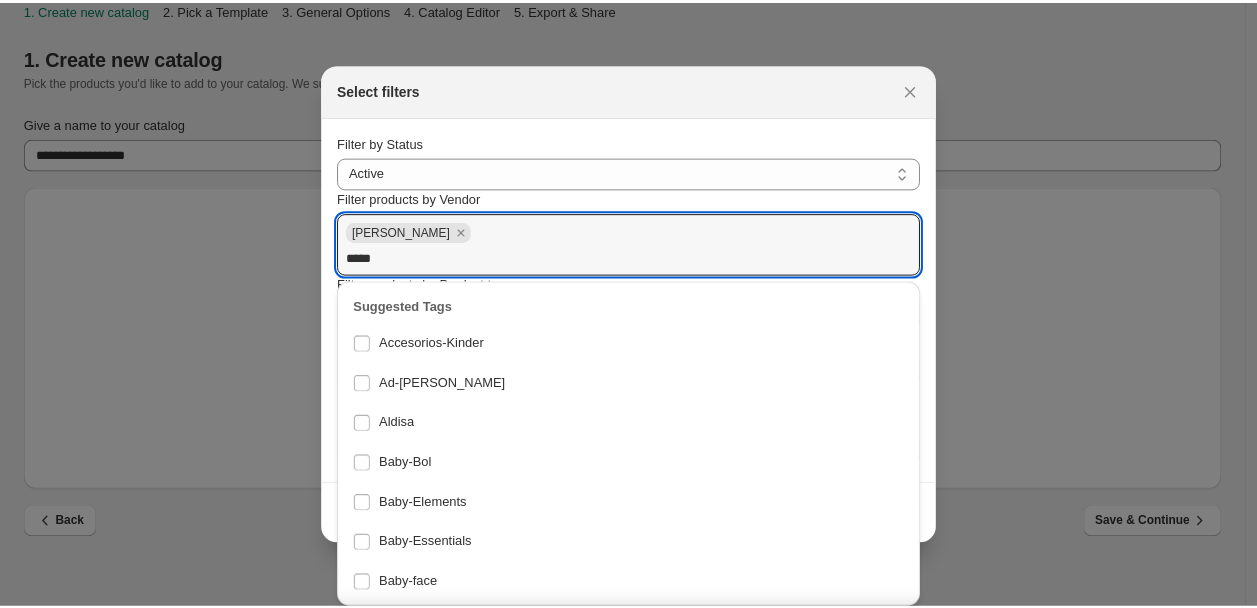 scroll, scrollTop: 1825, scrollLeft: 0, axis: vertical 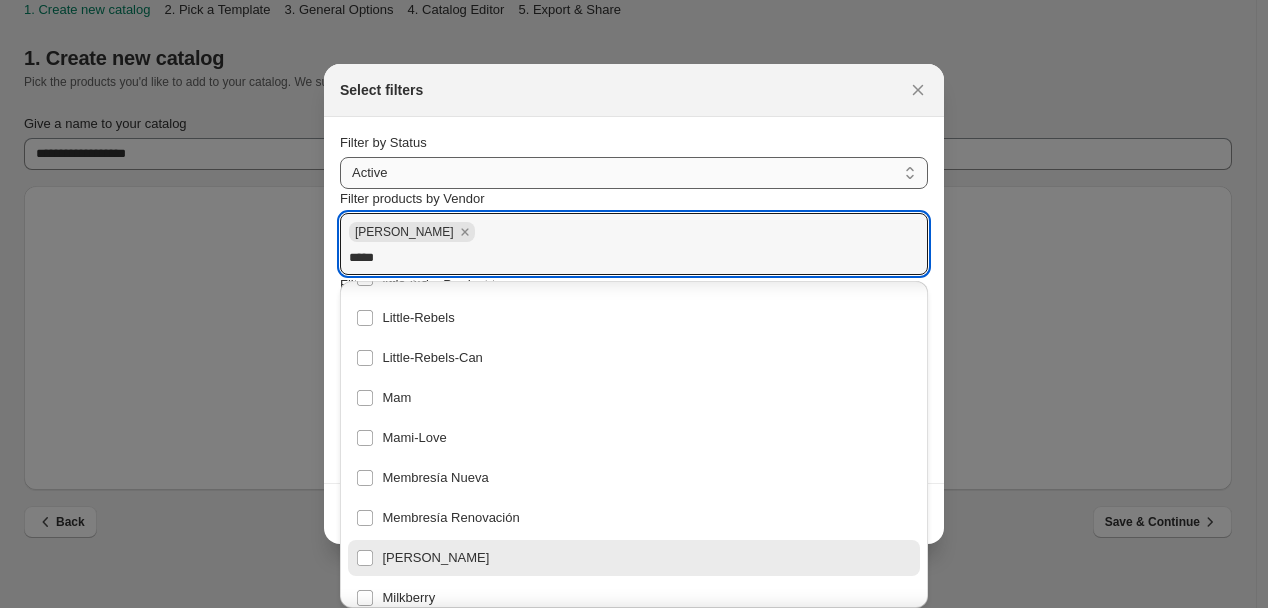 click on "**********" at bounding box center (634, 173) 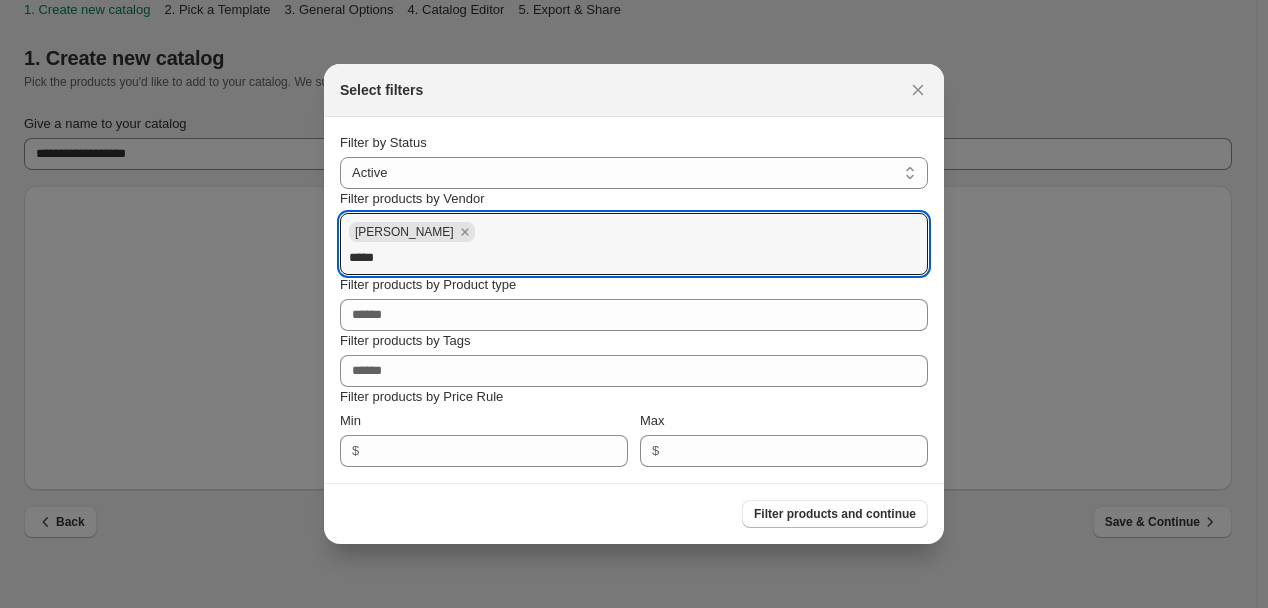 click on "Filter products and continue" at bounding box center (626, 506) 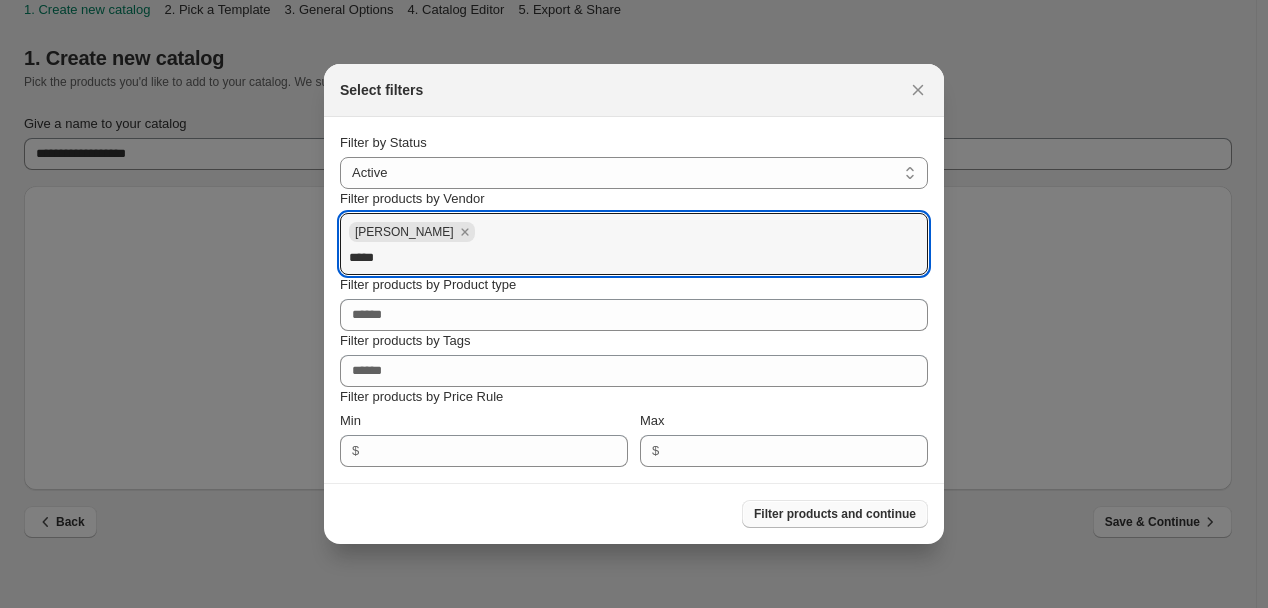 click on "Filter products and continue" at bounding box center [835, 514] 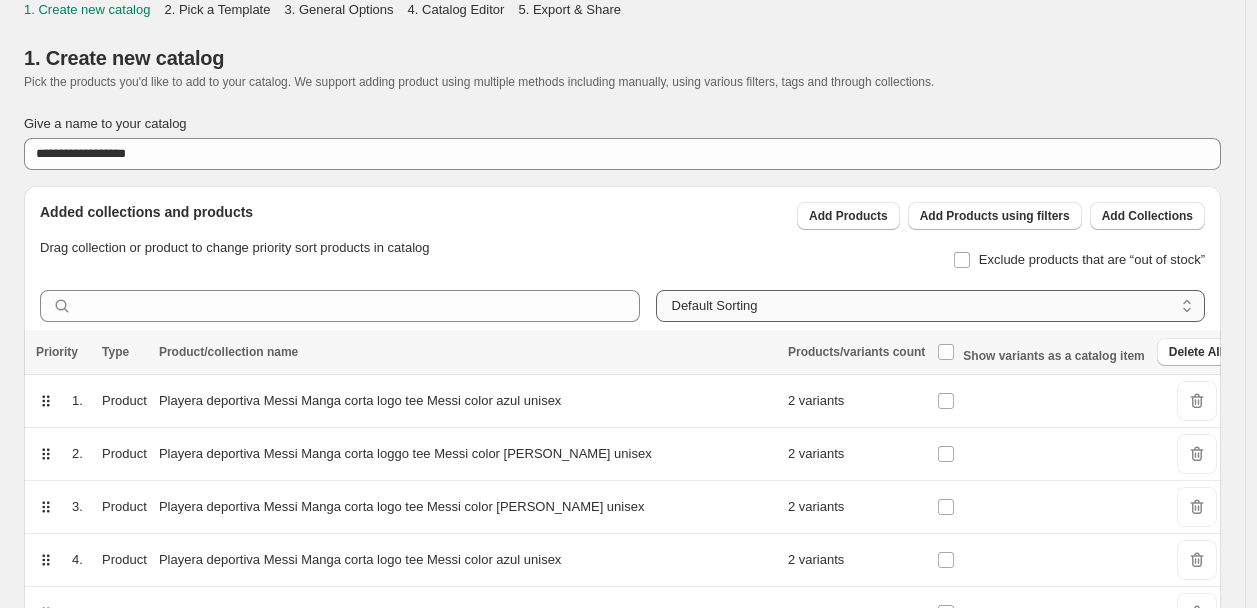 click on "**********" at bounding box center [614, 298] 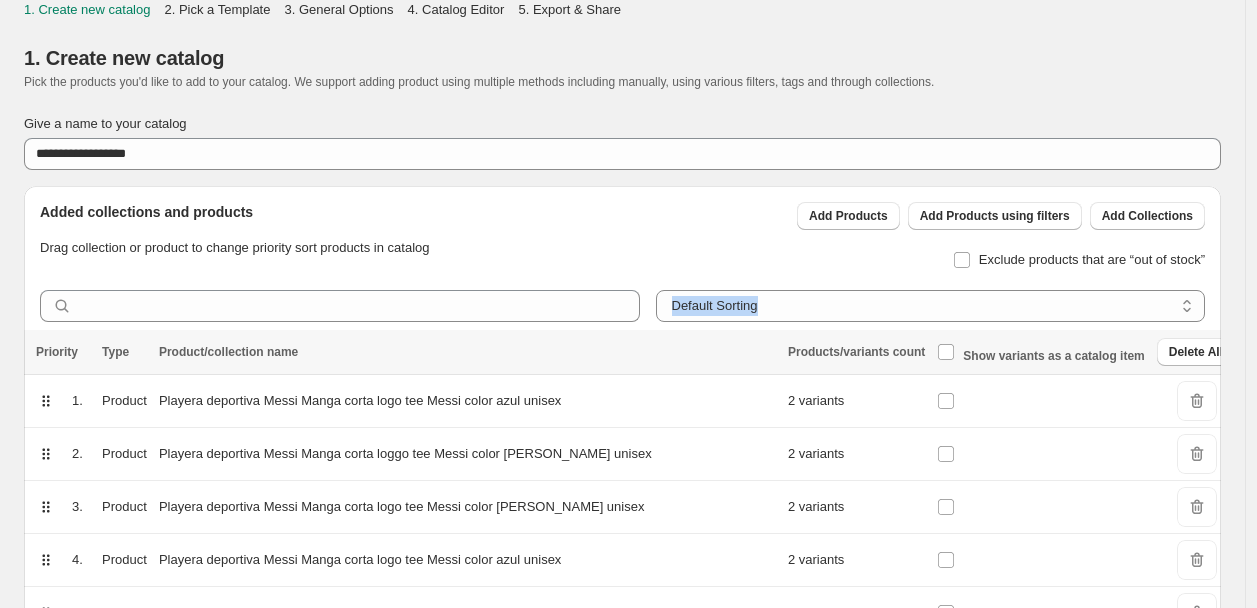 drag, startPoint x: 850, startPoint y: 309, endPoint x: 853, endPoint y: 423, distance: 114.03947 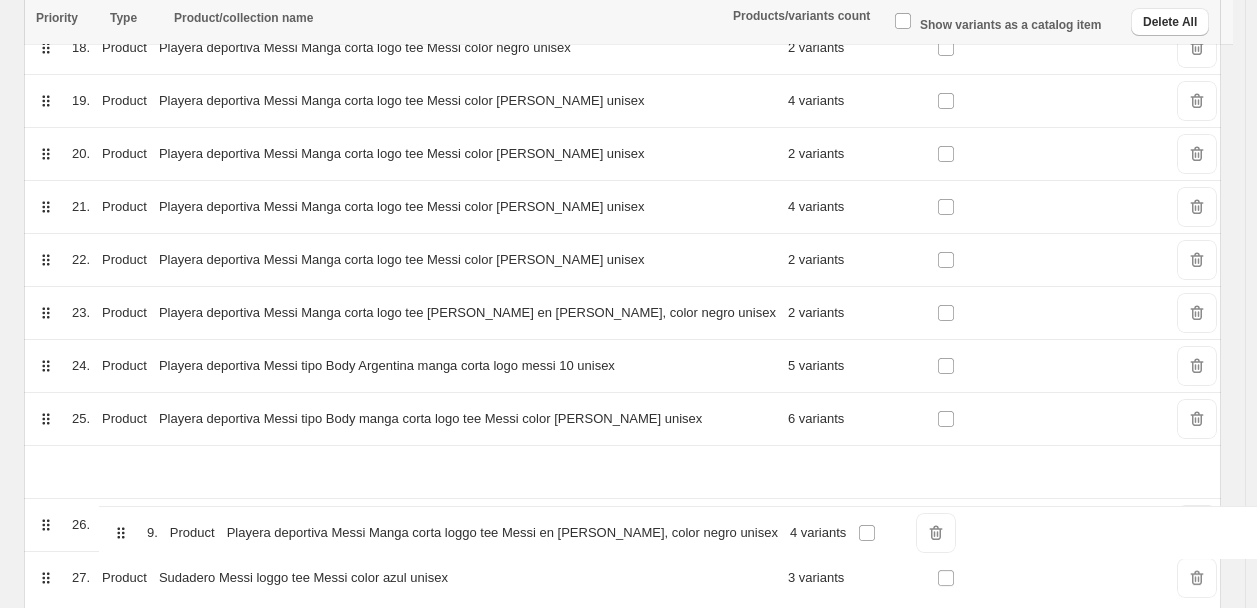 scroll, scrollTop: 1211, scrollLeft: 0, axis: vertical 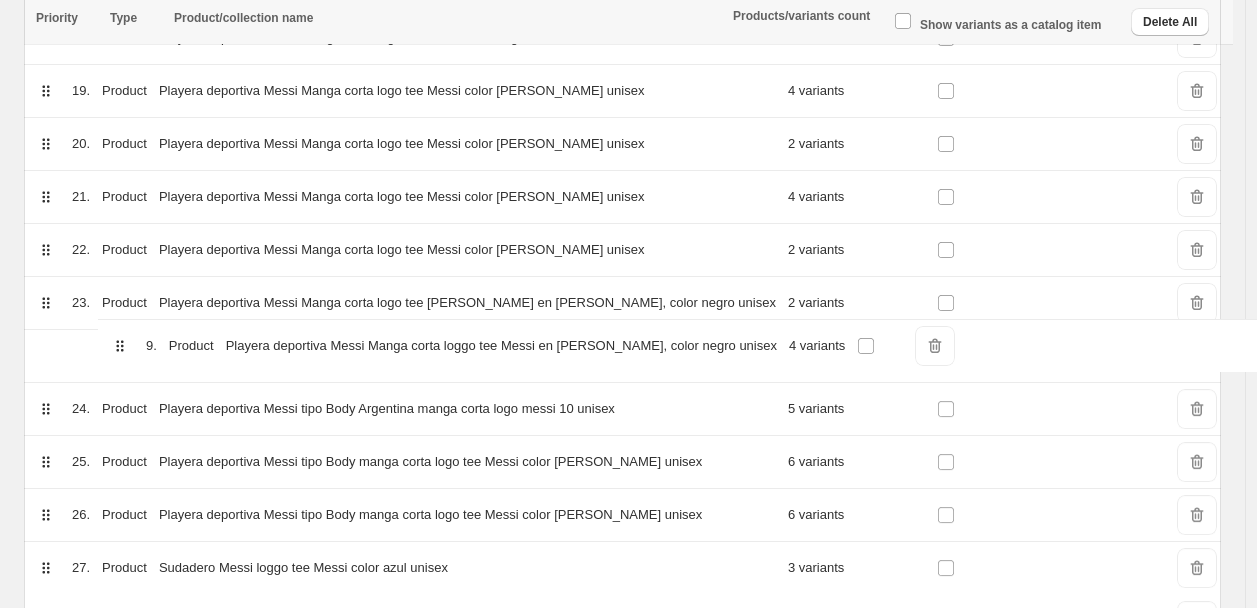 drag, startPoint x: 38, startPoint y: 491, endPoint x: 112, endPoint y: 352, distance: 157.47063 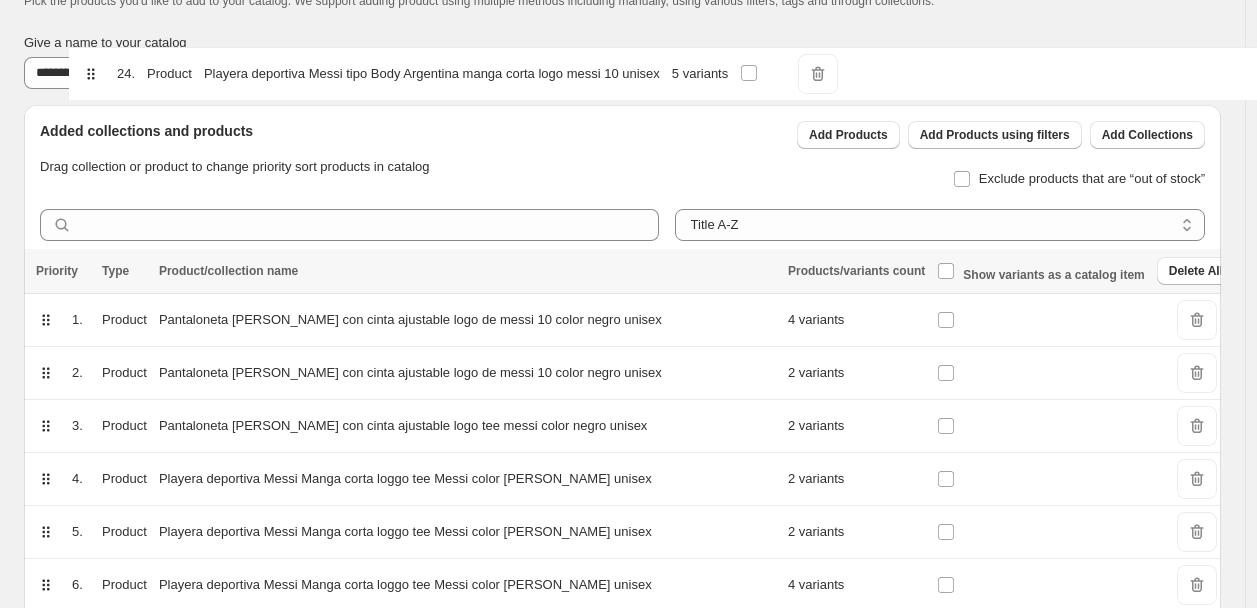 scroll, scrollTop: 45, scrollLeft: 0, axis: vertical 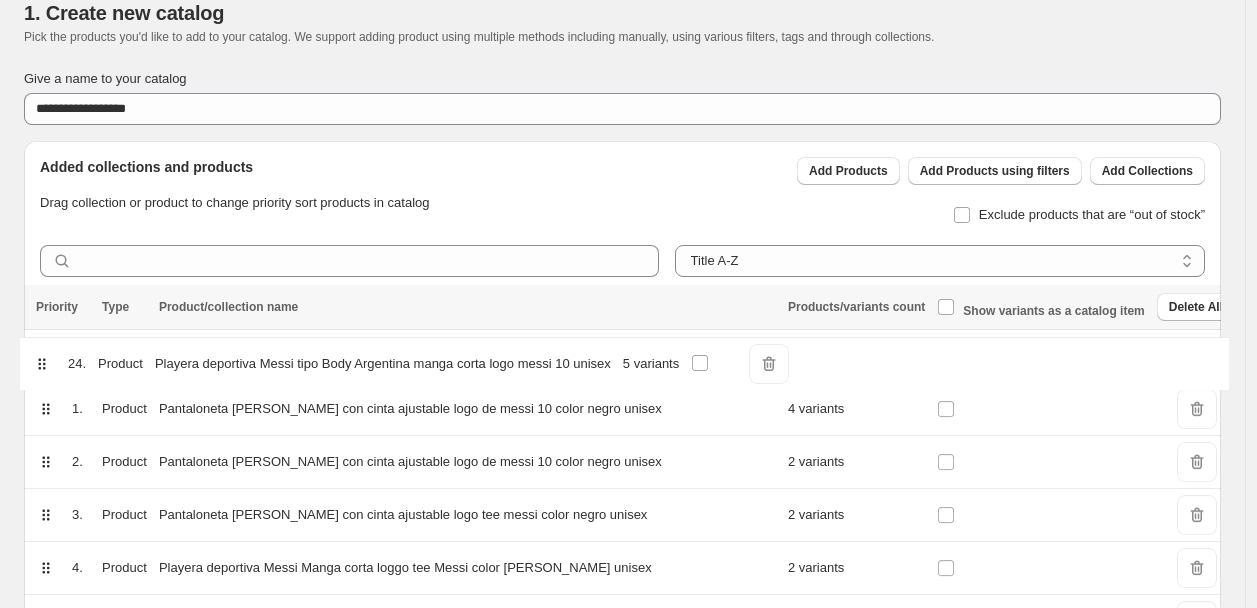 drag, startPoint x: 41, startPoint y: 414, endPoint x: 37, endPoint y: 348, distance: 66.1211 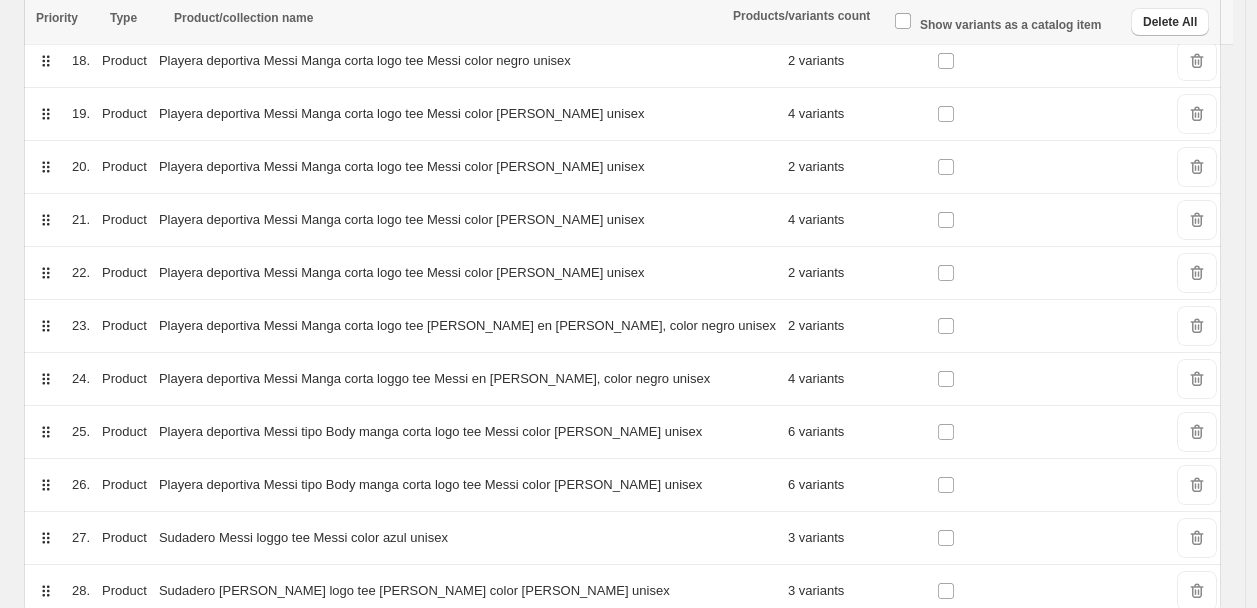 scroll, scrollTop: 1327, scrollLeft: 0, axis: vertical 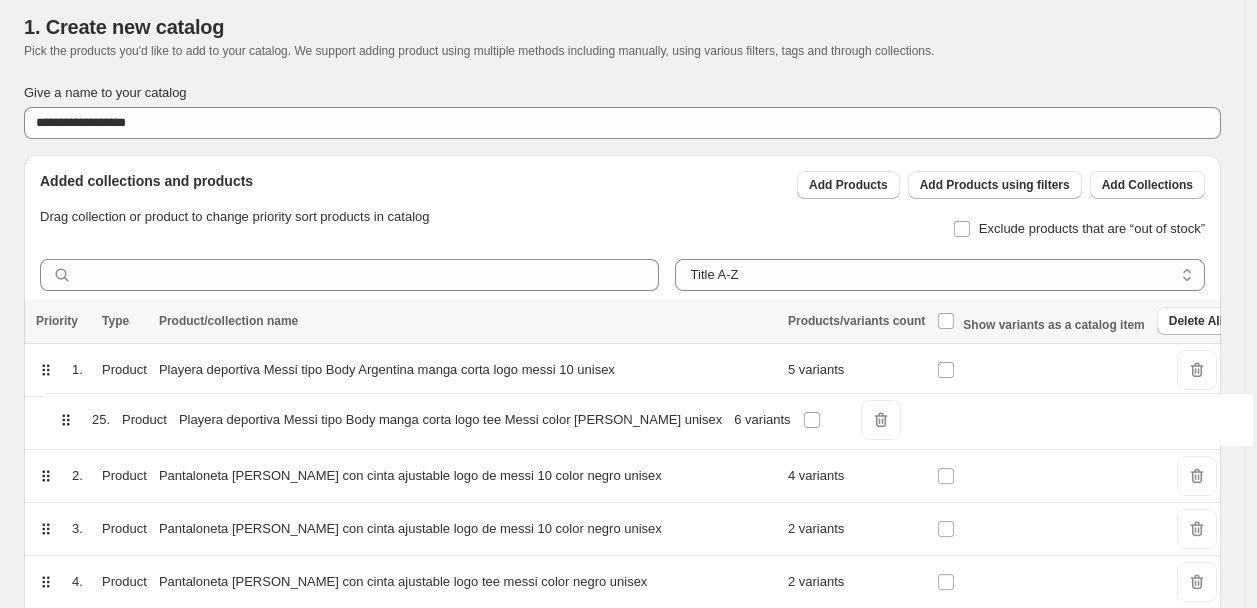 drag, startPoint x: 37, startPoint y: 350, endPoint x: 62, endPoint y: 412, distance: 66.85058 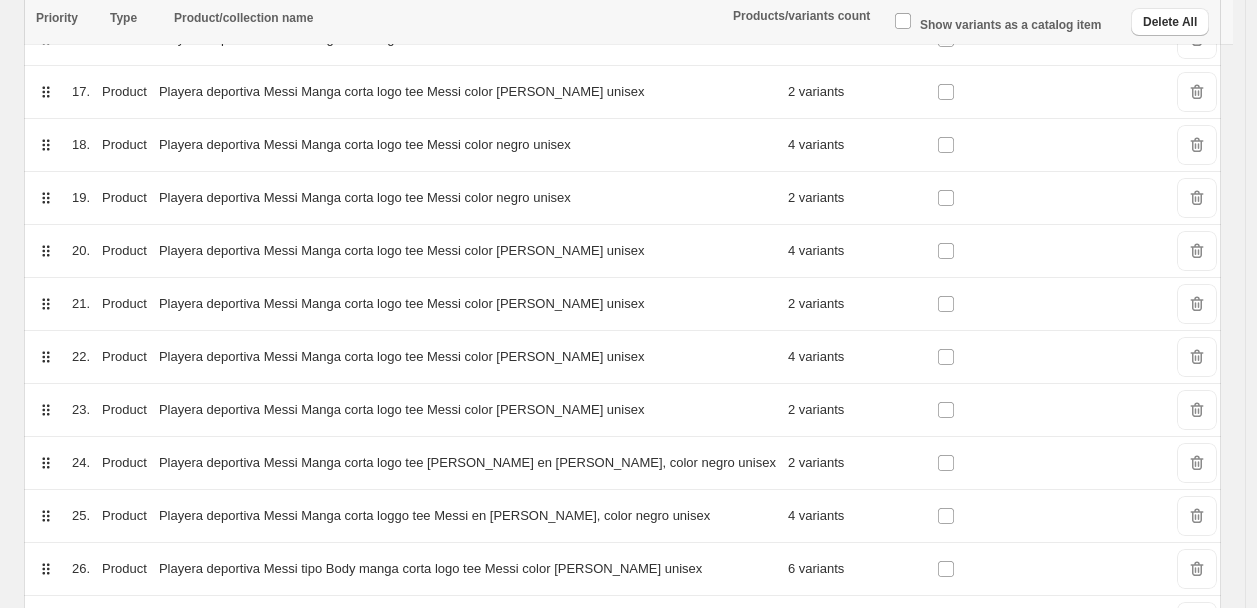 scroll, scrollTop: 1327, scrollLeft: 0, axis: vertical 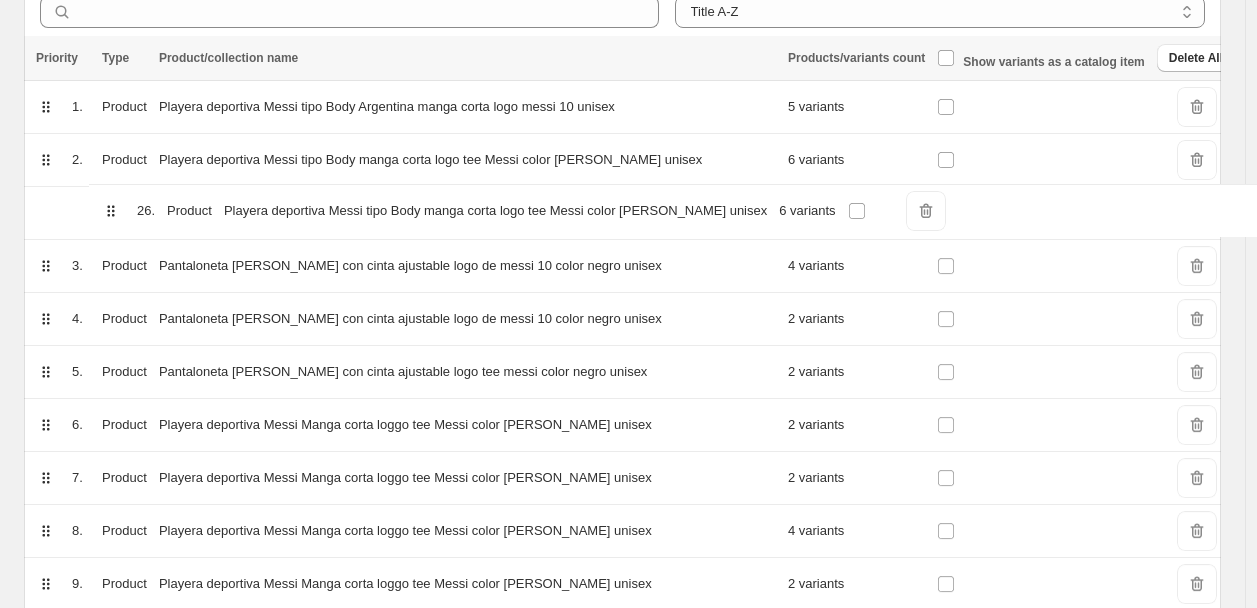 drag, startPoint x: 46, startPoint y: 406, endPoint x: 110, endPoint y: 199, distance: 216.66795 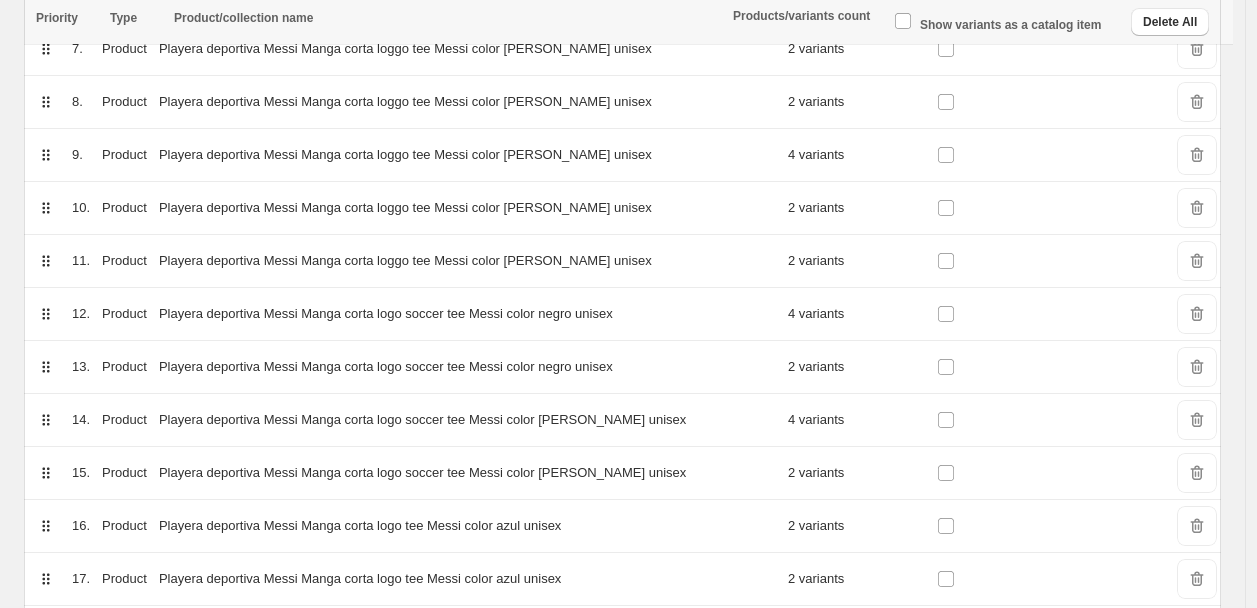 scroll, scrollTop: 661, scrollLeft: 0, axis: vertical 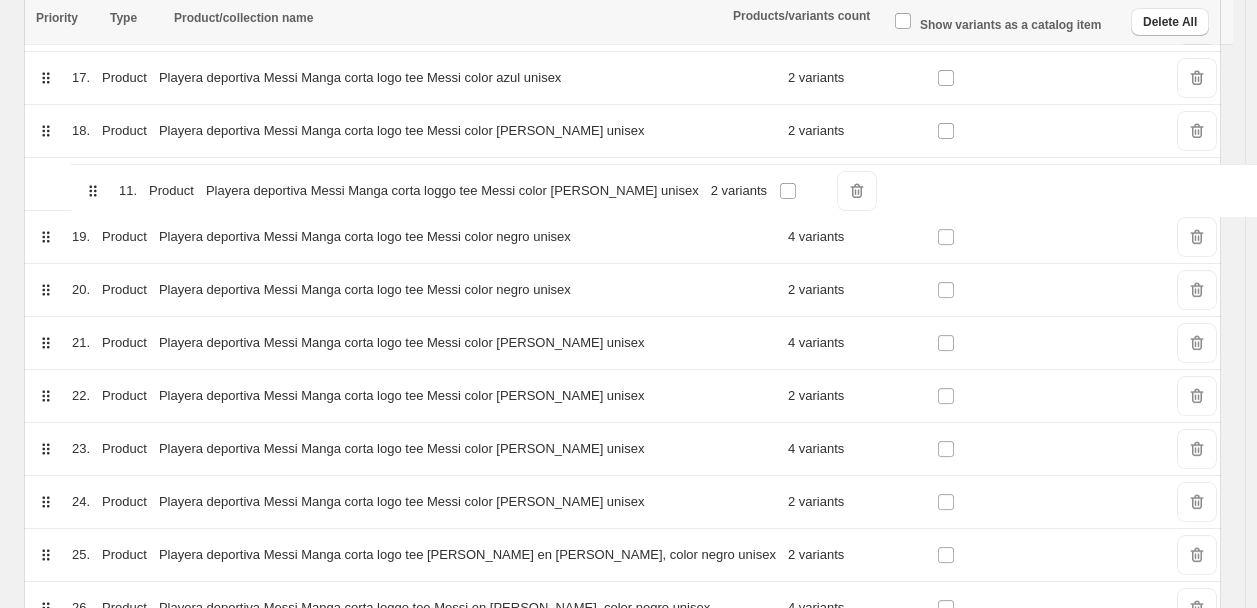 drag, startPoint x: 37, startPoint y: 270, endPoint x: 87, endPoint y: 196, distance: 89.30846 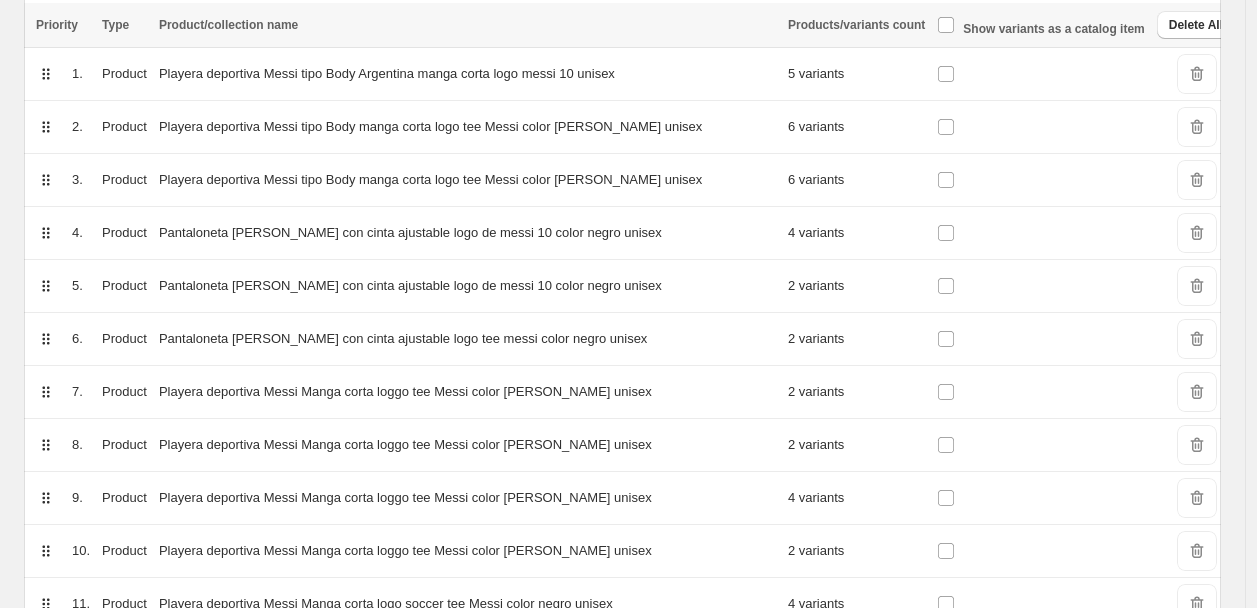 scroll, scrollTop: 216, scrollLeft: 0, axis: vertical 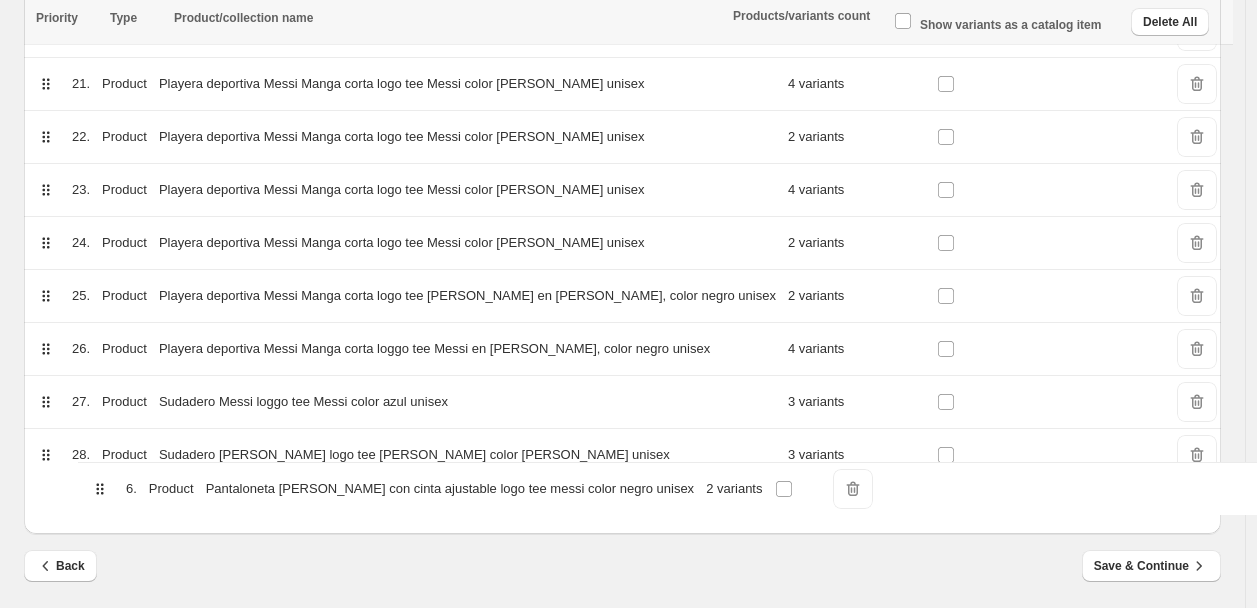 drag, startPoint x: 40, startPoint y: 455, endPoint x: 94, endPoint y: 503, distance: 72.249565 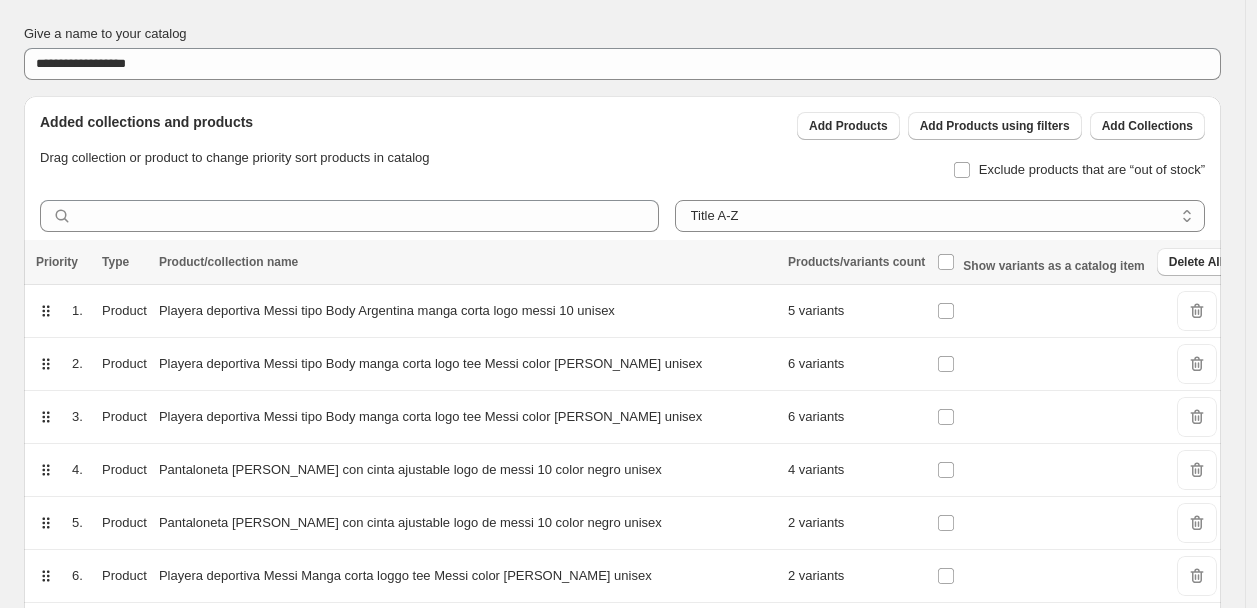 scroll, scrollTop: 222, scrollLeft: 0, axis: vertical 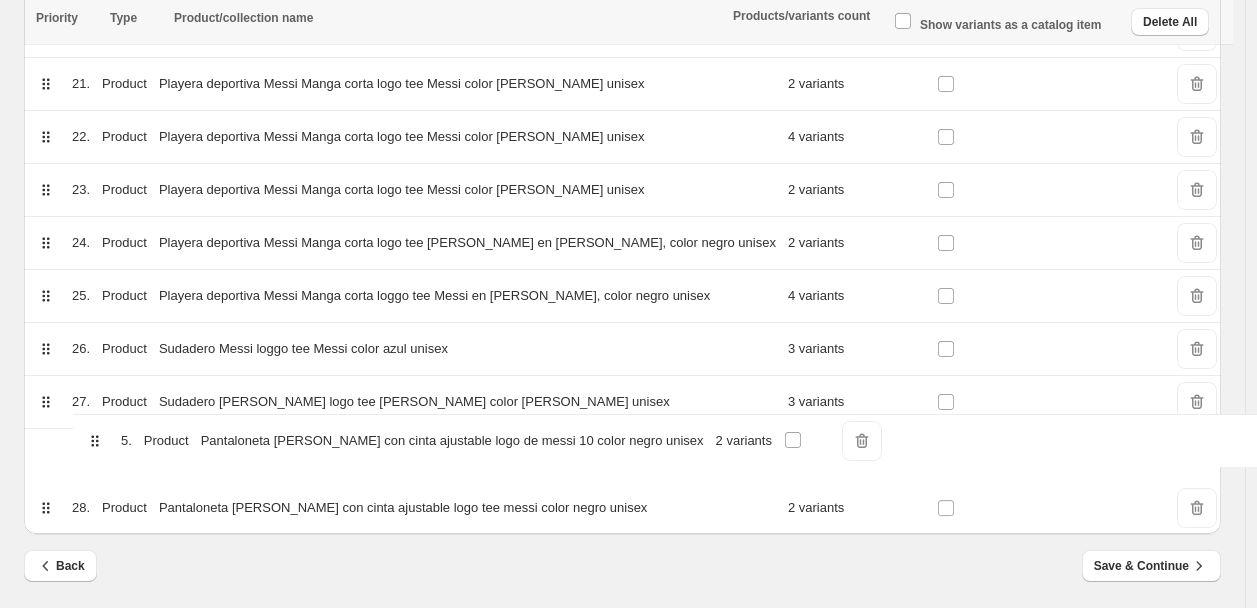 drag, startPoint x: 44, startPoint y: 389, endPoint x: 93, endPoint y: 442, distance: 72.18033 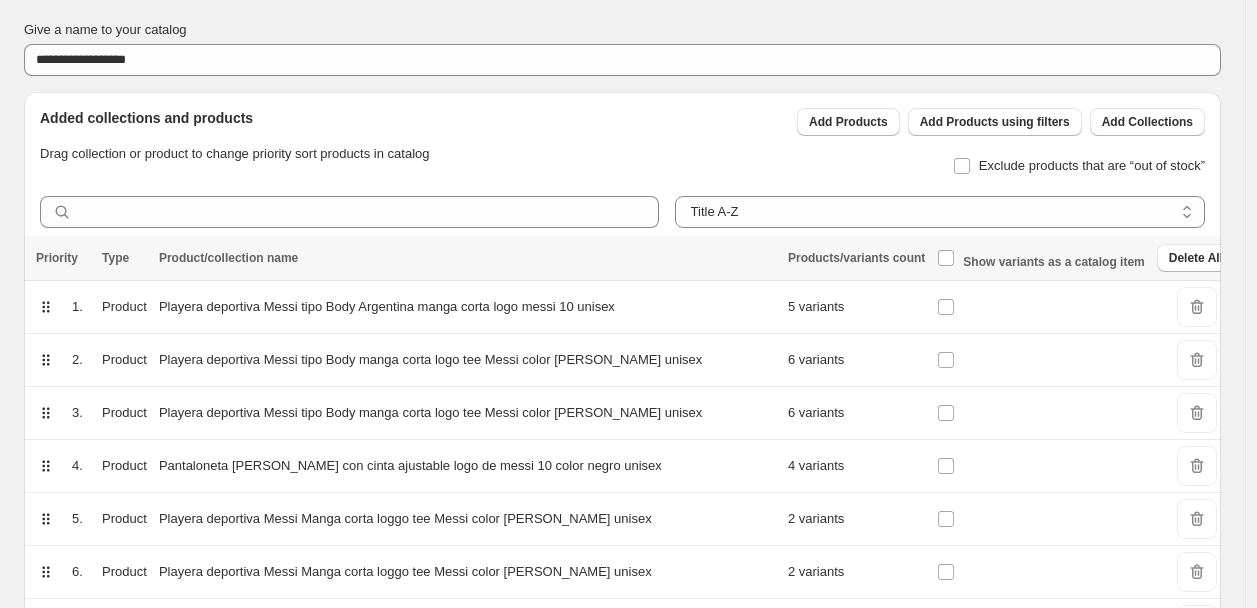 scroll, scrollTop: 222, scrollLeft: 0, axis: vertical 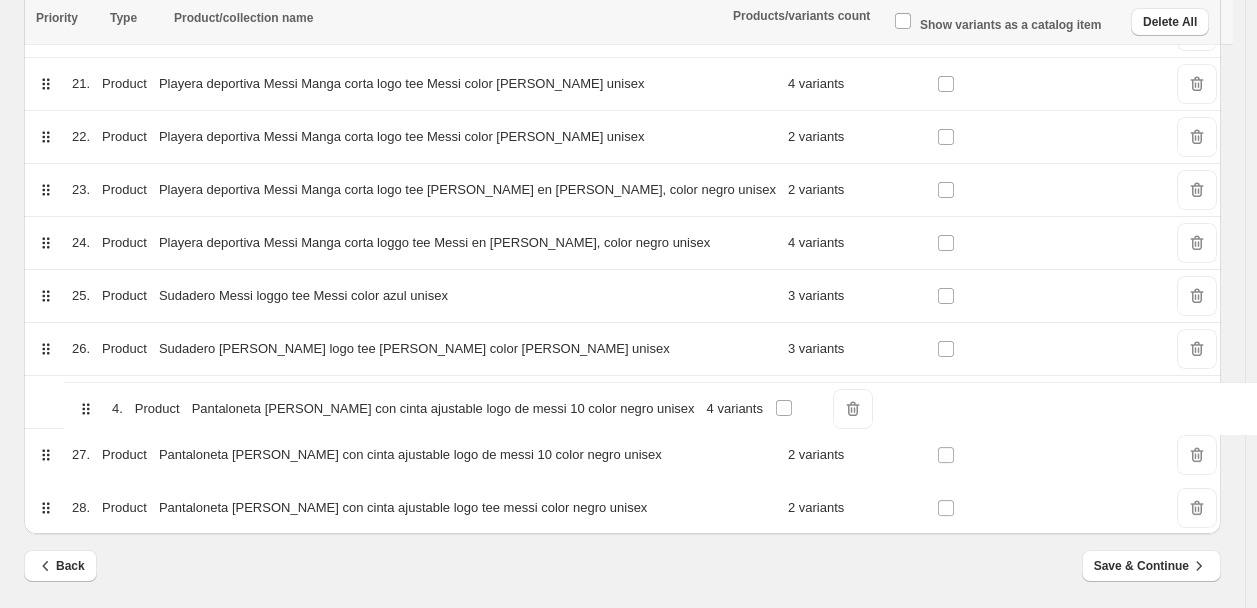 drag, startPoint x: 47, startPoint y: 343, endPoint x: 87, endPoint y: 421, distance: 87.658424 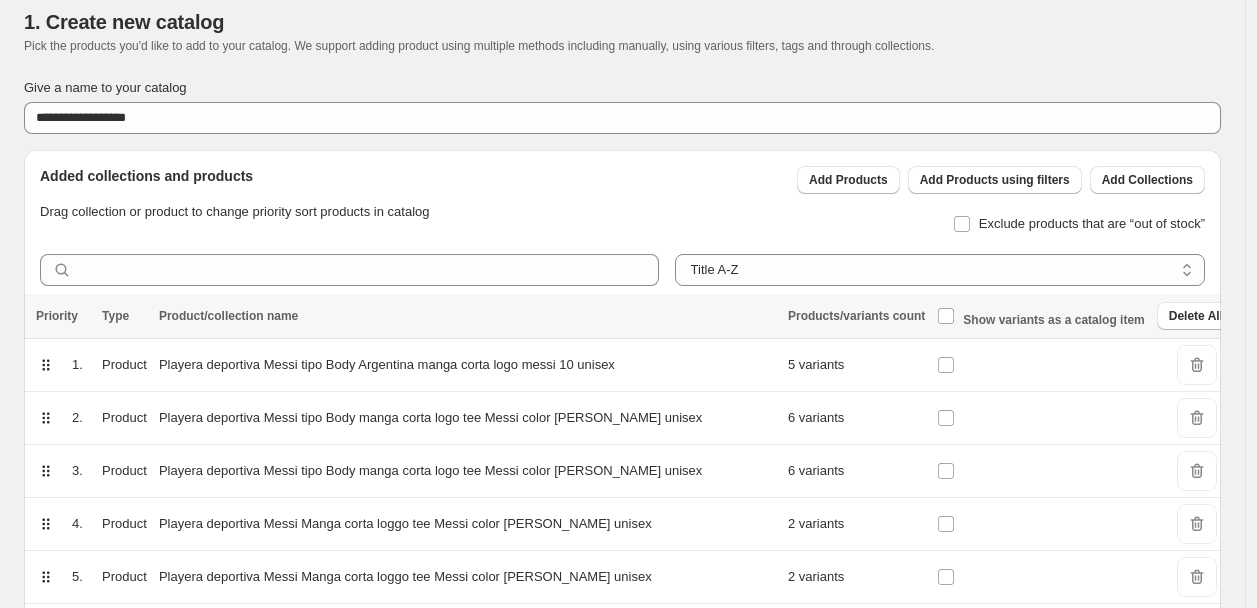 scroll, scrollTop: 0, scrollLeft: 0, axis: both 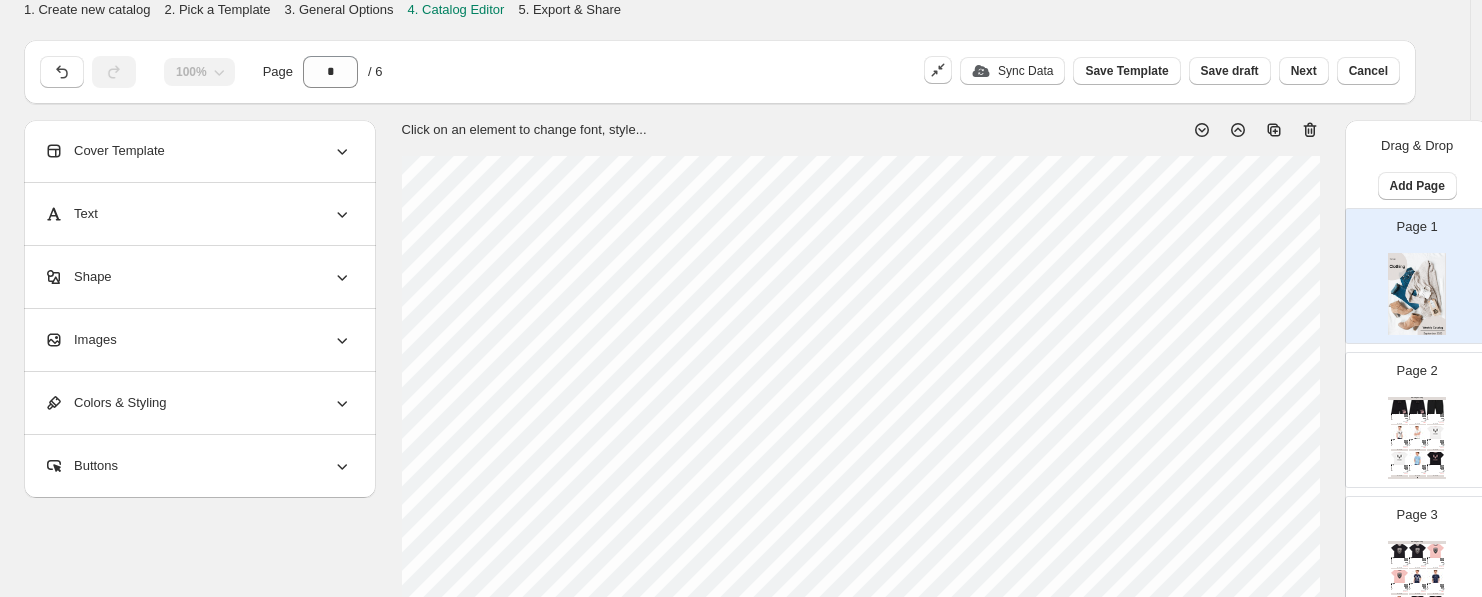 click on "Buttons" at bounding box center [198, 466] 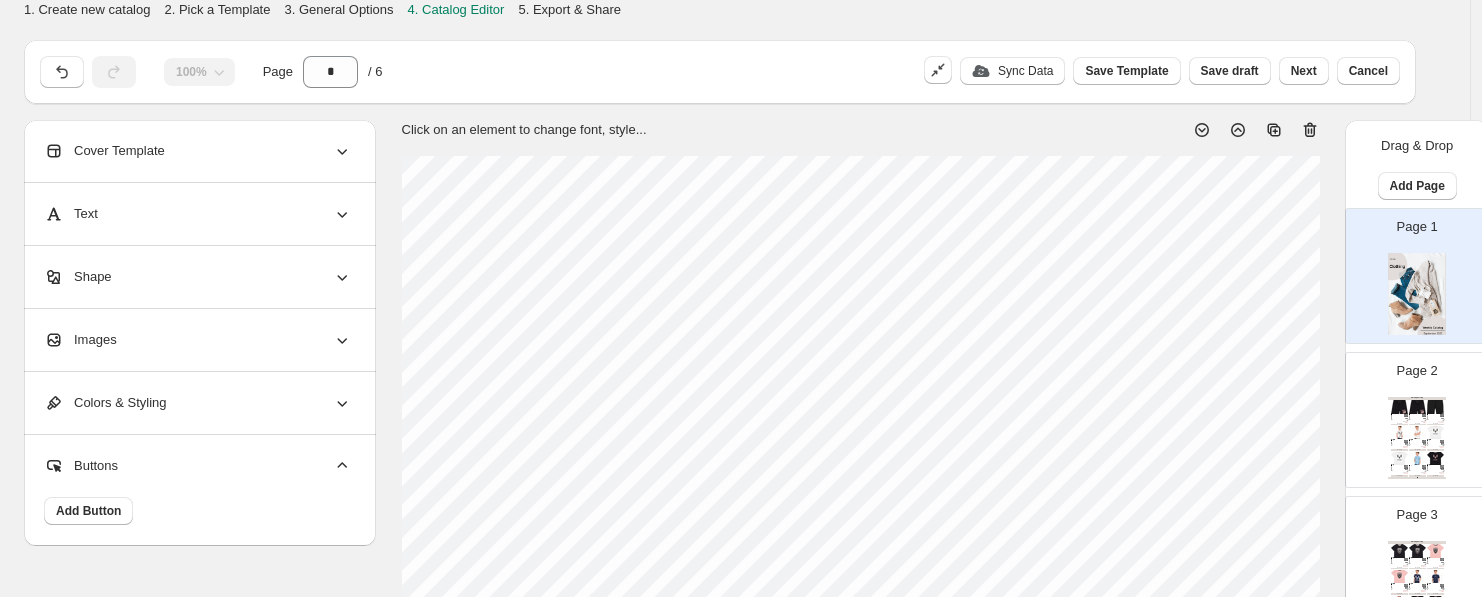 click on "Buttons" at bounding box center [198, 466] 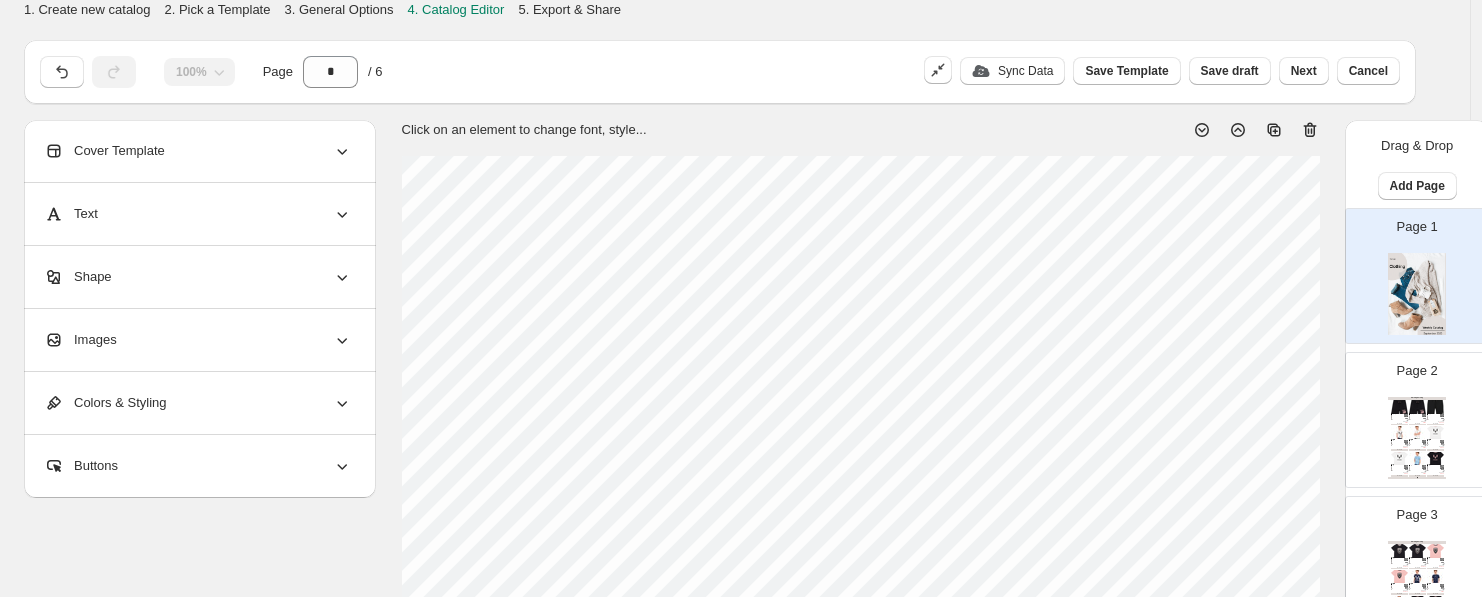 click on "Colors & Styling" at bounding box center (198, 403) 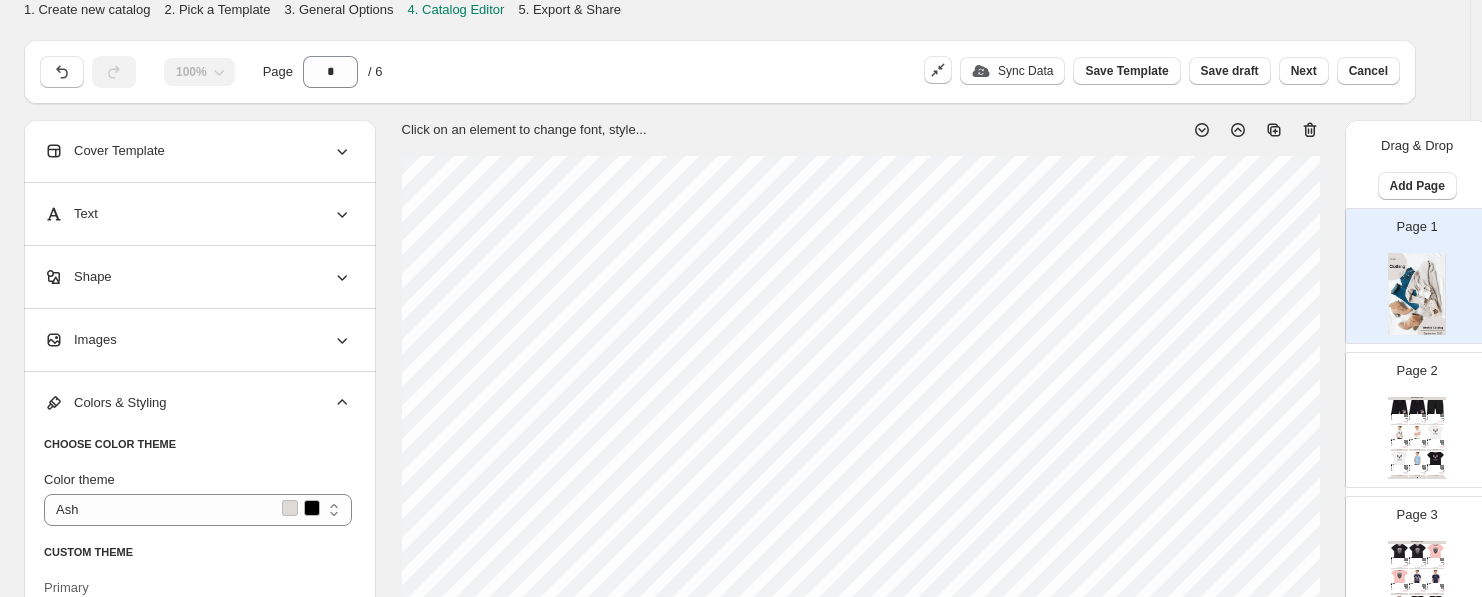click on "Colors & Styling" at bounding box center [198, 403] 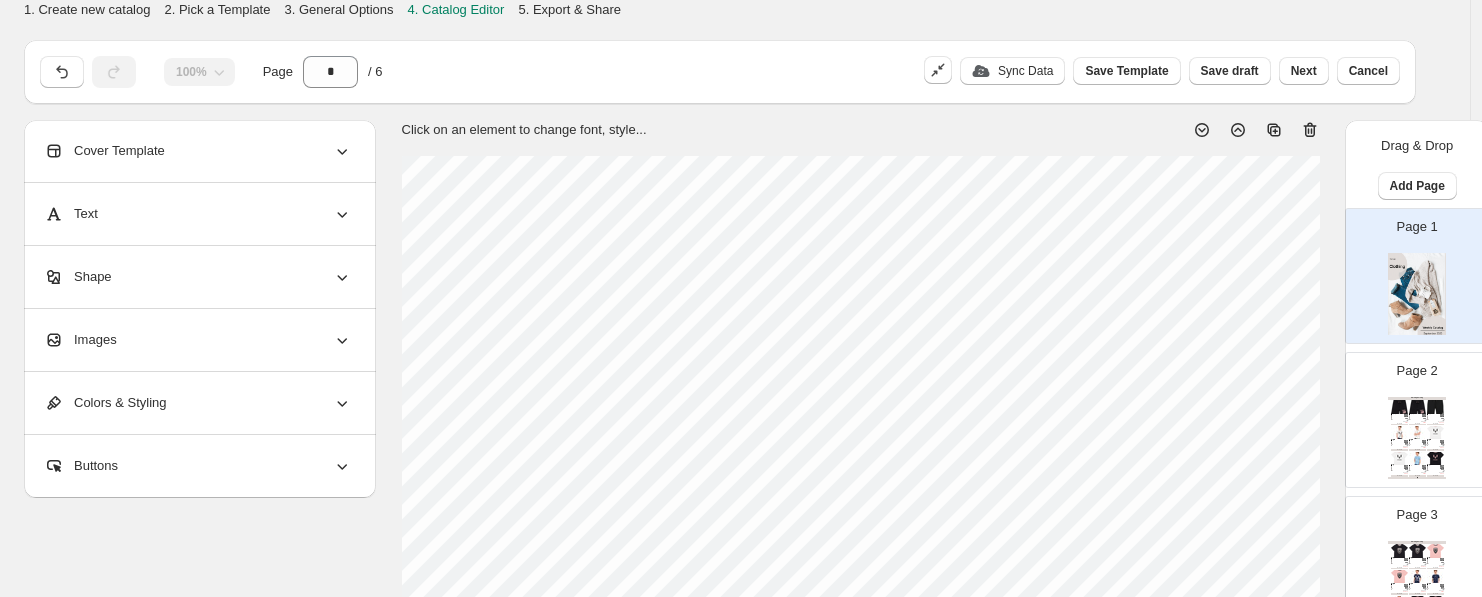 click at bounding box center (1441, 415) 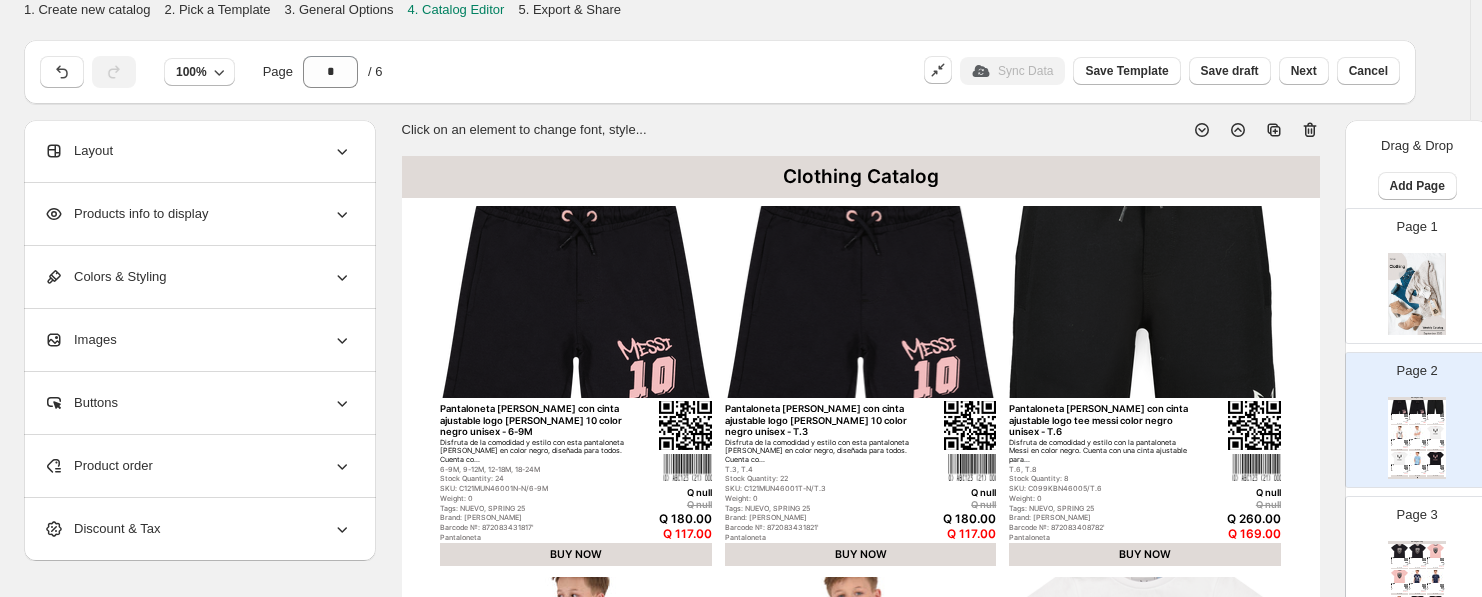 click on "Colors & Styling" at bounding box center [105, 277] 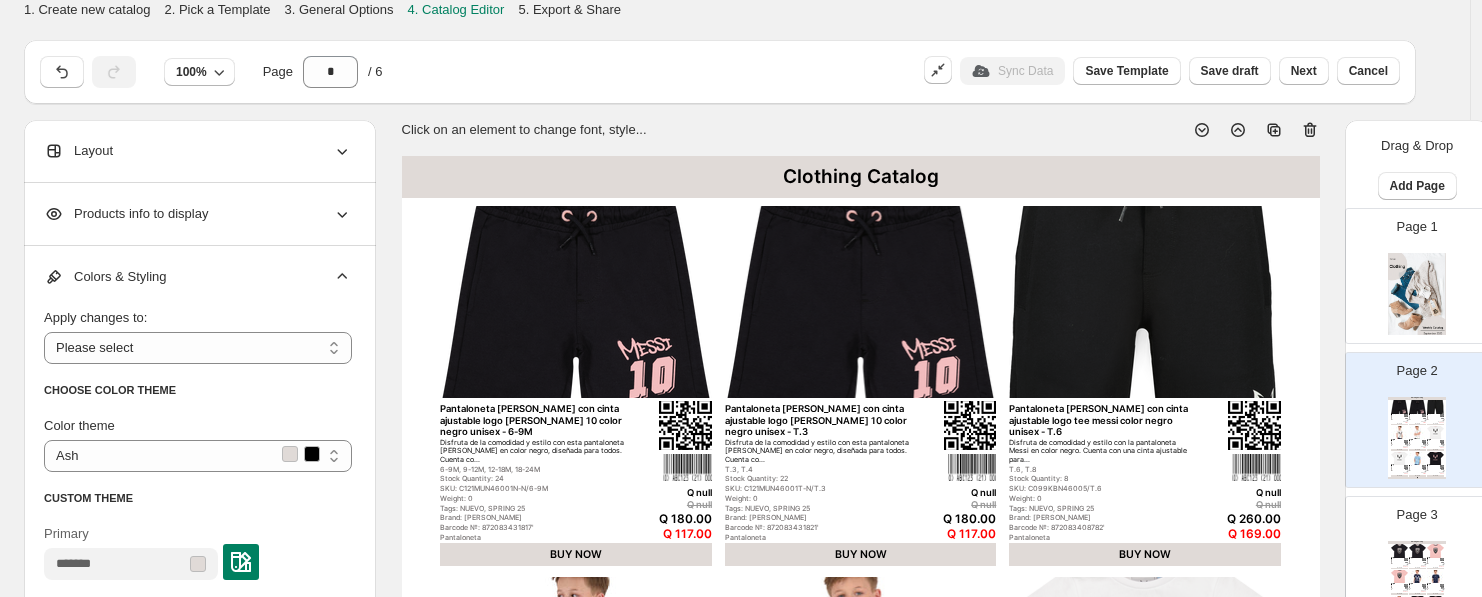 scroll, scrollTop: 3, scrollLeft: 0, axis: vertical 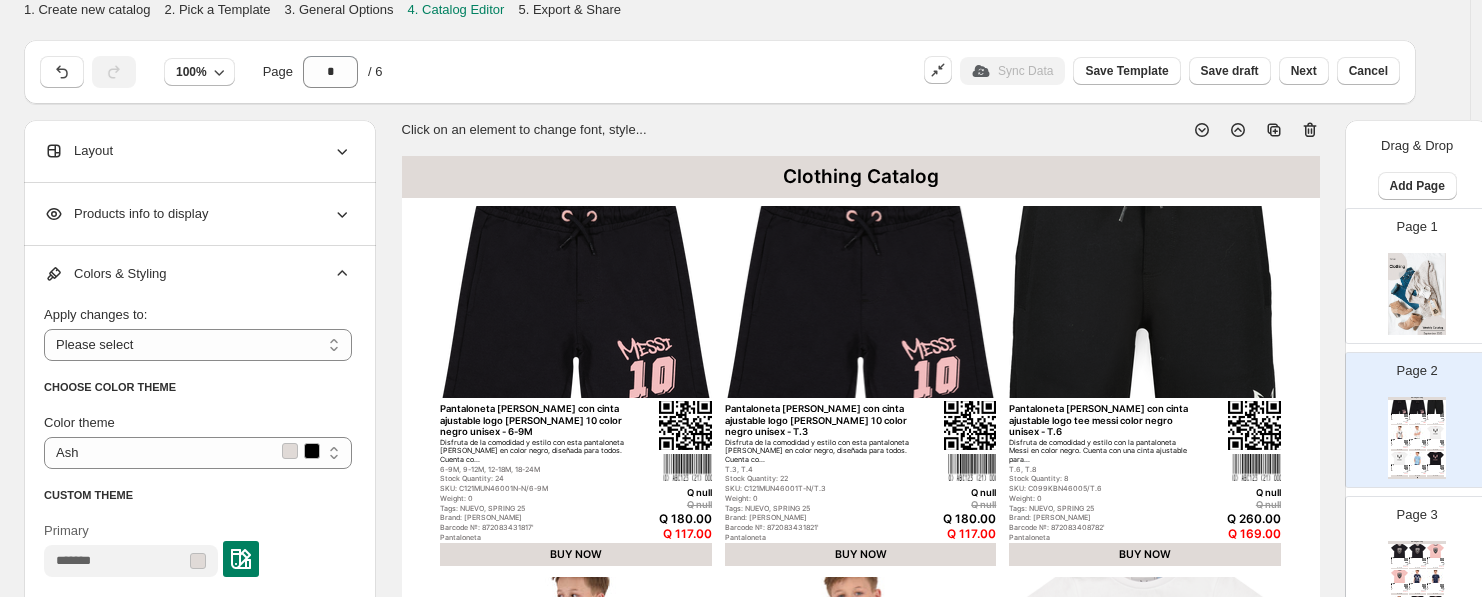 click on "Colors & Styling" at bounding box center (198, 274) 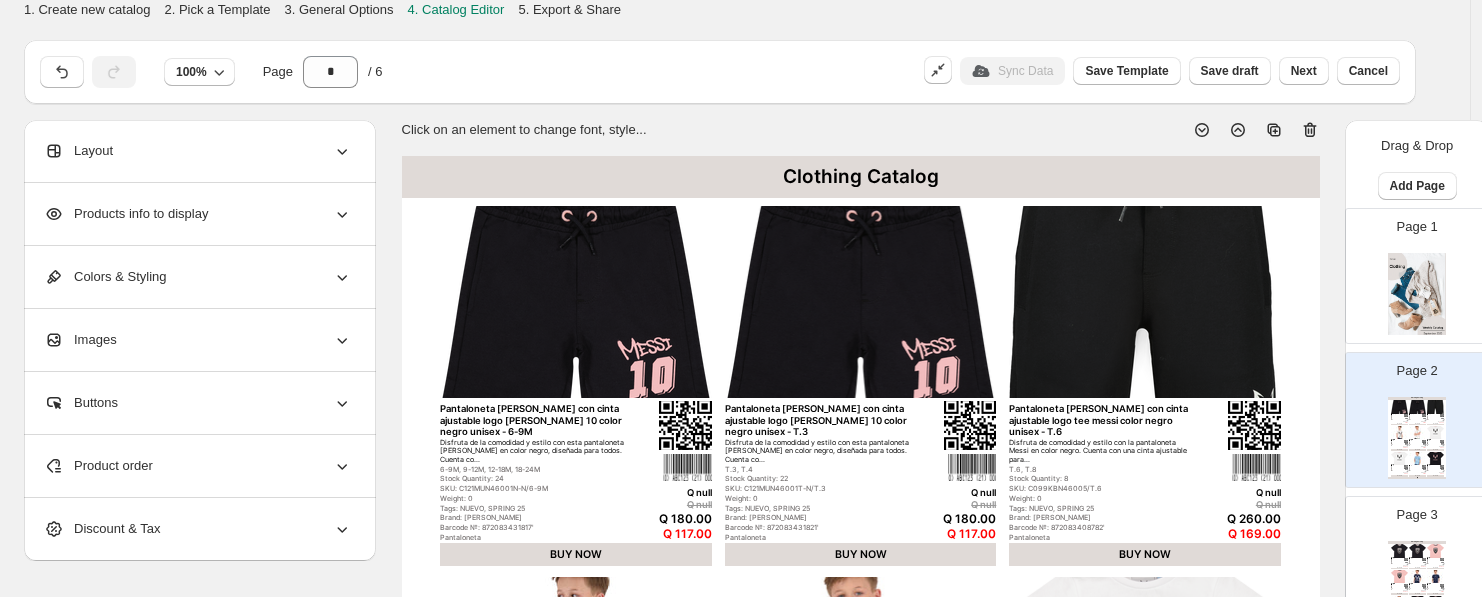 scroll, scrollTop: 0, scrollLeft: 0, axis: both 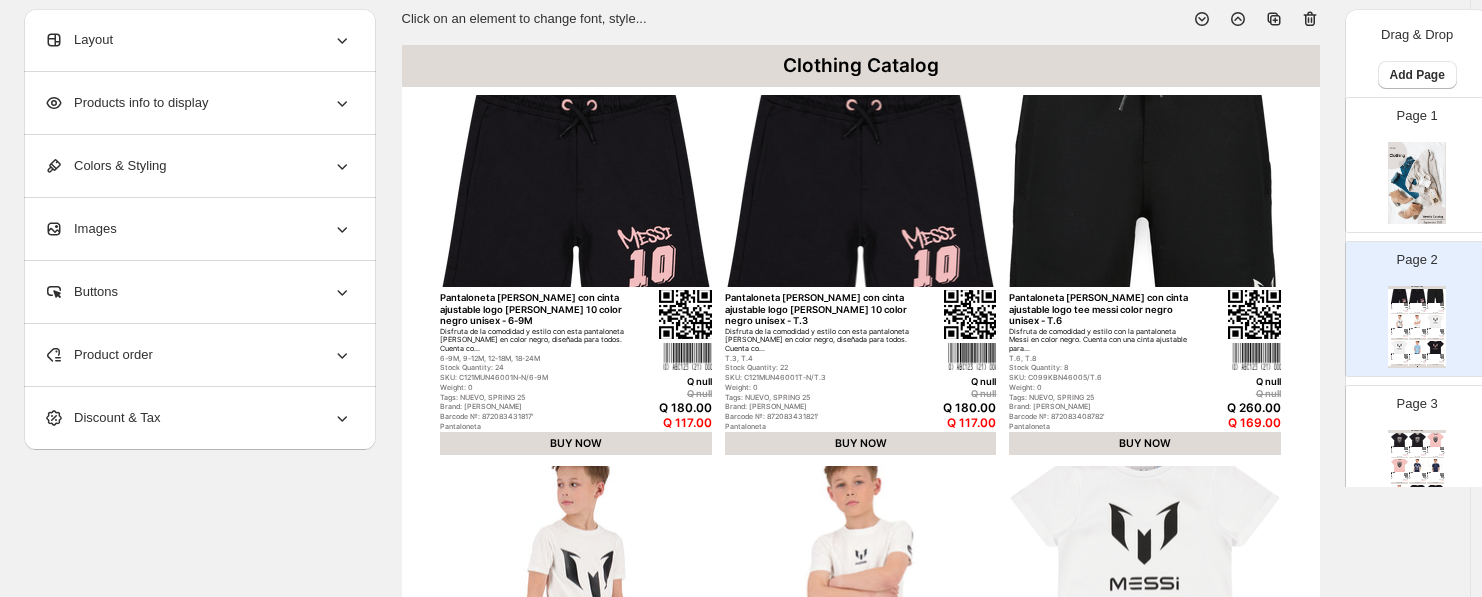 click on "Product order" at bounding box center (198, 355) 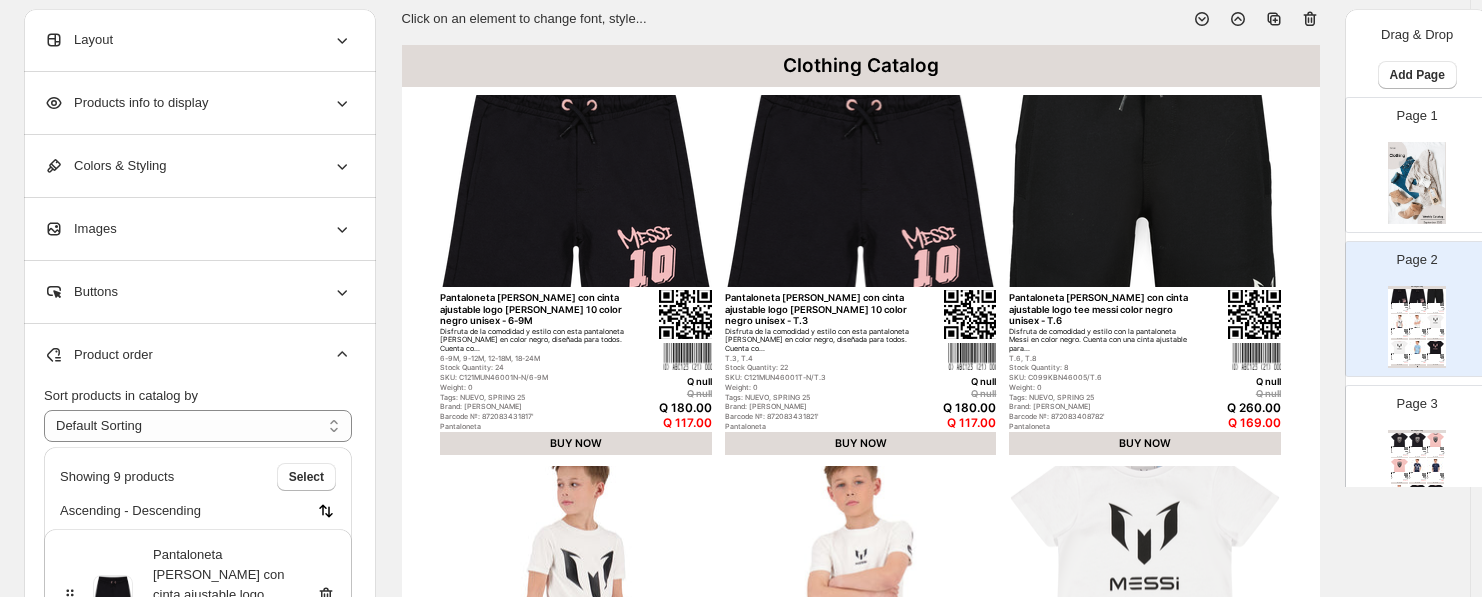 click on "Product order" at bounding box center (198, 355) 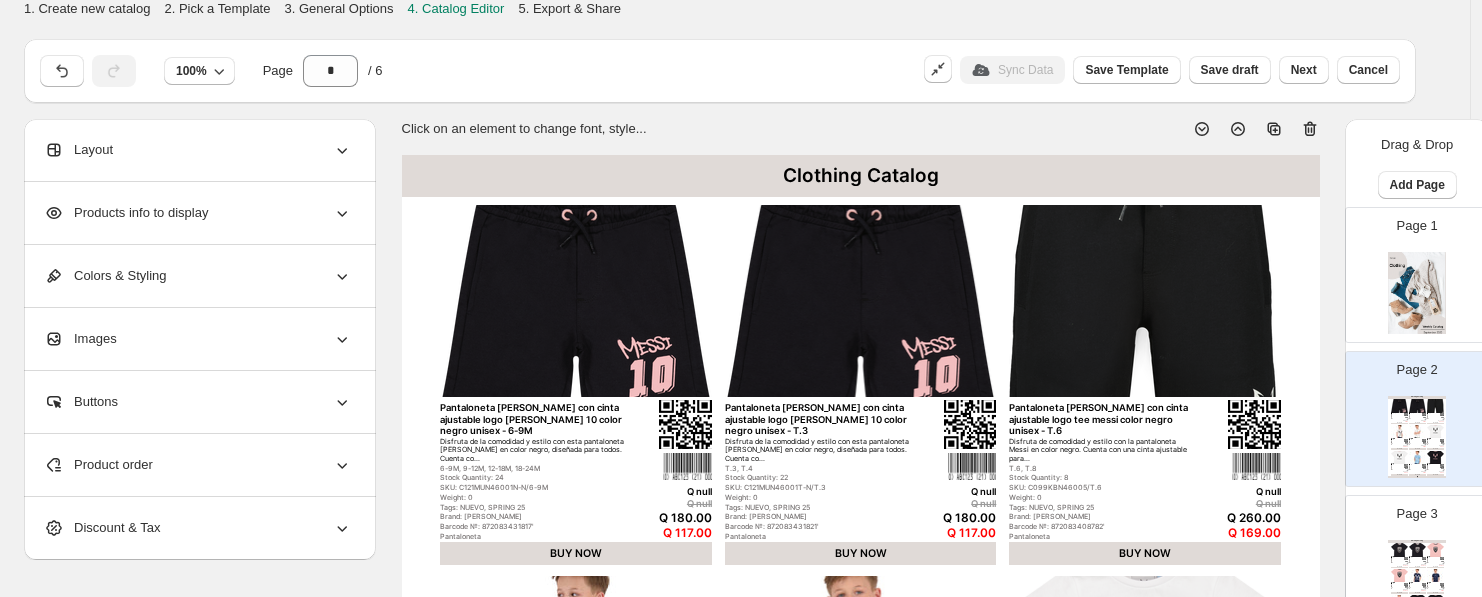 scroll, scrollTop: 0, scrollLeft: 0, axis: both 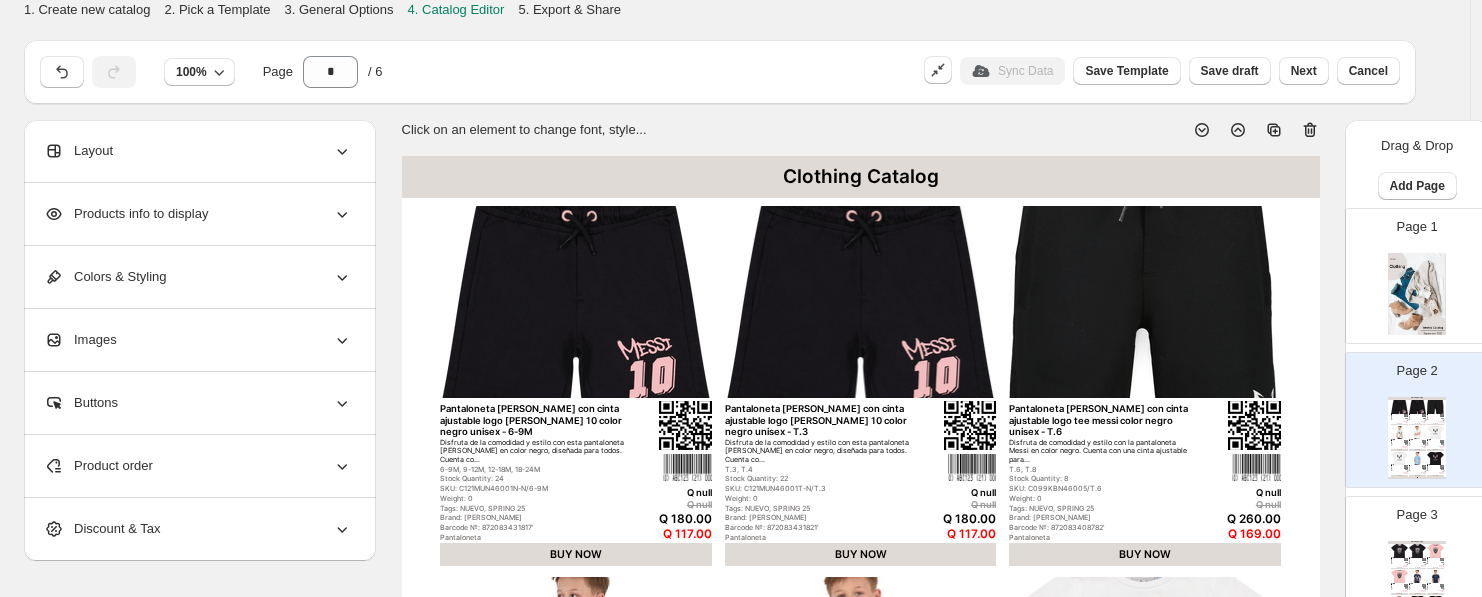 click on "Layout" at bounding box center [198, 151] 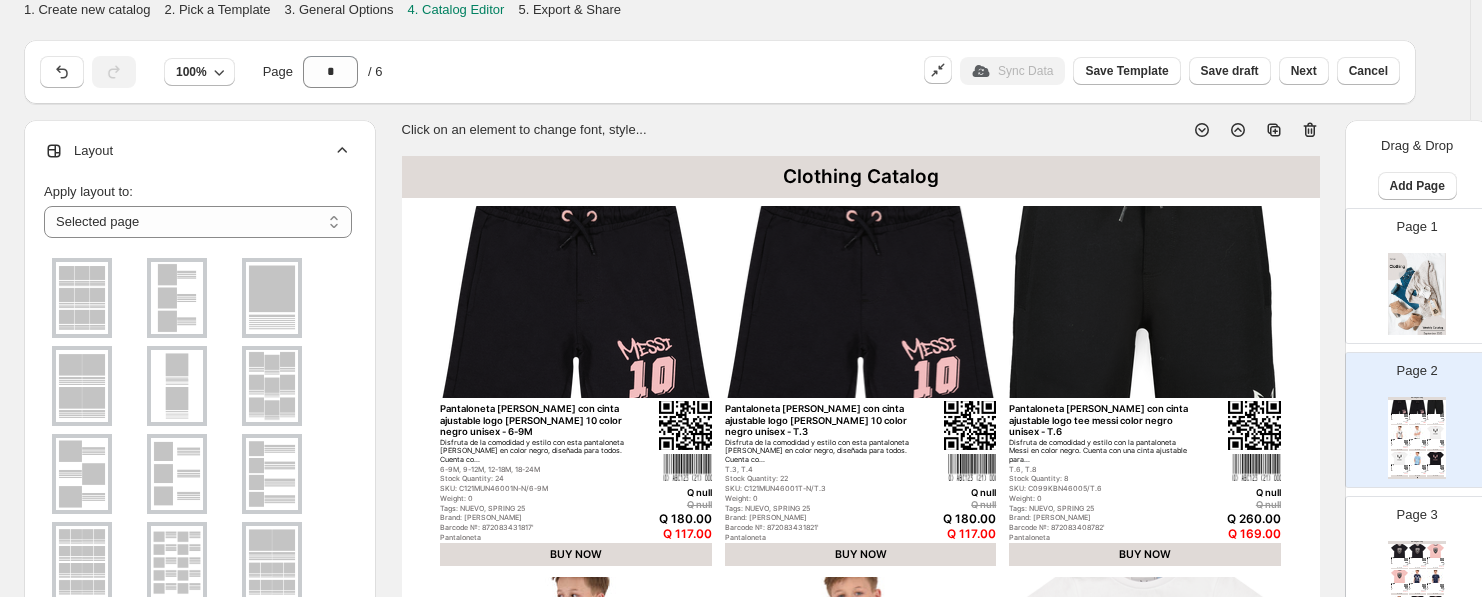 click at bounding box center (177, 298) 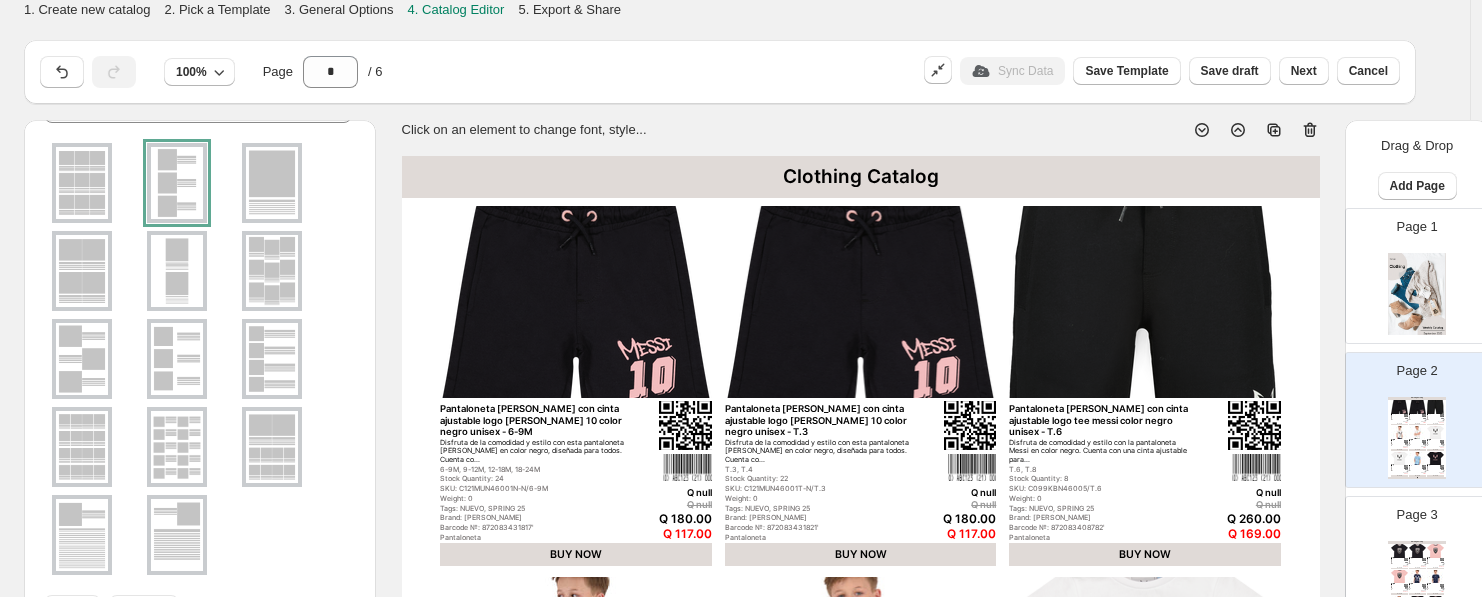 scroll, scrollTop: 167, scrollLeft: 0, axis: vertical 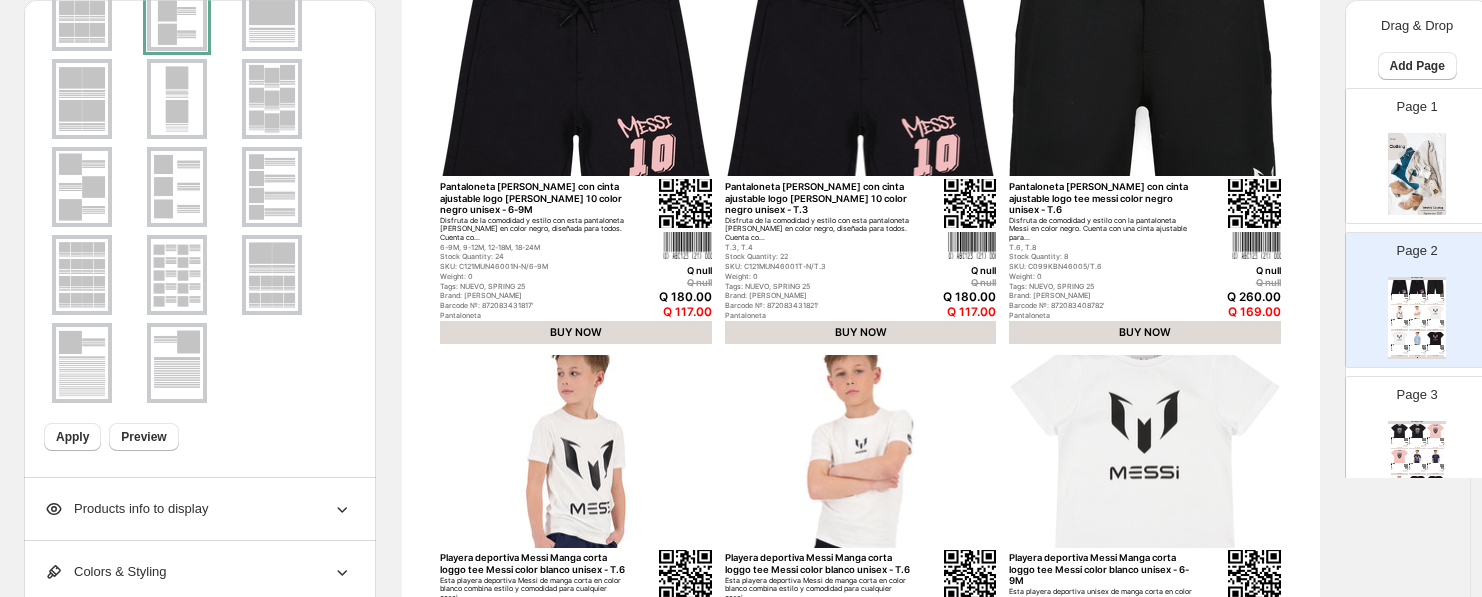 click at bounding box center [82, 187] 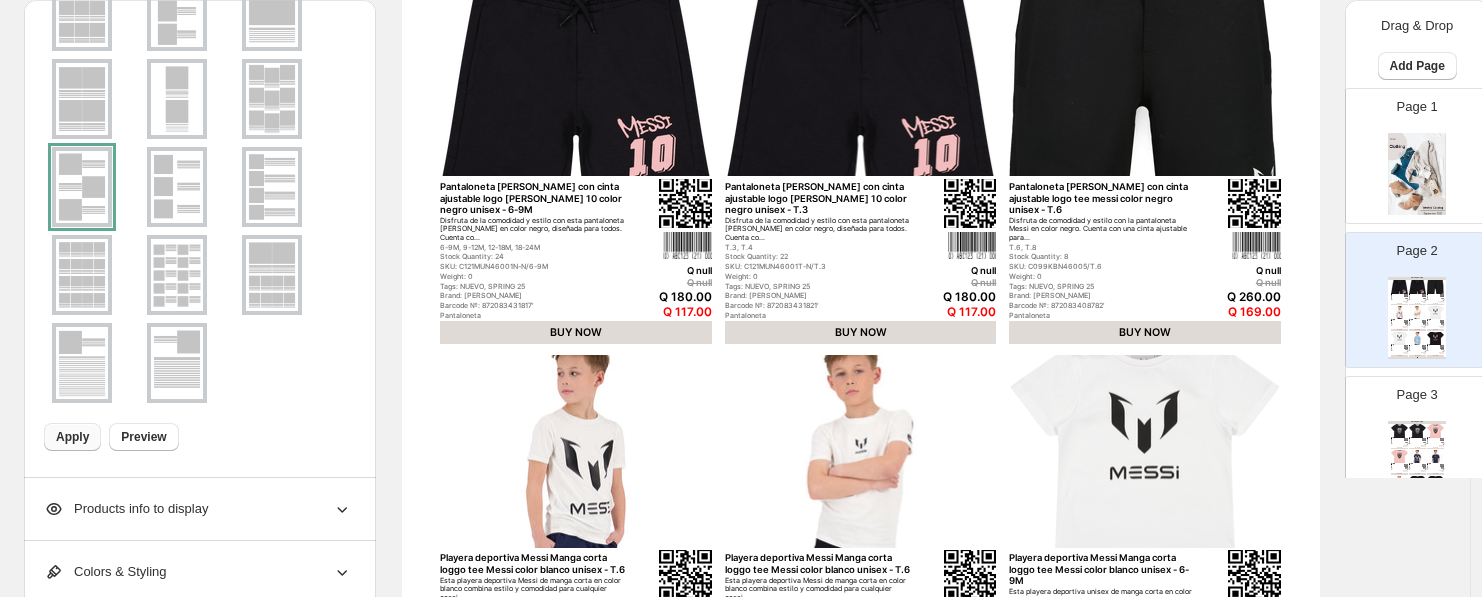 click on "Apply" at bounding box center [72, 437] 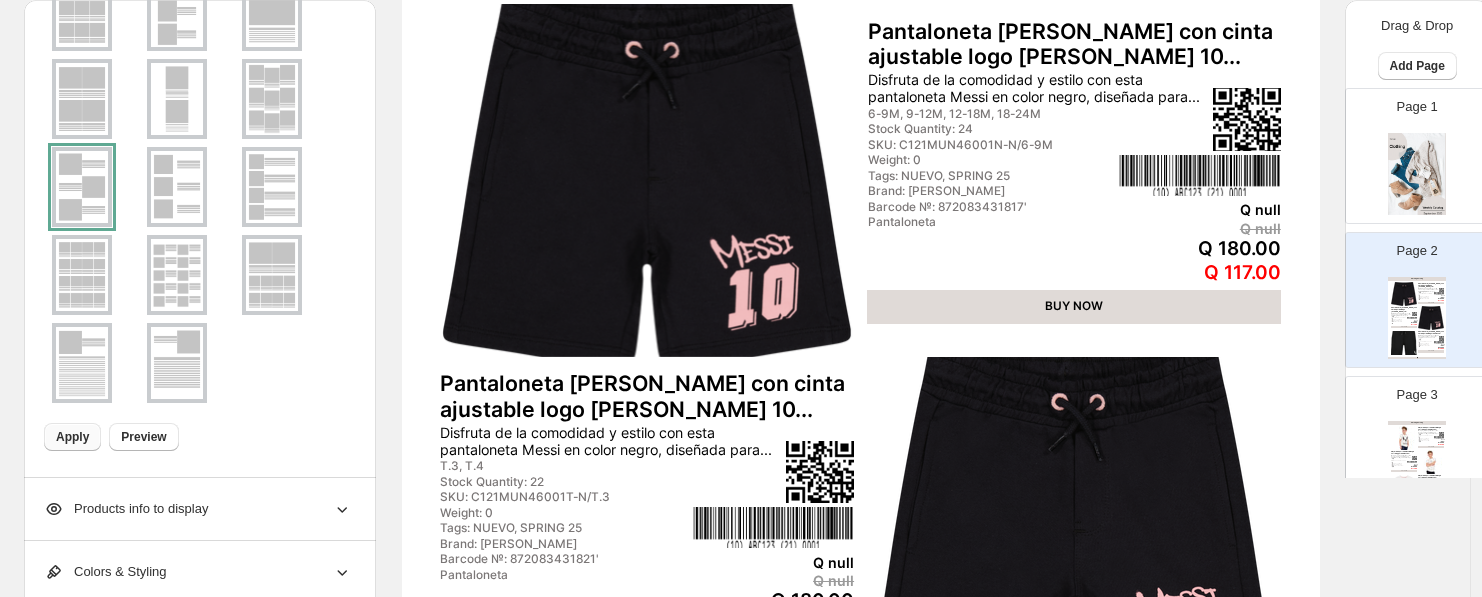 scroll, scrollTop: 0, scrollLeft: 0, axis: both 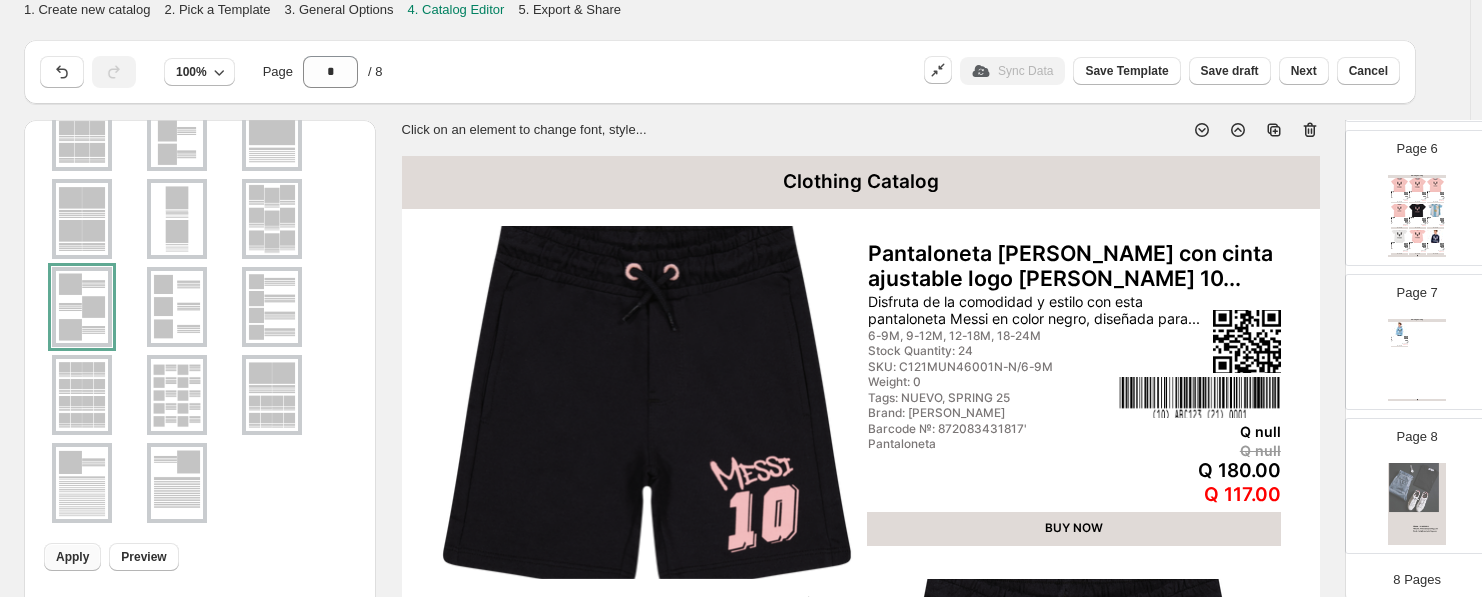 click at bounding box center (647, 402) 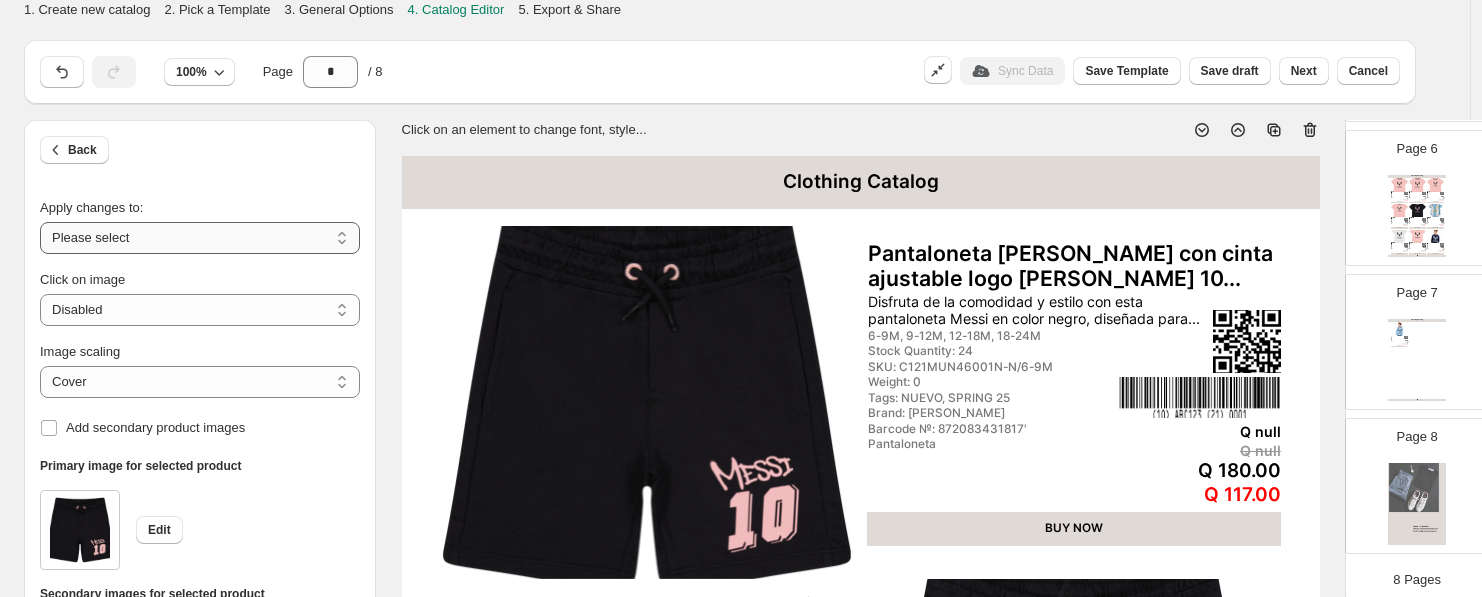 click on "**********" at bounding box center [200, 238] 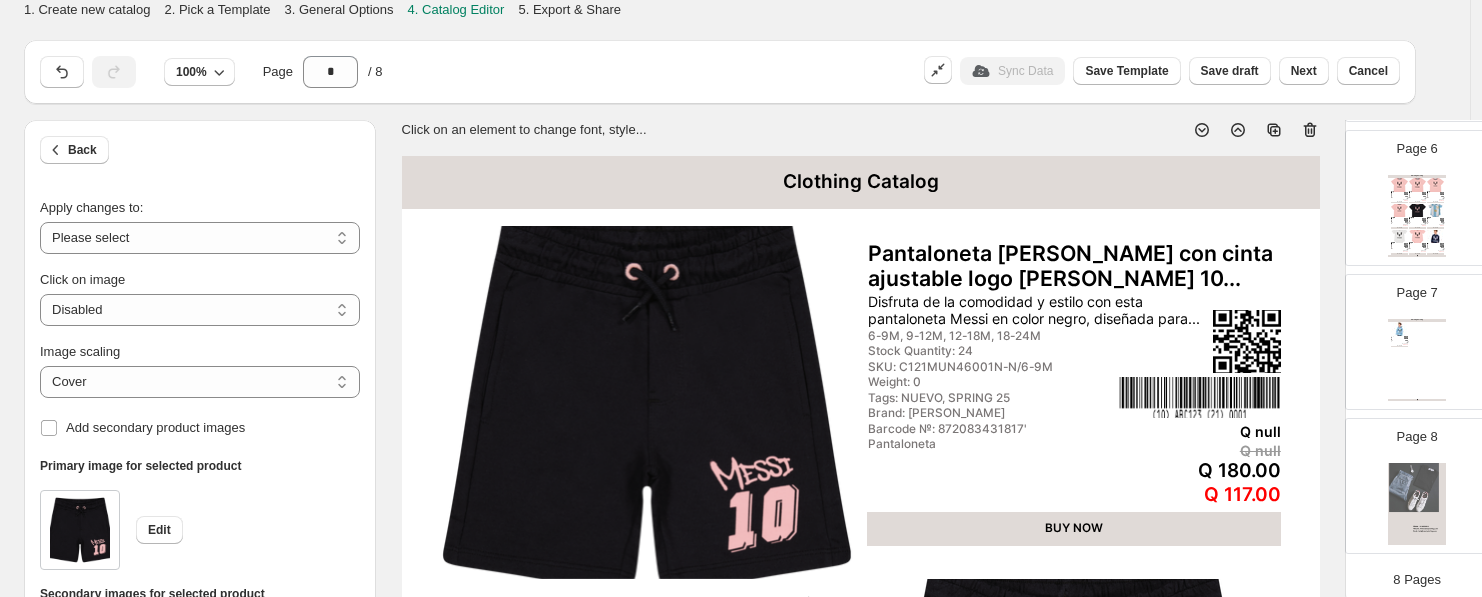 select on "**********" 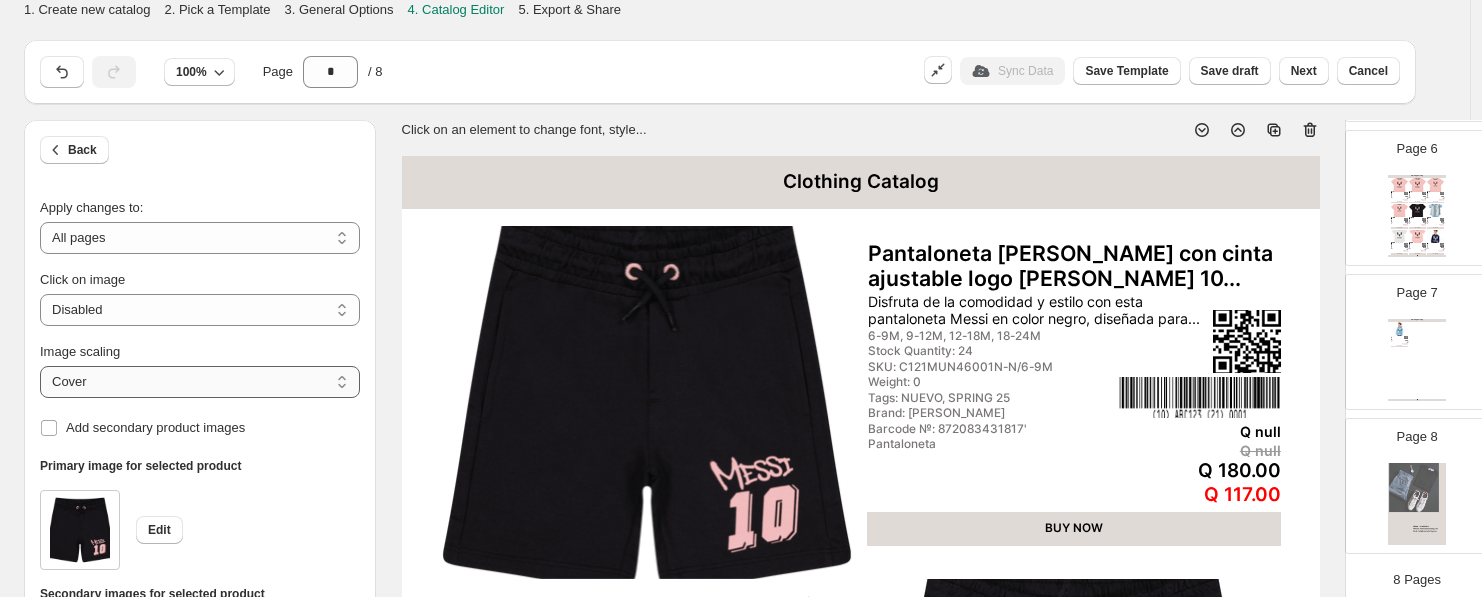 click on "***** *******" at bounding box center (200, 382) 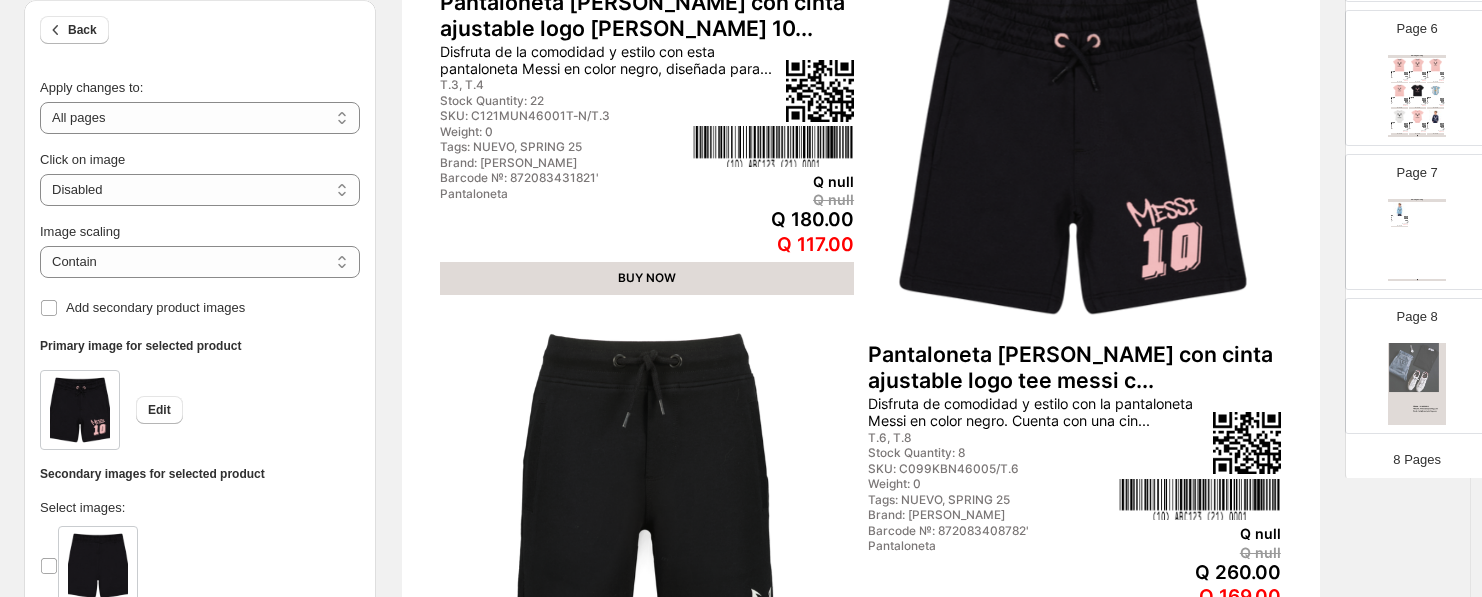 scroll, scrollTop: 161, scrollLeft: 0, axis: vertical 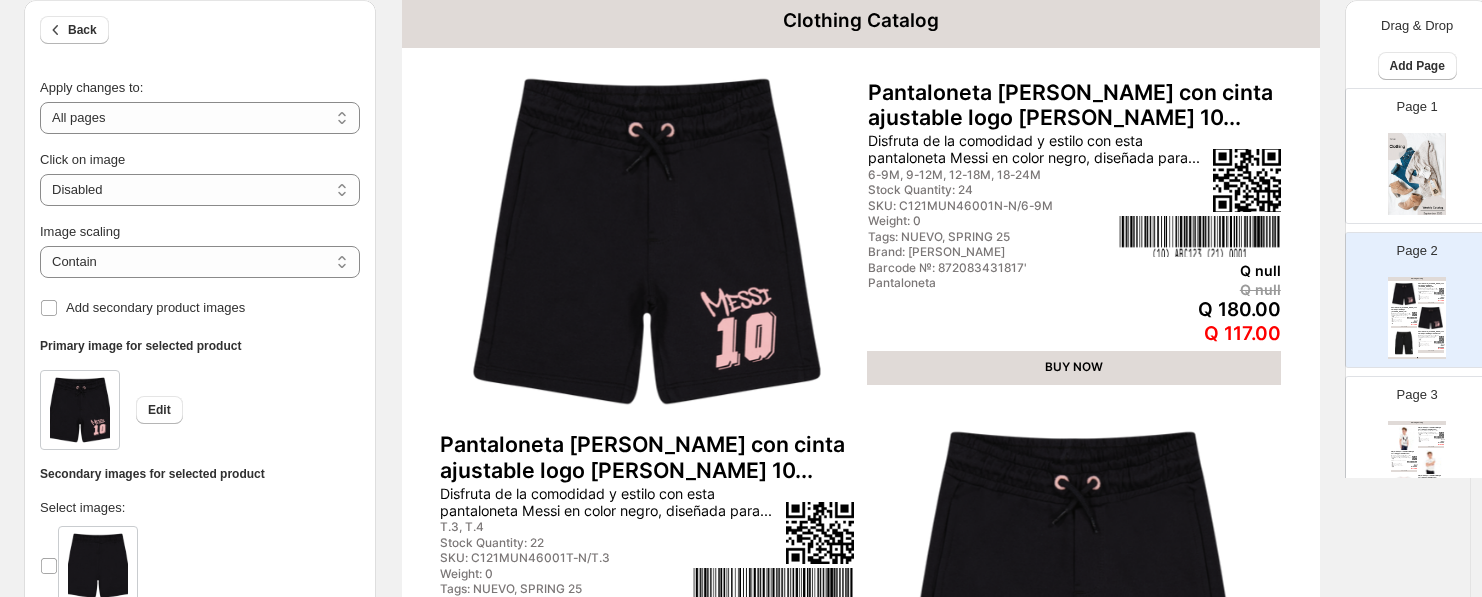click on "Clothing Catalog Pantaloneta Messi con cinta ajustable logo de messi 10... Disfruta de la comodidad y estilo con esta pantaloneta Messi en color negro, diseñada para... 6-9M, 9-12M, 12-18M, 18-24M Stock Quantity:  24 SKU:  C121MUN46001N-N/6-9M Weight:  0 Tags:  NUEVO, SPRING 25 Brand:  Messi Barcode №:  872083431817' Pantaloneta Q null Q null Q 180.00 Q 117.00 BUY NOW Pantaloneta Messi con cinta ajustable logo de messi 10... Disfruta de la comodidad y estilo con esta pantaloneta Messi en color negro, diseñada para... T.3, T.4 Stock Quantity:  22 SKU:  C121MUN46001T-N/T.3 Weight:  0 Tags:  NUEVO, SPRING 25 Brand:  Messi Barcode №:  872083431821' Pantaloneta Q null Q null Q 180.00 Q 117.00 BUY NOW Pantaloneta Messi con cinta ajustable logo tee messi c... Disfruta de comodidad y estilo con la pantaloneta Messi en color negro. Cuenta con una cin... T.6, T.8 Stock Quantity:  8 SKU:  C099KBN46005/T.6 Weight:  0 Tags:  NUEVO, SPRING 25 Brand:  Messi Barcode №:  872083408782' Pantaloneta Q null Q null BUY NOW" at bounding box center [1417, 318] 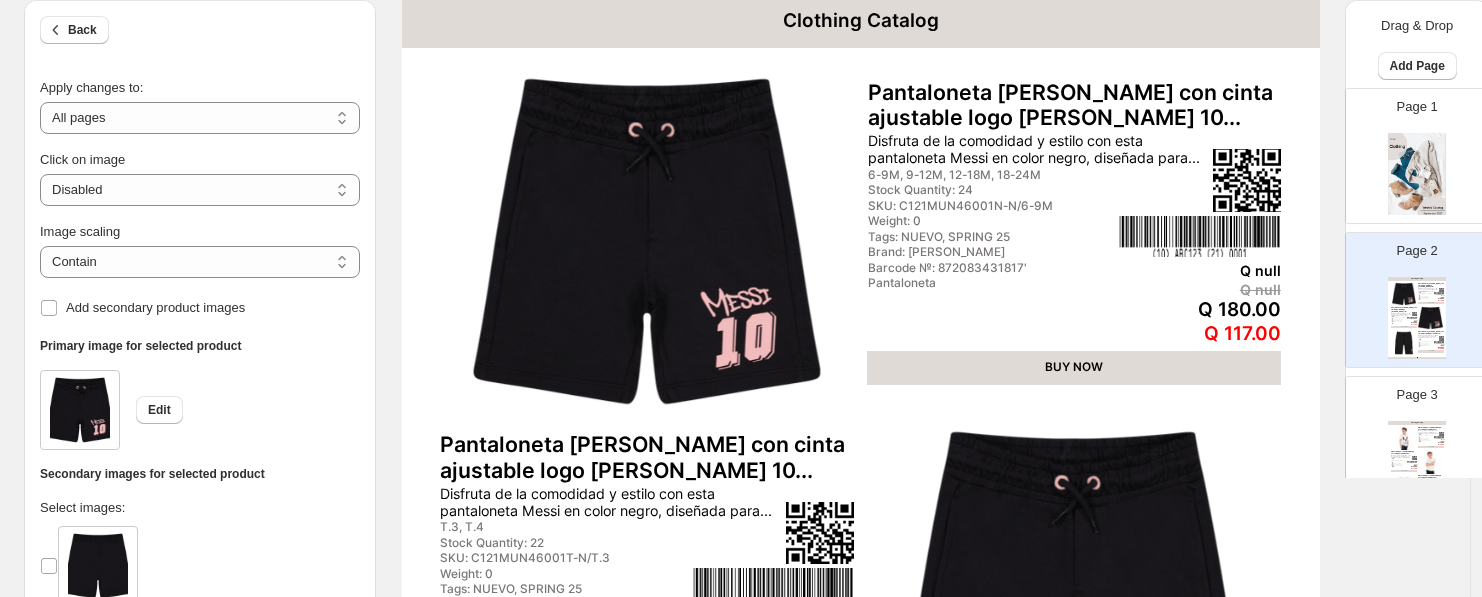 click on "Clothing Catalog Playera deportiva Messi Manga corta loggo tee Messi co... Esta playera deportiva Messi de manga corta en color blanco combina estilo y comodidad par... T.6, T.8 Stock Quantity:  8 SKU:  C099KBN30001-B/T.6 Weight:  0 Tags:  NUEVO, SPRING 25 Brand:  Messi Barcode №:  872038695179' Playera deportiva Q null Q null Q 160.00 Q 104.00 BUY NOW Playera deportiva Messi Manga corta loggo tee Messi co... Esta playera deportiva Messi de manga corta en color blanco combina estilo y comodidad par... T.6, T.8 Stock Quantity:  8 SKU:  C099KBN30009-B/T.6 Weight:  0 Tags:  NUEVO, SPRING 25 Brand:  Messi Barcode №:  872083408758' Playera deportiva Q null Q null Q 180.00 Q 117.00 BUY NOW Playera deportiva Messi Manga corta loggo tee Messi co... Esta playera deportiva unisex de manga corta en color blanco presenta el icónico logo de M... 6-9M, 9-12M, 12-18M, 18-24M Stock Quantity:  48 SKU:  C121MUN30001N-B/6-9M Weight:  0 Tags:  NUEVO, SPRING 25 Brand:  Messi Barcode №:  872083431775' camisa manga corta" at bounding box center (1417, 462) 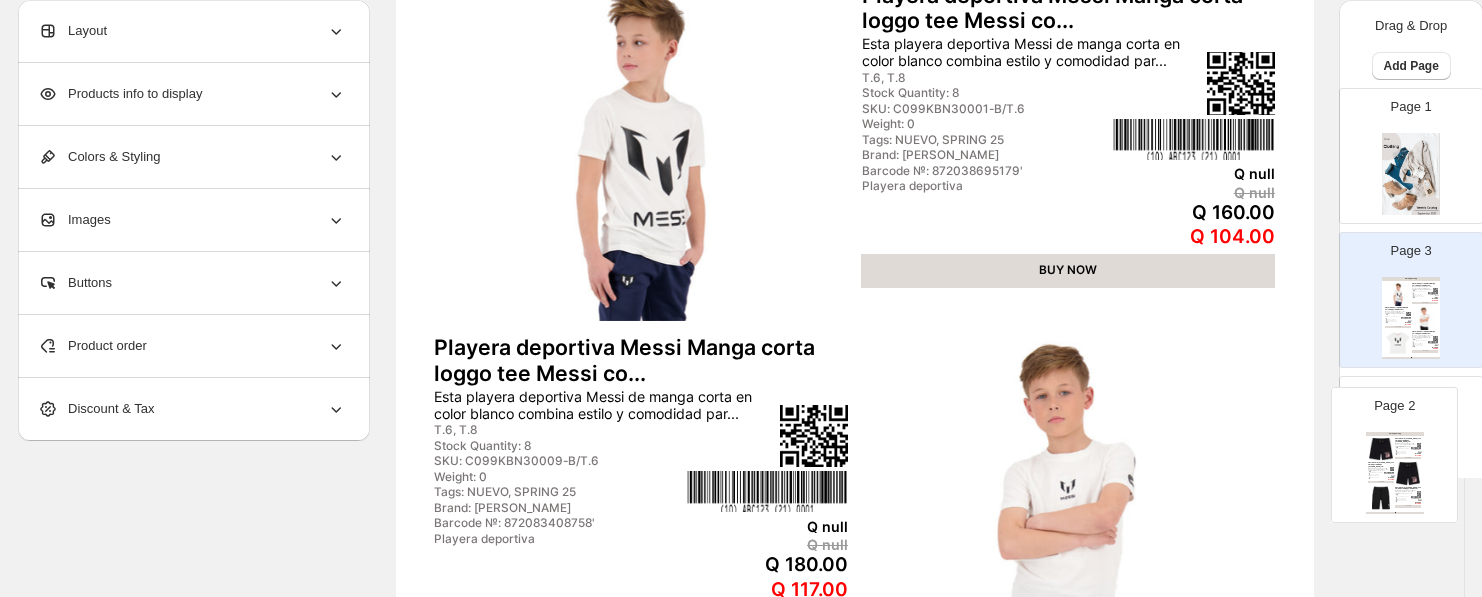 scroll, scrollTop: 261, scrollLeft: 6, axis: both 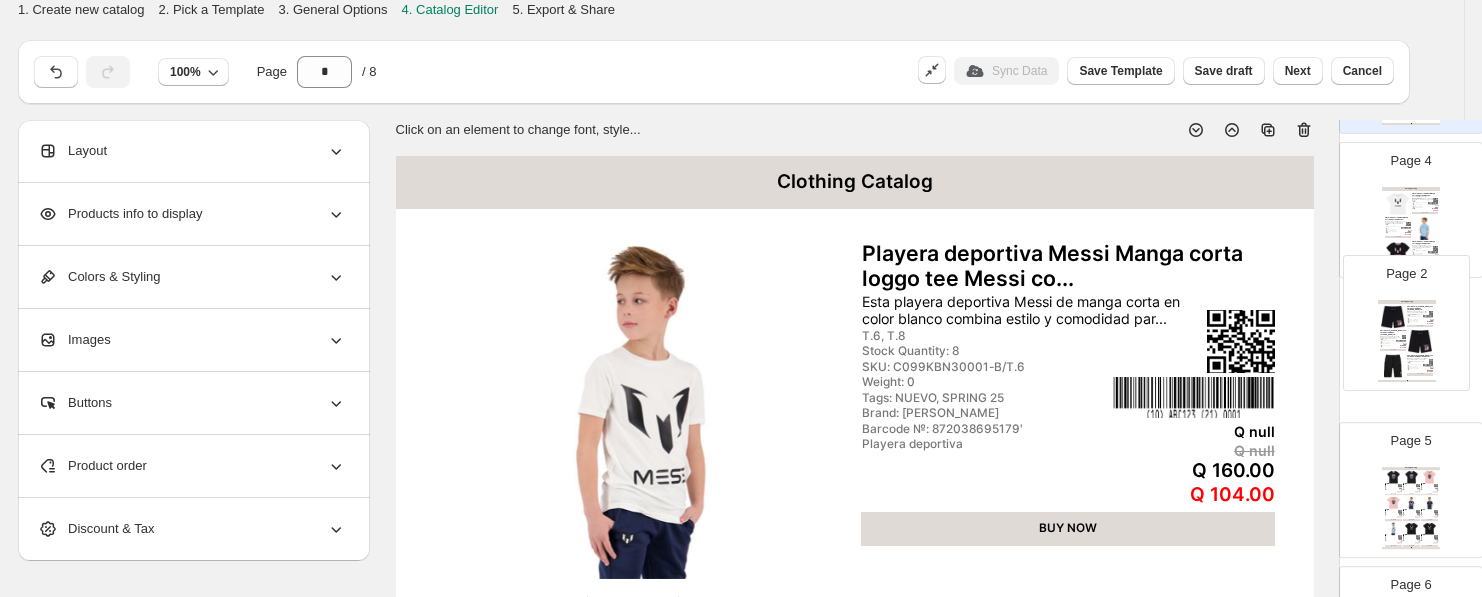 drag, startPoint x: 1418, startPoint y: 398, endPoint x: 1450, endPoint y: 282, distance: 120.33287 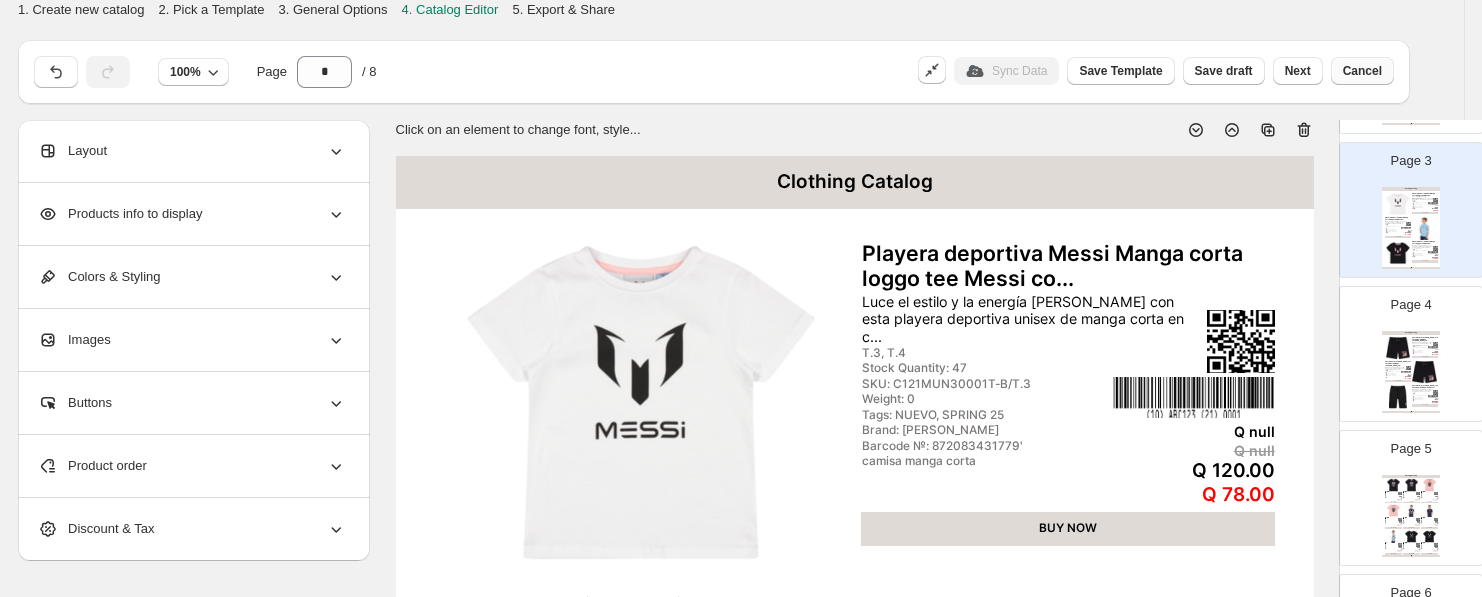 click on "Cancel" at bounding box center (1362, 71) 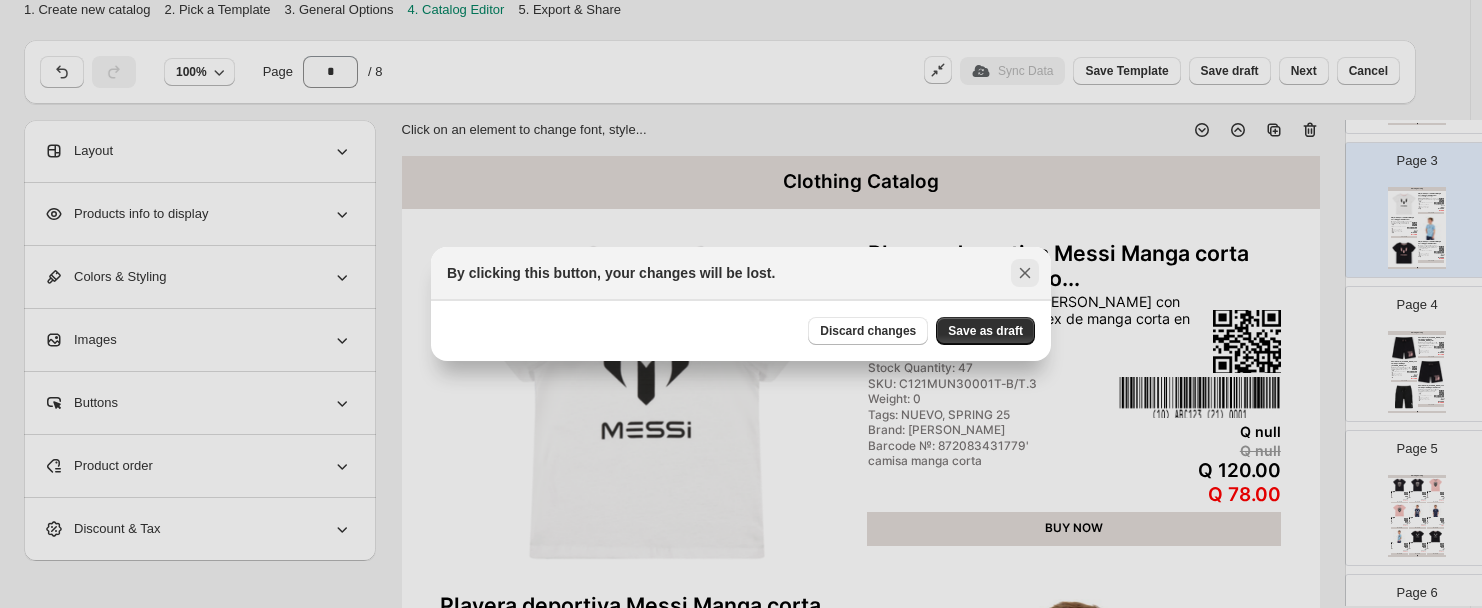 click 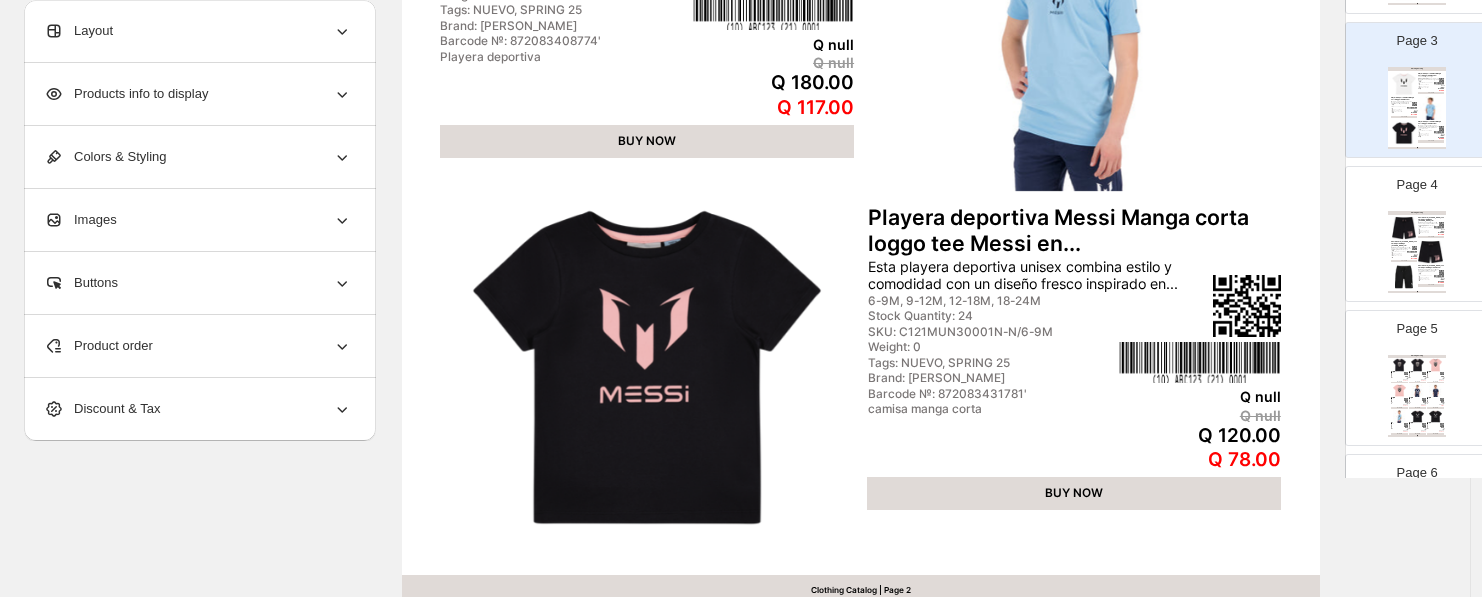 scroll, scrollTop: 827, scrollLeft: 0, axis: vertical 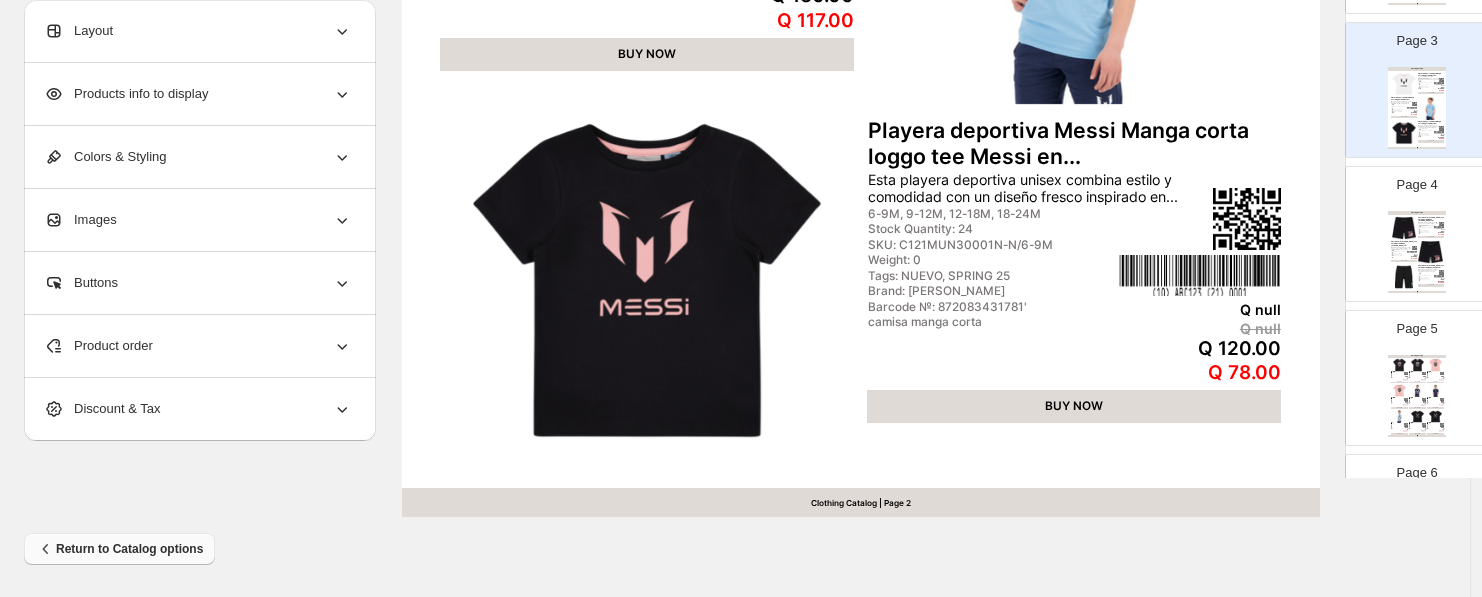 click on "Return to Catalog options" at bounding box center (119, 549) 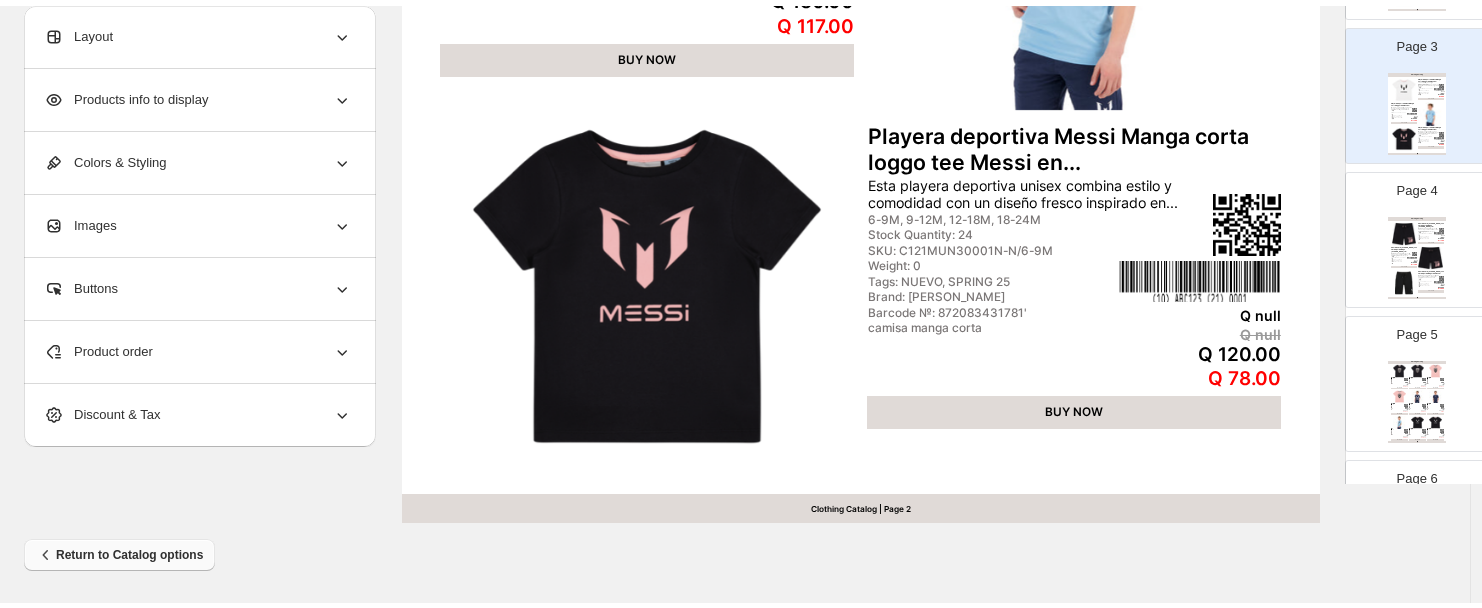 scroll, scrollTop: 0, scrollLeft: 0, axis: both 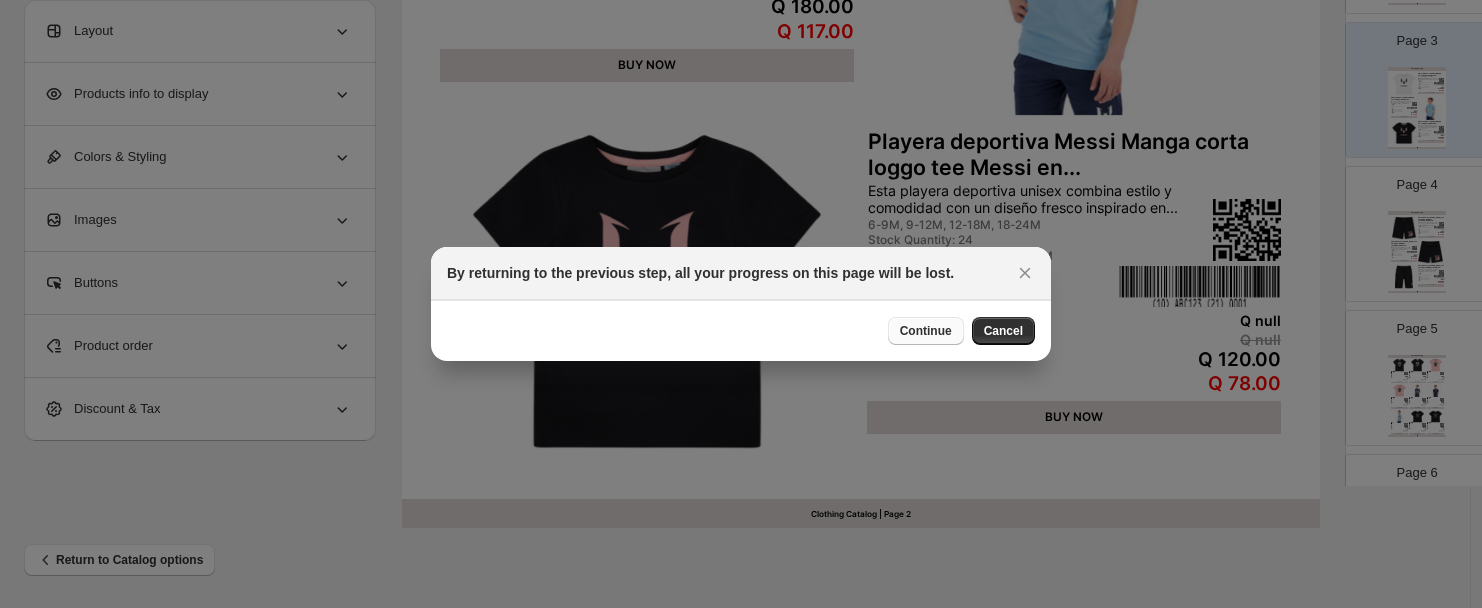 click on "Continue" at bounding box center [926, 331] 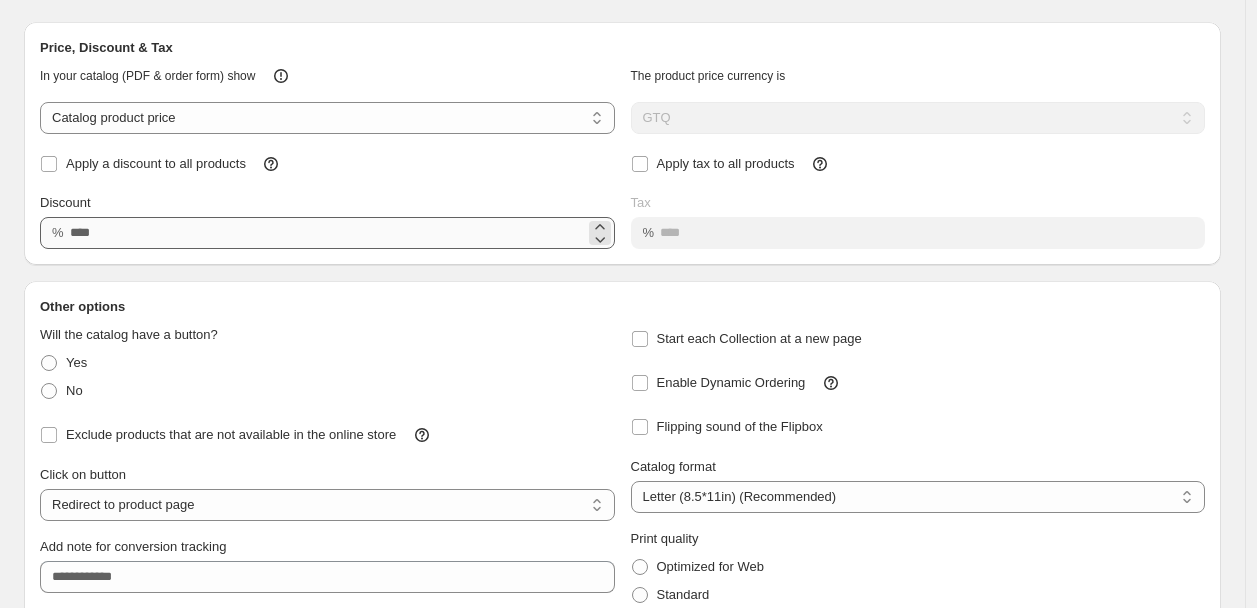 scroll, scrollTop: 192, scrollLeft: 0, axis: vertical 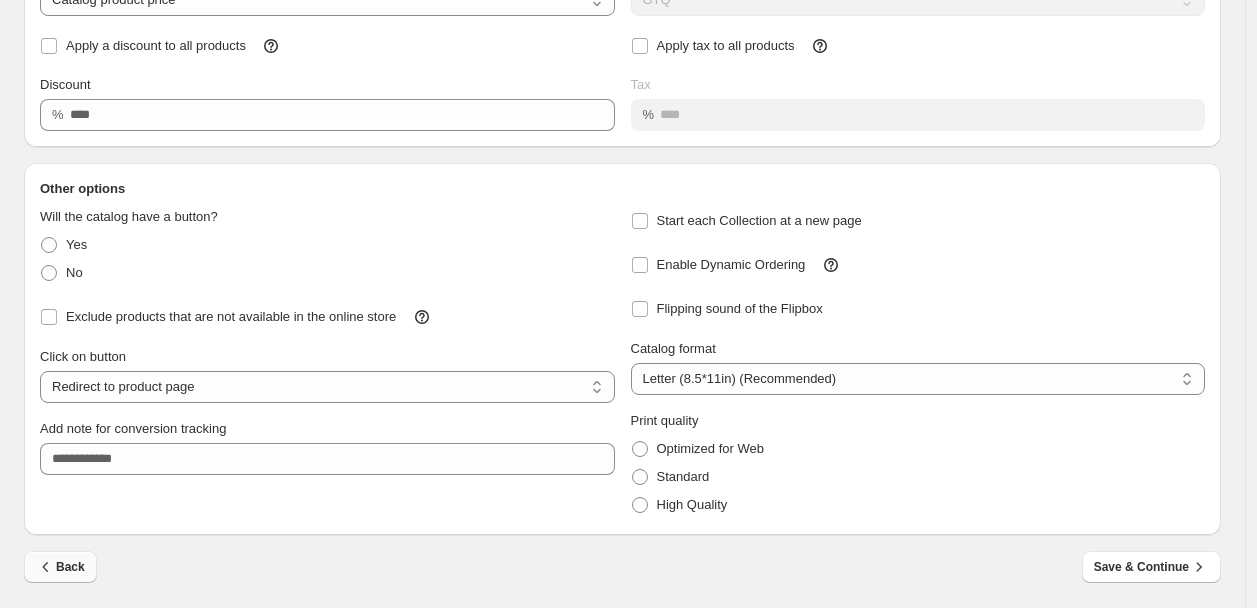 click 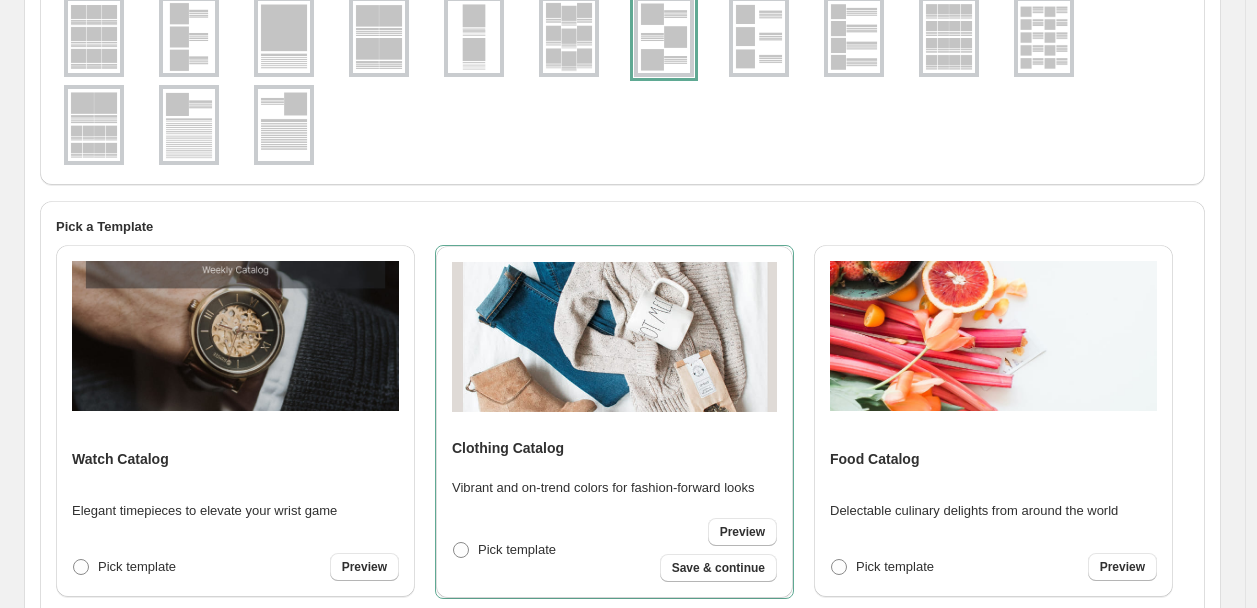 scroll 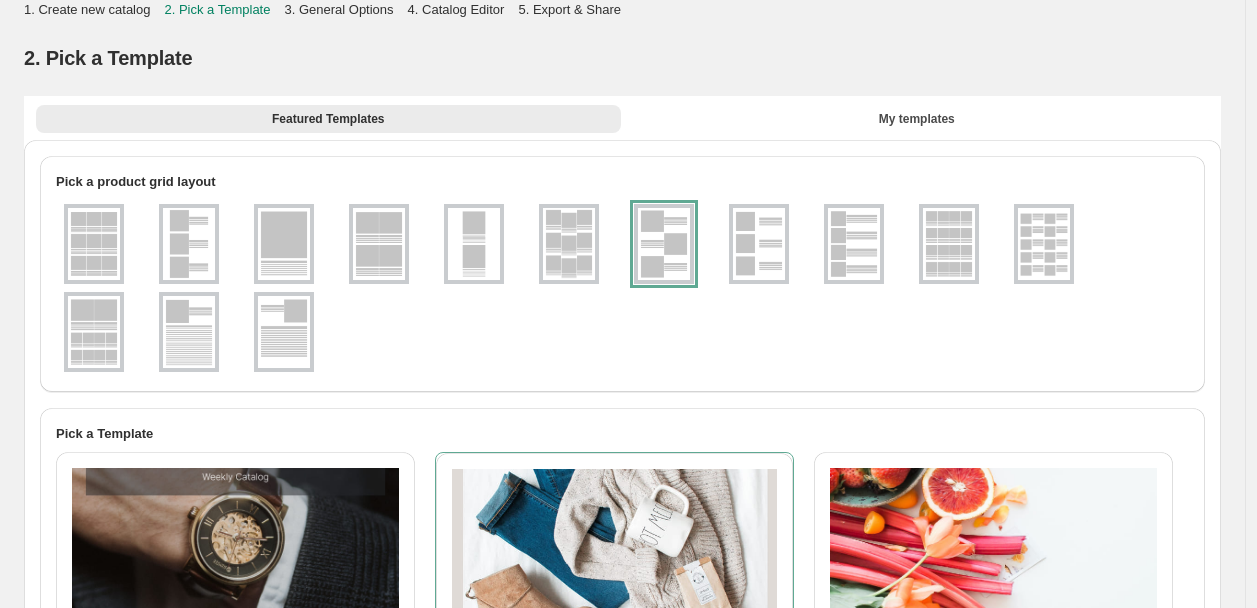 click at bounding box center (759, 244) 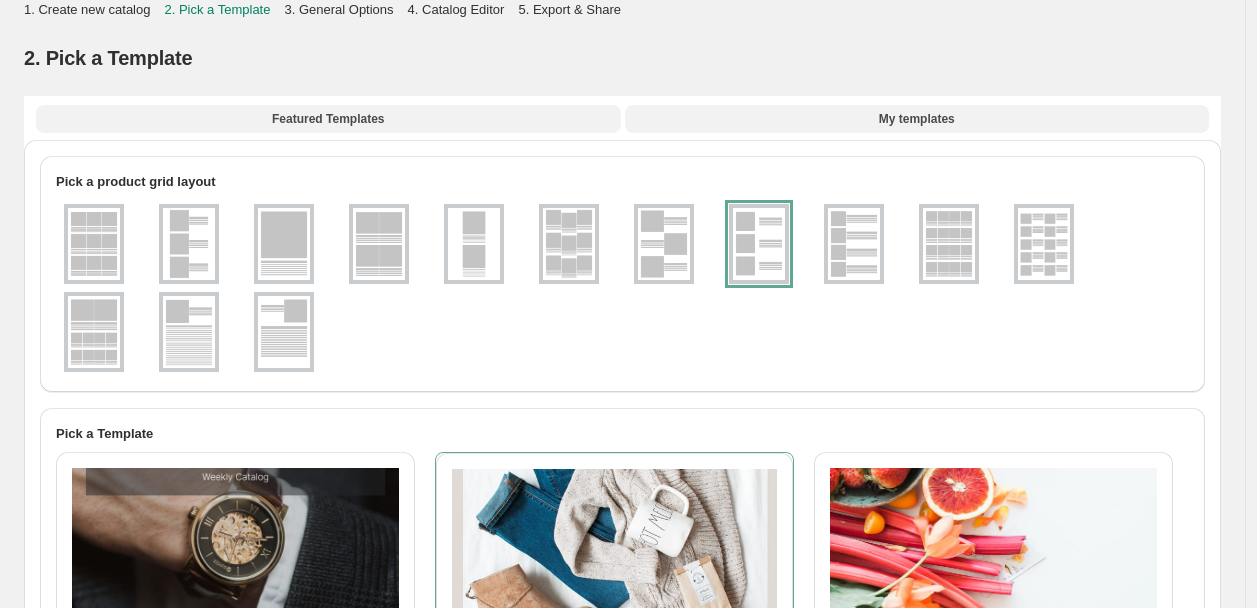click on "My templates" at bounding box center [917, 119] 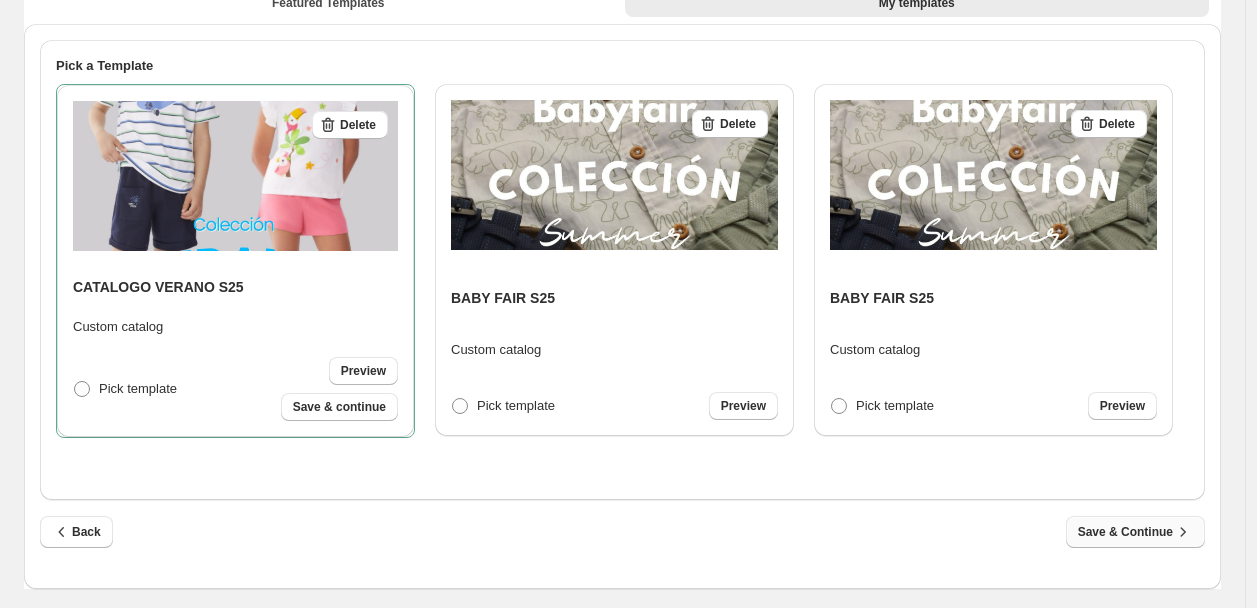 click on "Save & Continue" at bounding box center (1135, 532) 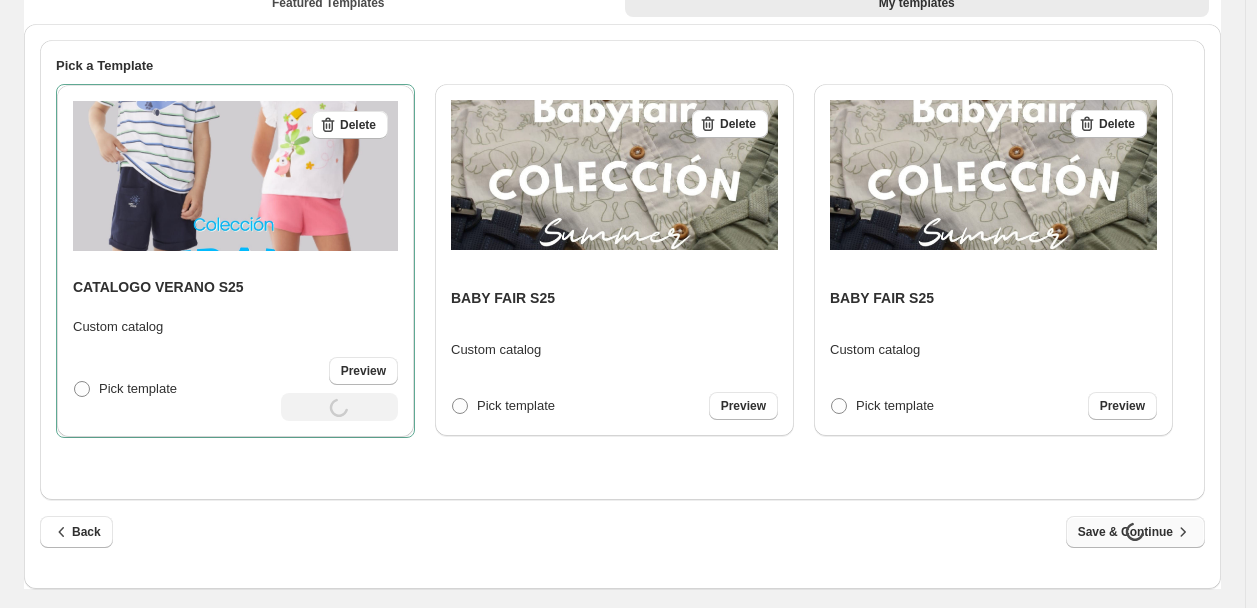 select on "**********" 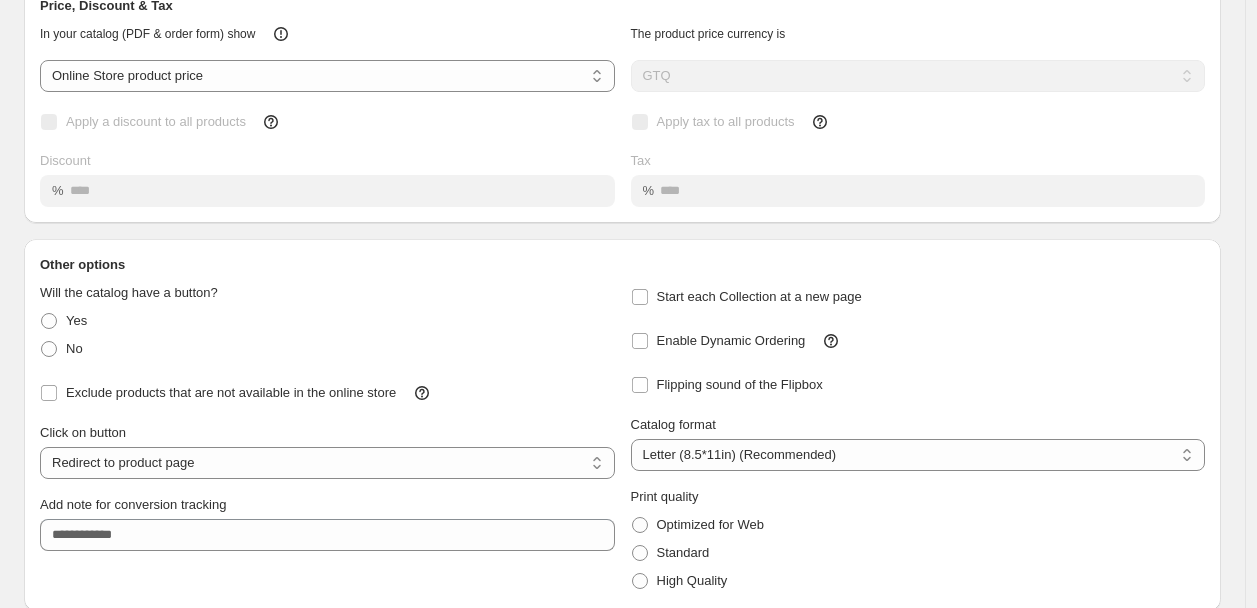 scroll, scrollTop: 0, scrollLeft: 0, axis: both 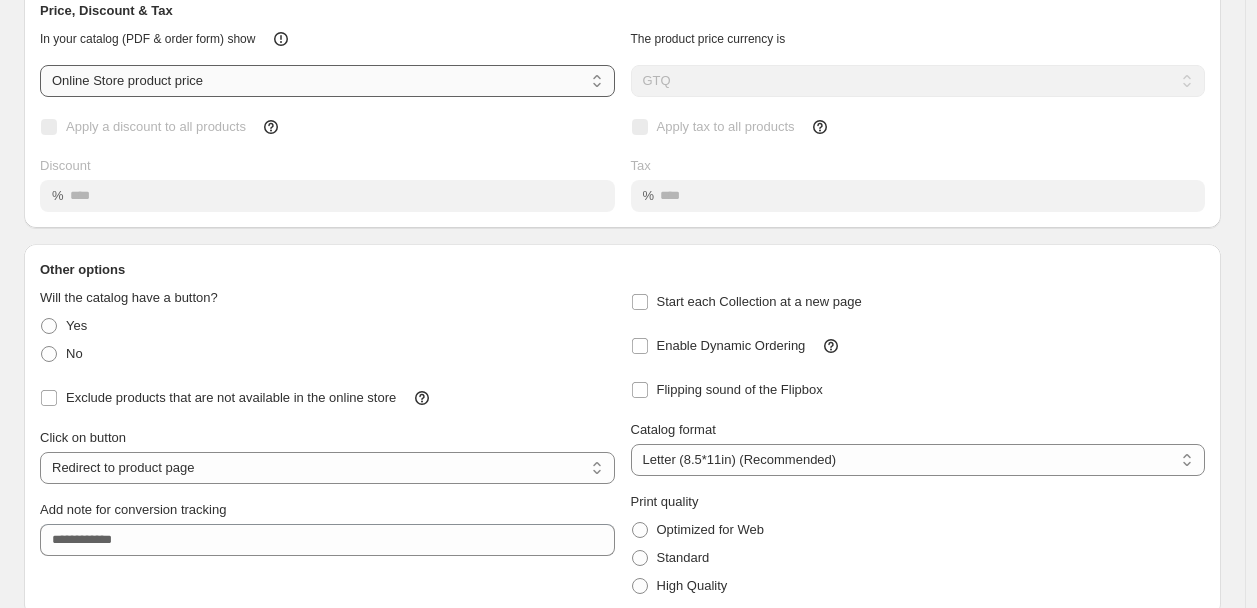 click on "**********" at bounding box center [327, 81] 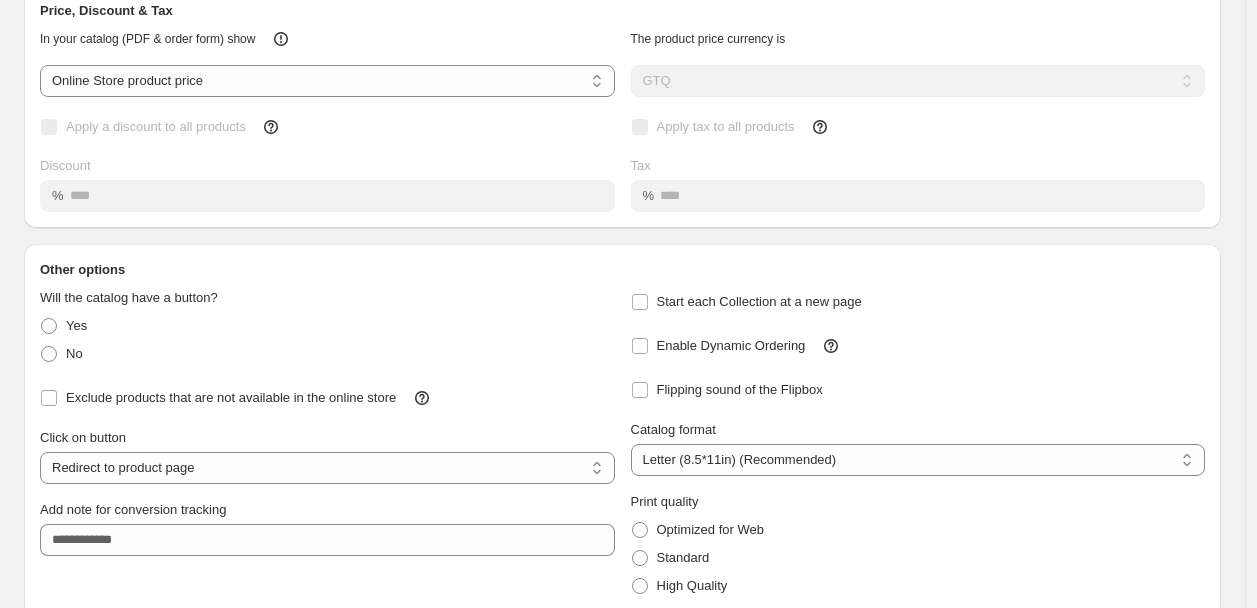 select on "****" 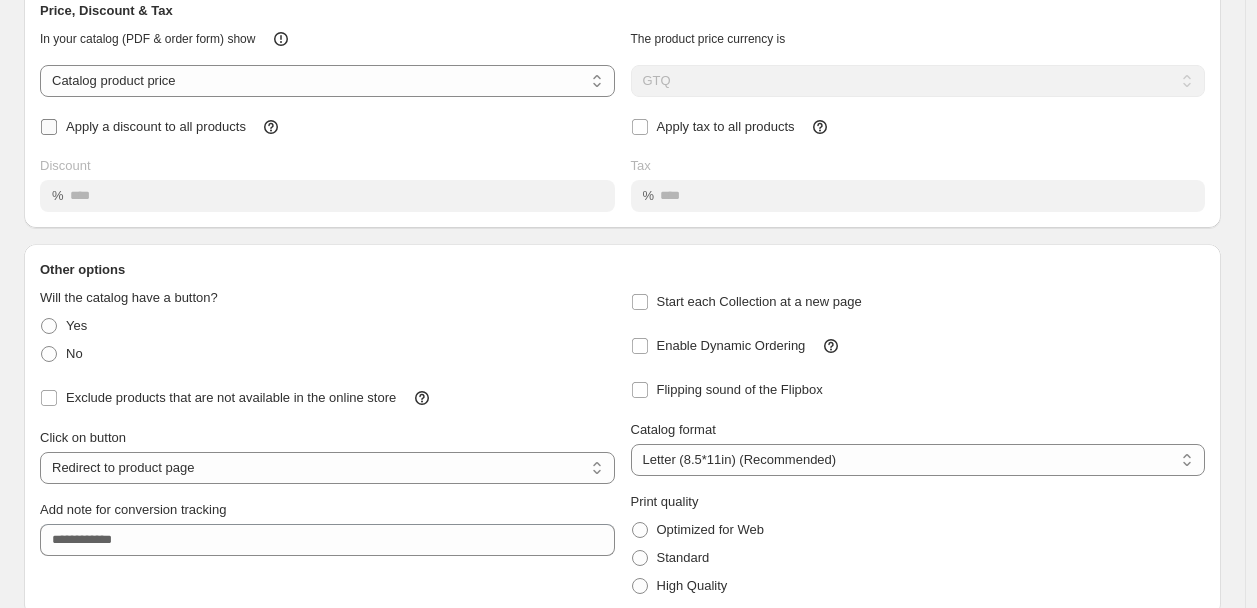 click on "Apply a discount to all products" at bounding box center [156, 127] 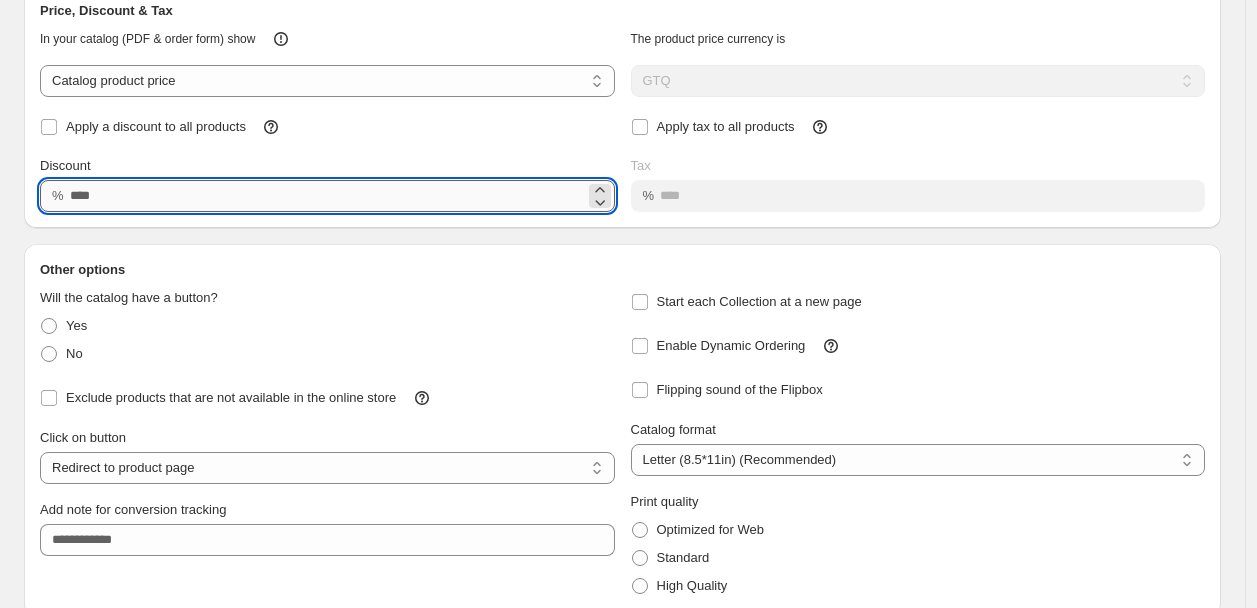 click on "Discount" at bounding box center (327, 196) 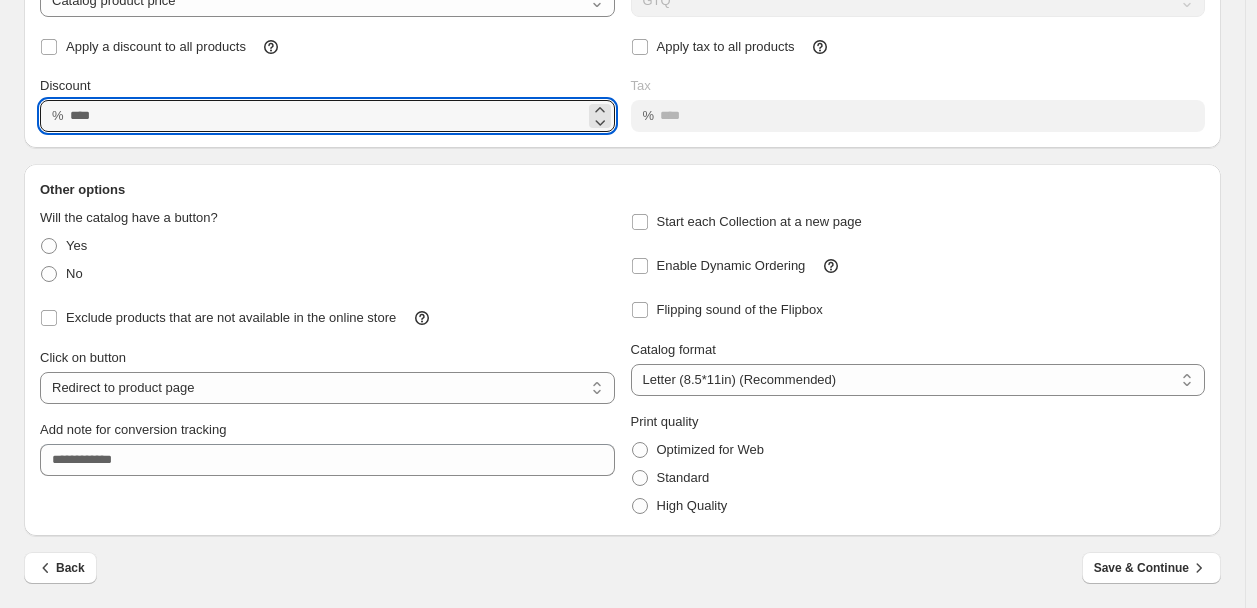 scroll, scrollTop: 192, scrollLeft: 0, axis: vertical 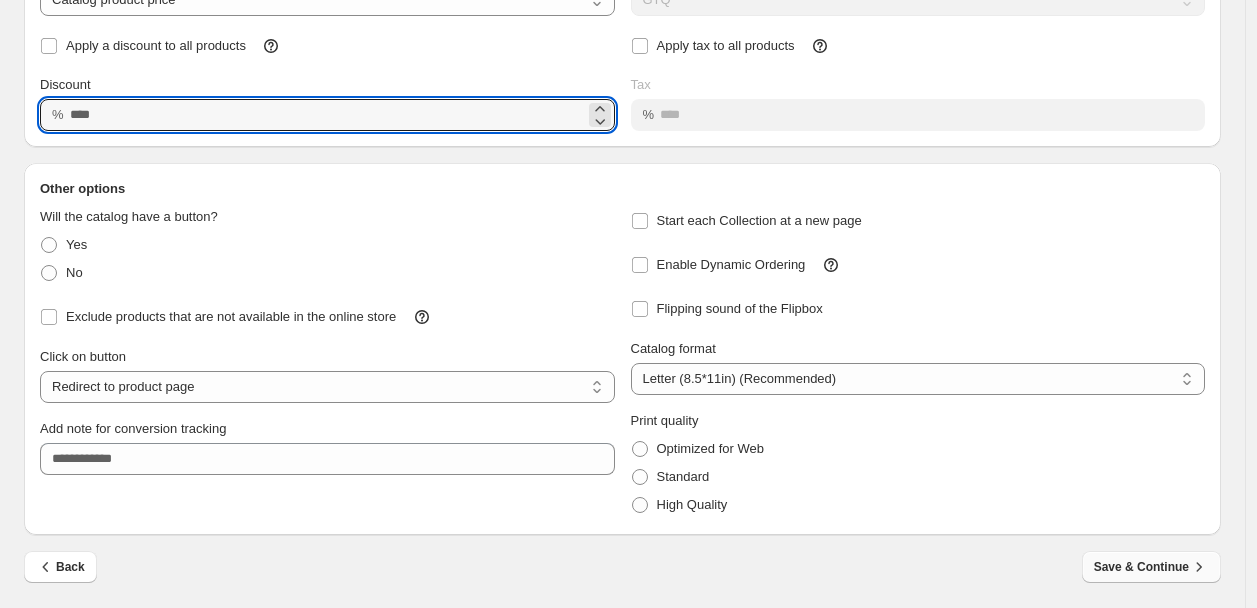 type on "**" 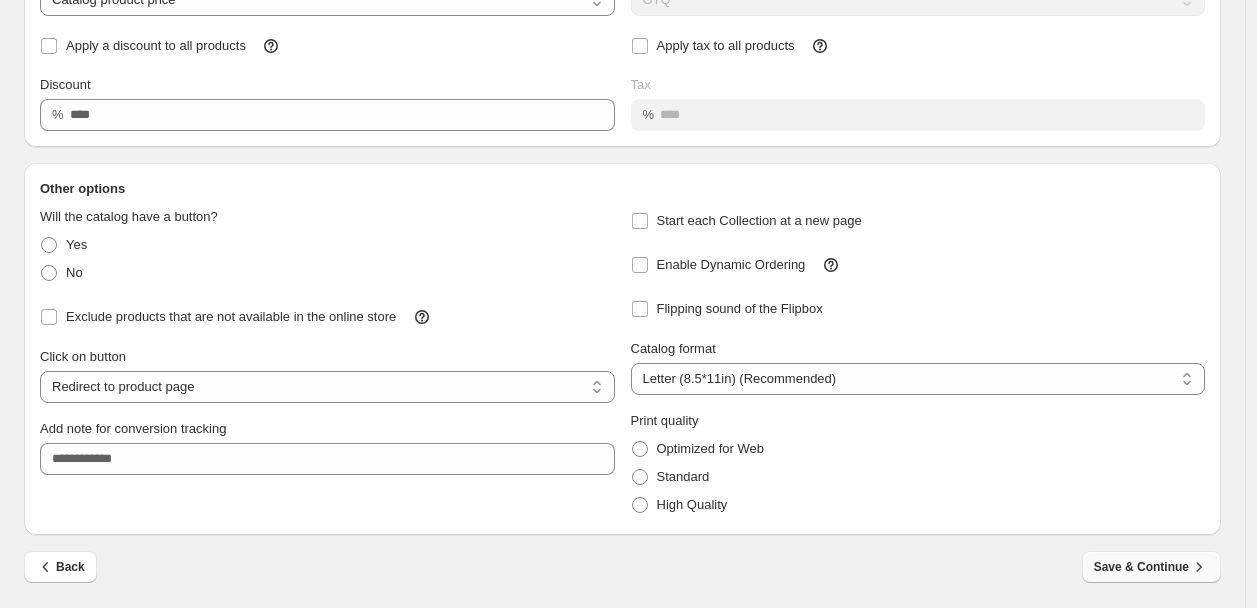 click on "Save & Continue" at bounding box center (1151, 567) 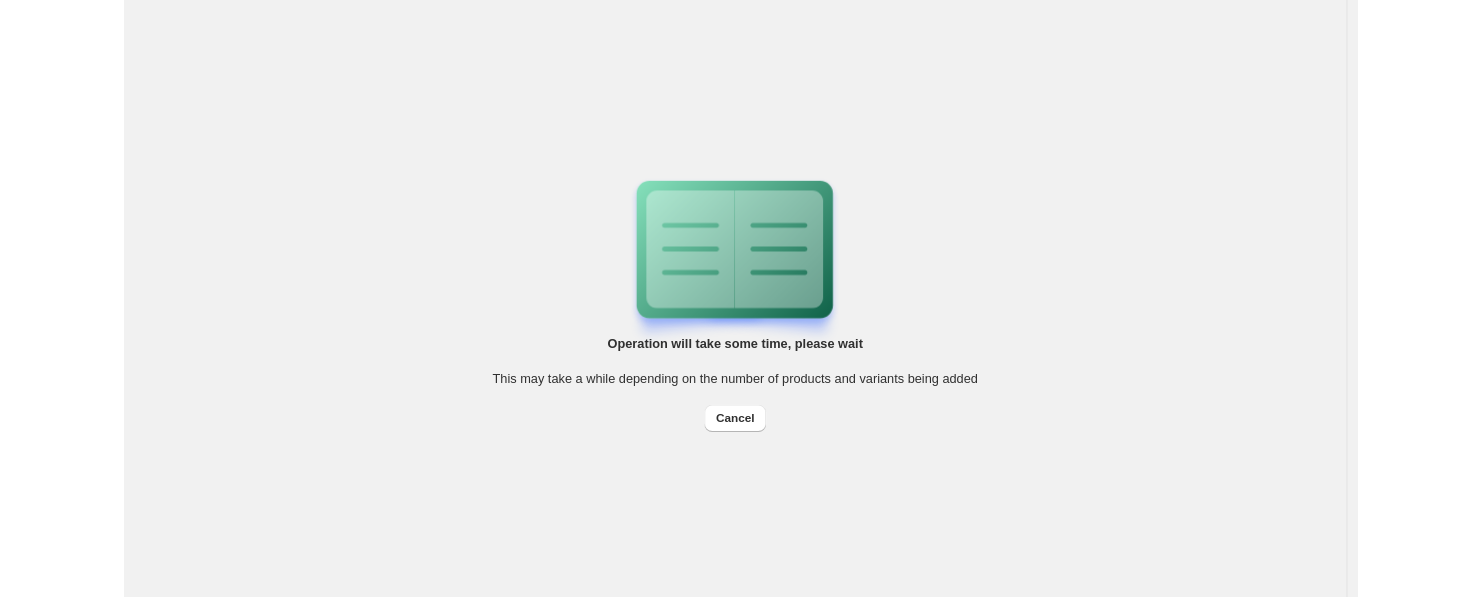 scroll, scrollTop: 0, scrollLeft: 0, axis: both 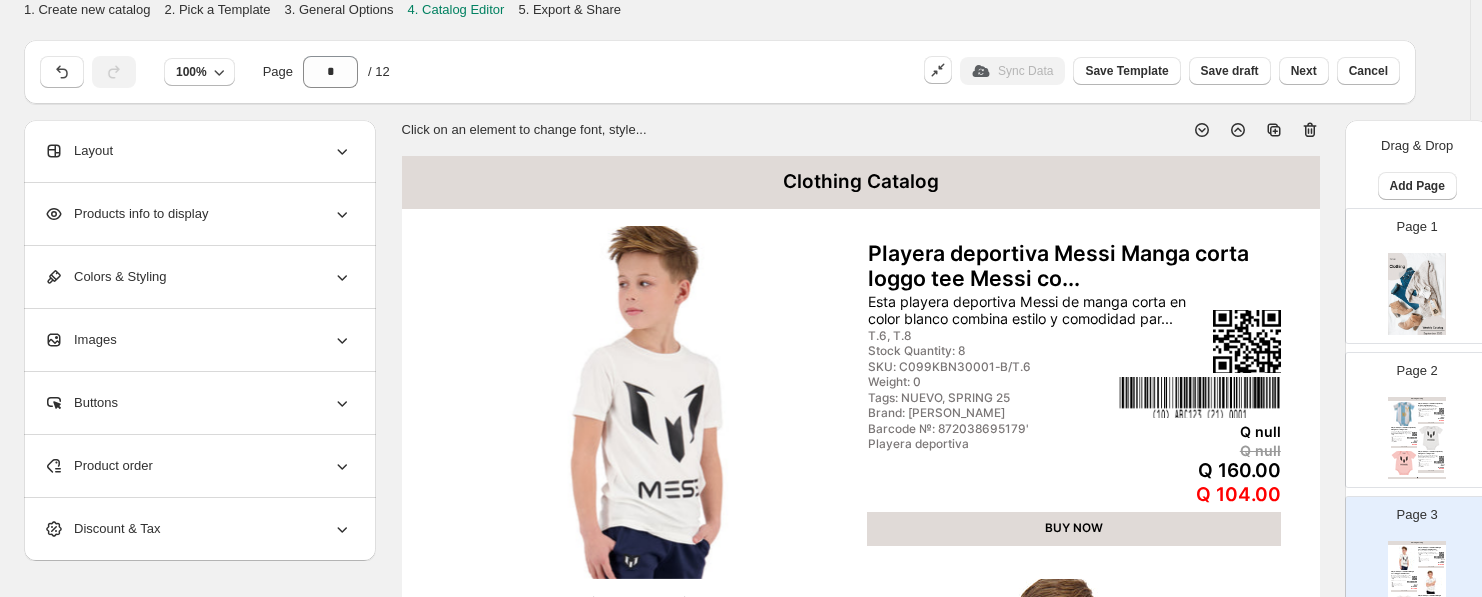 click at bounding box center [1404, 414] 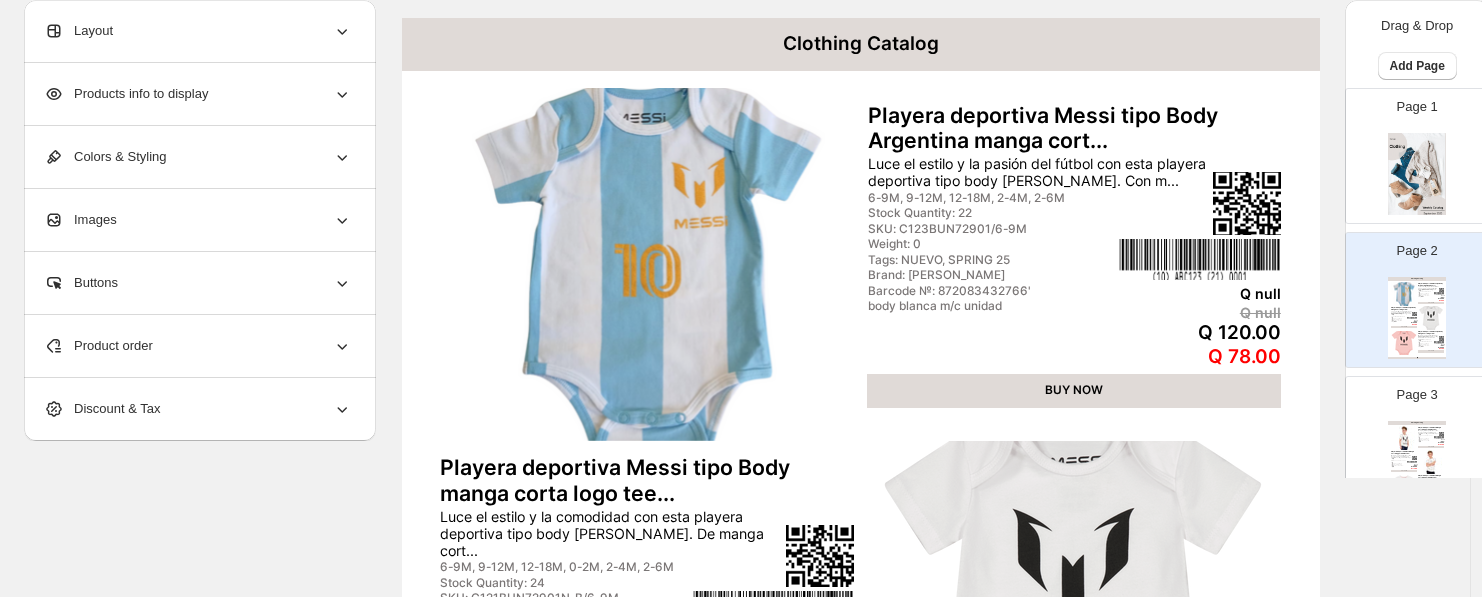 scroll, scrollTop: 0, scrollLeft: 0, axis: both 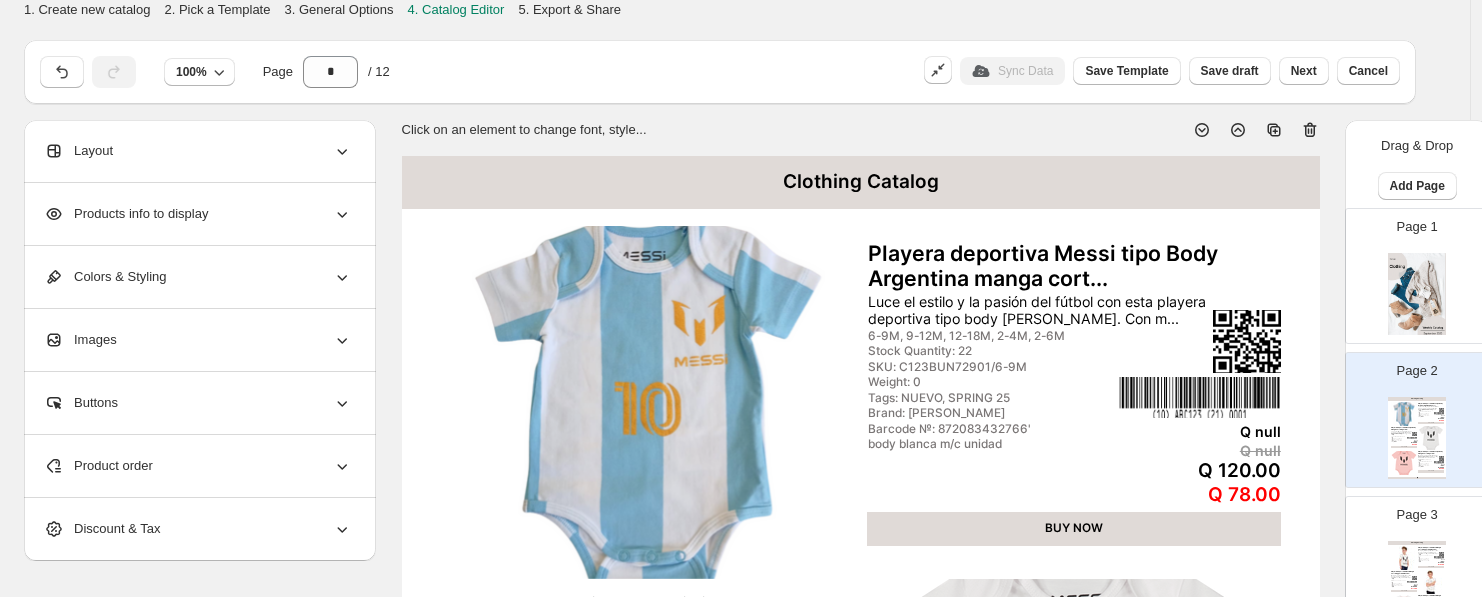 click at bounding box center (1417, 294) 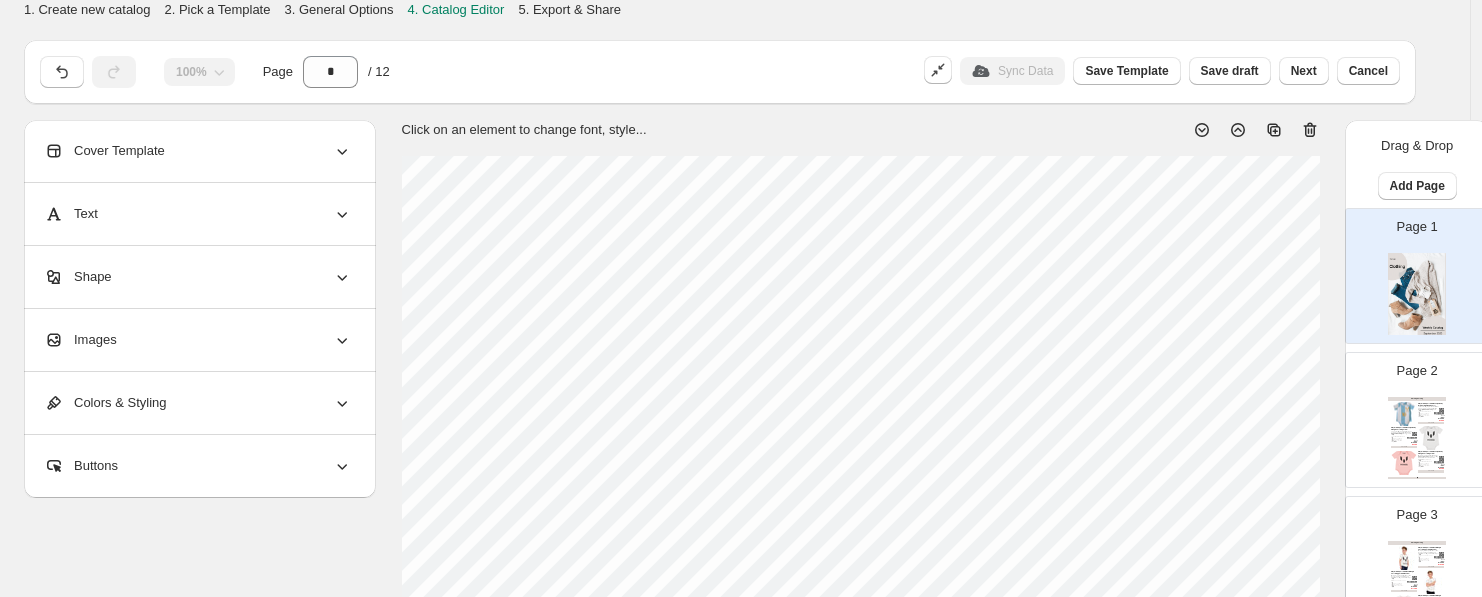 click 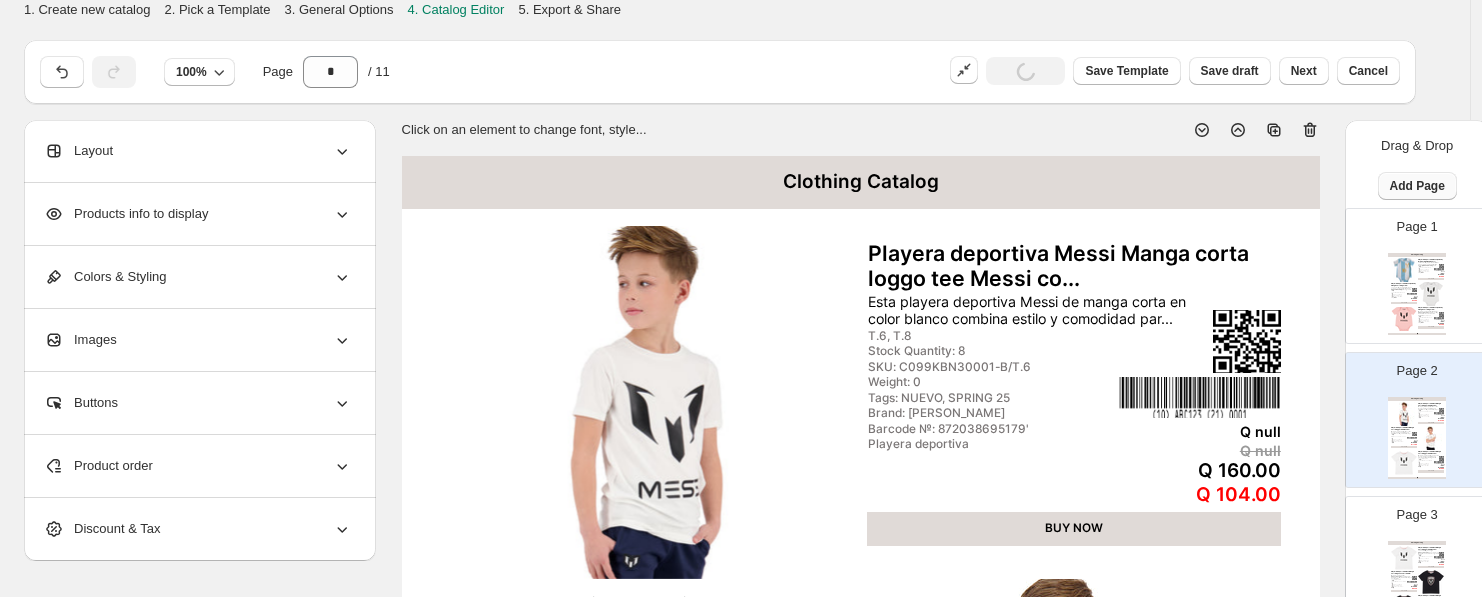 click on "Add Page" at bounding box center (1417, 186) 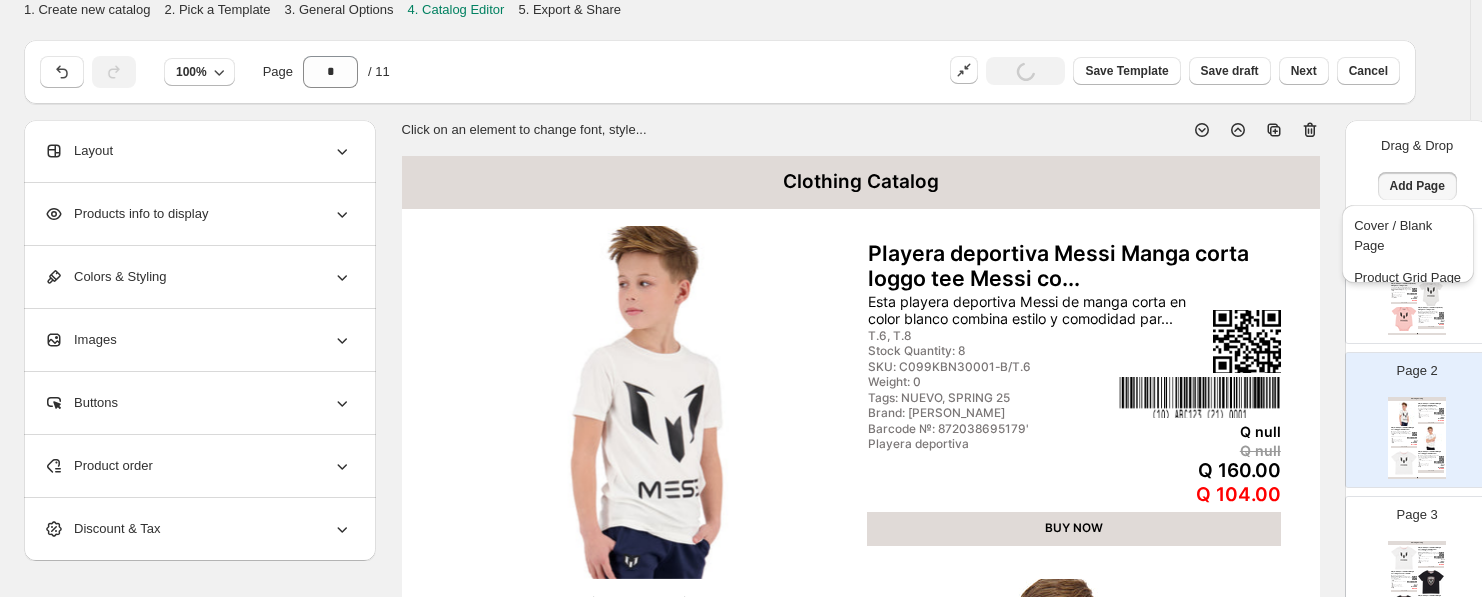 click on "Clothing Catalog Playera deportiva Messi tipo Body Argentina manga cort... Luce el estilo y la pasión del fútbol con esta playera deportiva tipo body de Messi. Con m... 6-9M, 9-12M, 12-18M, 2-4M, 2-6M Stock Quantity:  22 SKU:  C123BUN72901/6-9M Weight:  0 Tags:  NUEVO, SPRING 25 Brand:  Messi Barcode №:  872083432766' body blanca m/c unidad Q null Q null Q 120.00 Q 78.00 BUY NOW Playera deportiva Messi tipo Body manga corta logo tee... Luce el estilo y la comodidad con esta playera deportiva tipo body de Messi. De manga cort... 6-9M, 9-12M, 12-18M, 0-2M, 2-4M, 2-6M Stock Quantity:  24 SKU:  C121BUN72901N-B/6-9M Weight:  0 Tags:  NUEVO, SPRING 25 Brand:  Messi Barcode №:  872083431747' body blanca m/c unidad Q null Q null Q 100.00 Q 65.00 BUY NOW Playera deportiva Messi tipo Body manga corta logo tee... Esta playera deportiva tipo body de Messi combina estilo y comodidad en un diseño unisex. ... 6-9M, 9-12M, 12-18M, 0-2M, 2-4M, 2-6M Stock Quantity:  23 SKU:  C121BUN72901N-R/6-9M Weight:  0 Brand:  Messi" at bounding box center (1417, 294) 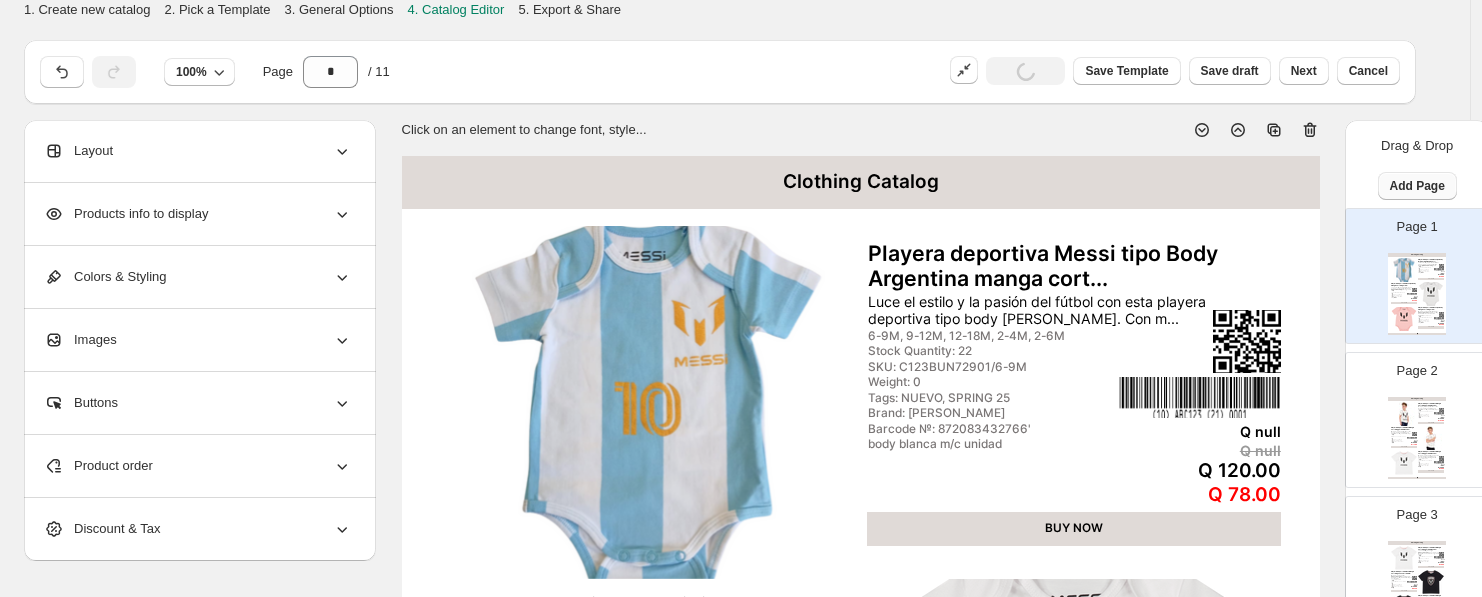 click on "Add Page" at bounding box center [1417, 186] 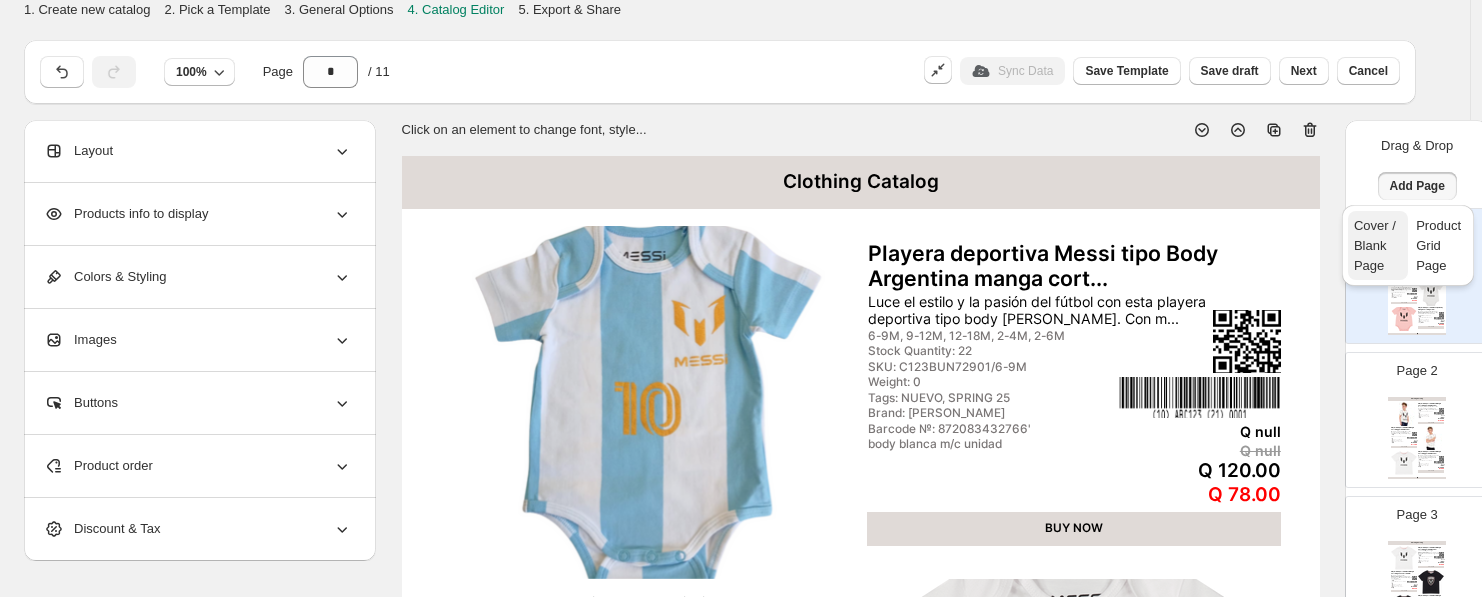 click on "Product Grid Page" at bounding box center [1439, 245] 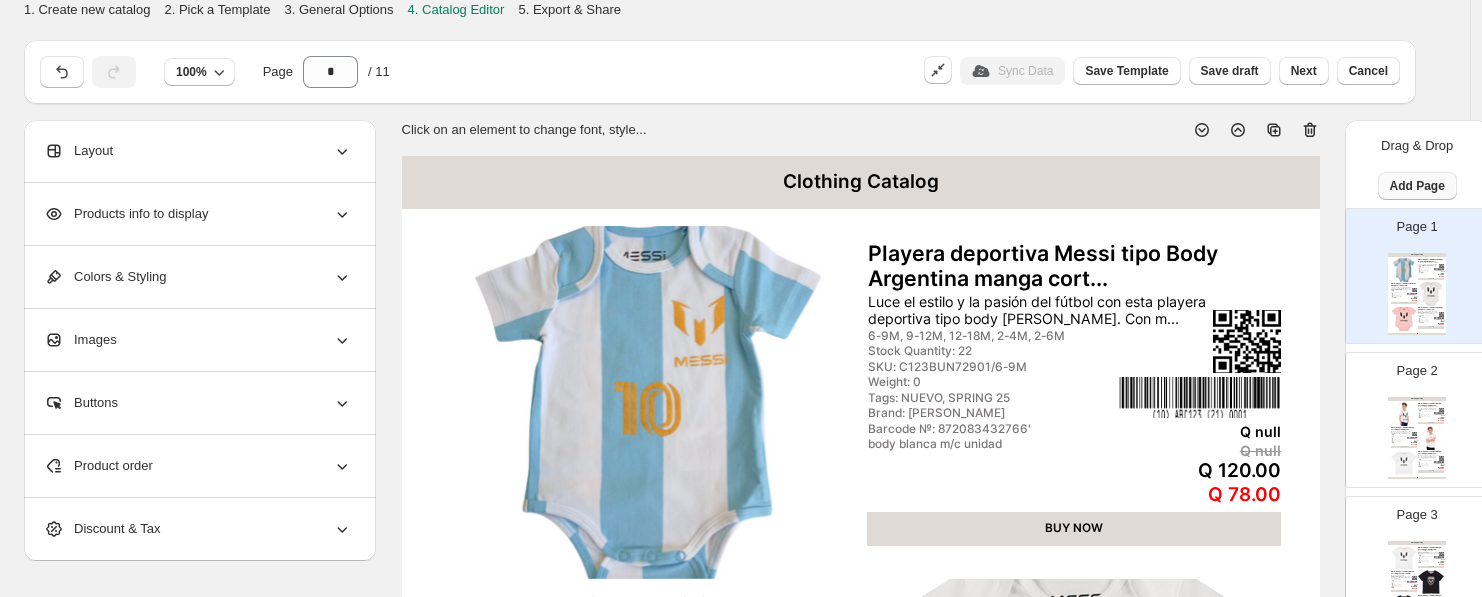 click on "Add Page" at bounding box center (1417, 186) 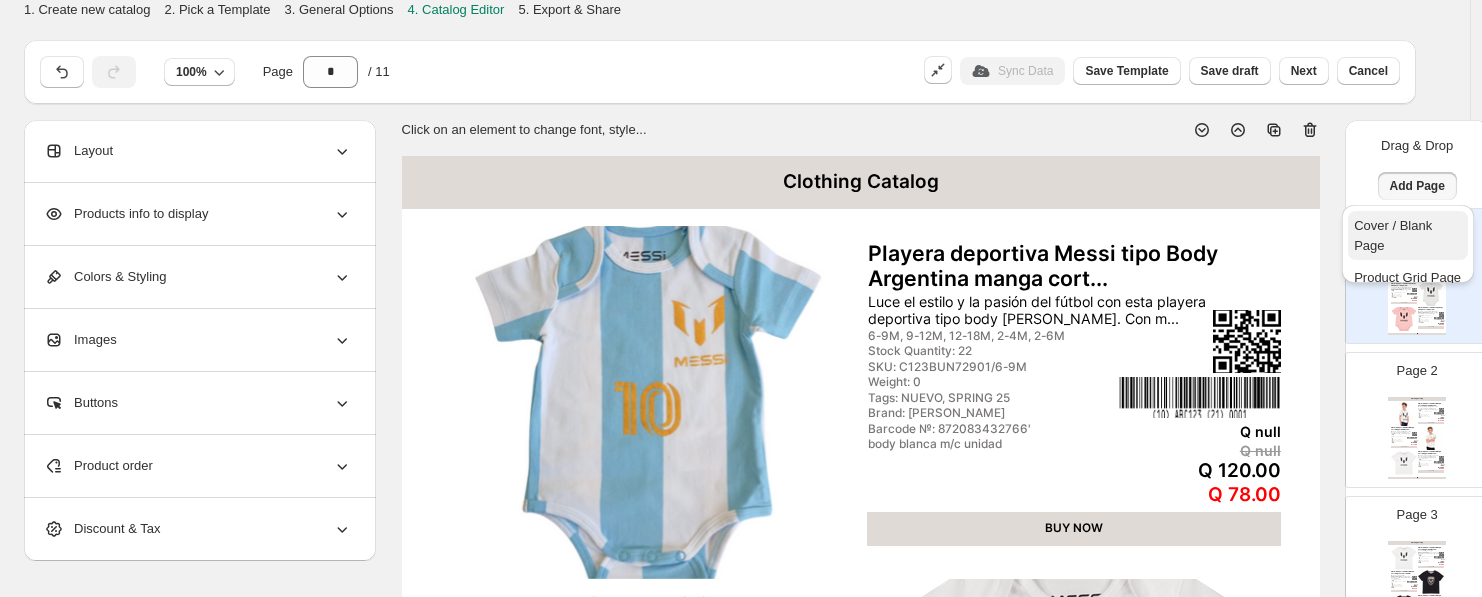 click on "Cover / Blank Page" at bounding box center (1393, 235) 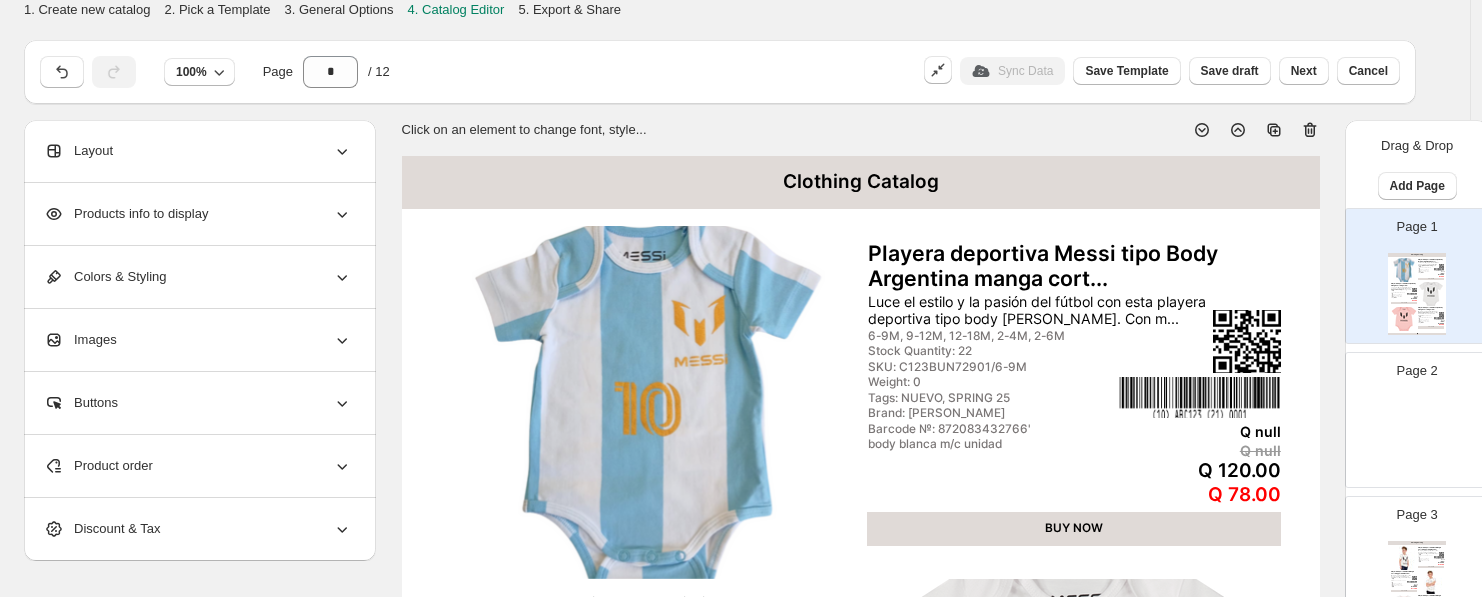 scroll, scrollTop: 0, scrollLeft: 6, axis: horizontal 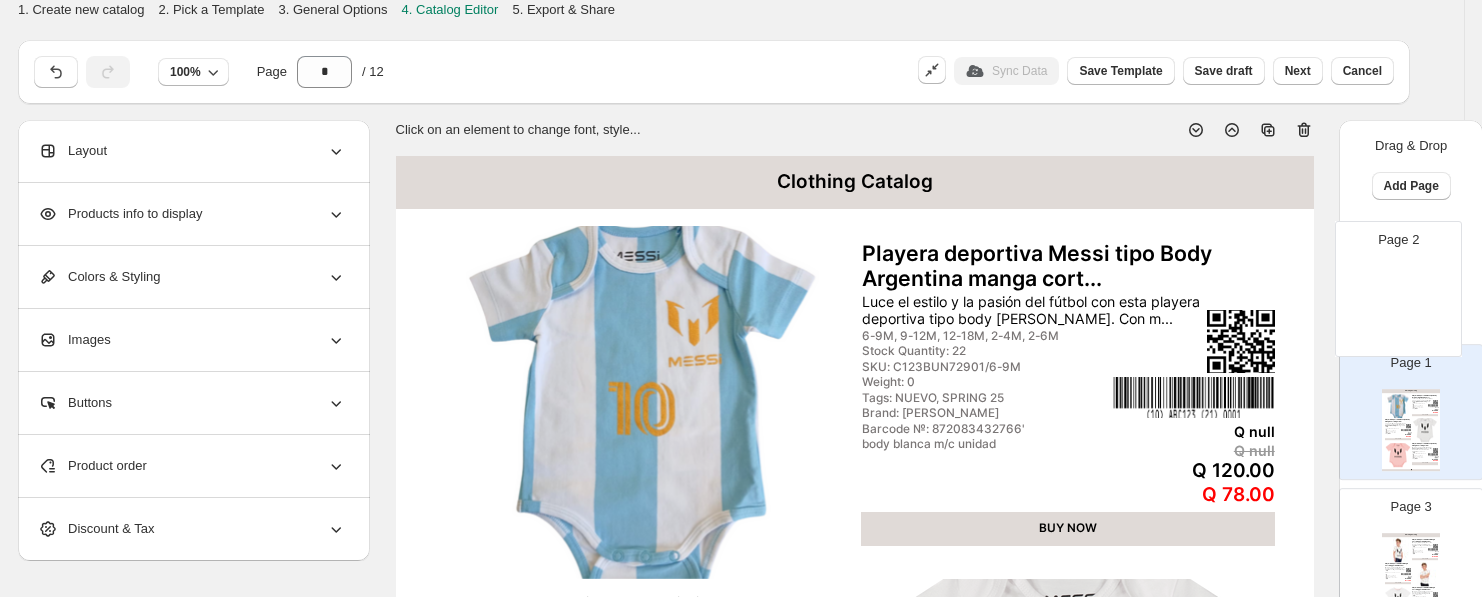 drag, startPoint x: 1442, startPoint y: 404, endPoint x: 1432, endPoint y: 249, distance: 155.32225 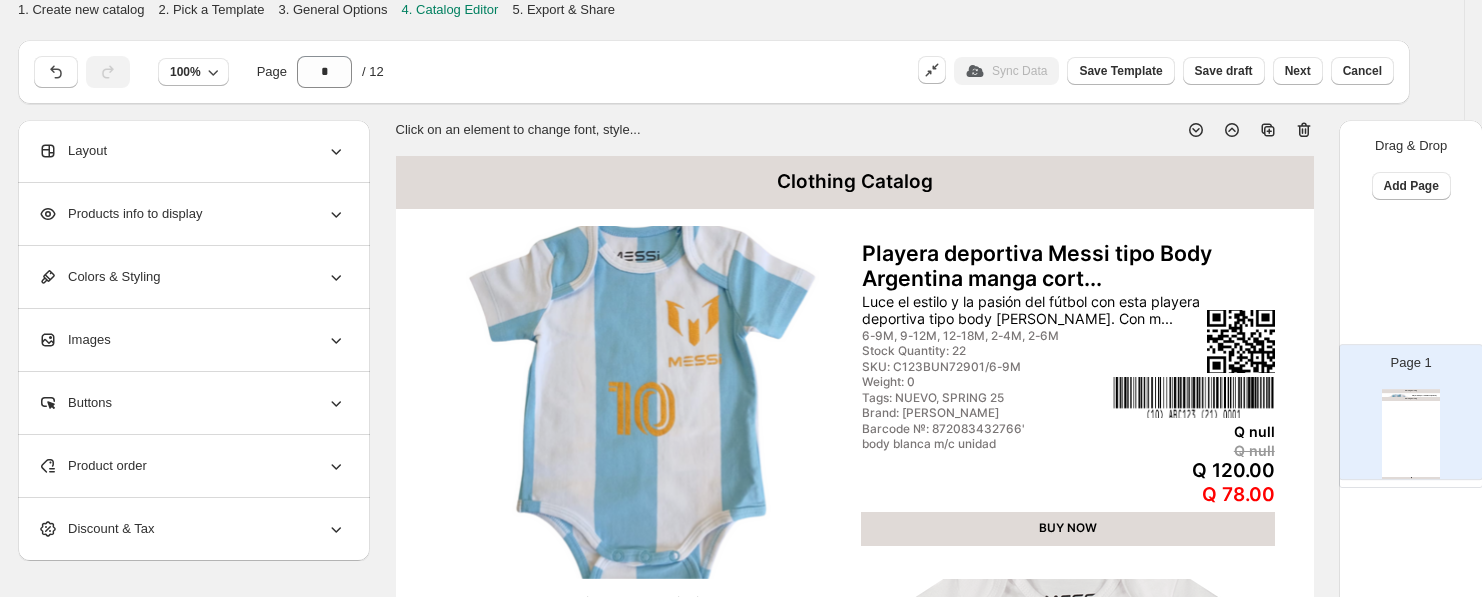 click on "Page 1 Clothing Catalog Playera deportiva Messi tipo Body Argentina manga cort... Luce el estilo y la pasión del fútbol con esta playera deportiva tipo body de Messi. Con m... 6-9M, 9-12M, 12-18M, 2-4M, 2-6M Stock Quantity:  22 SKU:  C123BUN72901/6-9M Weight:  0 Tags:  NUEVO, SPRING 25 Brand:  Messi Barcode №:  872083432766' body blanca m/c unidad Q null Q null Q 120.00 Q 78.00 BUY NOW Playera deportiva Messi tipo Body manga corta logo tee... Luce el estilo y la comodidad con esta playera deportiva tipo body de Messi. De manga cort... 6-9M, 9-12M, 12-18M, 0-2M, 2-4M, 2-6M Stock Quantity:  24 SKU:  C121BUN72901N-B/6-9M Weight:  0 Tags:  NUEVO, SPRING 25 Brand:  Messi Barcode №:  872083431747' body blanca m/c unidad Q null Q null Q 100.00 Q 65.00 BUY NOW Playera deportiva Messi tipo Body manga corta logo tee... Esta playera deportiva tipo body de Messi combina estilo y comodidad en un diseño unisex. ... 6-9M, 9-12M, 12-18M, 0-2M, 2-4M, 2-6M Stock Quantity:  23 SKU:  C121BUN72901N-R/6-9M Weight:  0 Q null" at bounding box center [1411, 1140] 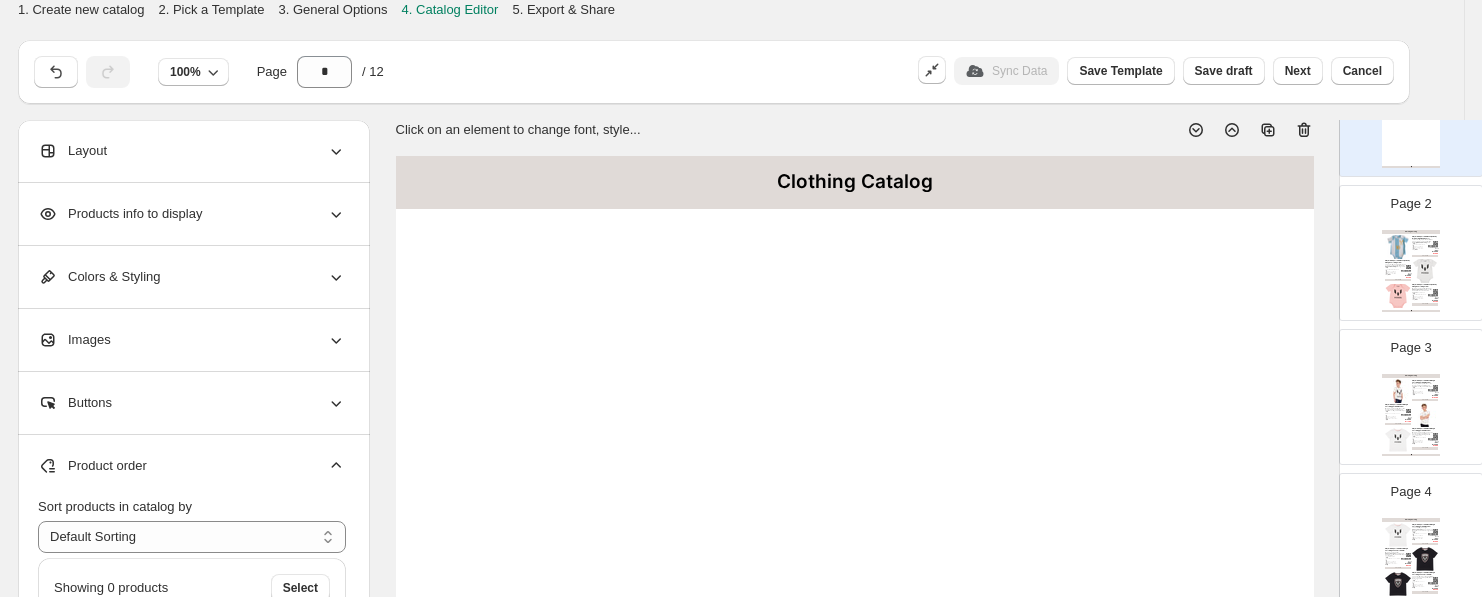 scroll, scrollTop: 0, scrollLeft: 0, axis: both 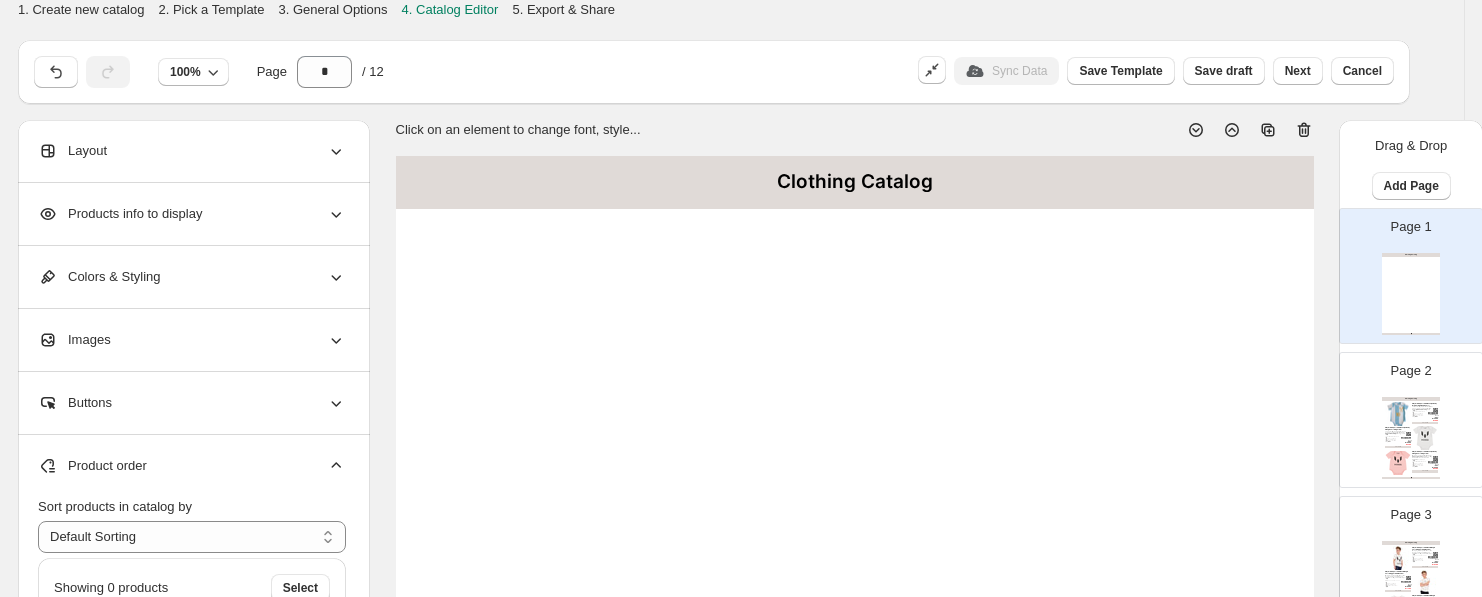 click on "Page 1 Clothing Catalog Clothing Catalog | Page undefined" at bounding box center [1403, 268] 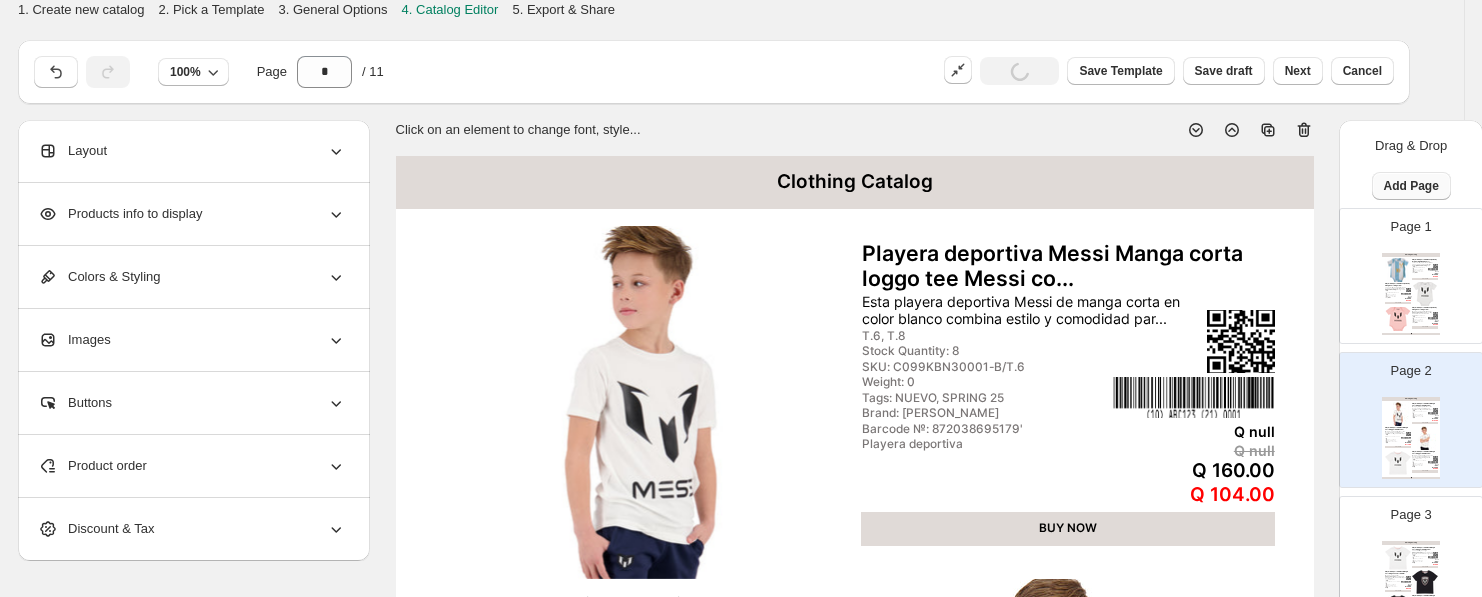 click on "Add Page" at bounding box center (1411, 186) 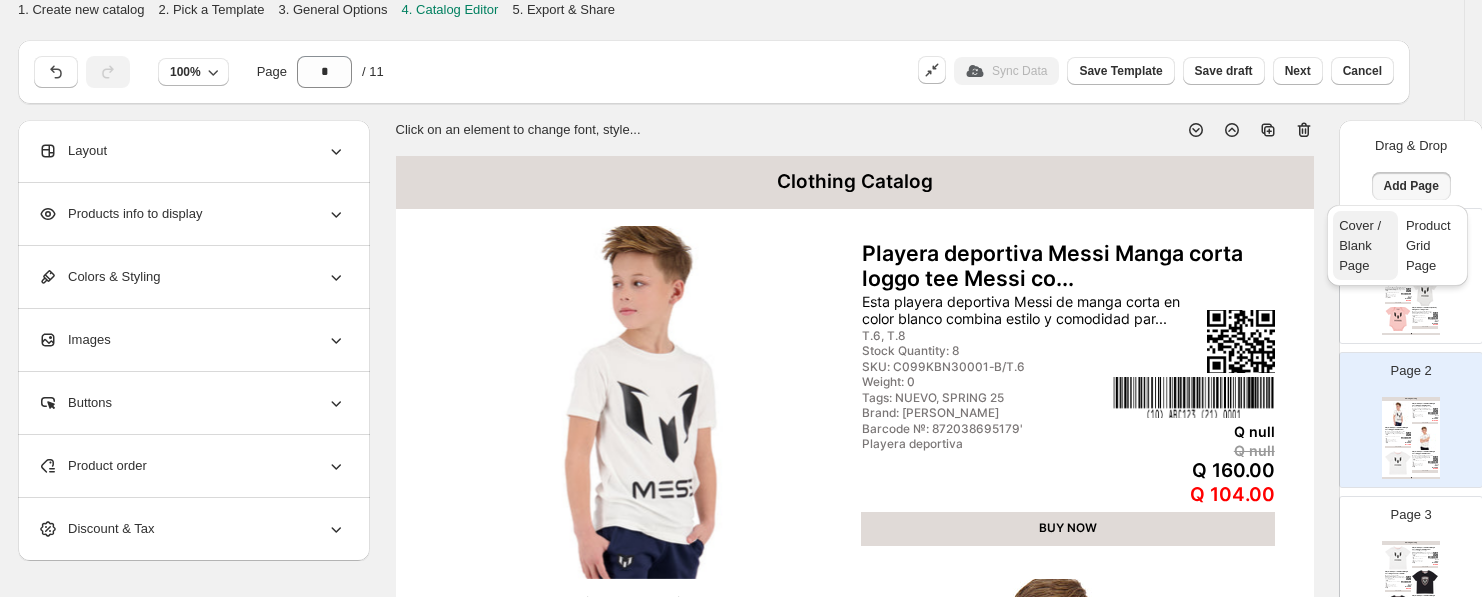 click on "Cover / Blank Page" at bounding box center (1365, 246) 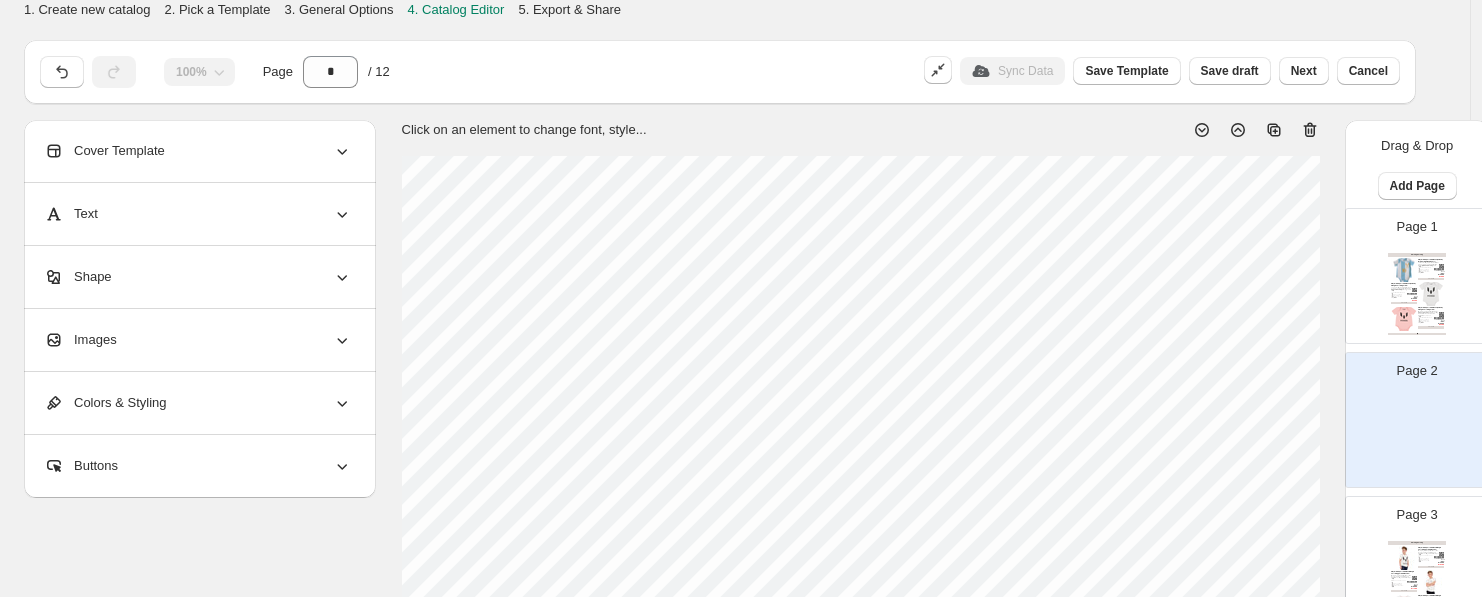 scroll, scrollTop: 0, scrollLeft: 6, axis: horizontal 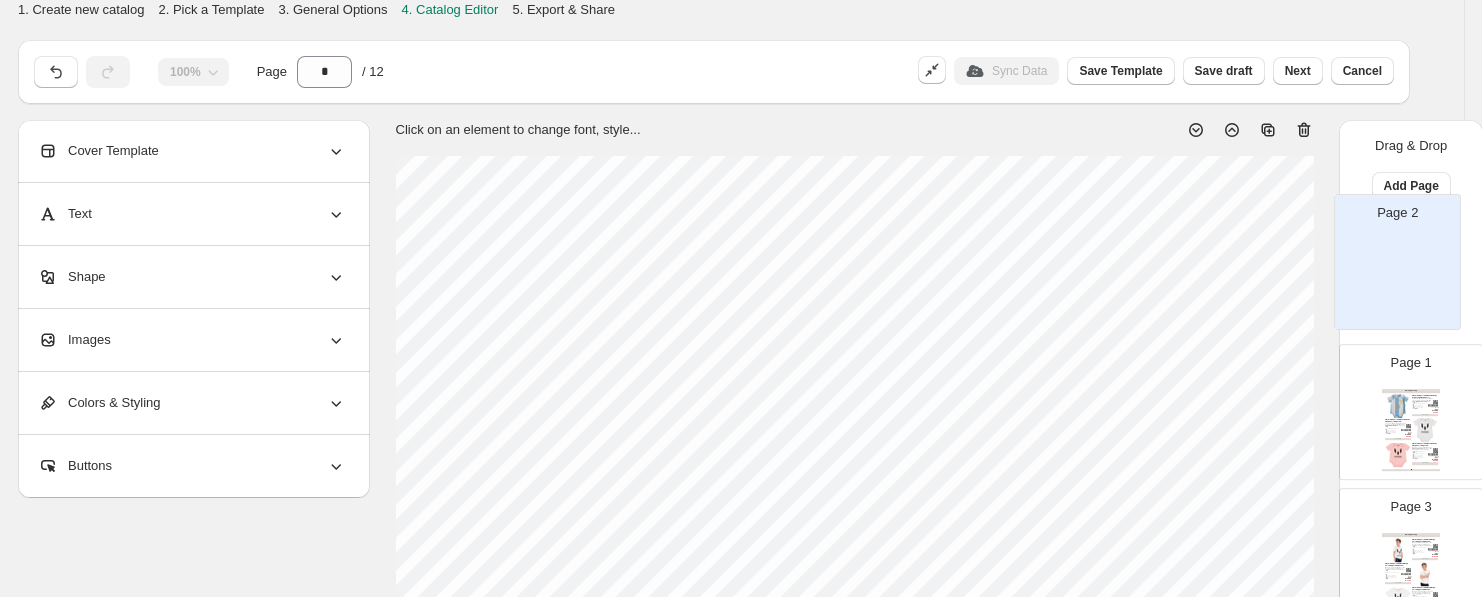 drag, startPoint x: 1426, startPoint y: 431, endPoint x: 1413, endPoint y: 262, distance: 169.49927 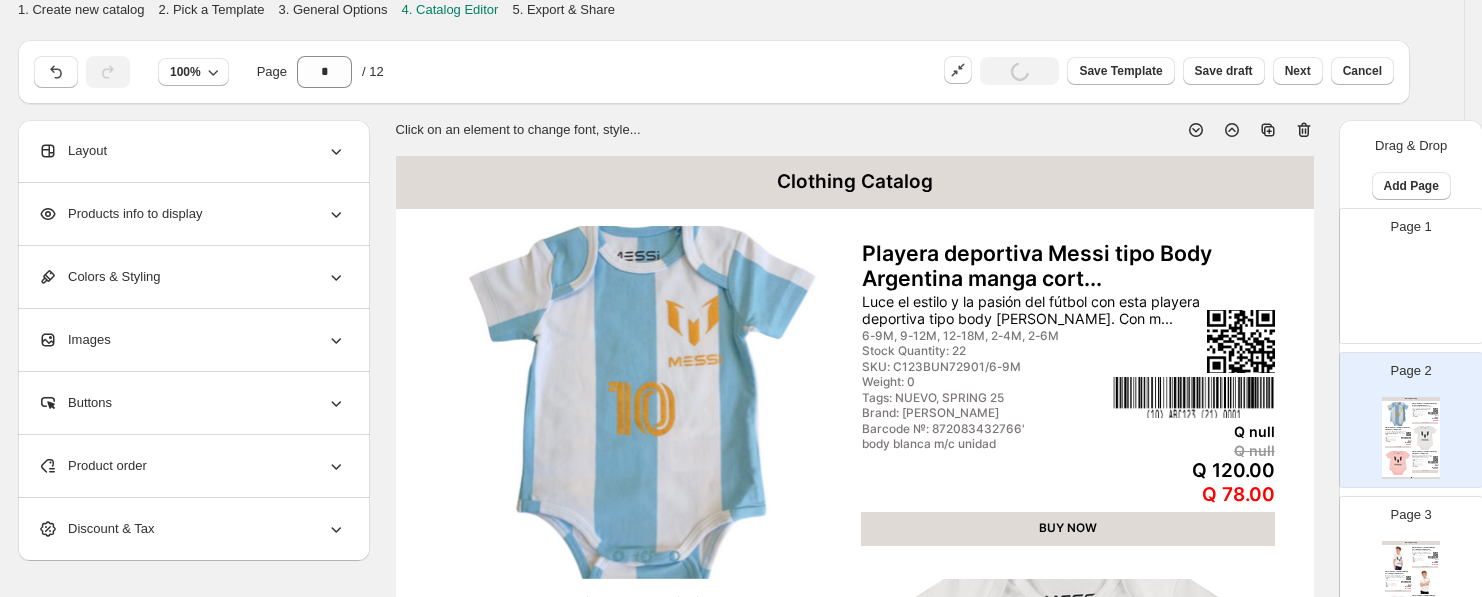 click at bounding box center [1411, 294] 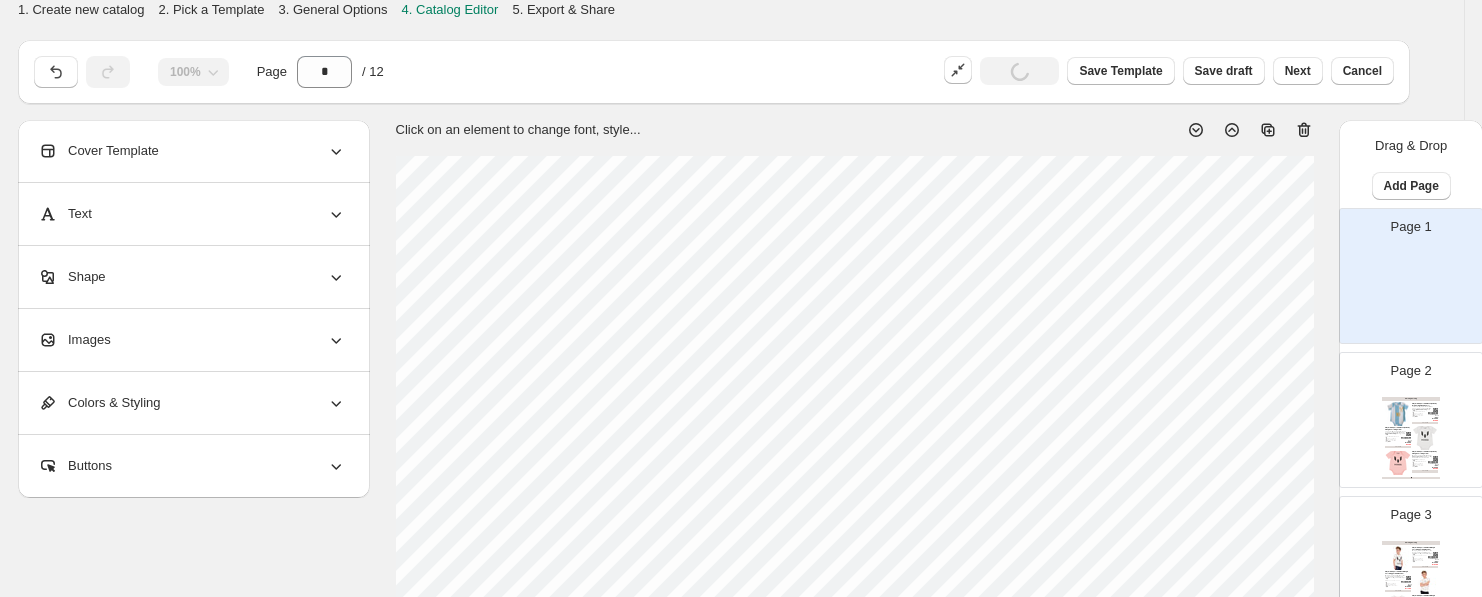 scroll, scrollTop: 0, scrollLeft: 0, axis: both 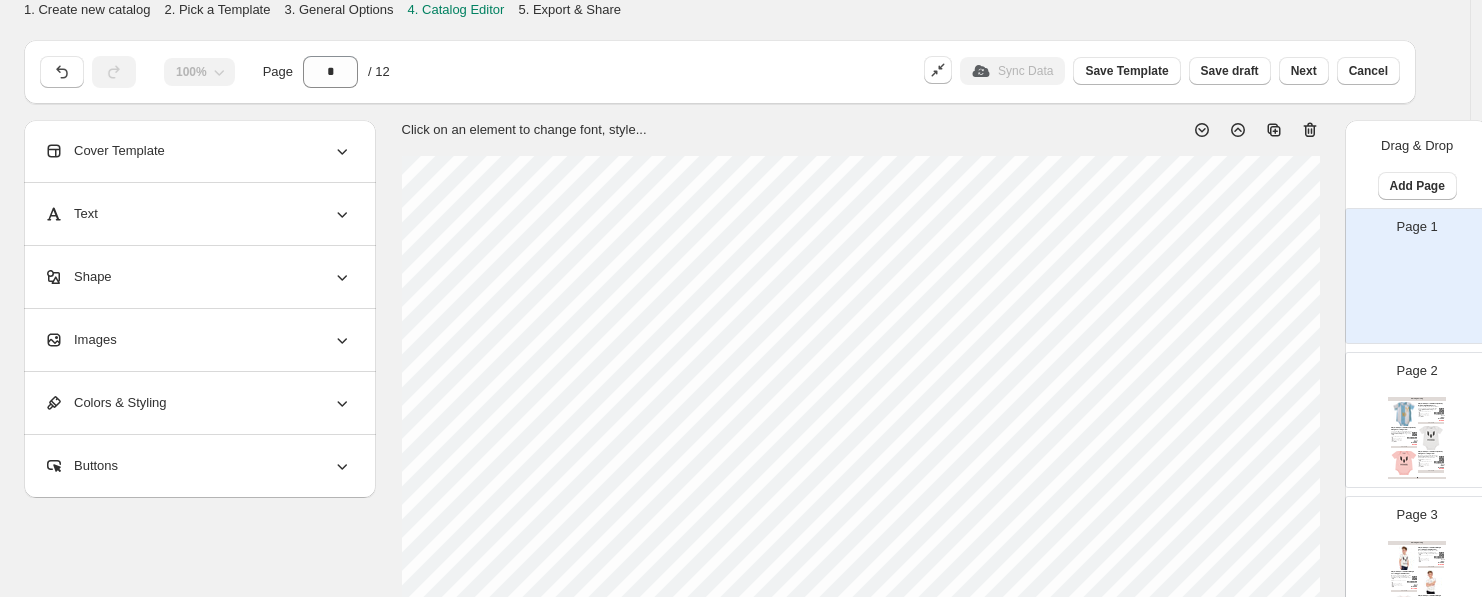 click on "Images" at bounding box center (198, 340) 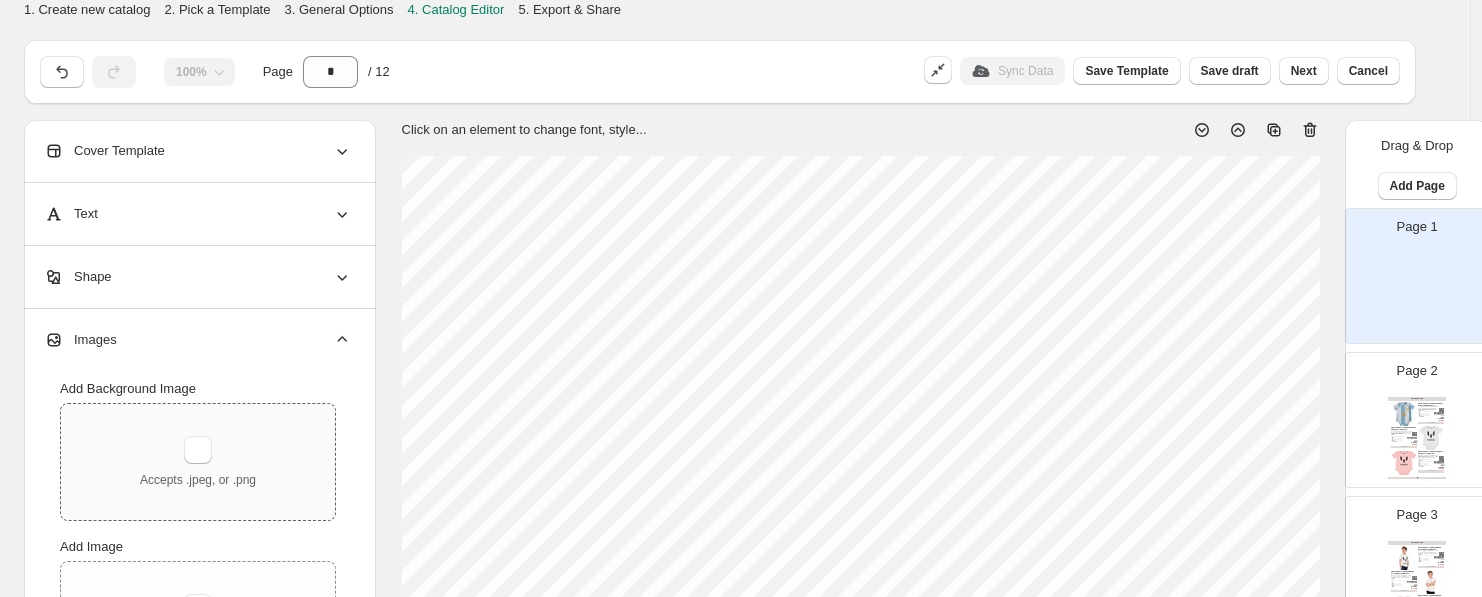 click on "Accepts .jpeg, or .png" at bounding box center [198, 462] 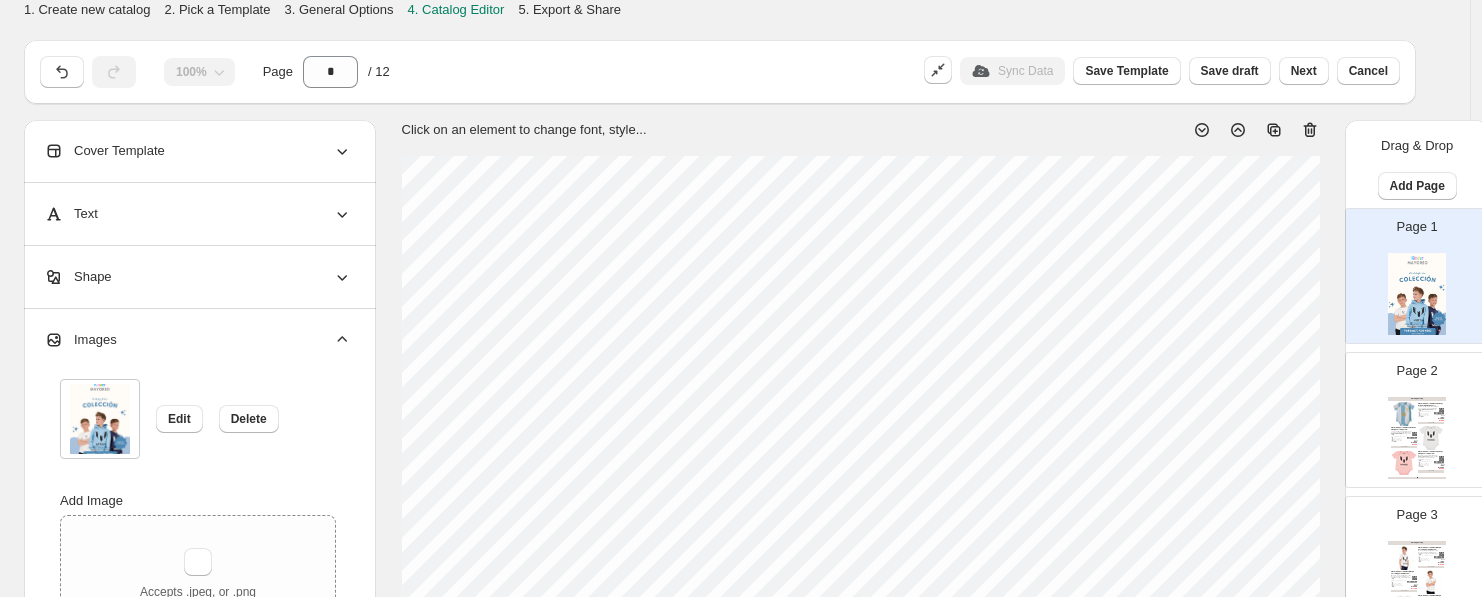 click at bounding box center [1404, 414] 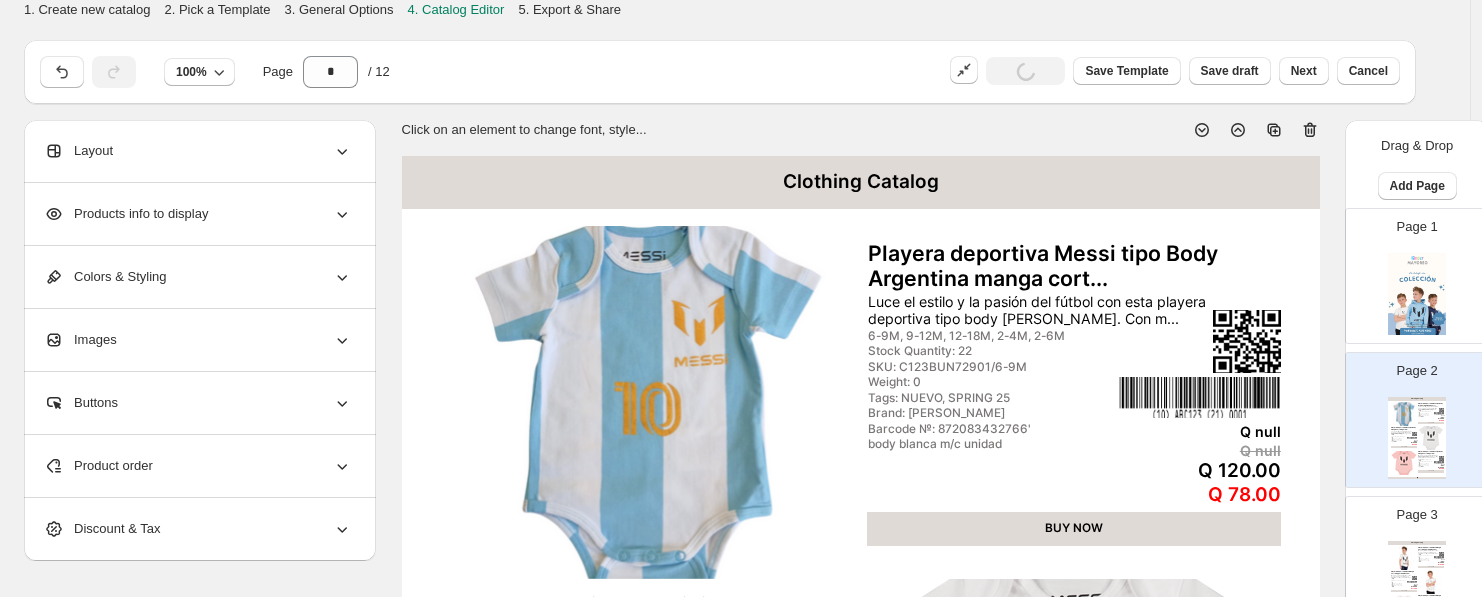 click on "Clothing Catalog" at bounding box center [861, 182] 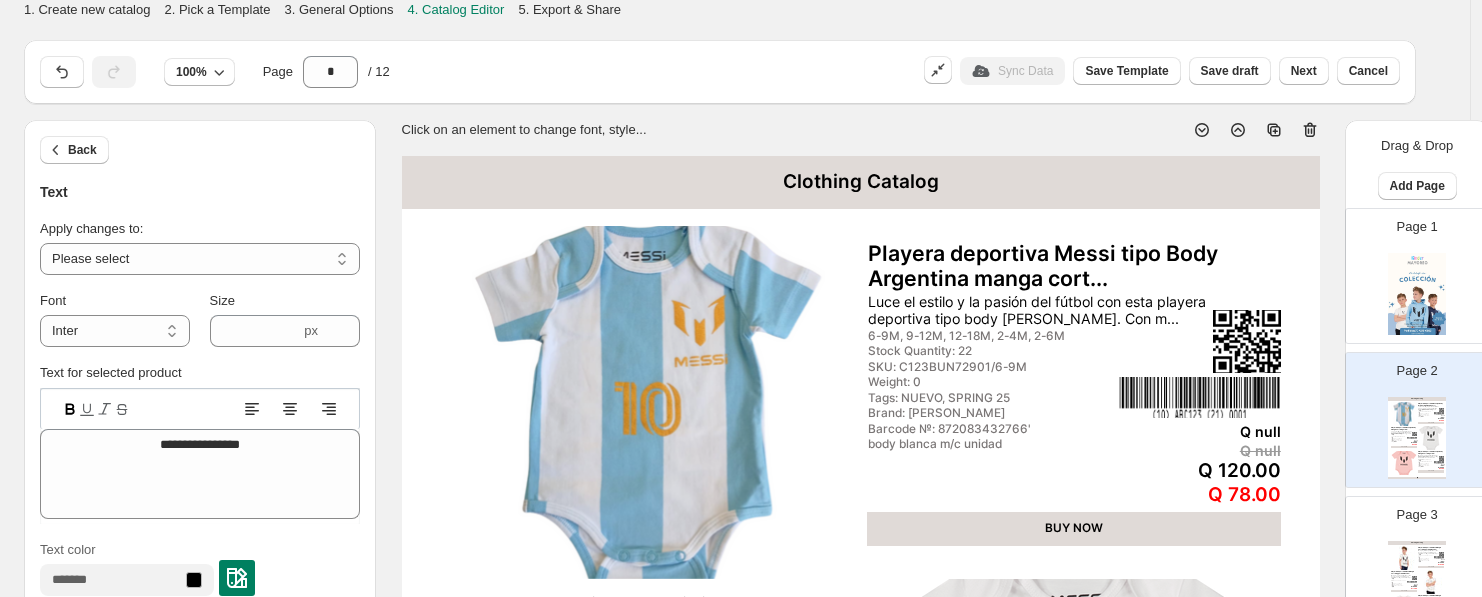 drag, startPoint x: 202, startPoint y: 262, endPoint x: 185, endPoint y: 275, distance: 21.400934 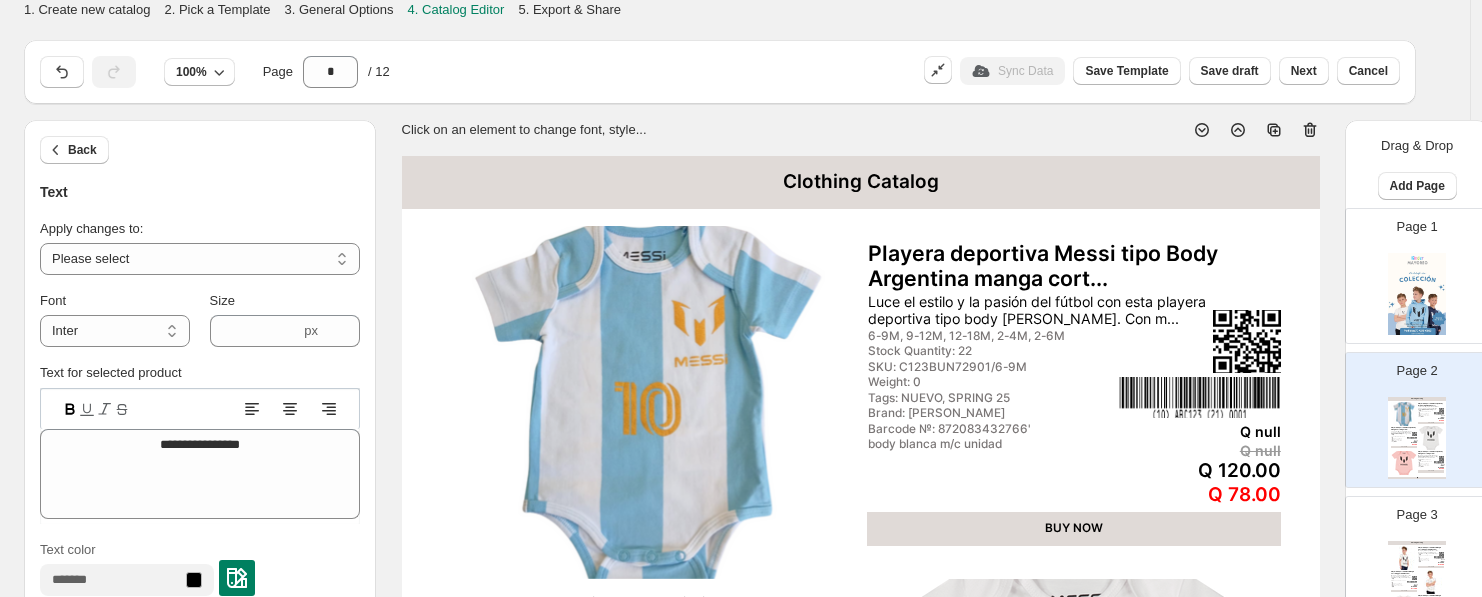 click on "**********" at bounding box center (200, 259) 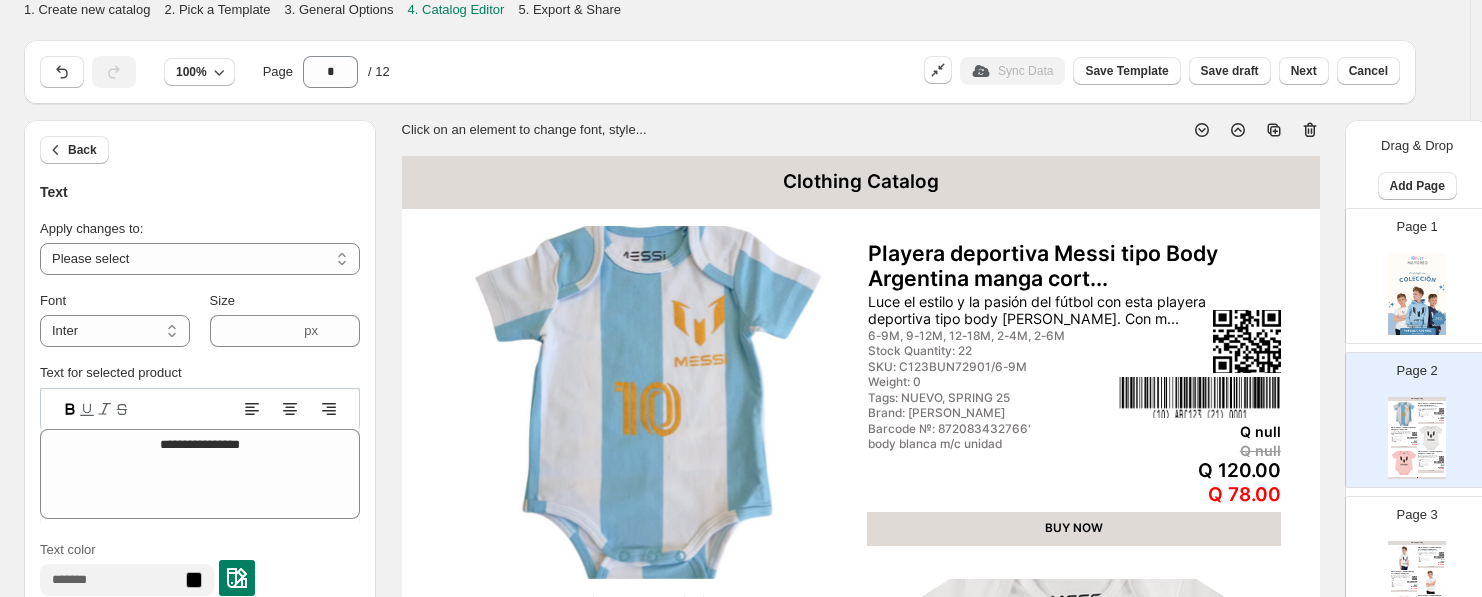 click on "**********" at bounding box center (200, 259) 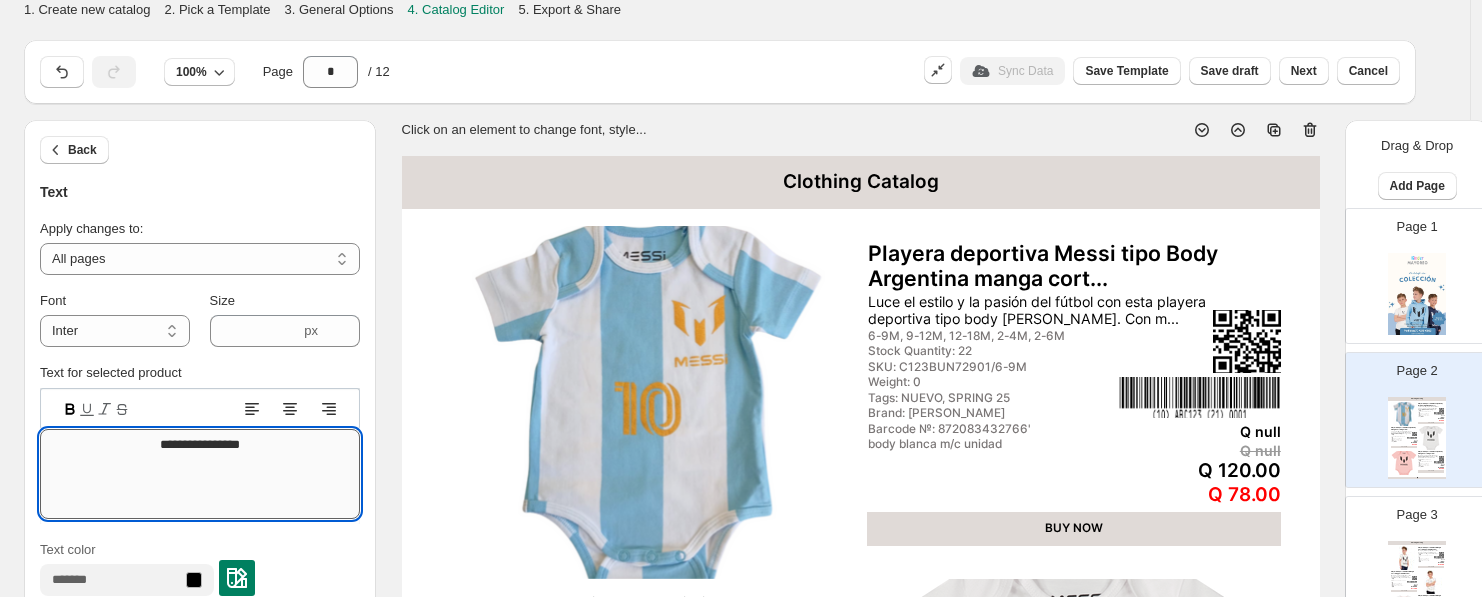 drag, startPoint x: 266, startPoint y: 454, endPoint x: 98, endPoint y: 427, distance: 170.1558 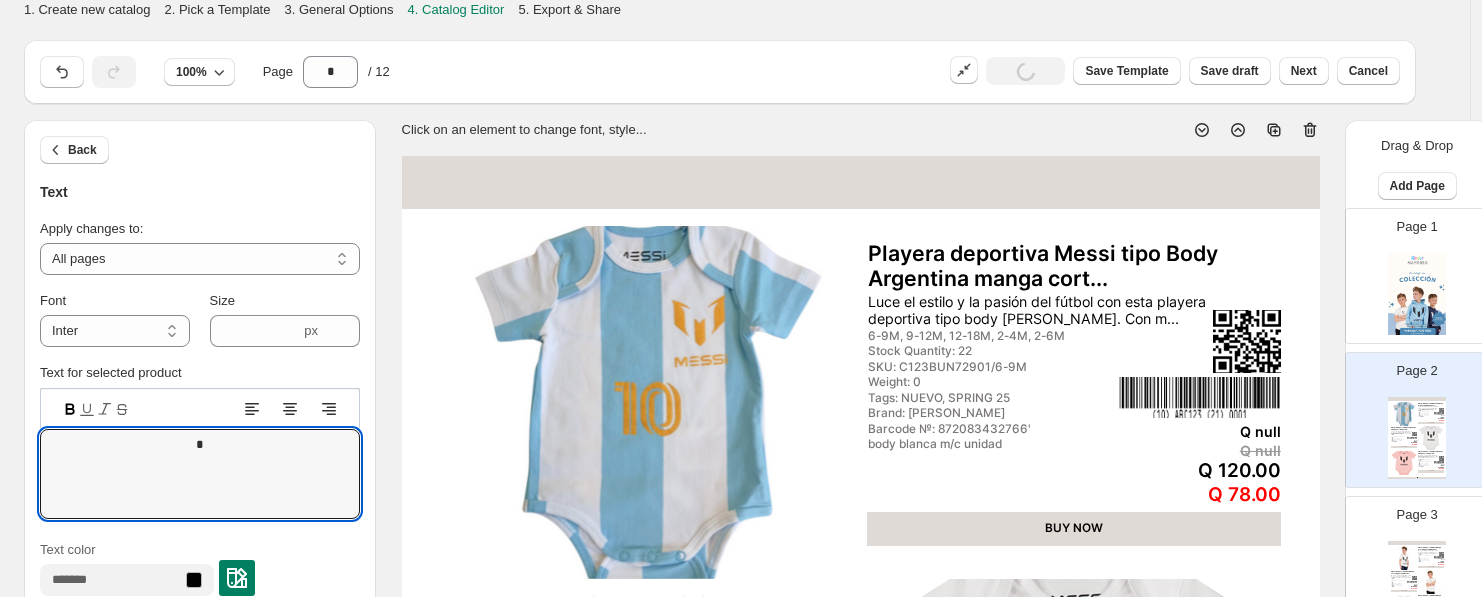 type 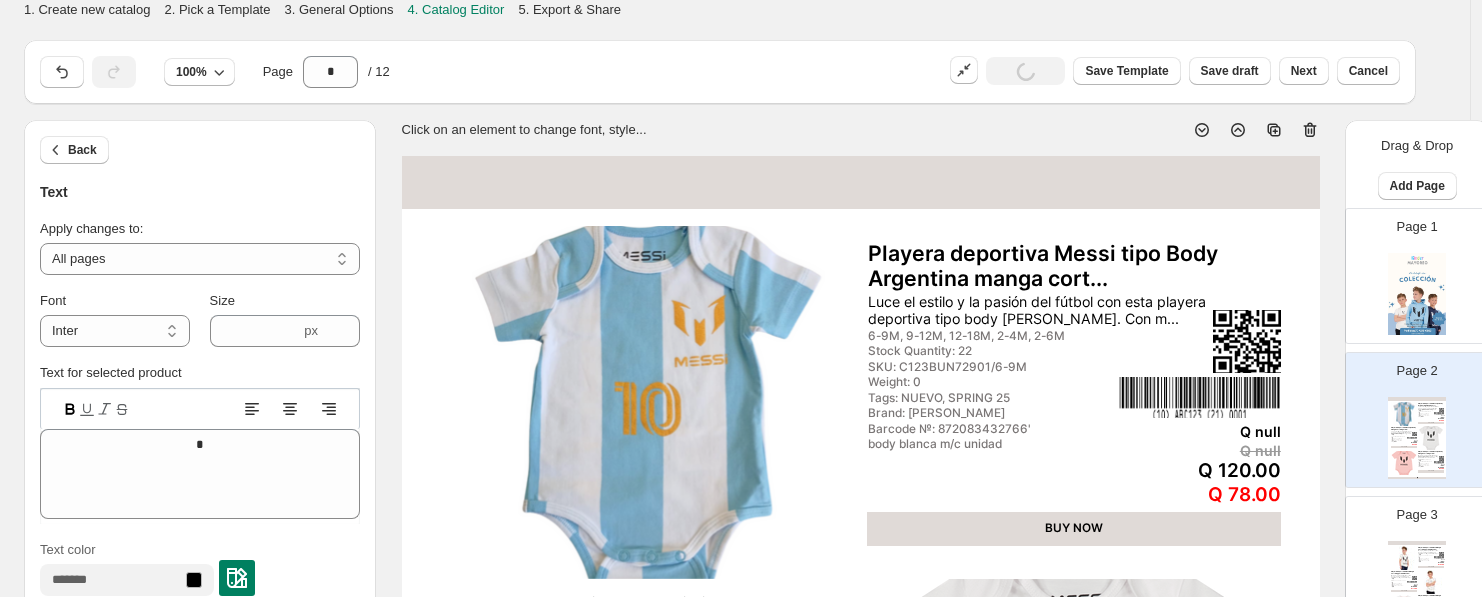 click at bounding box center [647, 402] 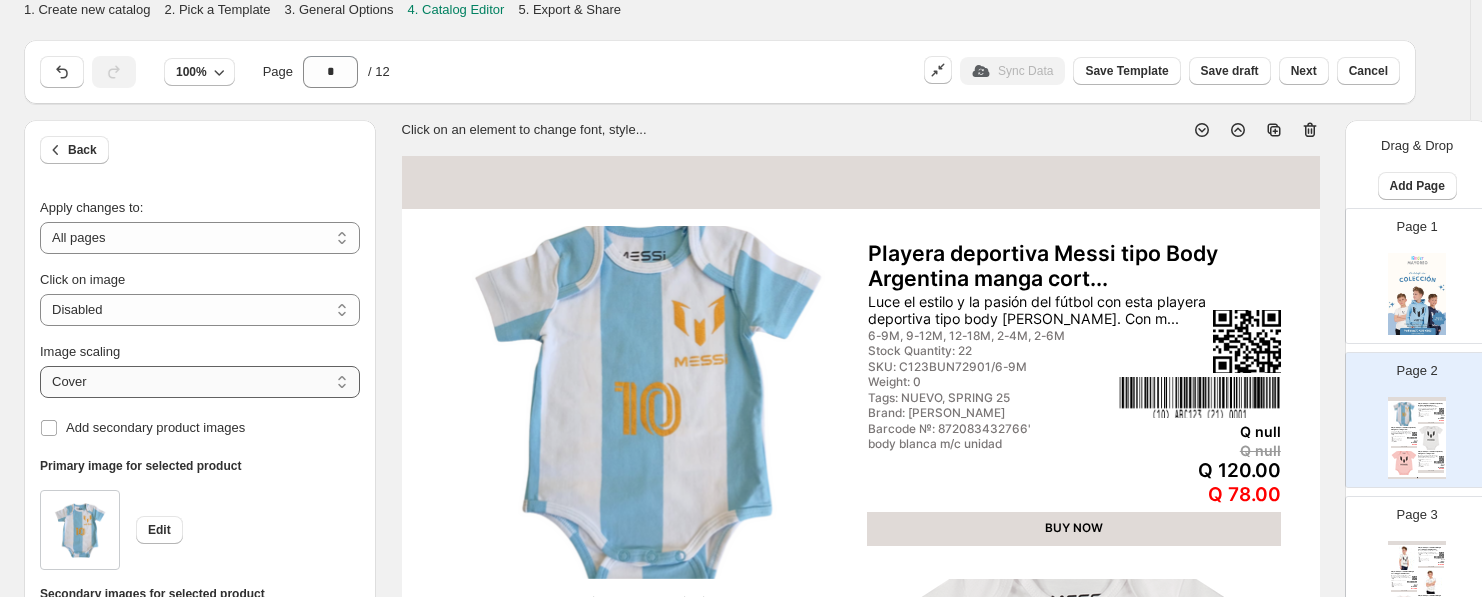 click on "***** *******" at bounding box center (200, 382) 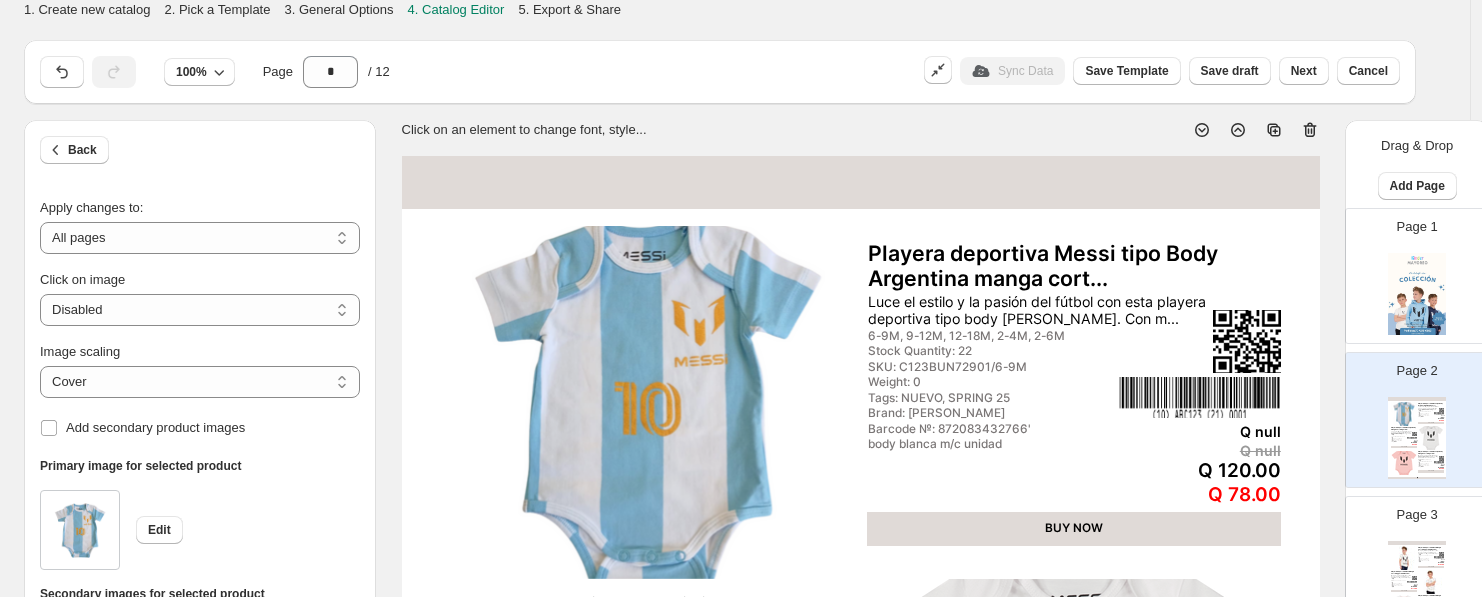 select on "*******" 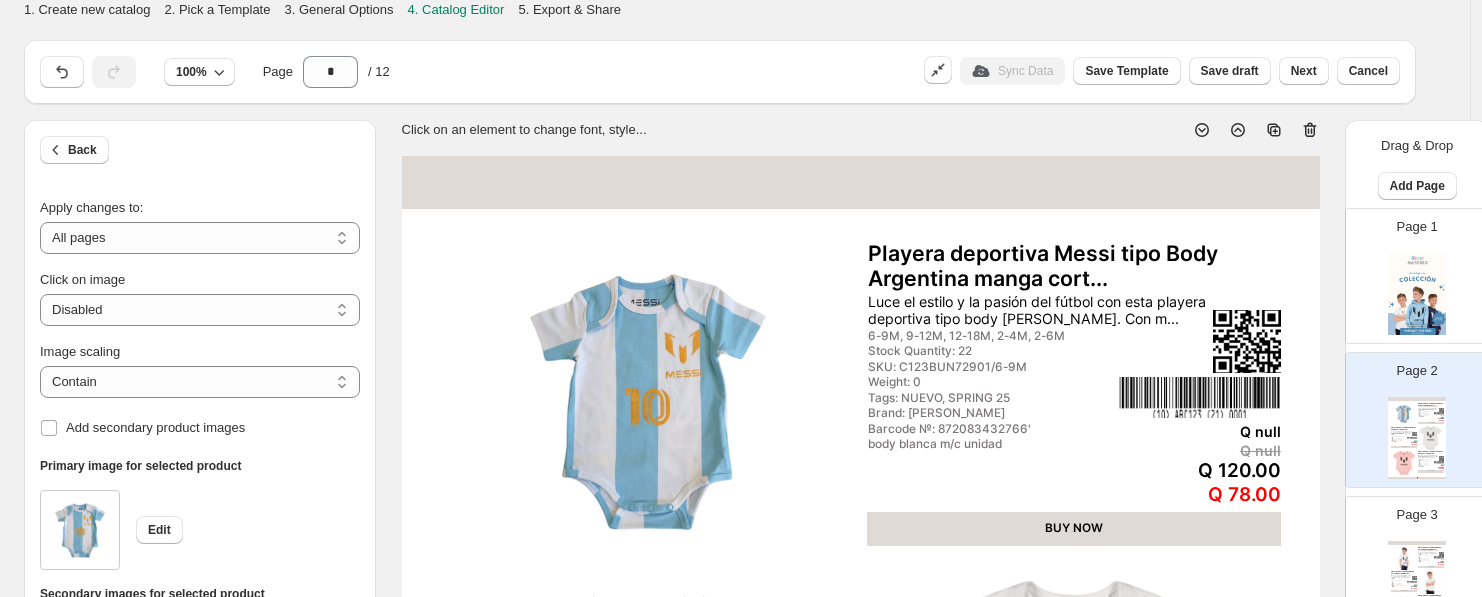 click on "Playera deportiva Messi tipo Body Argentina manga cort..." at bounding box center [1075, 267] 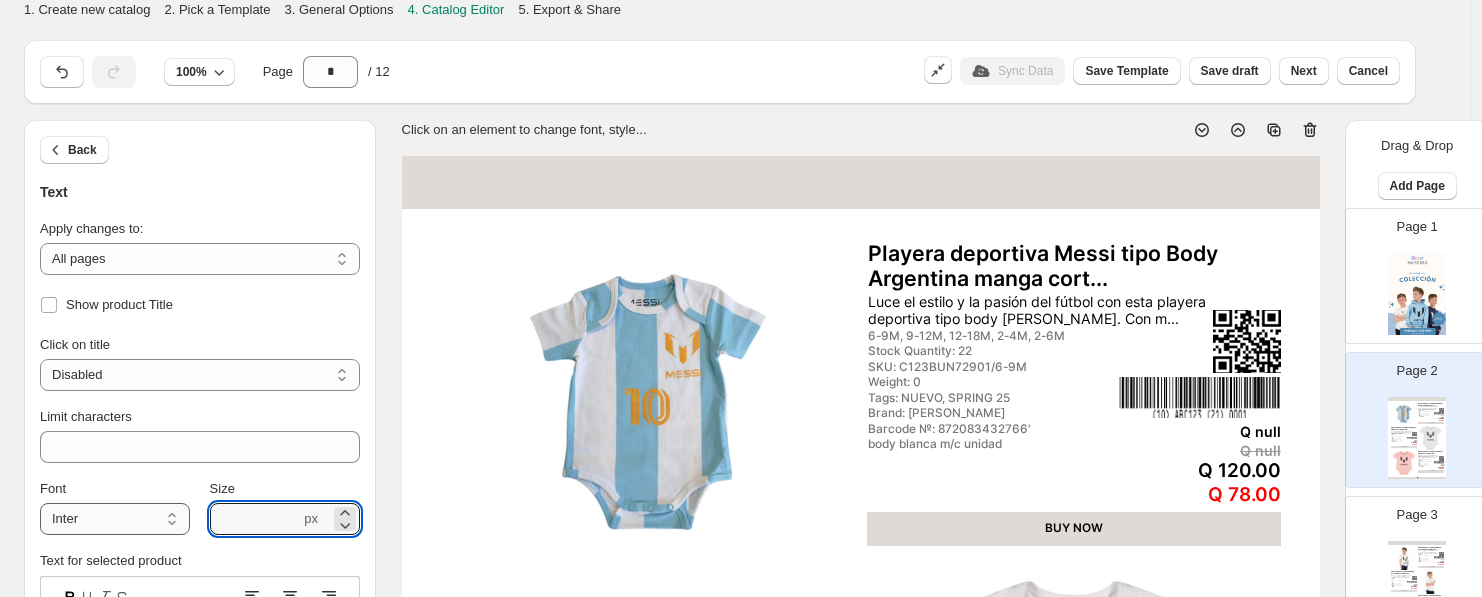 drag, startPoint x: 253, startPoint y: 512, endPoint x: 148, endPoint y: 505, distance: 105.23308 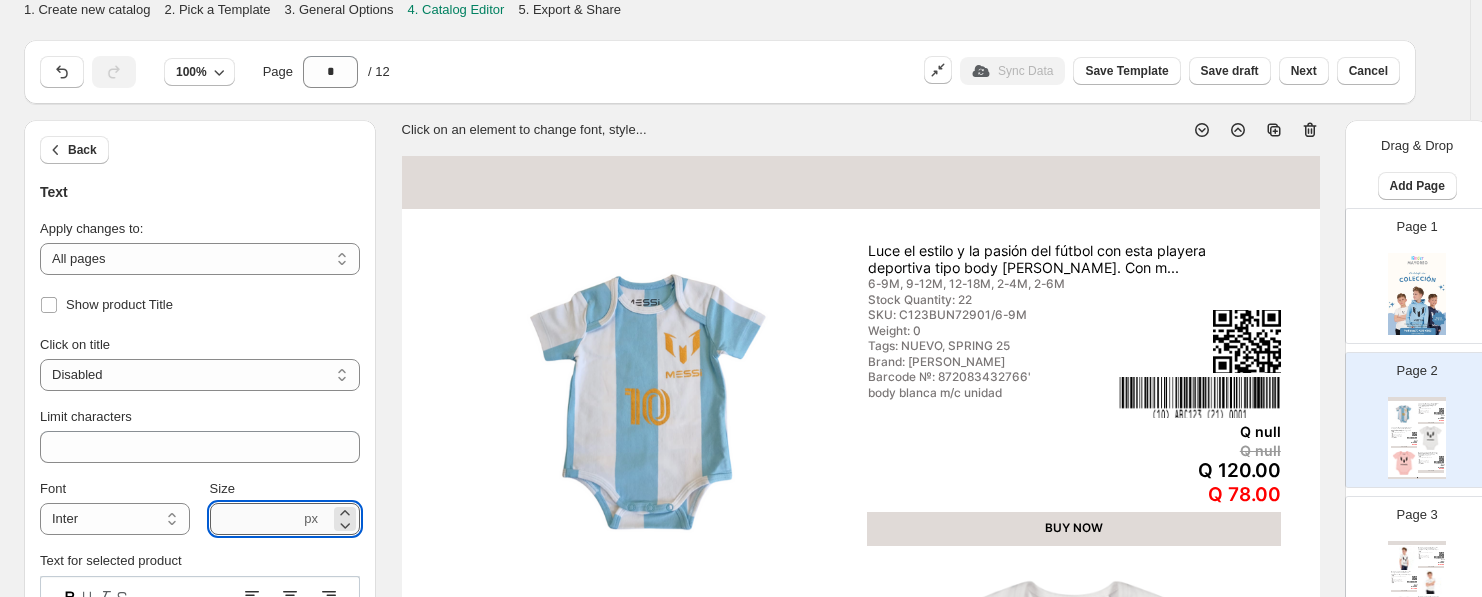 click on "***" at bounding box center [255, 519] 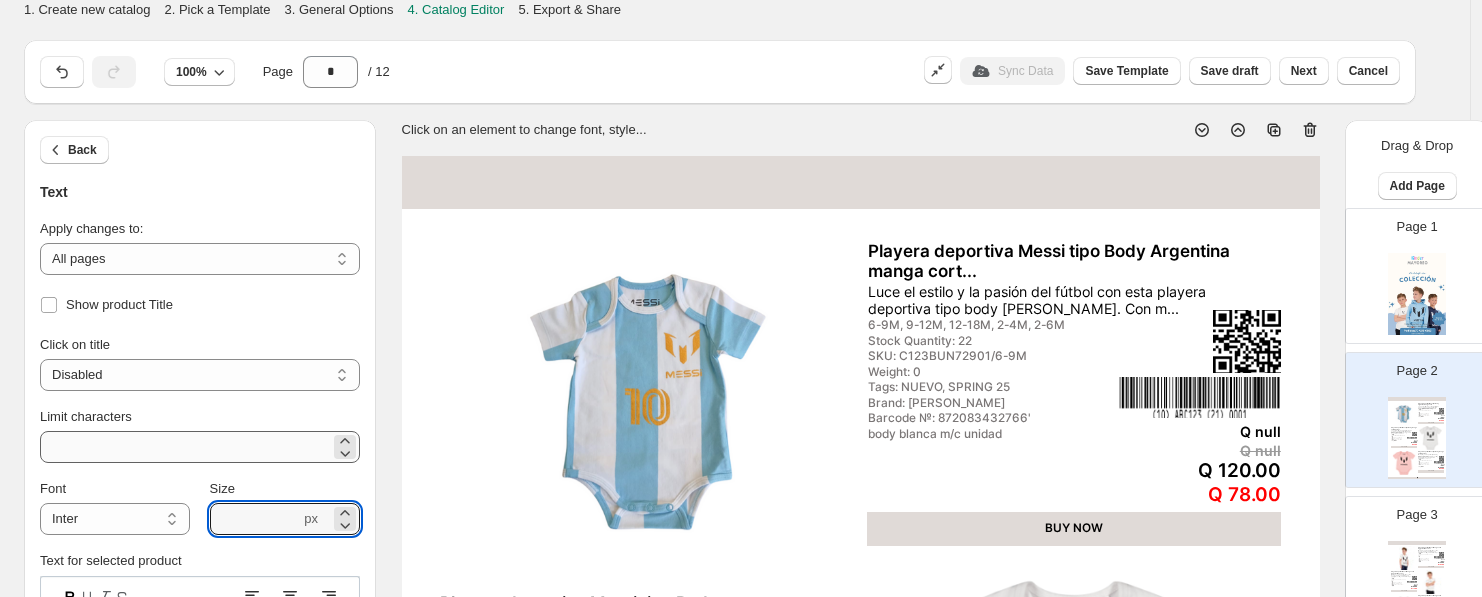 type on "****" 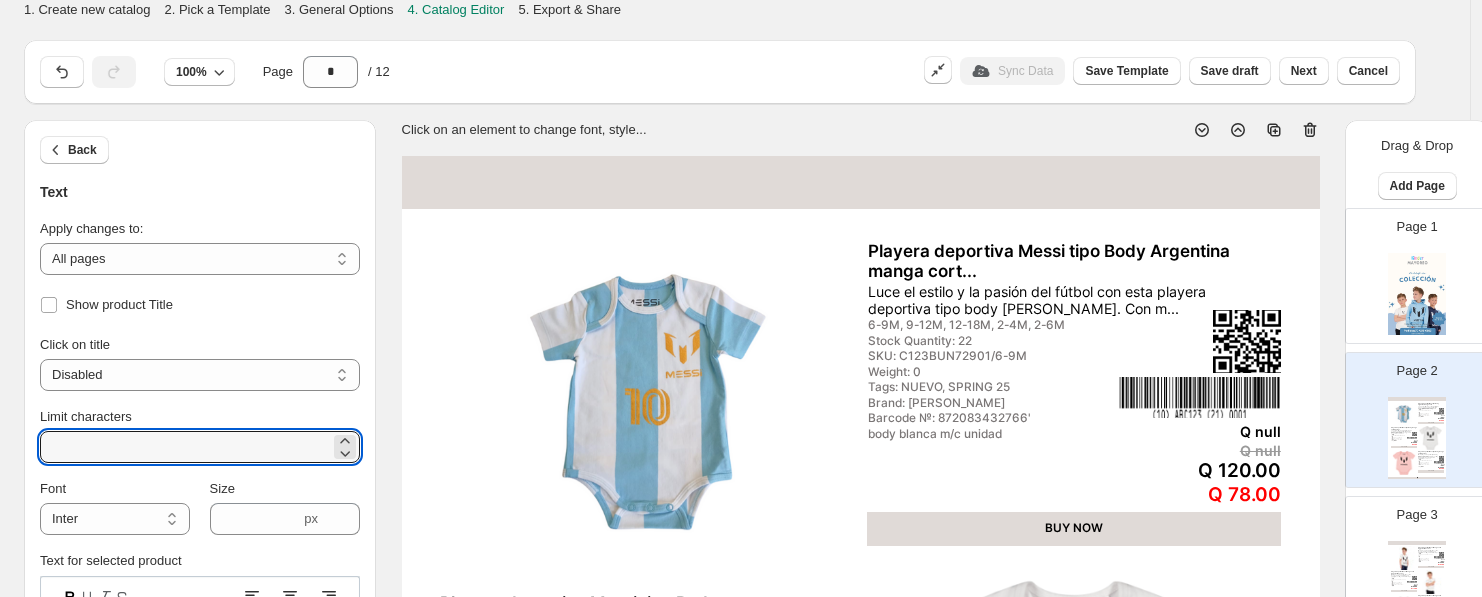 drag, startPoint x: 86, startPoint y: 445, endPoint x: 23, endPoint y: 436, distance: 63.63961 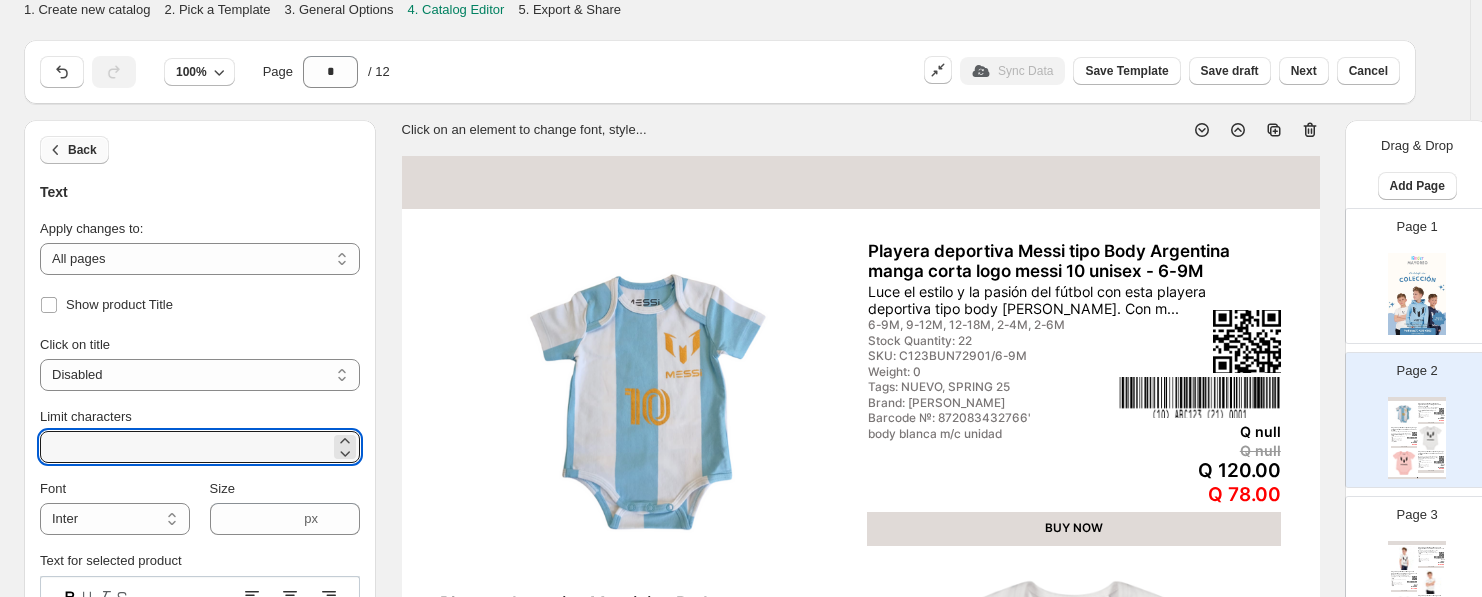 type on "***" 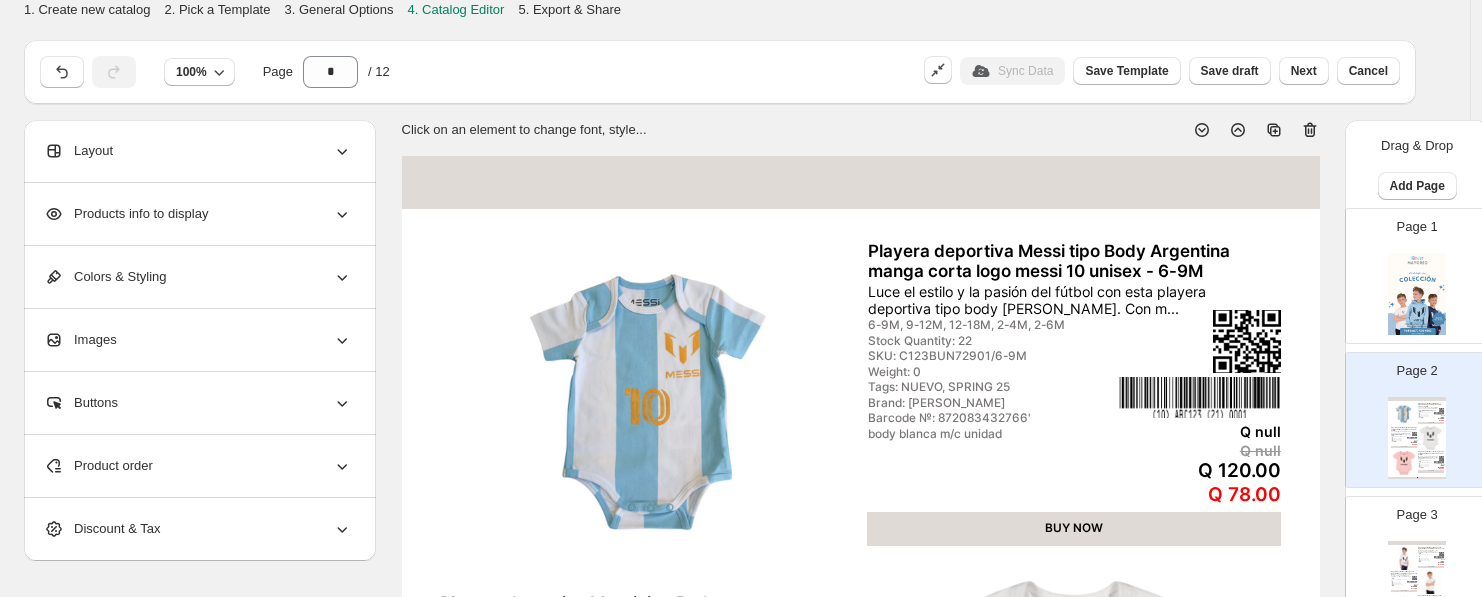 click on "Products info to display" at bounding box center [198, 214] 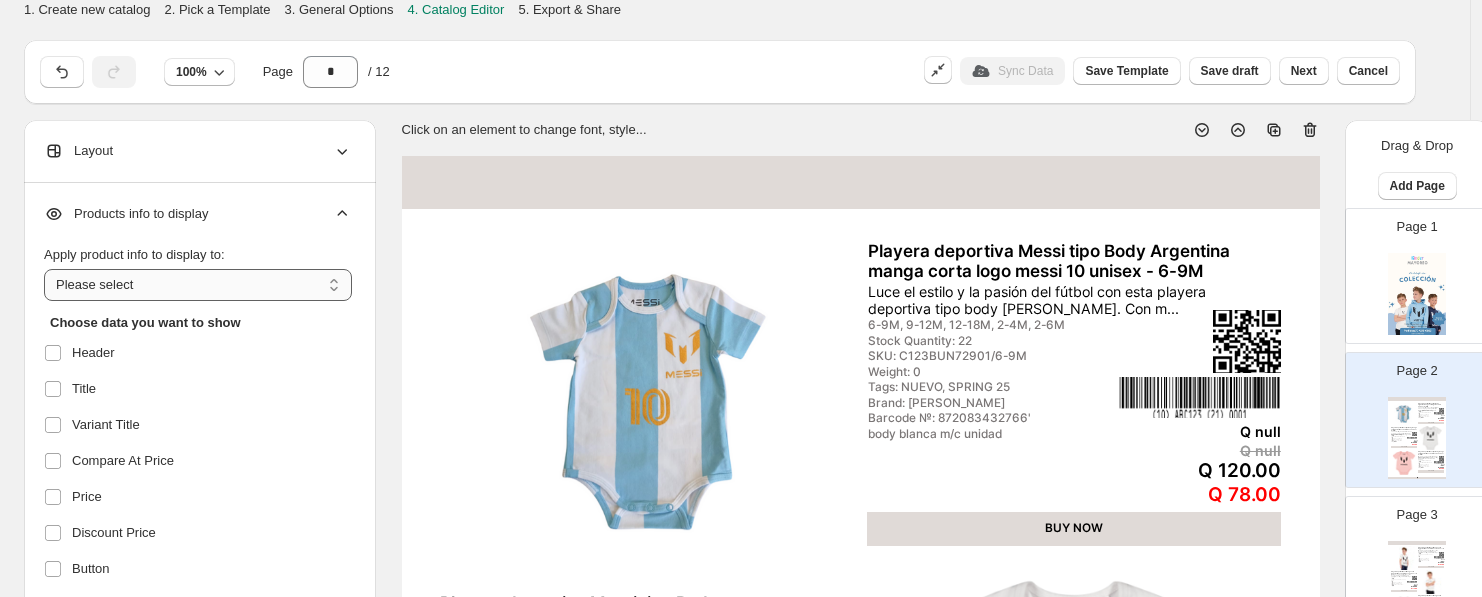 click on "**********" at bounding box center [198, 285] 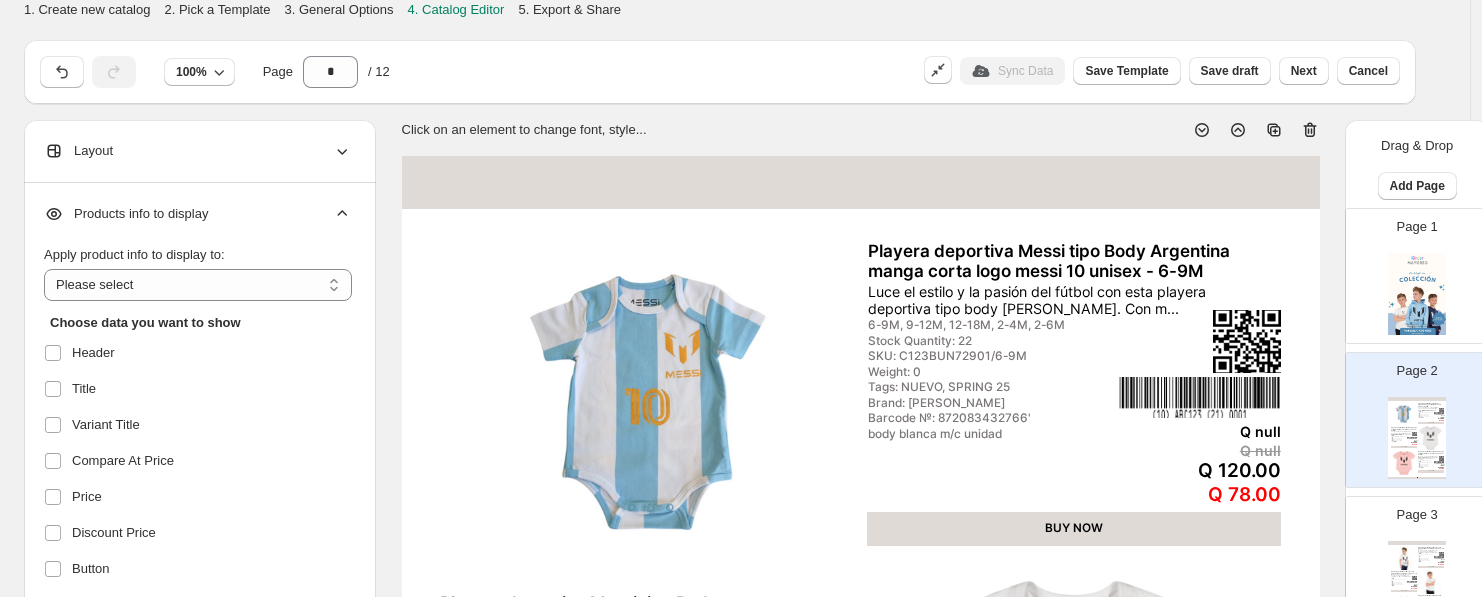 select on "*********" 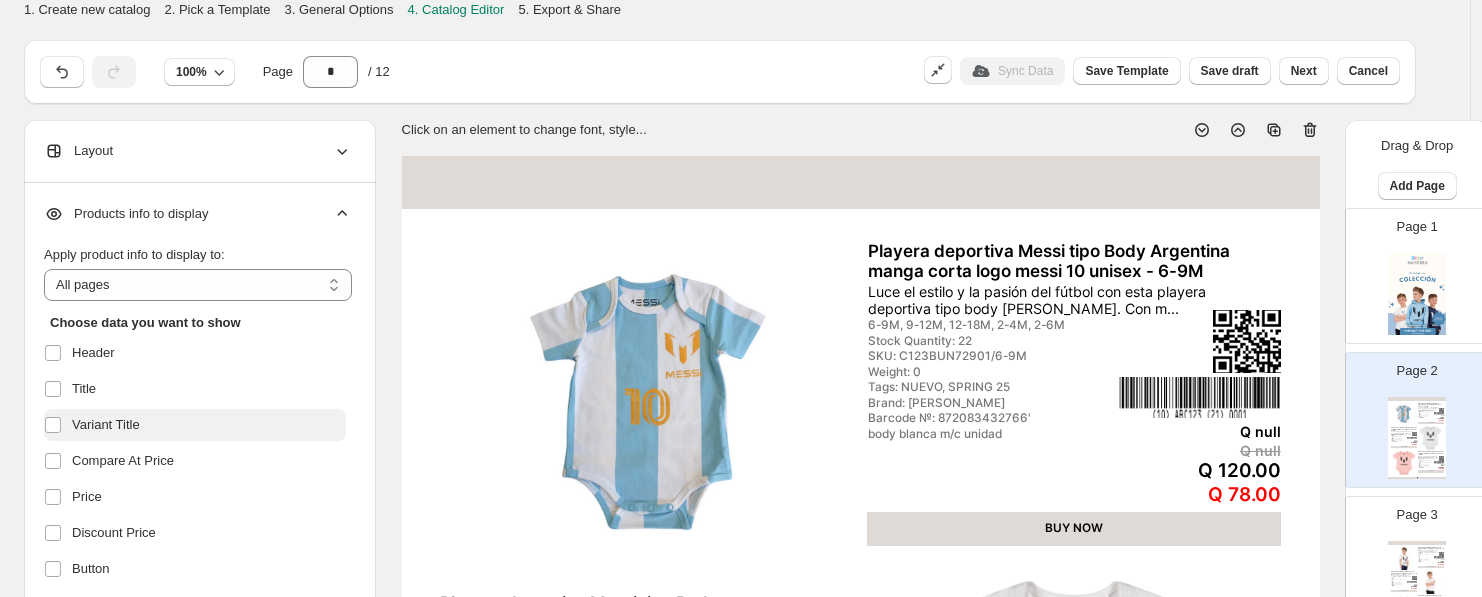 click on "Variant Title" at bounding box center (106, 425) 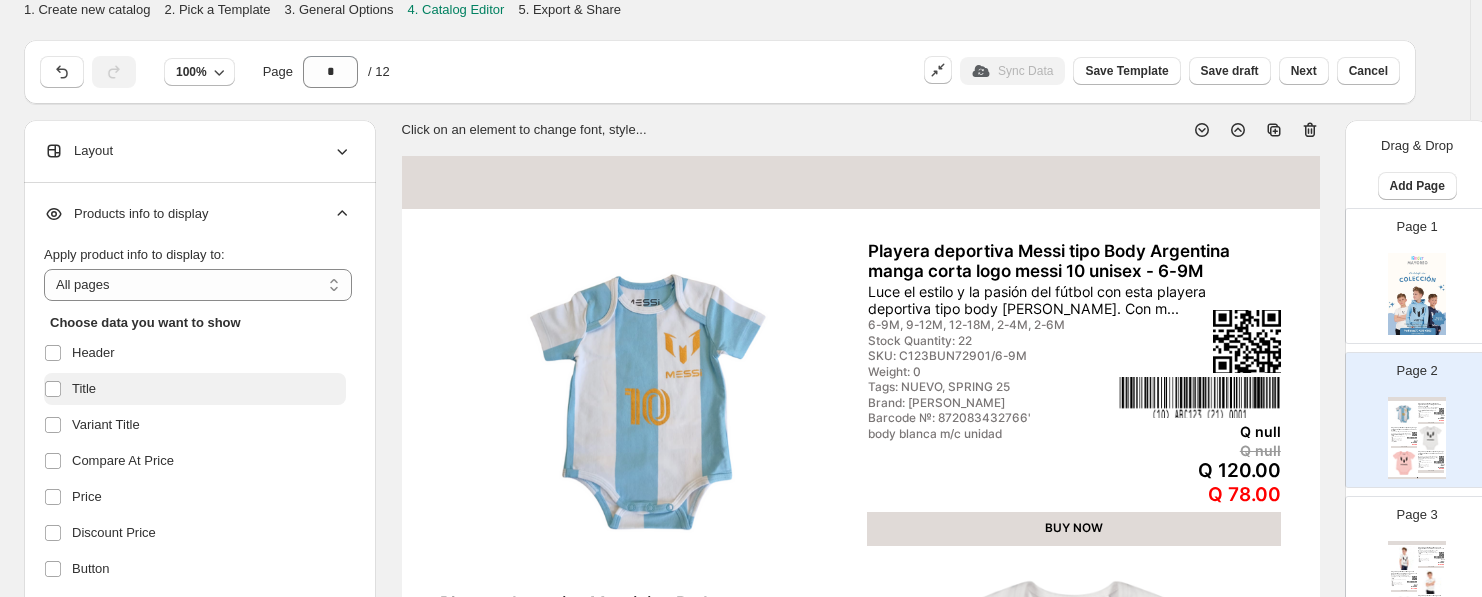 scroll, scrollTop: 111, scrollLeft: 0, axis: vertical 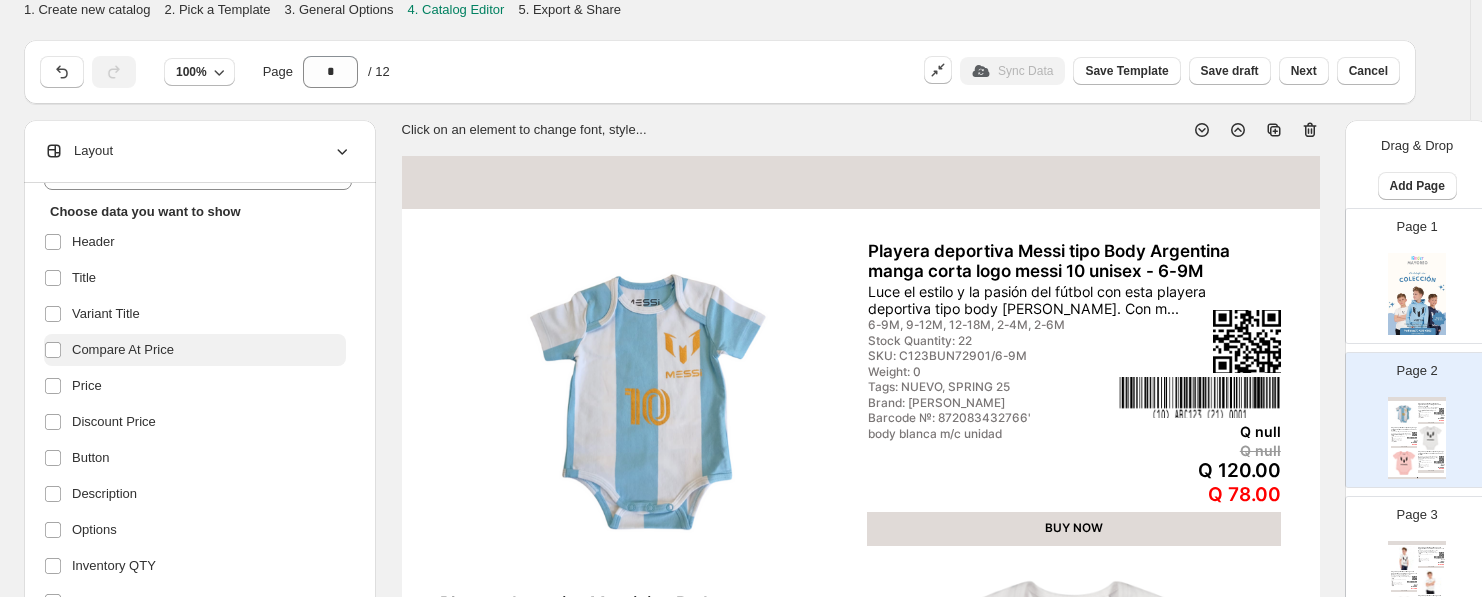 click on "Compare At Price" at bounding box center [123, 350] 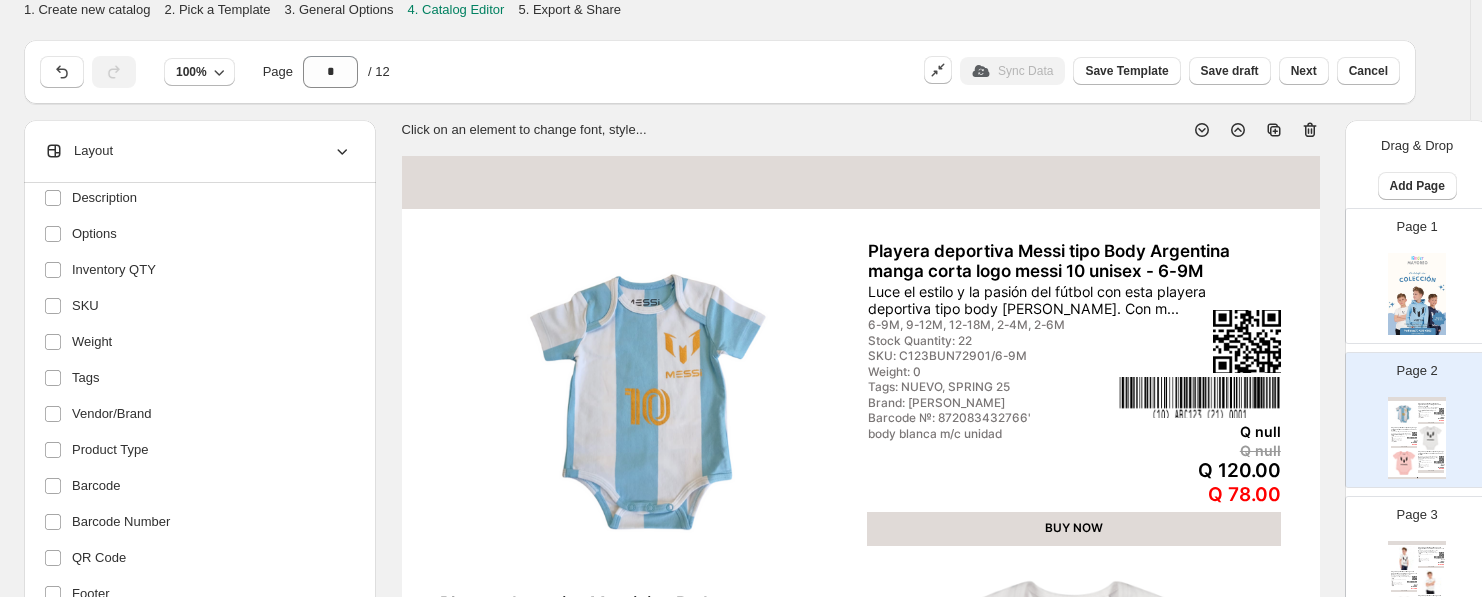 scroll, scrollTop: 437, scrollLeft: 0, axis: vertical 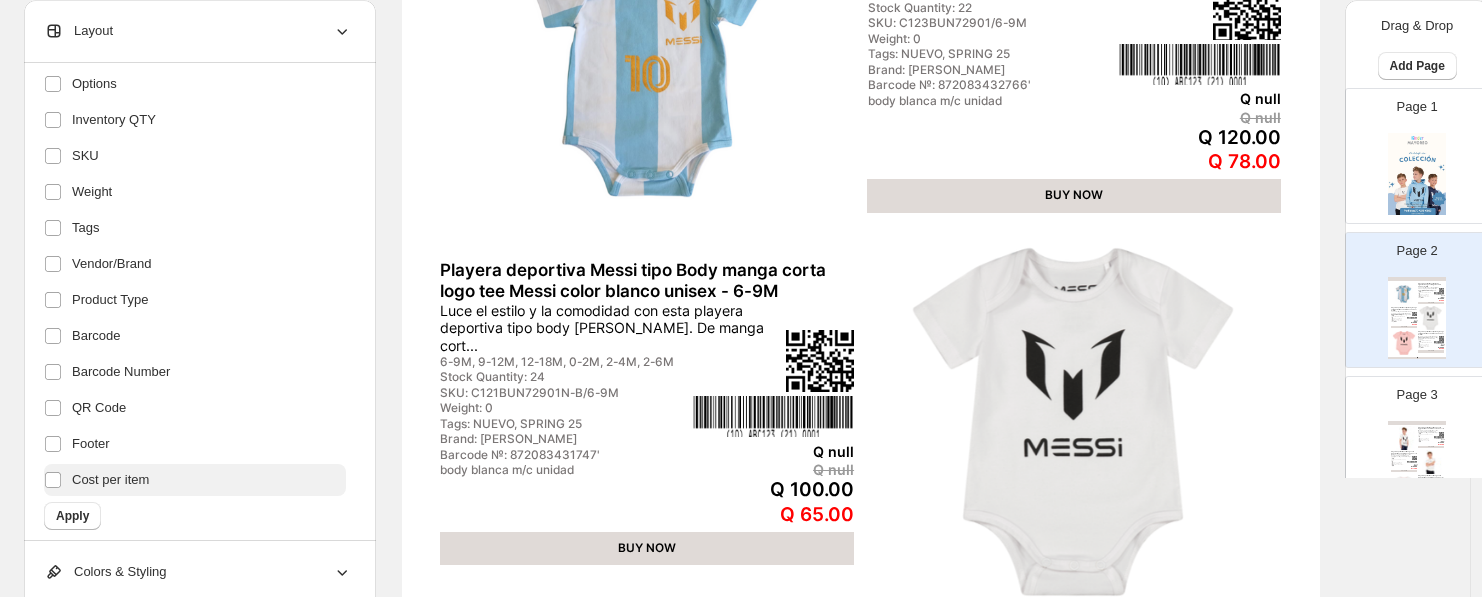click on "Cost per item" at bounding box center (110, 480) 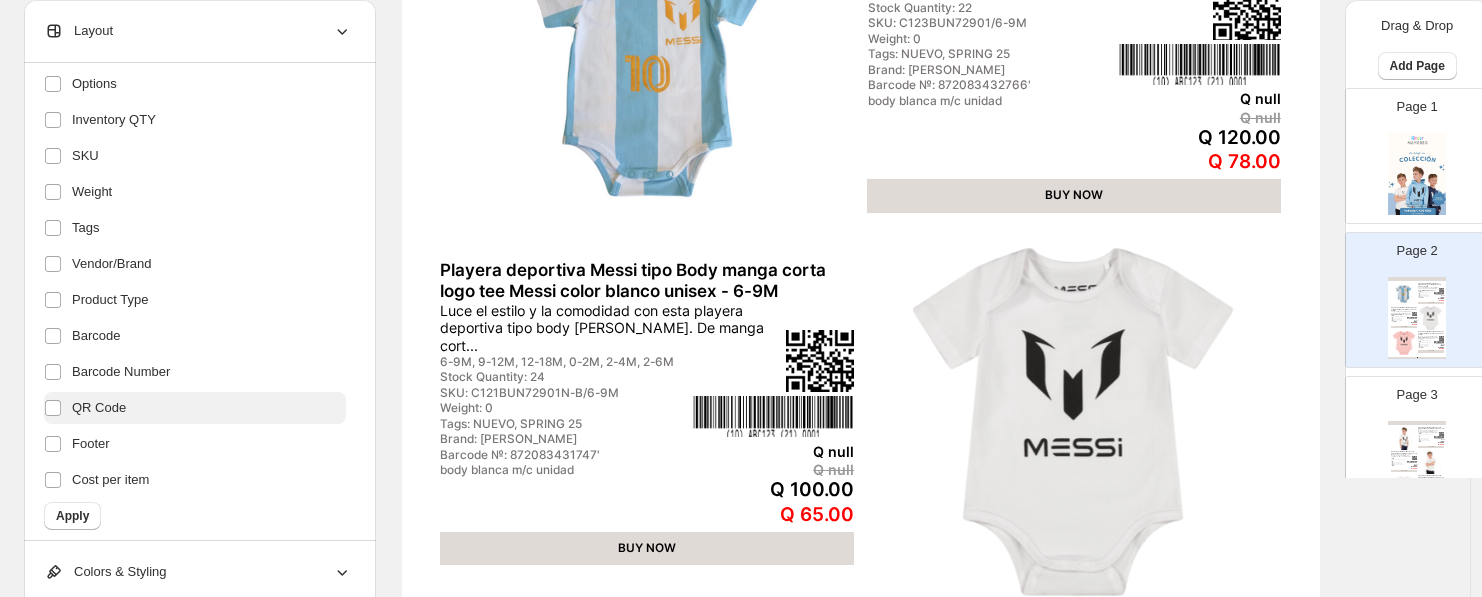 scroll, scrollTop: 326, scrollLeft: 0, axis: vertical 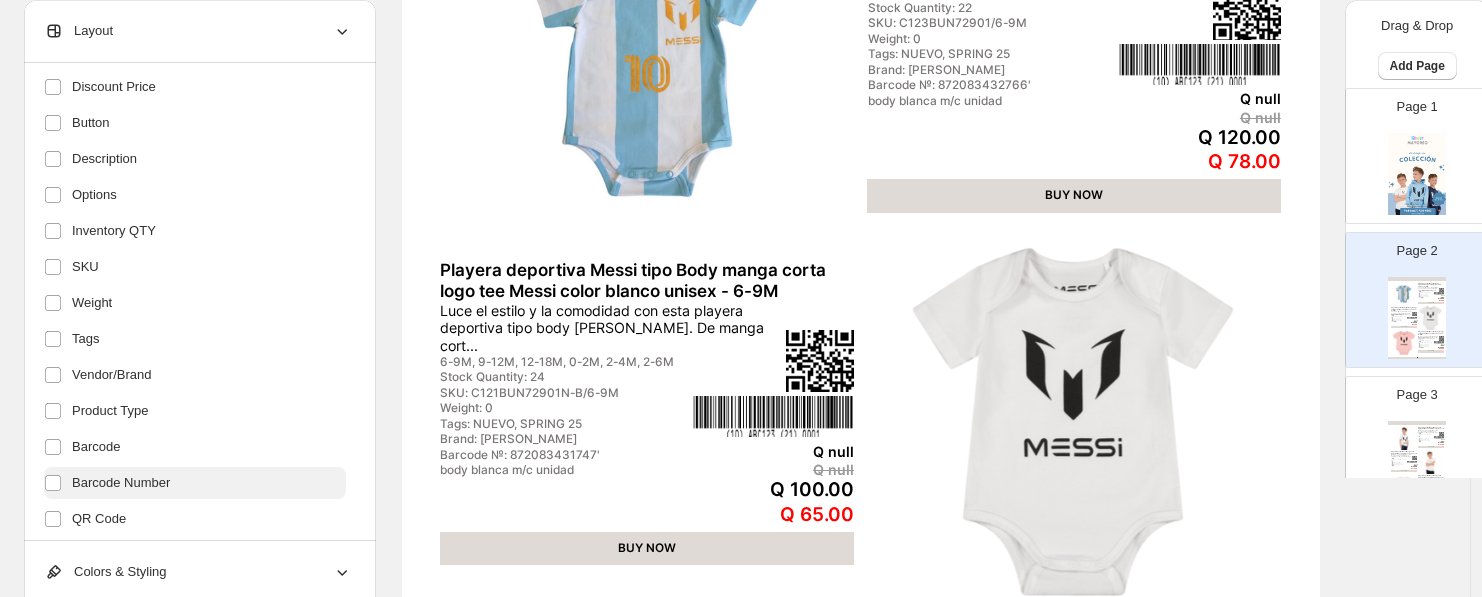 click on "Barcode Number" at bounding box center [121, 483] 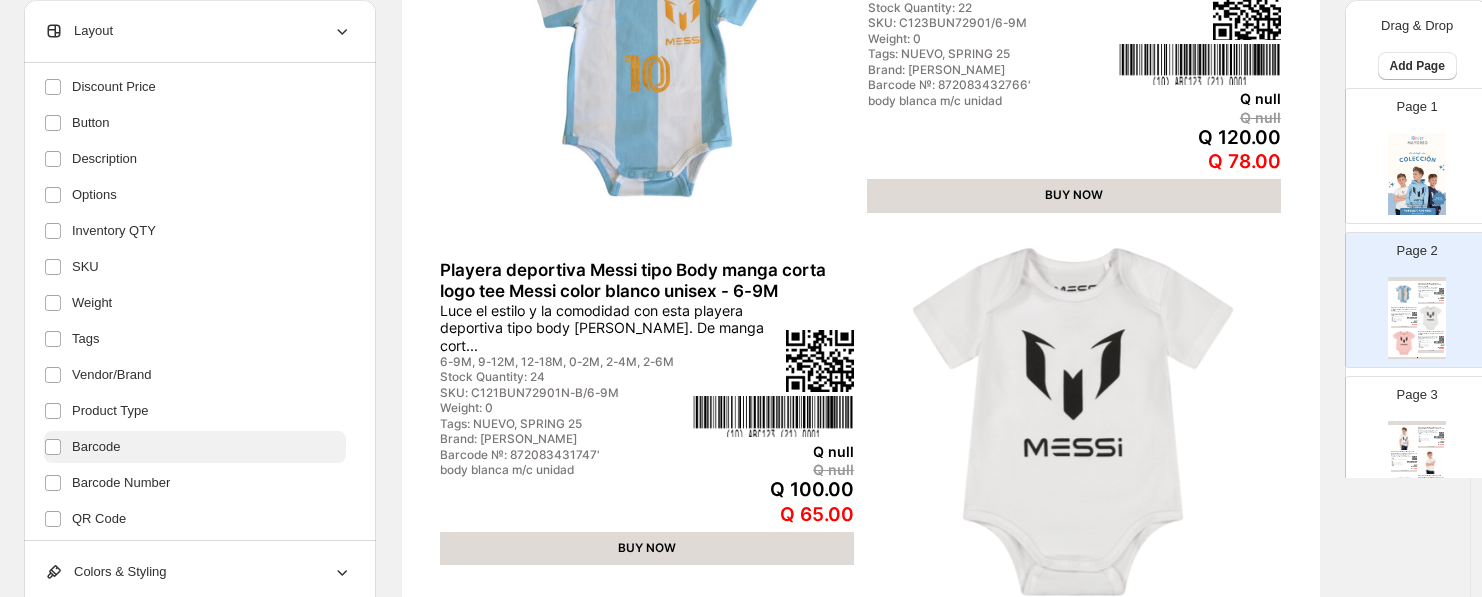 click on "Barcode" at bounding box center (96, 447) 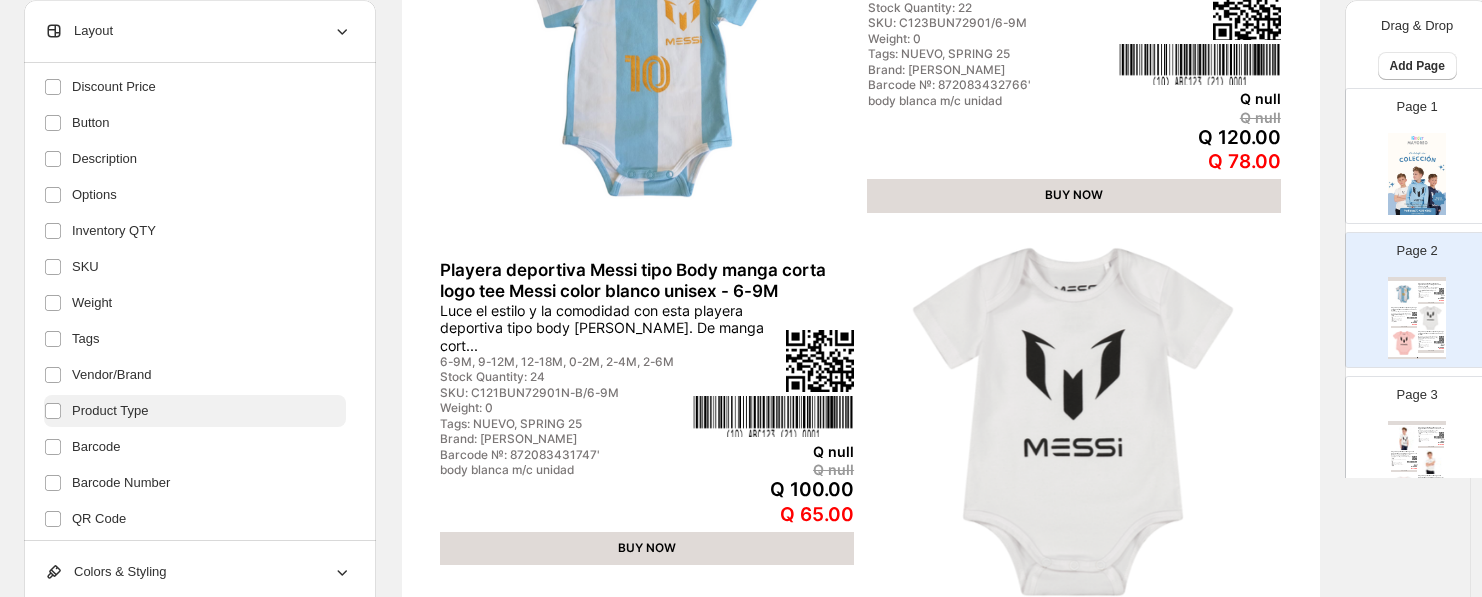 click on "Product Type" at bounding box center (110, 411) 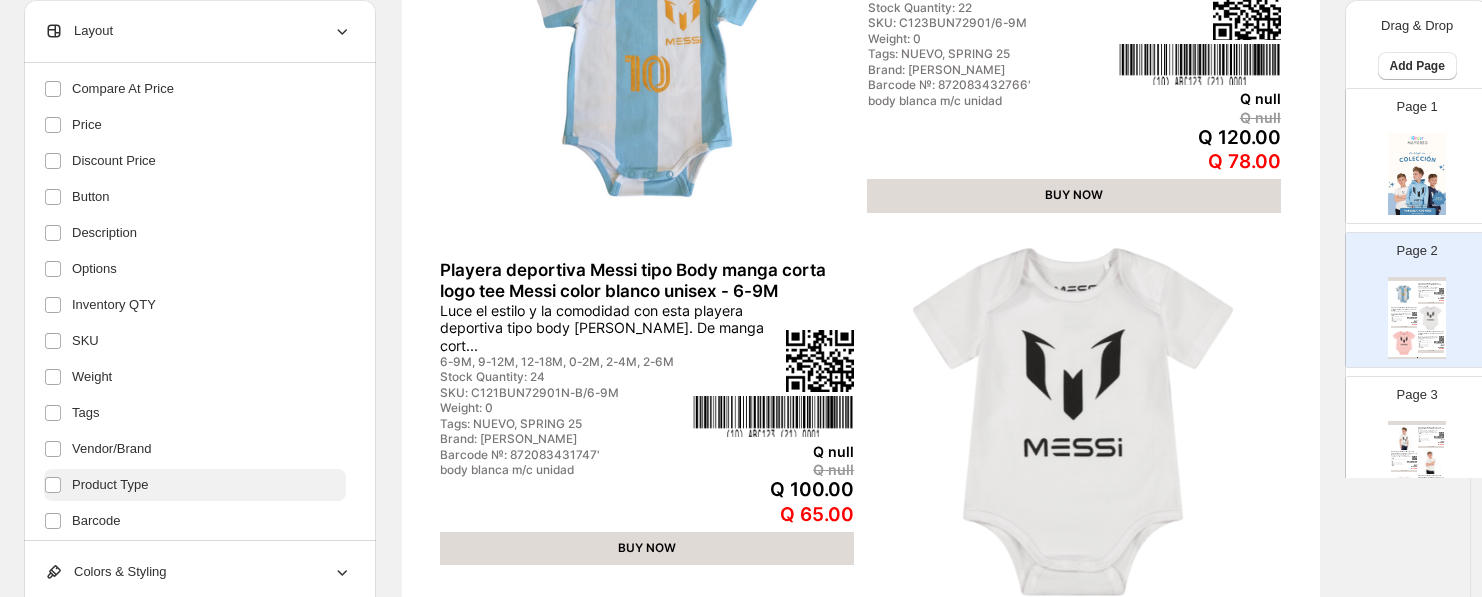 scroll, scrollTop: 215, scrollLeft: 0, axis: vertical 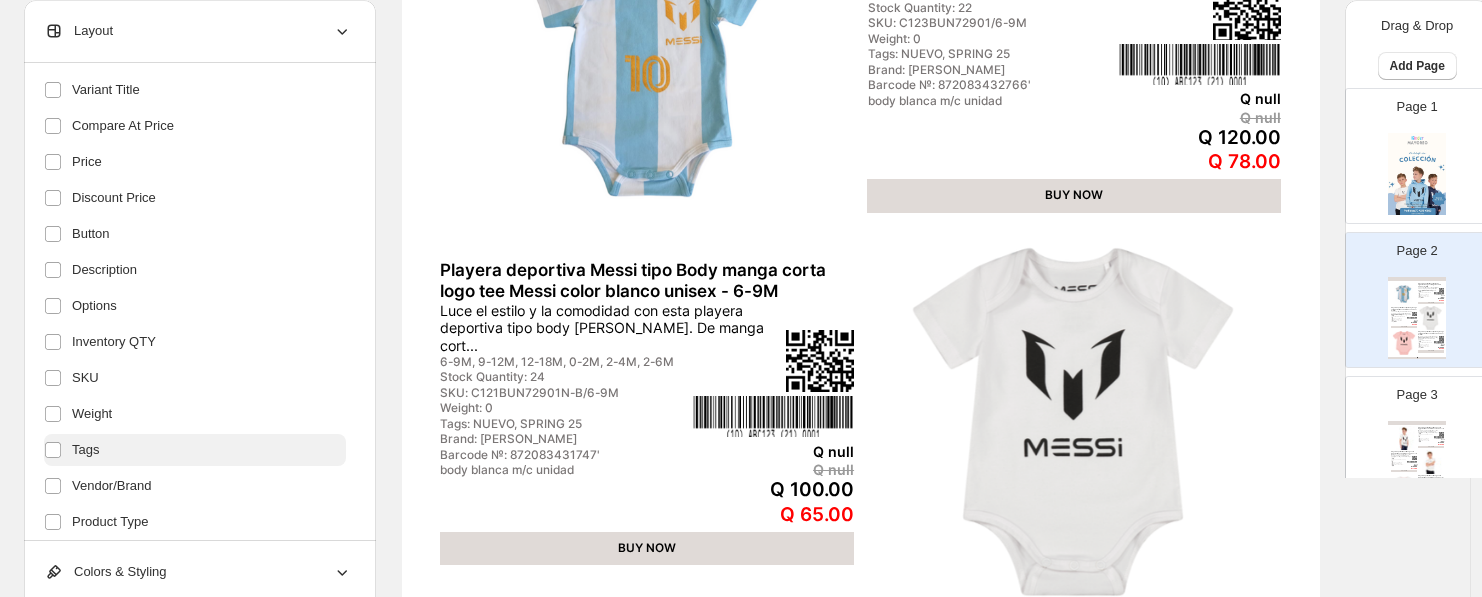 click on "Tags" at bounding box center (85, 450) 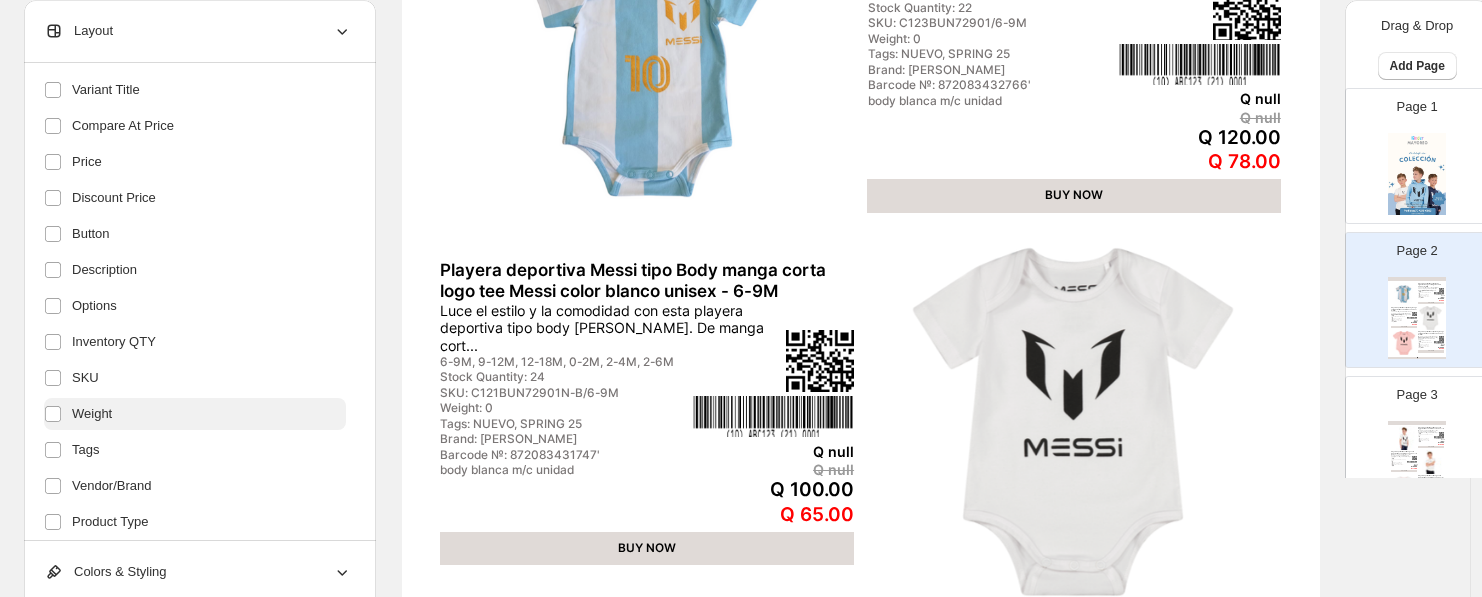 click on "Weight" at bounding box center (92, 414) 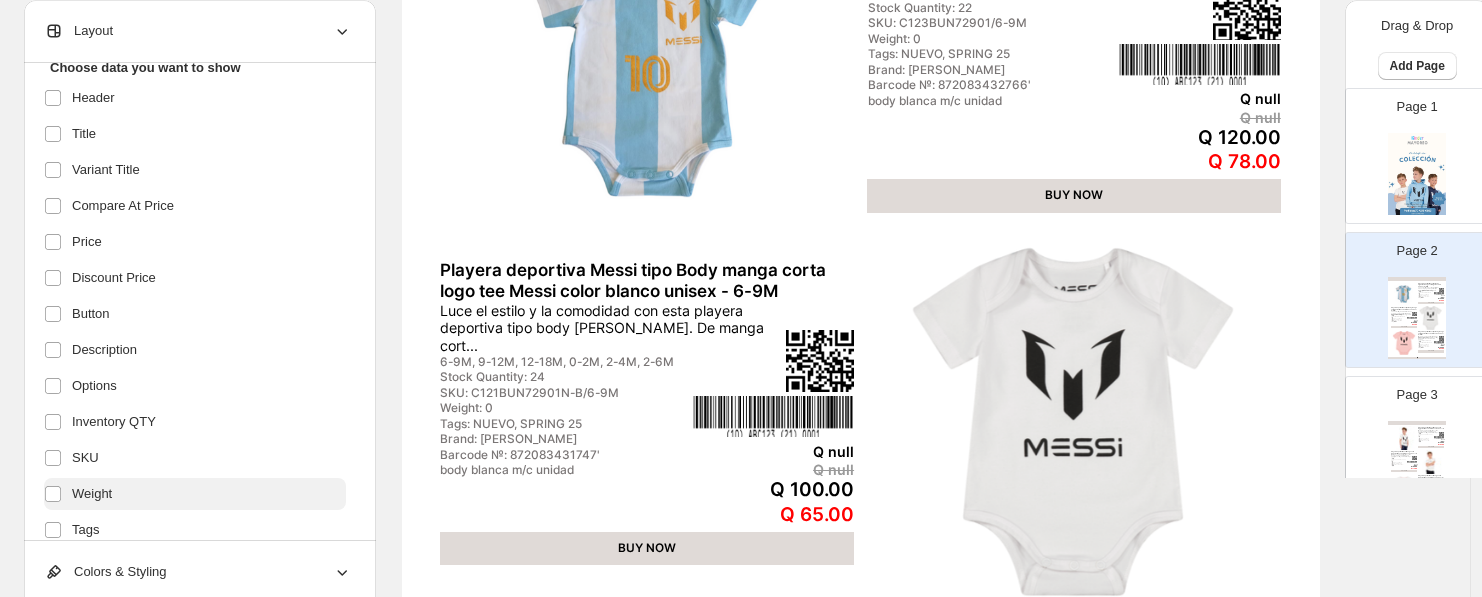 scroll, scrollTop: 104, scrollLeft: 0, axis: vertical 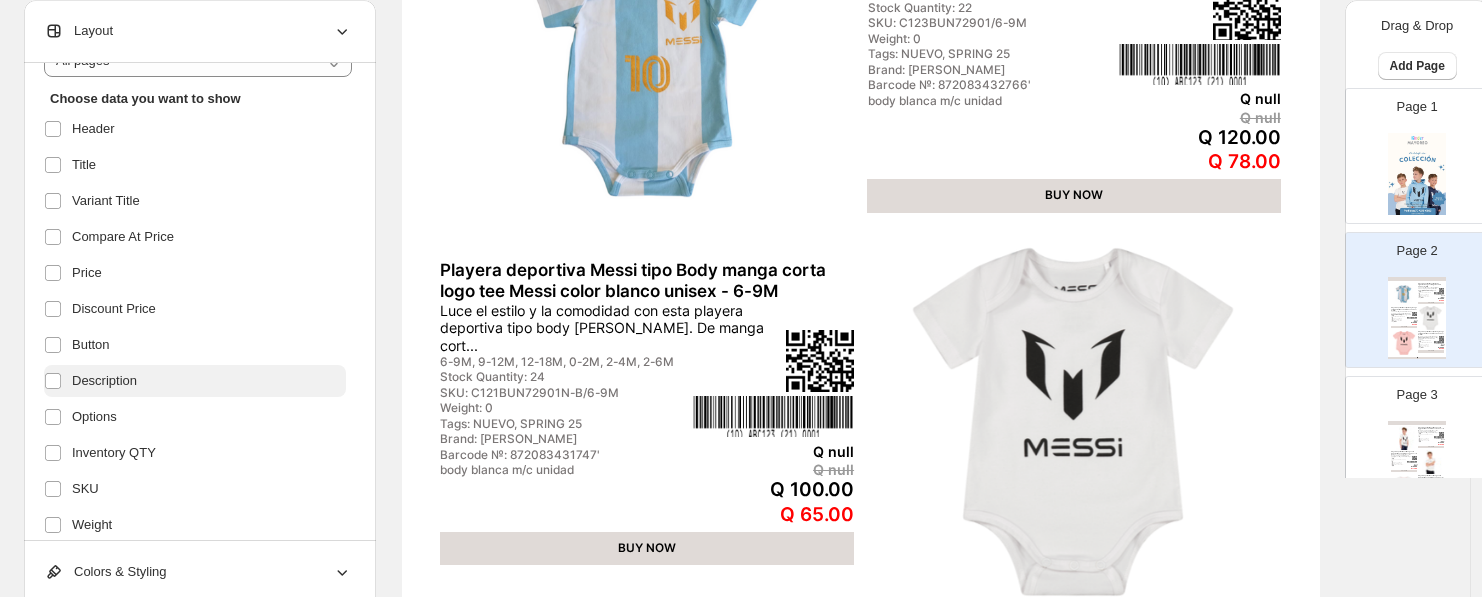click on "Description" at bounding box center (104, 381) 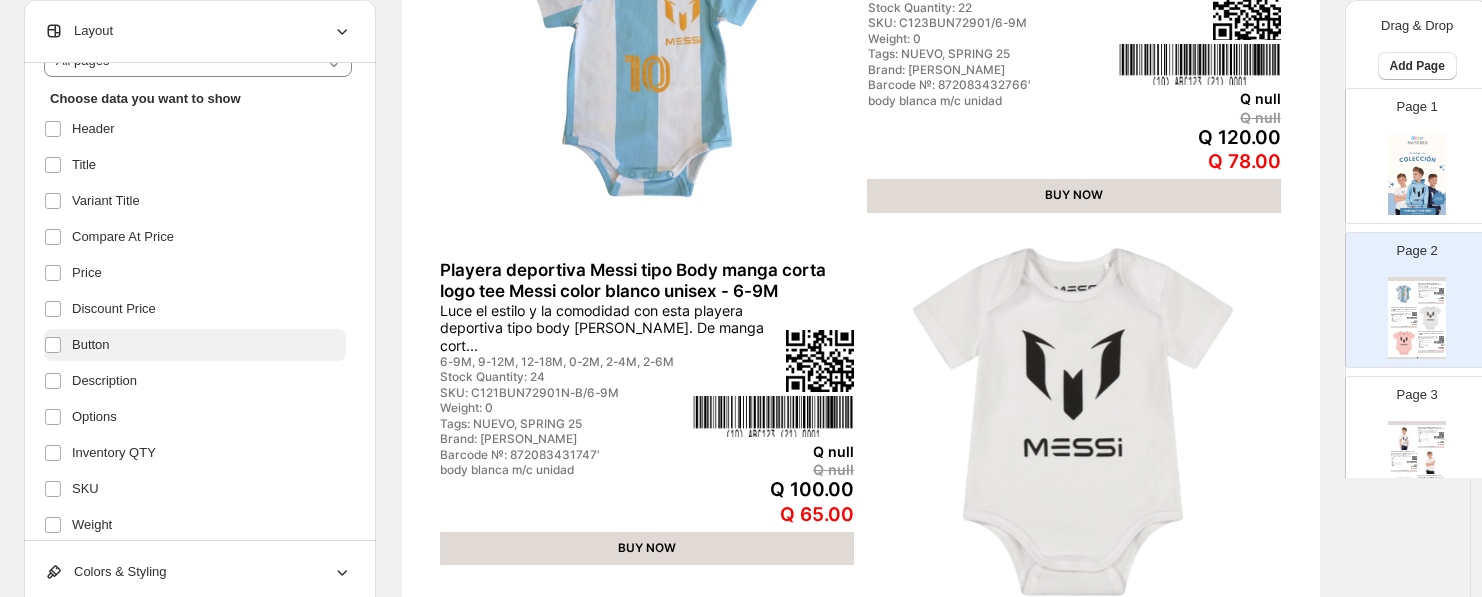 scroll, scrollTop: 0, scrollLeft: 0, axis: both 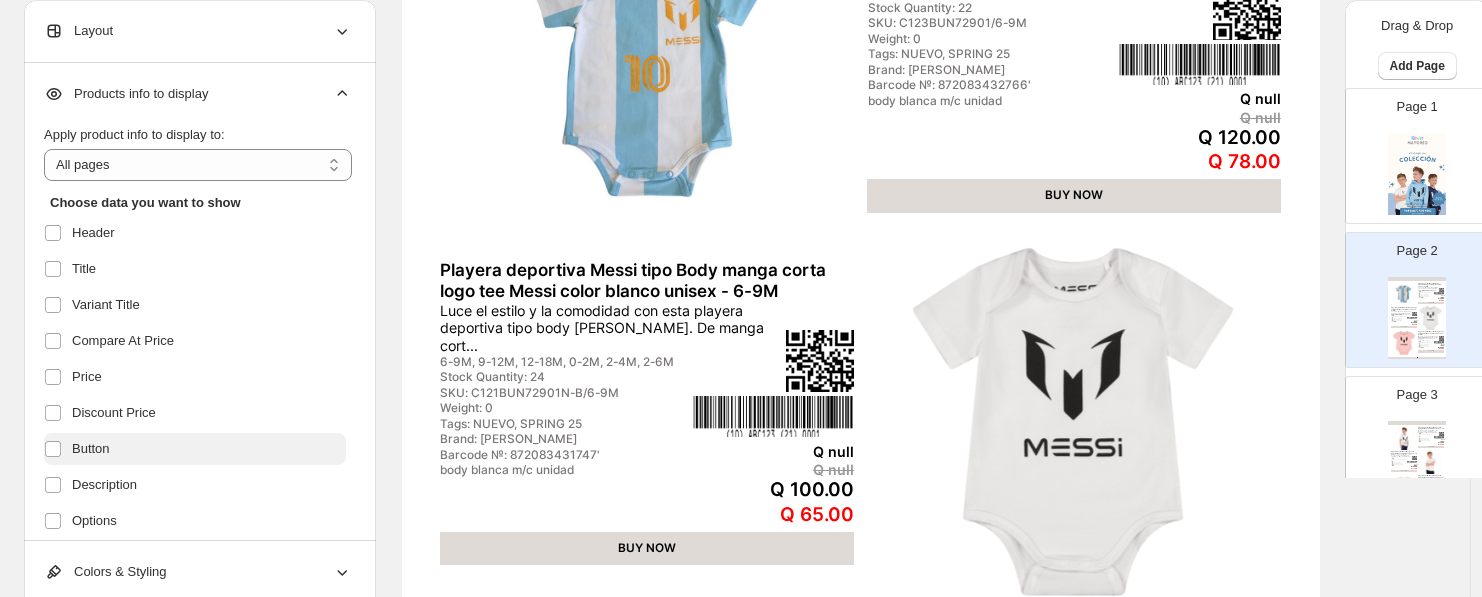 click on "Button" at bounding box center (91, 449) 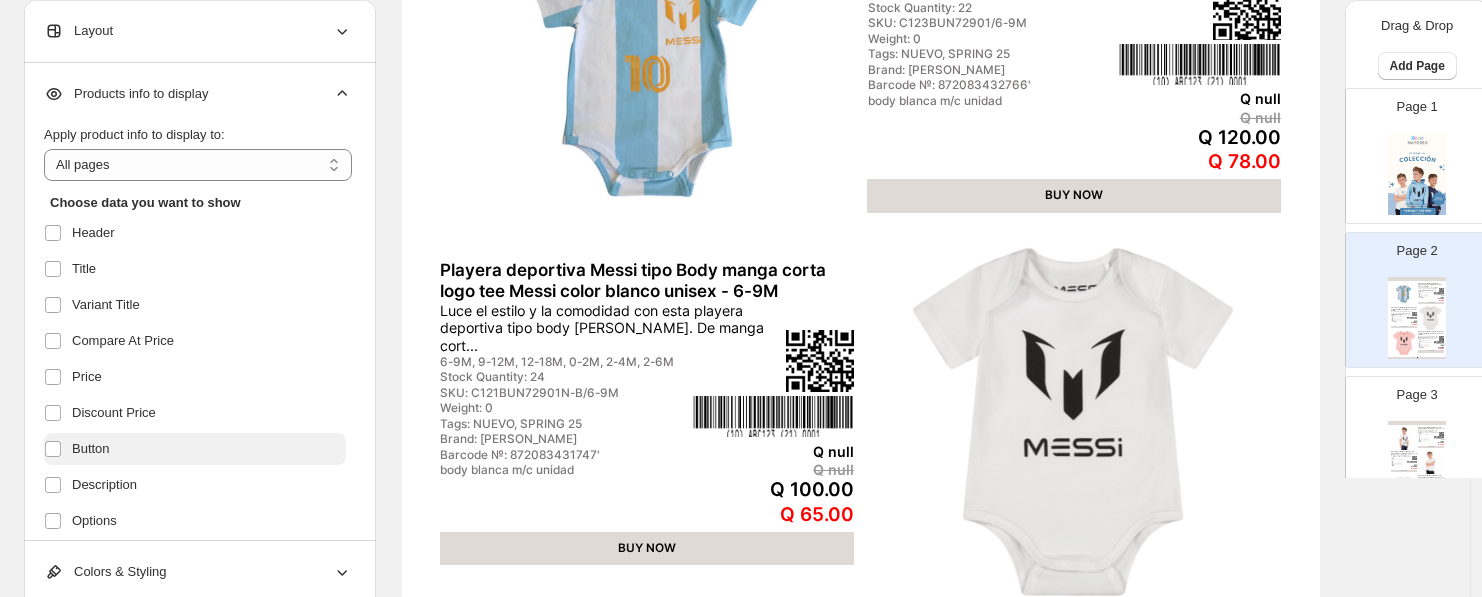 click on "Button" at bounding box center [91, 449] 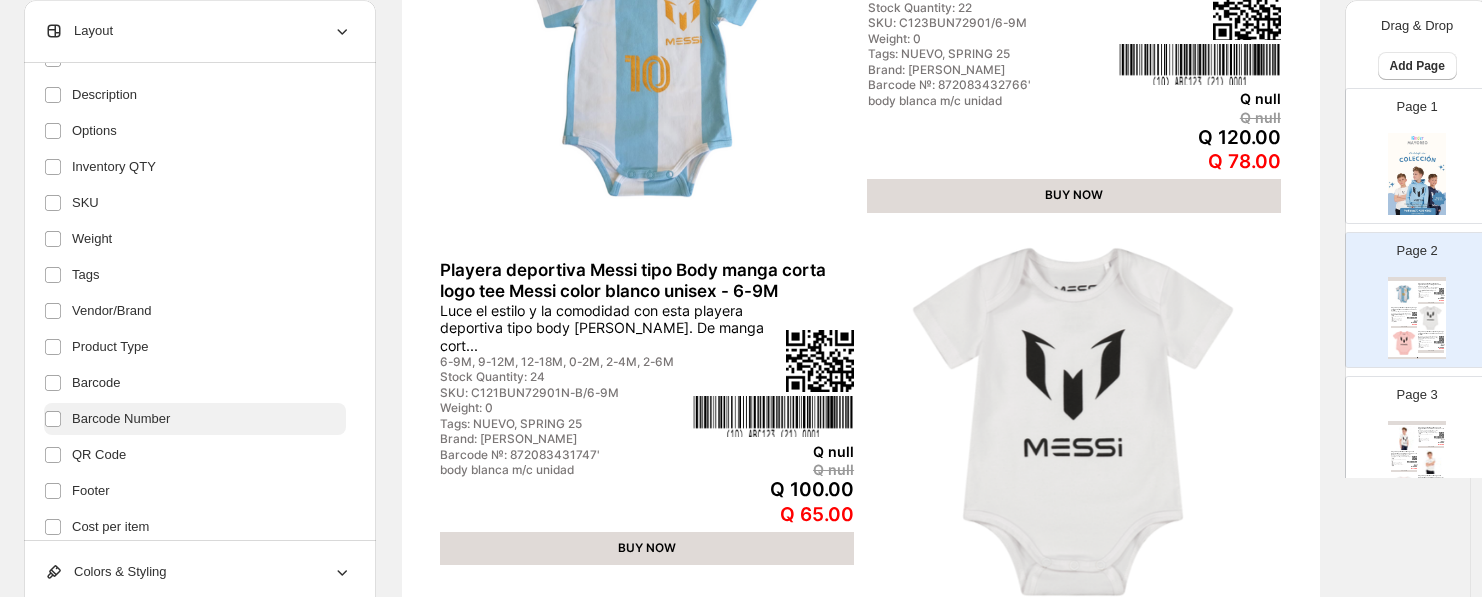 scroll, scrollTop: 437, scrollLeft: 0, axis: vertical 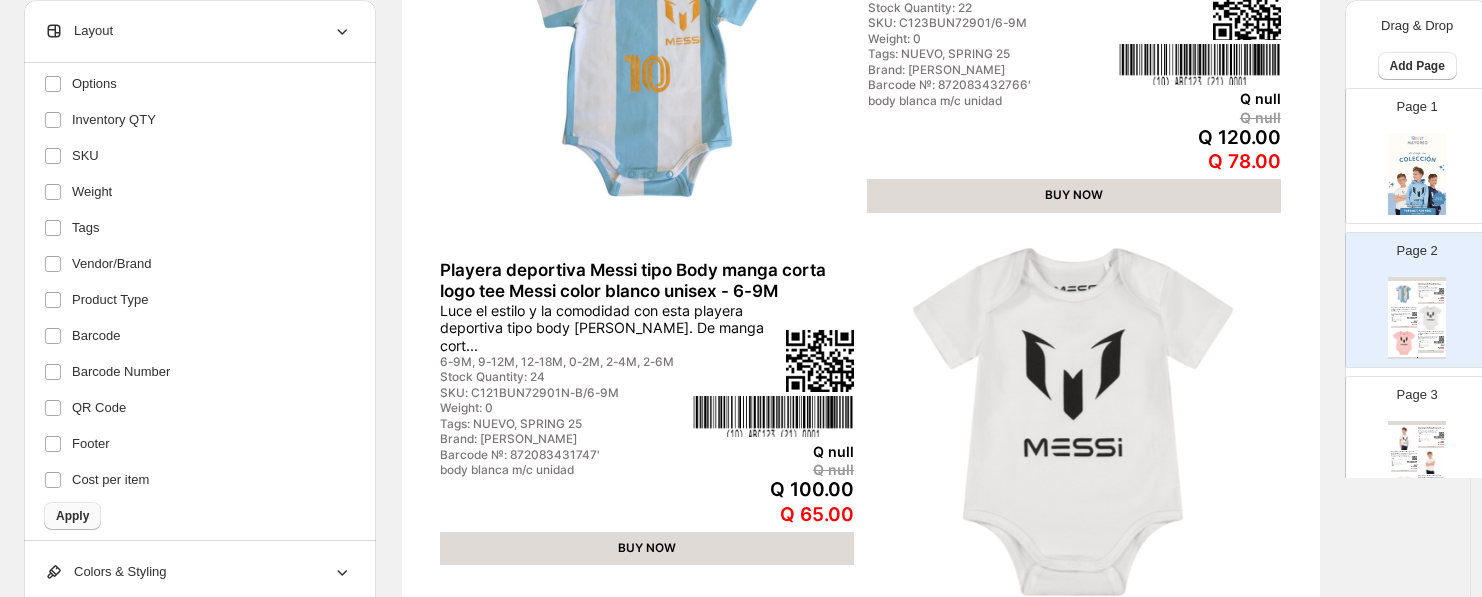 click on "Apply" at bounding box center [72, 516] 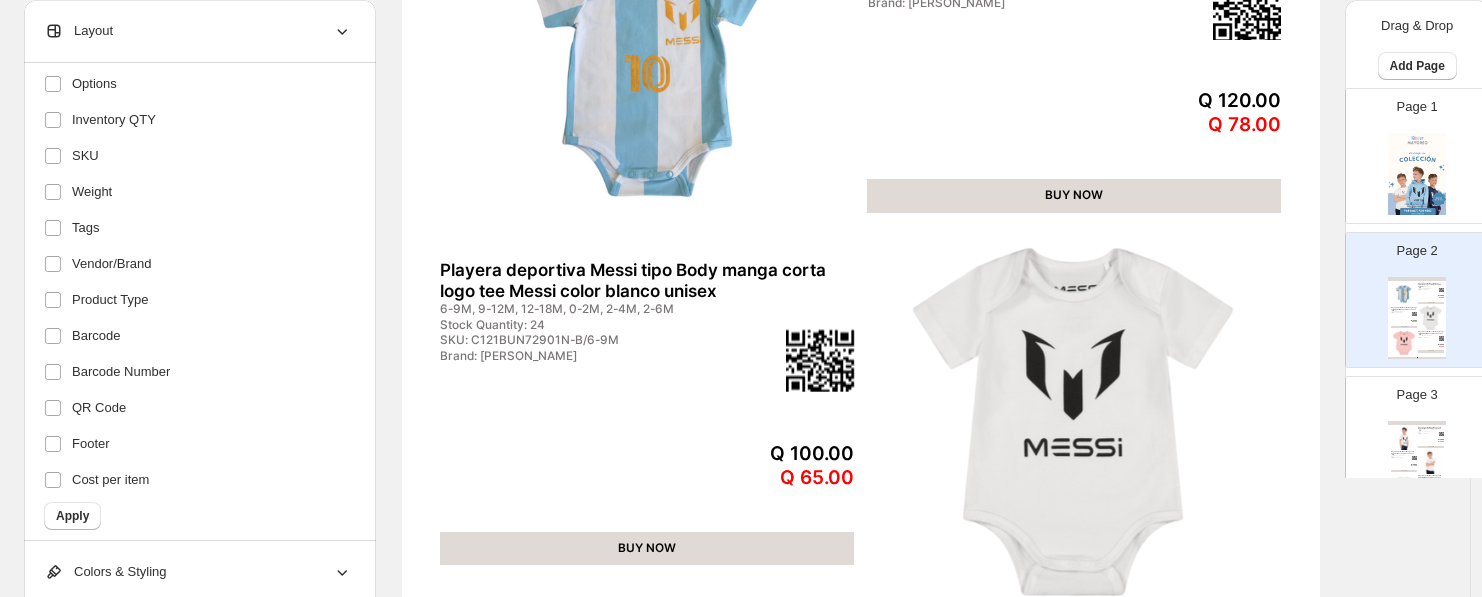 scroll, scrollTop: 0, scrollLeft: 0, axis: both 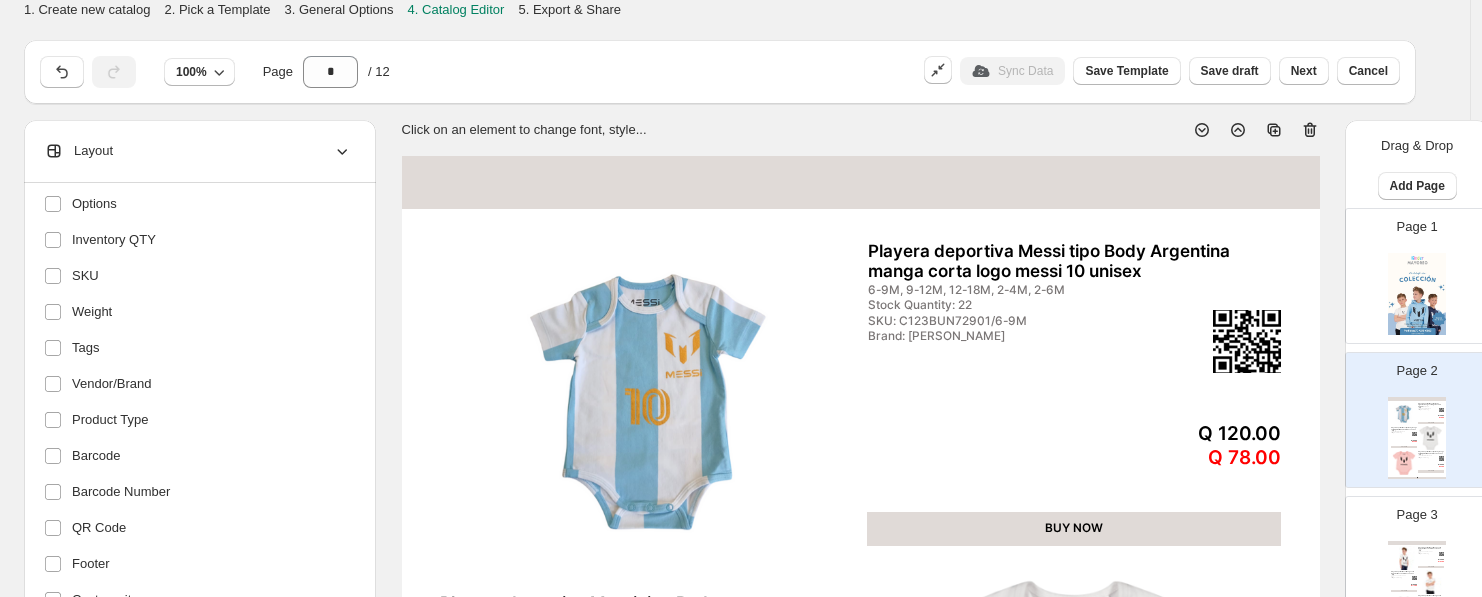 click on "BUY NOW" at bounding box center (1074, 528) 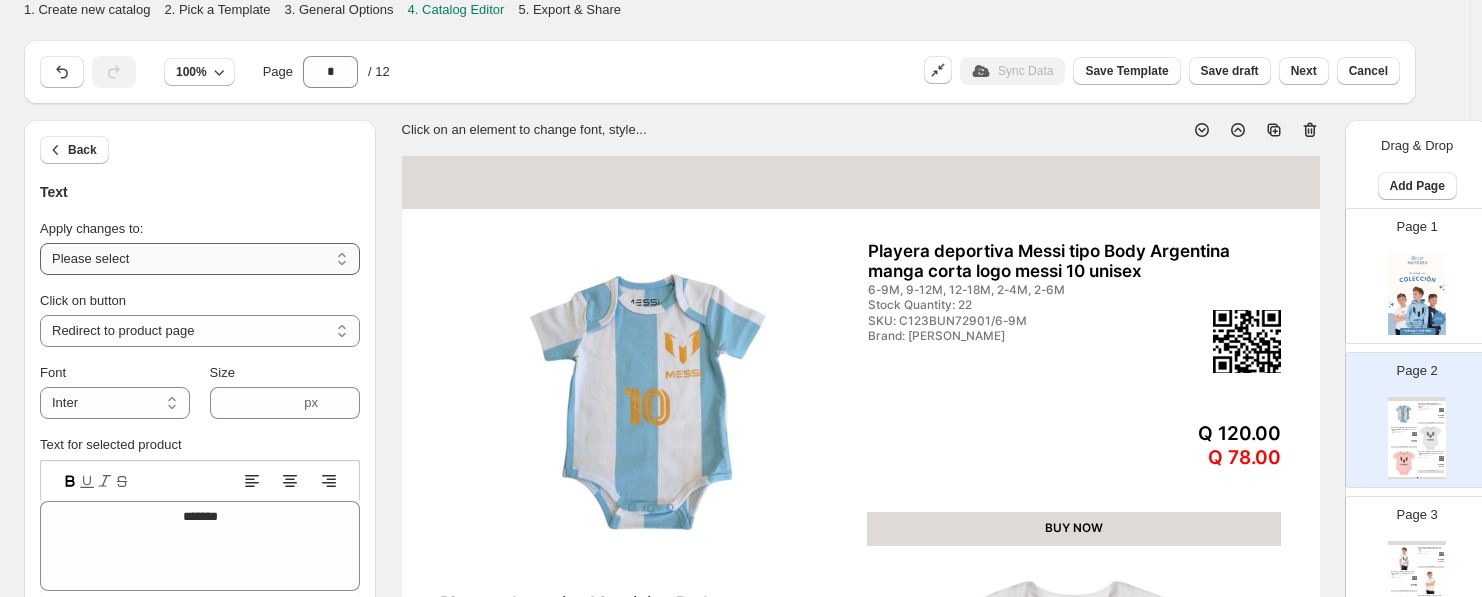 click on "**********" at bounding box center (200, 259) 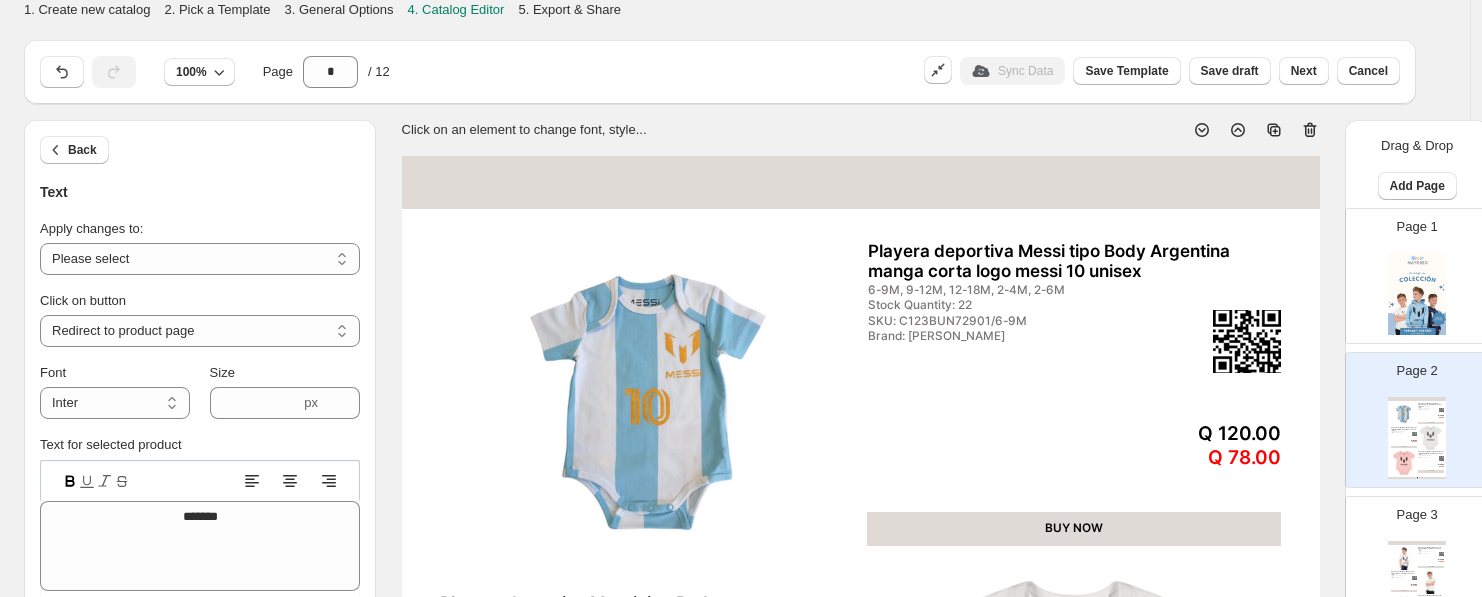 select on "**********" 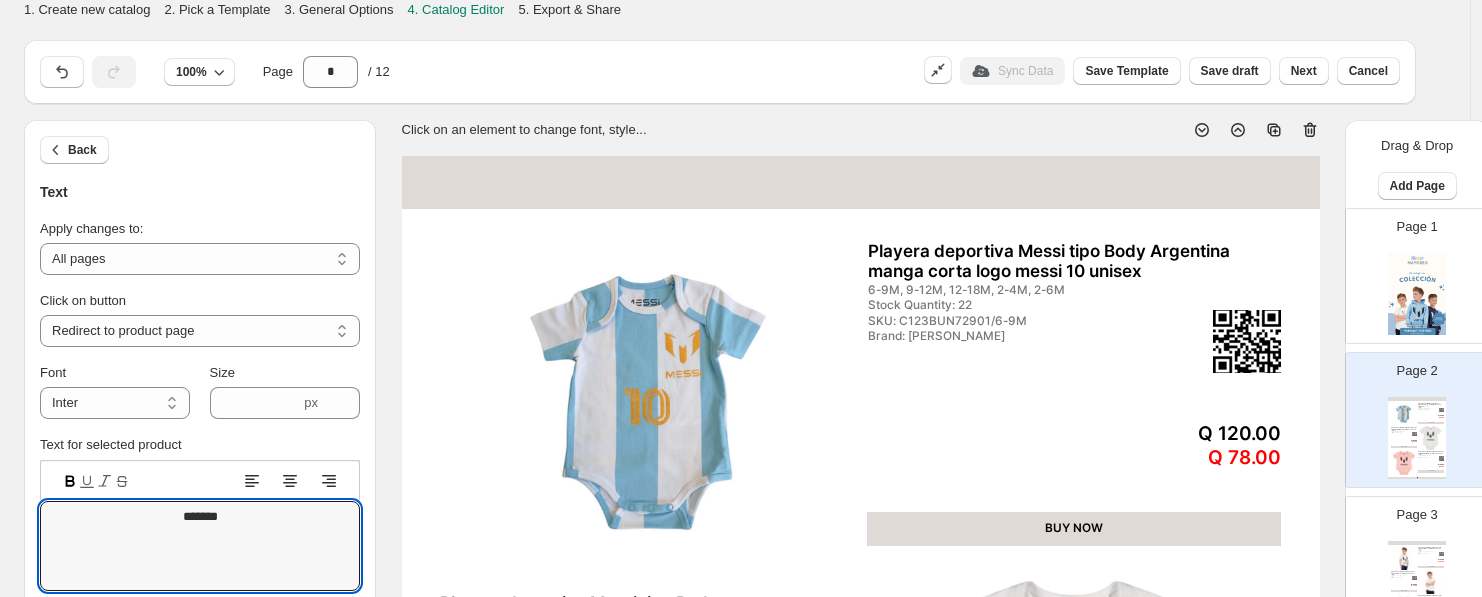 drag, startPoint x: 267, startPoint y: 524, endPoint x: 128, endPoint y: 492, distance: 142.6359 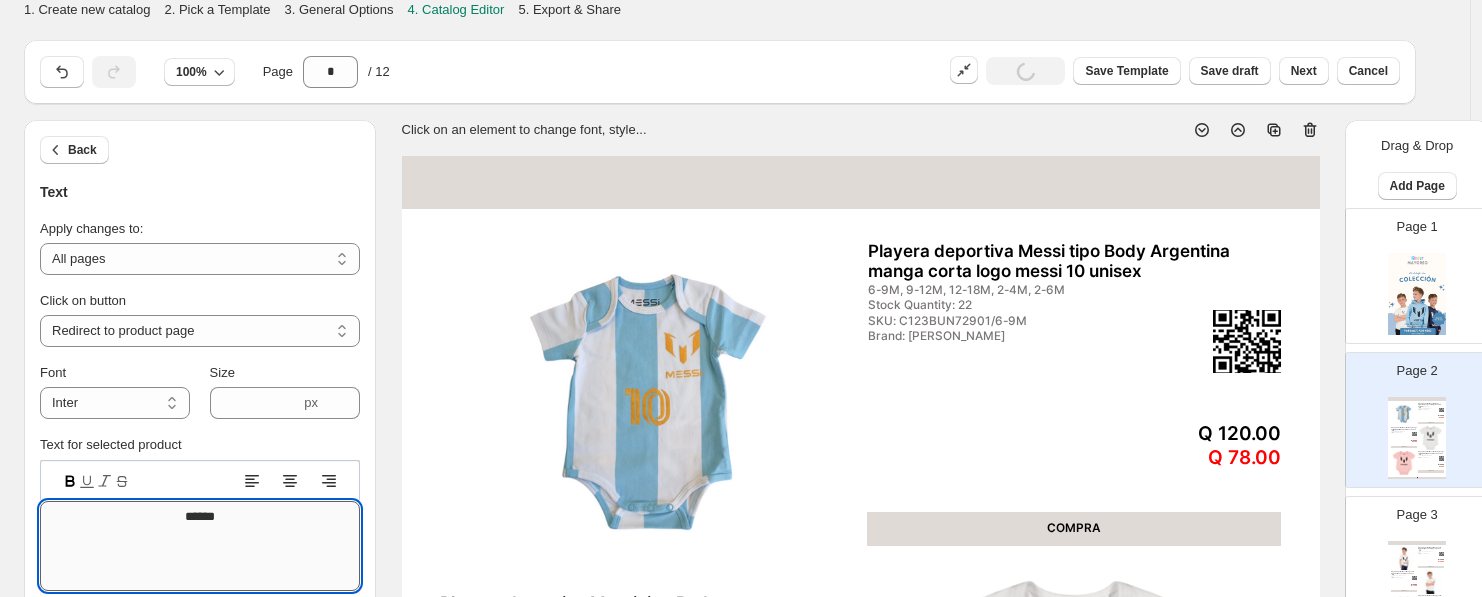 type on "*******" 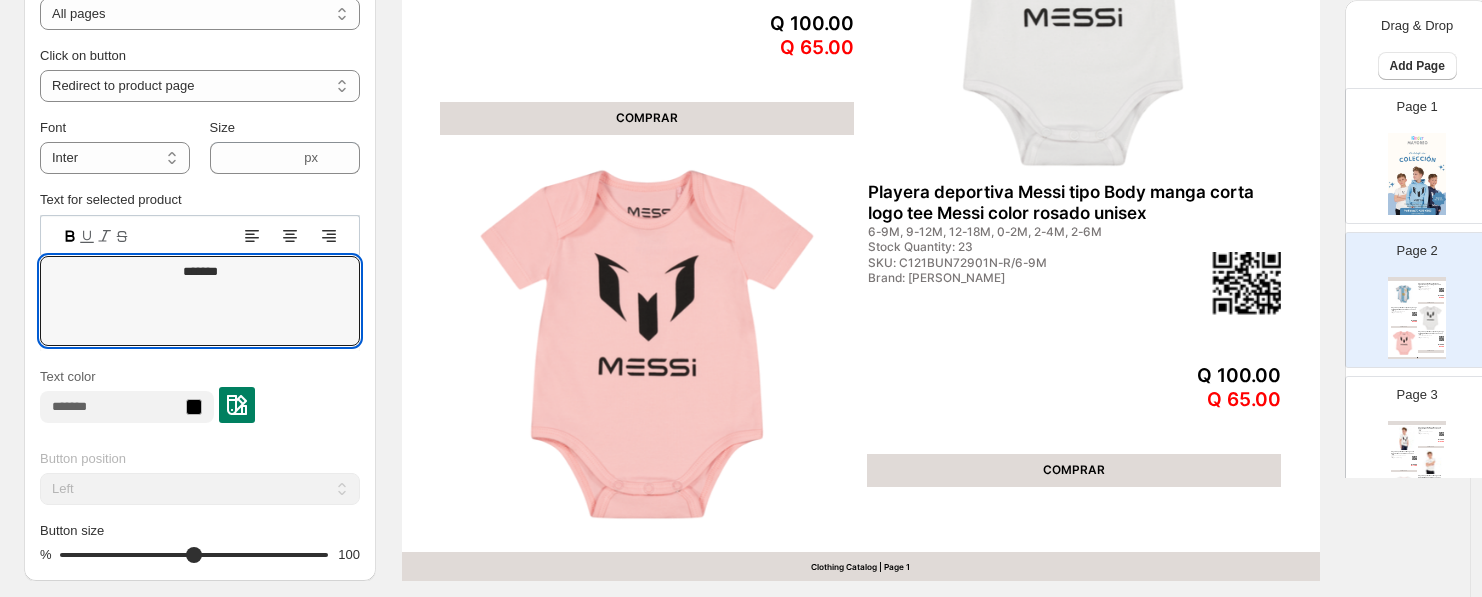 scroll, scrollTop: 777, scrollLeft: 0, axis: vertical 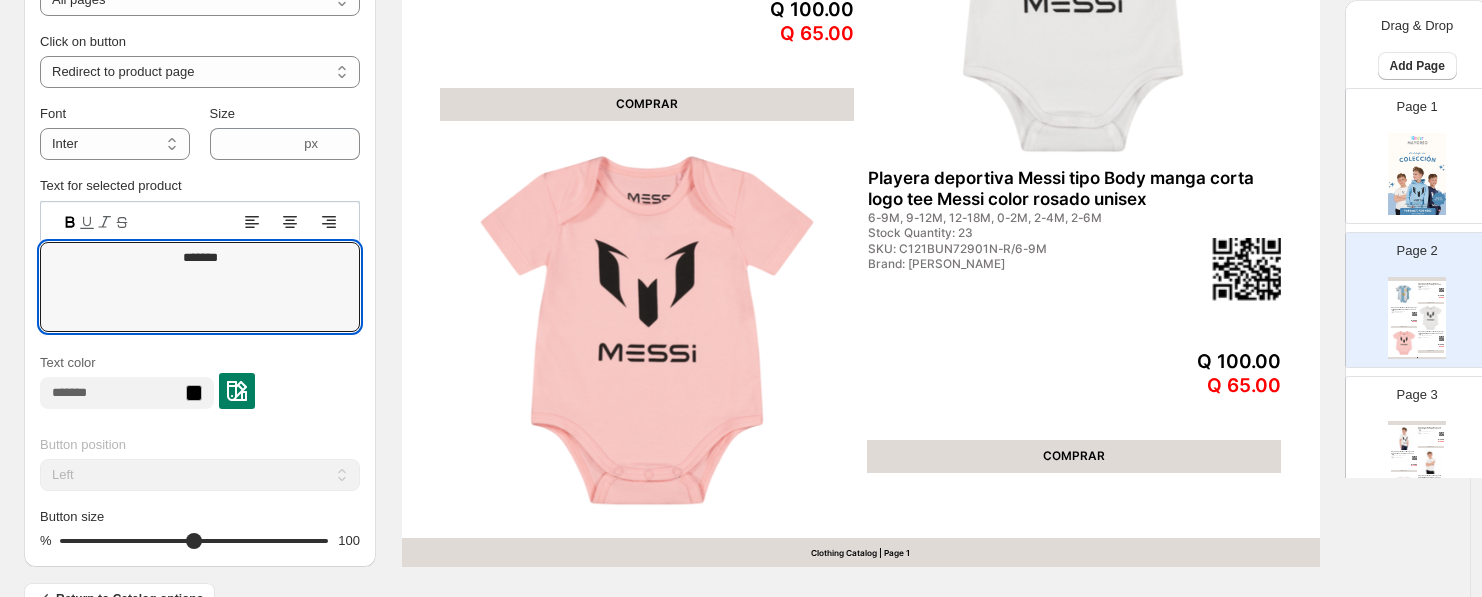 click on "Page 3   Playera deportiva Messi Manga corta loggo tee Messi color blanco unisex T.6, T.8 Stock Quantity:  8 SKU:  C099KBN30001-B/T.6 Brand:  Messi Q 160.00 Q 104.00 COMPRAR Playera deportiva Messi Manga corta loggo tee Messi color blanco unisex T.6, T.8 Stock Quantity:  8 SKU:  C099KBN30009-B/T.6 Brand:  Messi Q 180.00 Q 117.00 COMPRAR Playera deportiva Messi Manga corta loggo tee Messi color blanco unisex 6-9M, 9-12M, 12-18M, 18-24M Stock Quantity:  48 SKU:  C121MUN30001N-B/6-9M Brand:  Messi Q 120.00 Q 78.00 COMPRAR Clothing Catalog | Page undefined" at bounding box center [1409, 436] 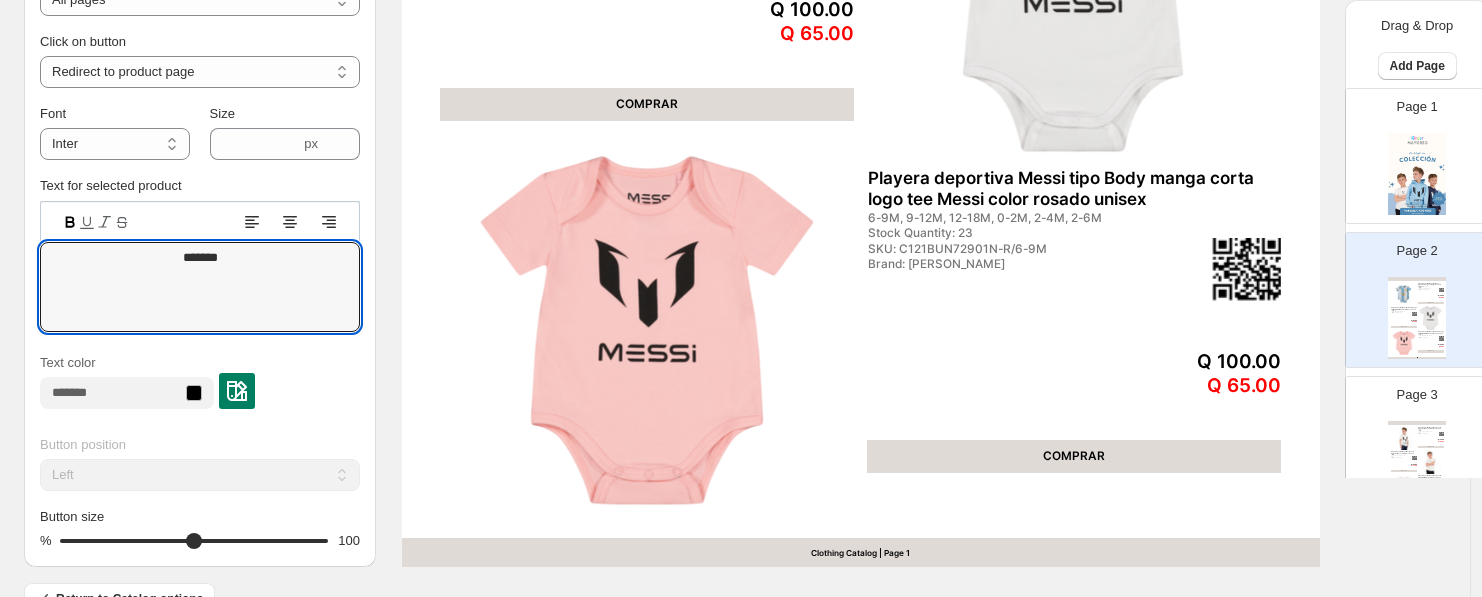 type on "*" 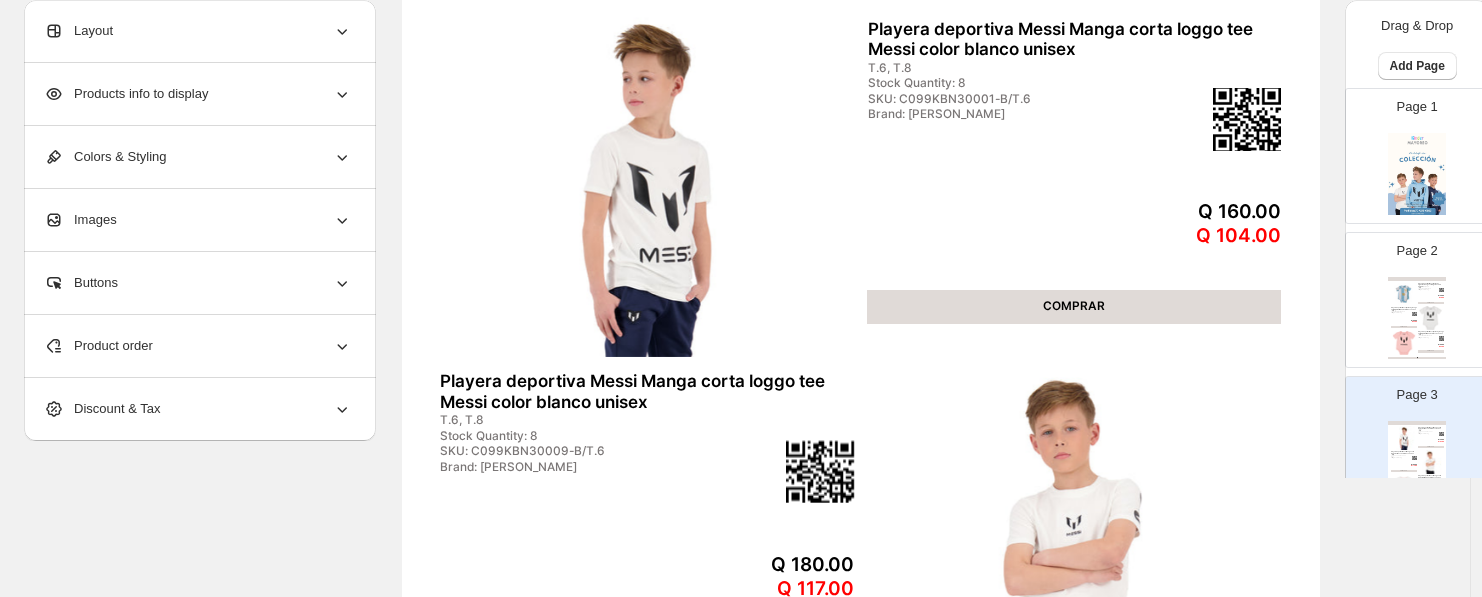 scroll, scrollTop: 0, scrollLeft: 0, axis: both 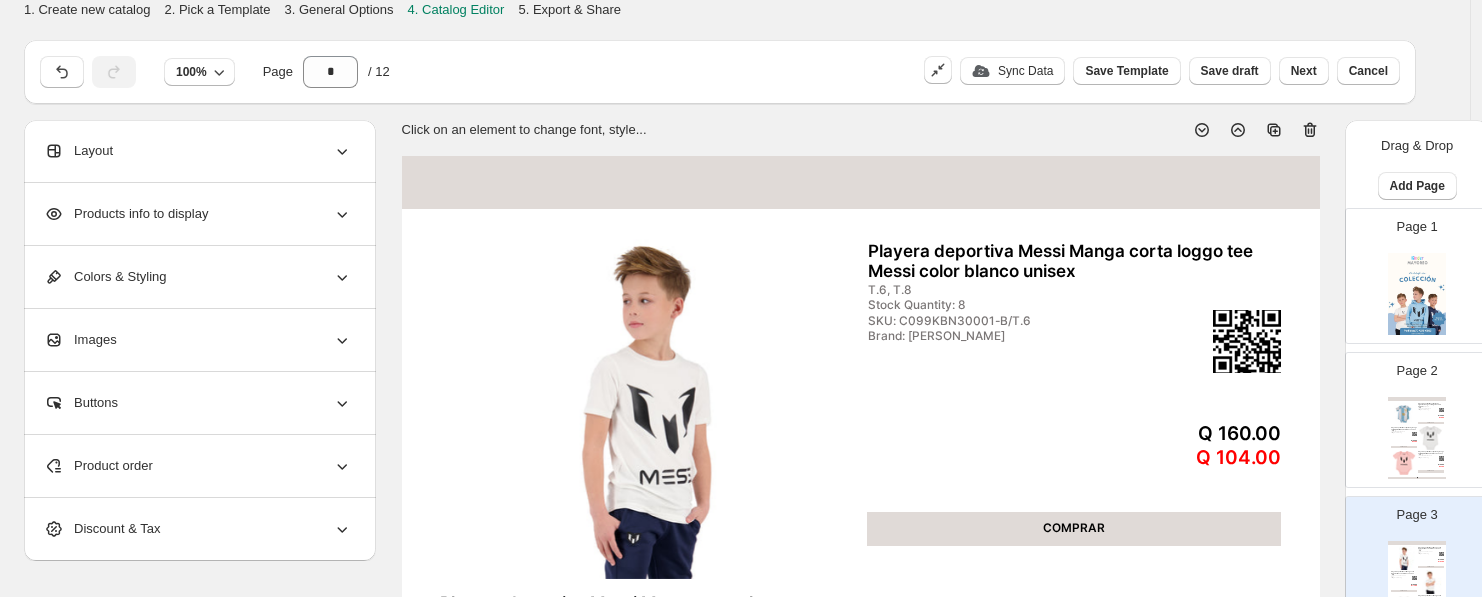 click at bounding box center (861, 182) 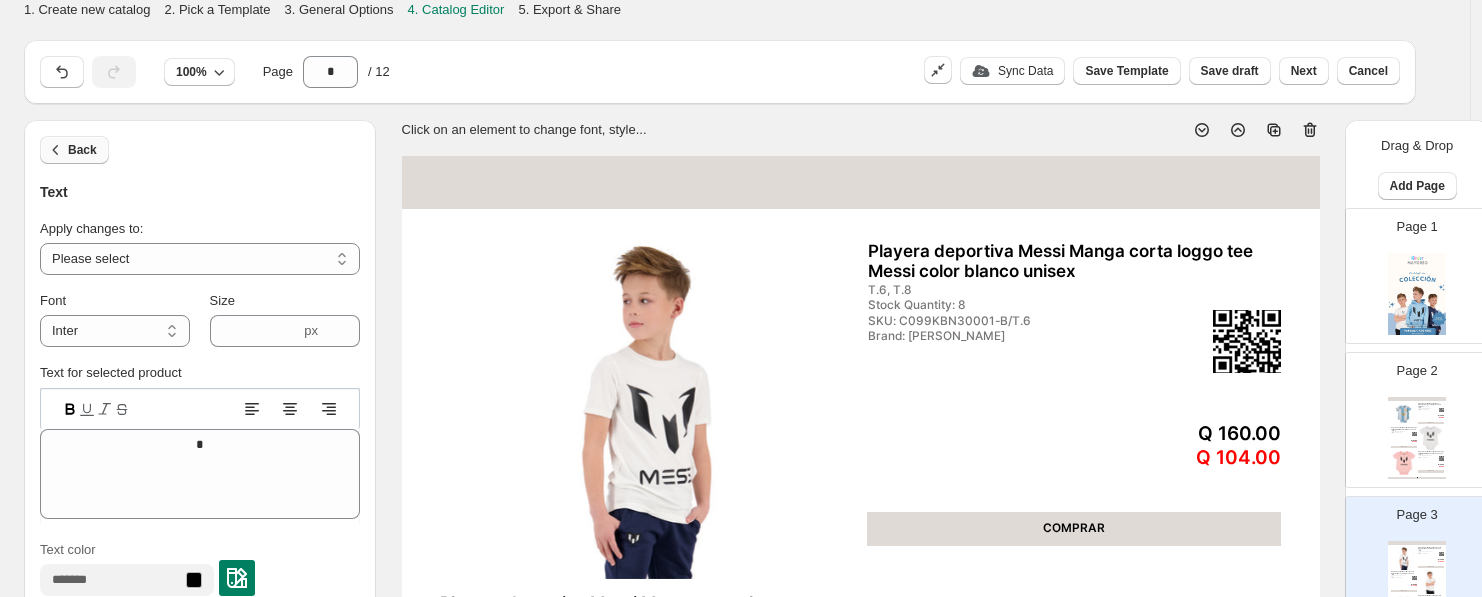click on "Back" at bounding box center (82, 150) 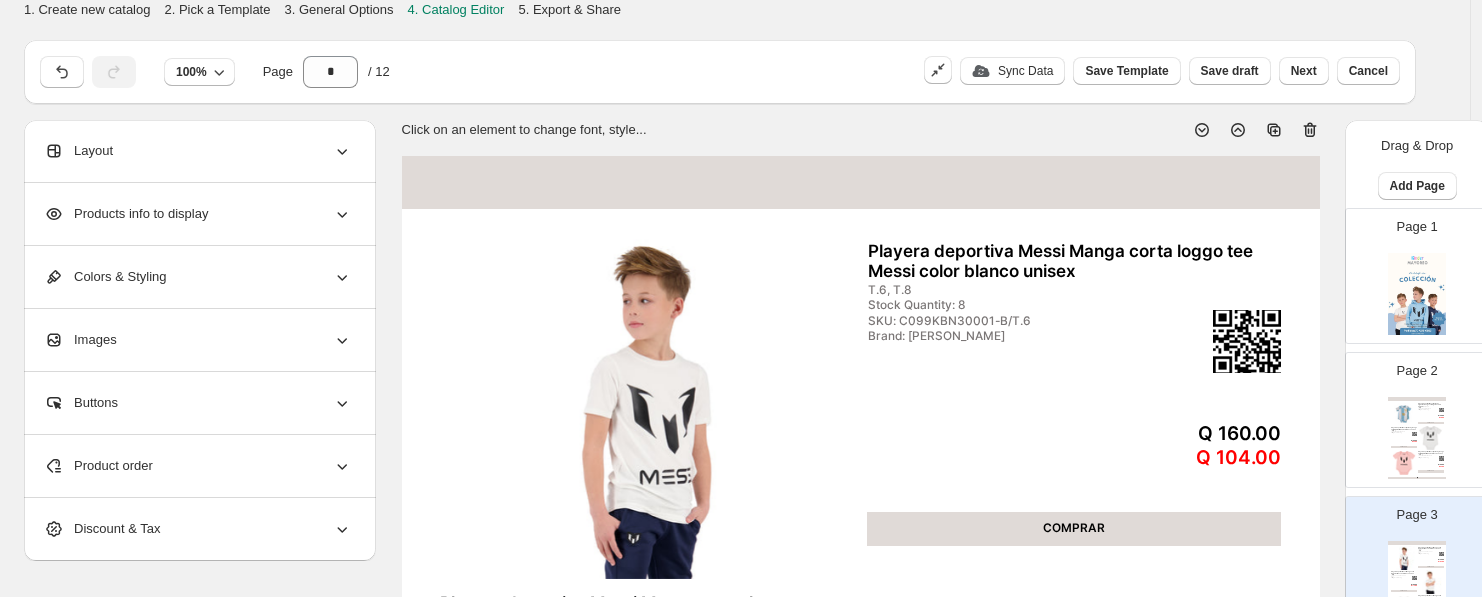 click on "Colors & Styling" at bounding box center (198, 277) 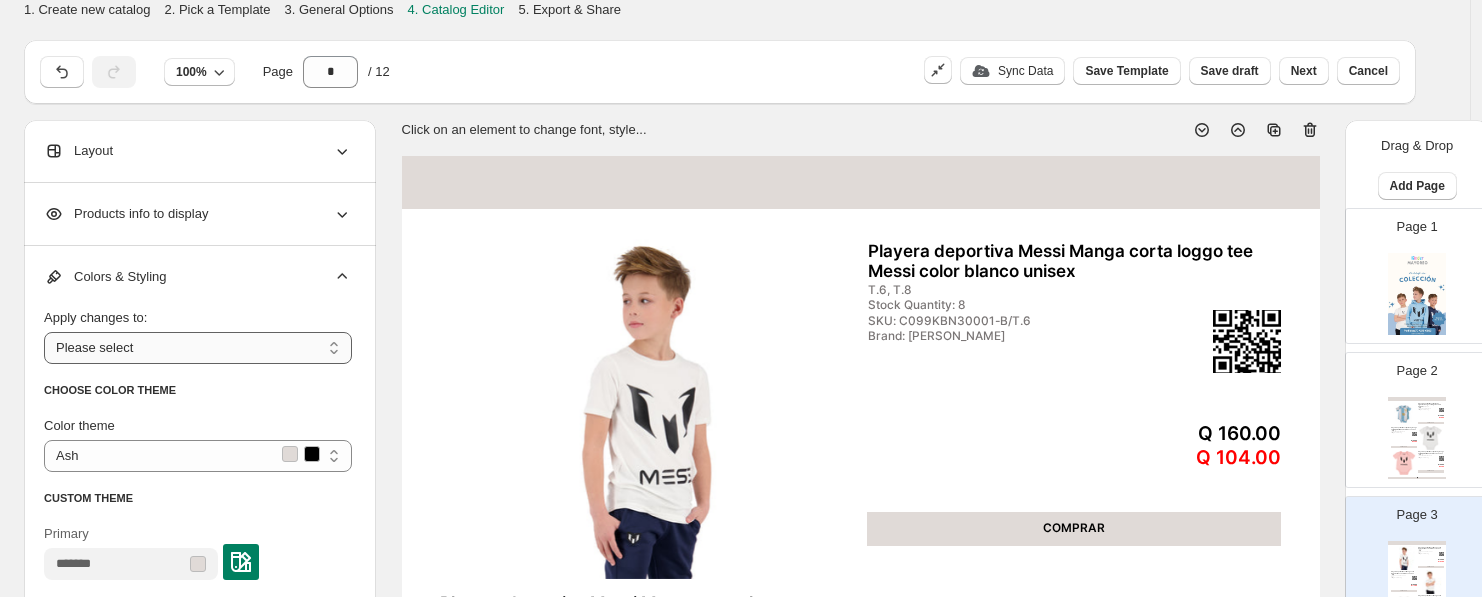 click on "**********" at bounding box center [198, 348] 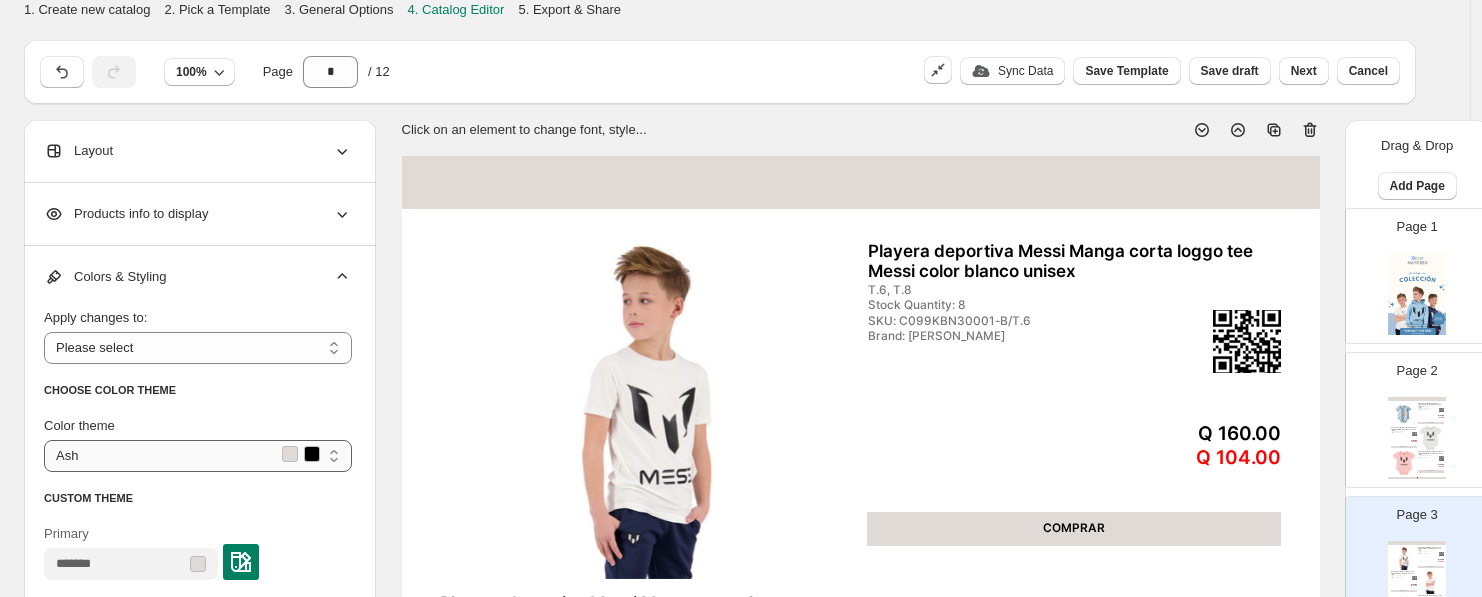 scroll, scrollTop: 3, scrollLeft: 0, axis: vertical 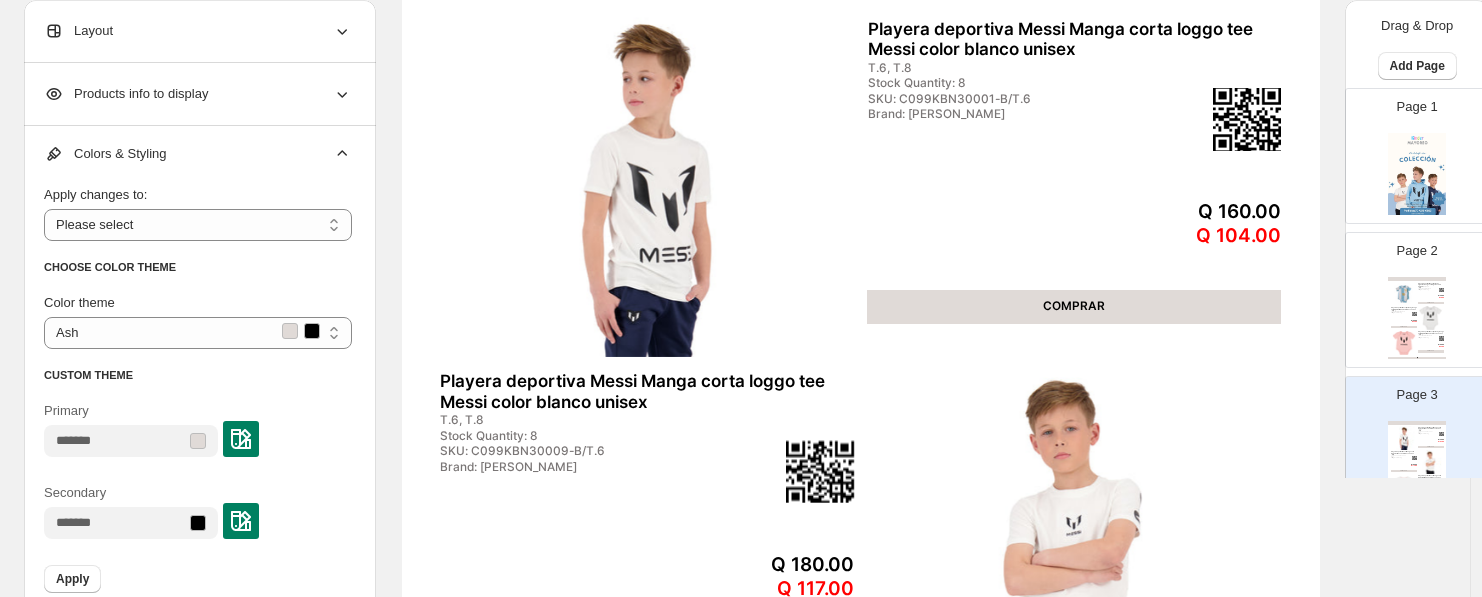 click at bounding box center (241, 439) 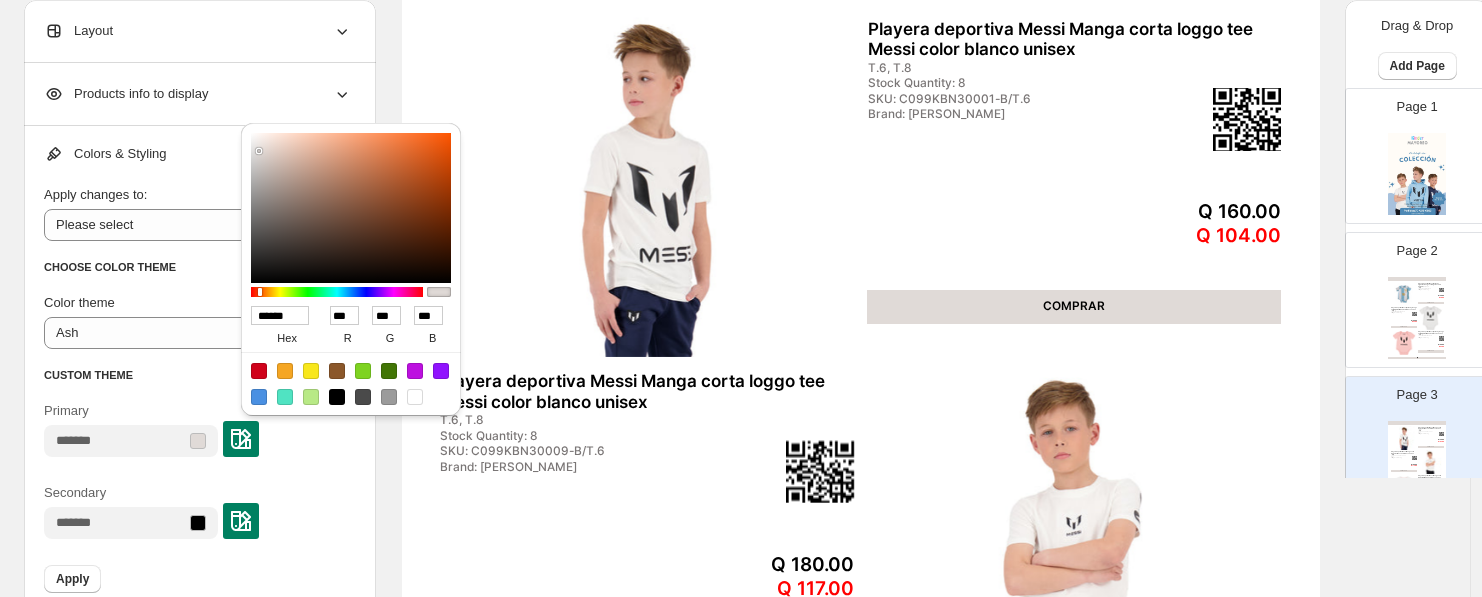click at bounding box center (259, 397) 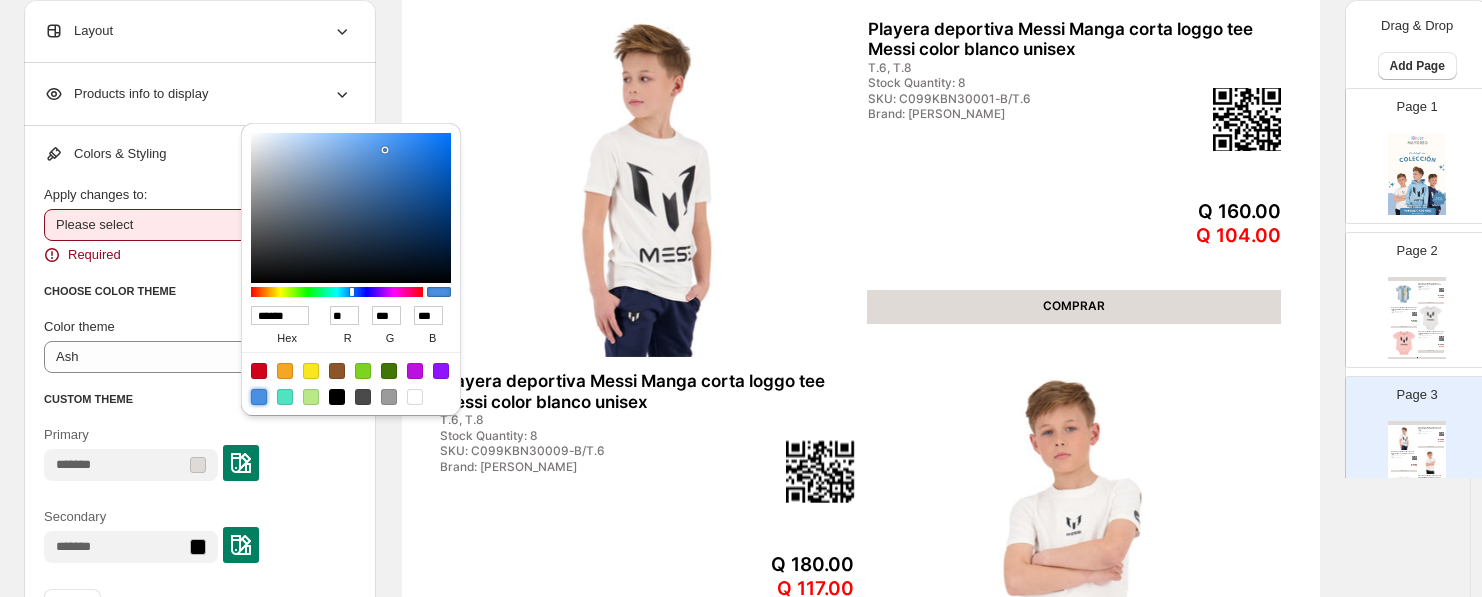 click on "**********" at bounding box center [198, 225] 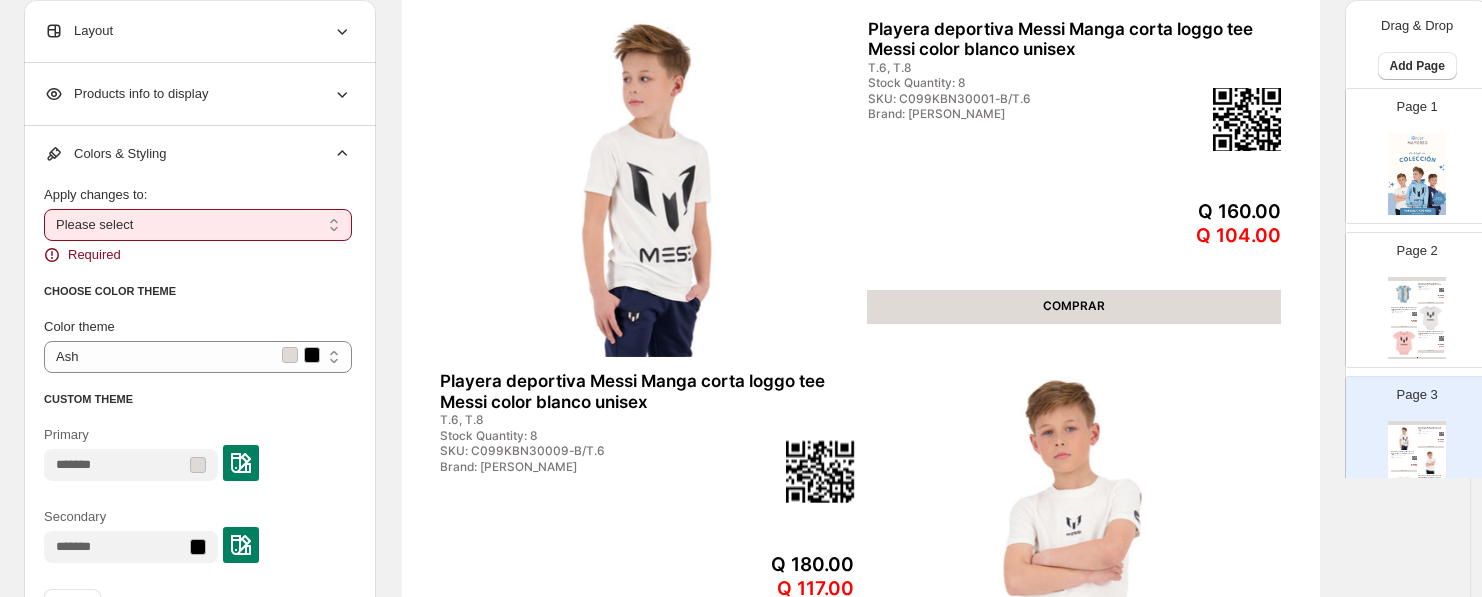 select on "**********" 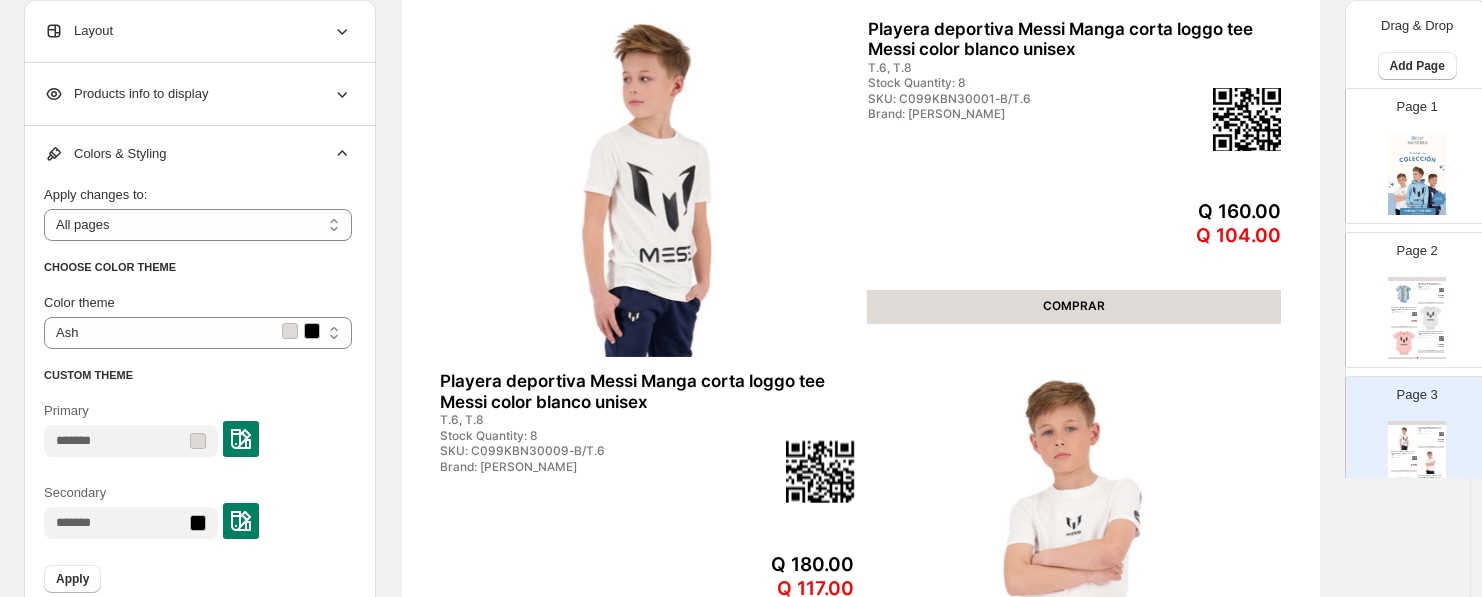 click at bounding box center (241, 439) 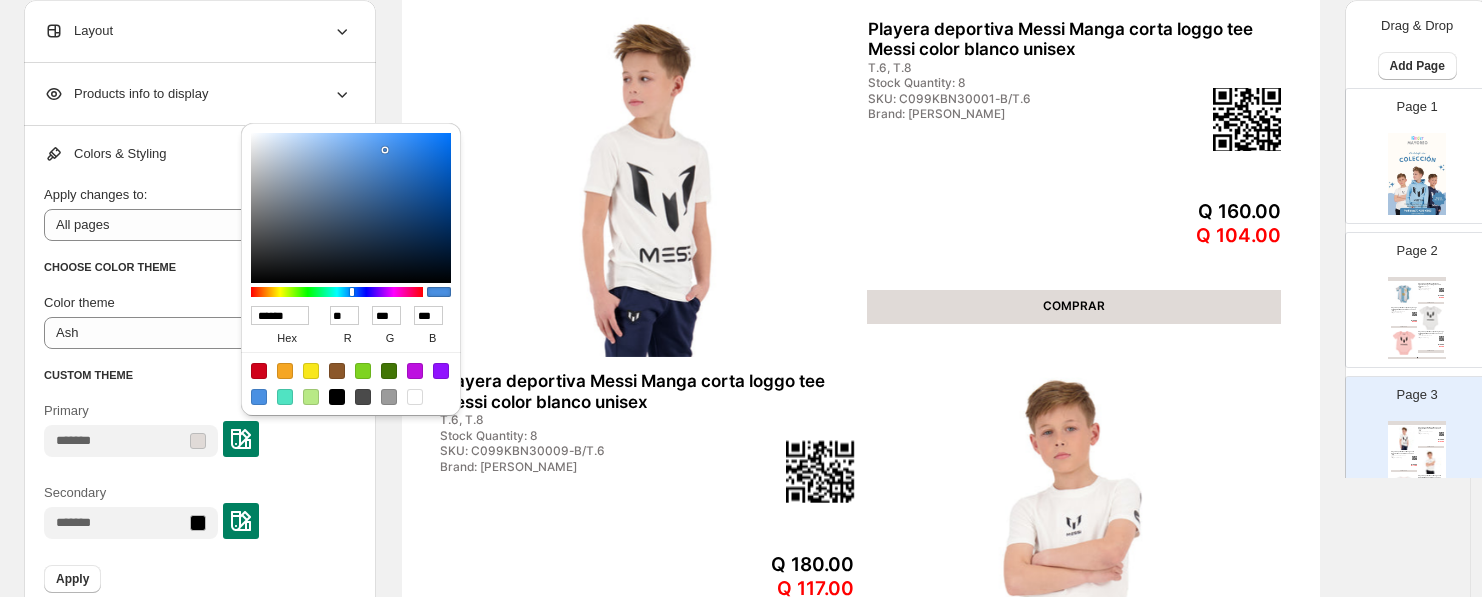 click at bounding box center [259, 397] 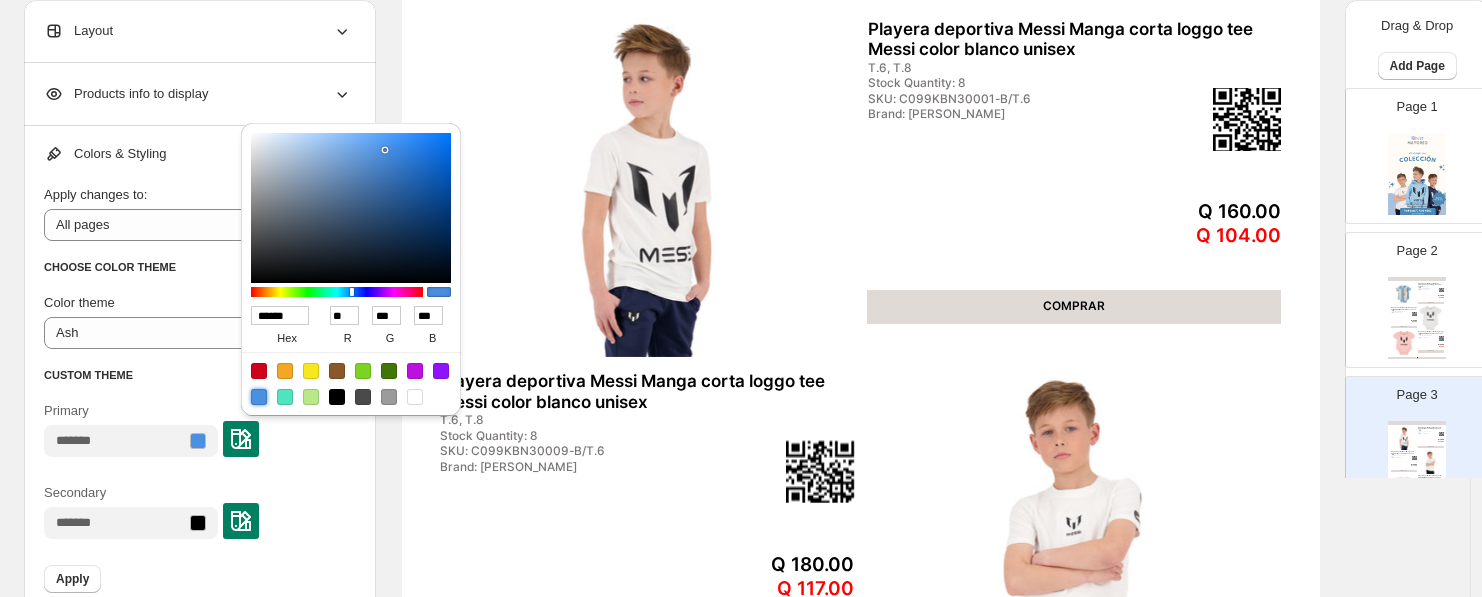 type on "******" 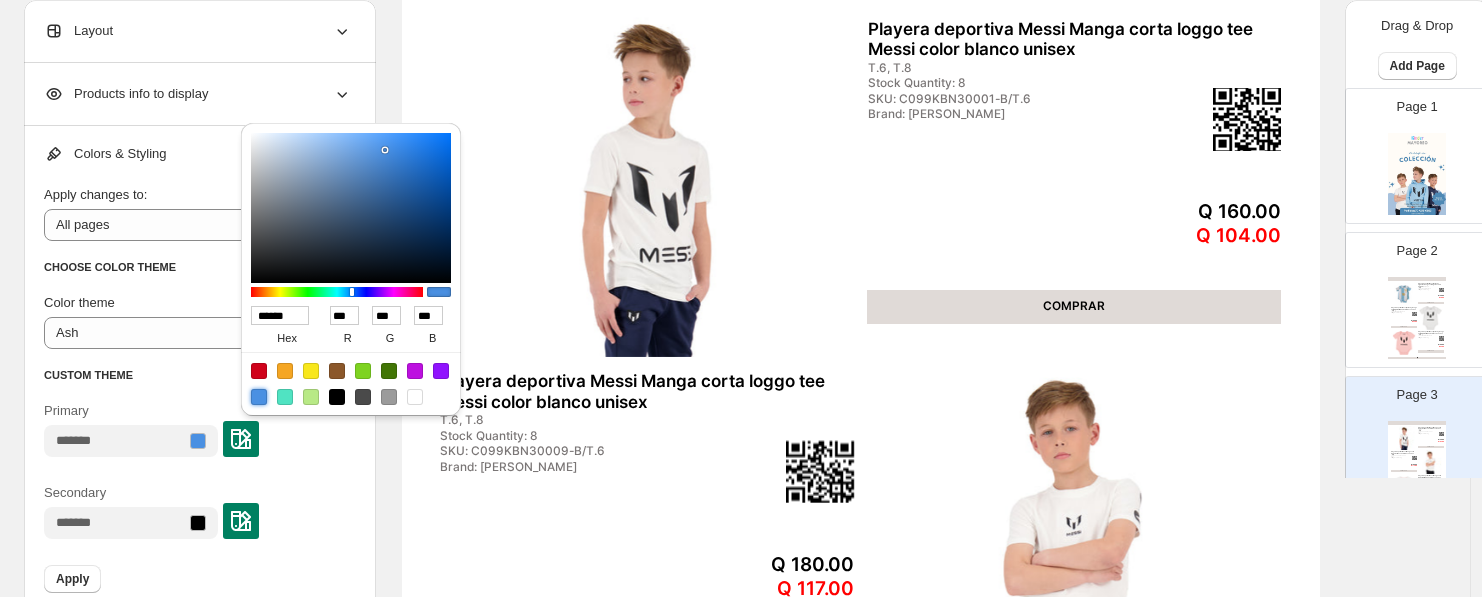 click at bounding box center [351, 208] 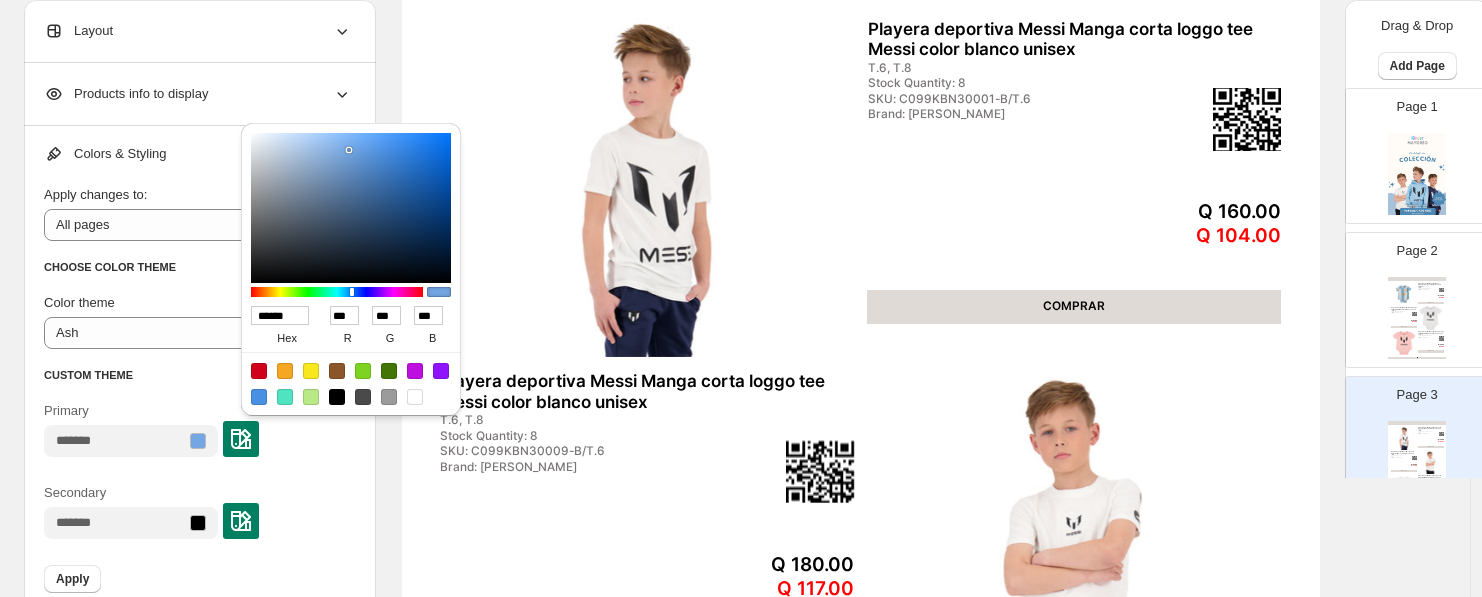 type on "******" 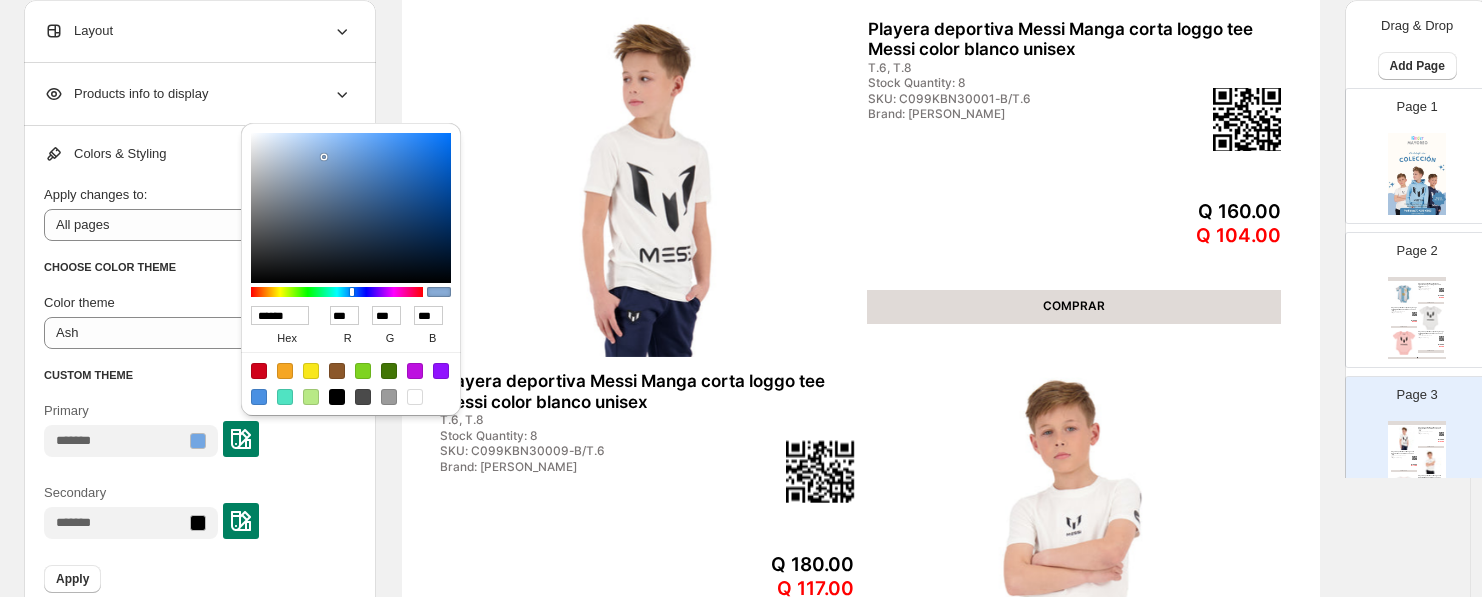click at bounding box center (351, 208) 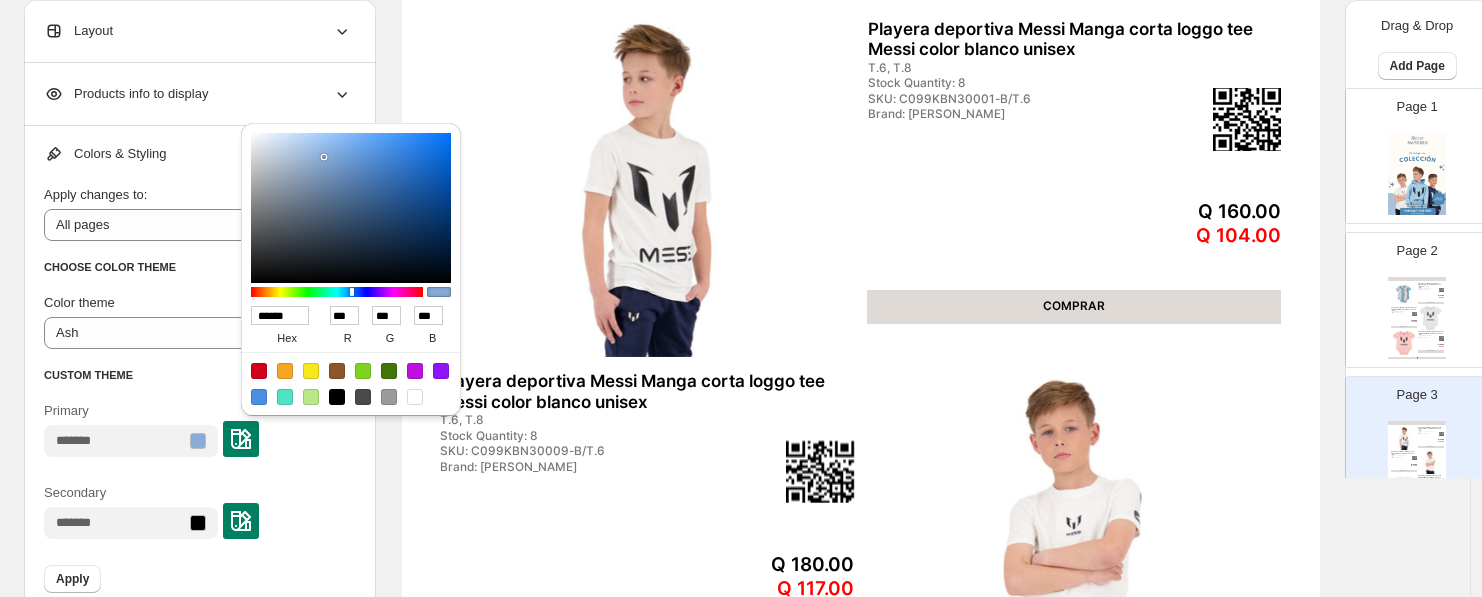 type on "******" 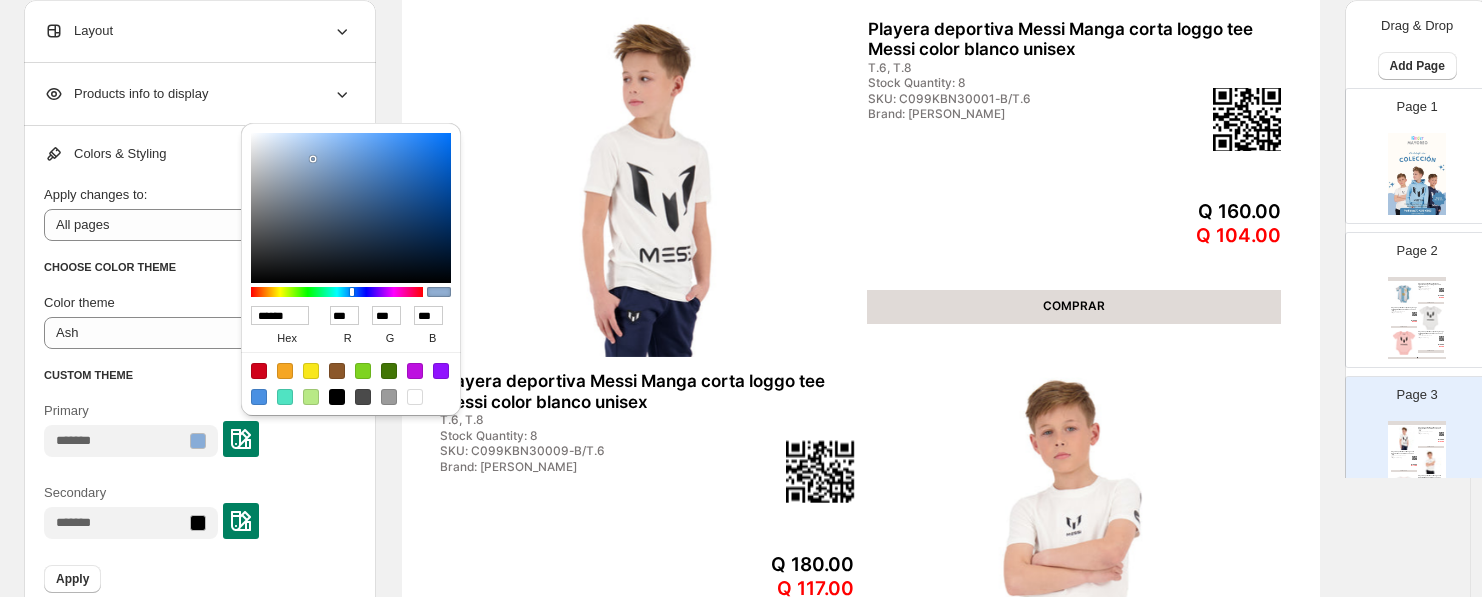 click at bounding box center (351, 208) 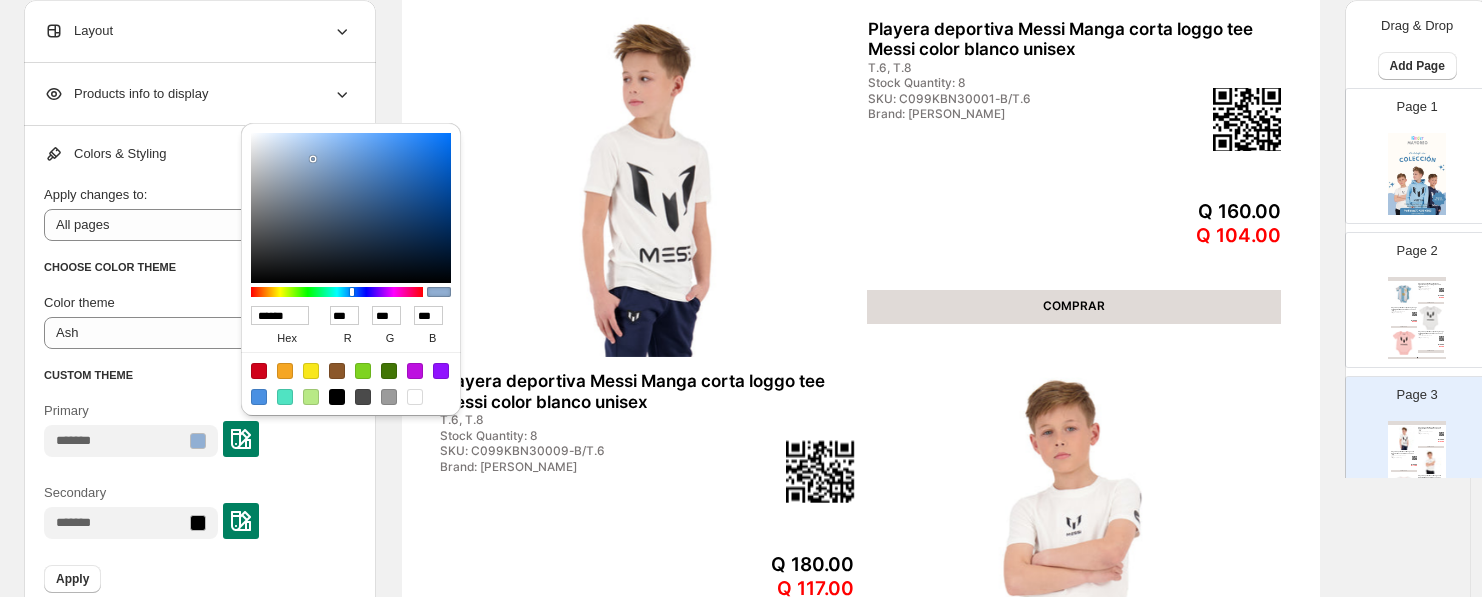 type on "******" 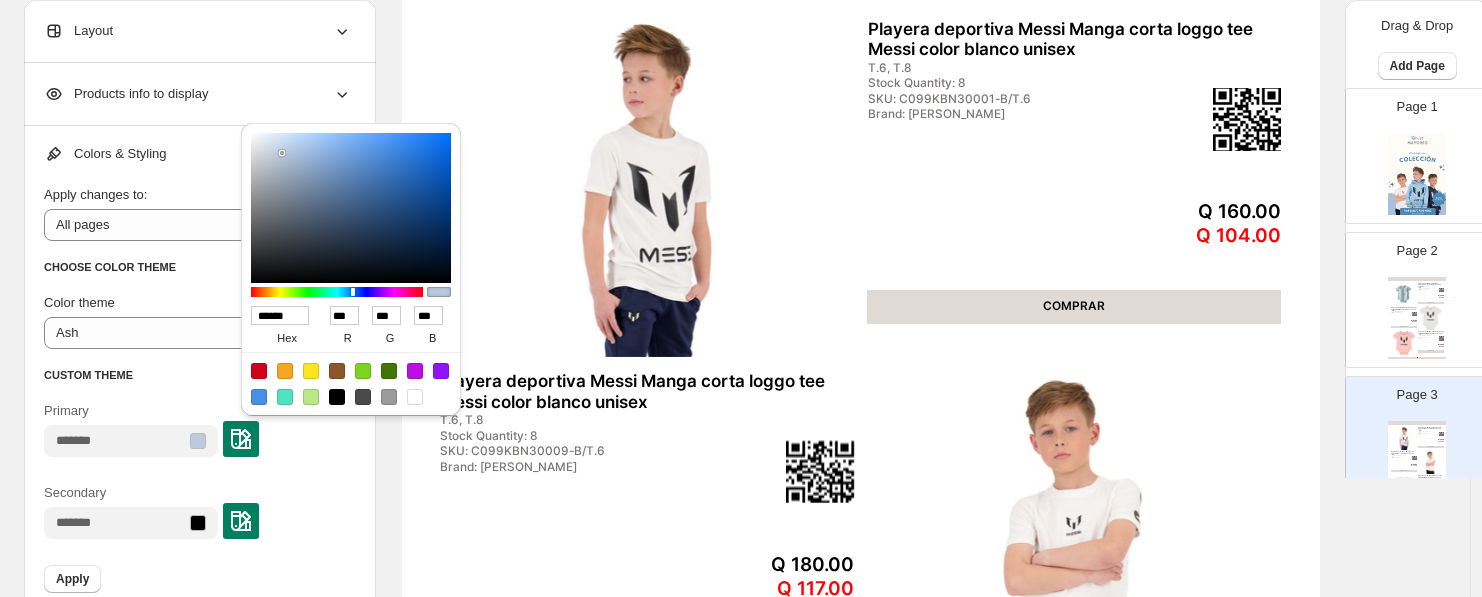 type on "******" 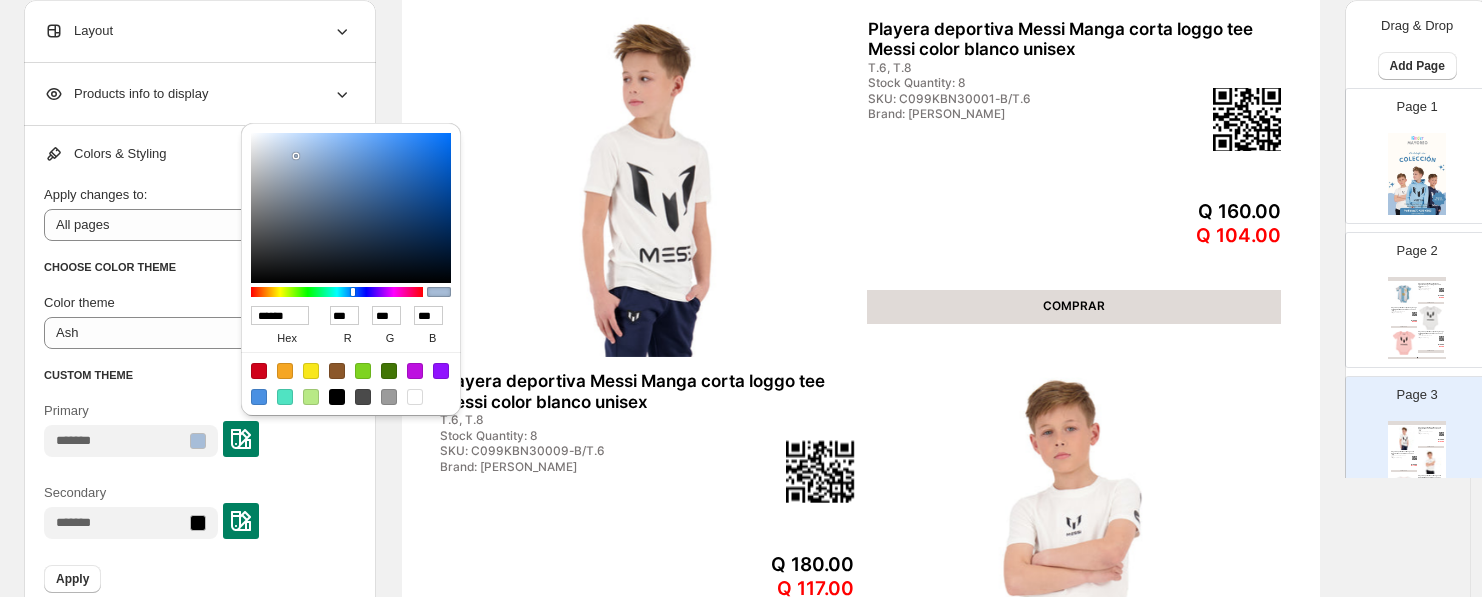 click at bounding box center (351, 208) 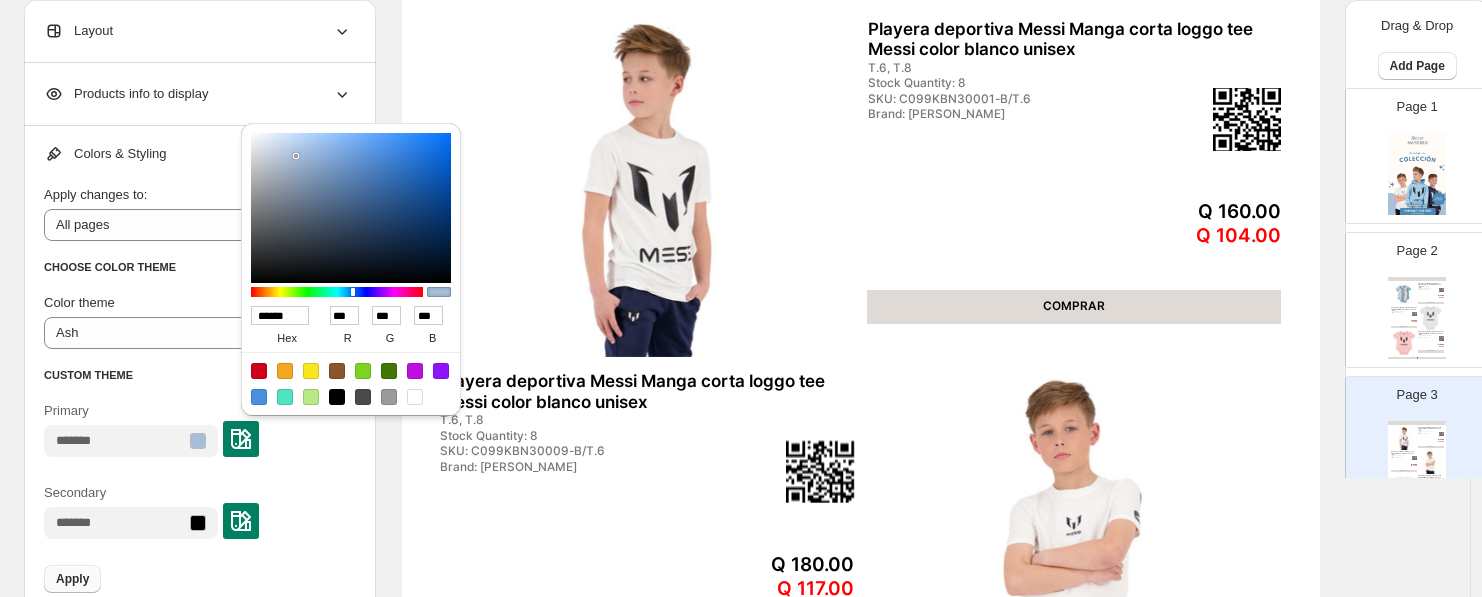 click on "Apply" at bounding box center (72, 579) 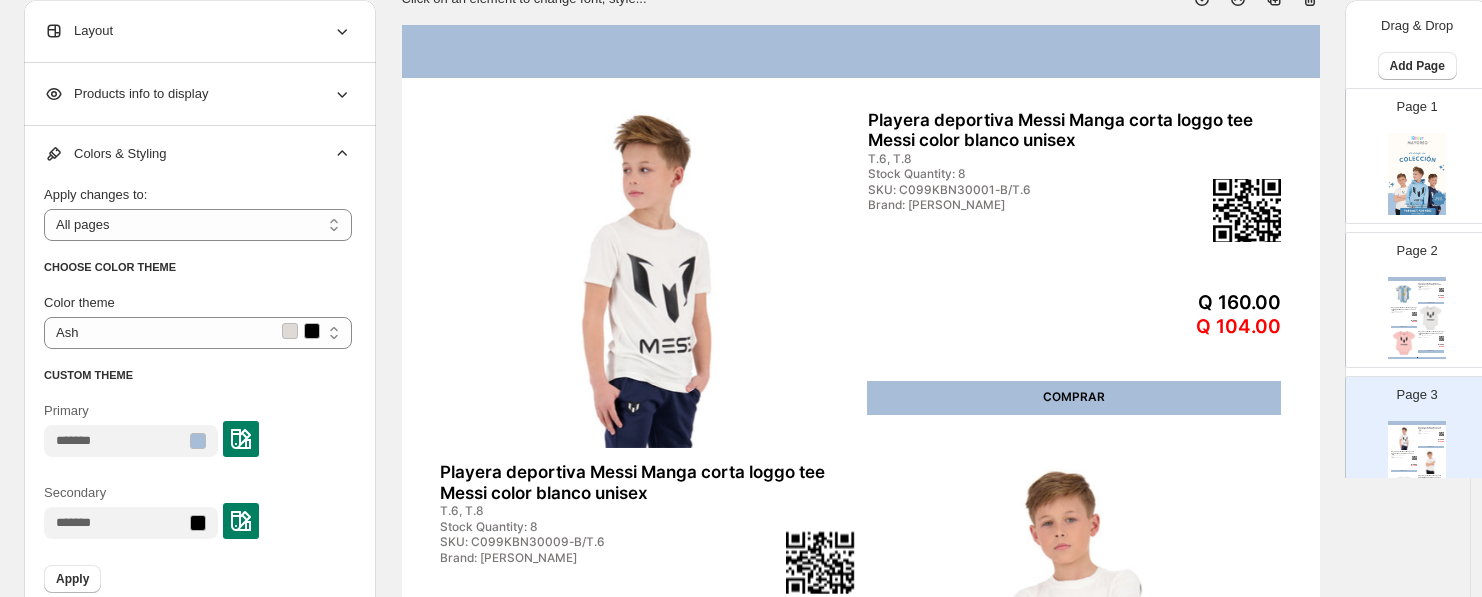 scroll, scrollTop: 0, scrollLeft: 0, axis: both 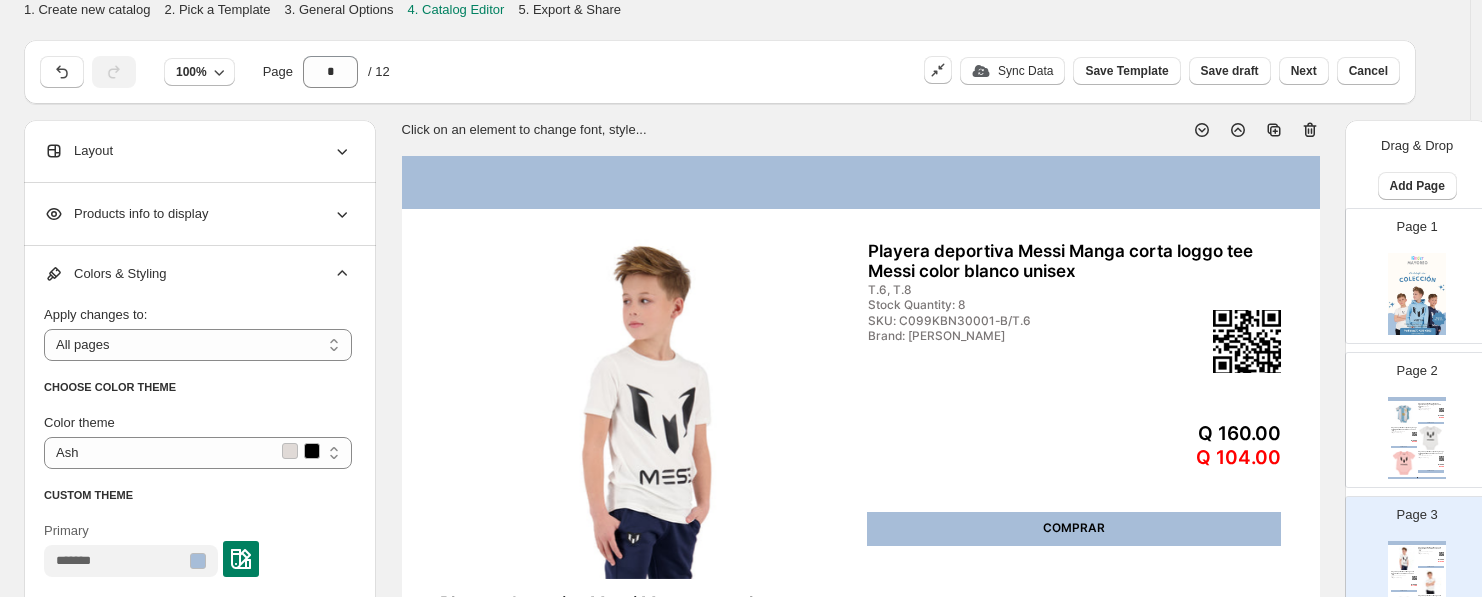 click on "Playera deportiva Messi tipo Body Argentina manga corta logo messi 10 unisex 6-9M, 9-12M, 12-18M, 2-4M, 2-6M Stock Quantity:  22 SKU:  C123BUN72901/6-9M Brand:  Messi Q 120.00 Q 78.00 COMPRAR Playera deportiva Messi tipo Body manga corta logo tee Messi color blanco unisex 6-9M, 9-12M, 12-18M, 0-2M, 2-4M, 2-6M Stock Quantity:  24 SKU:  C121BUN72901N-B/6-9M Brand:  Messi Q 100.00 Q 65.00 COMPRAR Playera deportiva Messi tipo Body manga corta logo tee Messi color rosado unisex 6-9M, 9-12M, 12-18M, 0-2M, 2-4M, 2-6M Stock Quantity:  23 SKU:  C121BUN72901N-R/6-9M Brand:  Messi Q 100.00 Q 65.00 COMPRAR Clothing Catalog | Page undefined" at bounding box center [1417, 438] 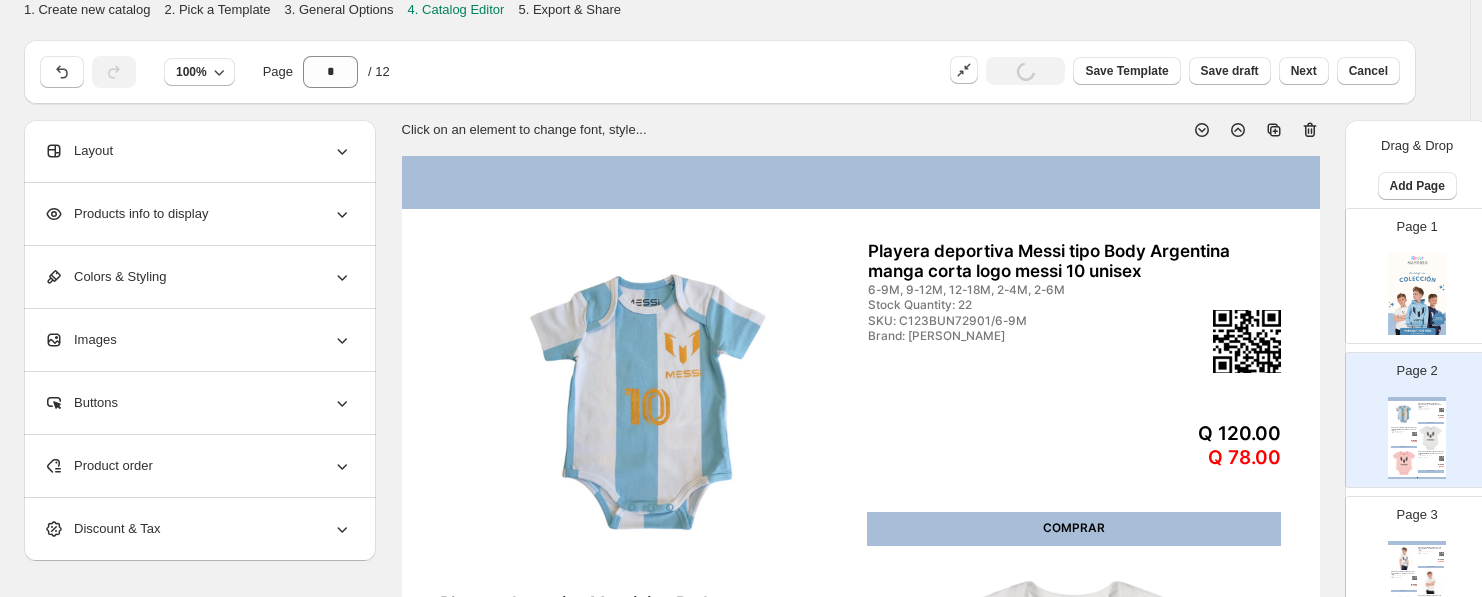 scroll, scrollTop: 0, scrollLeft: 0, axis: both 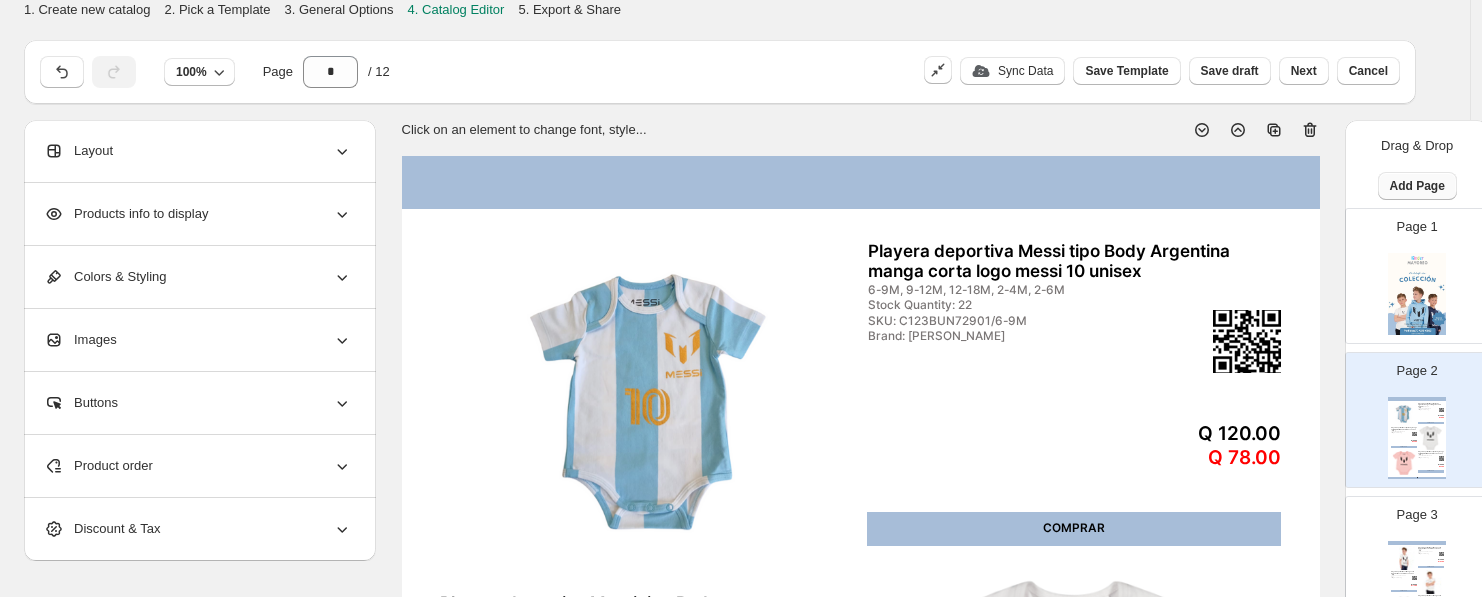 click on "Add Page" at bounding box center [1417, 186] 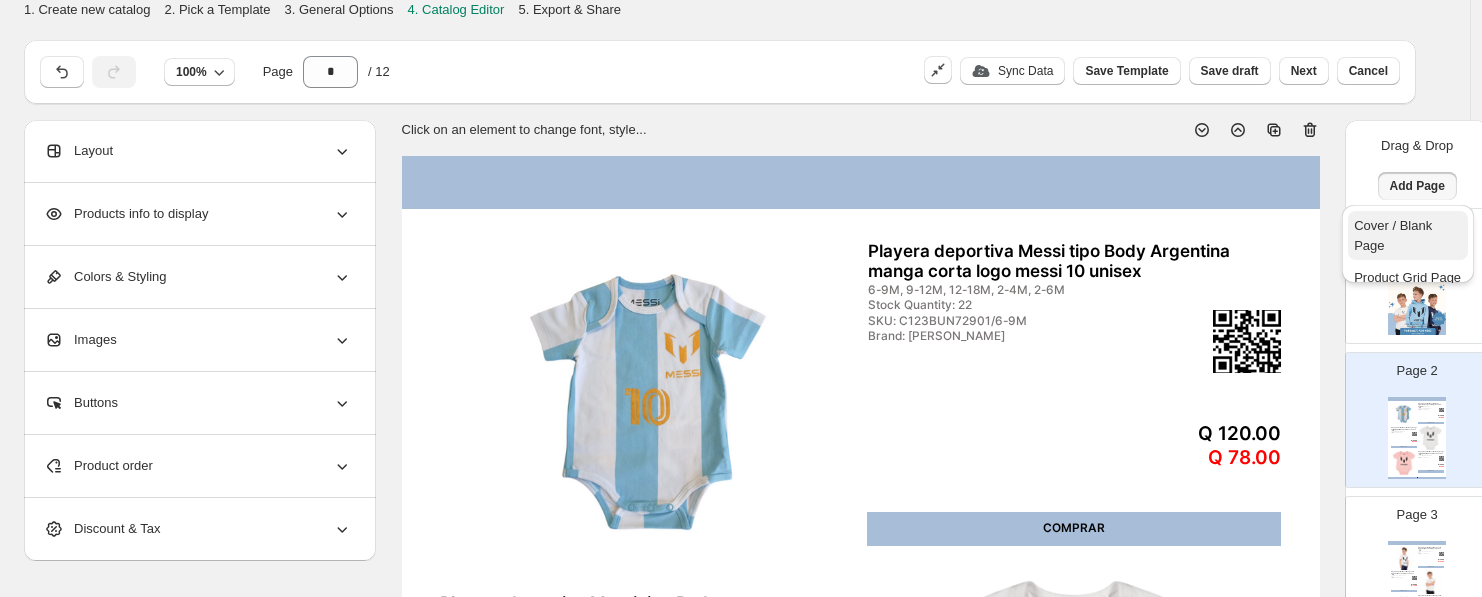 click on "Cover / Blank Page" at bounding box center [1393, 235] 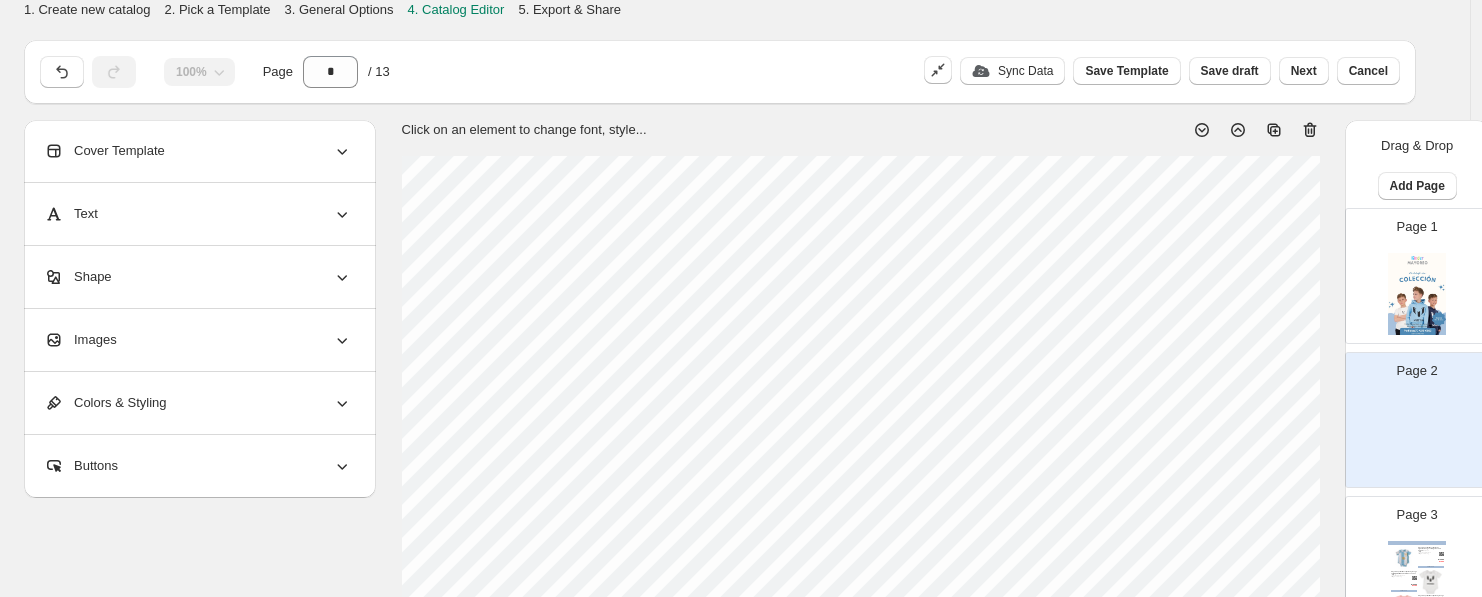 click on "Images" at bounding box center [198, 340] 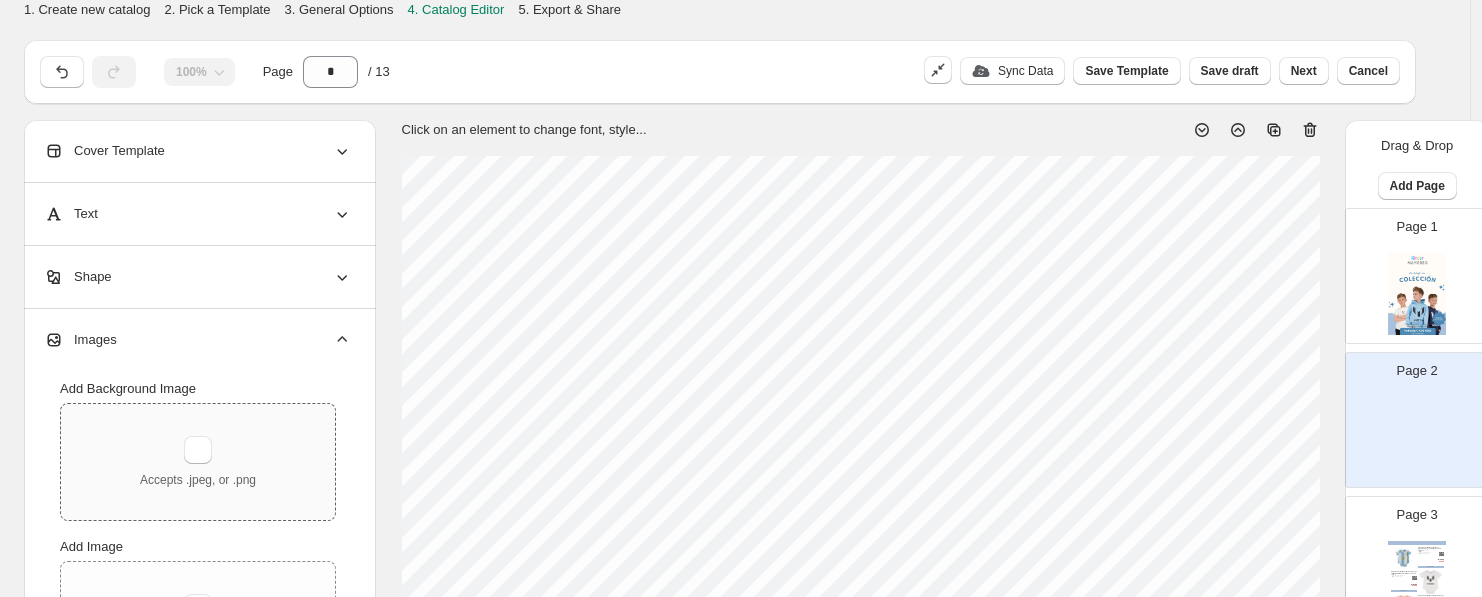 click on "Accepts .jpeg, or .png" at bounding box center (198, 462) 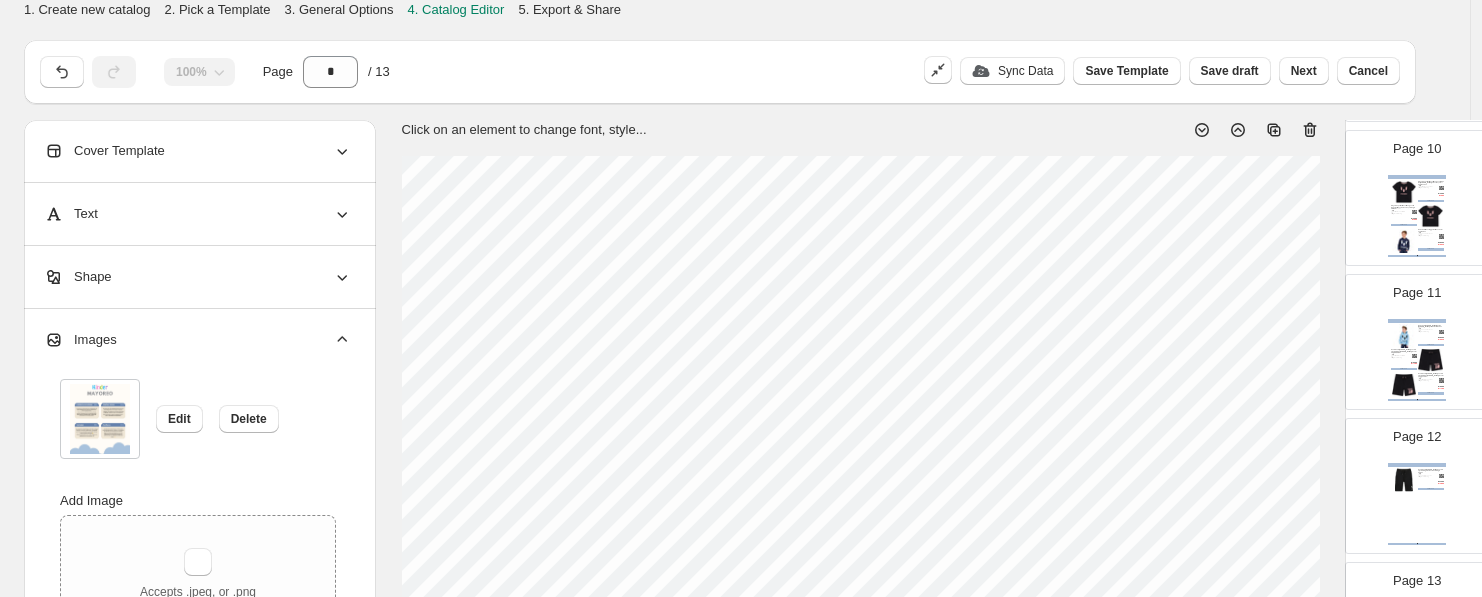 scroll, scrollTop: 1518, scrollLeft: 0, axis: vertical 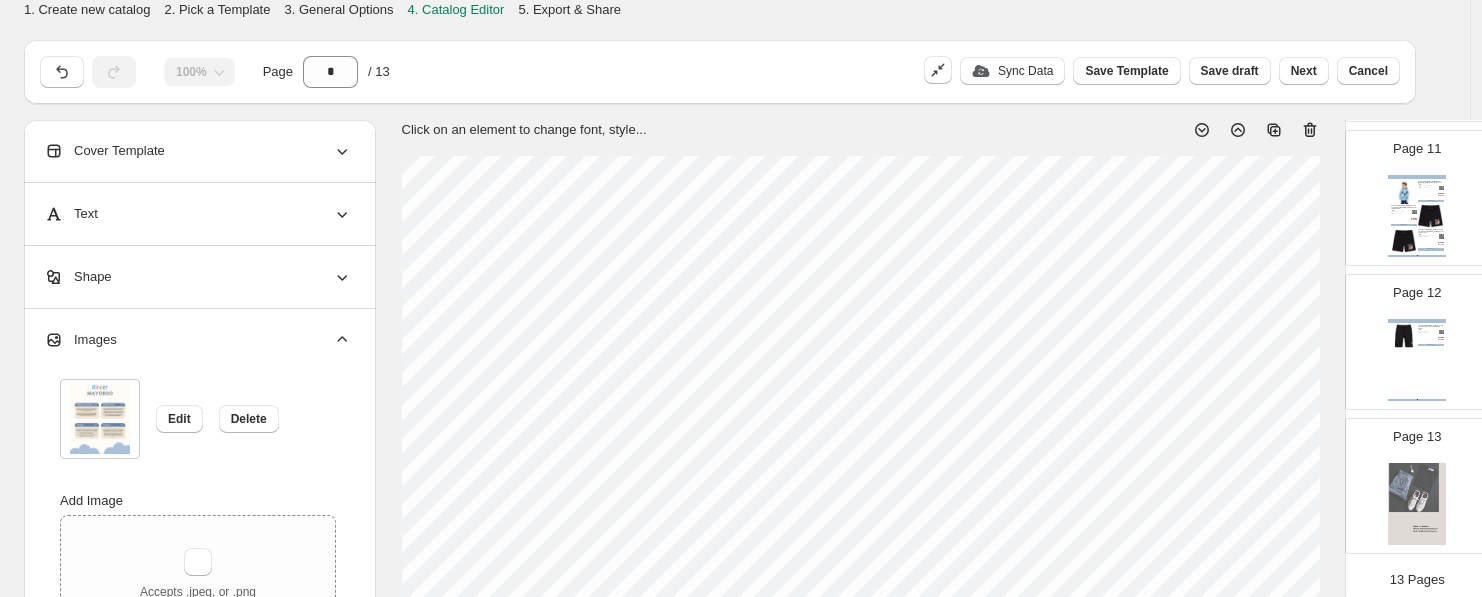 click at bounding box center (1417, 504) 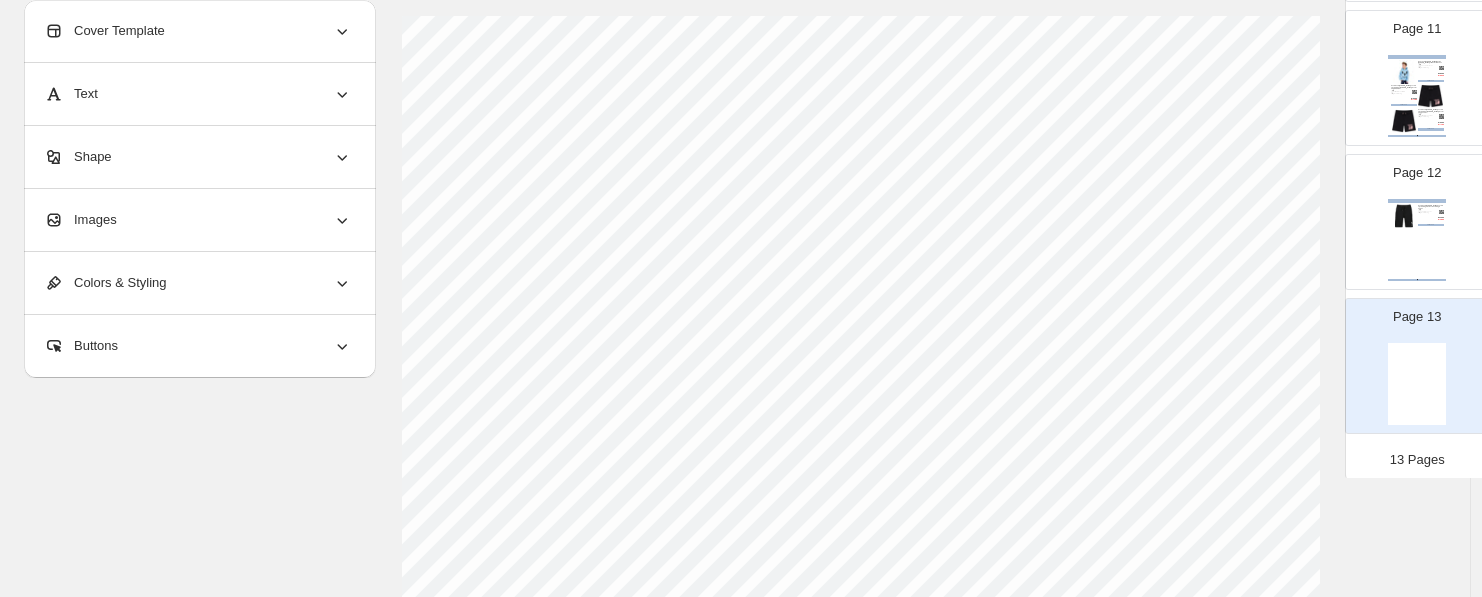 scroll, scrollTop: 0, scrollLeft: 0, axis: both 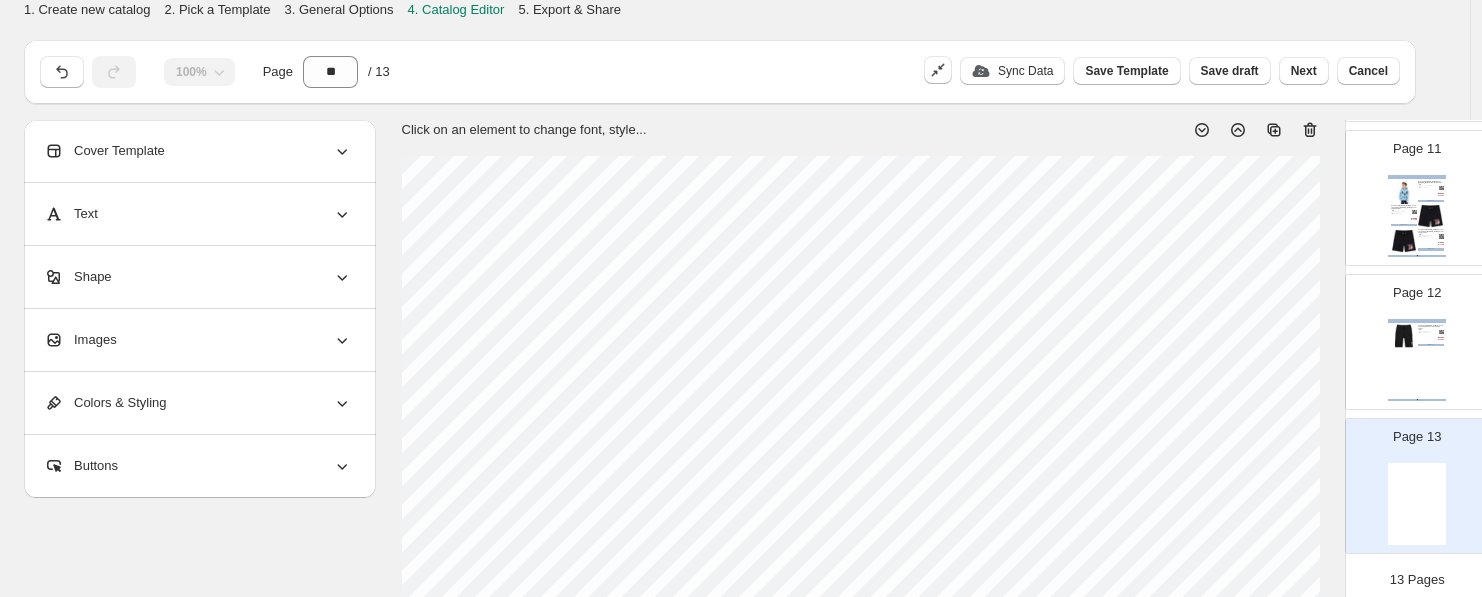 click on "Images" at bounding box center (198, 340) 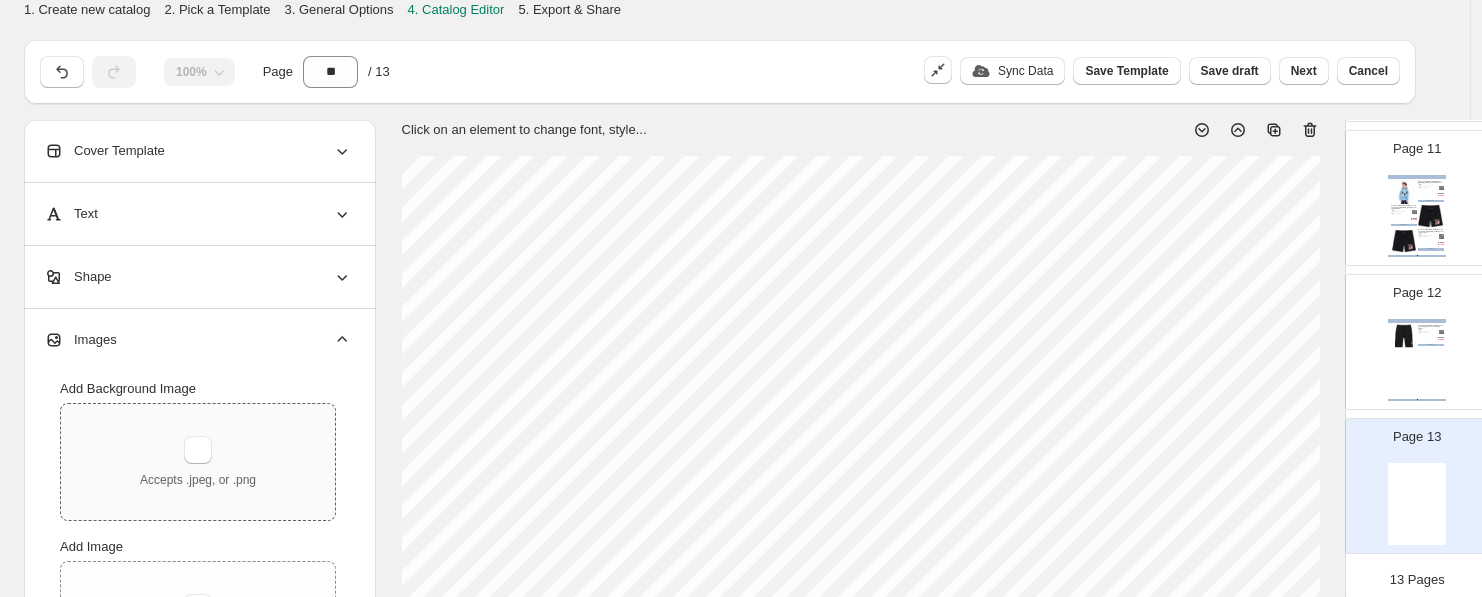 click on "Accepts .jpeg, or .png" at bounding box center (198, 462) 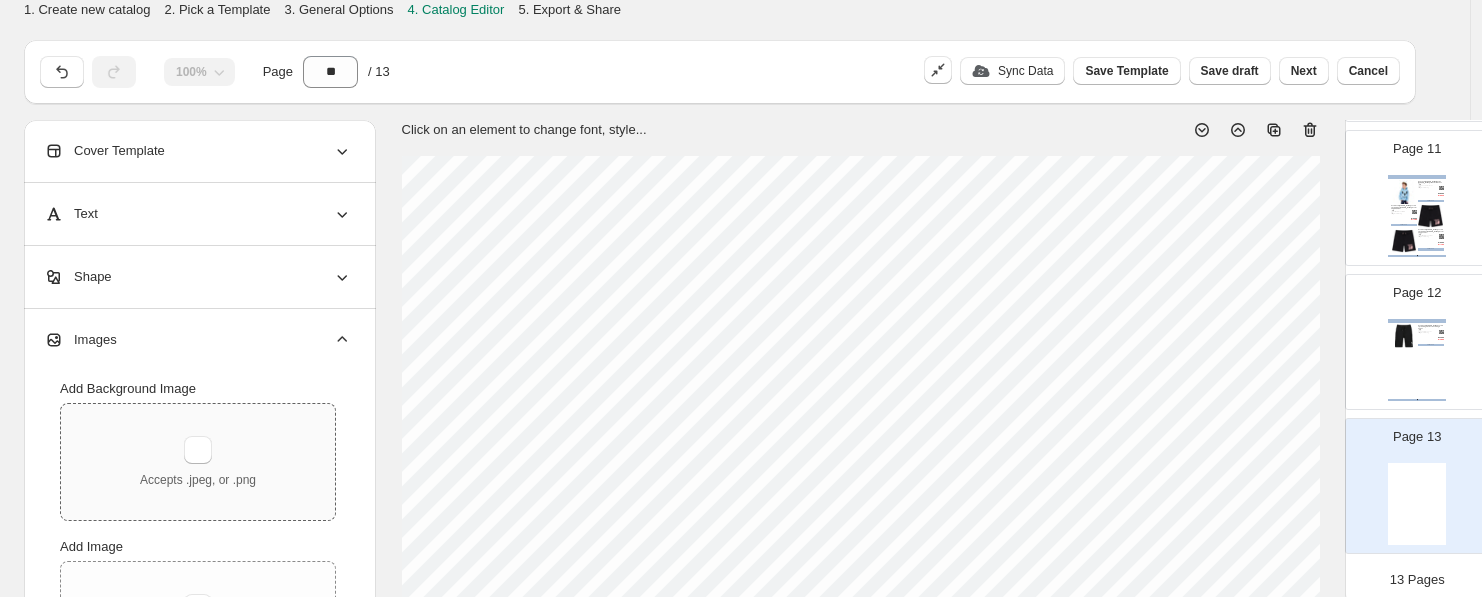 type on "**********" 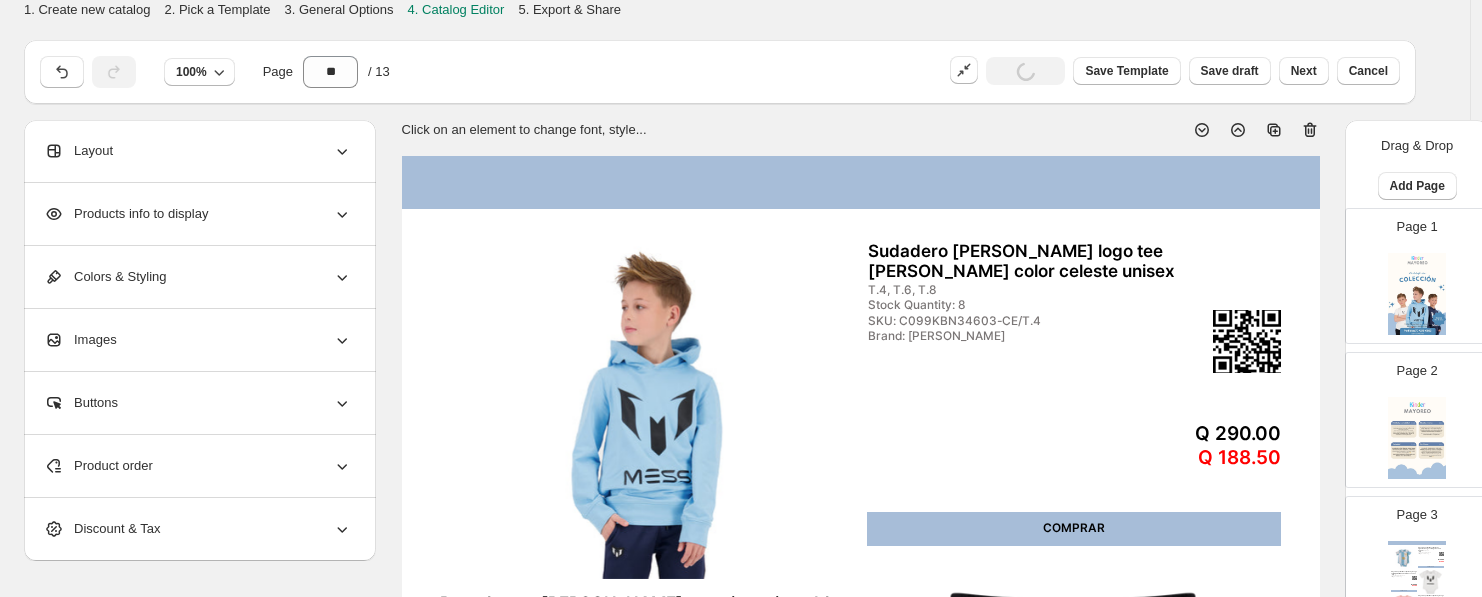 scroll, scrollTop: 0, scrollLeft: 0, axis: both 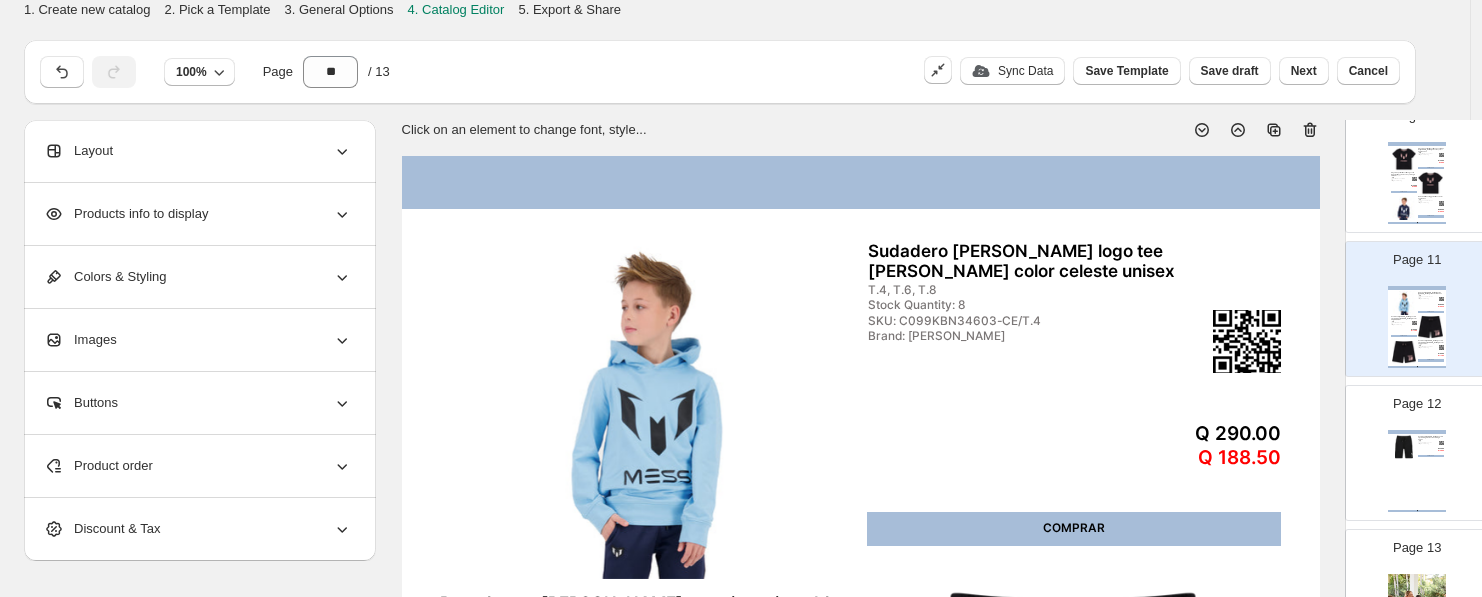 click on "Playera deportiva Messi Manga corta logo tee [PERSON_NAME] en rosado, color negro unisex T.3, T.4 Stock Quantity:  24 SKU:  C121MUN30001T-N/T.3 Brand:  Messi Q 120.00 Q 78.00 COMPRAR Playera deportiva Messi Manga corta loggo tee Messi en rosado, color negro unisex 6-9M, 9-12M, 12-18M, 18-24M Stock Quantity:  24 SKU:  C121MUN30001N-N/6-9M Brand:  Messi Q 120.00 Q 78.00 COMPRAR Sudadero Messi  loggo tee Messi color azul unisex T.4, T.6, T.8 Stock Quantity:  6 SKU:  C099KBN34603-AZ/T.4 Brand:  [PERSON_NAME] Q 290.00 Q 188.50 COMPRAR Clothing Catalog | Page undefined" at bounding box center (1417, 183) 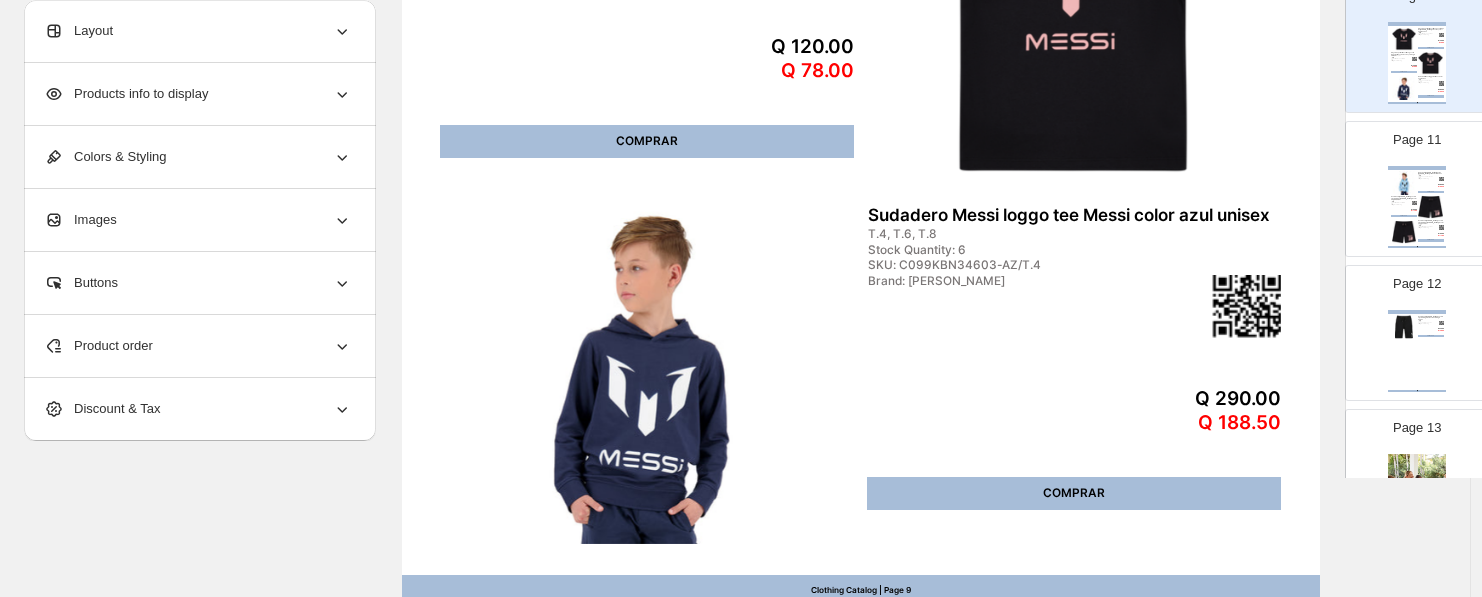 scroll, scrollTop: 777, scrollLeft: 0, axis: vertical 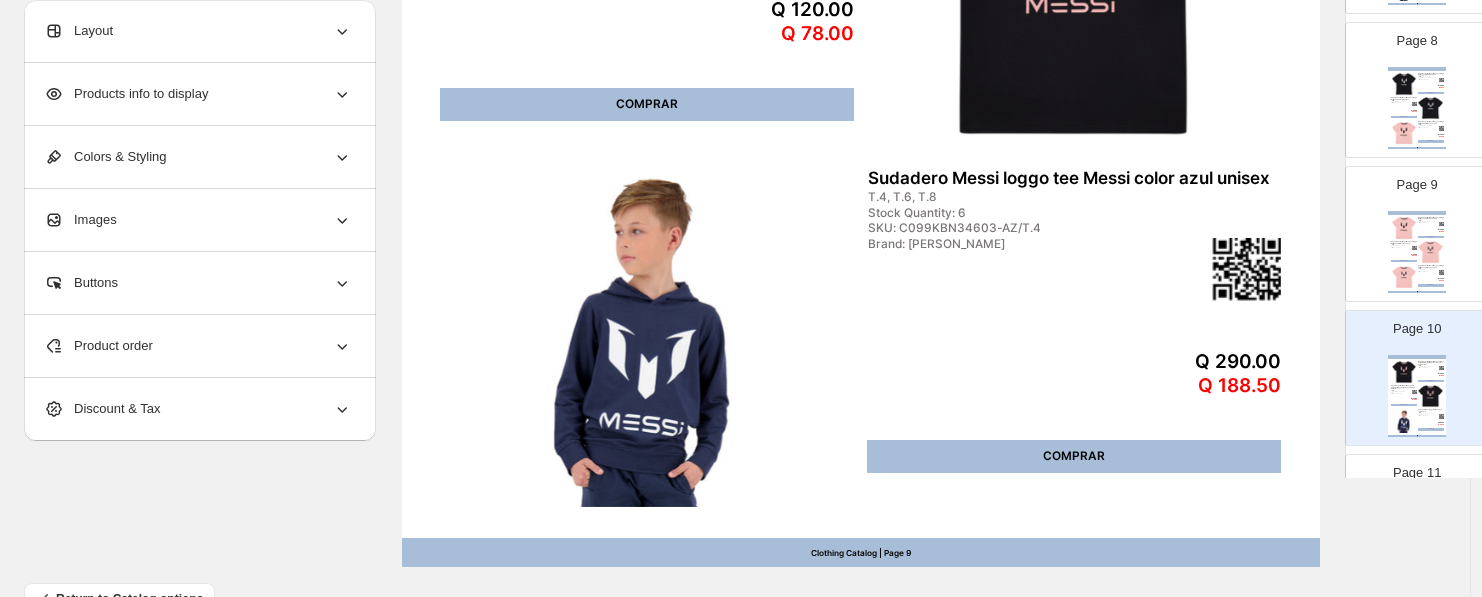 click on "Playera deportiva Messi Manga corta logo tee Messi color rosado unisex T.3, T.4 Stock Quantity:  47 SKU:  C121MUN30001T-R/T.3 Brand:  Messi Q 120.00 Q 78.00 COMPRAR Playera deportiva Messi Manga corta logo tee Messi color rosado unisex 6-9M, 9-12M, 12-18M, 18-24M Stock Quantity:  35 SKU:  C121MUN30002N-R/6-9M Brand:  Messi Q 130.00 Q 84.50 COMPRAR Playera deportiva Messi Manga corta logo tee Messi color rosado unisex T.3, T.4 Stock Quantity:  35 SKU:  C121MUN30002T-R/T.3 Brand:  Messi Q 130.00 Q 84.50 COMPRAR Clothing Catalog | Page undefined" at bounding box center [1417, 252] 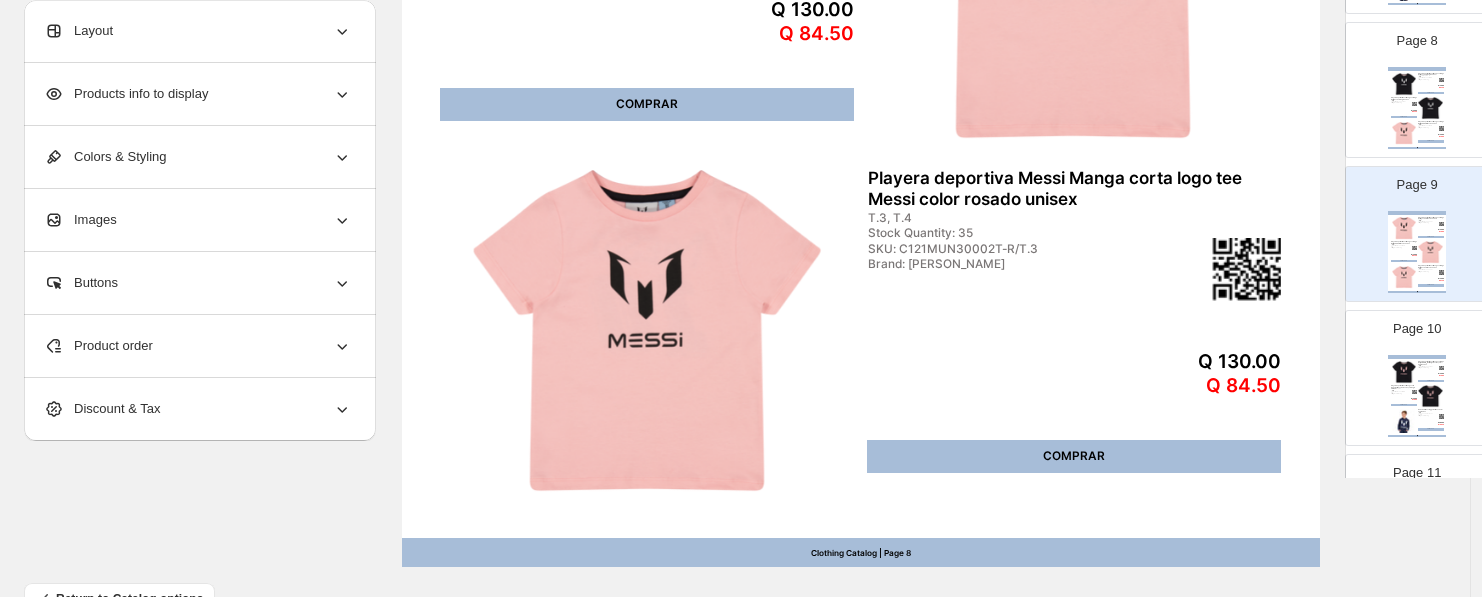 scroll, scrollTop: 963, scrollLeft: 0, axis: vertical 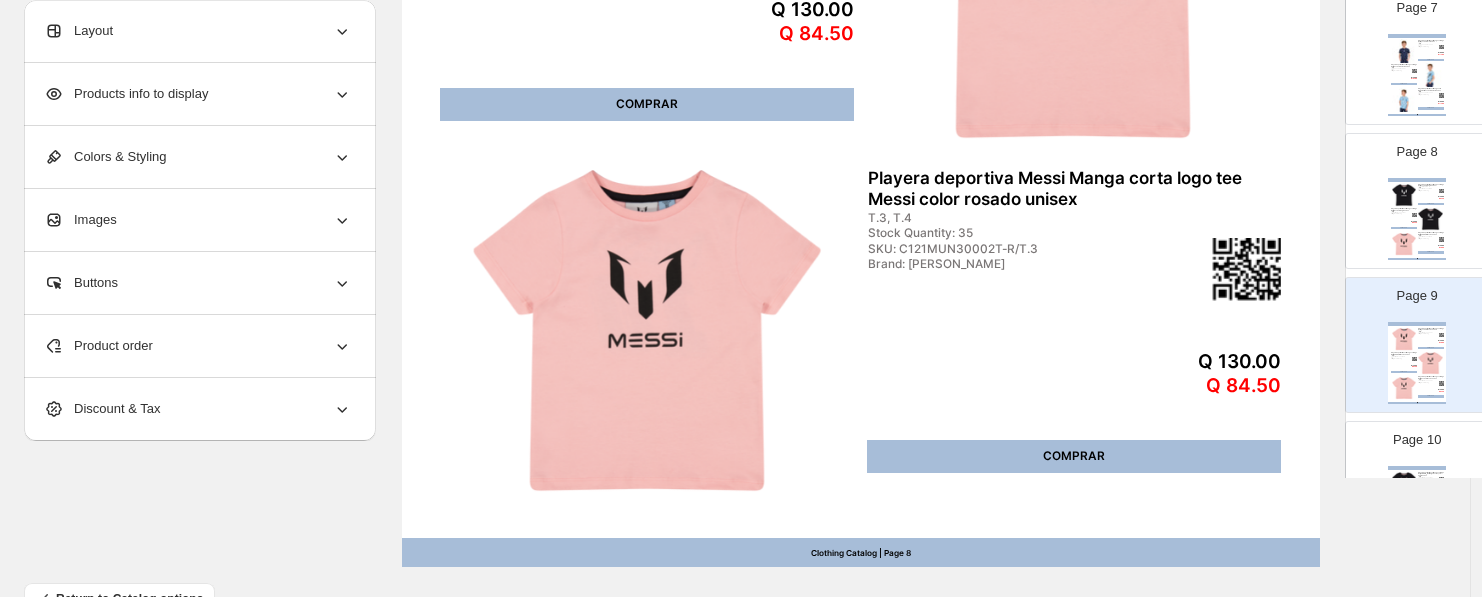 click on "Playera deportiva Messi Manga corta logo tee Messi color negro unisex 6-9M, 9-12M, 12-18M, 18-24M Stock Quantity:  24 SKU:  C121MUN30002N-N/6-9M Brand:  [PERSON_NAME] Q 130.00 Q 84.50 COMPRAR Playera deportiva Messi Manga corta logo tee Messi color negro unisex T.3, T.4 Stock Quantity:  24 SKU:  C121MUN30002T-N/T.3 Brand:  Messi Q 130.00 Q 84.50 COMPRAR Playera deportiva Messi Manga corta logo tee Messi color rosado unisex 6-9M, 9-12M, 12-18M, 18-24M Stock Quantity:  48 SKU:  C121MUN30001N-R/6-9M Brand:  Messi Q 120.00 Q 78.00 COMPRAR Clothing Catalog | Page undefined" at bounding box center [1417, 219] 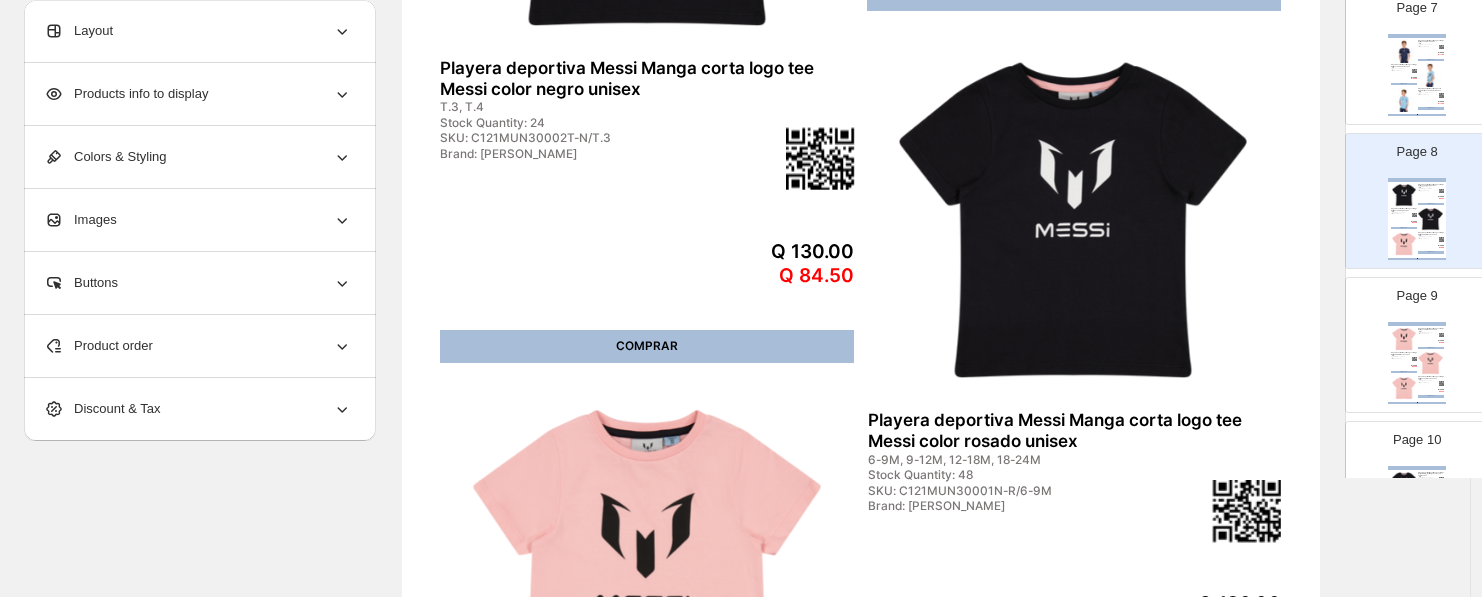 scroll, scrollTop: 555, scrollLeft: 0, axis: vertical 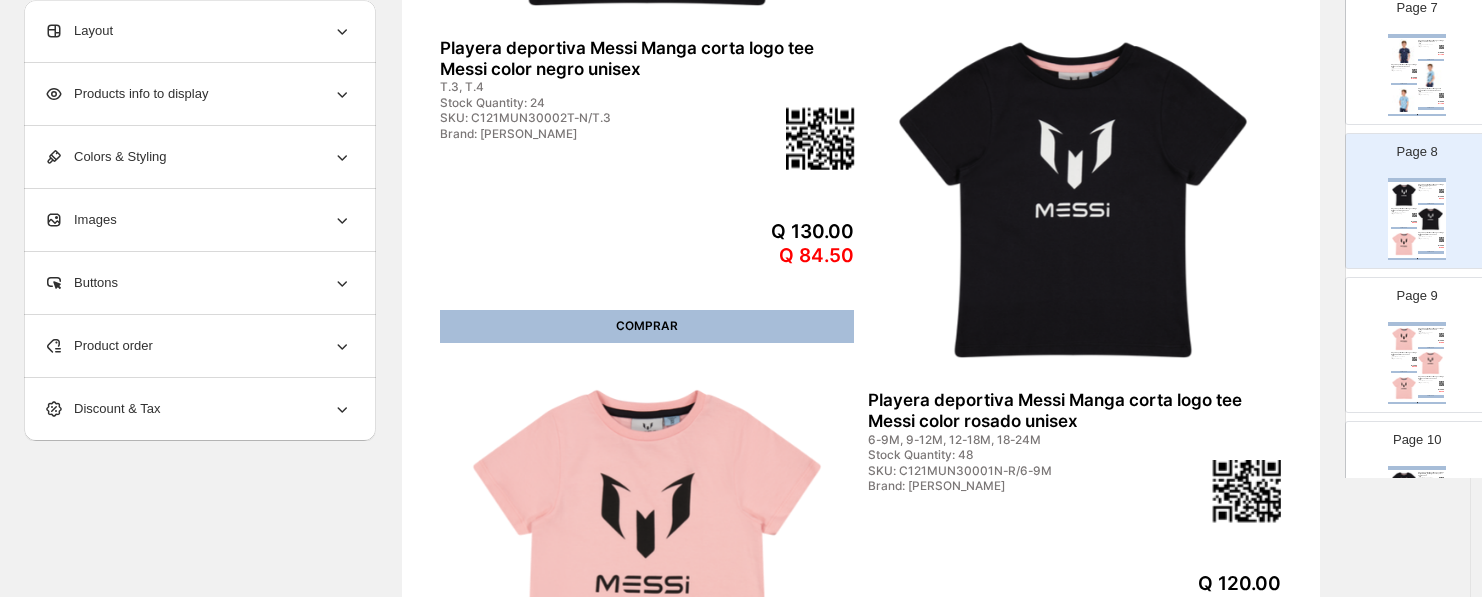 click on "Playera deportiva Messi Manga corta loggo tee Messi color celeste unisex" at bounding box center (1431, 89) 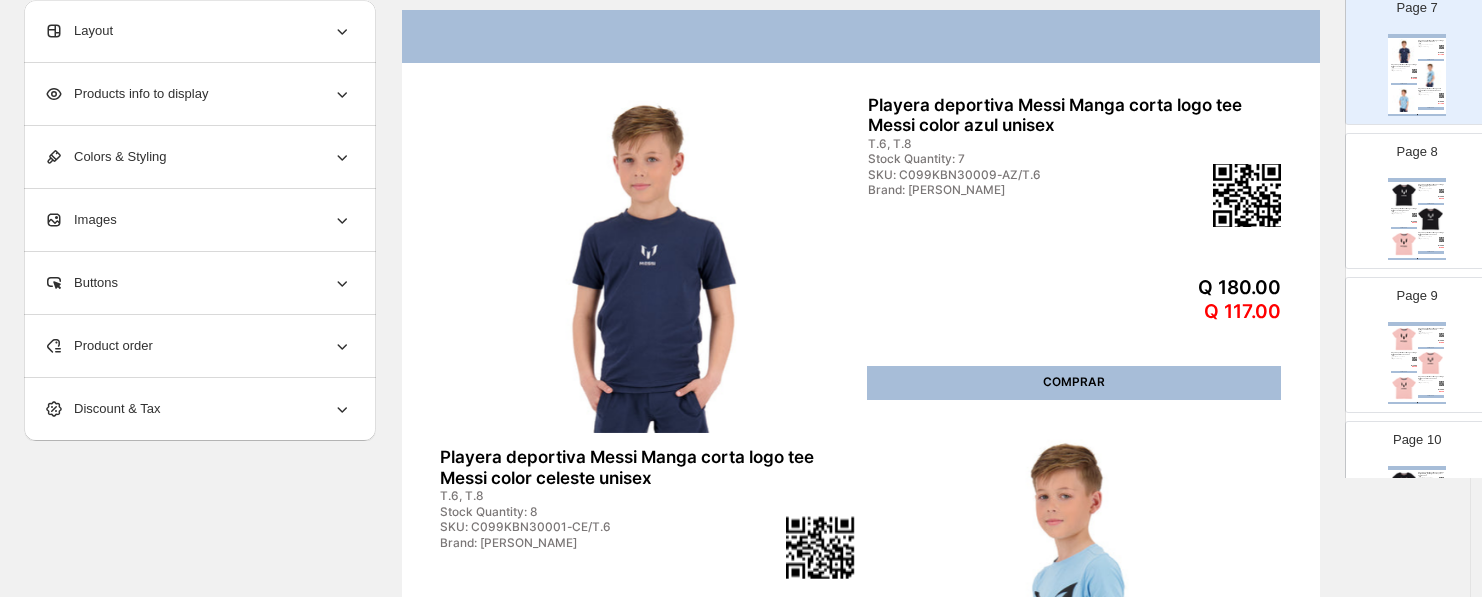 scroll, scrollTop: 0, scrollLeft: 0, axis: both 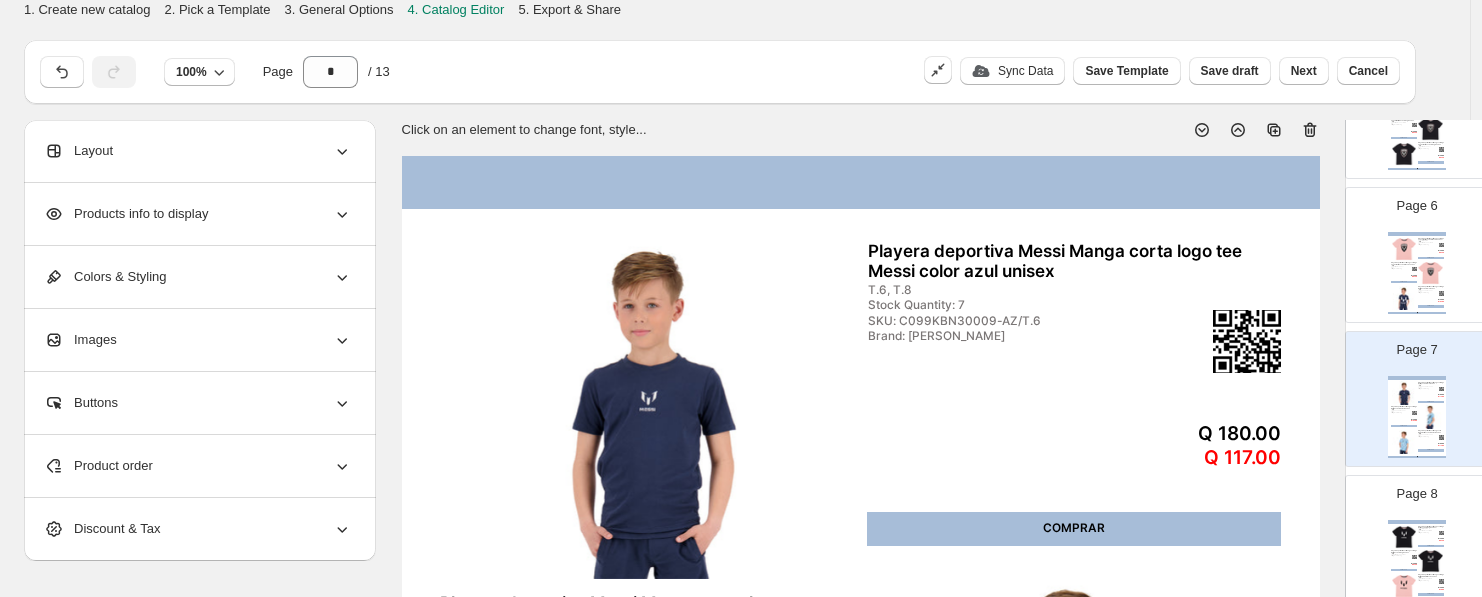 click at bounding box center [1414, 269] 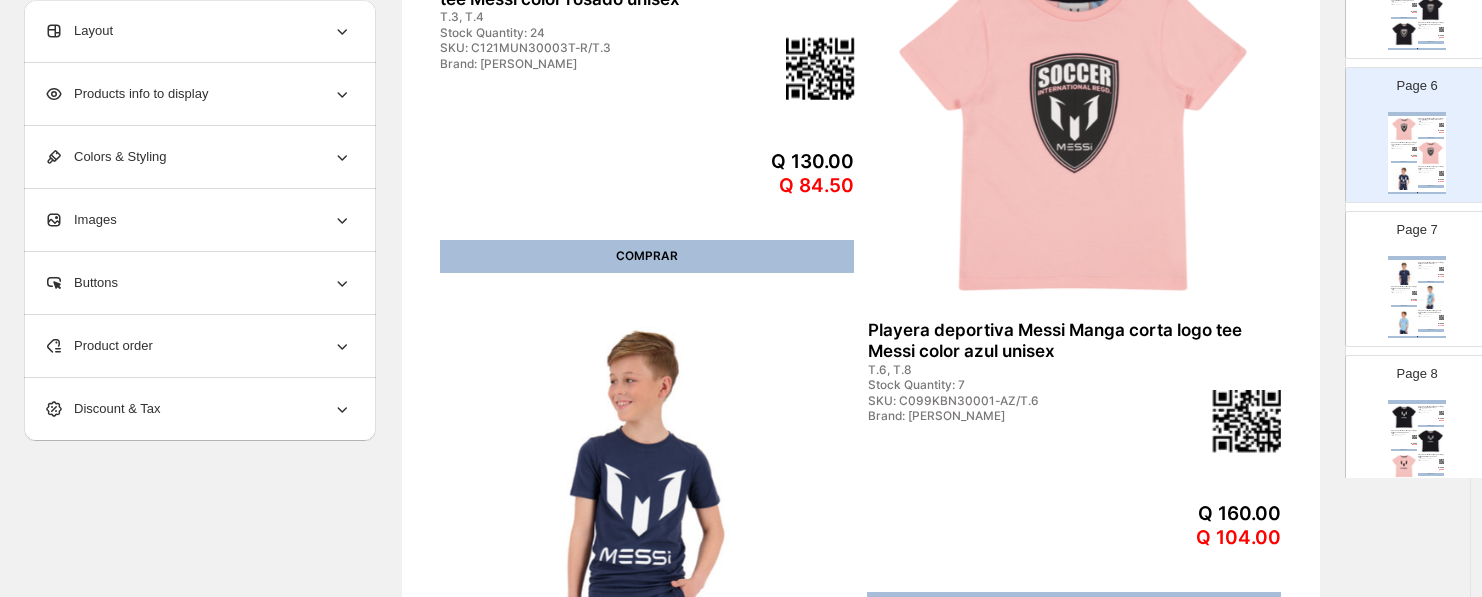 scroll, scrollTop: 333, scrollLeft: 0, axis: vertical 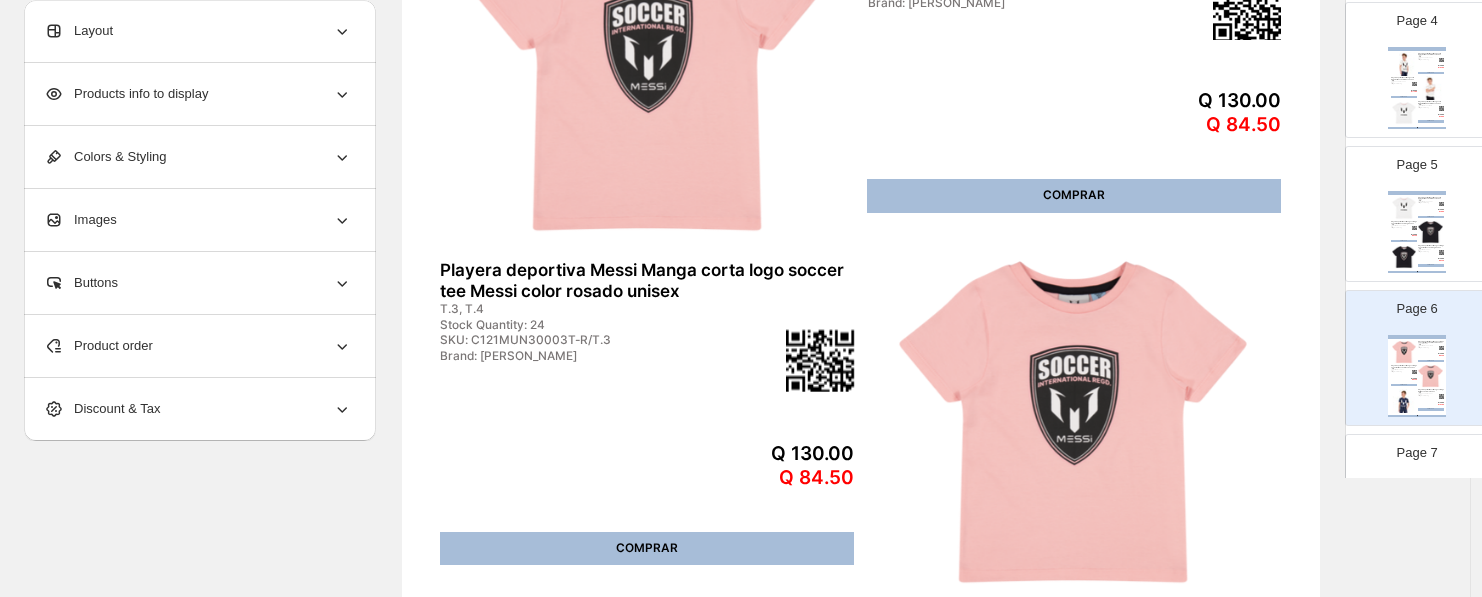 click at bounding box center (1431, 232) 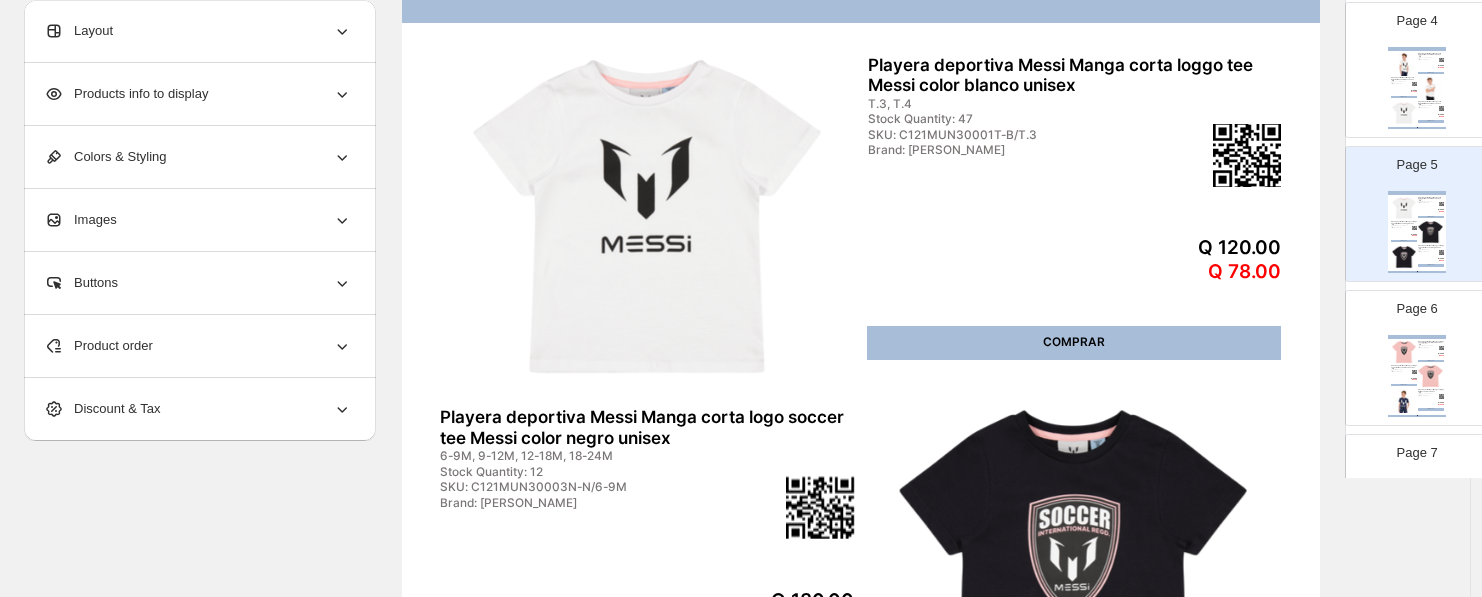 scroll, scrollTop: 0, scrollLeft: 0, axis: both 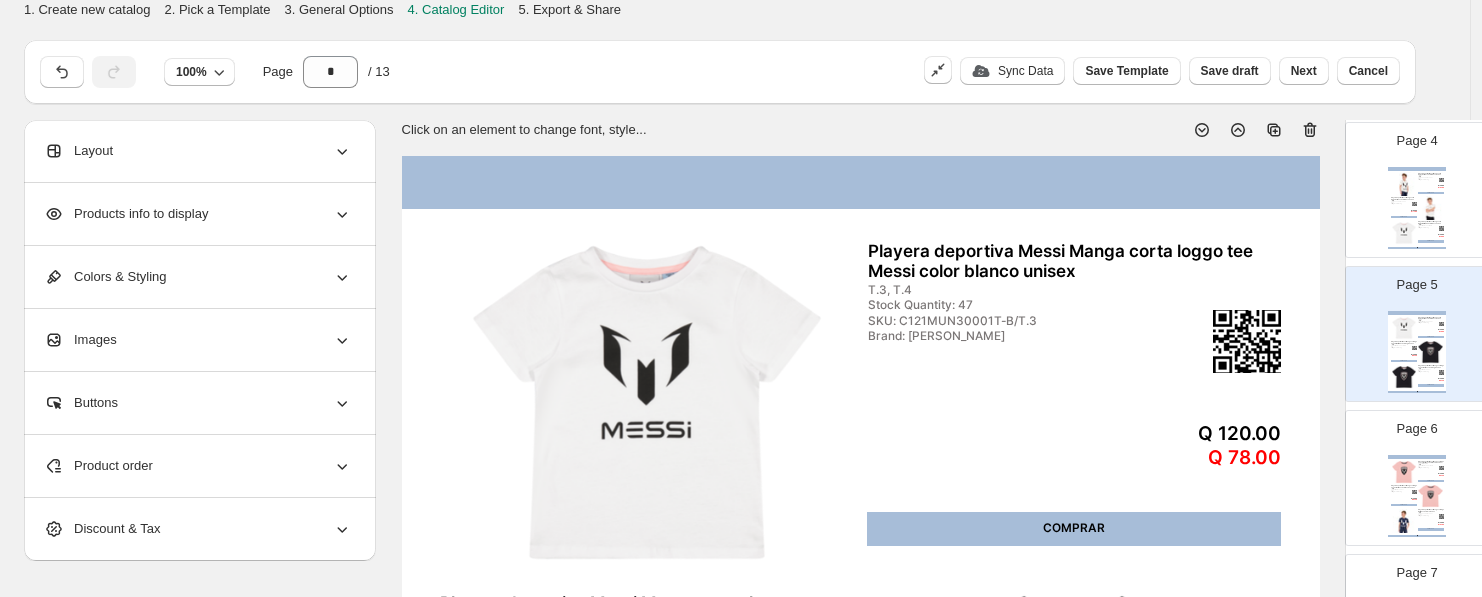 click at bounding box center [1404, 233] 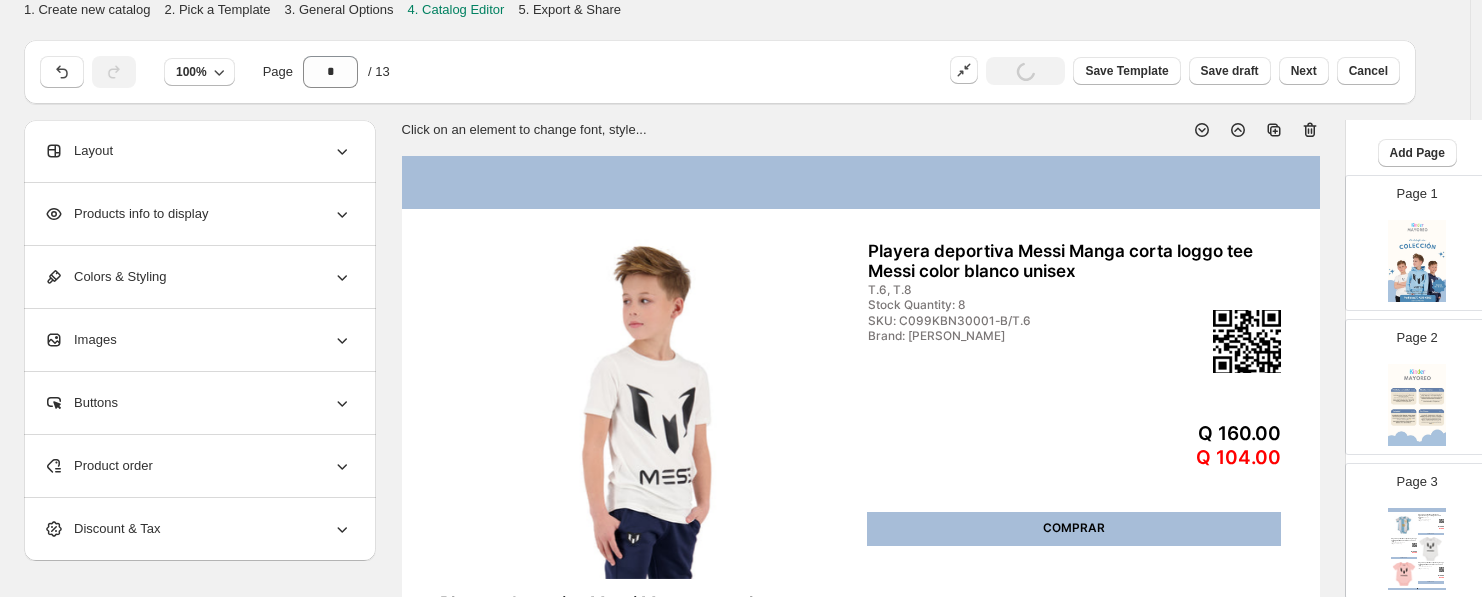 scroll, scrollTop: 0, scrollLeft: 0, axis: both 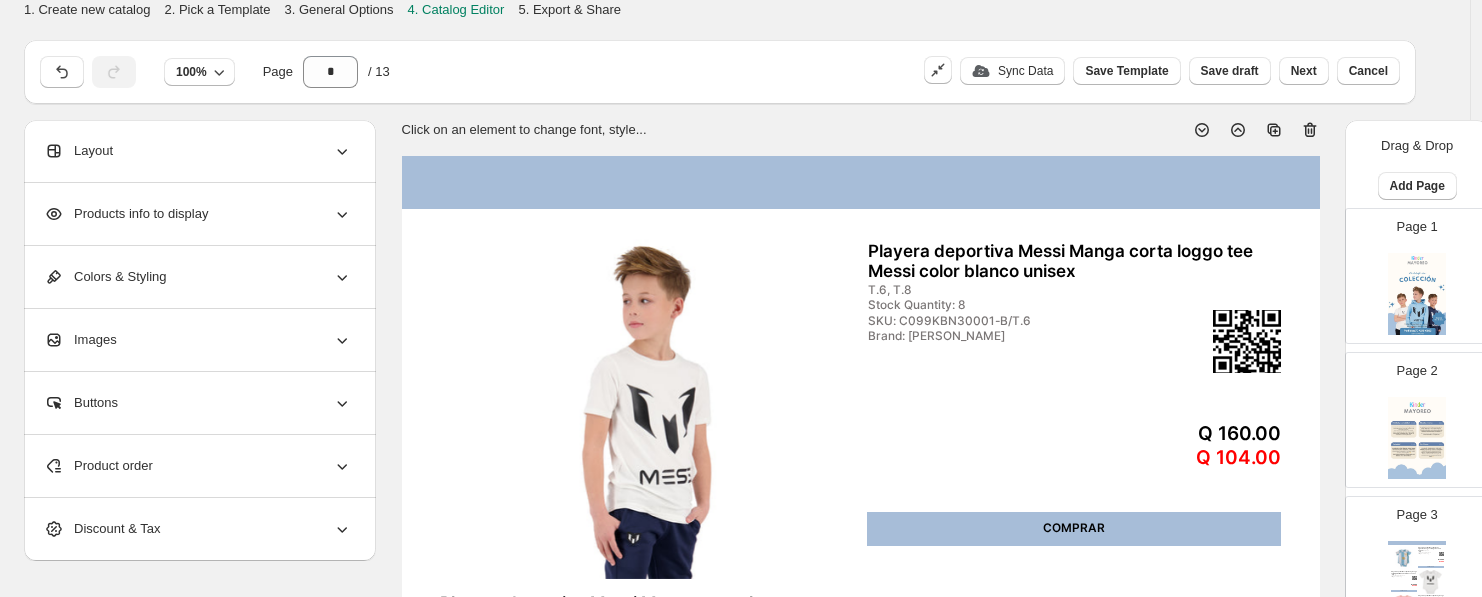 click on "Page 1" at bounding box center (1409, 268) 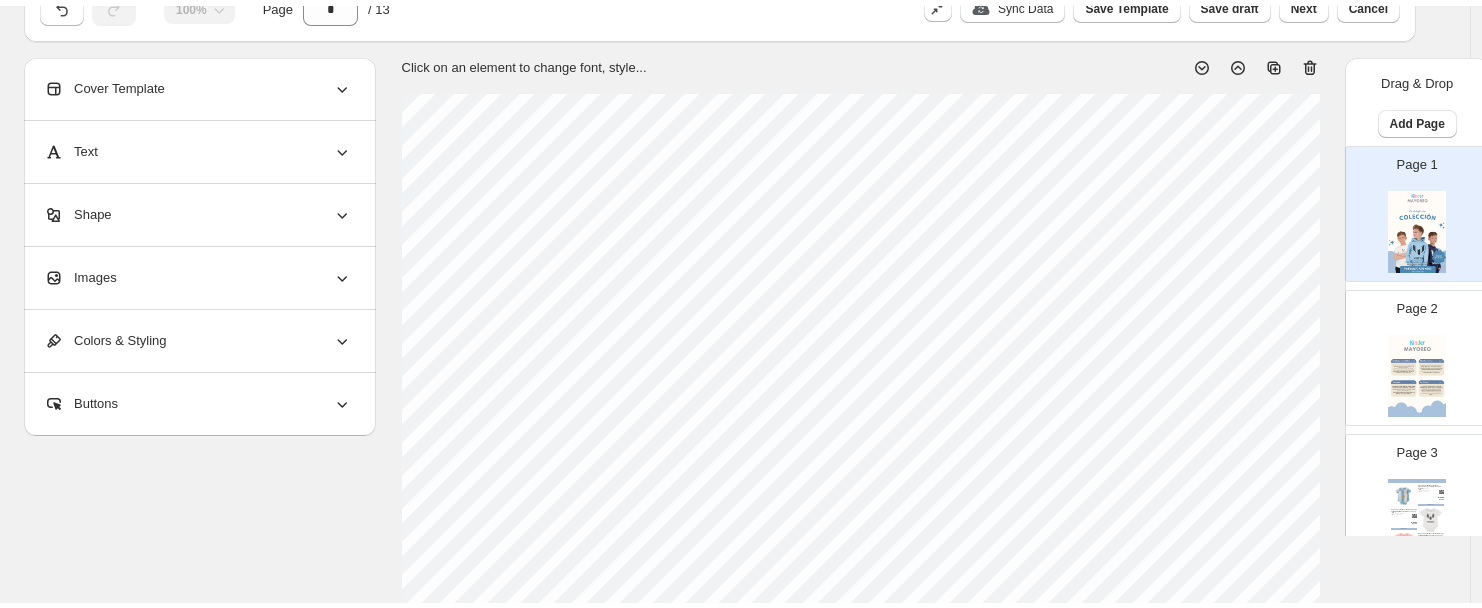 scroll, scrollTop: 0, scrollLeft: 0, axis: both 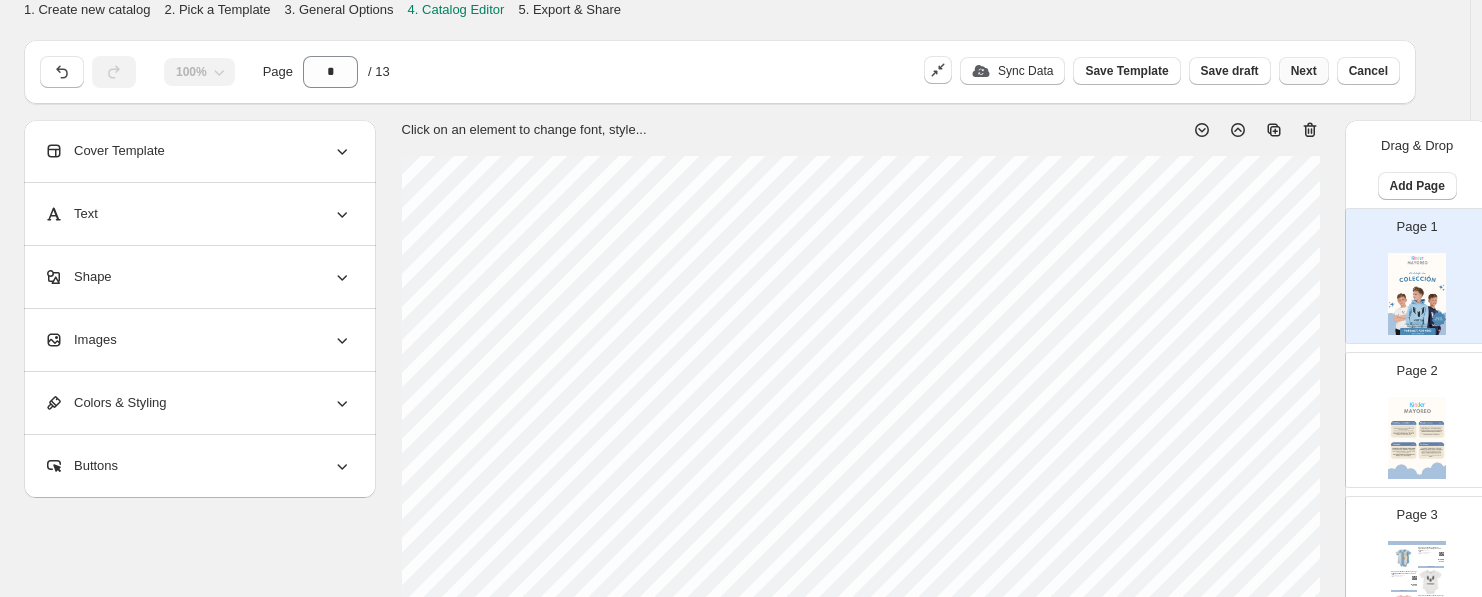 click on "Next" at bounding box center [1304, 71] 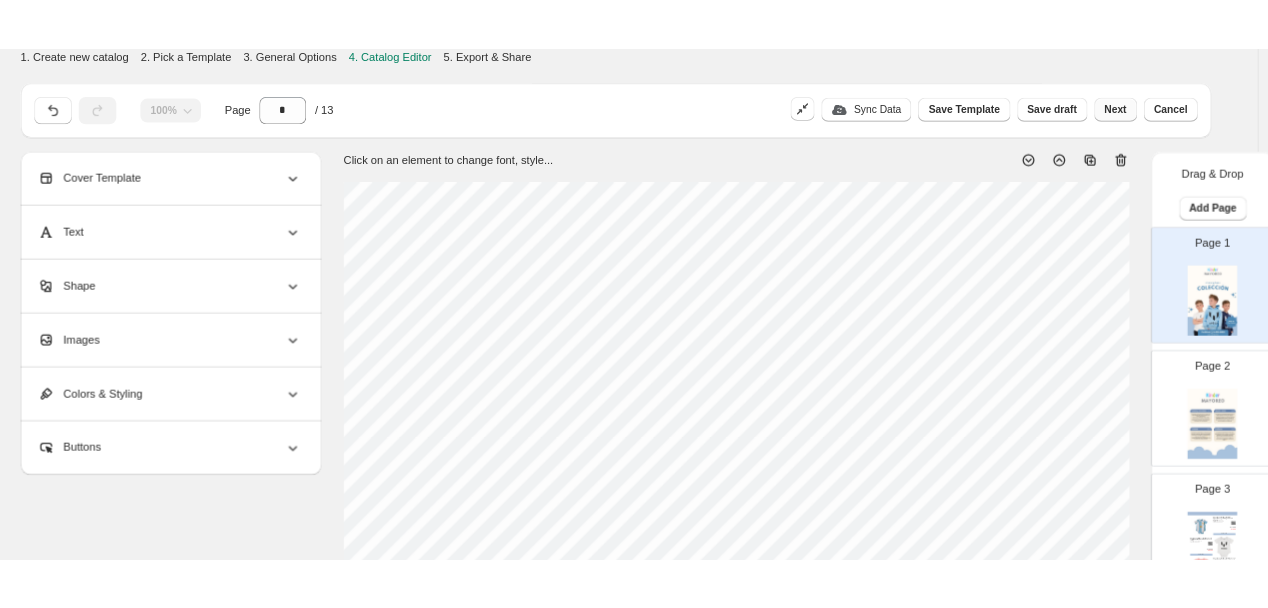 scroll, scrollTop: 0, scrollLeft: 0, axis: both 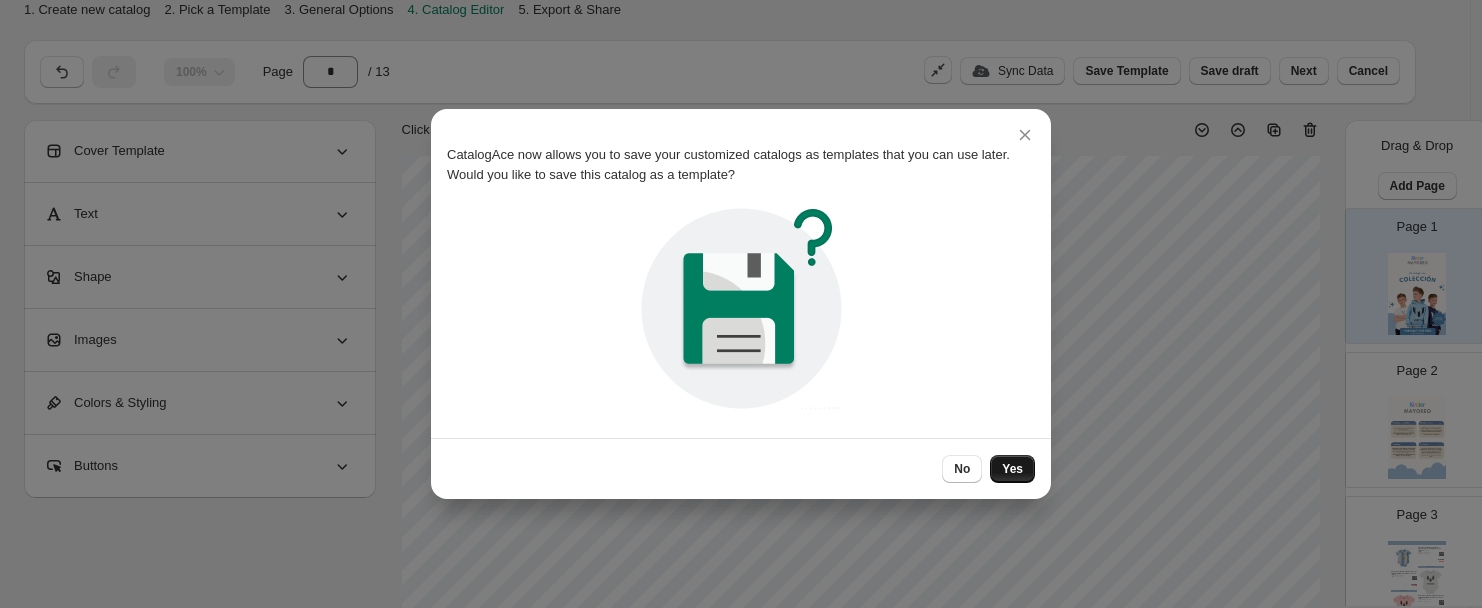 click on "Yes" at bounding box center (1012, 469) 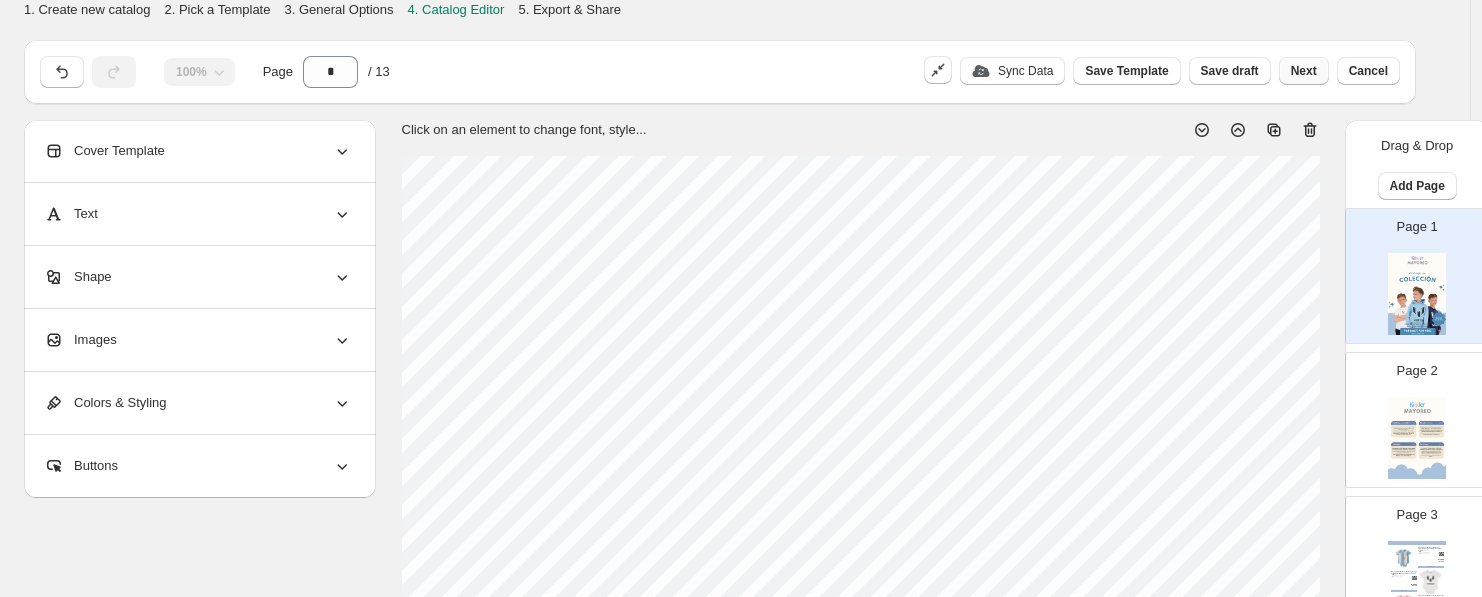 click on "Next" at bounding box center (1304, 71) 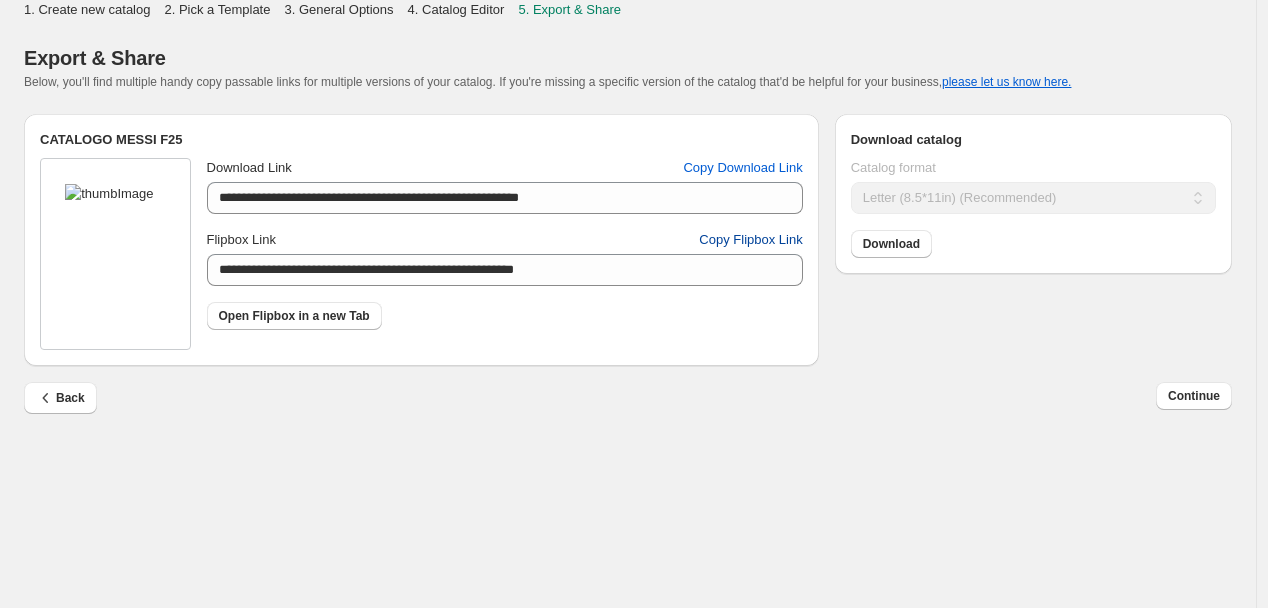 click on "Copy Flipbox Link" at bounding box center [750, 240] 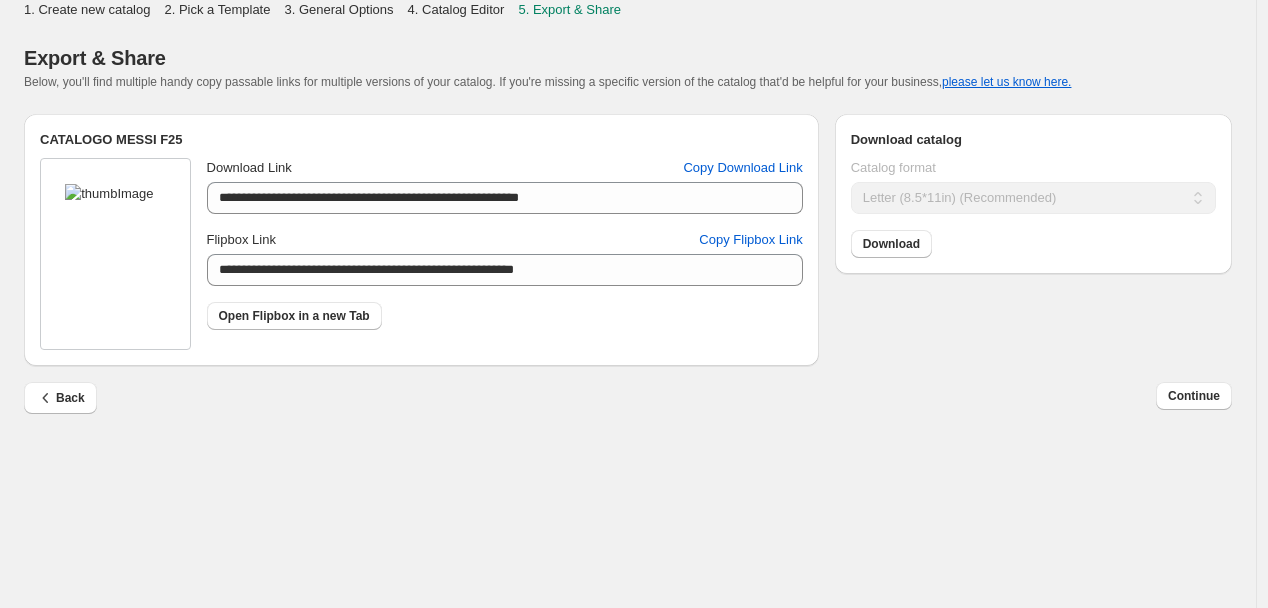 drag, startPoint x: 1213, startPoint y: 400, endPoint x: 292, endPoint y: 174, distance: 948.32324 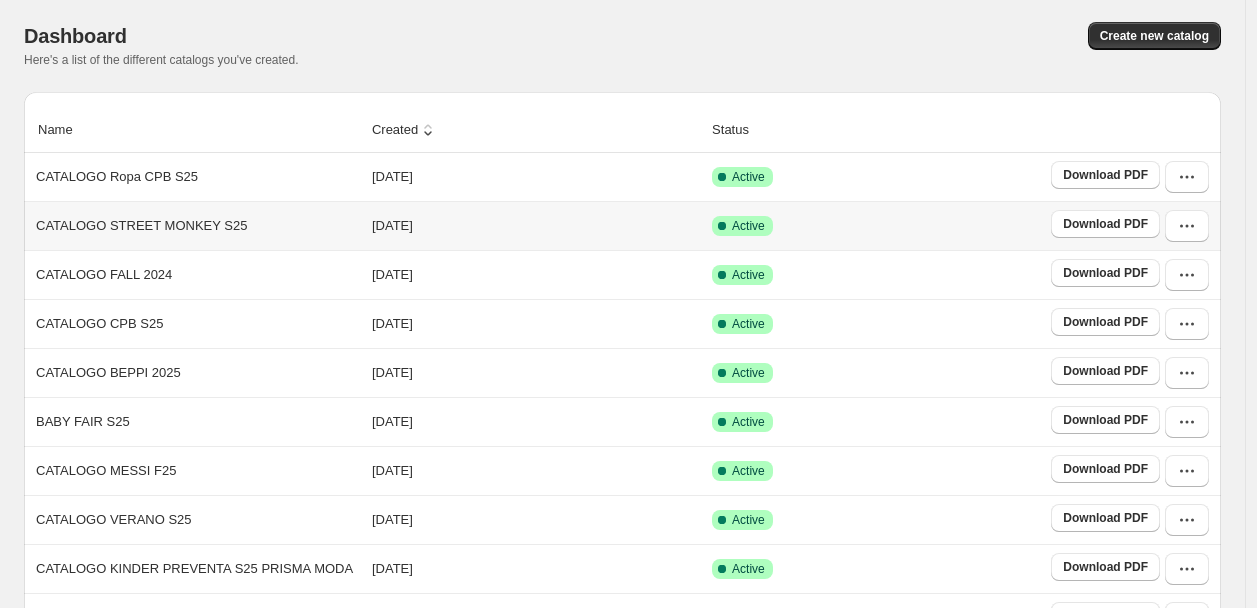 scroll, scrollTop: 111, scrollLeft: 0, axis: vertical 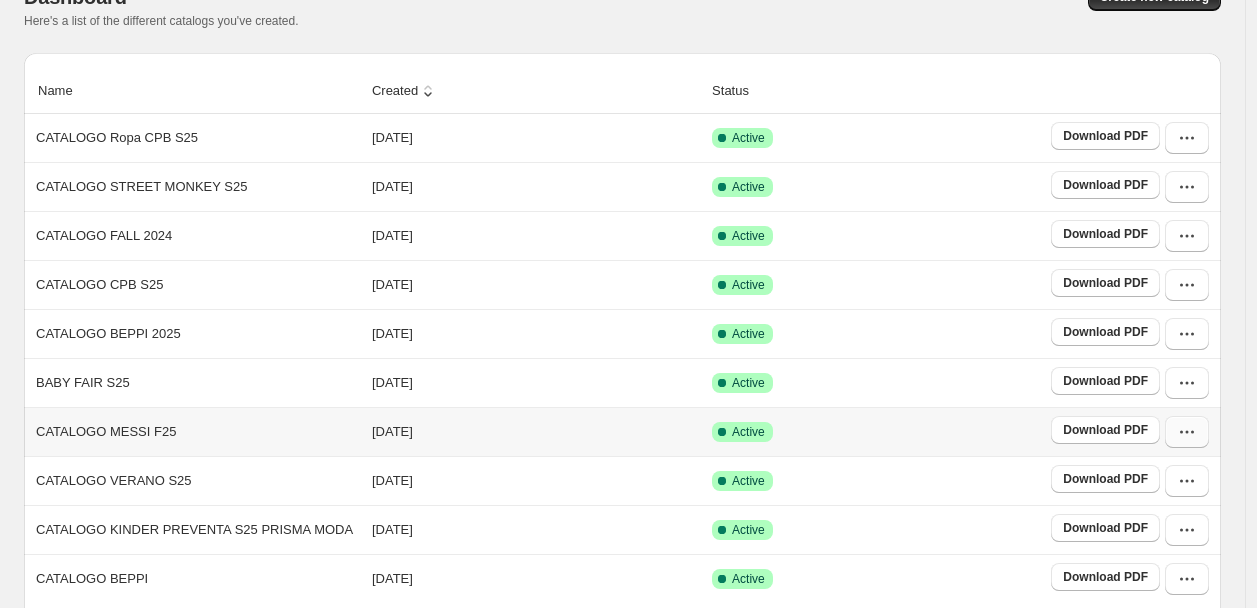 click 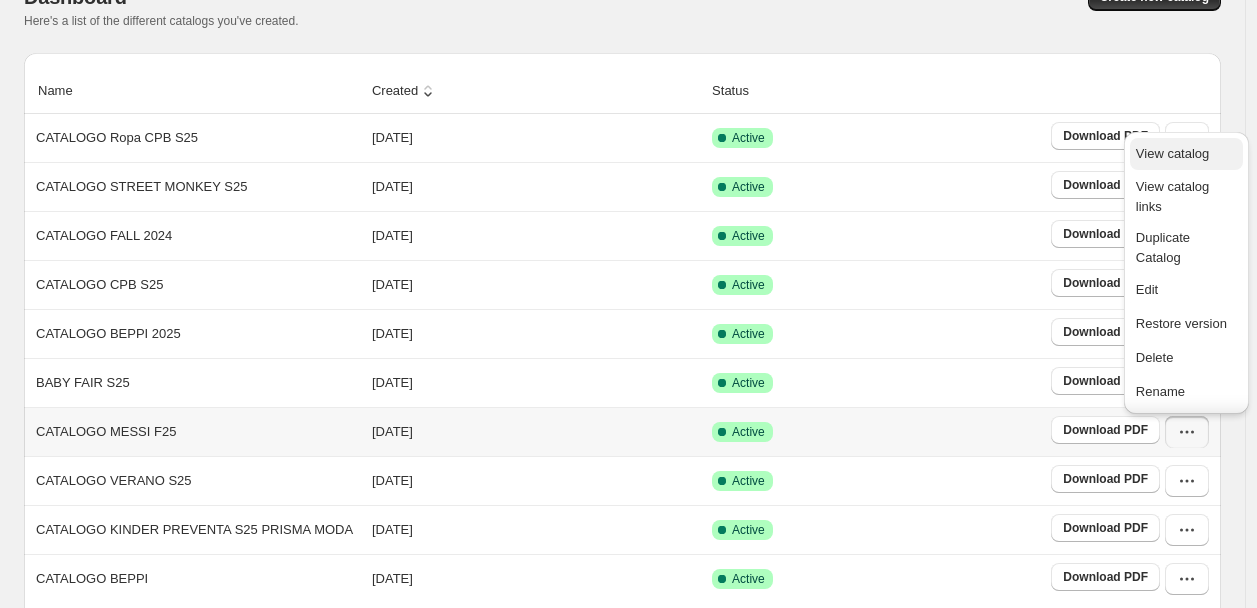 click on "View catalog" at bounding box center (1186, 154) 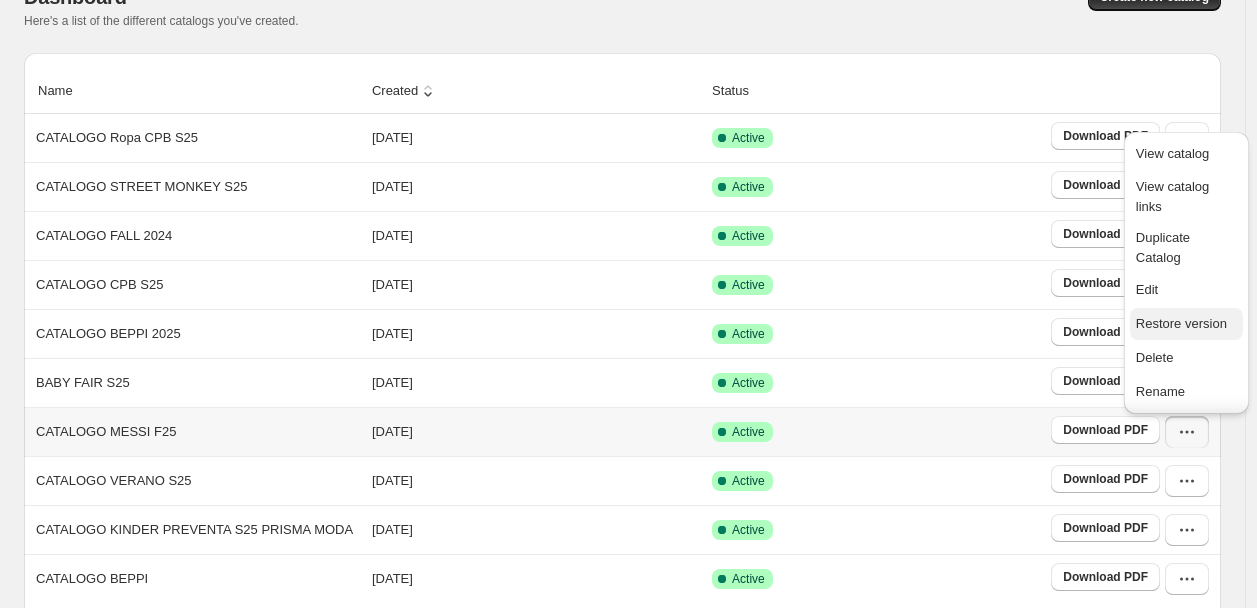click on "Restore version" at bounding box center (1181, 323) 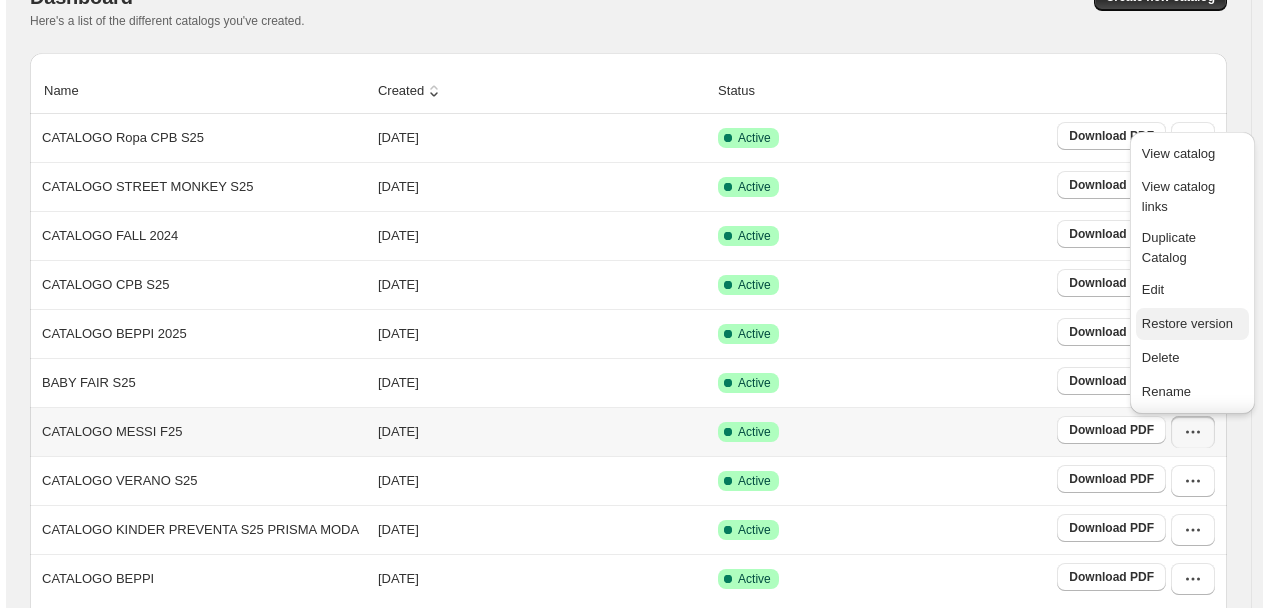 scroll, scrollTop: 0, scrollLeft: 0, axis: both 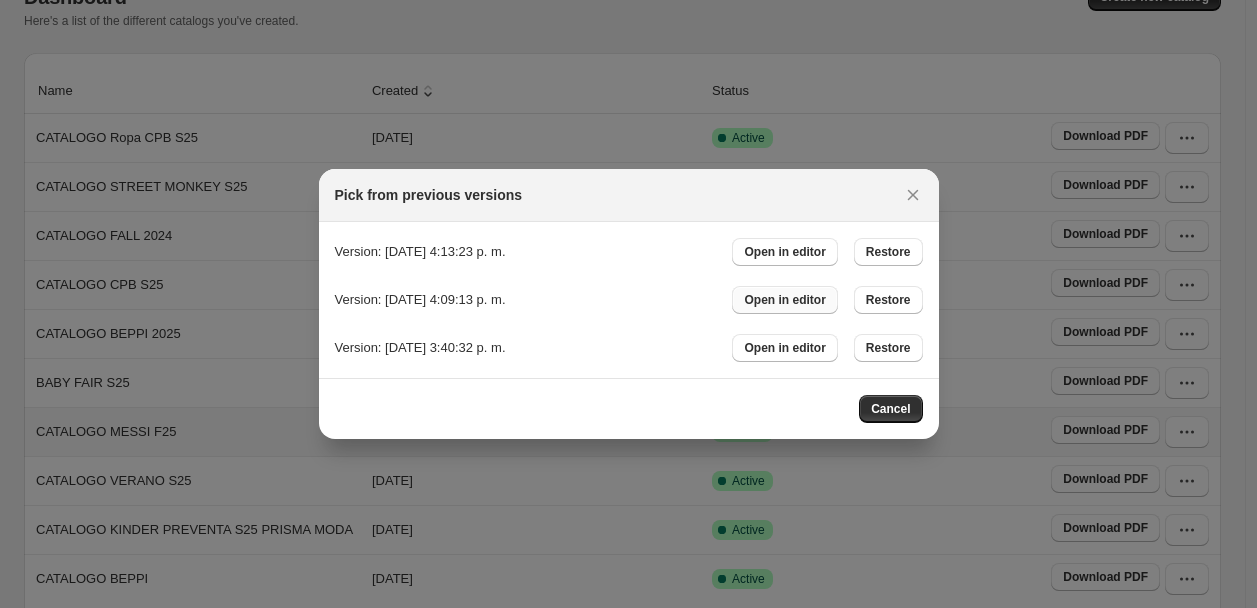 click on "Open in editor" at bounding box center [784, 300] 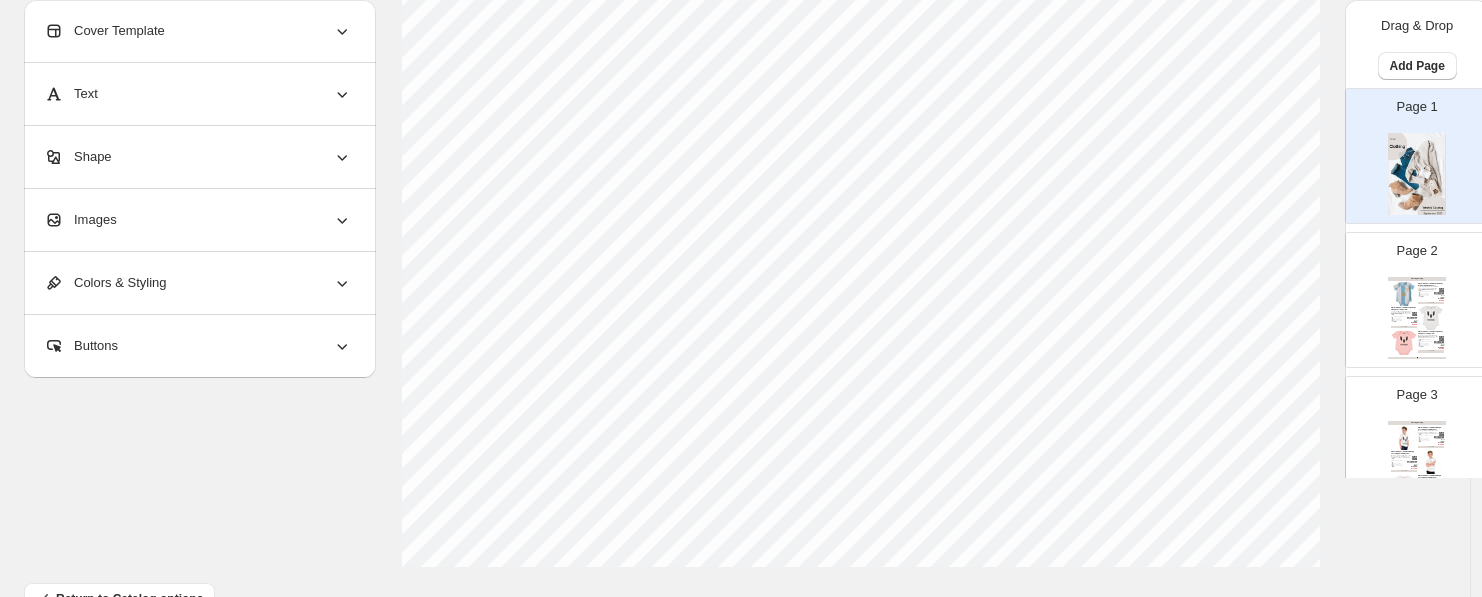 scroll, scrollTop: 827, scrollLeft: 0, axis: vertical 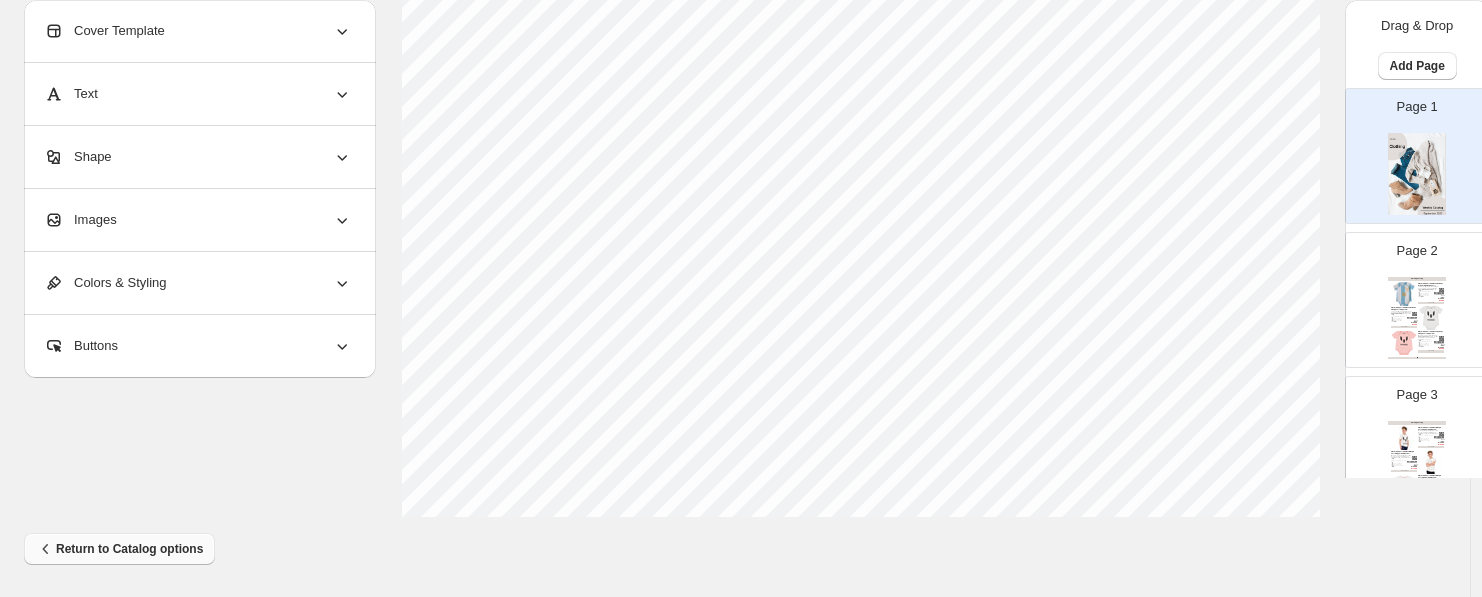 click on "Return to Catalog options" at bounding box center (119, 549) 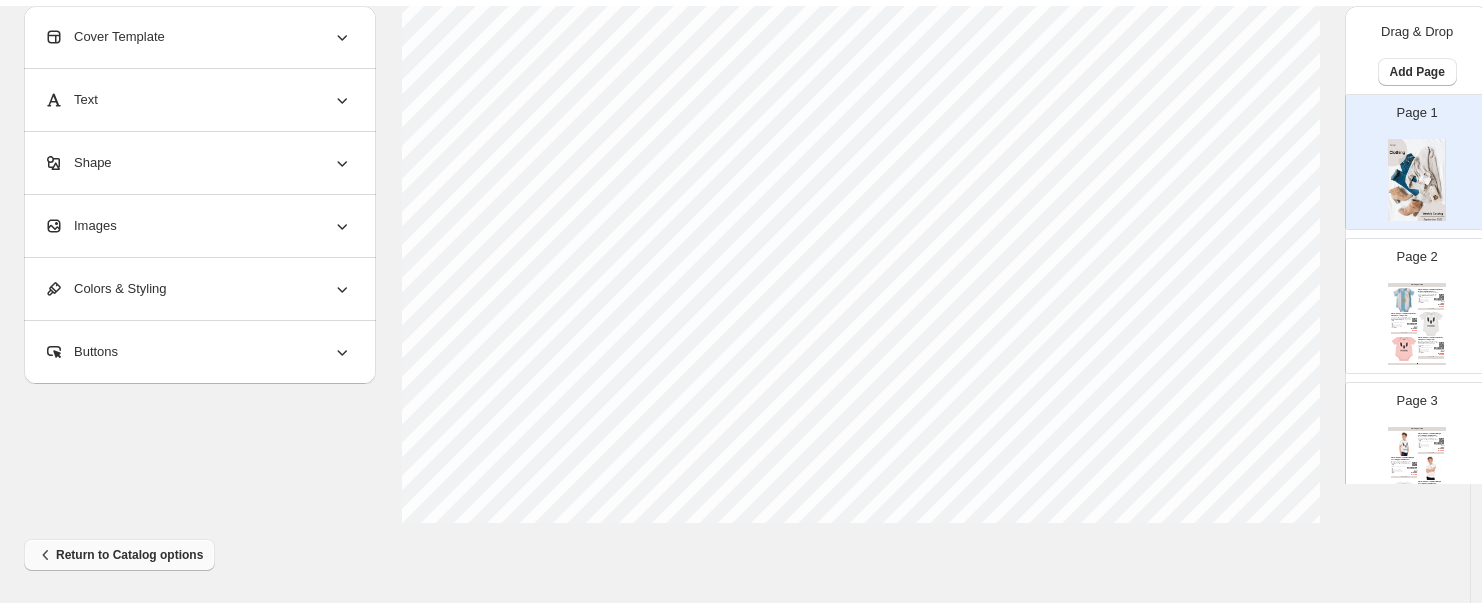 scroll, scrollTop: 0, scrollLeft: 0, axis: both 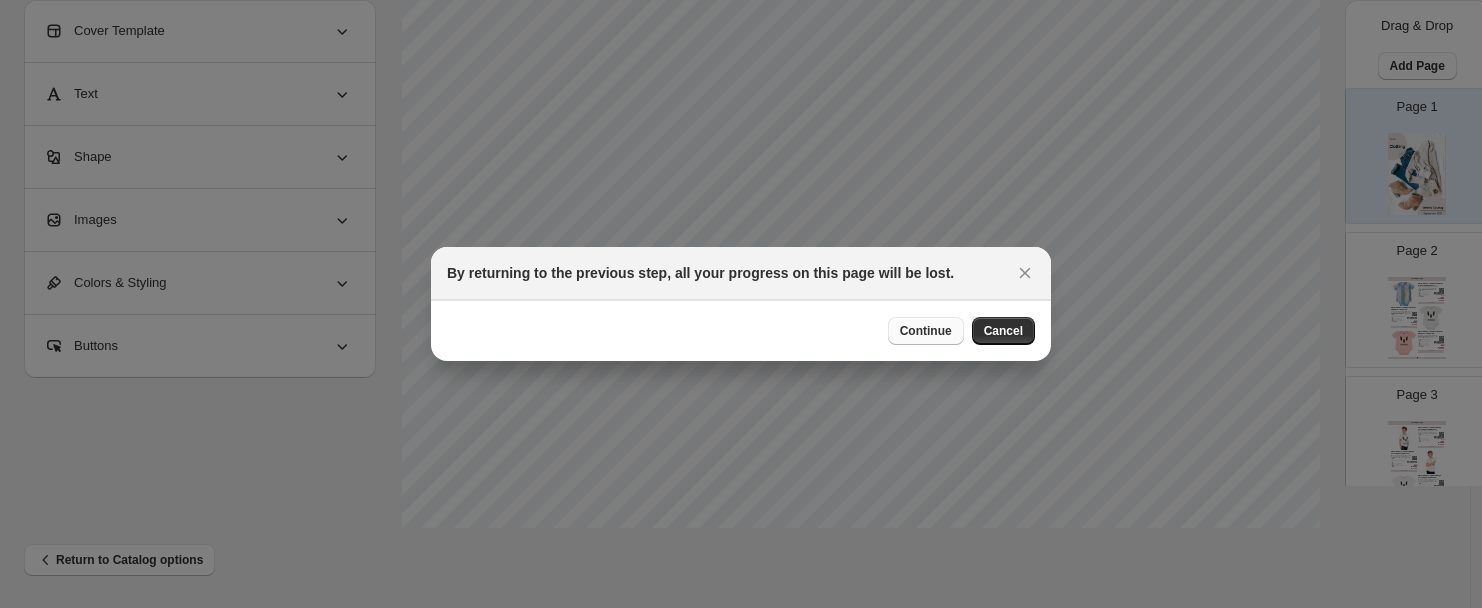 click on "Continue" at bounding box center [926, 331] 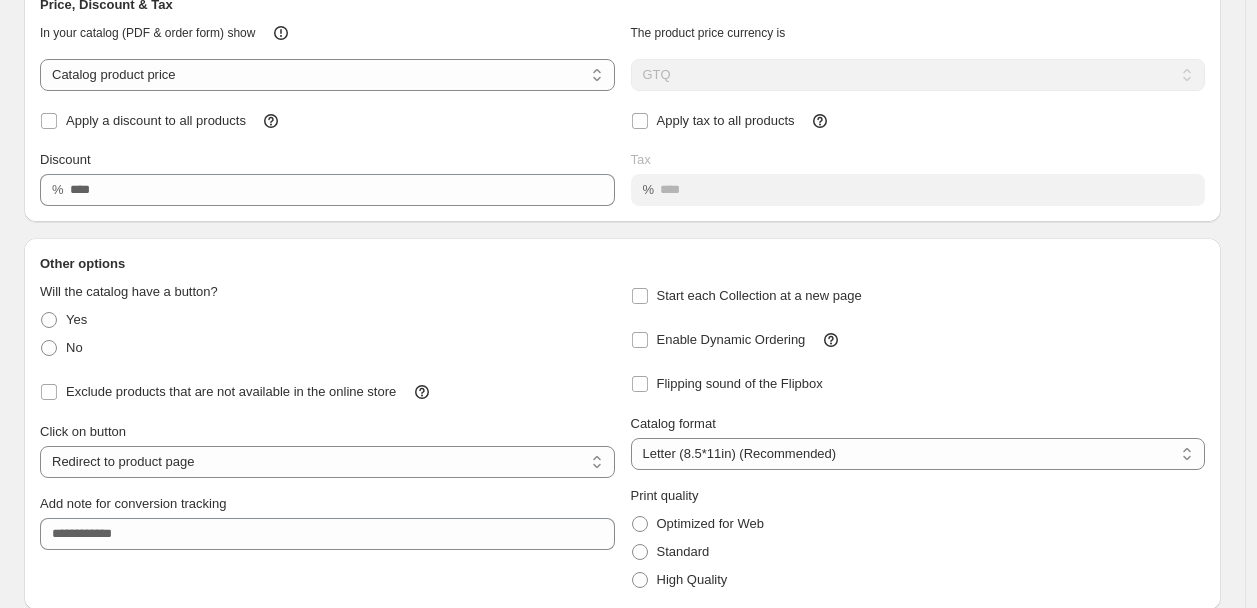 scroll, scrollTop: 192, scrollLeft: 0, axis: vertical 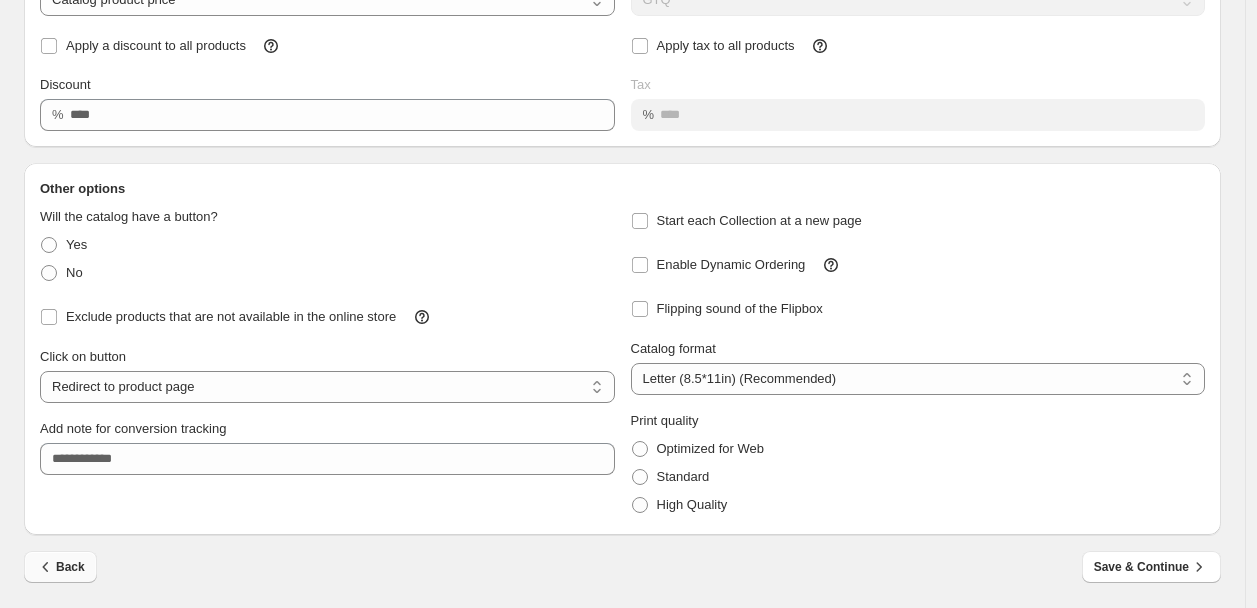 click 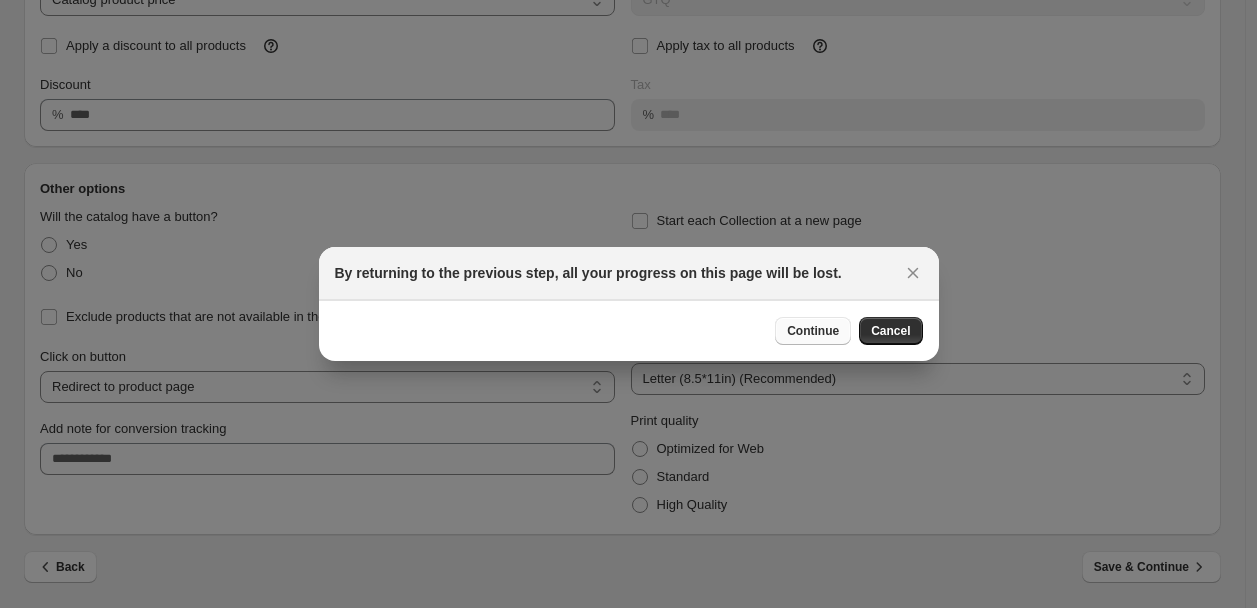 click on "Continue" at bounding box center (813, 331) 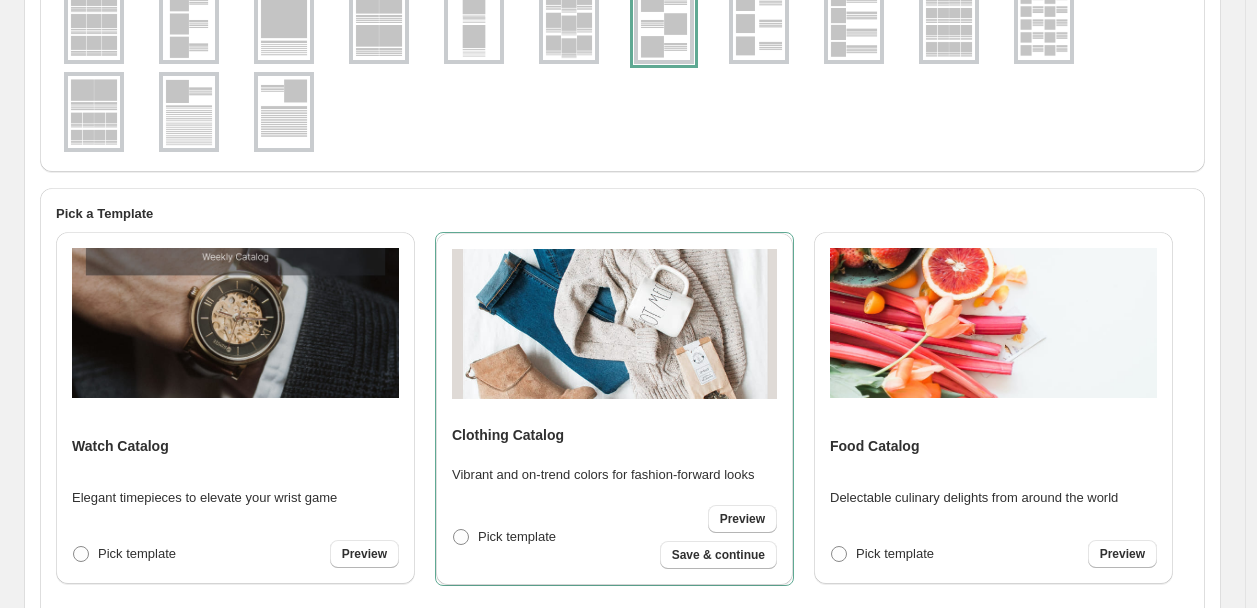 scroll, scrollTop: 0, scrollLeft: 0, axis: both 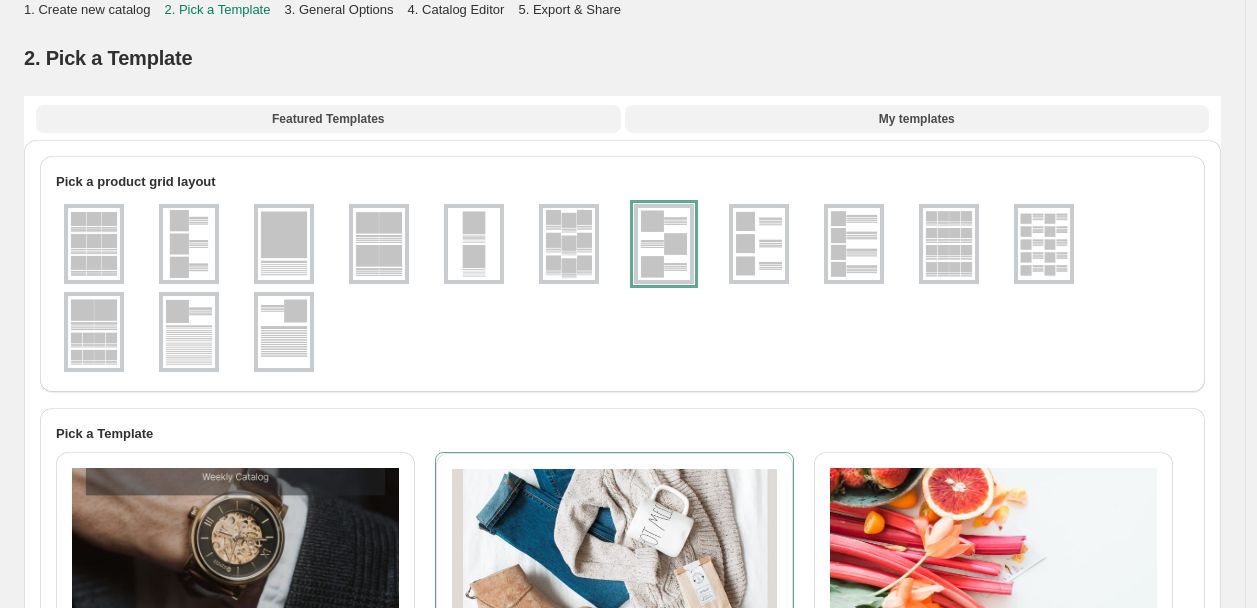 click on "My templates" at bounding box center (917, 119) 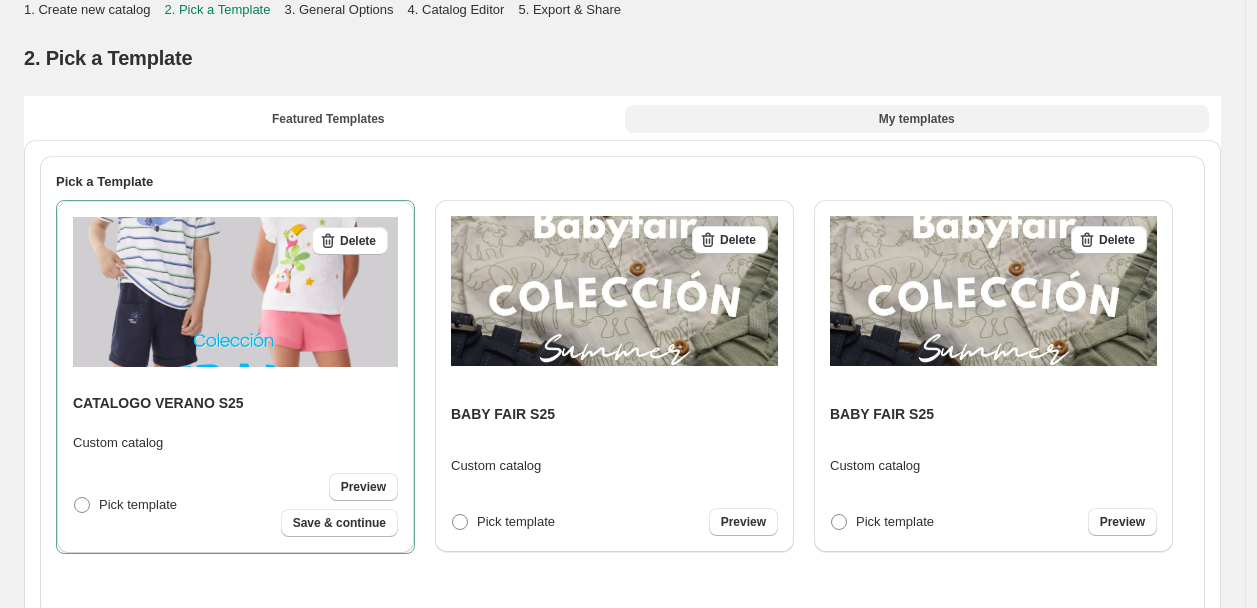 scroll, scrollTop: 116, scrollLeft: 0, axis: vertical 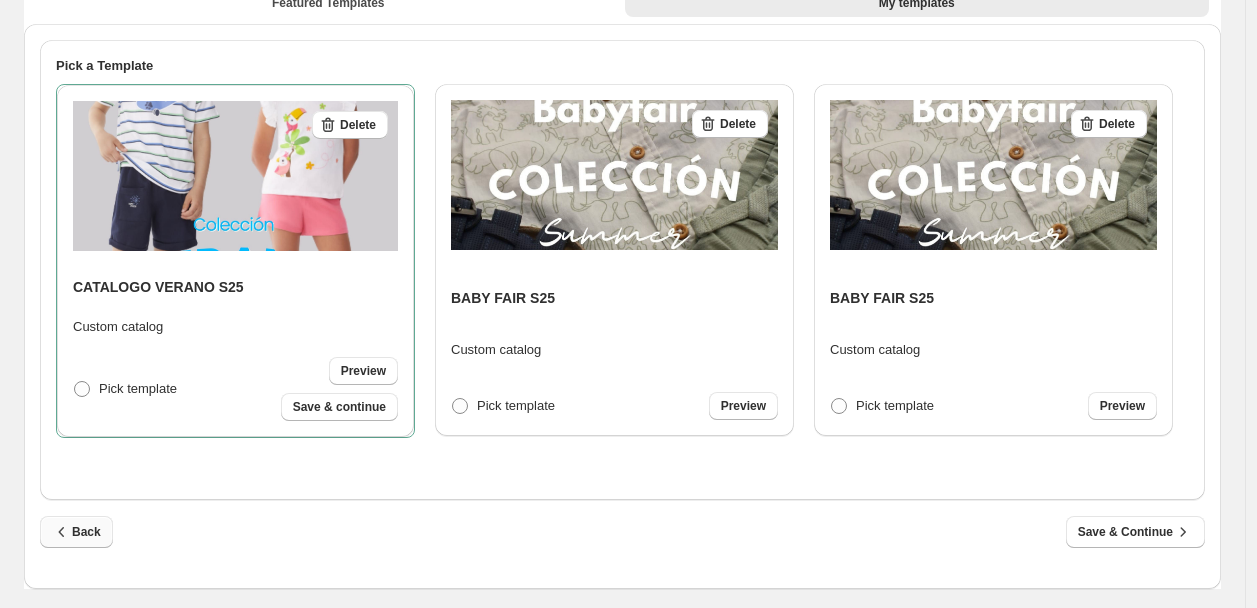 click on "Back" at bounding box center [76, 532] 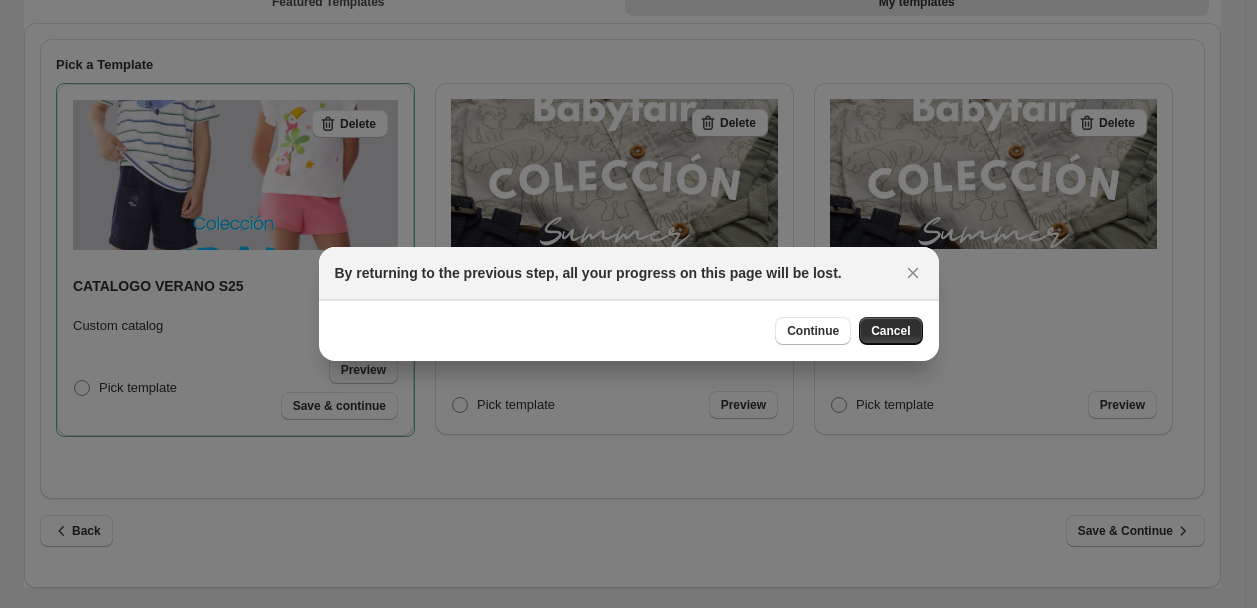 scroll, scrollTop: 0, scrollLeft: 0, axis: both 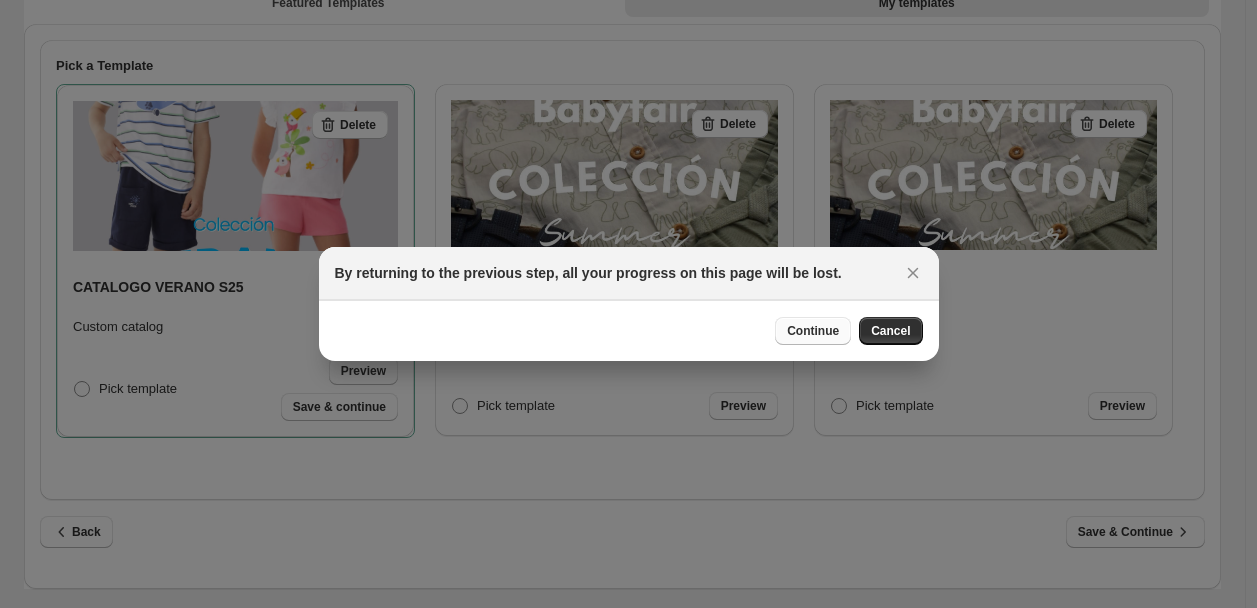 click on "Continue" at bounding box center [813, 331] 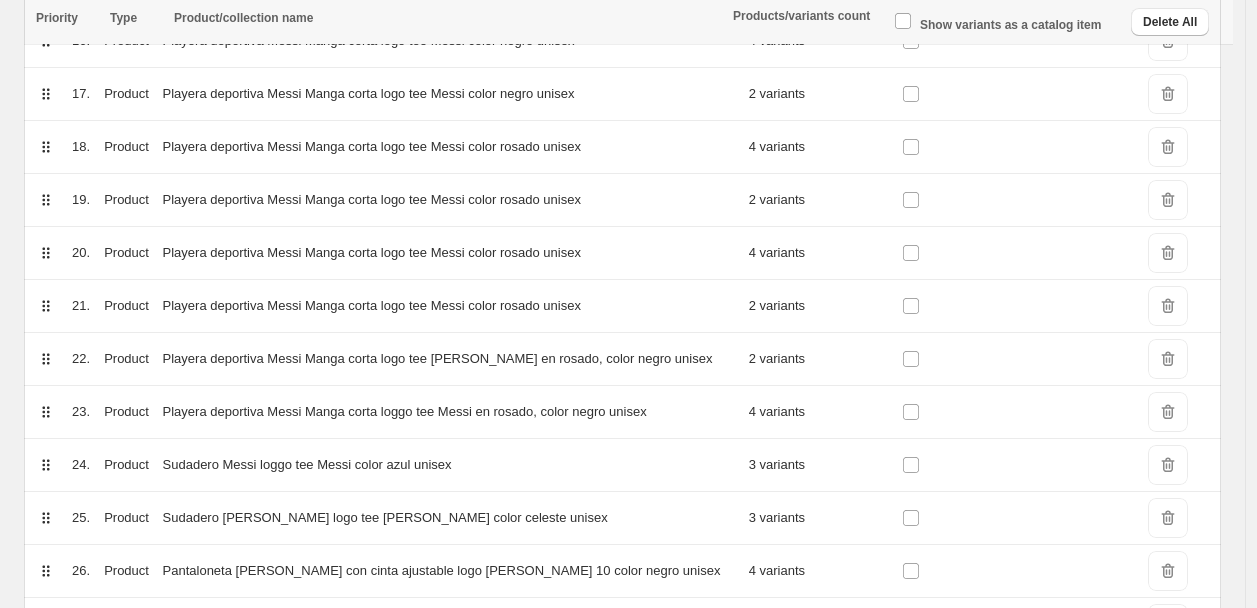 scroll, scrollTop: 1327, scrollLeft: 0, axis: vertical 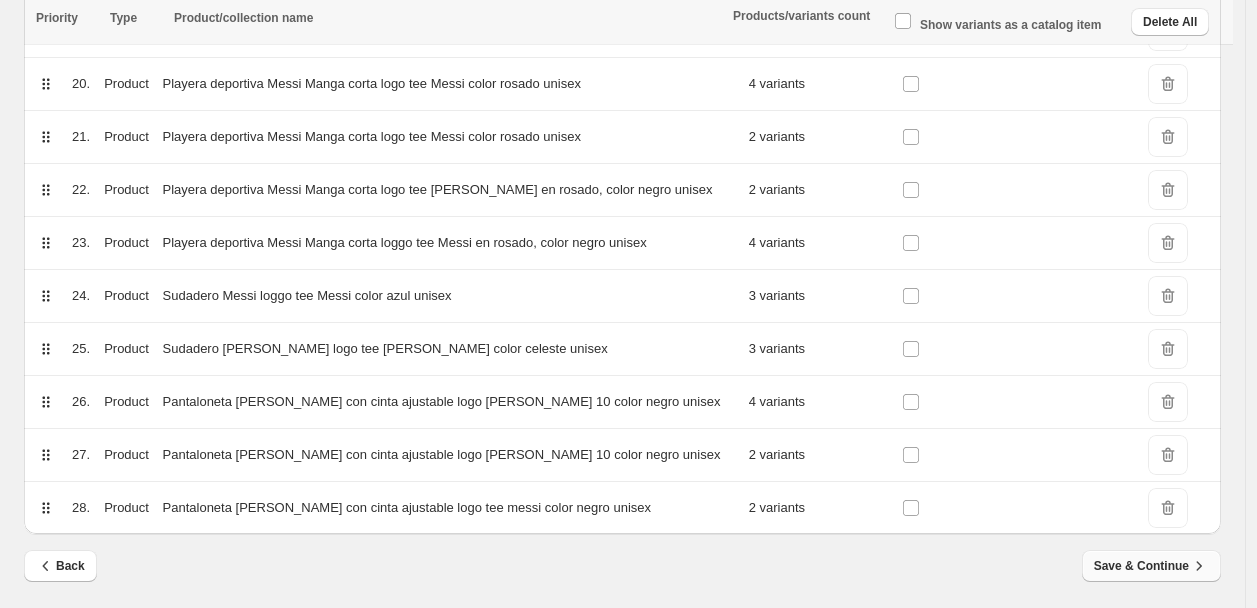 click on "Save & Continue" at bounding box center [1151, 566] 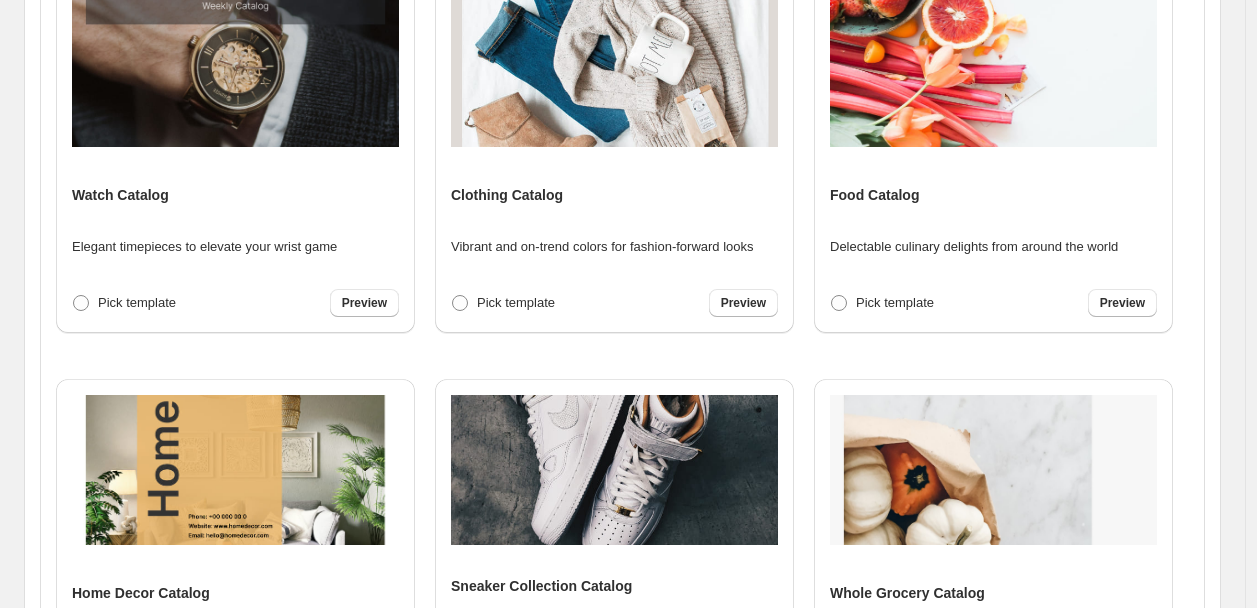 scroll, scrollTop: 768, scrollLeft: 0, axis: vertical 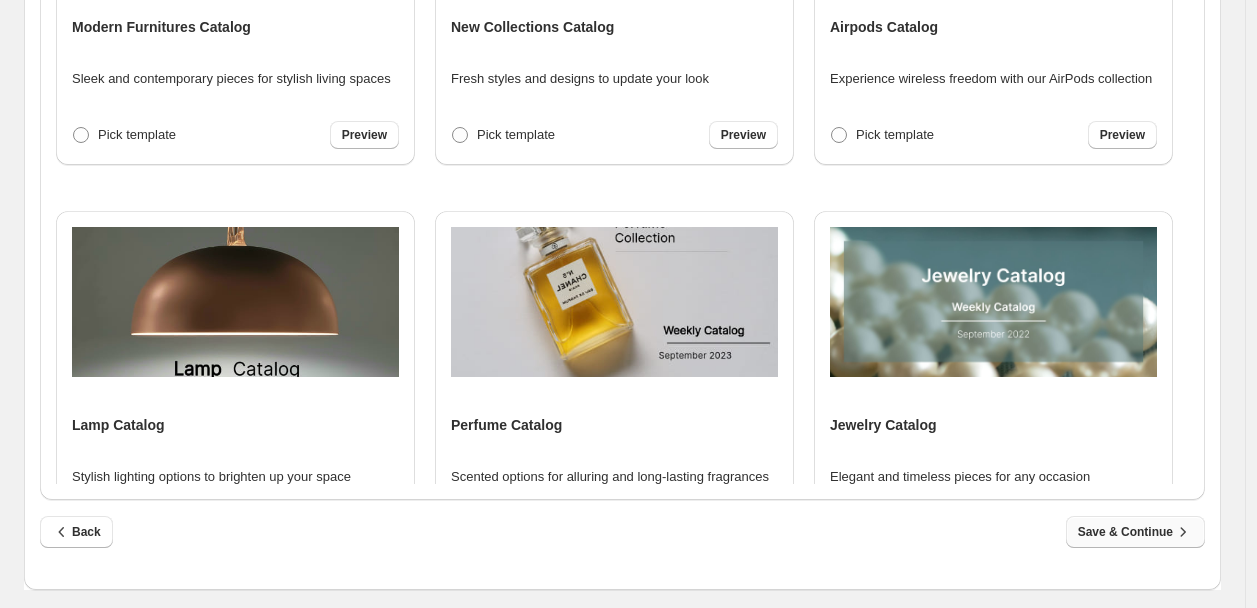 click on "Save & Continue" at bounding box center (1135, 532) 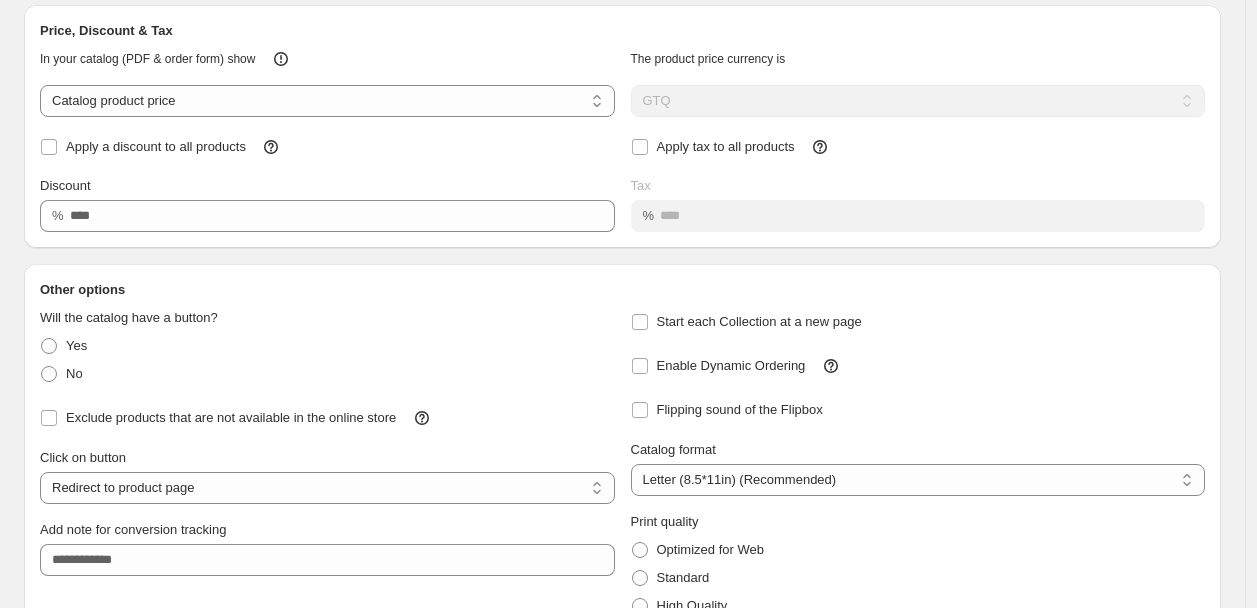 scroll, scrollTop: 192, scrollLeft: 0, axis: vertical 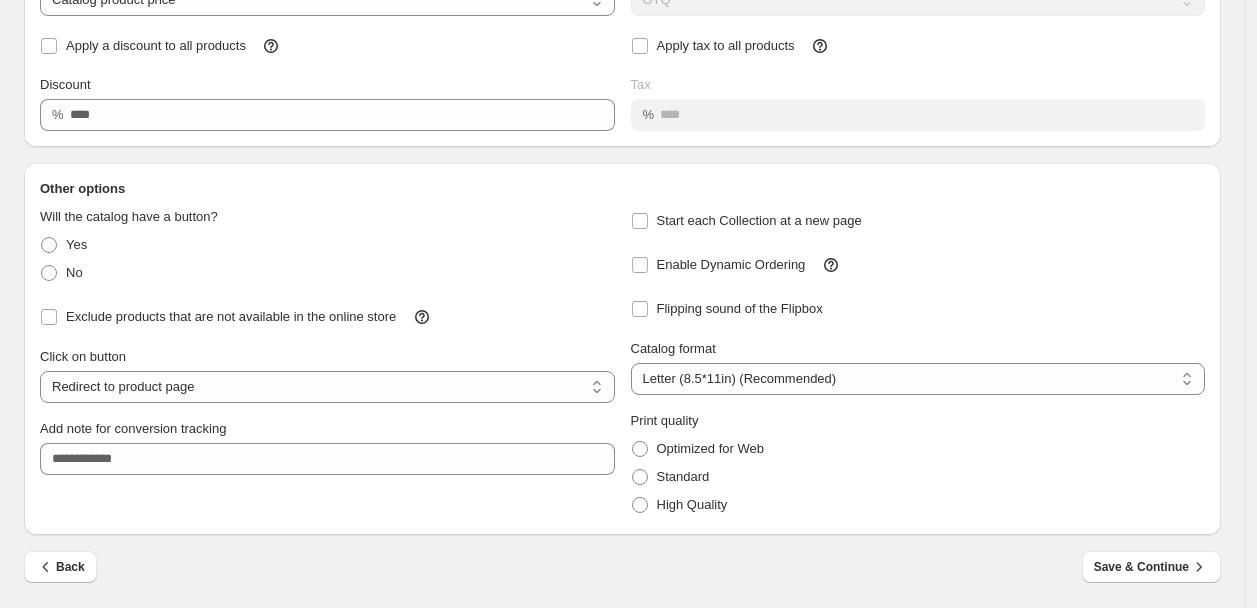 click on "Back Save & Continue" at bounding box center (622, 580) 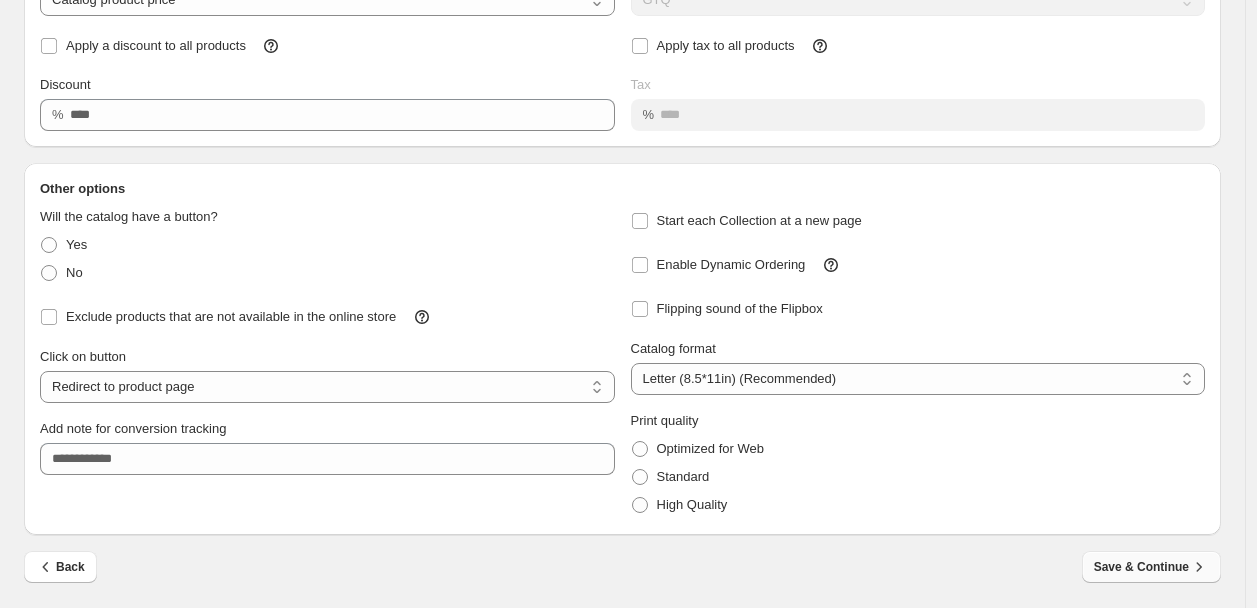 click on "Save & Continue" at bounding box center (1151, 567) 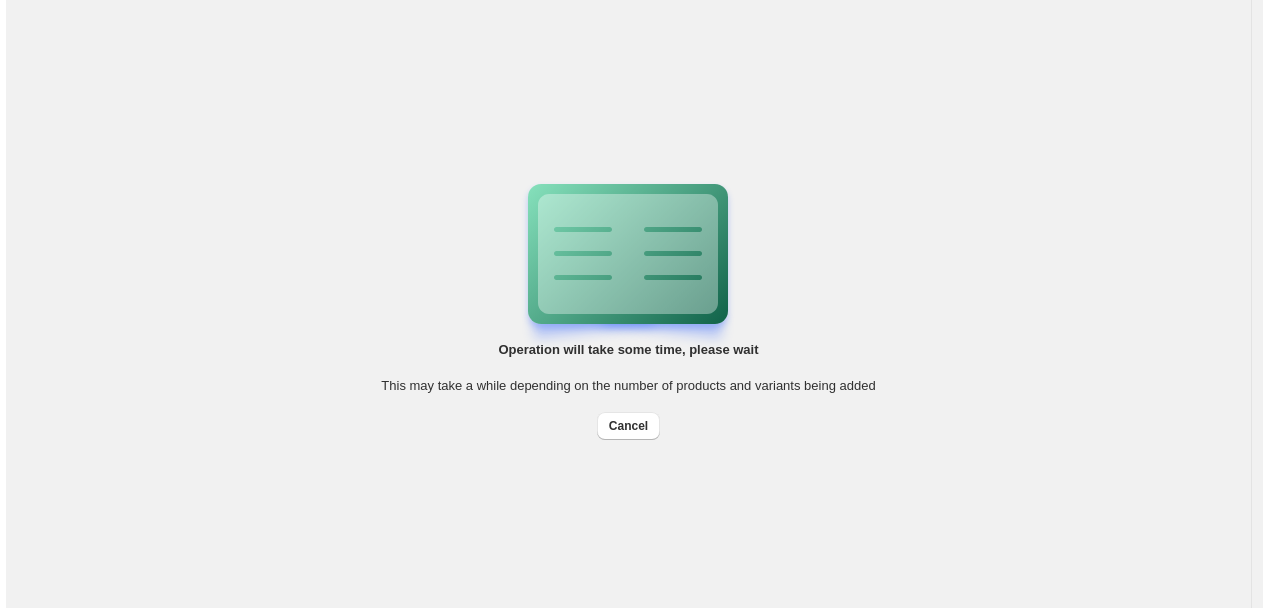 scroll, scrollTop: 0, scrollLeft: 0, axis: both 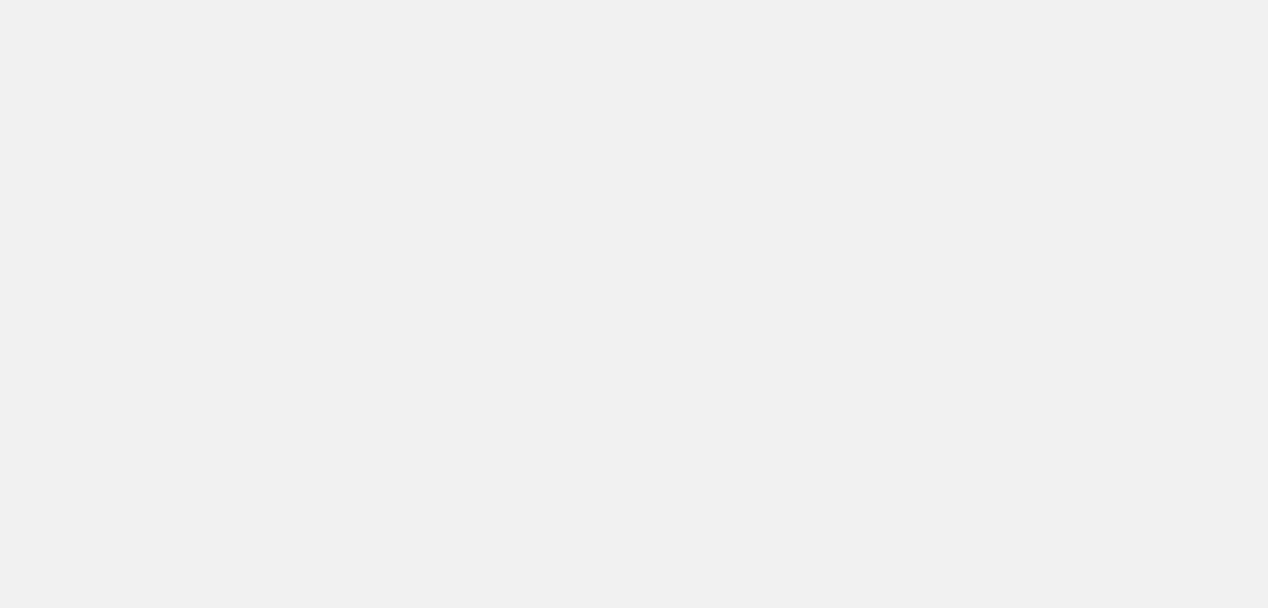 click at bounding box center (634, 304) 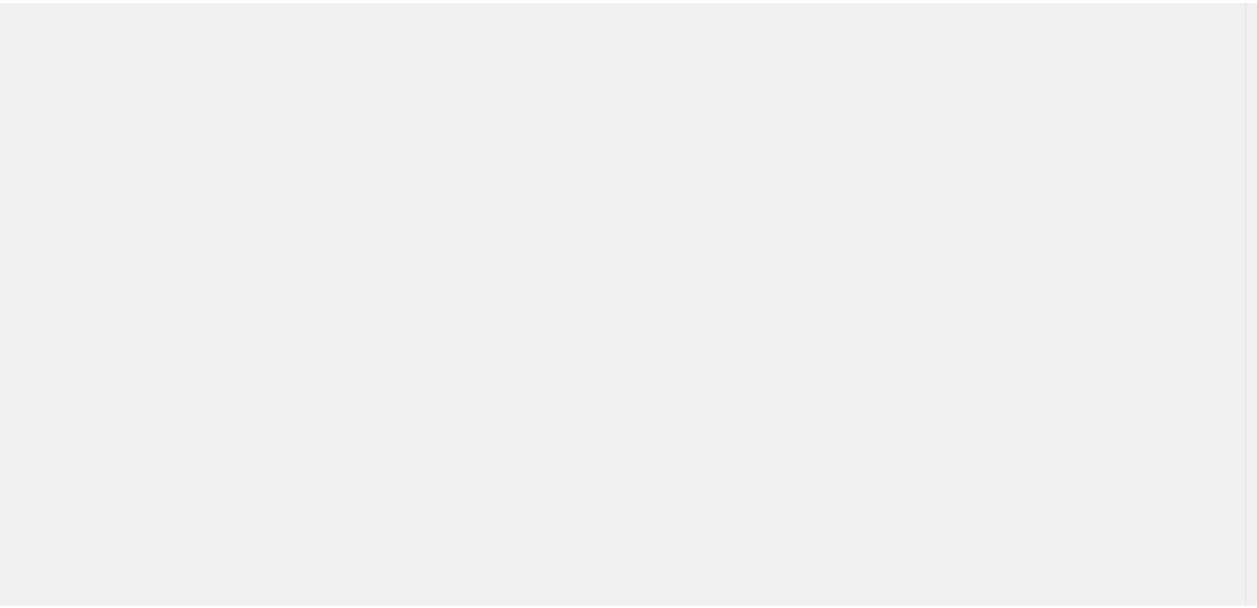 scroll, scrollTop: 0, scrollLeft: 0, axis: both 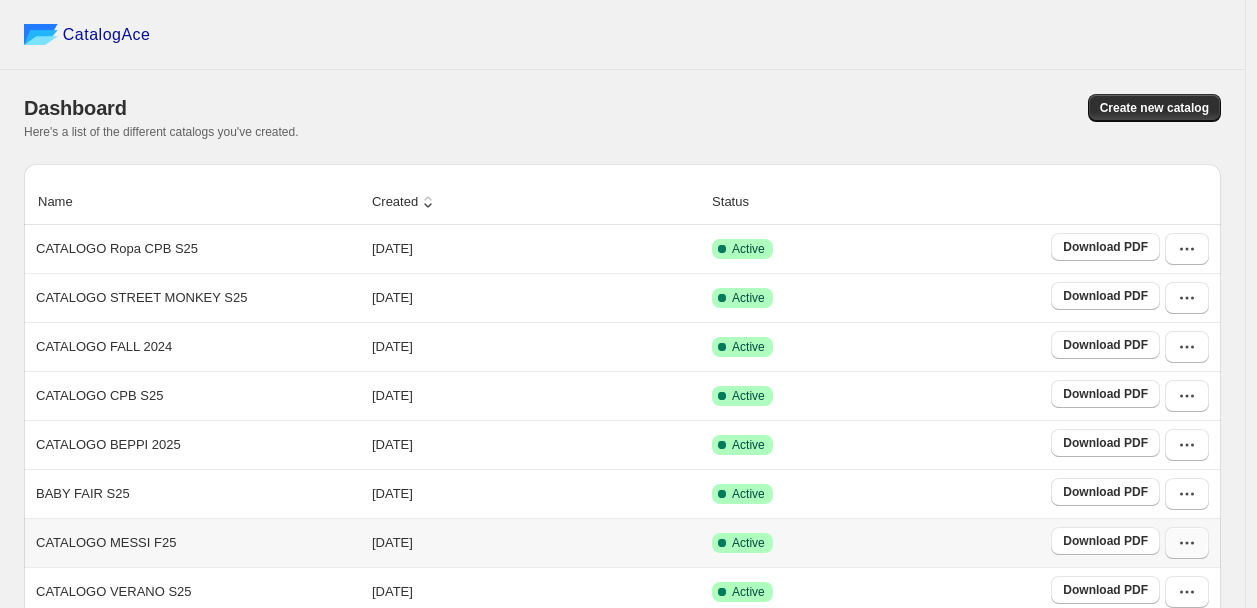 click at bounding box center [1187, 543] 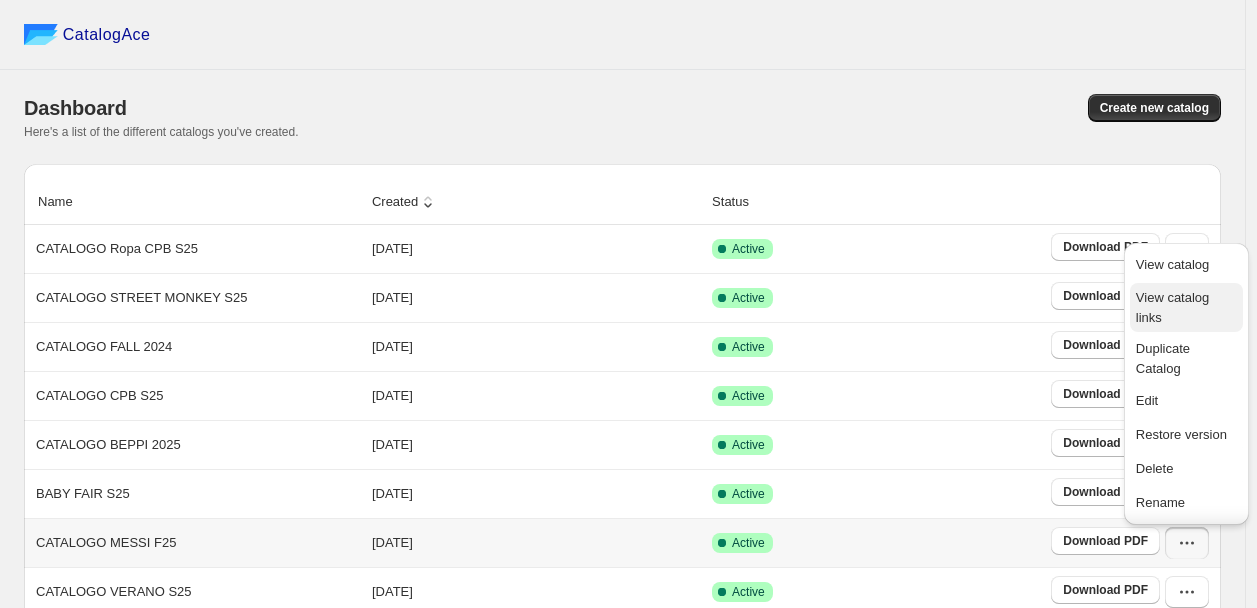 click on "View catalog links" at bounding box center (1186, 308) 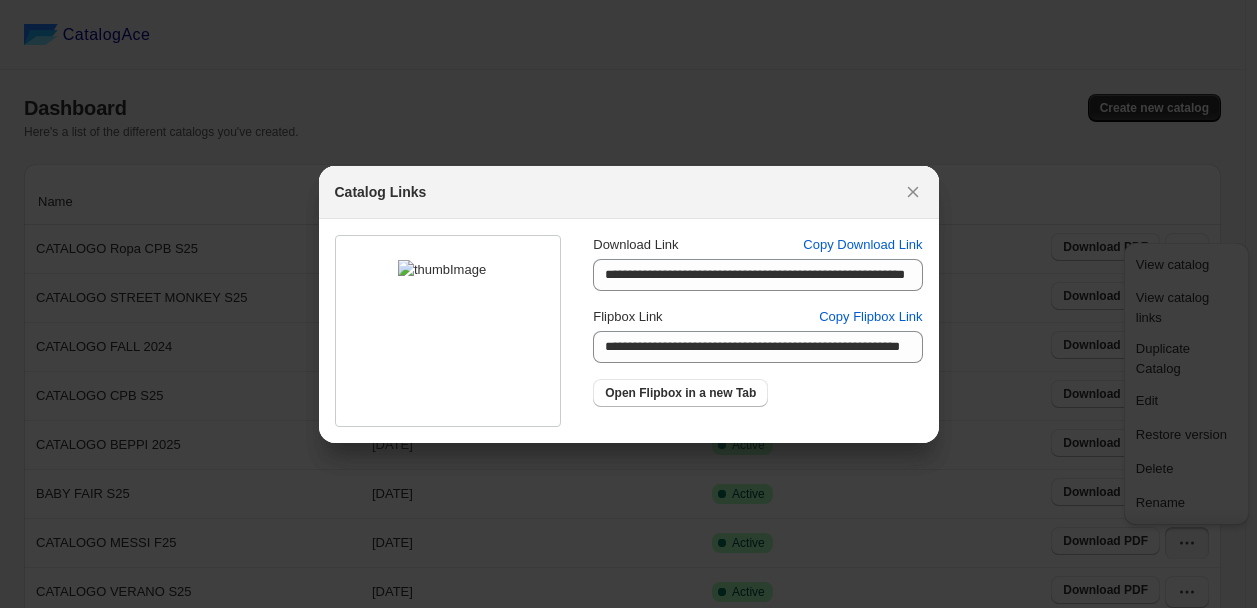 click on "Catalog Links" at bounding box center [629, 192] 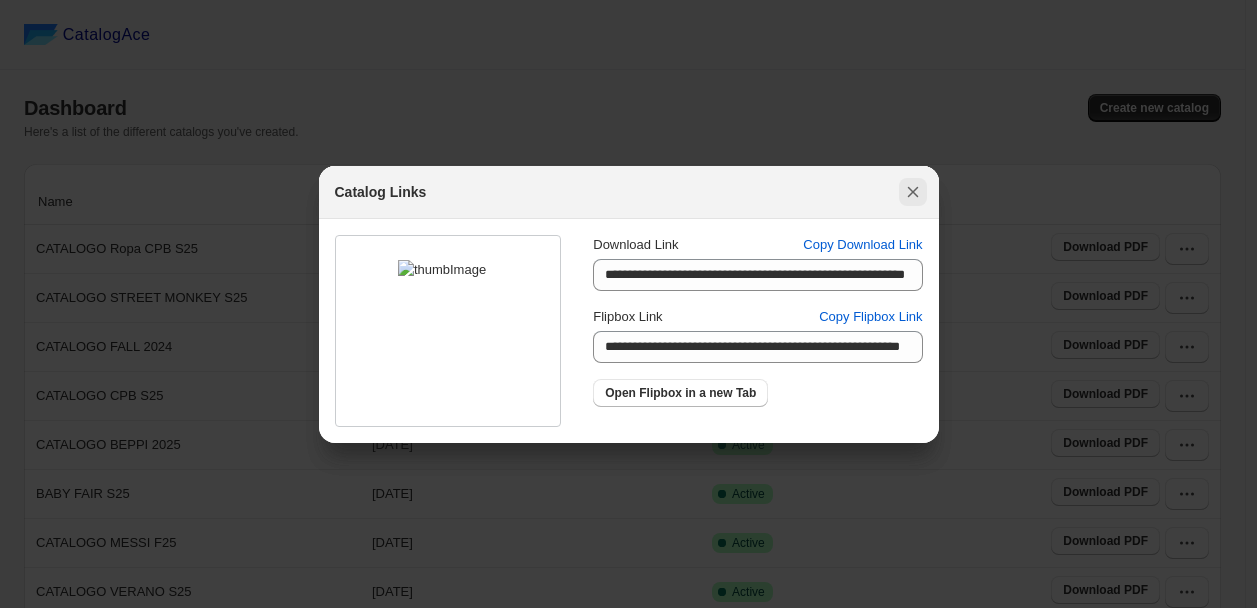 click 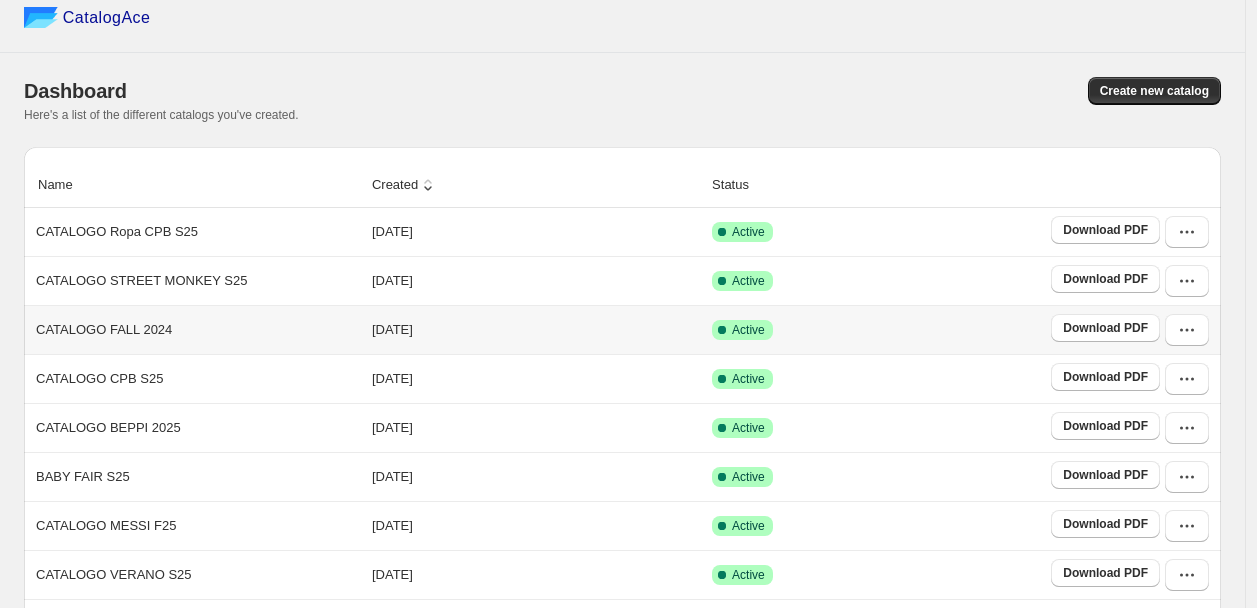 scroll, scrollTop: 253, scrollLeft: 0, axis: vertical 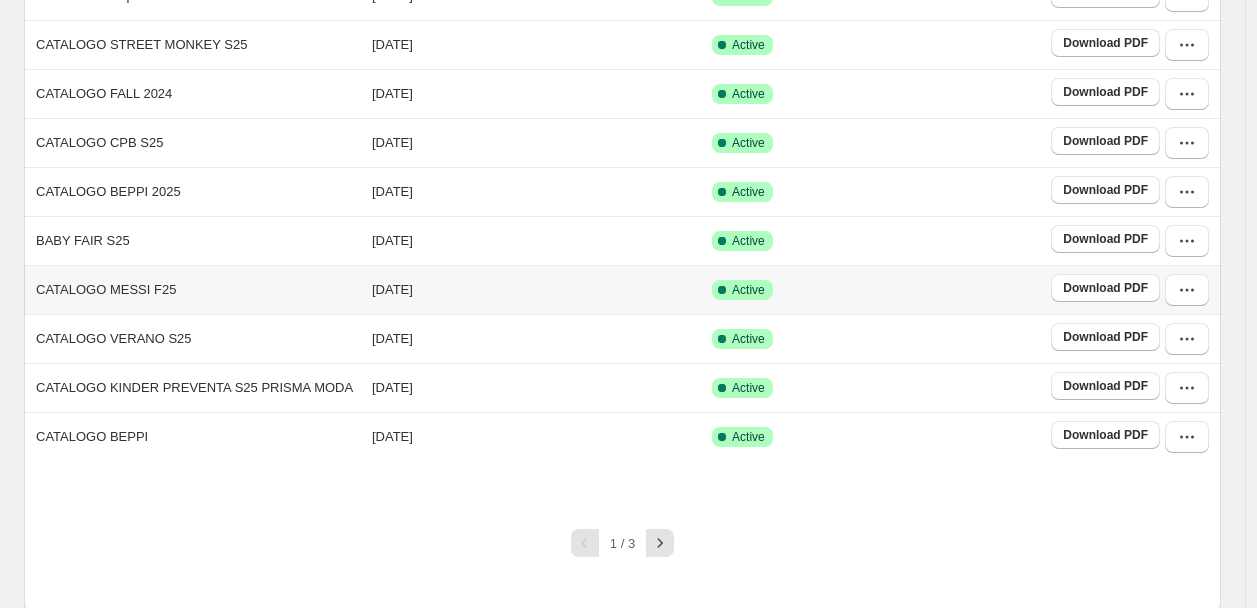 click on "[DATE]" at bounding box center (536, 289) 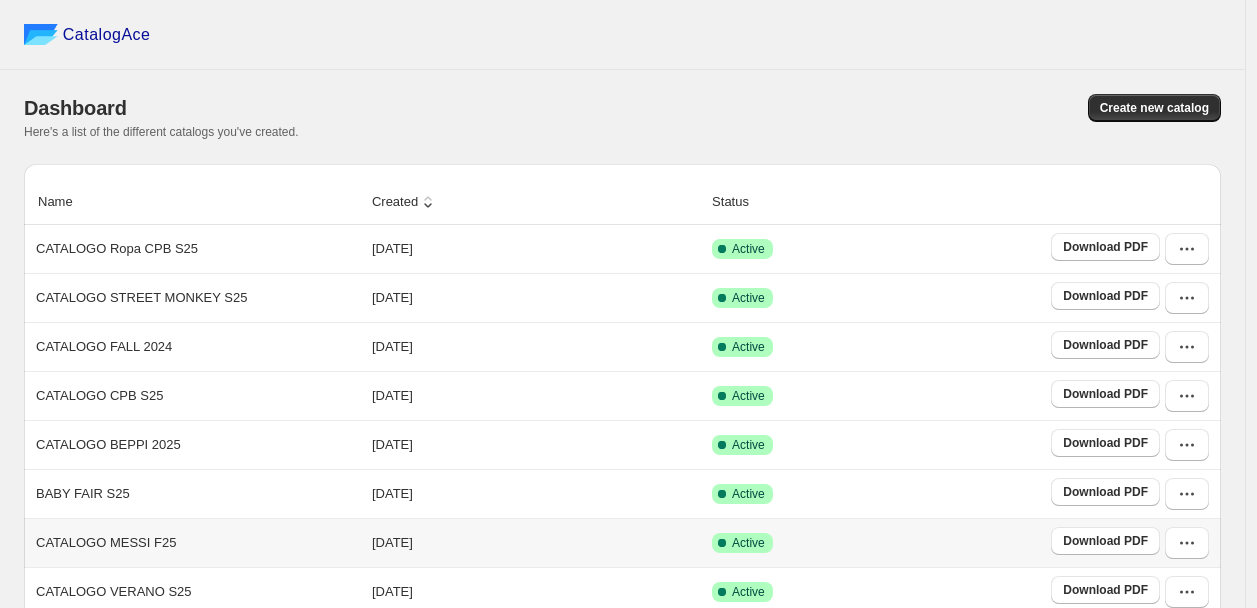 scroll, scrollTop: 253, scrollLeft: 0, axis: vertical 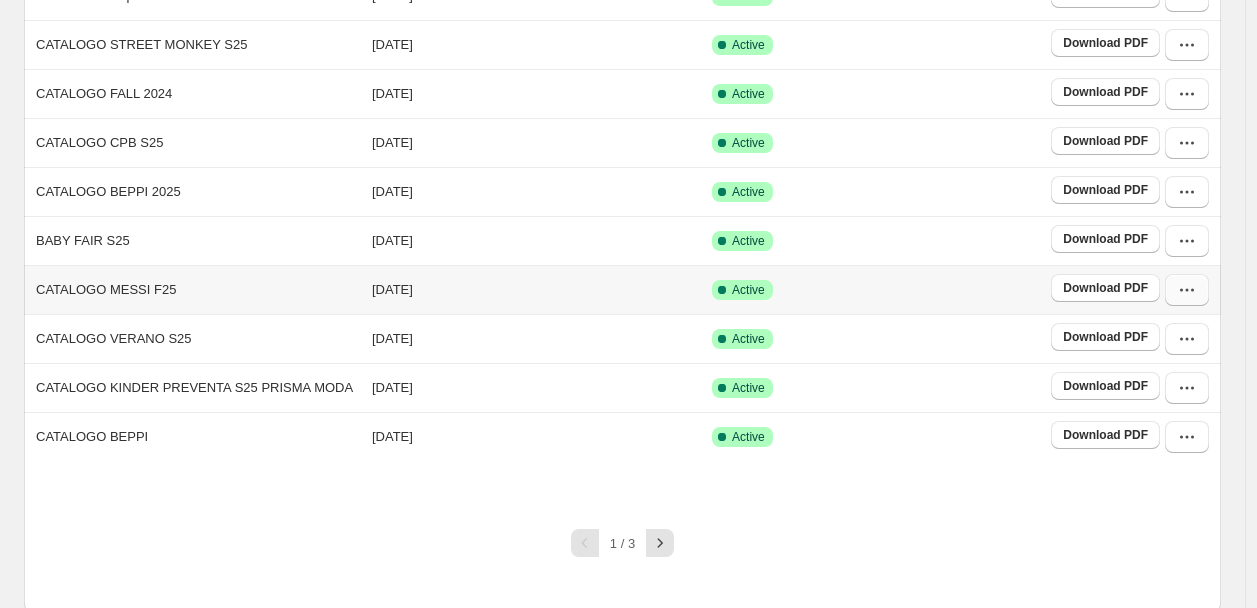 click 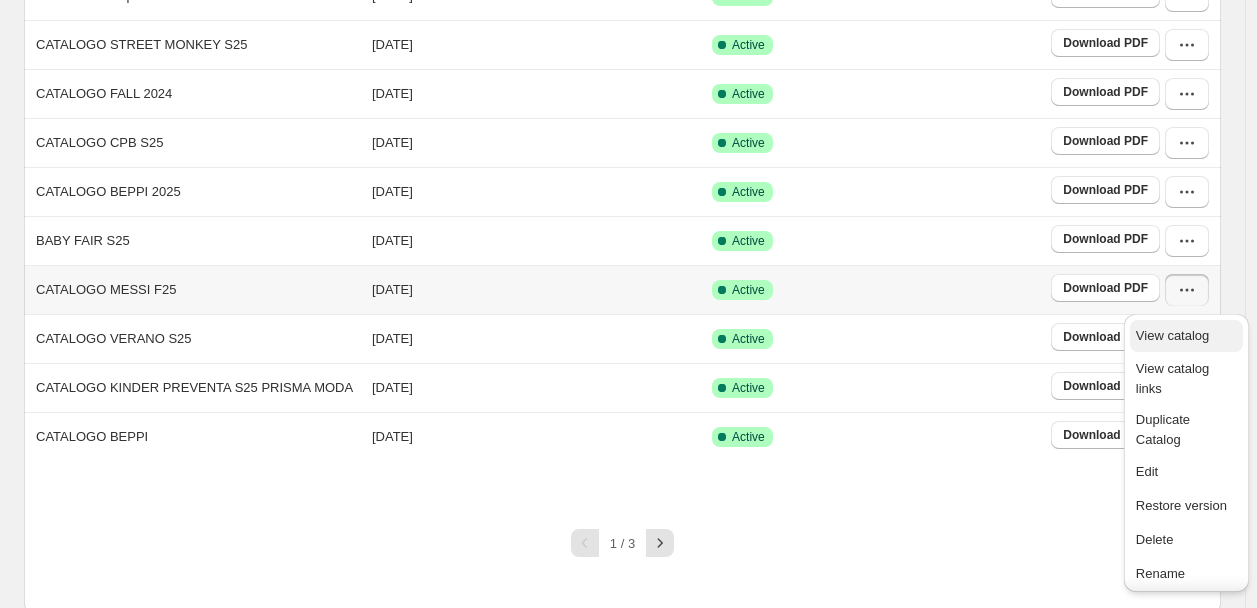 click on "View catalog" at bounding box center [1172, 335] 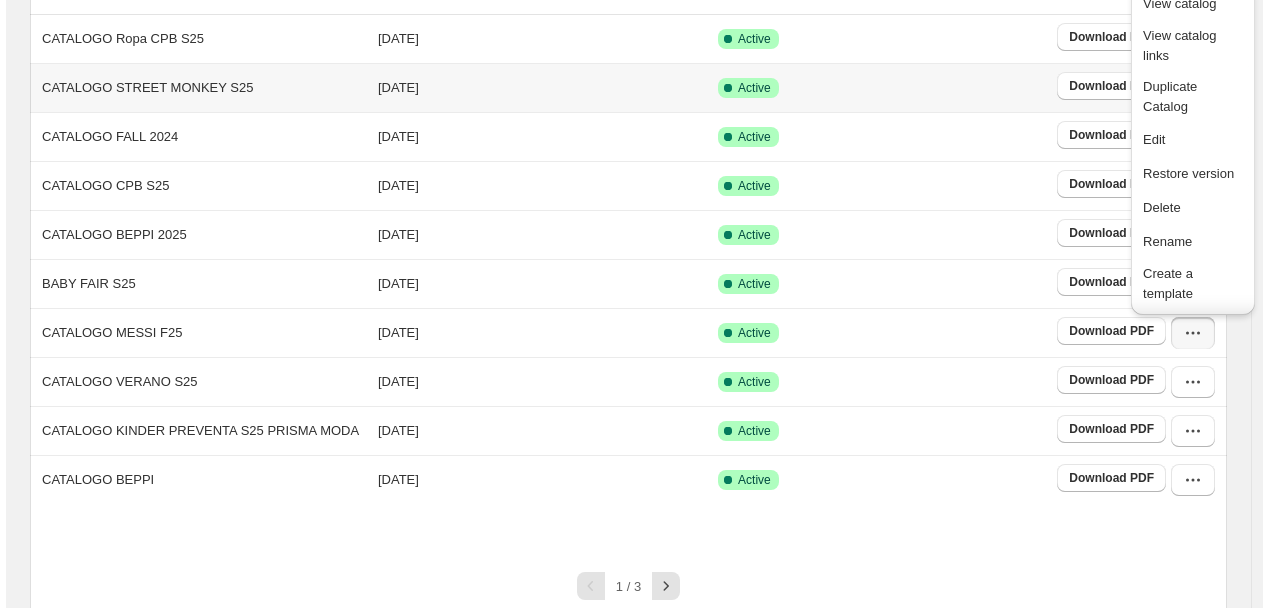 scroll, scrollTop: 0, scrollLeft: 0, axis: both 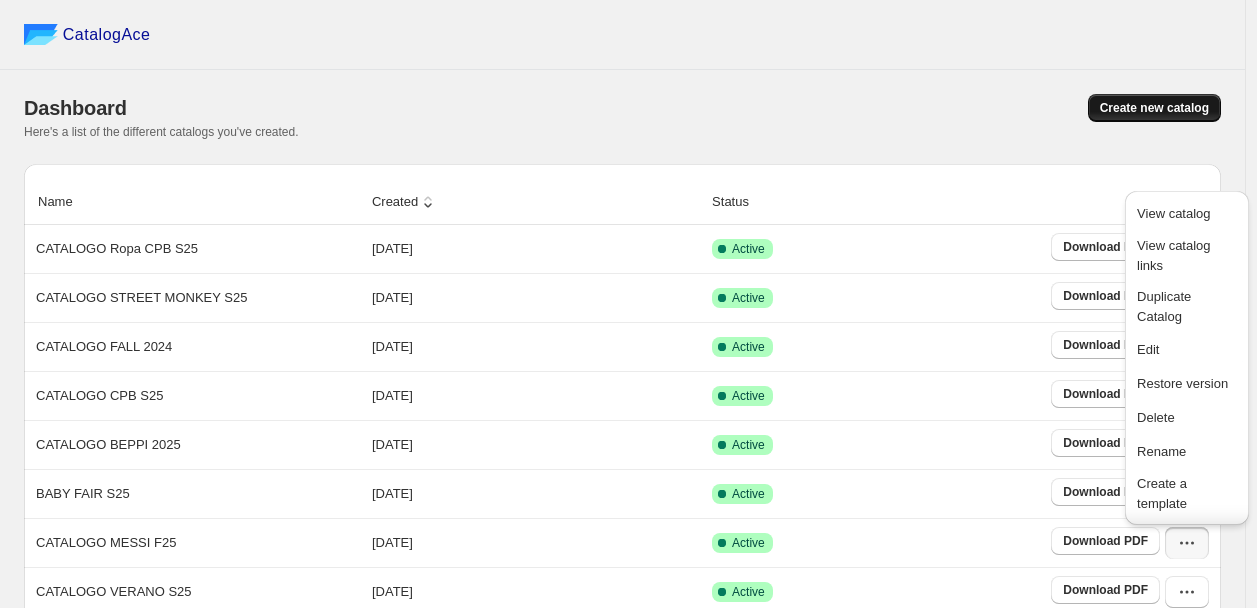 click on "Create new catalog" at bounding box center (1154, 108) 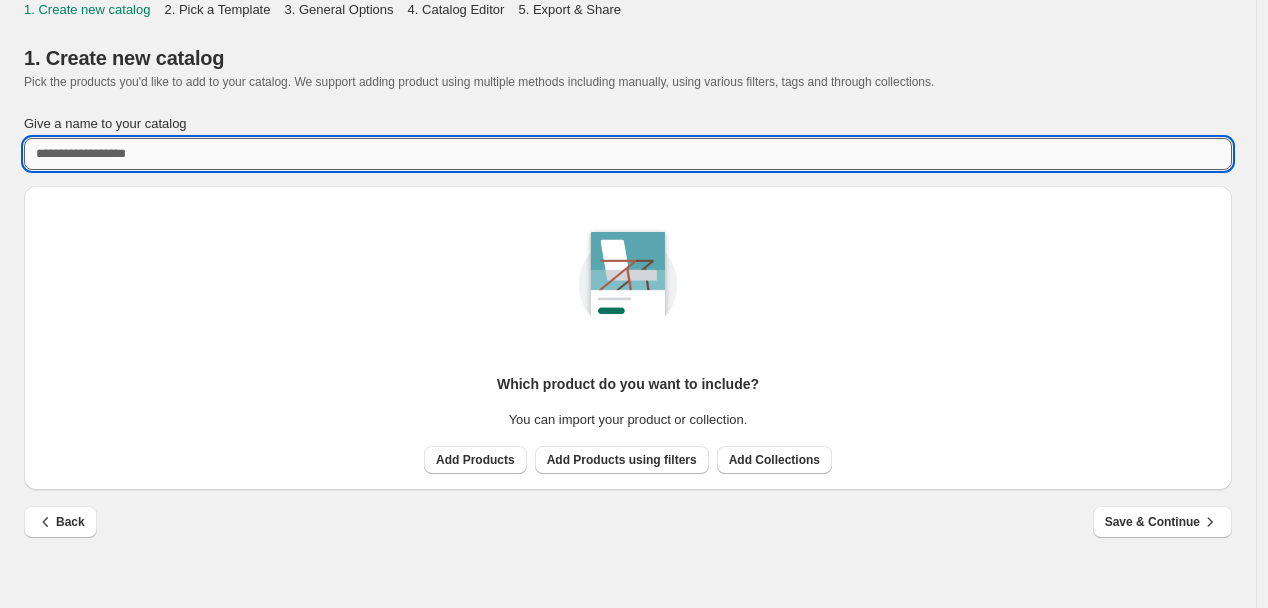 click on "Give a name to your catalog" at bounding box center (628, 154) 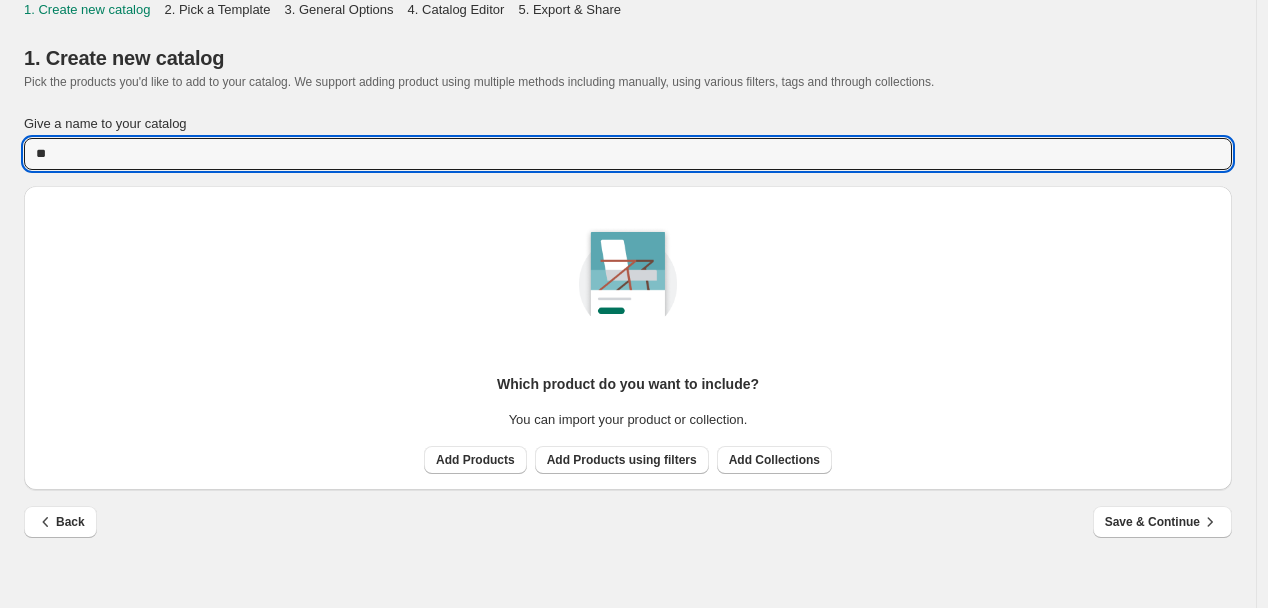 type on "*" 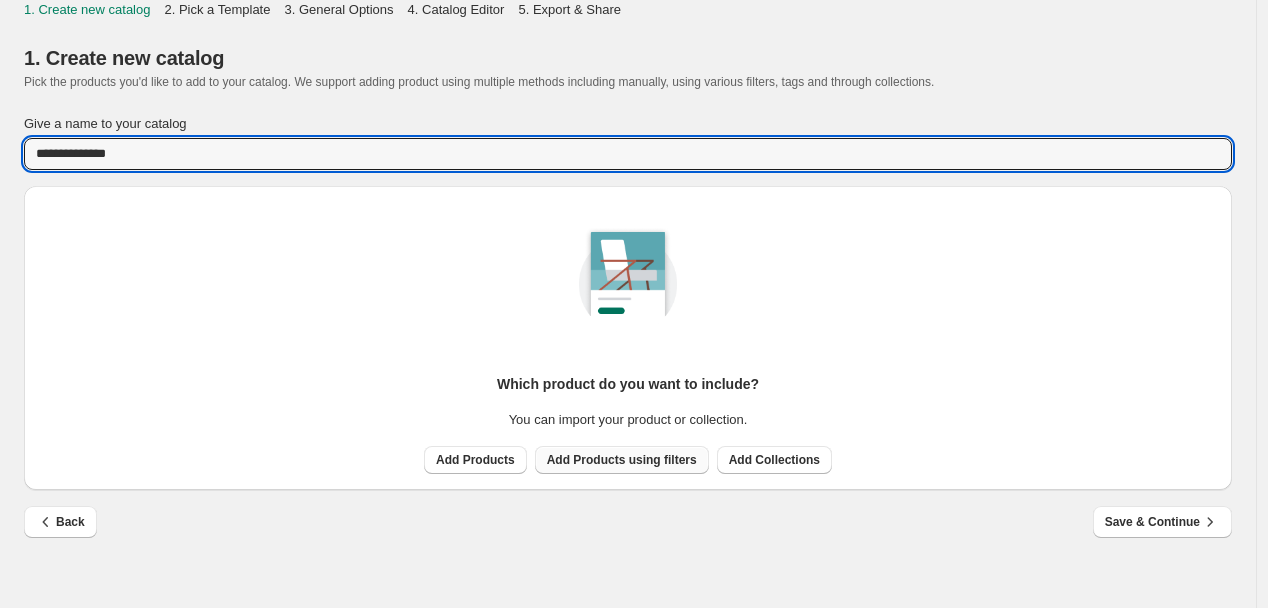 type on "**********" 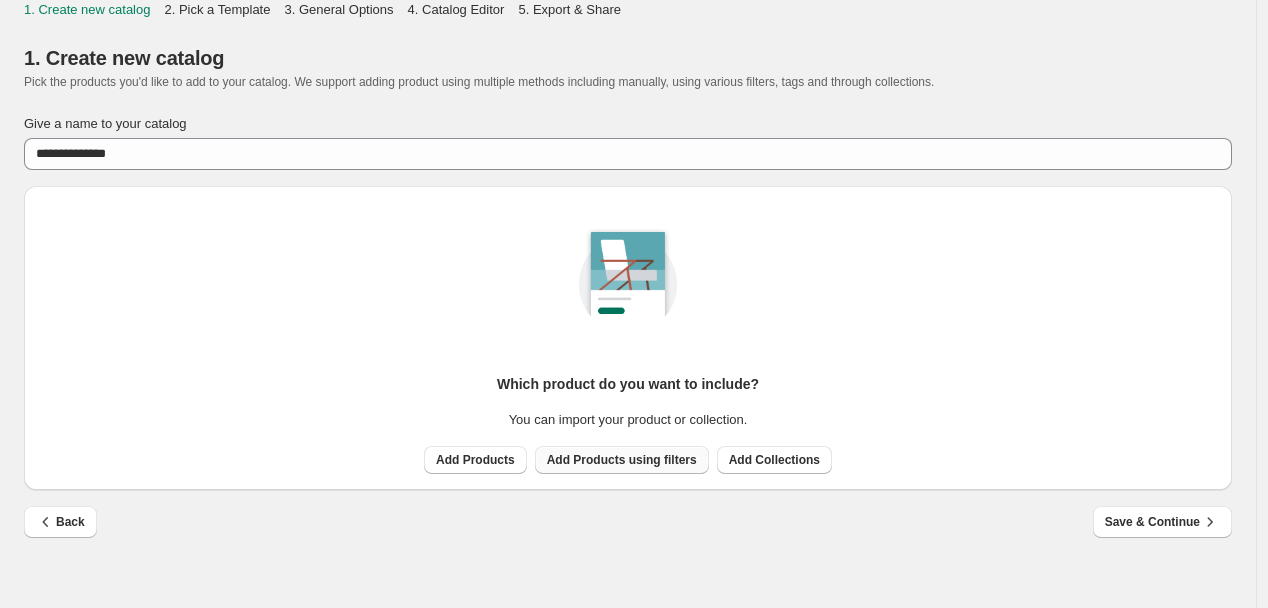 click on "Add Products using filters" at bounding box center [622, 460] 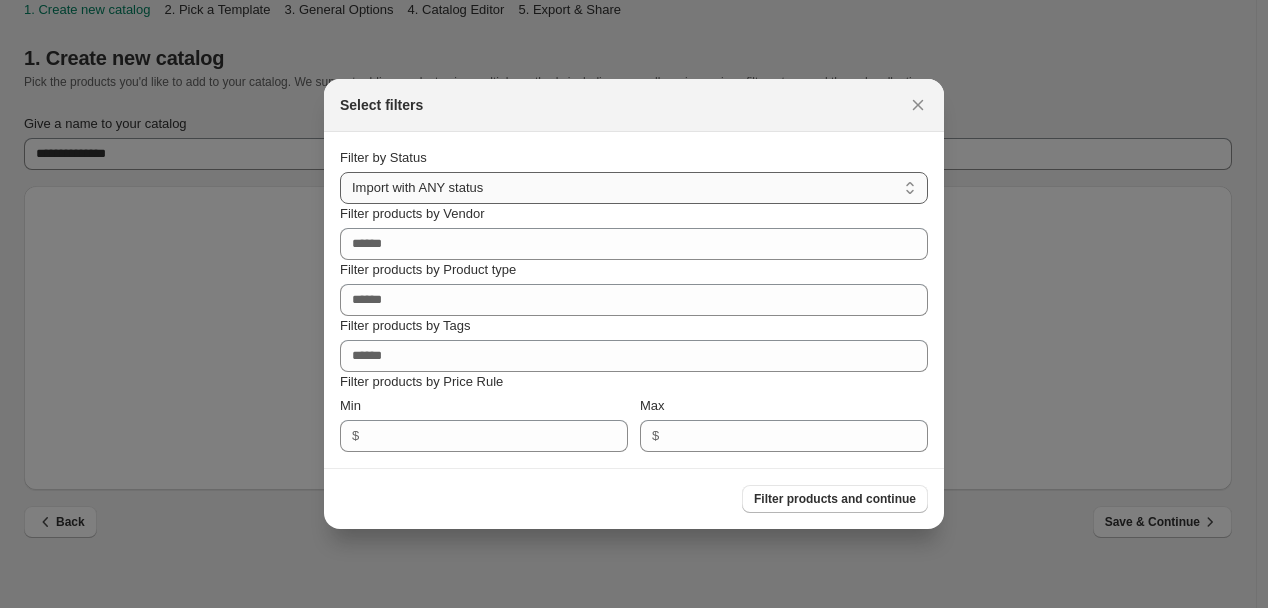 click on "**********" at bounding box center [634, 188] 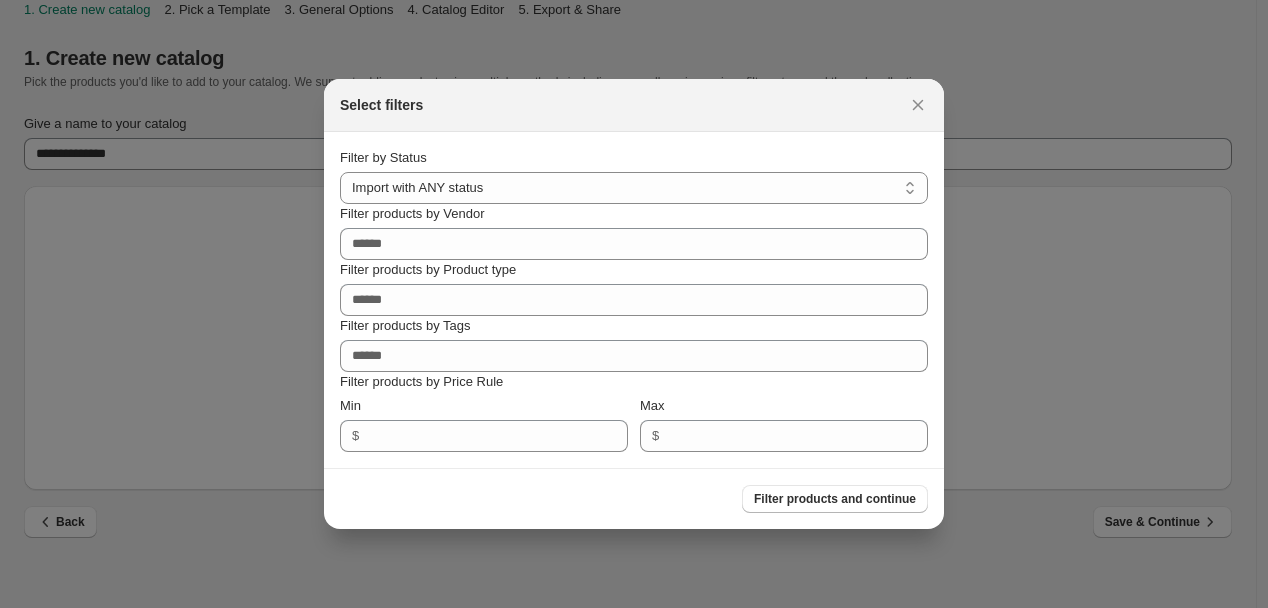 select on "******" 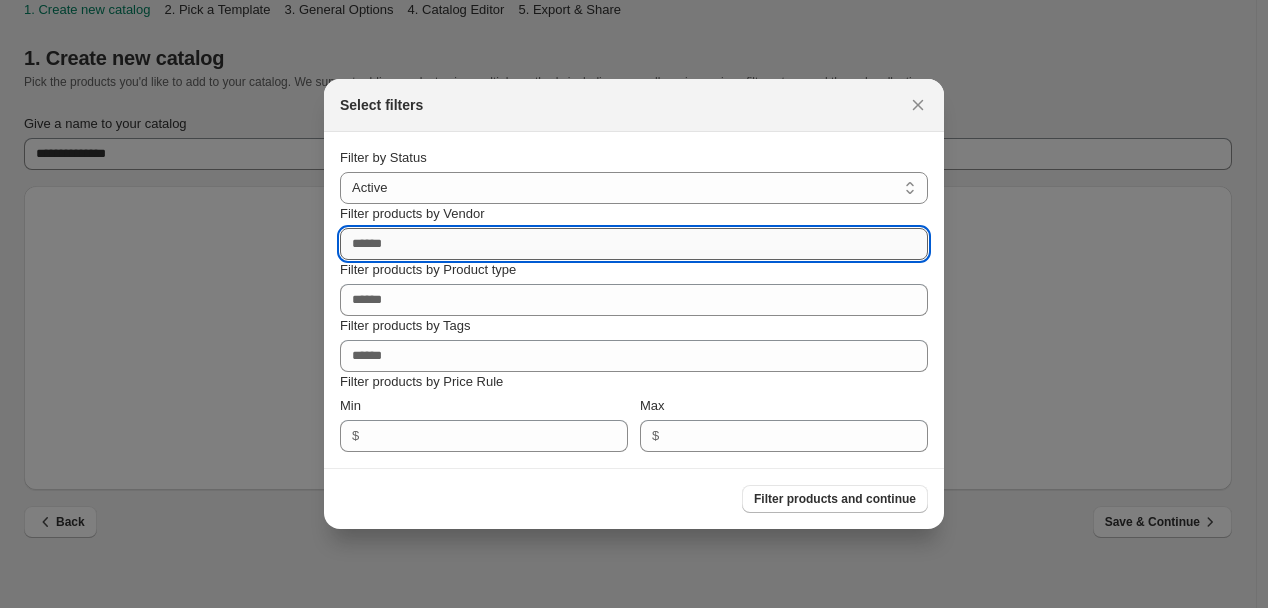 click on "Filter products by Vendor" at bounding box center [634, 244] 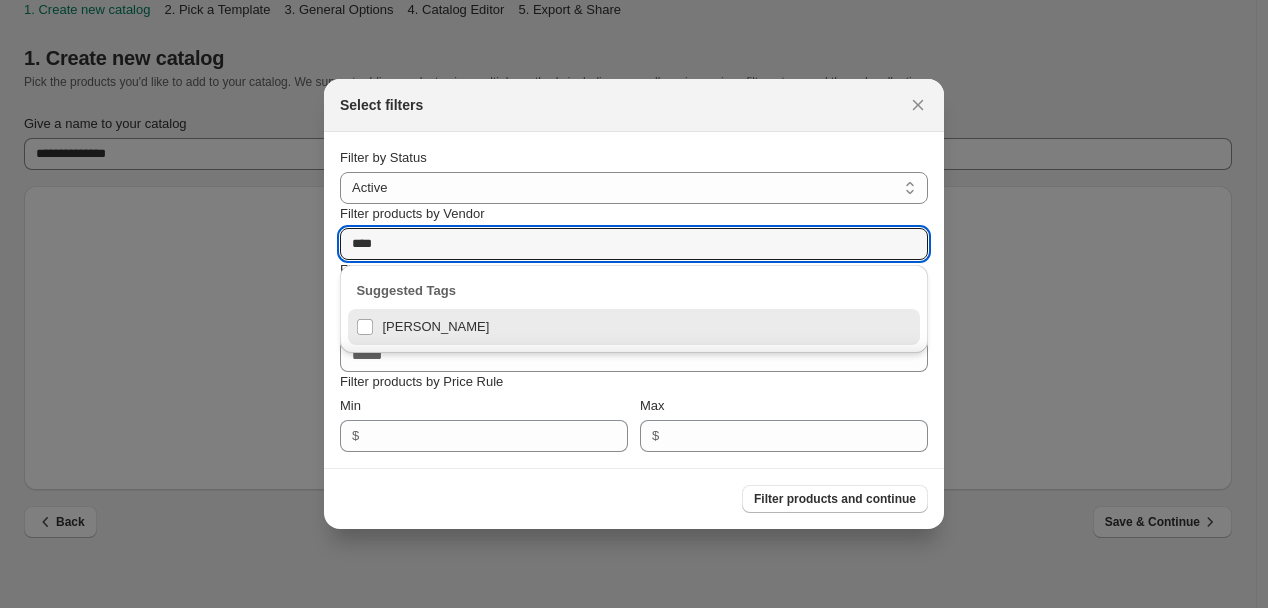 type on "*****" 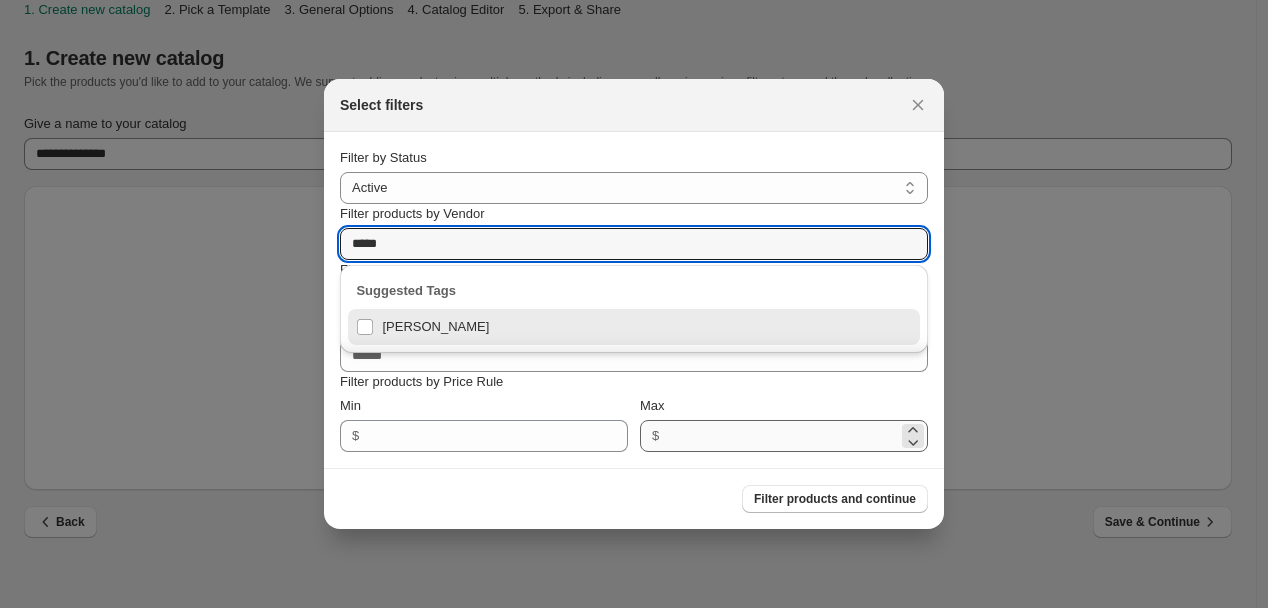 drag, startPoint x: 402, startPoint y: 323, endPoint x: 744, endPoint y: 440, distance: 361.45953 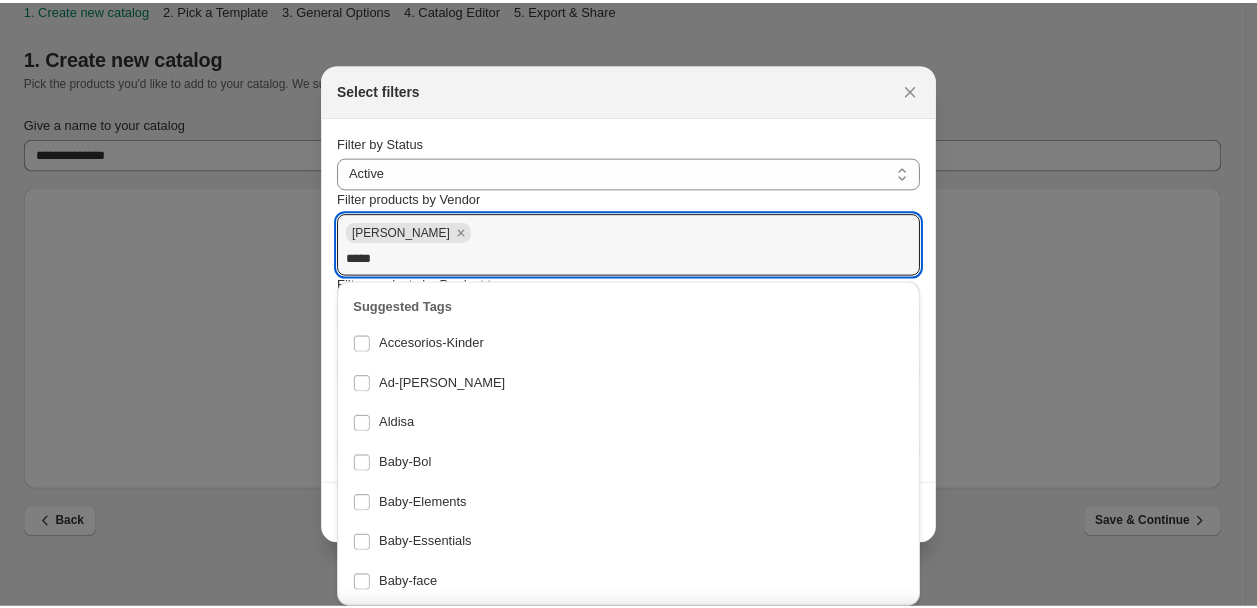 scroll, scrollTop: 2064, scrollLeft: 0, axis: vertical 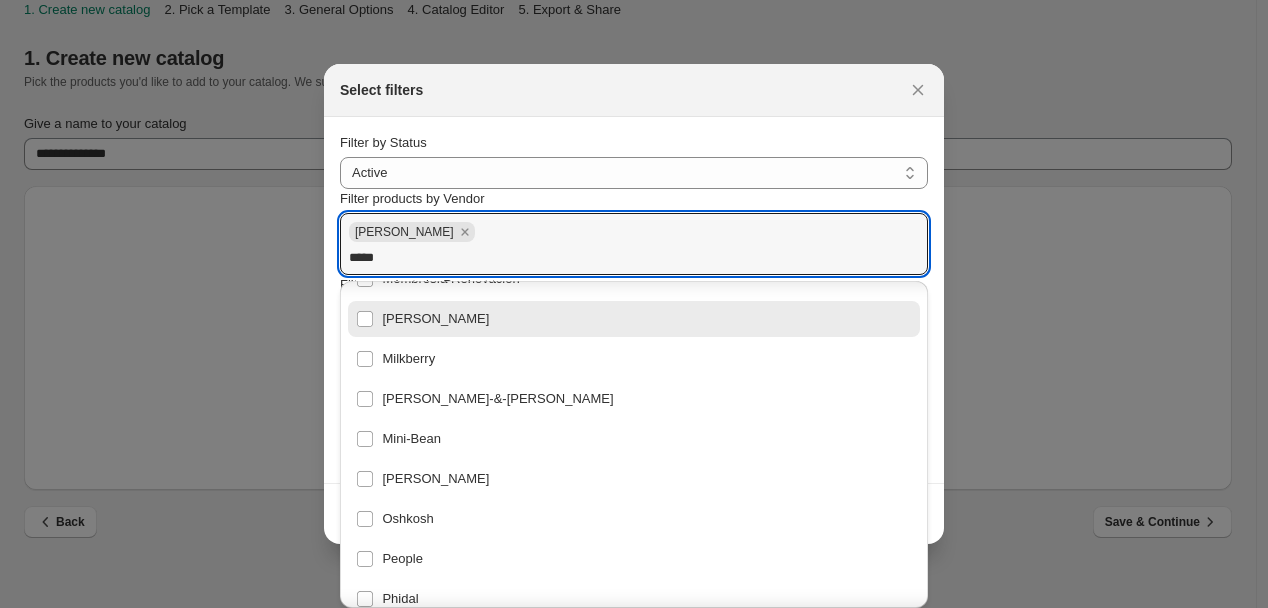click on "**********" at bounding box center [634, 300] 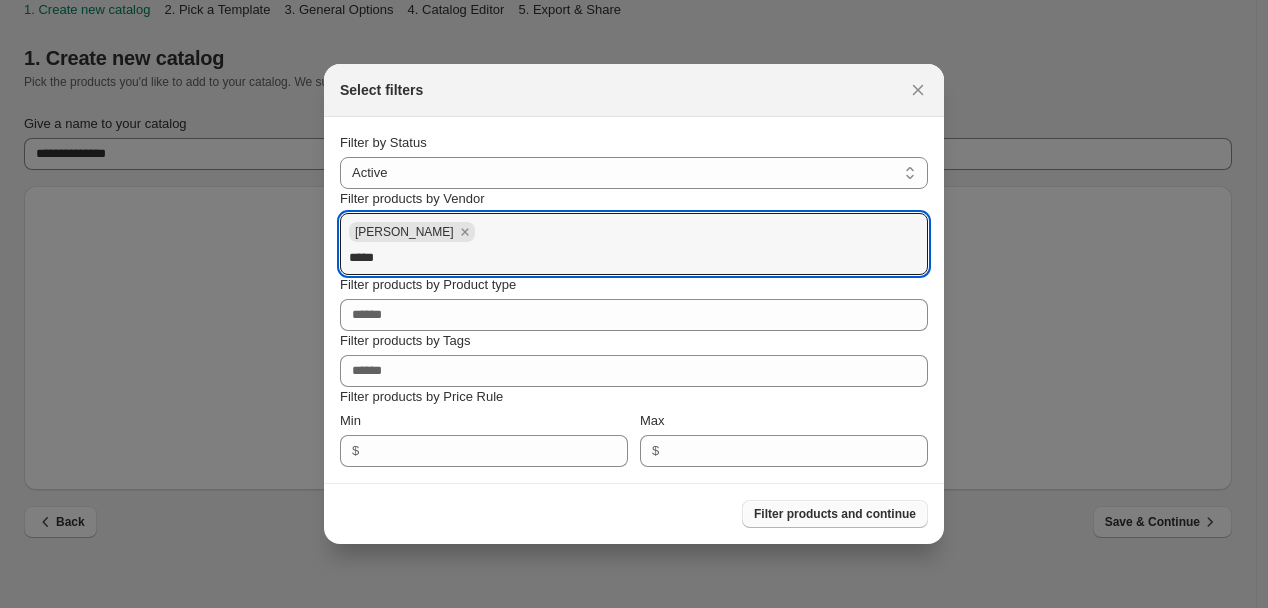 click on "Filter products and continue" at bounding box center [835, 514] 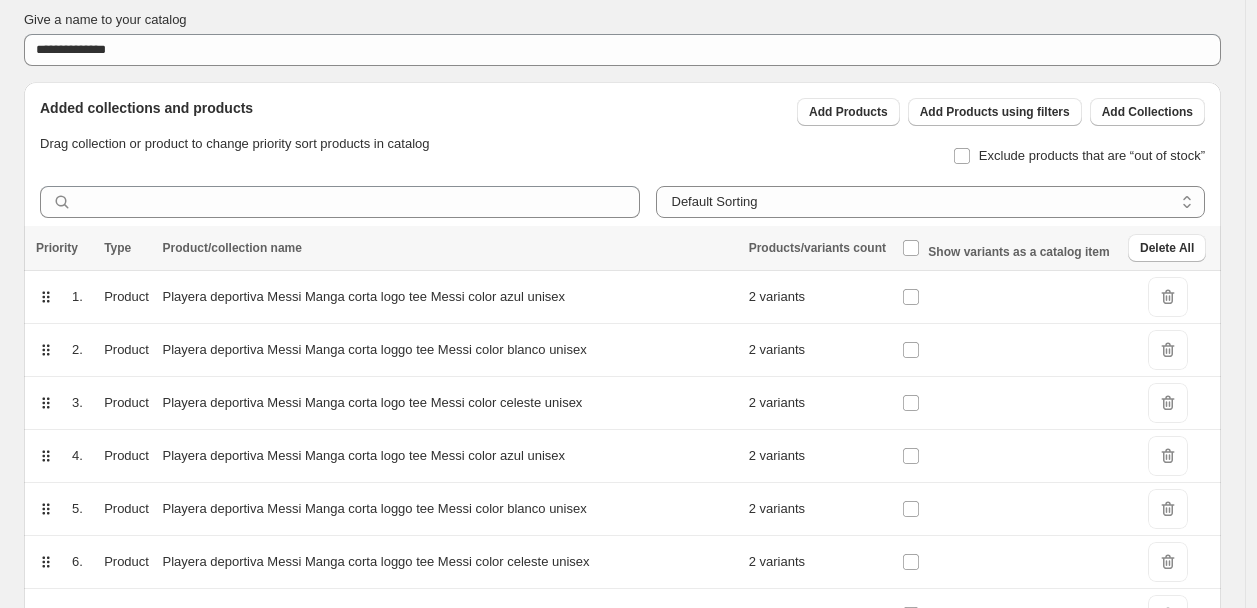 scroll, scrollTop: 0, scrollLeft: 0, axis: both 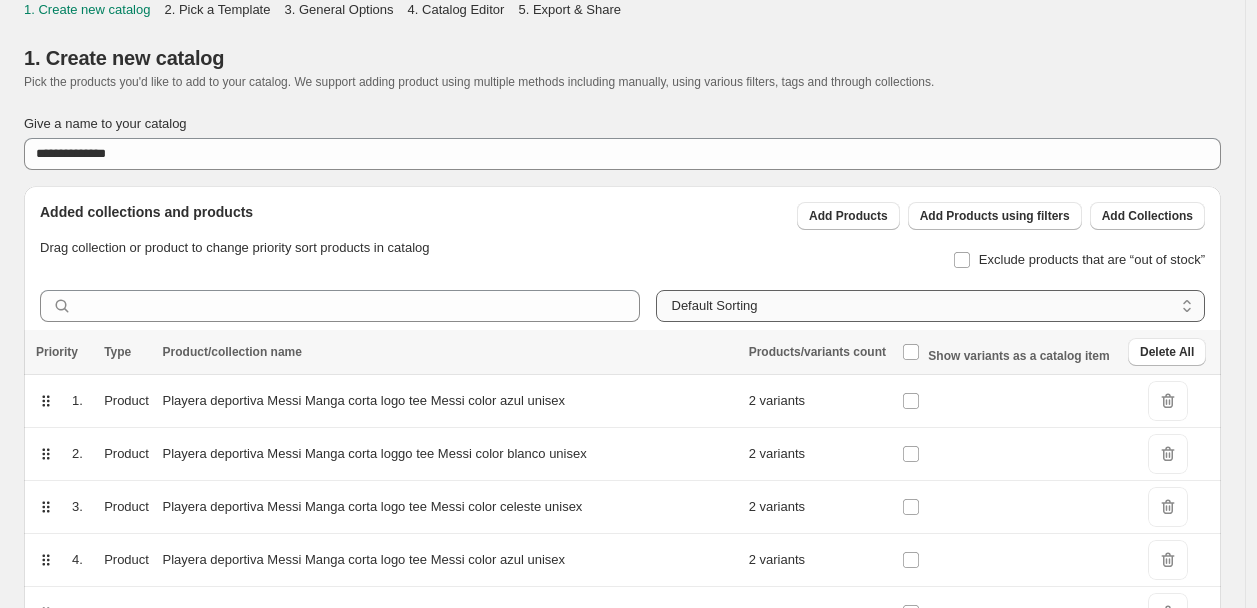 click on "**********" at bounding box center (931, 306) 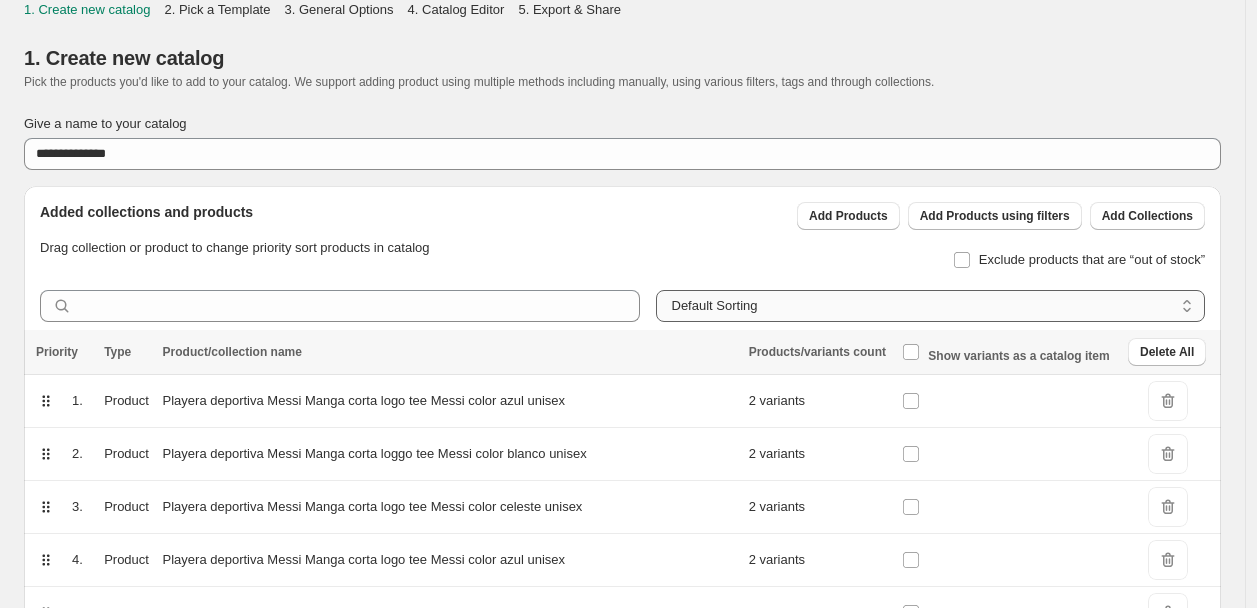 click on "**********" at bounding box center (931, 306) 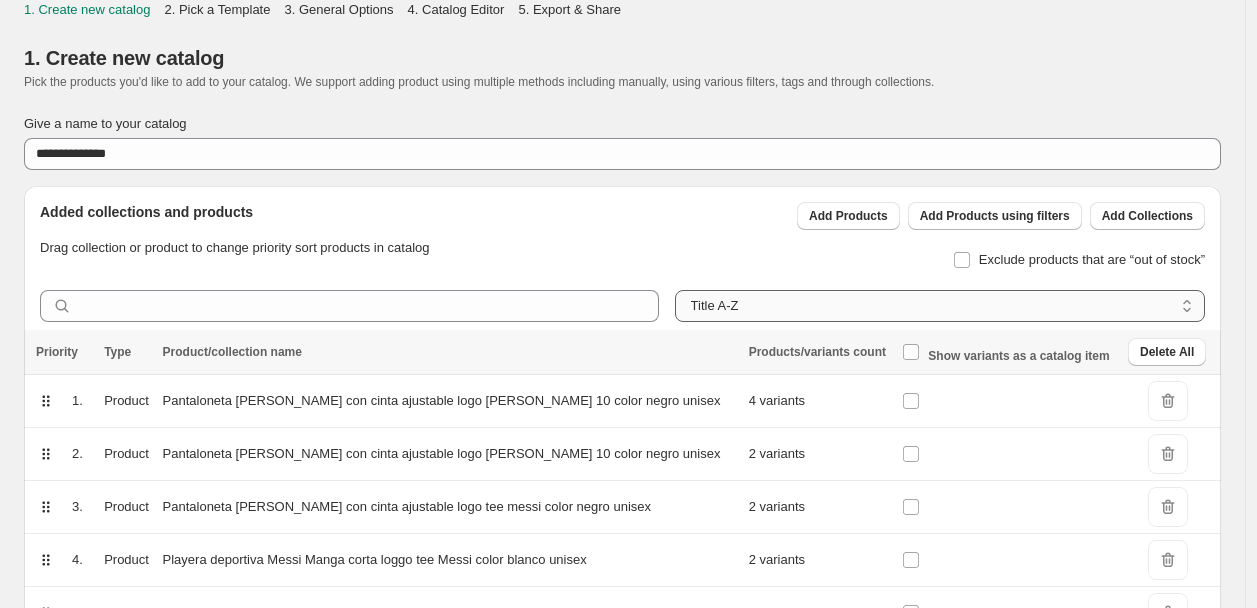 click on "**********" at bounding box center [940, 306] 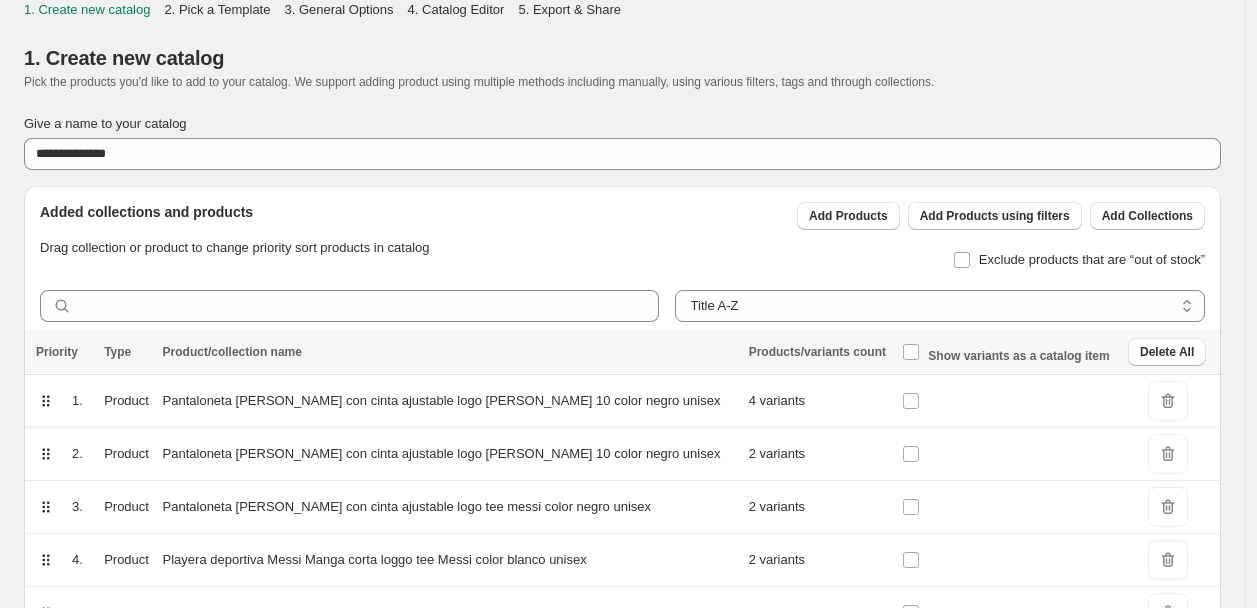 select on "*******" 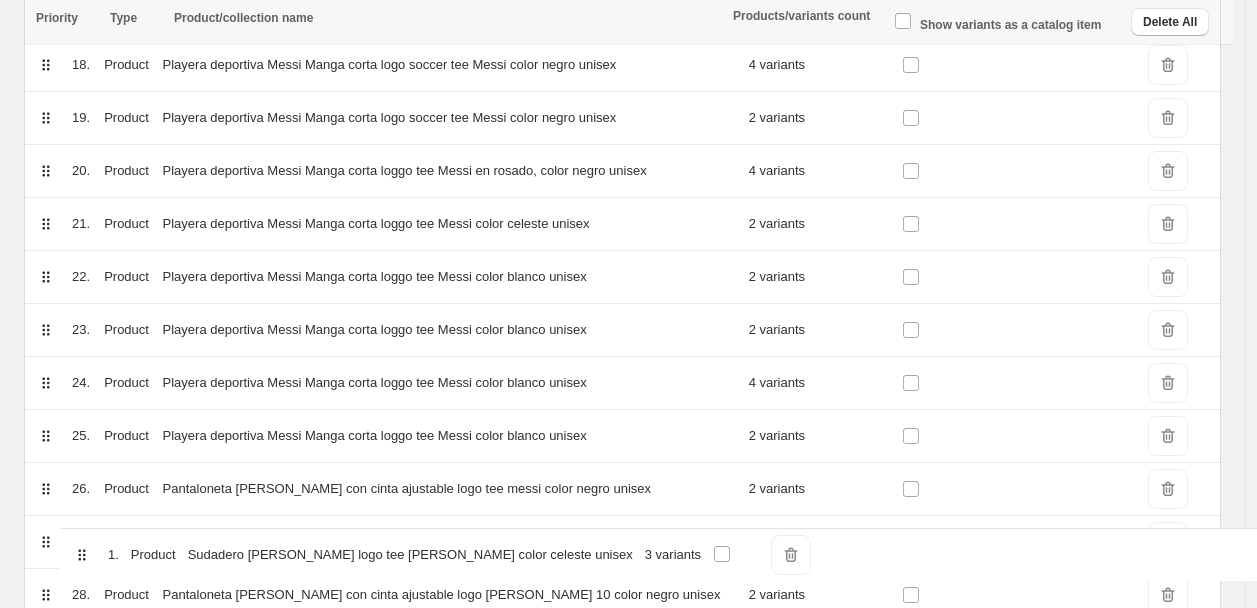 scroll, scrollTop: 1327, scrollLeft: 0, axis: vertical 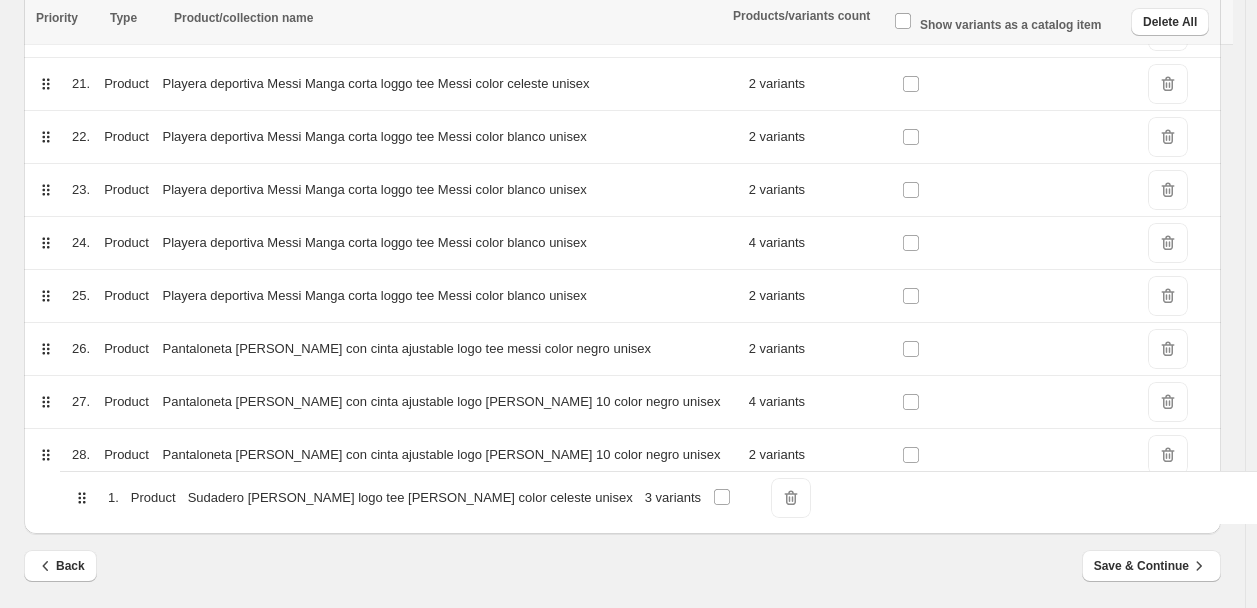 drag, startPoint x: 38, startPoint y: 282, endPoint x: 74, endPoint y: 493, distance: 214.04906 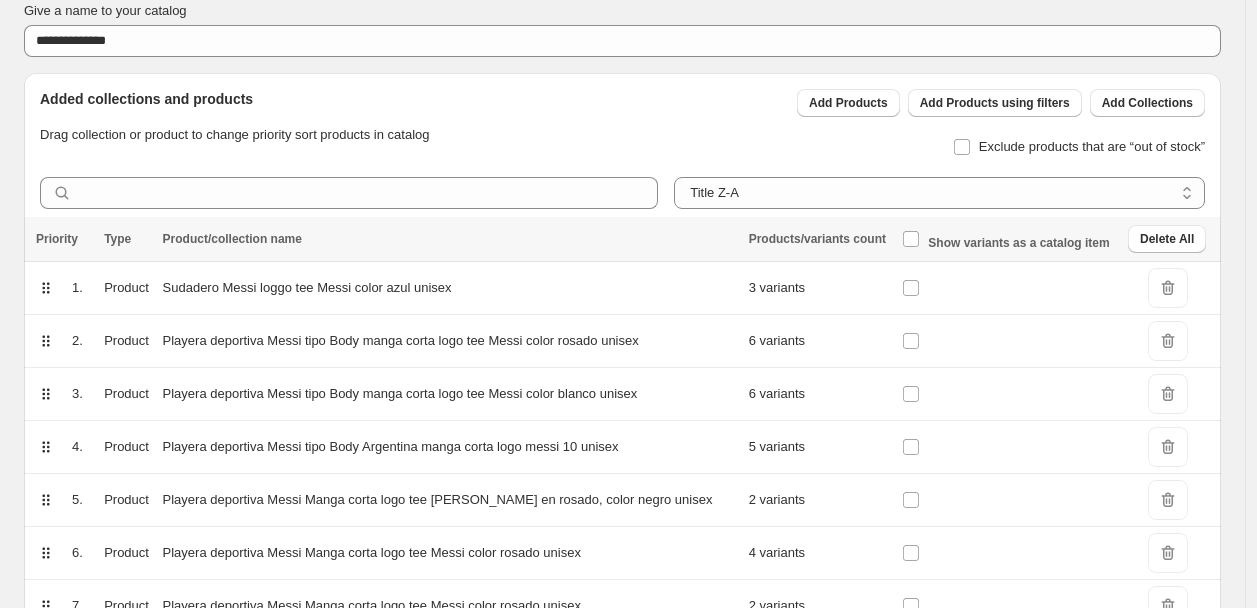 scroll, scrollTop: 0, scrollLeft: 0, axis: both 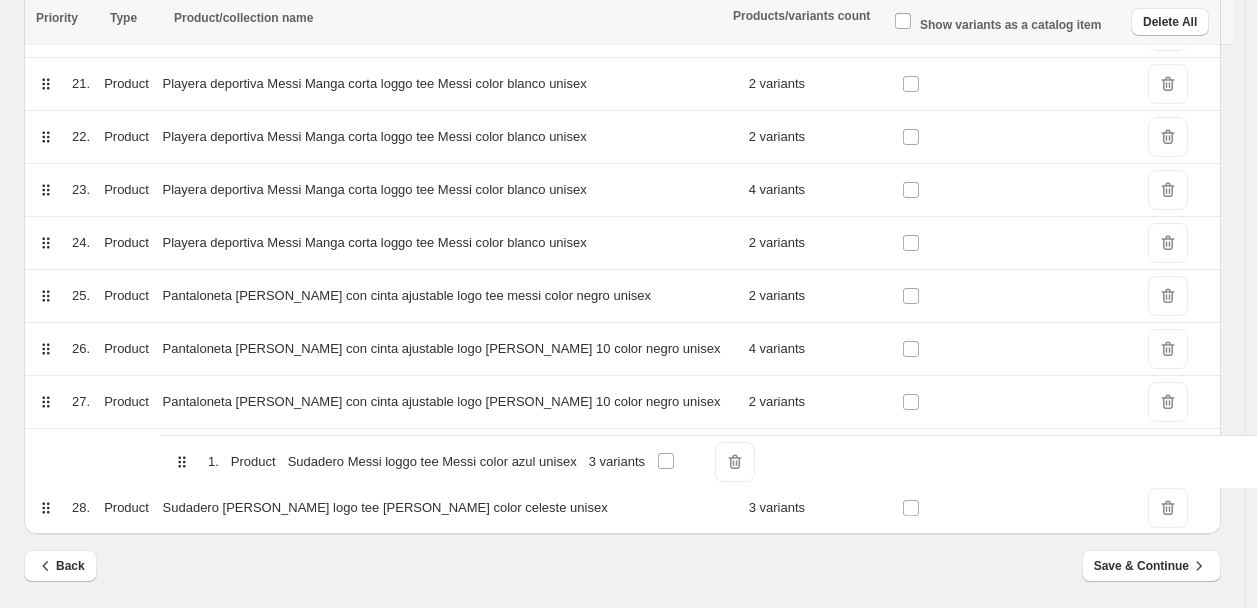 drag, startPoint x: 44, startPoint y: 410, endPoint x: 181, endPoint y: 476, distance: 152.06906 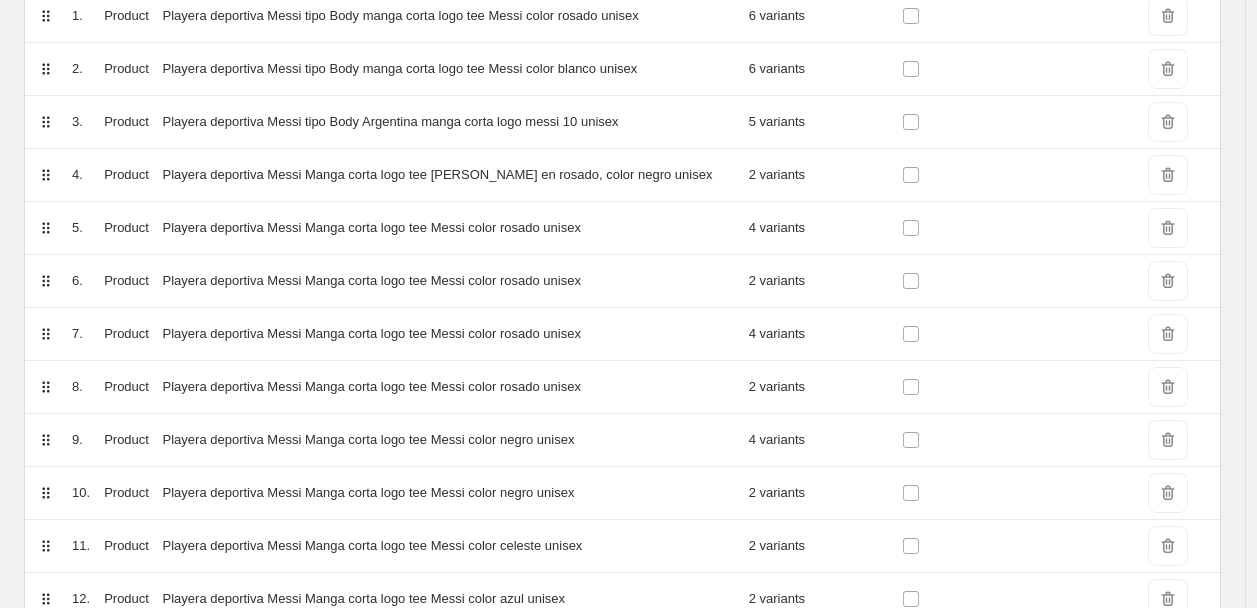 scroll, scrollTop: 327, scrollLeft: 0, axis: vertical 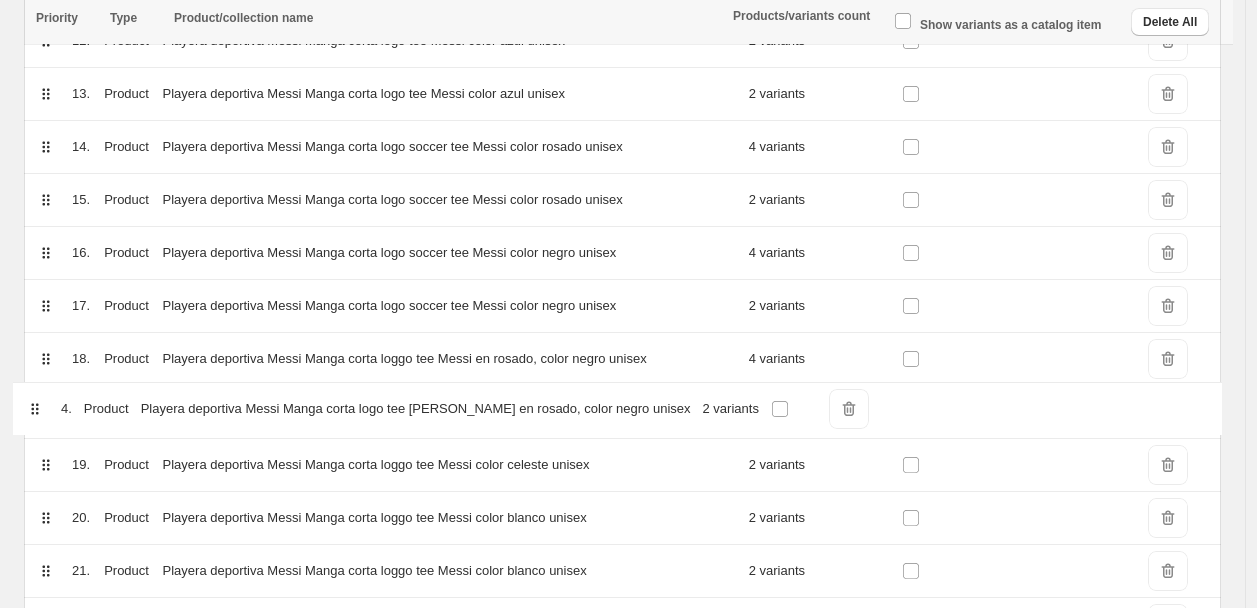 drag, startPoint x: 54, startPoint y: 230, endPoint x: 43, endPoint y: 412, distance: 182.3321 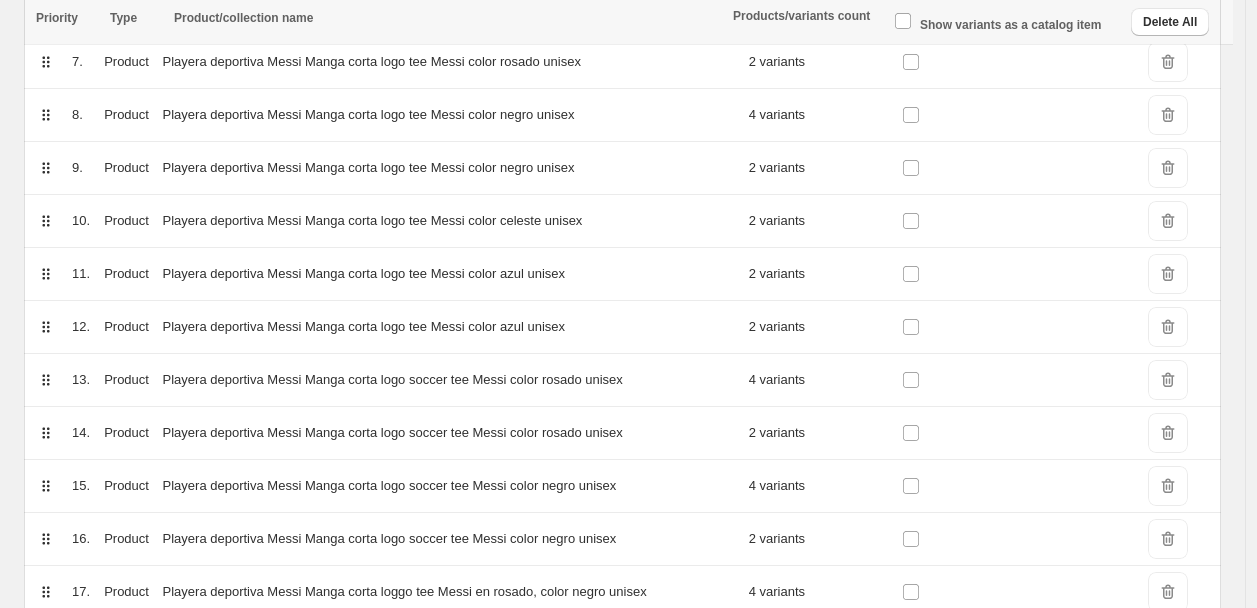 scroll, scrollTop: 778, scrollLeft: 0, axis: vertical 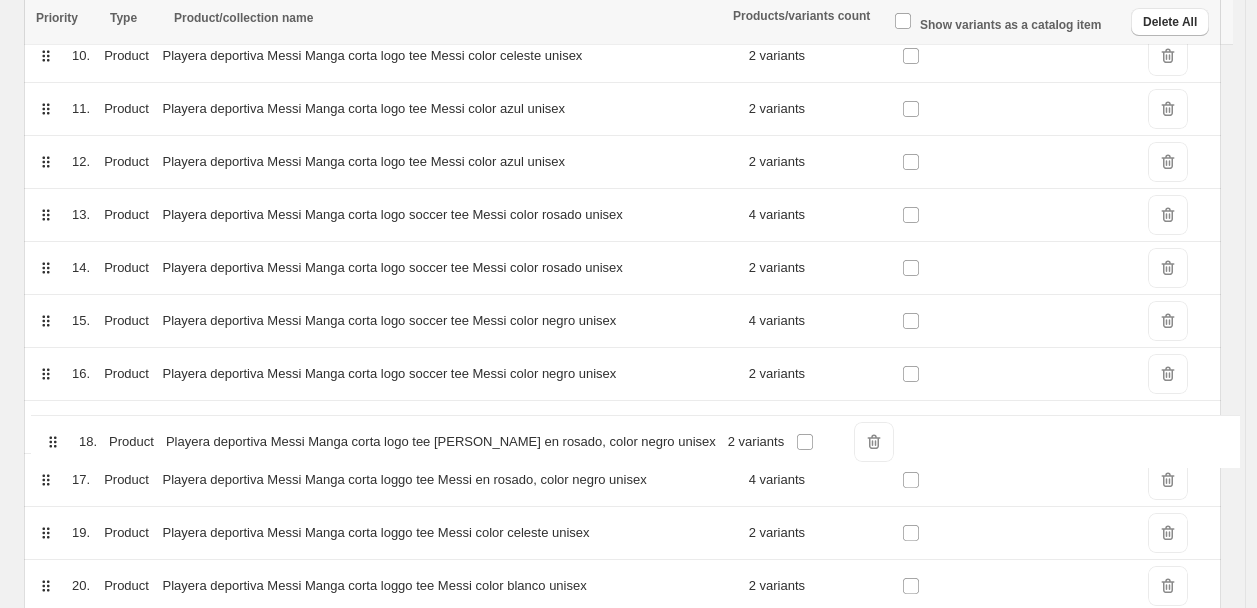 drag, startPoint x: 45, startPoint y: 528, endPoint x: 52, endPoint y: 438, distance: 90.27181 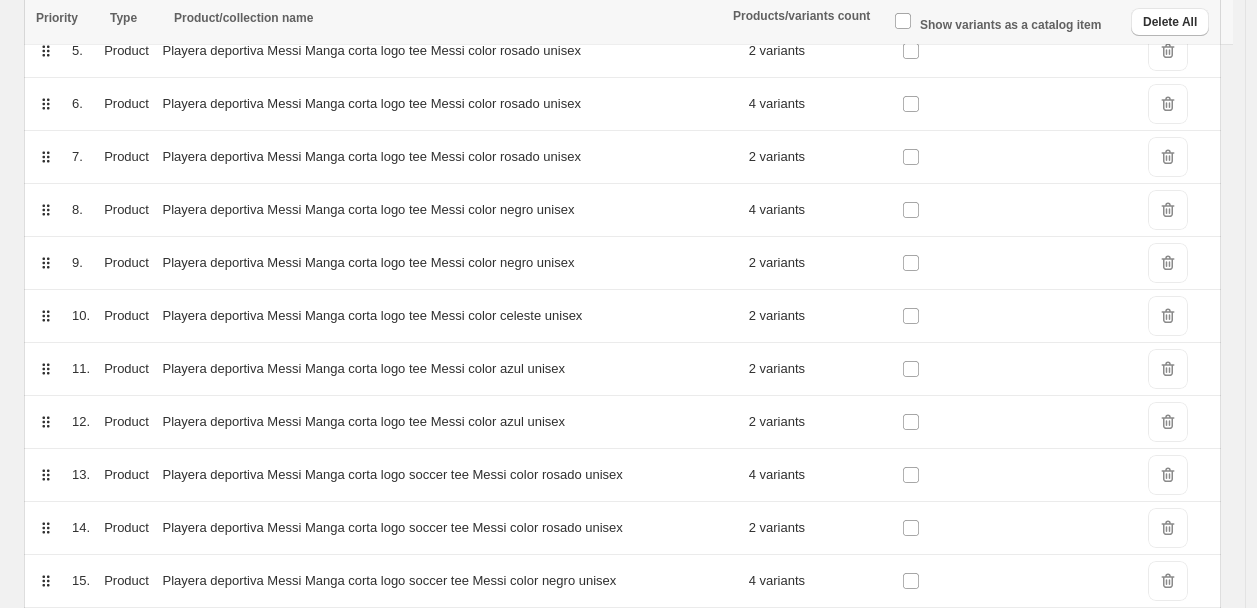 scroll, scrollTop: 600, scrollLeft: 0, axis: vertical 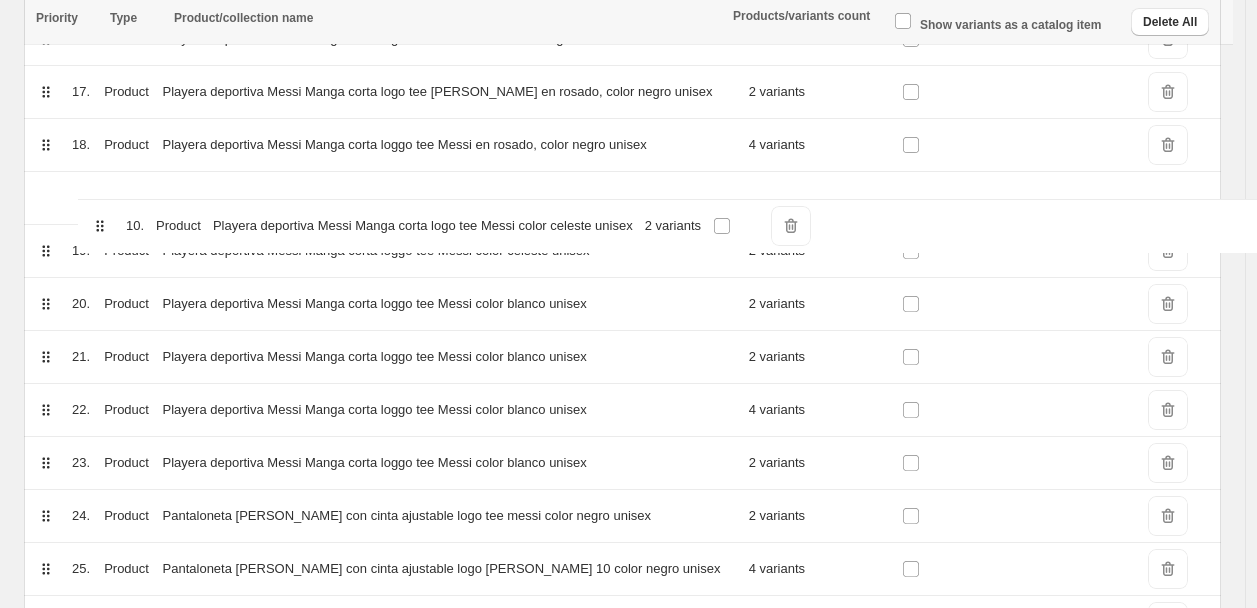 drag, startPoint x: 42, startPoint y: 279, endPoint x: 95, endPoint y: 230, distance: 72.18033 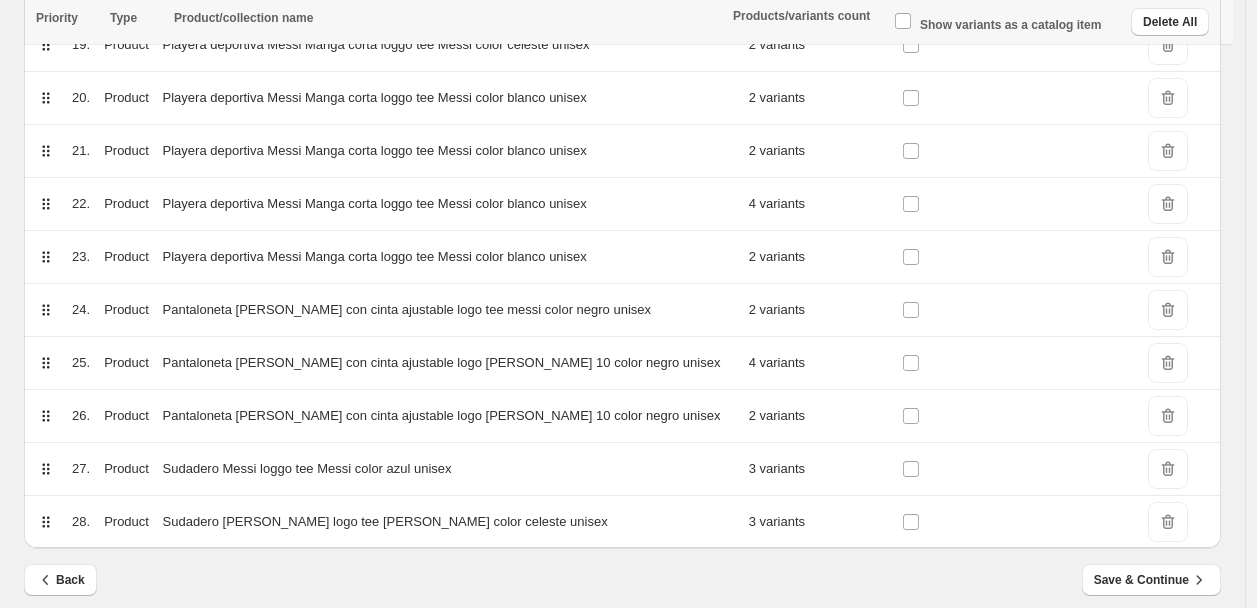 scroll, scrollTop: 1327, scrollLeft: 0, axis: vertical 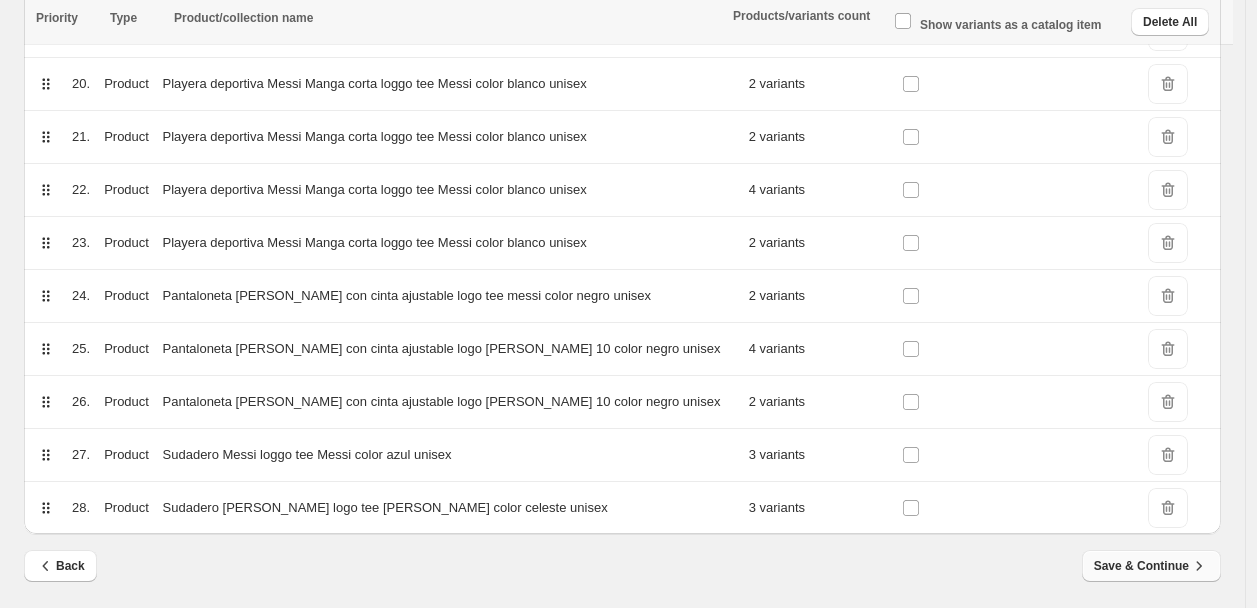 click on "Save & Continue" at bounding box center [1151, 566] 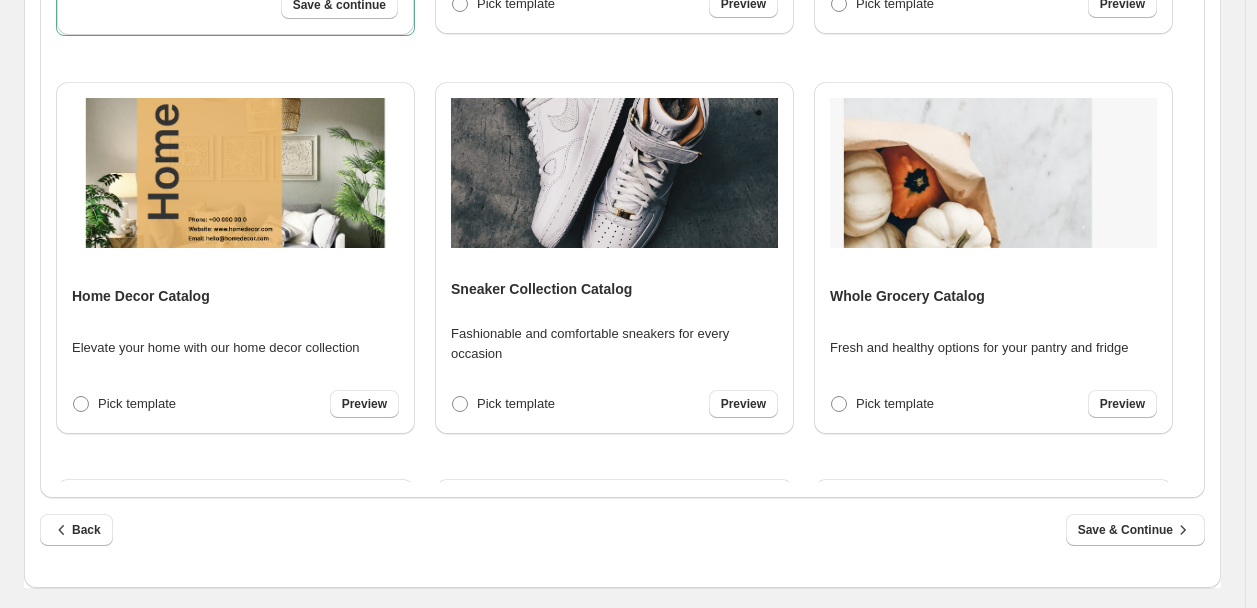 scroll, scrollTop: 0, scrollLeft: 0, axis: both 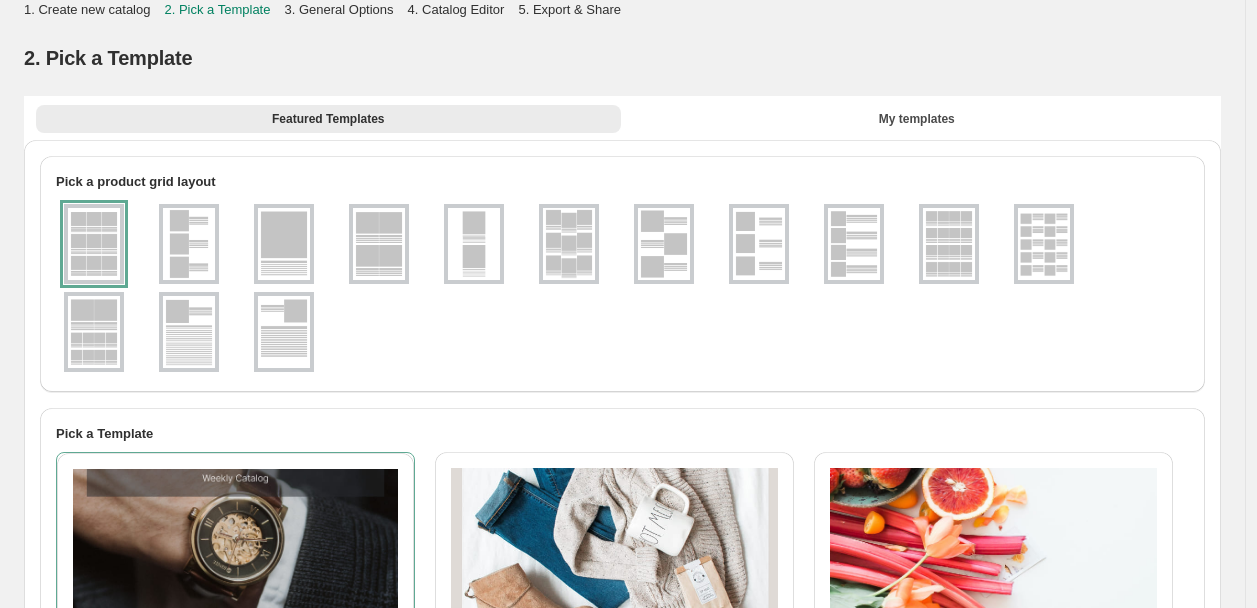 click at bounding box center [664, 244] 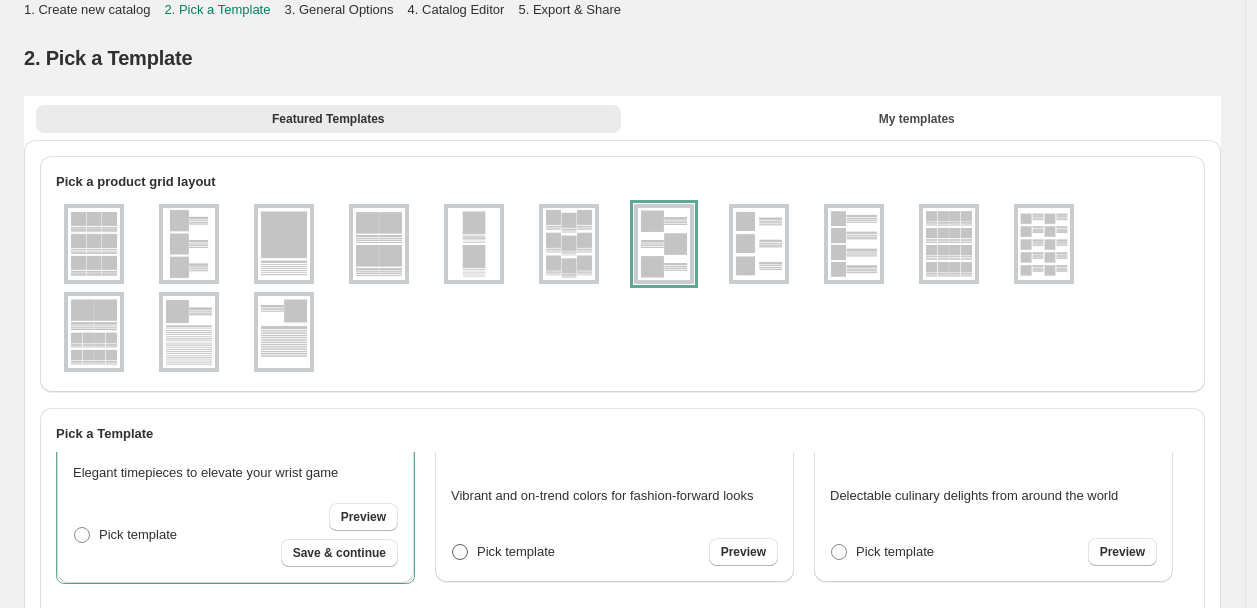 click on "Pick template" at bounding box center [516, 551] 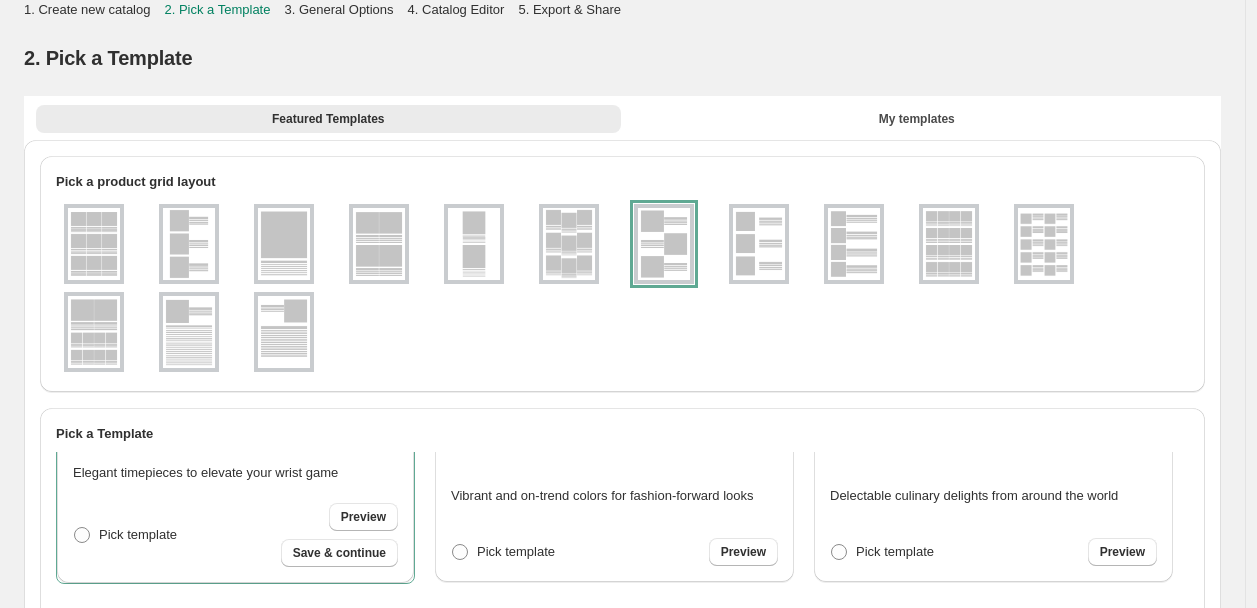 scroll, scrollTop: 221, scrollLeft: 0, axis: vertical 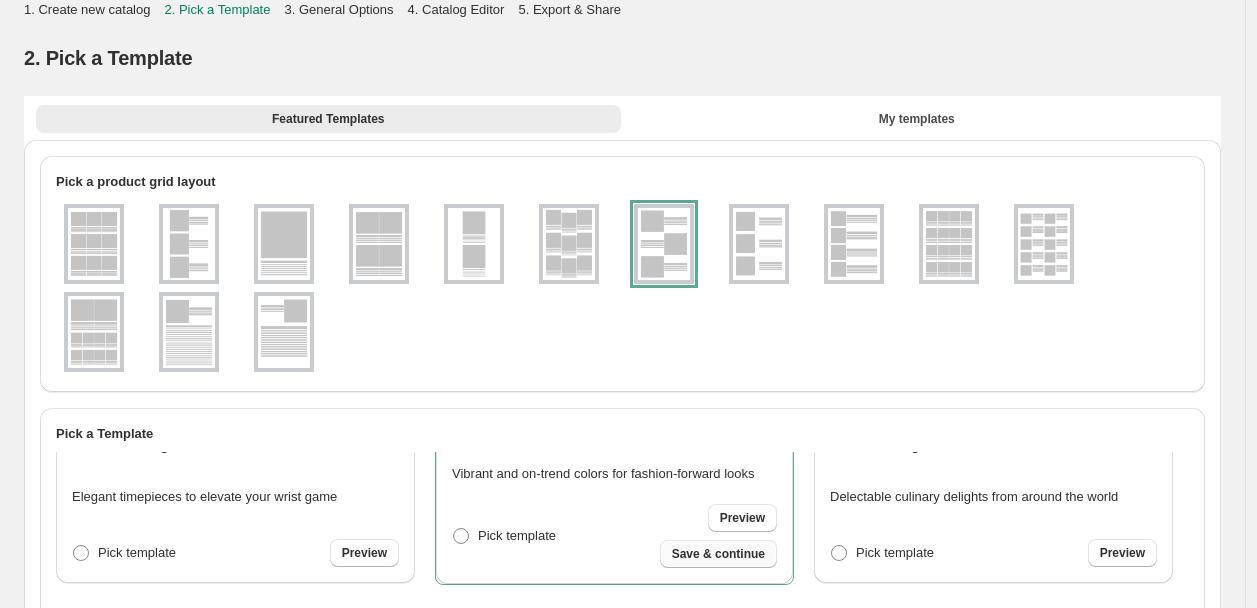 click on "Save & continue" at bounding box center [718, 554] 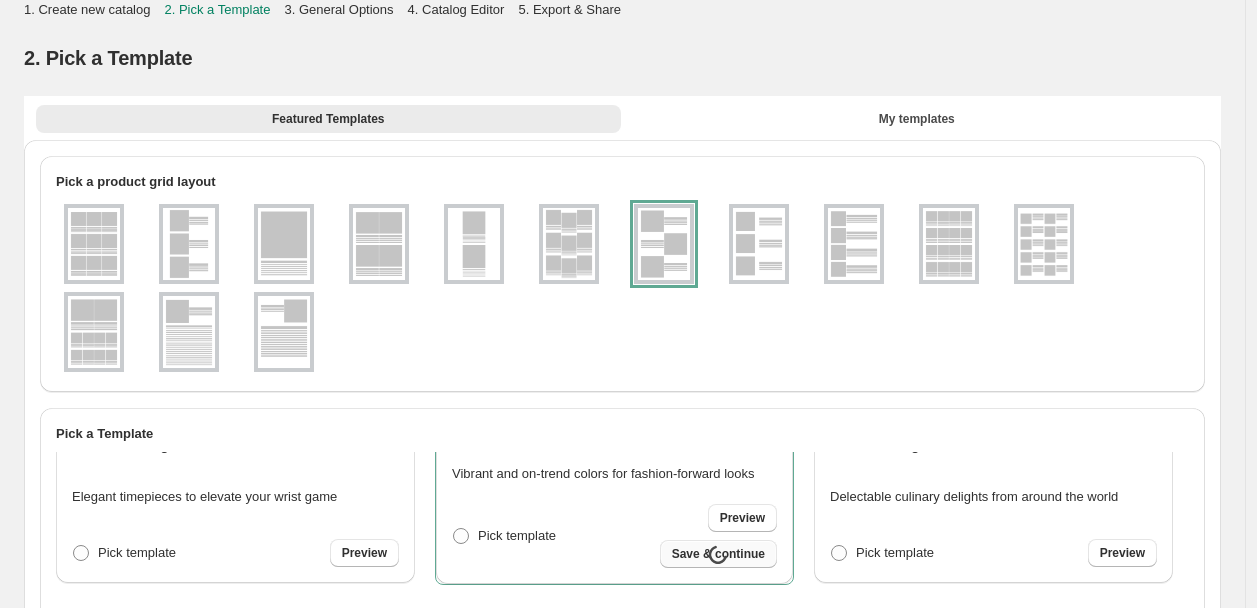 select on "**********" 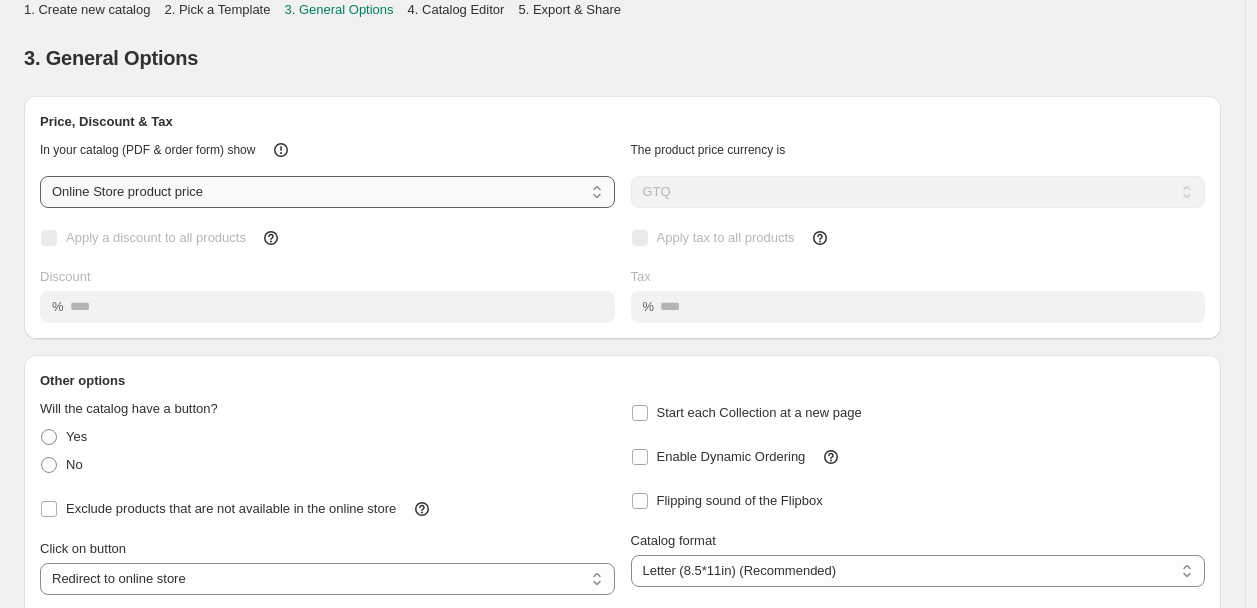 click on "**********" at bounding box center (327, 192) 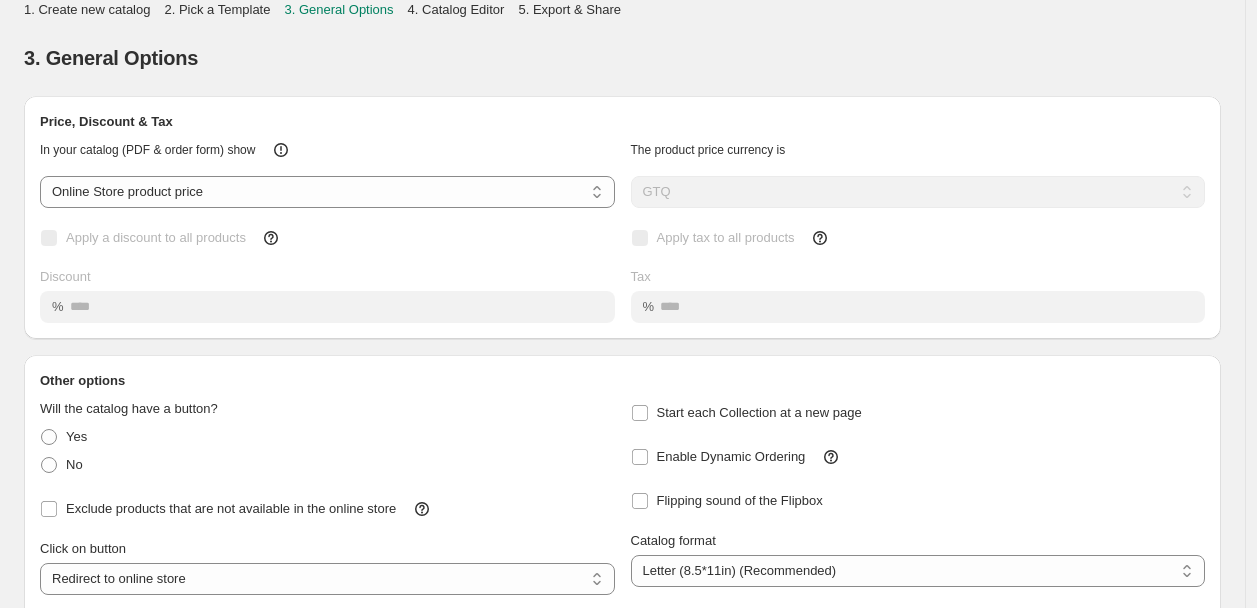 select on "****" 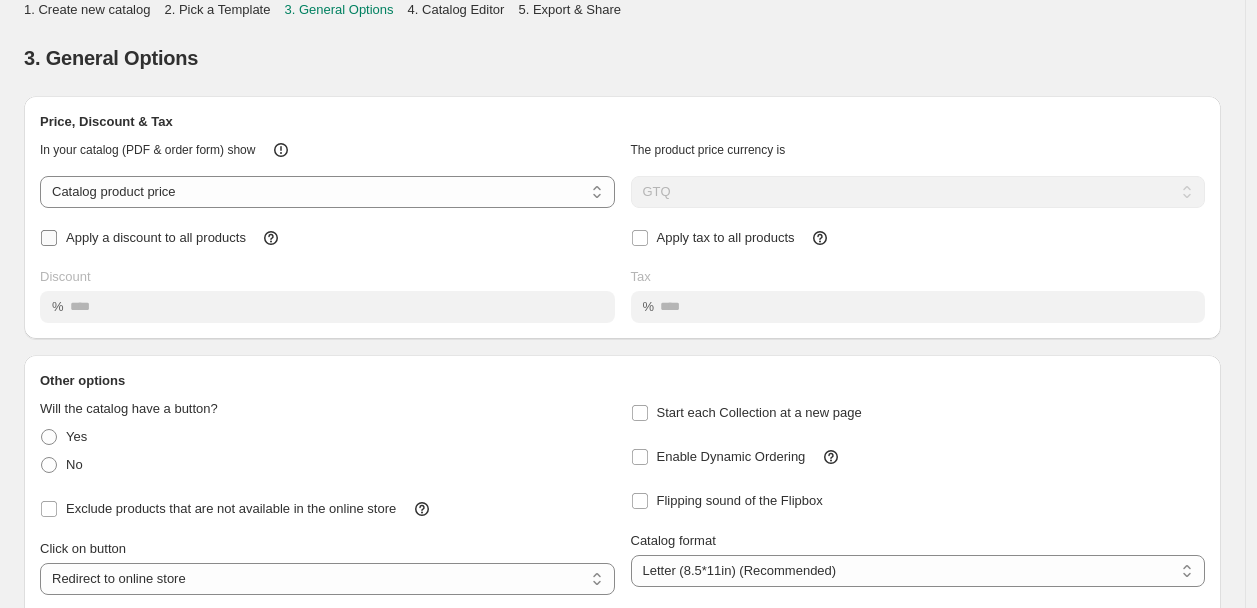 click on "Apply a discount to all products" at bounding box center (156, 237) 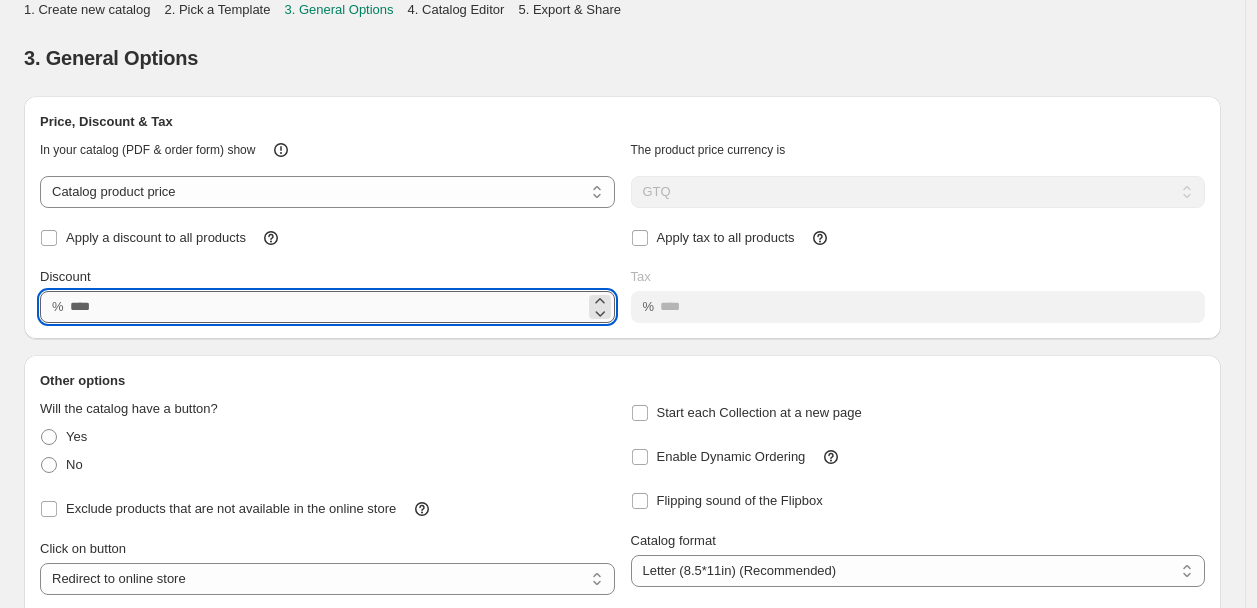 click on "Discount" at bounding box center [327, 307] 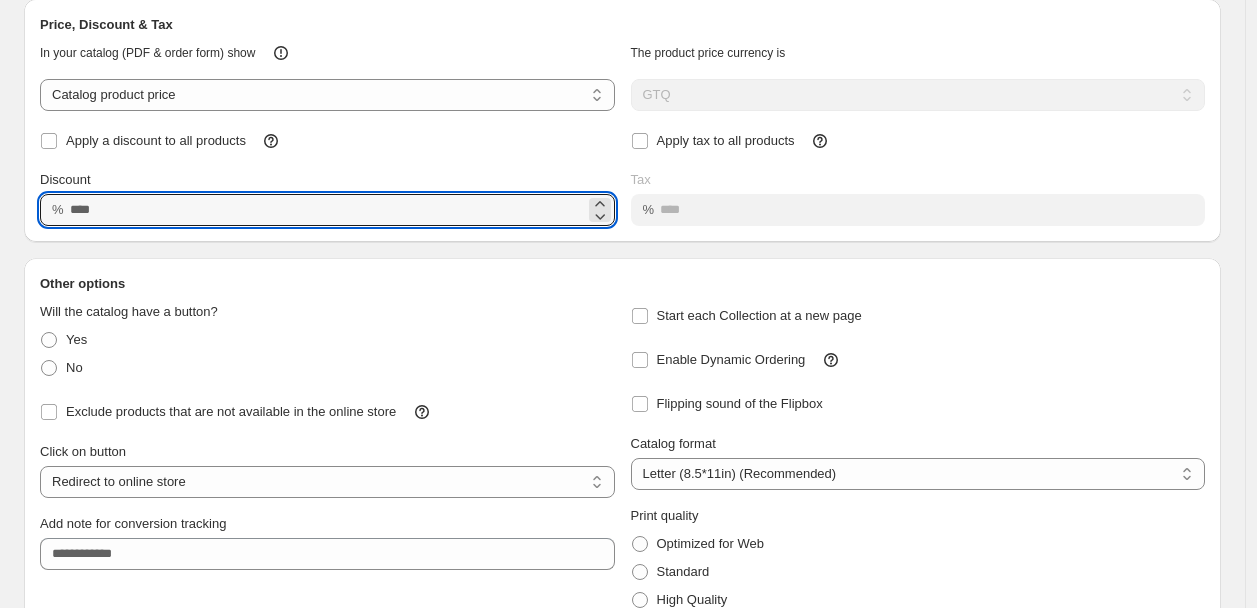scroll, scrollTop: 192, scrollLeft: 0, axis: vertical 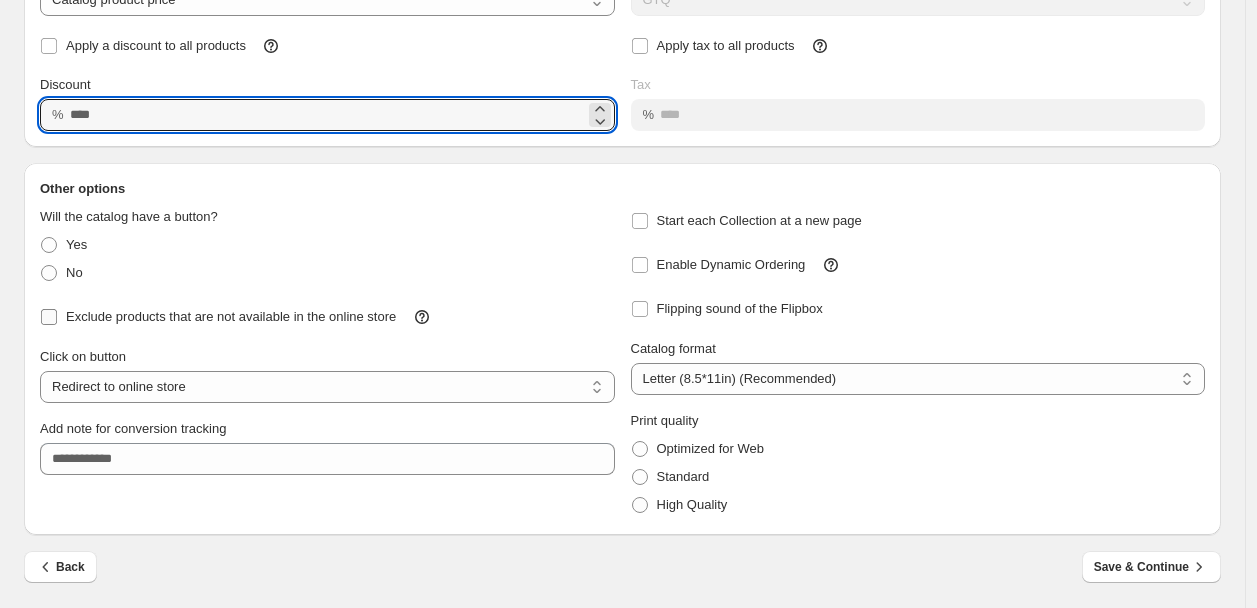 type on "**" 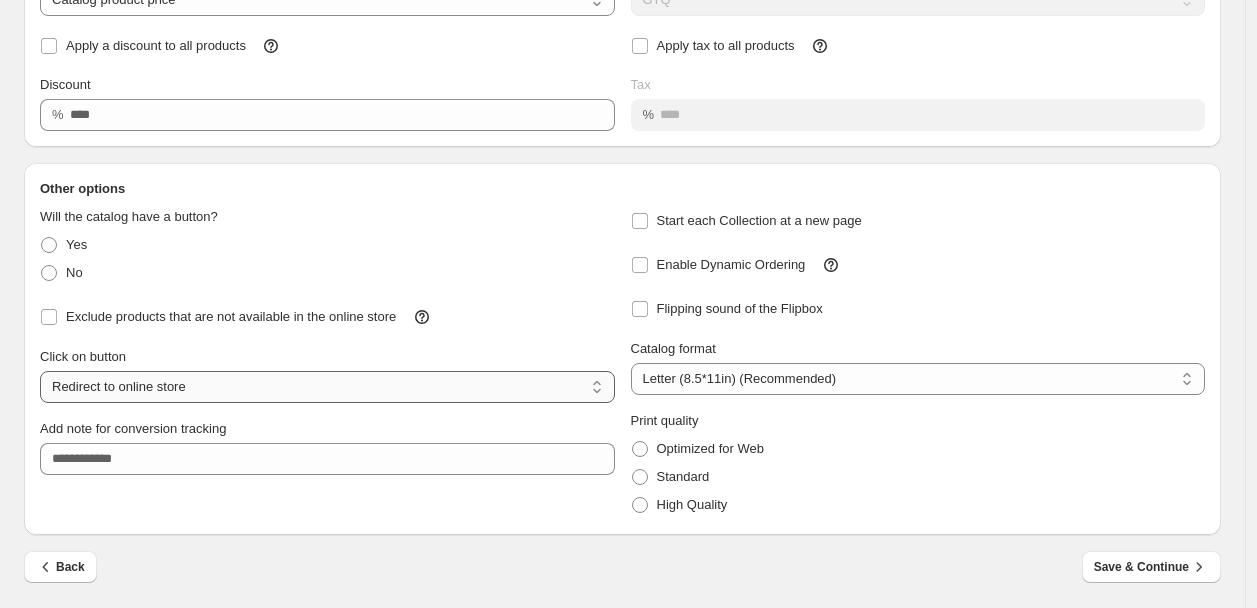 click on "**********" at bounding box center [327, 387] 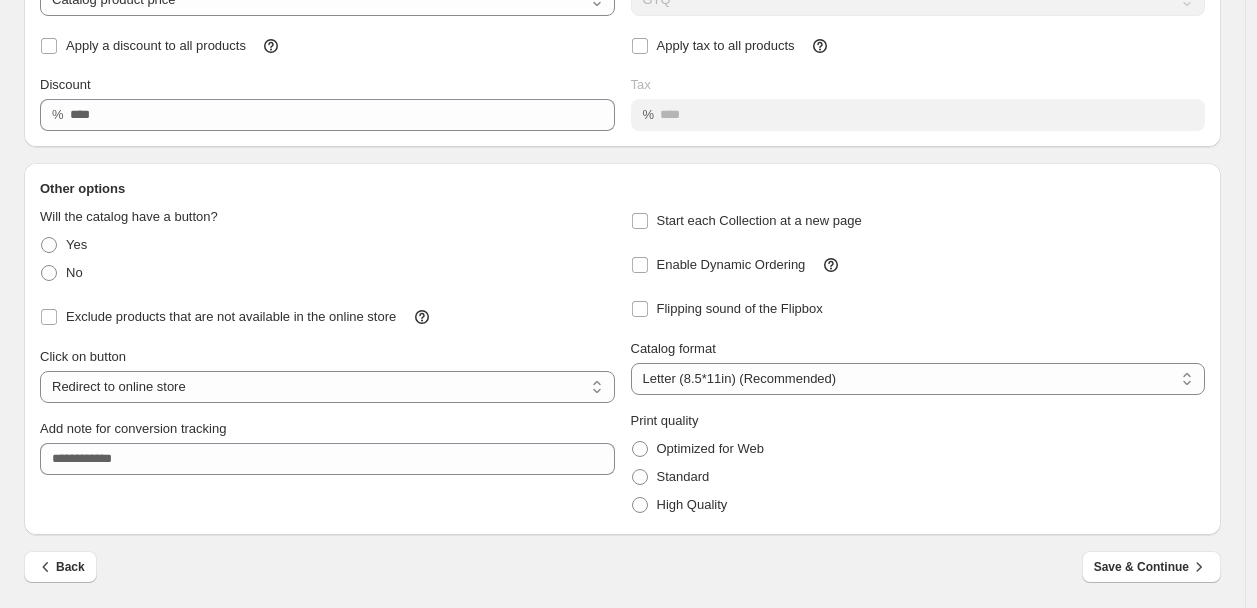 select on "**********" 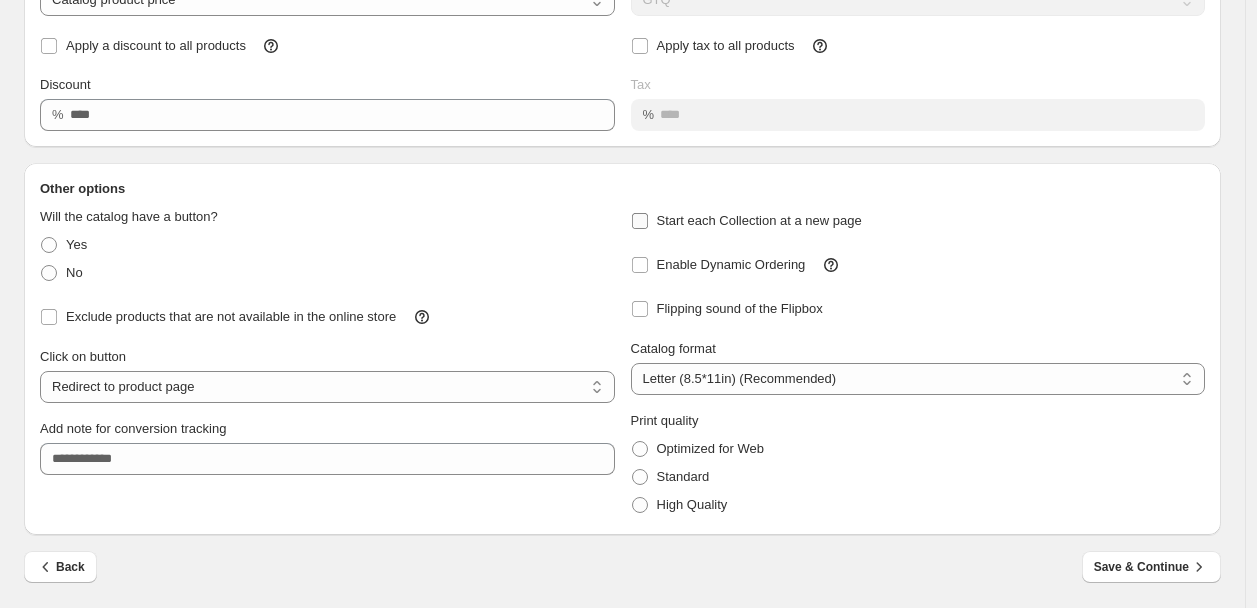 click on "Start each Collection at a new page" at bounding box center [759, 220] 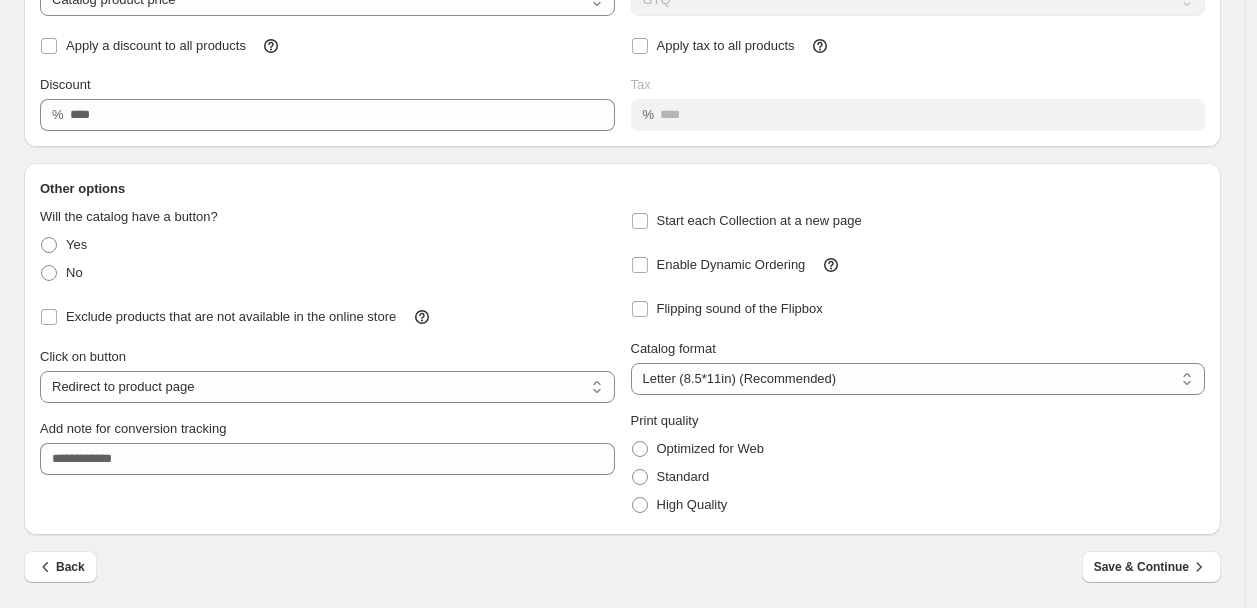 click on "Back Save & Continue" at bounding box center [622, 580] 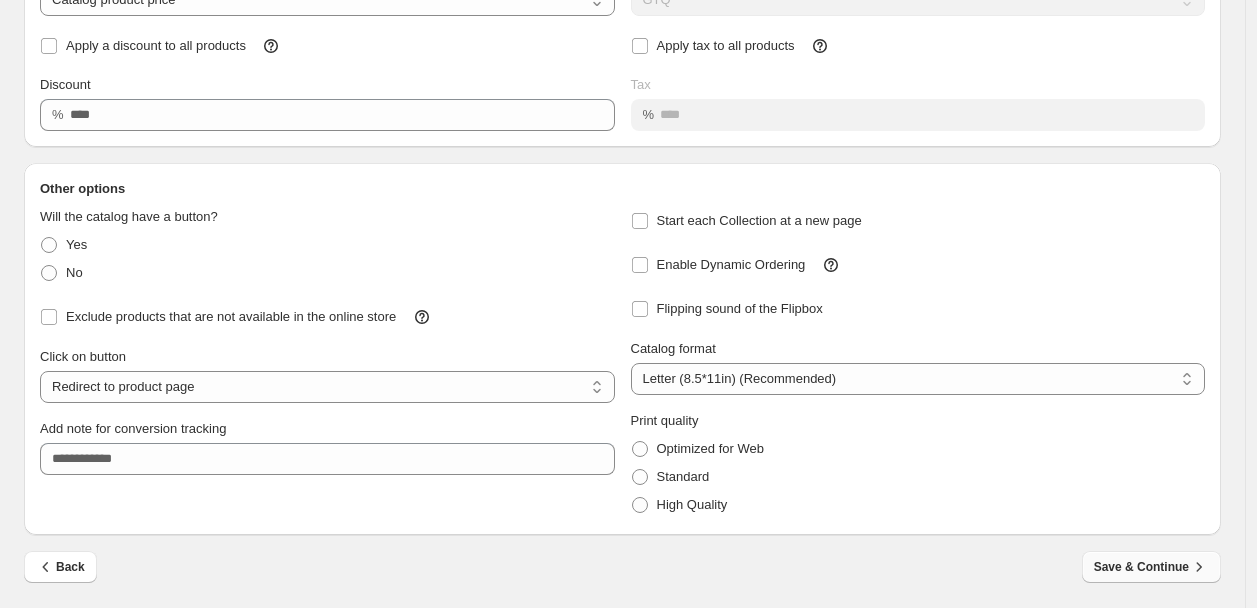 click on "Save & Continue" at bounding box center (1151, 567) 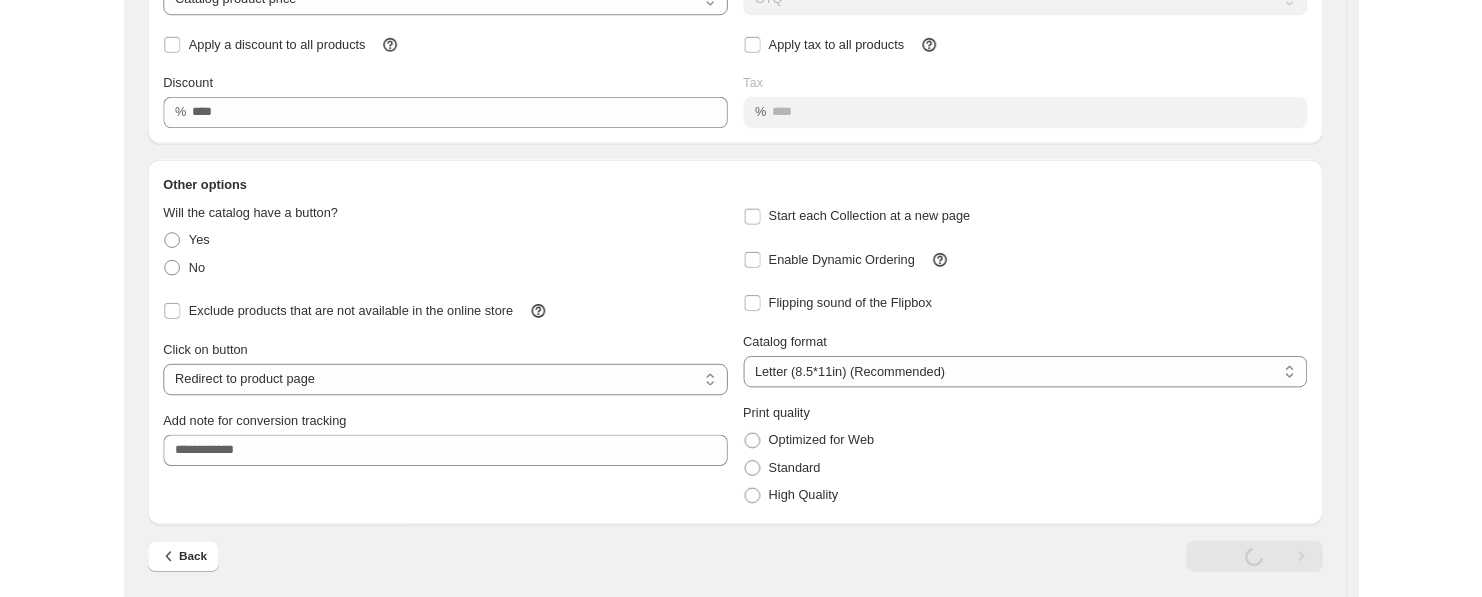 scroll, scrollTop: 0, scrollLeft: 0, axis: both 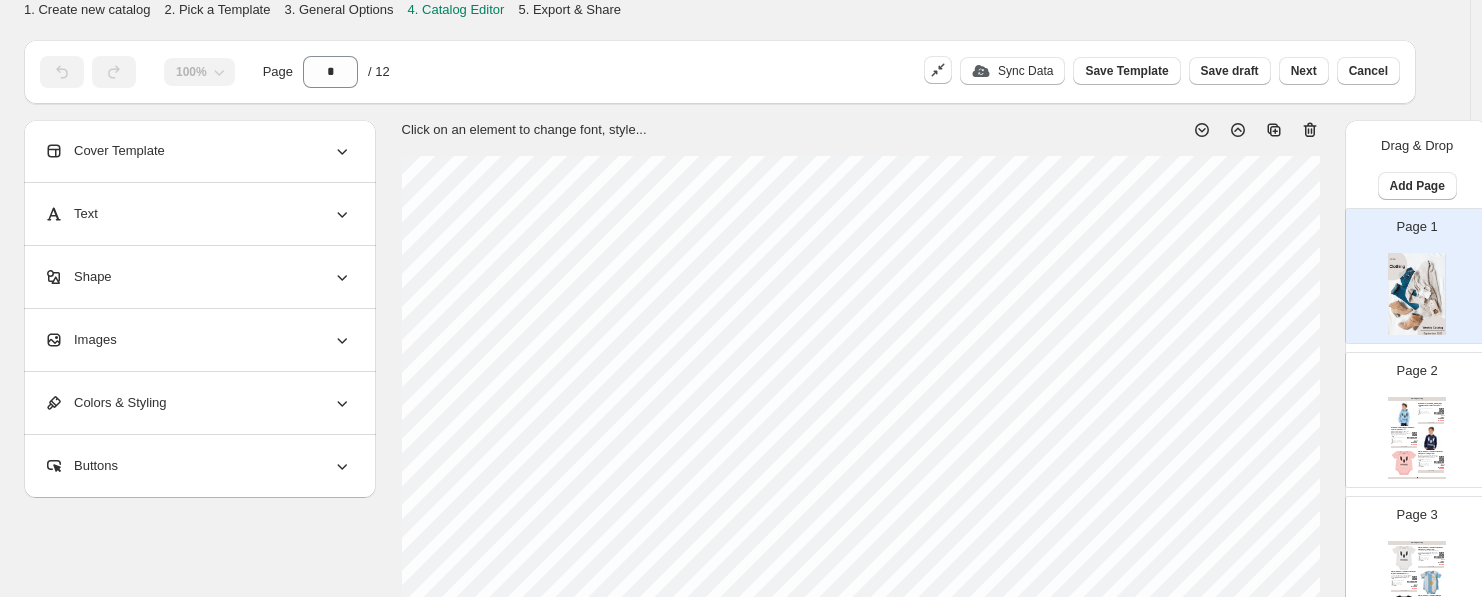 click on "Page 2 Clothing Catalog Sudadero Messi  logo tee Messi color celeste unisex - ... T.4, T.6, T.8 Stock Quantity:  8 SKU:  C099KBN34603-CE/T.4 Weight:  0 Tags:  NUEVO, SPRING 25 Brand:  Messi Barcode №:  872038695758' hoodie Q null Q null Q 290.00 Q 188.50 BUY NOW Sudadero Messi  loggo tee Messi color azul unisex - T.... Luce el estilo único de Messi con esta sudadera unisex en color azul. Con un diseño modern... T.4, T.6, T.8 Stock Quantity:  6 SKU:  C099KBN34603-AZ/T.4 Weight:  0 Tags:  NUEVO, SPRING 25 Brand:  Messi Barcode №:  872038695736' hoodie Q null Q null Q 290.00 Q 188.50 BUY NOW Playera deportiva Messi tipo Body manga corta logo tee... Esta playera deportiva tipo body de Messi combina estilo y comodidad en un diseño unisex. ... 6-9M, 9-12M, 12-18M, 0-2M, 2-4M, 2-6M Stock Quantity:  23 SKU:  C121BUN72901N-R/6-9M Weight:  0 Tags:  NUEVO, SPRING 25 Brand:  Messi Barcode №:  872083431759' body blanca m/c unidad Q null Q null Q 100.00 Q 65.00 BUY NOW Clothing Catalog | Page undefined" at bounding box center (1409, 412) 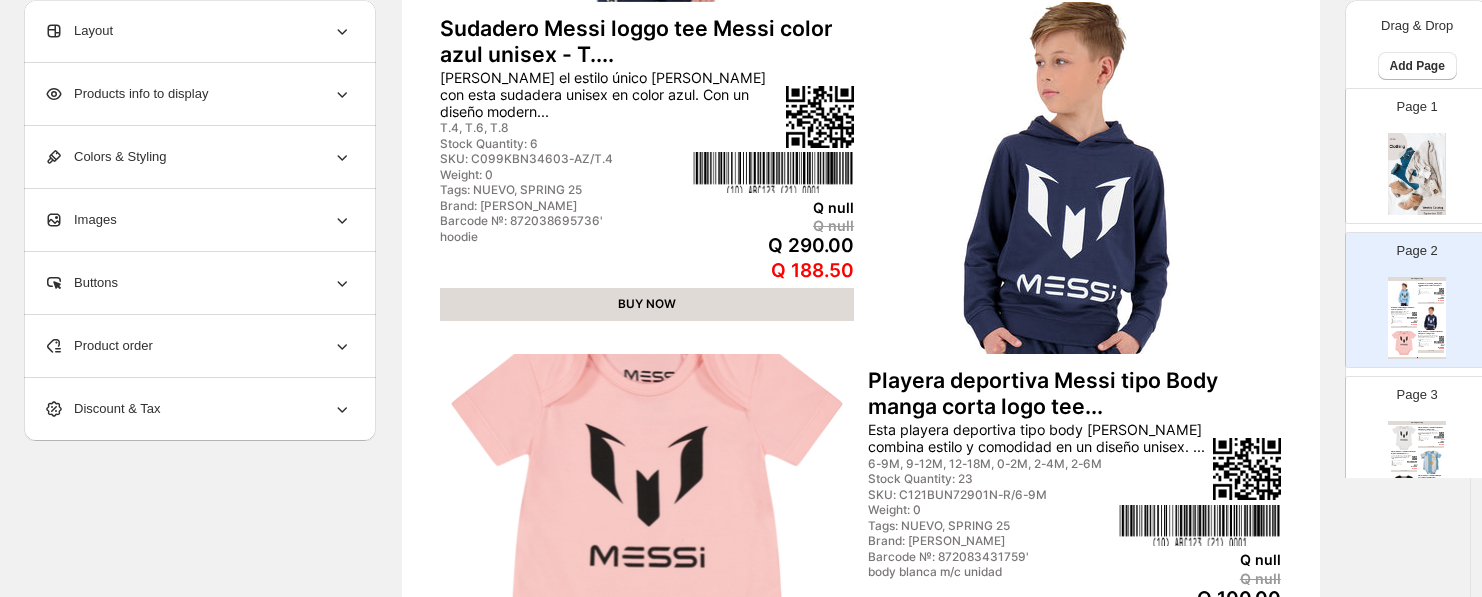 scroll, scrollTop: 827, scrollLeft: 0, axis: vertical 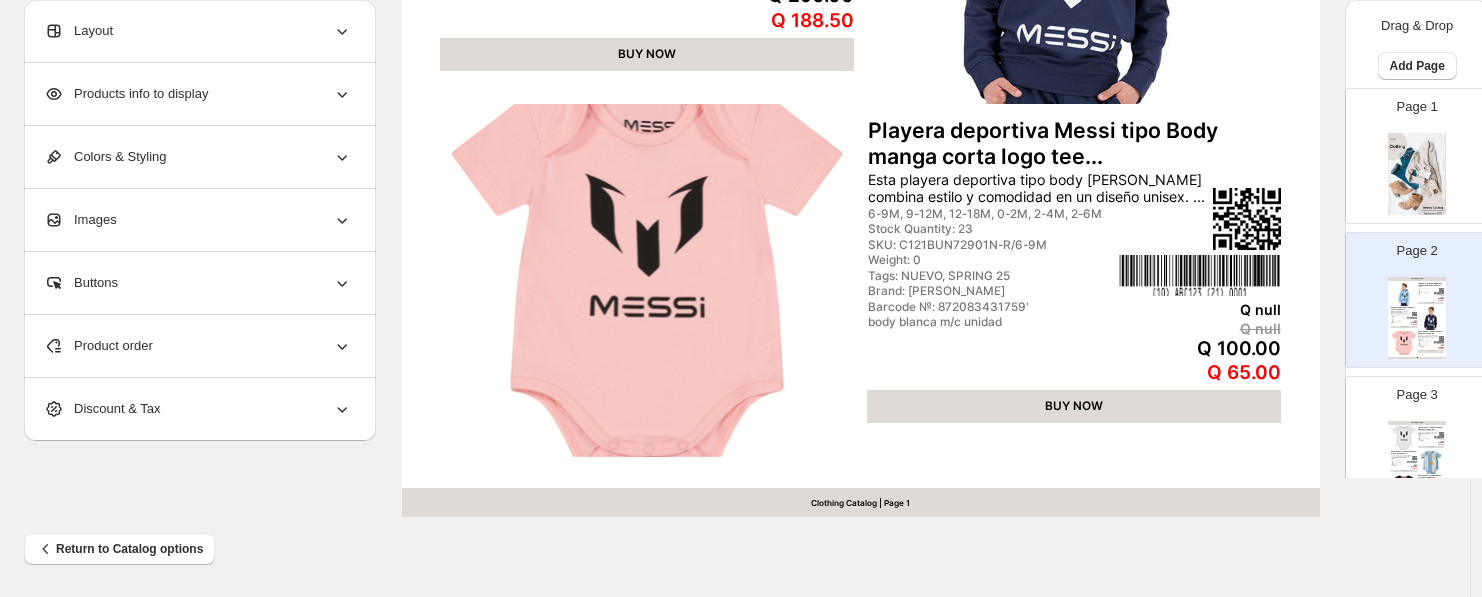 click at bounding box center [1404, 438] 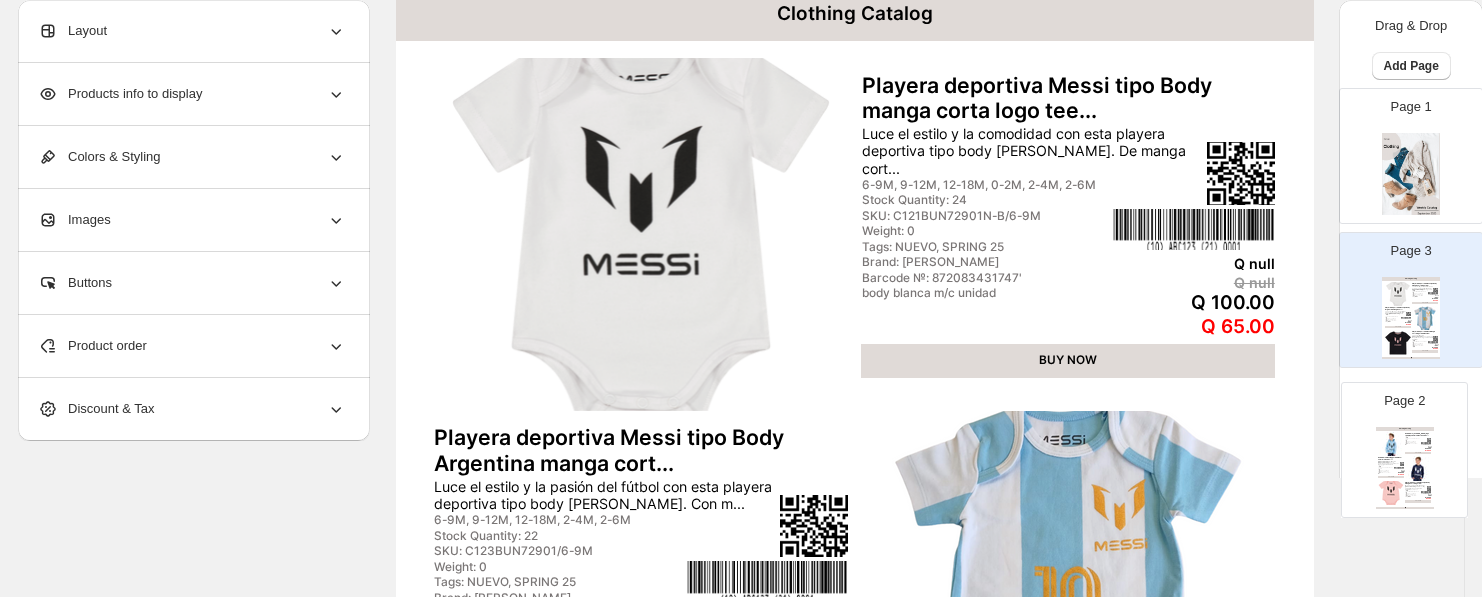 scroll, scrollTop: 171, scrollLeft: 6, axis: both 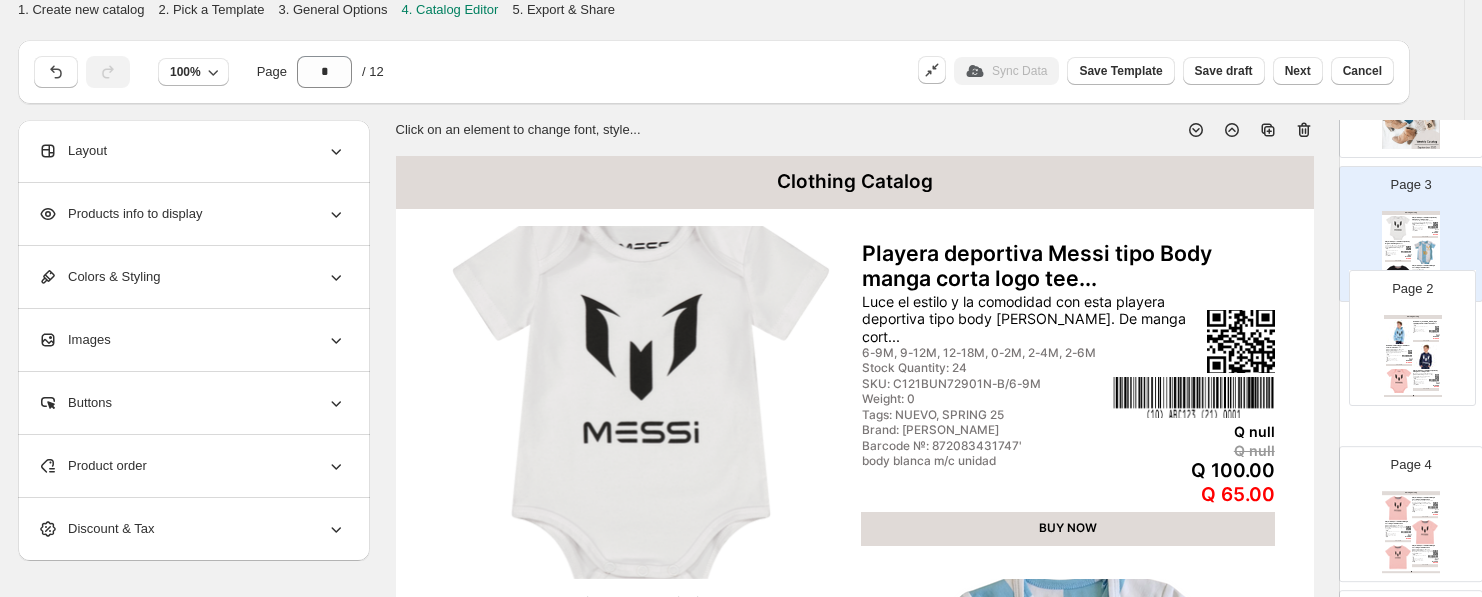 drag, startPoint x: 1424, startPoint y: 415, endPoint x: 1427, endPoint y: 343, distance: 72.06247 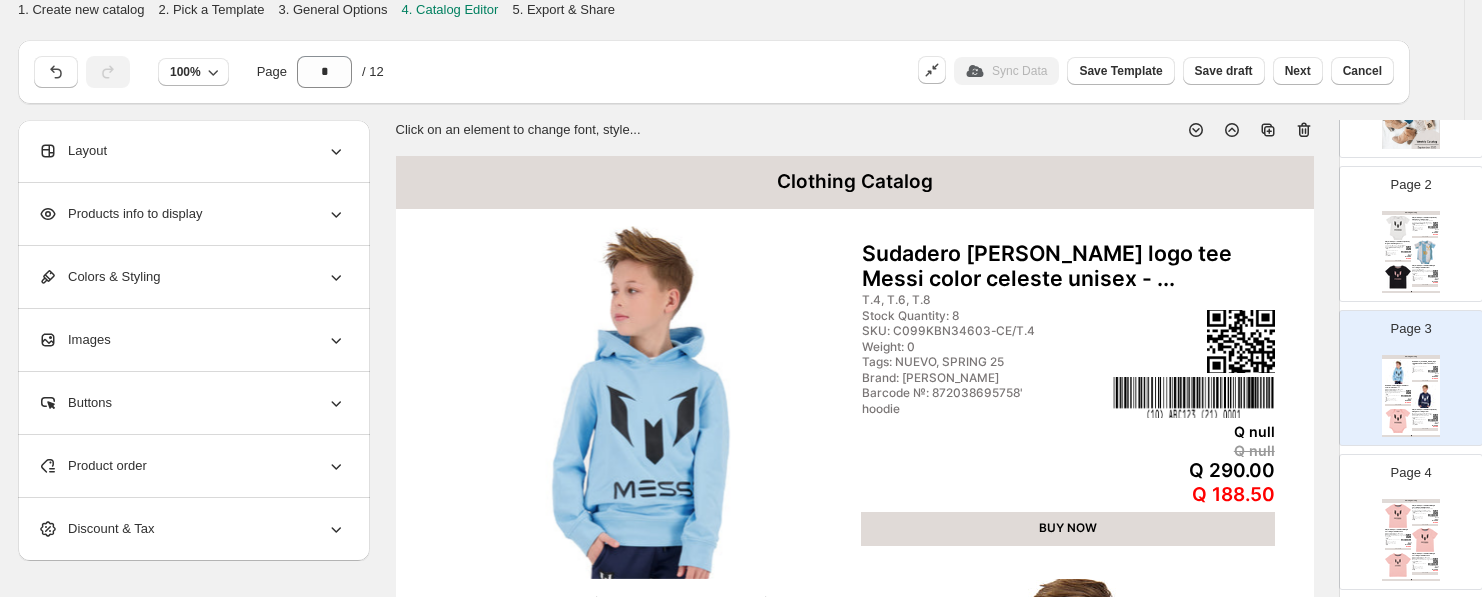click on "SKU:  C121MUN30001T-N/T.3" at bounding box center [1420, 276] 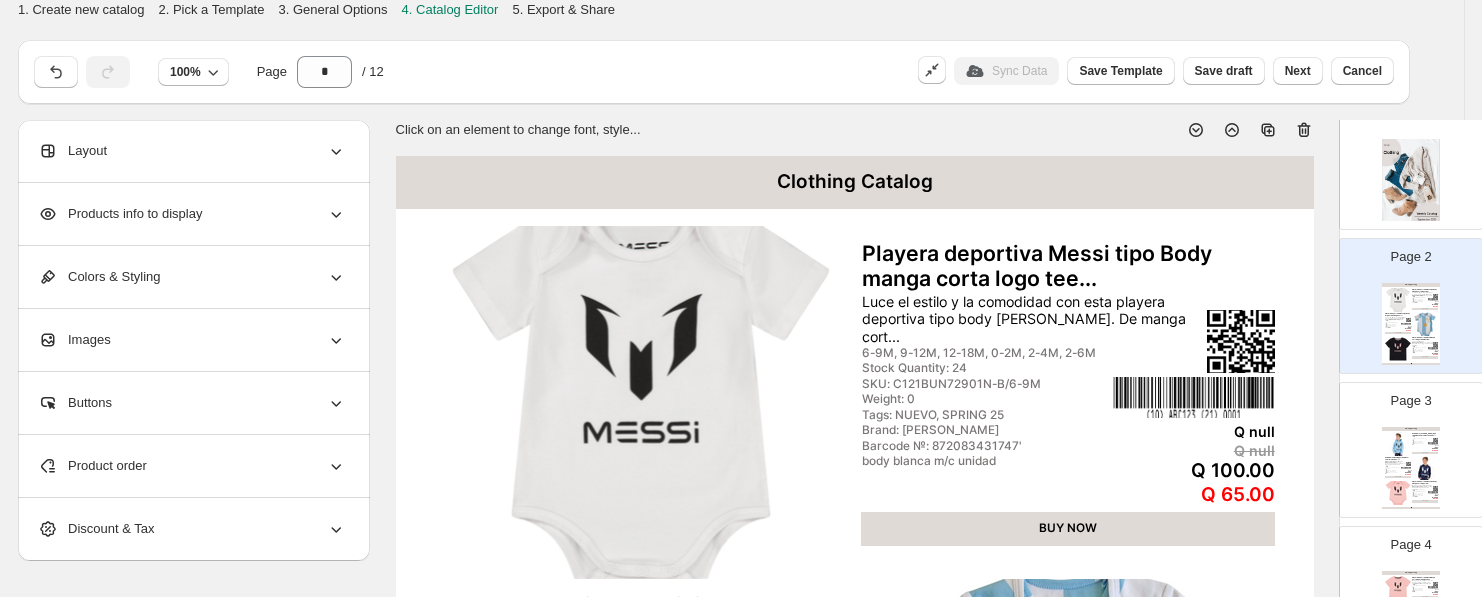 scroll, scrollTop: 75, scrollLeft: 0, axis: vertical 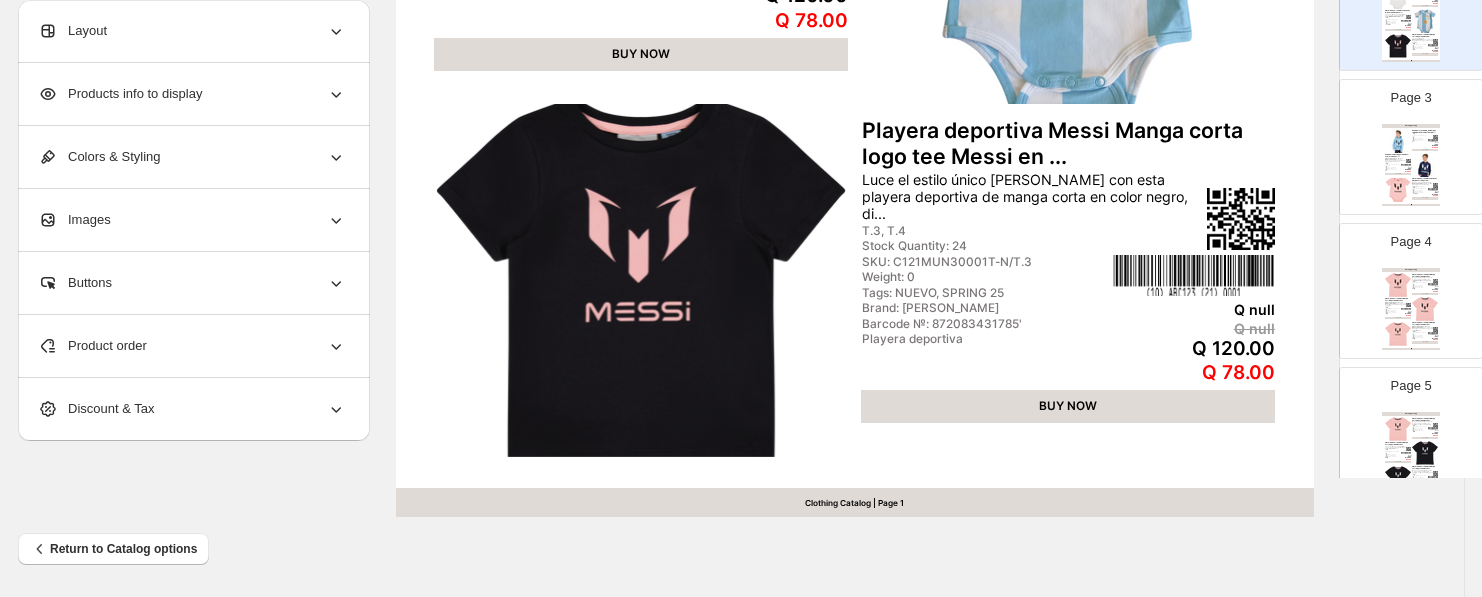 click at bounding box center (1425, 165) 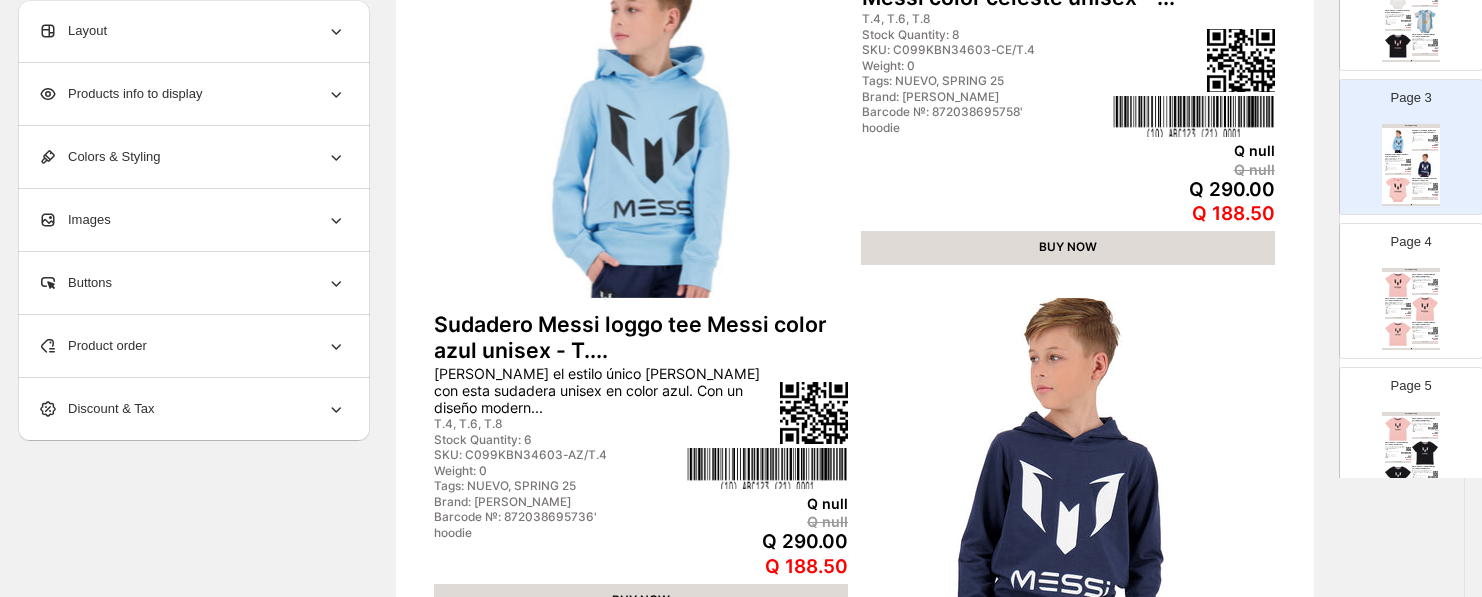 scroll, scrollTop: 272, scrollLeft: 6, axis: both 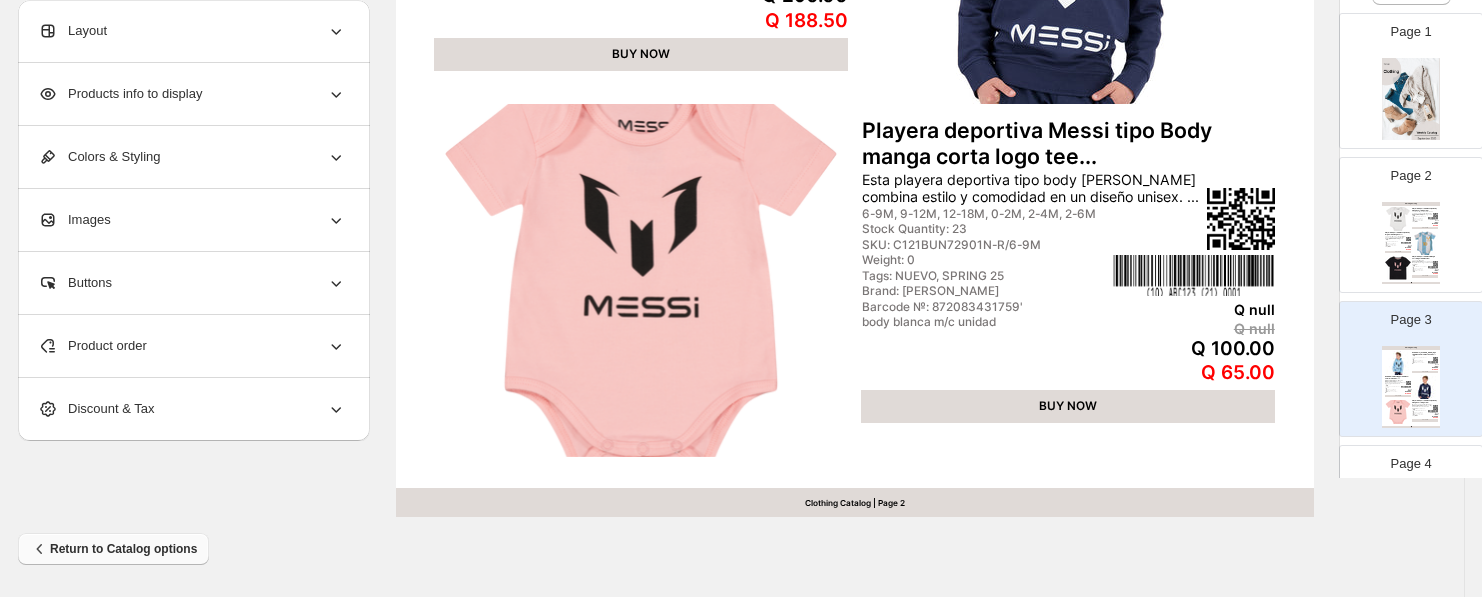 click on "Return to Catalog options" at bounding box center (721, 541) 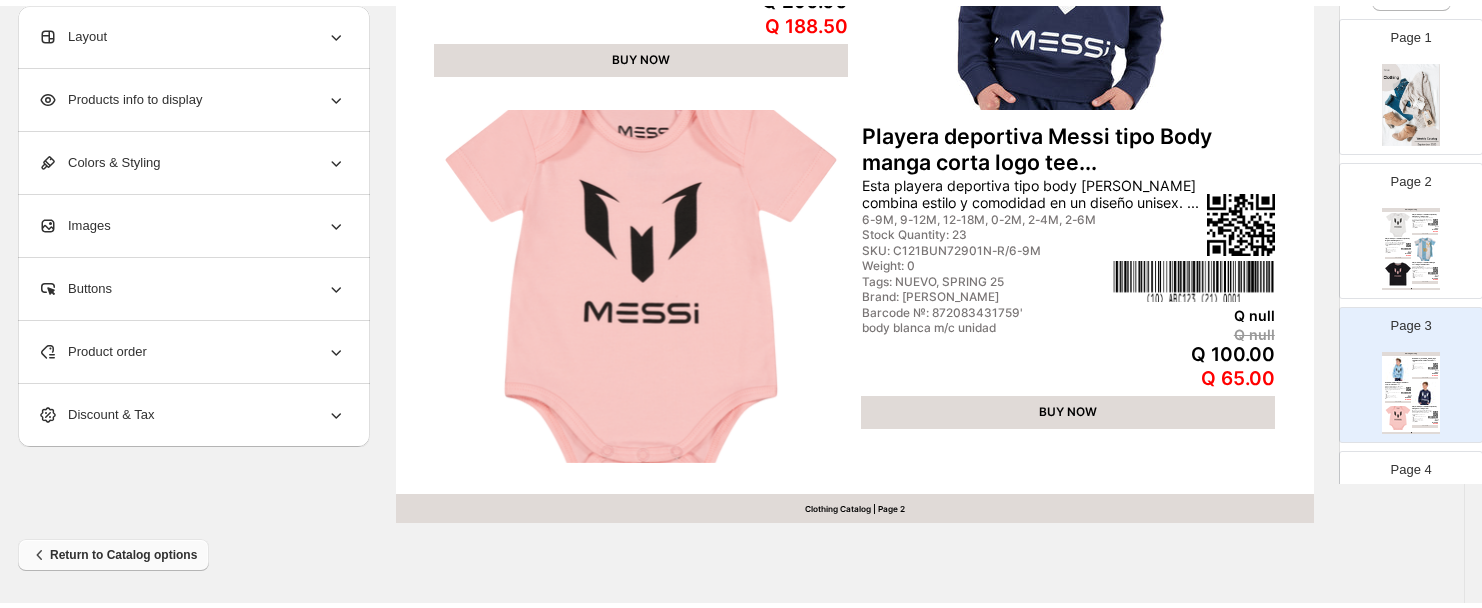 scroll, scrollTop: 0, scrollLeft: 0, axis: both 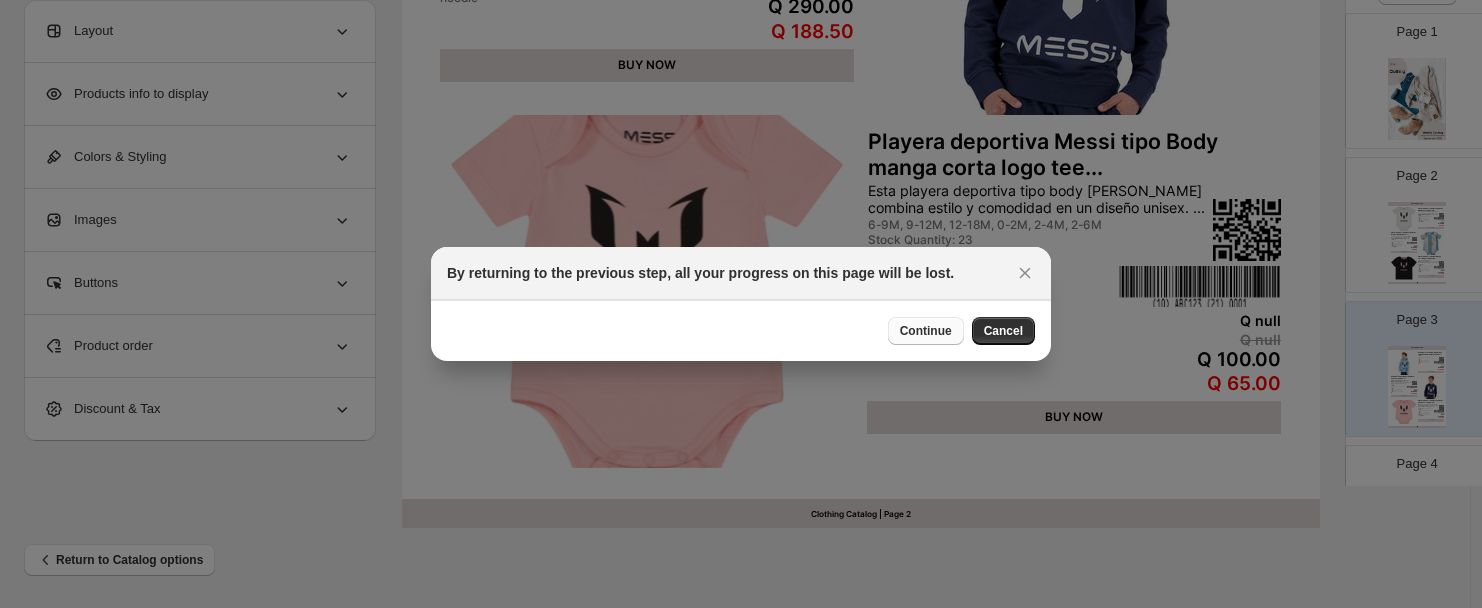 click on "Continue" at bounding box center (926, 331) 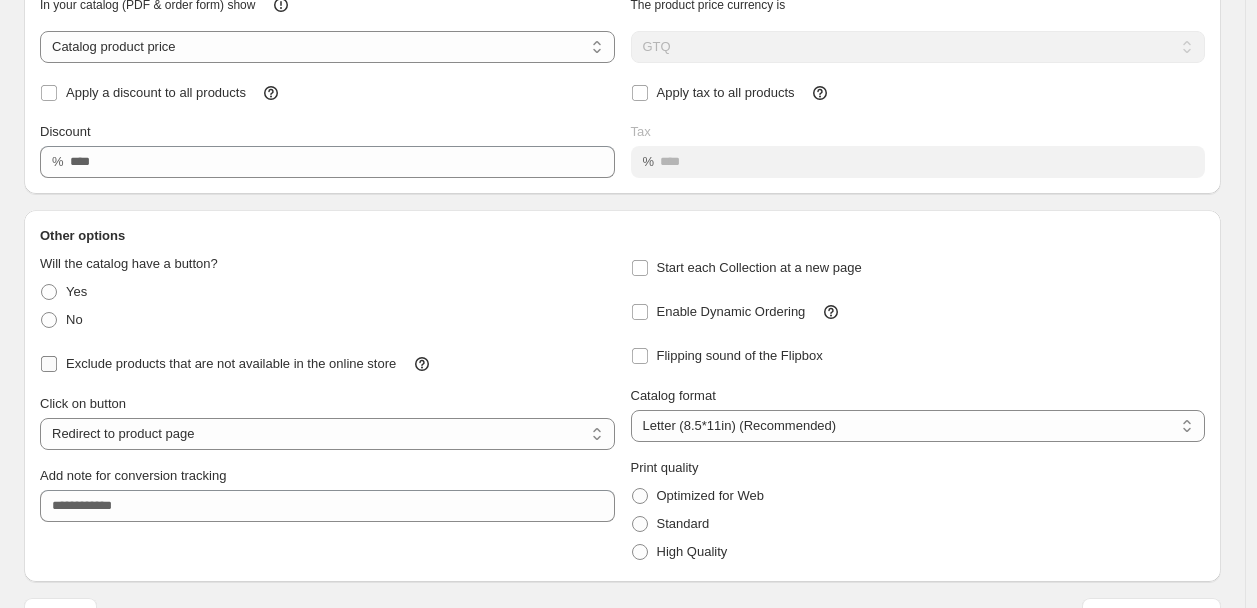 scroll, scrollTop: 192, scrollLeft: 0, axis: vertical 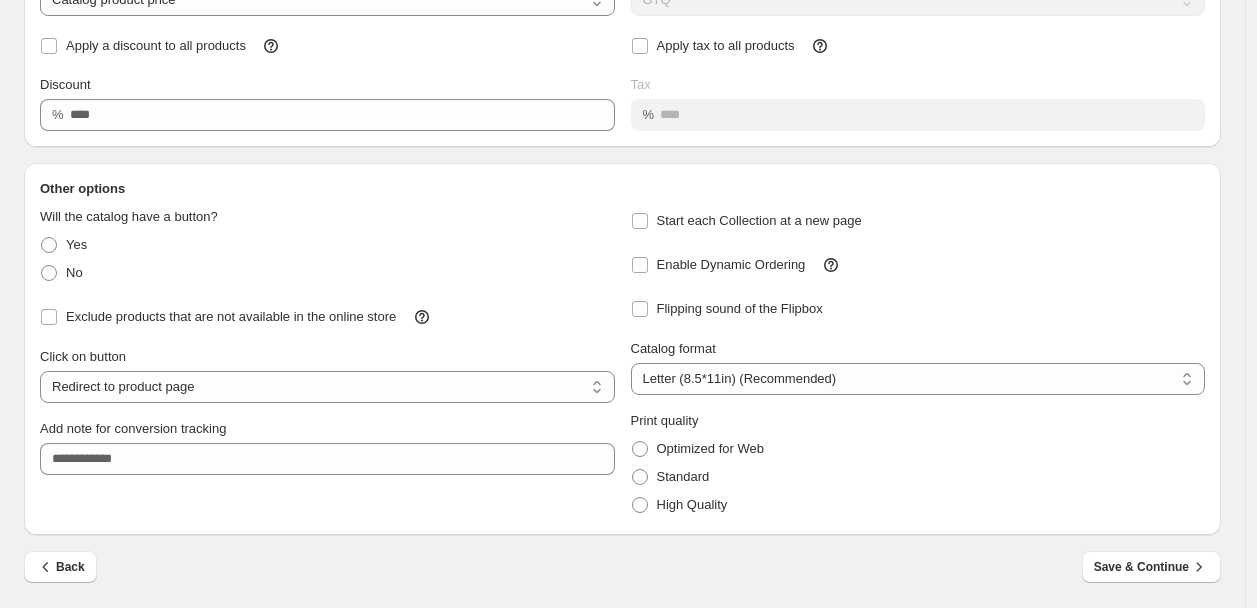 click on "Back Save & Continue" at bounding box center [614, 559] 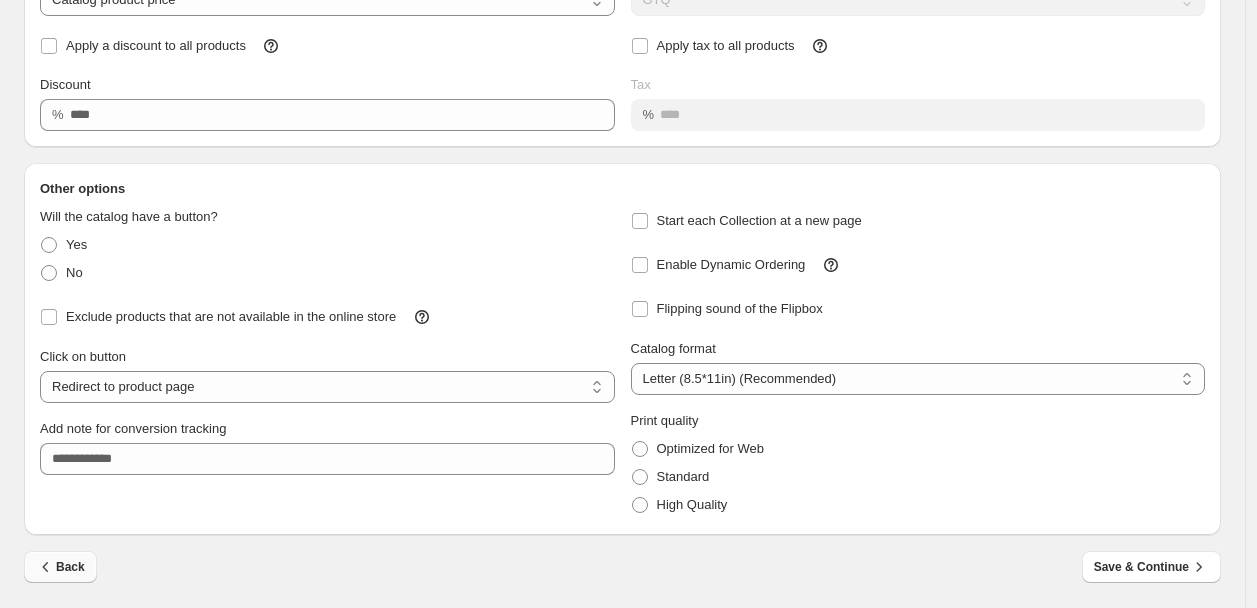 click on "Back" at bounding box center [60, 567] 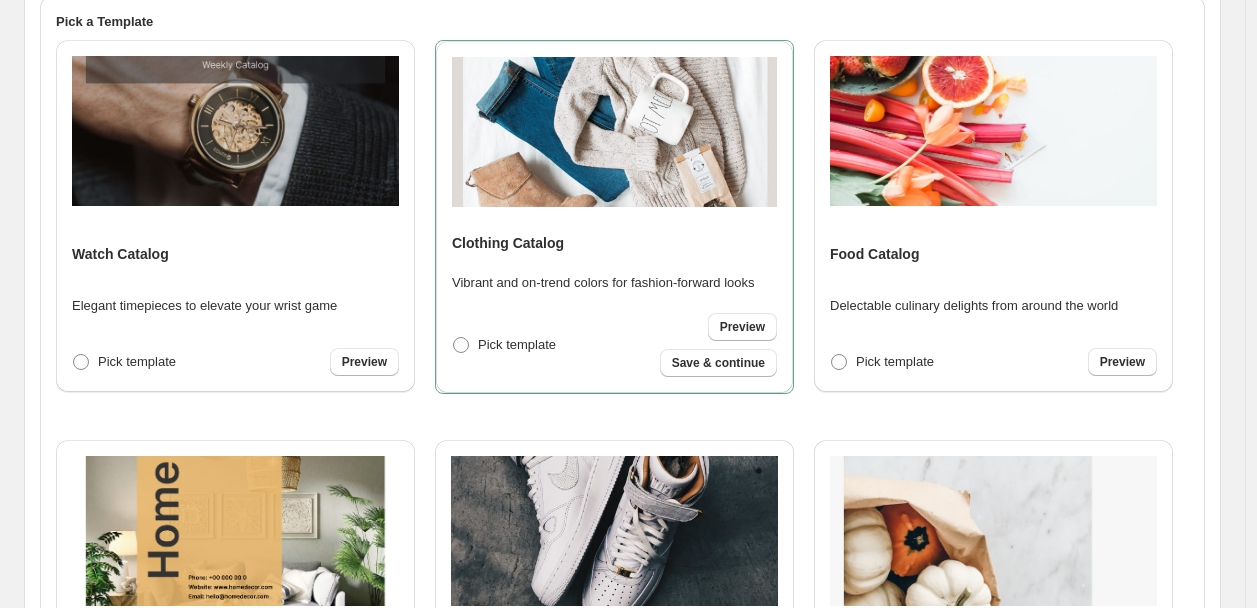 scroll, scrollTop: 768, scrollLeft: 0, axis: vertical 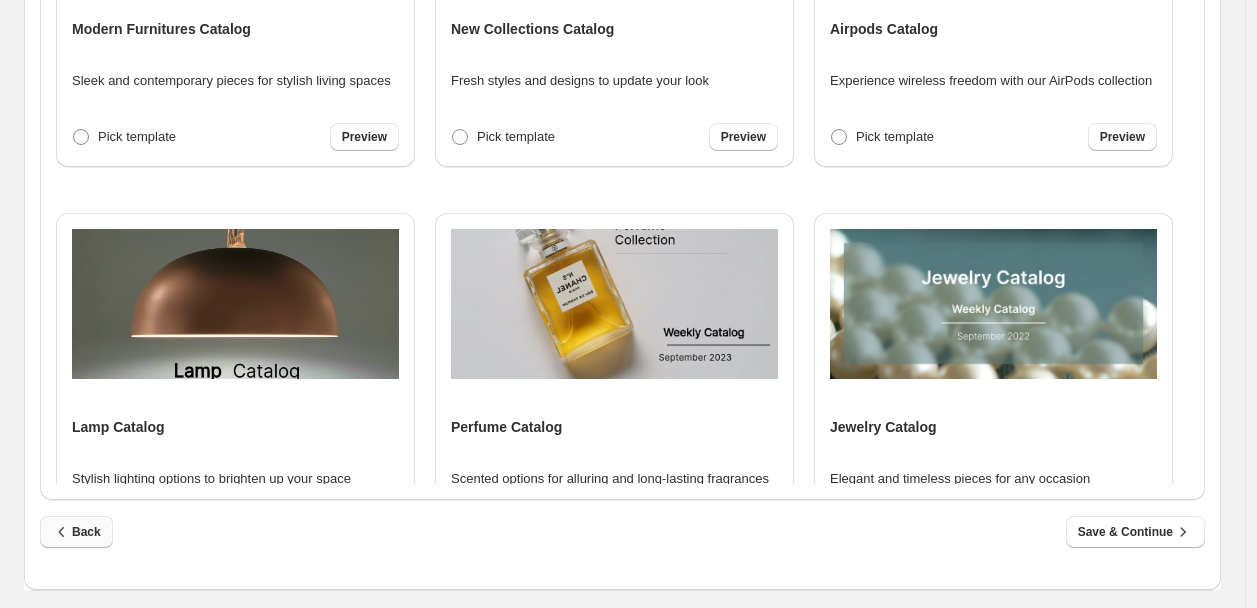click on "Back" at bounding box center (76, 532) 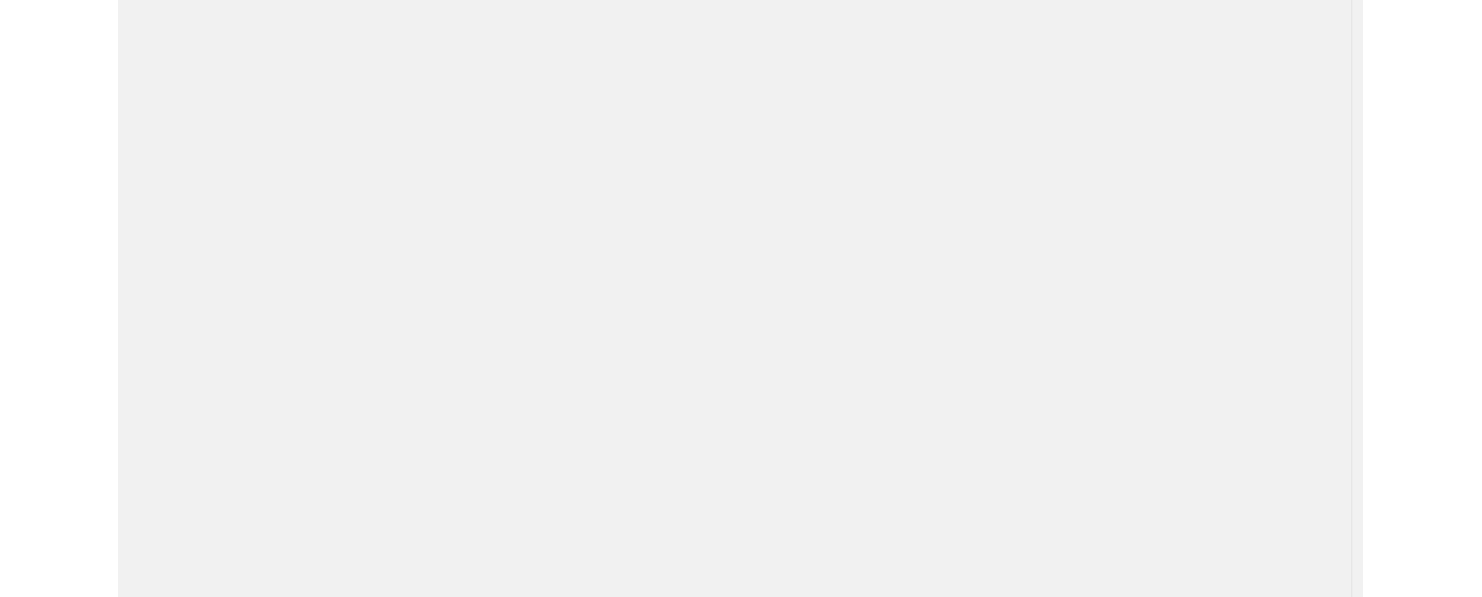 scroll, scrollTop: 0, scrollLeft: 0, axis: both 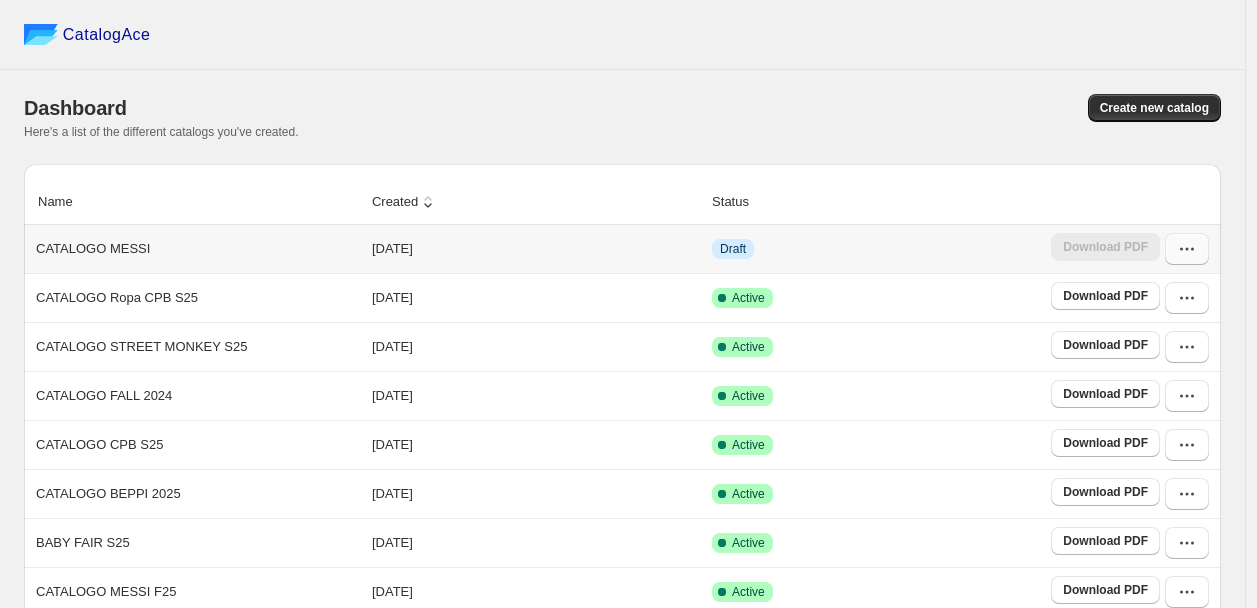 click 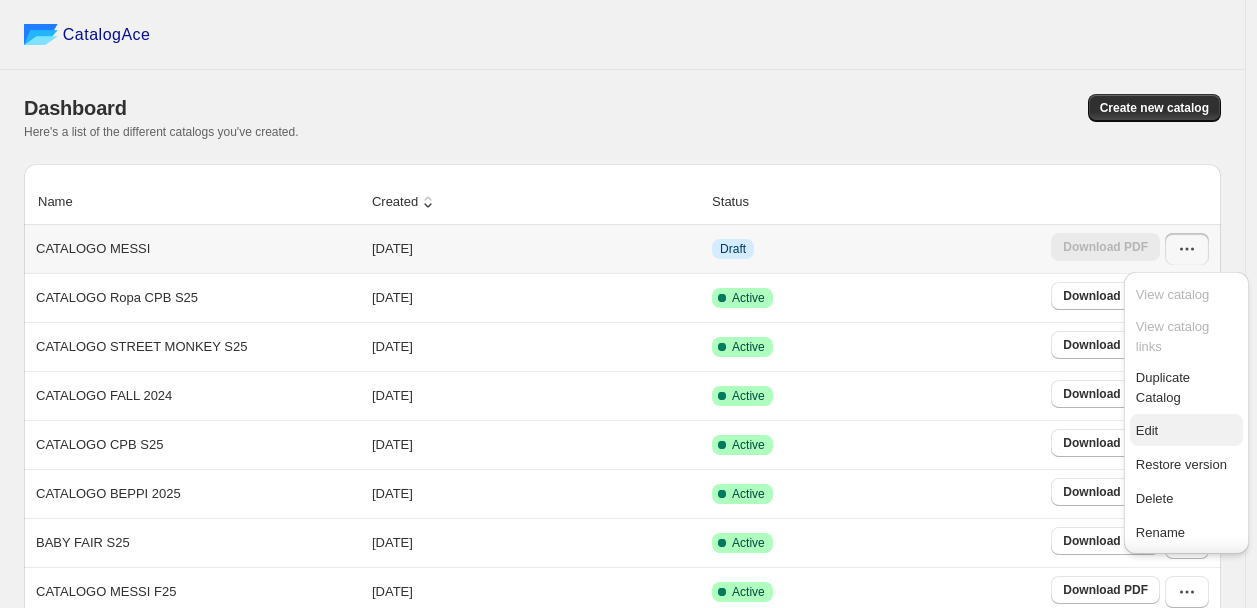 click on "Edit" at bounding box center (1186, 430) 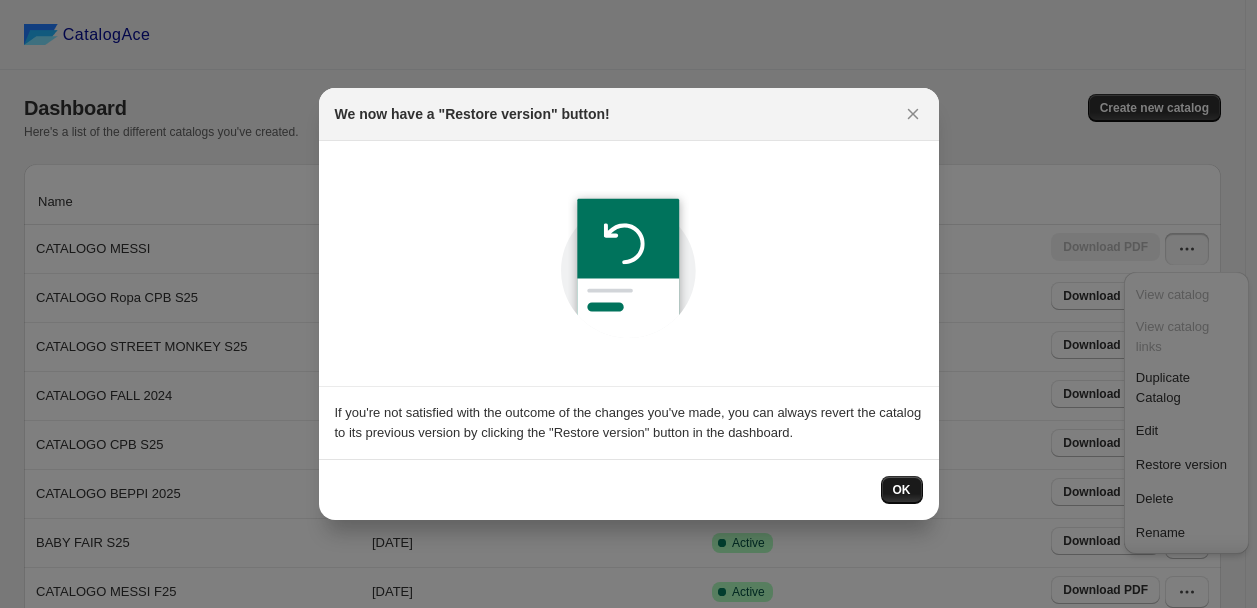 click on "OK" at bounding box center [902, 490] 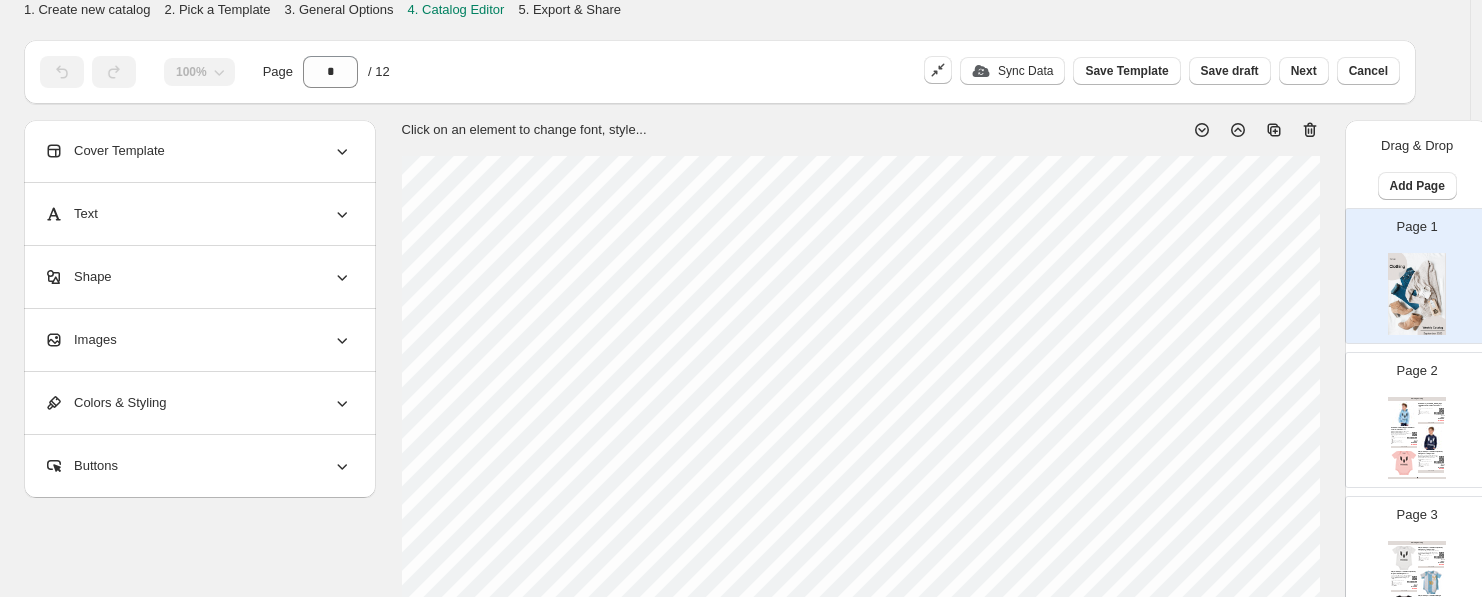 drag, startPoint x: 893, startPoint y: 481, endPoint x: 1433, endPoint y: 554, distance: 544.9119 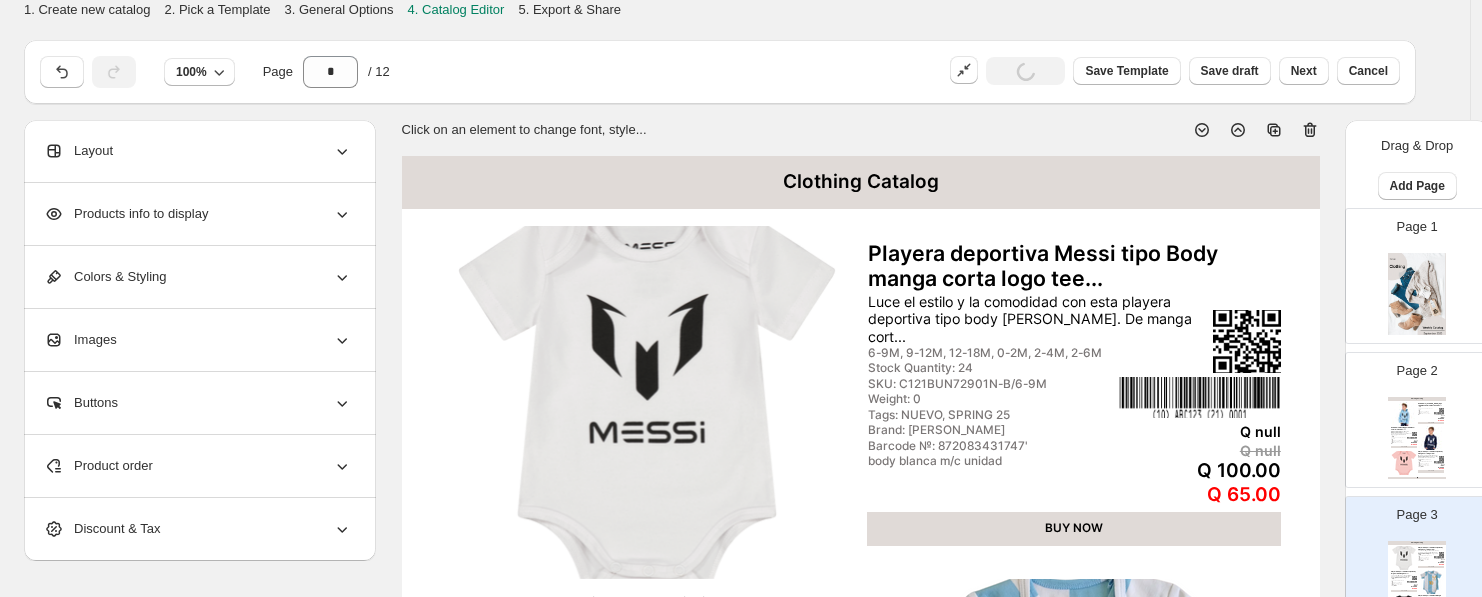 click on "Clothing Catalog Sudadero [PERSON_NAME]  logo tee Messi color celeste unisex - ... T.4, T.6, T.8 Stock Quantity:  8 SKU:  C099KBN34603-CE/T.4 Weight:  0 Tags:  NUEVO, SPRING 25 Brand:  Messi Barcode №:  872038695758' hoodie Q null Q null Q 290.00 Q 188.50 BUY NOW Sudadero Messi  loggo tee Messi color azul unisex - T.... [PERSON_NAME] el estilo único [PERSON_NAME] con esta sudadera unisex en color azul. Con un diseño modern... T.4, T.6, T.8 Stock Quantity:  6 SKU:  C099KBN34603-AZ/T.4 Weight:  0 Tags:  NUEVO, SPRING 25 Brand:  Messi Barcode №:  872038695736' hoodie Q null Q null Q 290.00 Q 188.50 BUY NOW Playera deportiva Messi tipo Body manga corta logo tee... Esta playera deportiva tipo body [PERSON_NAME] combina estilo y comodidad en un diseño unisex. ... 6-9M, 9-12M, 12-18M, 0-2M, 2-4M, 2-6M Stock Quantity:  23 SKU:  C121BUN72901N-R/6-9M Weight:  0 Tags:  NUEVO, SPRING 25 Brand:  Messi Barcode №:  872083431759' body blanca m/c unidad Q null Q null Q 100.00 Q 65.00 BUY NOW Clothing Catalog | Page undefined" at bounding box center (1417, 438) 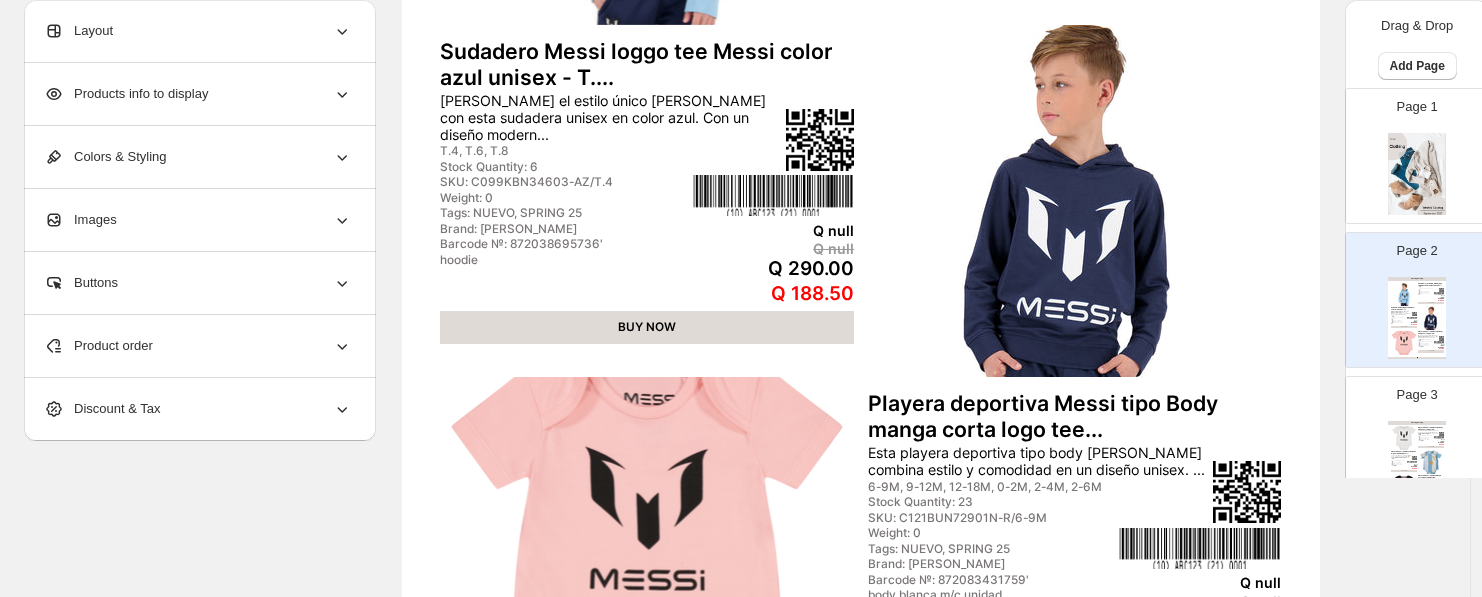 scroll, scrollTop: 555, scrollLeft: 0, axis: vertical 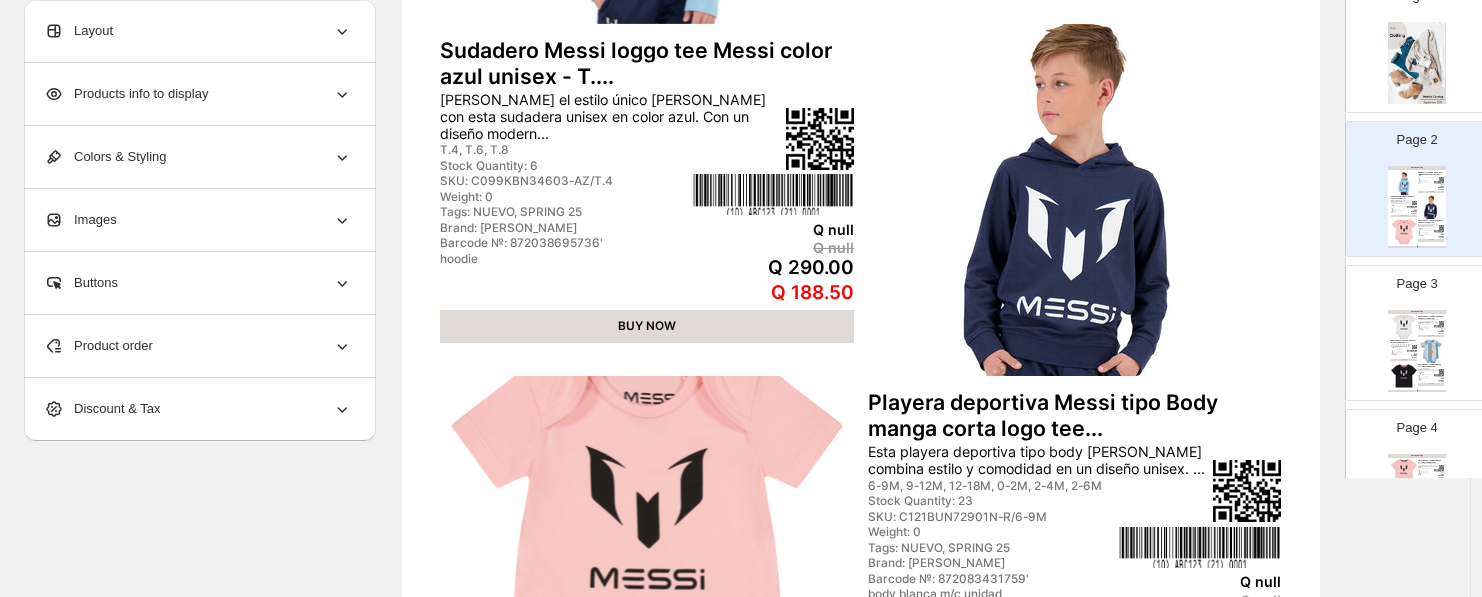 click at bounding box center (1431, 351) 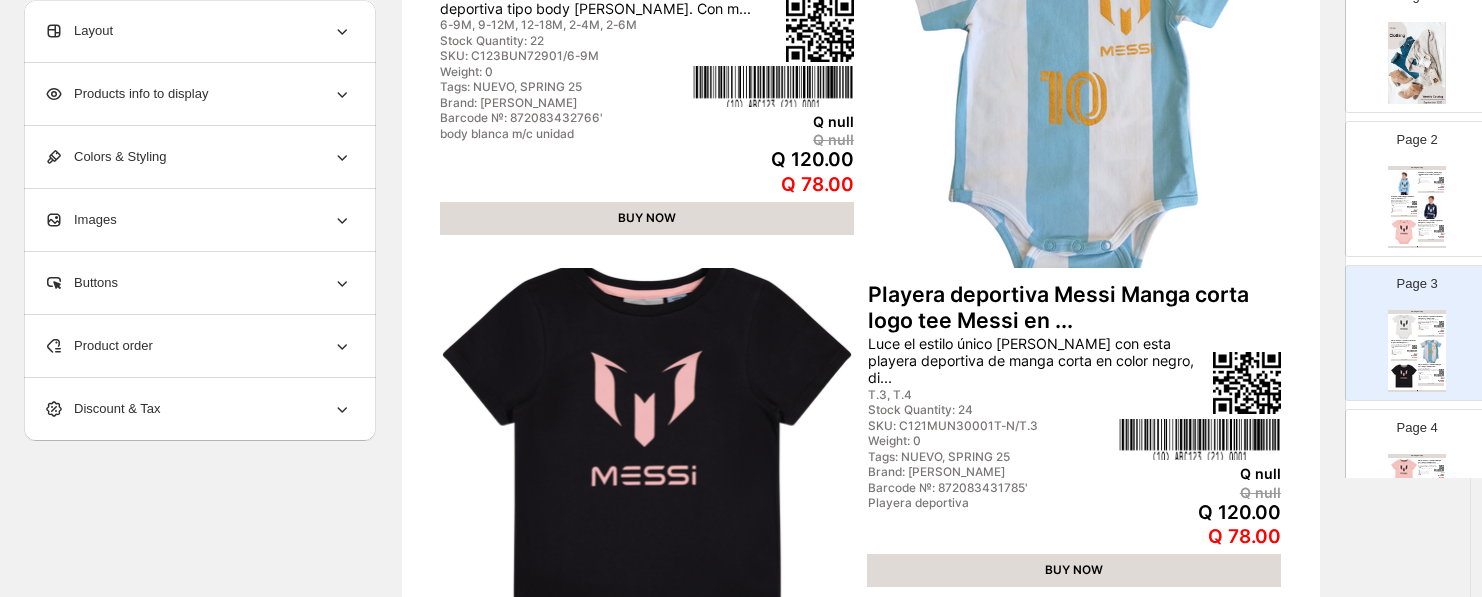 scroll, scrollTop: 827, scrollLeft: 0, axis: vertical 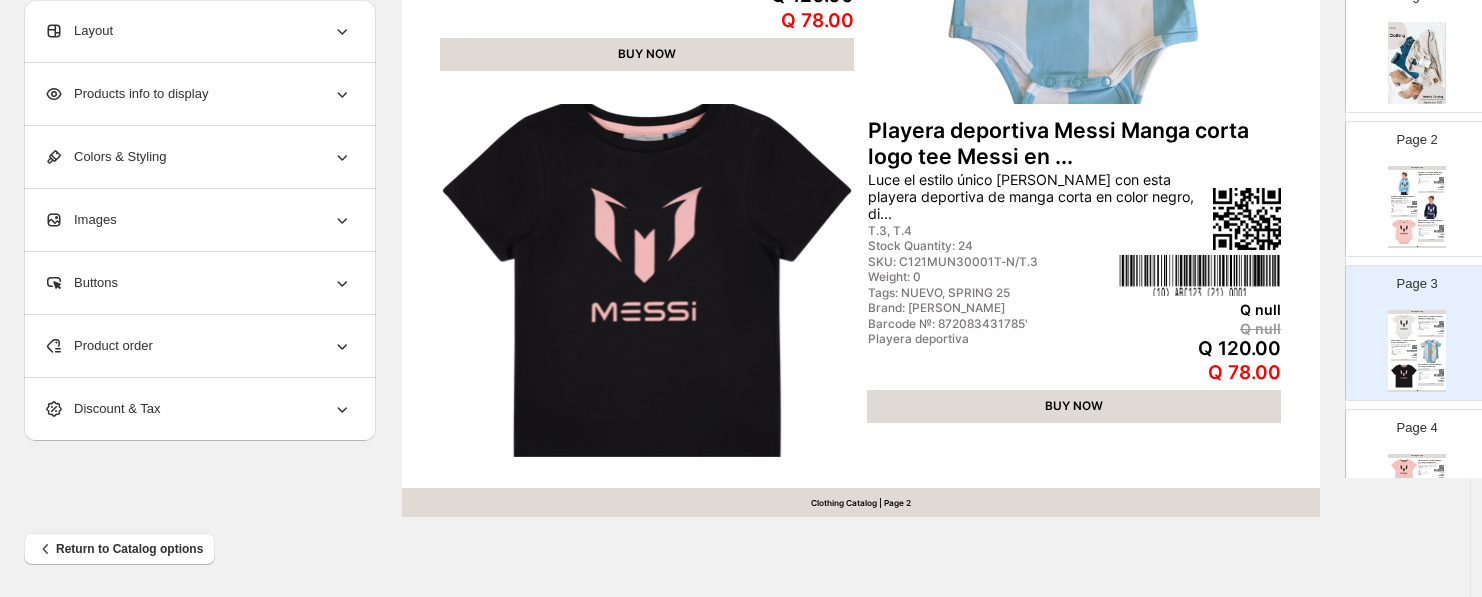 click on "Product order" at bounding box center (98, 346) 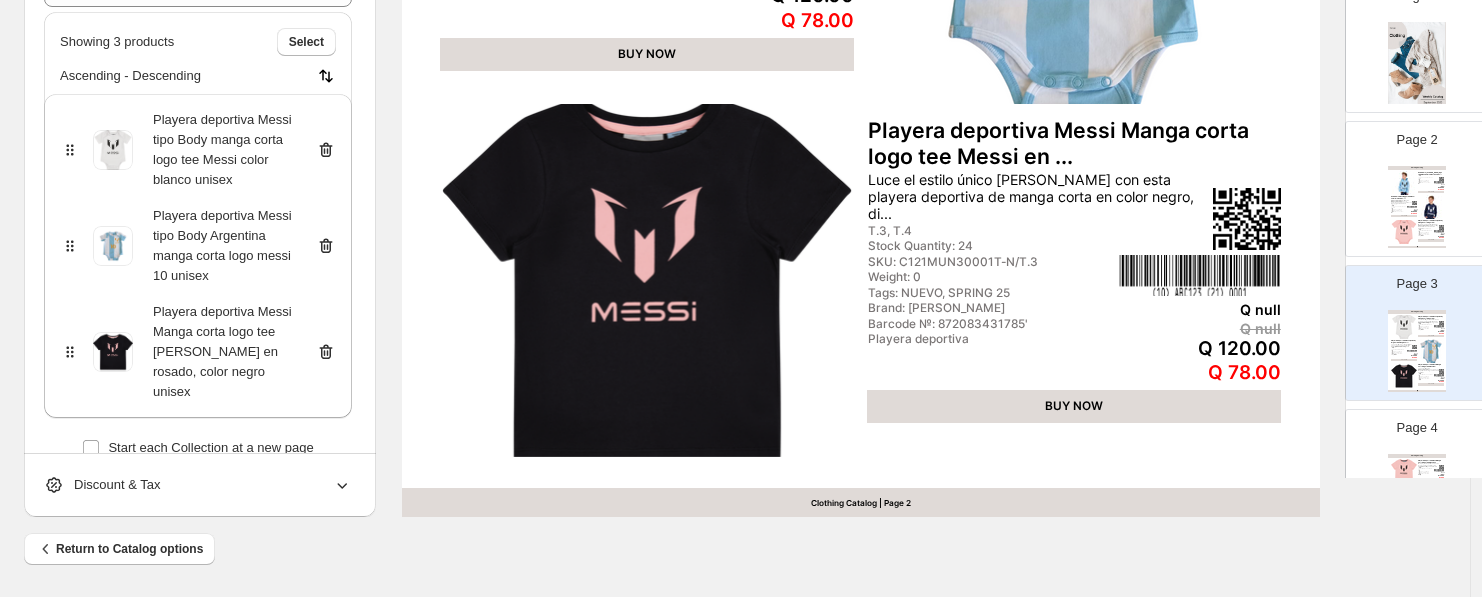 scroll, scrollTop: 190, scrollLeft: 0, axis: vertical 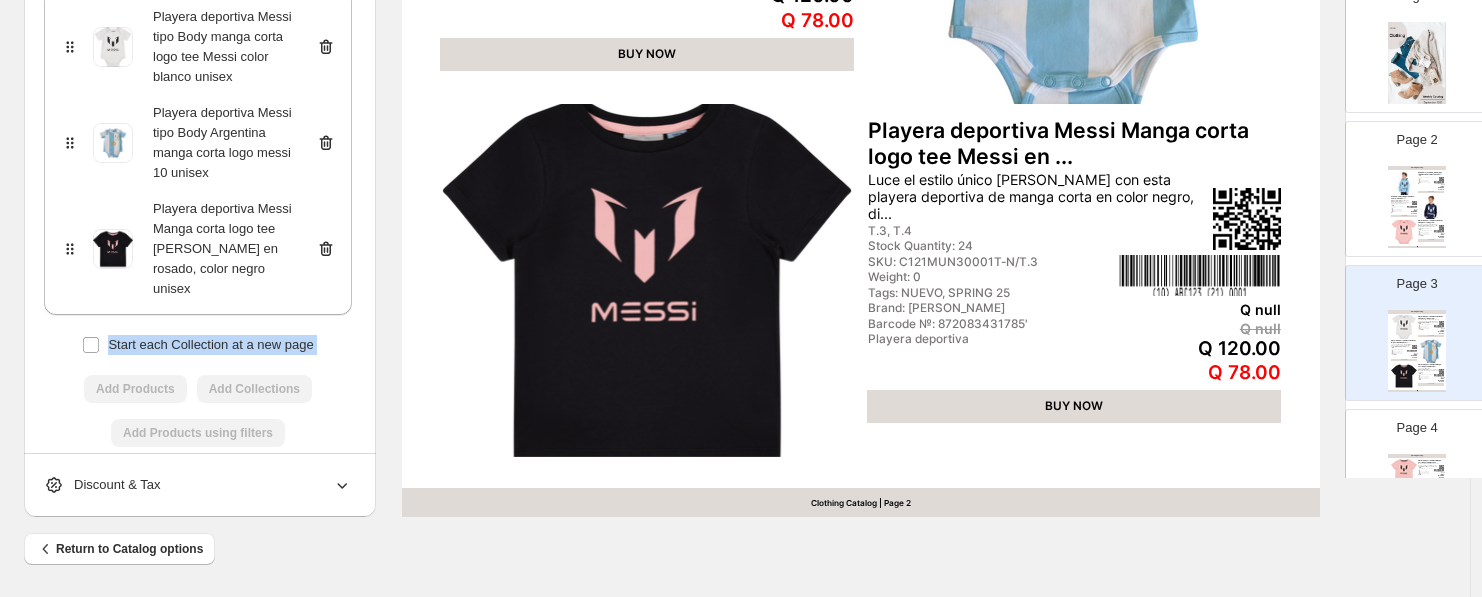 drag, startPoint x: 332, startPoint y: 223, endPoint x: 122, endPoint y: 356, distance: 248.57393 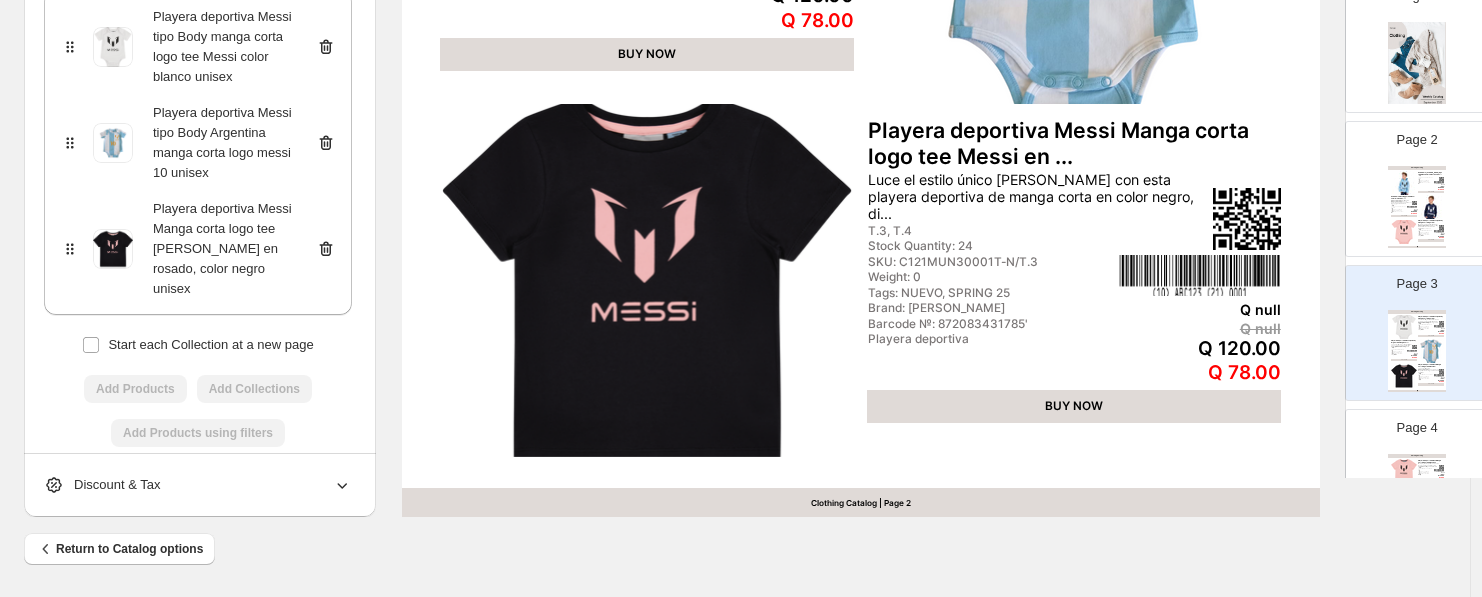 click on "Playera deportiva Messi Manga corta logo tee [PERSON_NAME] en rosado, color negro unisex" at bounding box center (198, 249) 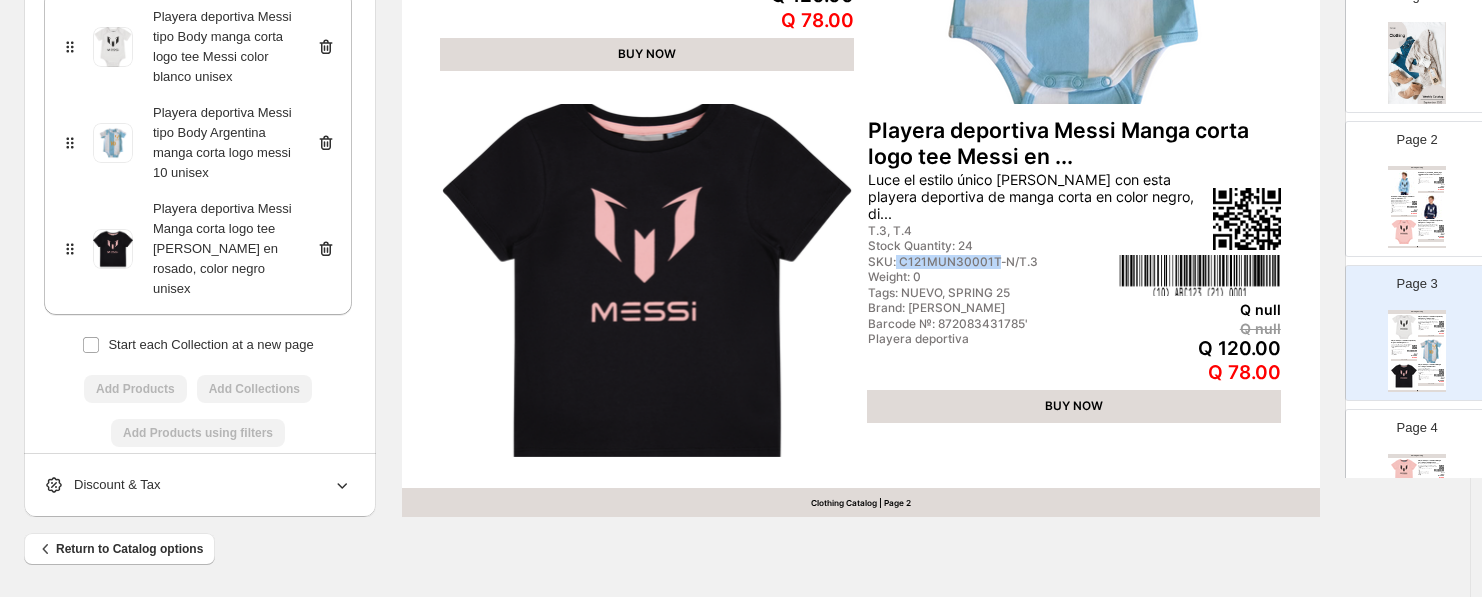 drag, startPoint x: 896, startPoint y: 243, endPoint x: 993, endPoint y: 246, distance: 97.04638 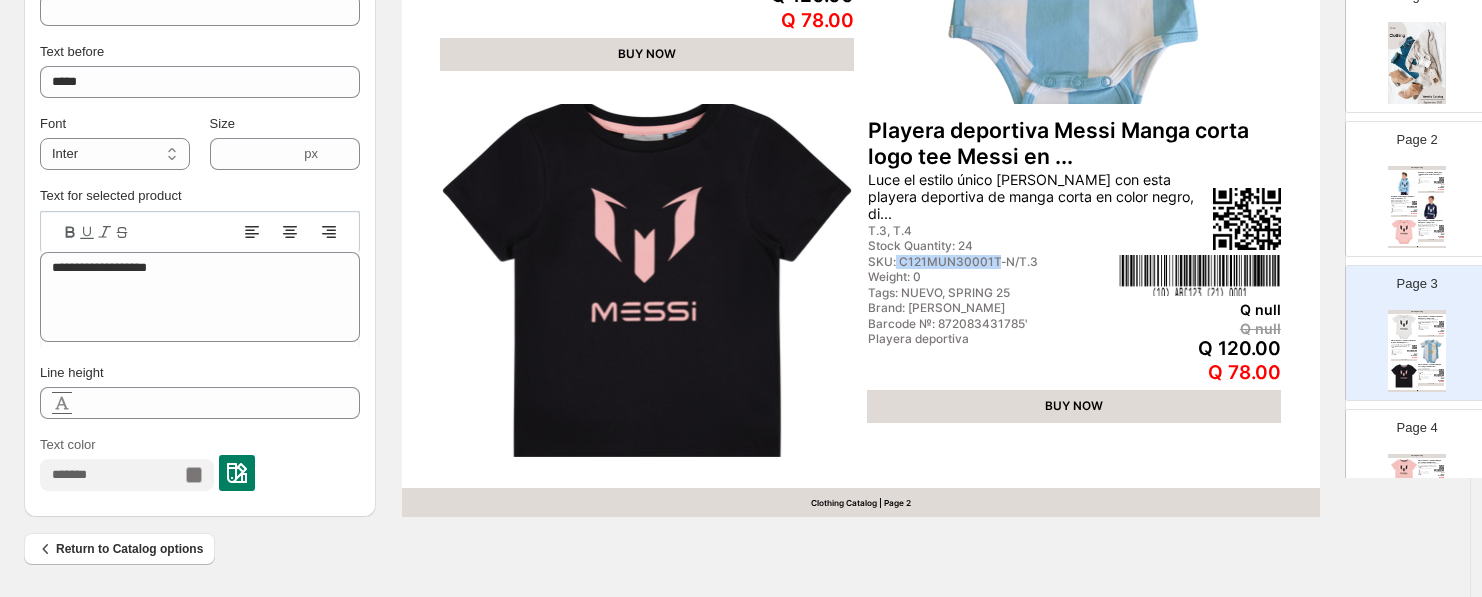 copy on "C121MUN30001T" 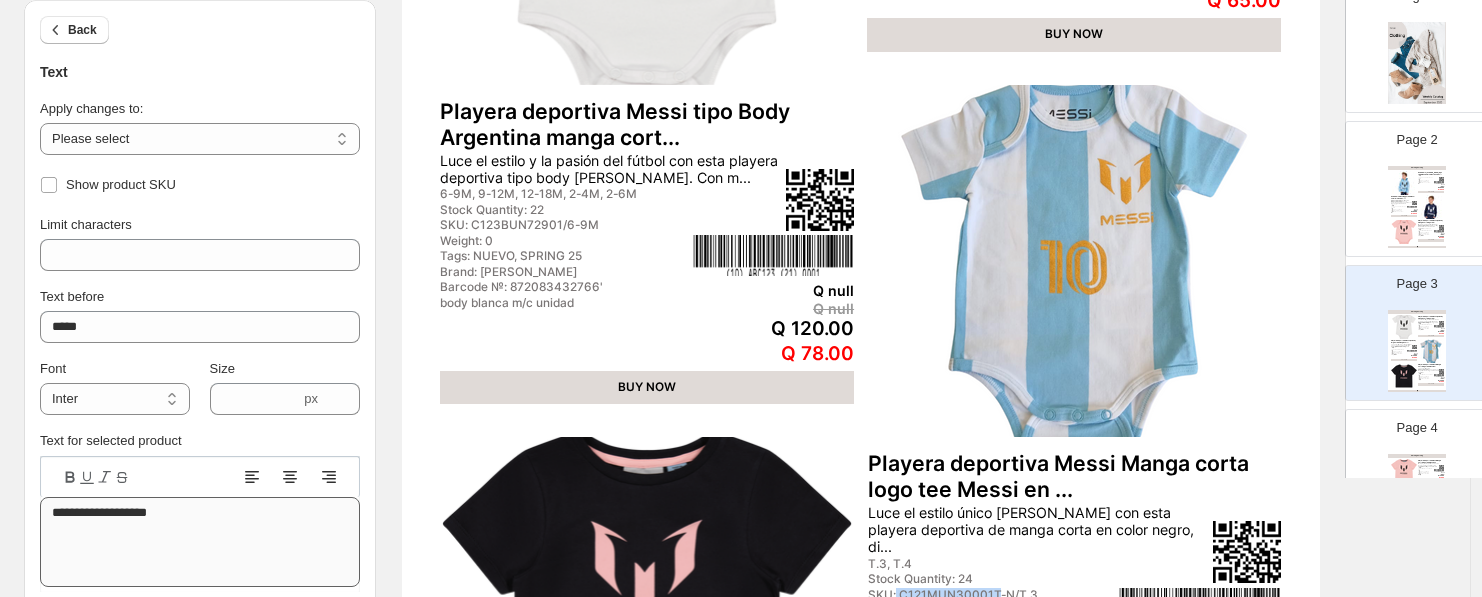 scroll, scrollTop: 605, scrollLeft: 0, axis: vertical 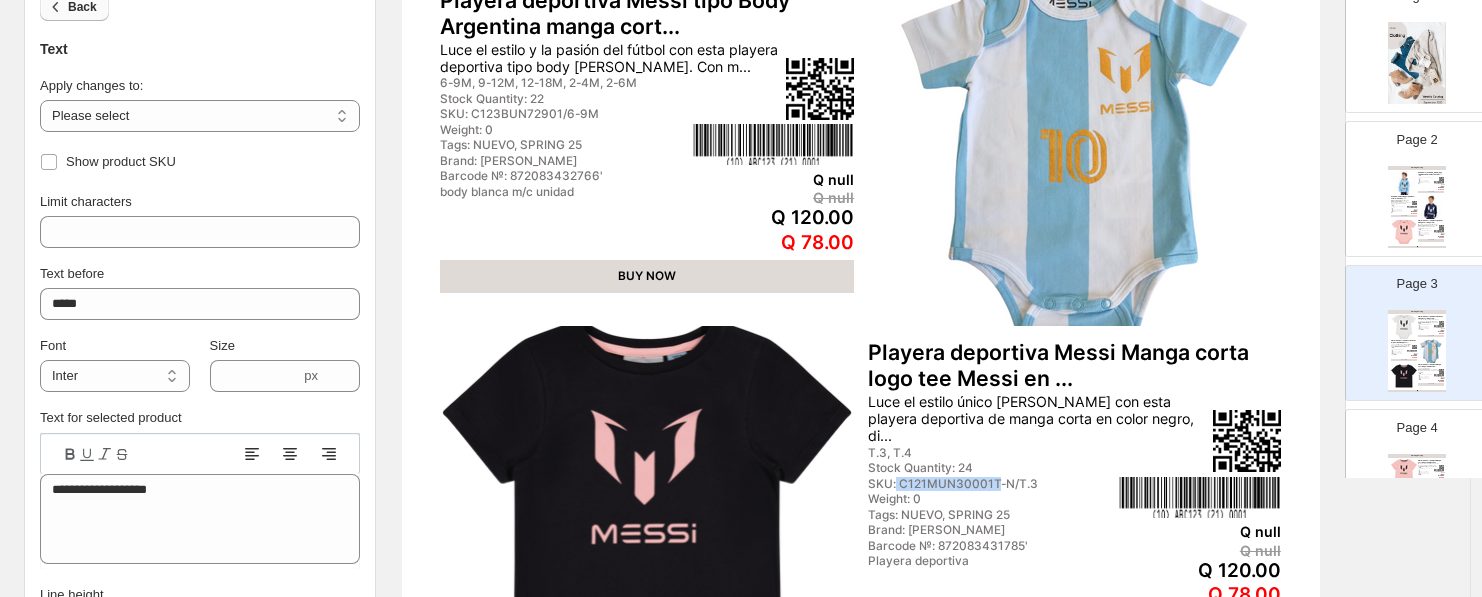 click 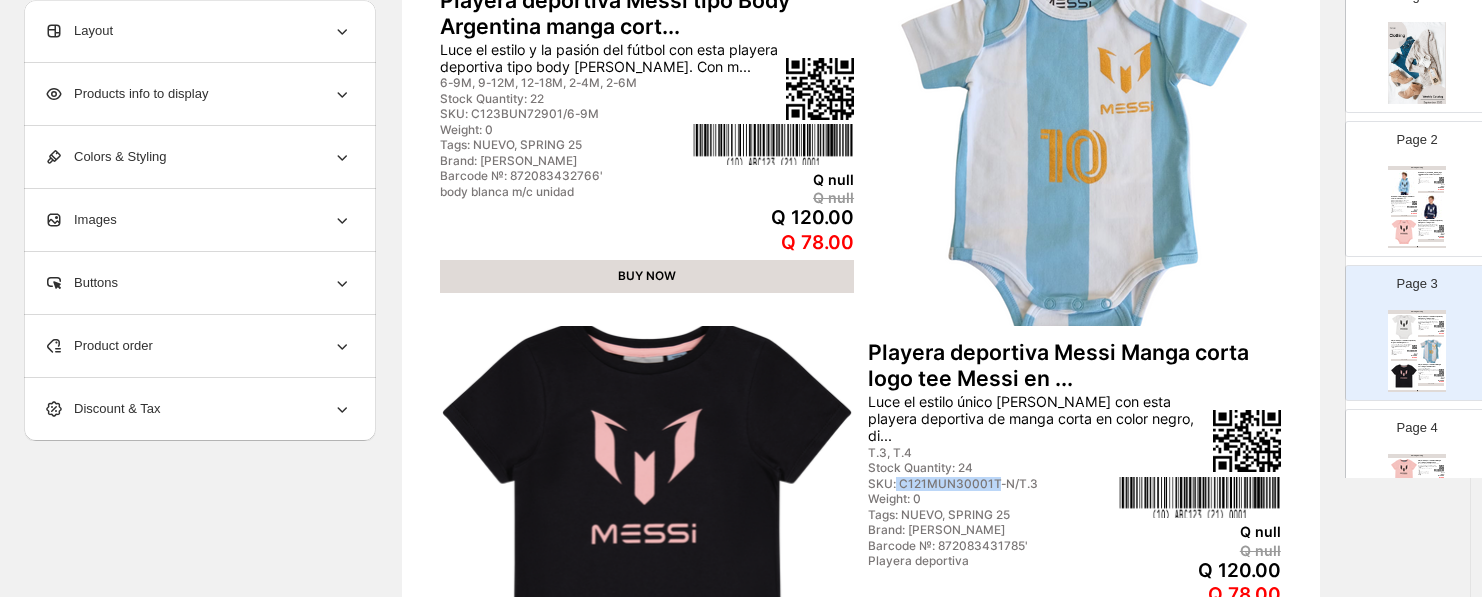 scroll, scrollTop: 716, scrollLeft: 0, axis: vertical 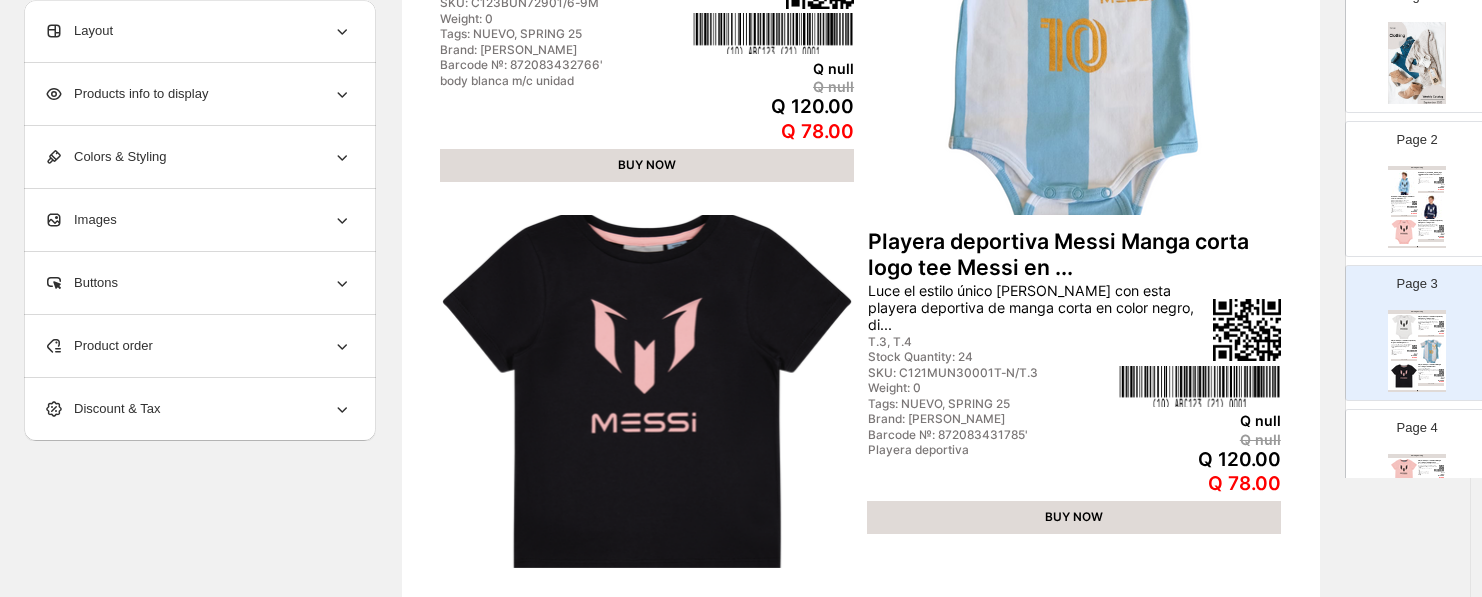 click on "Product order" at bounding box center [98, 346] 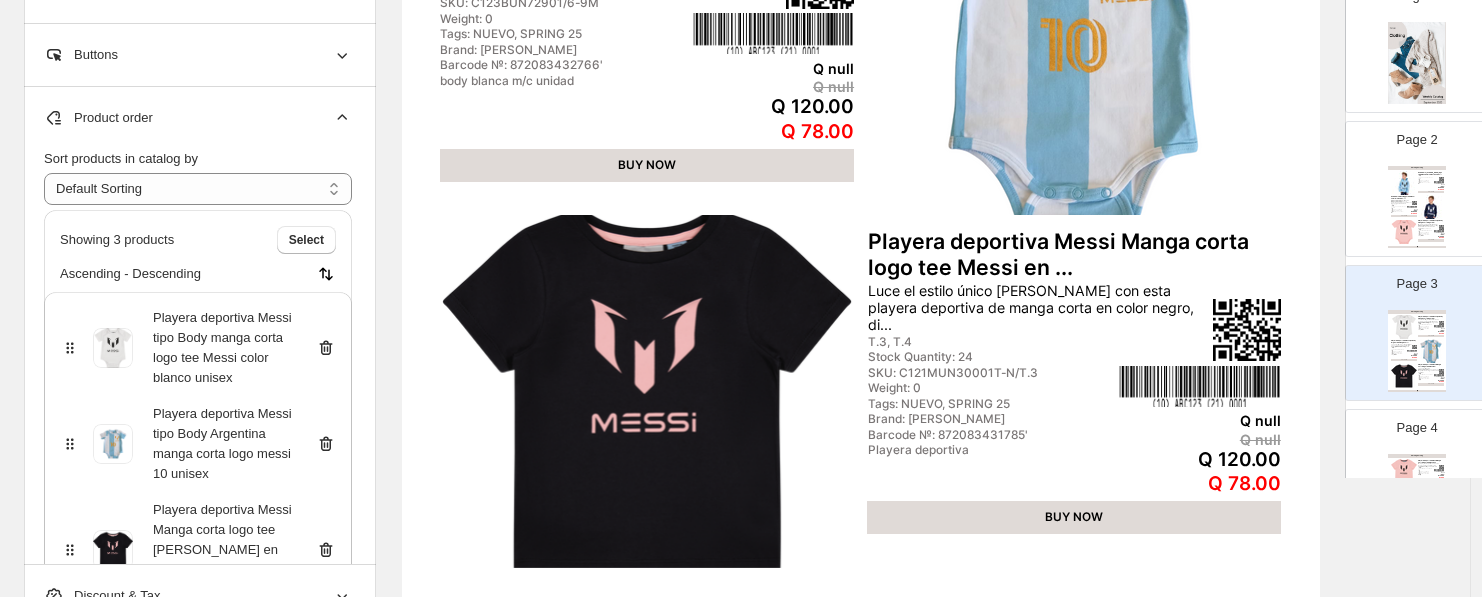 click 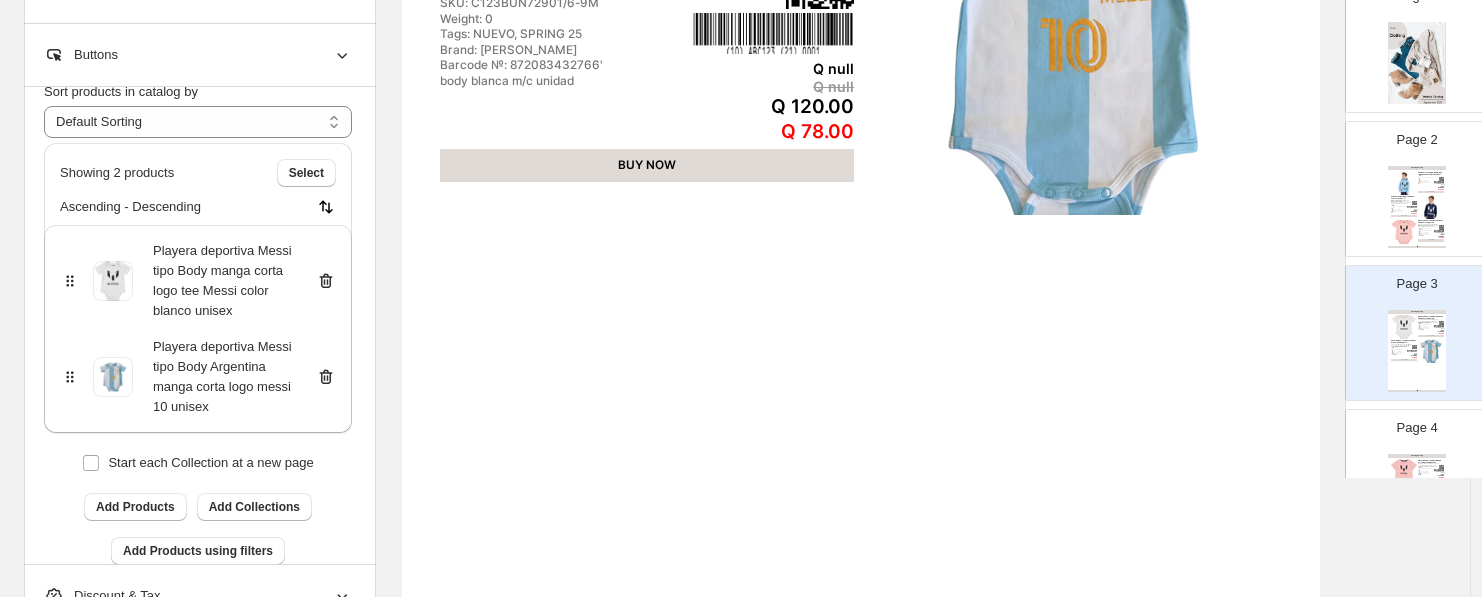 scroll, scrollTop: 94, scrollLeft: 0, axis: vertical 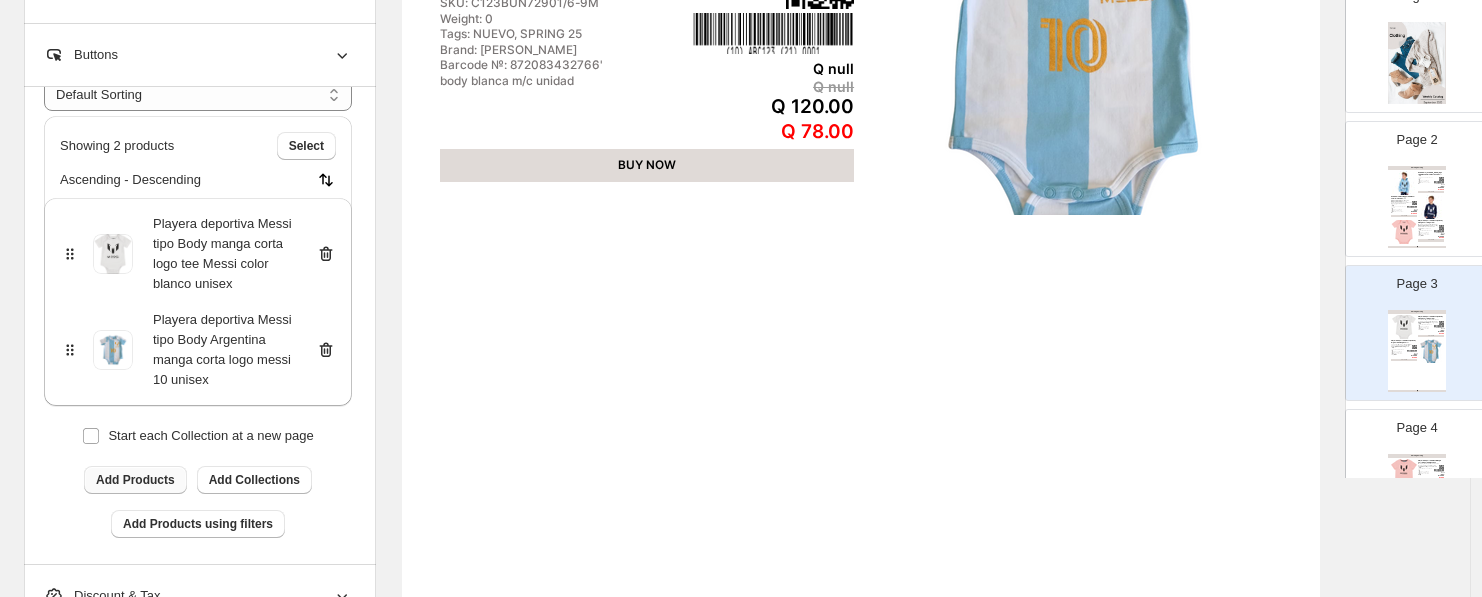 click on "Add Products" at bounding box center [135, 480] 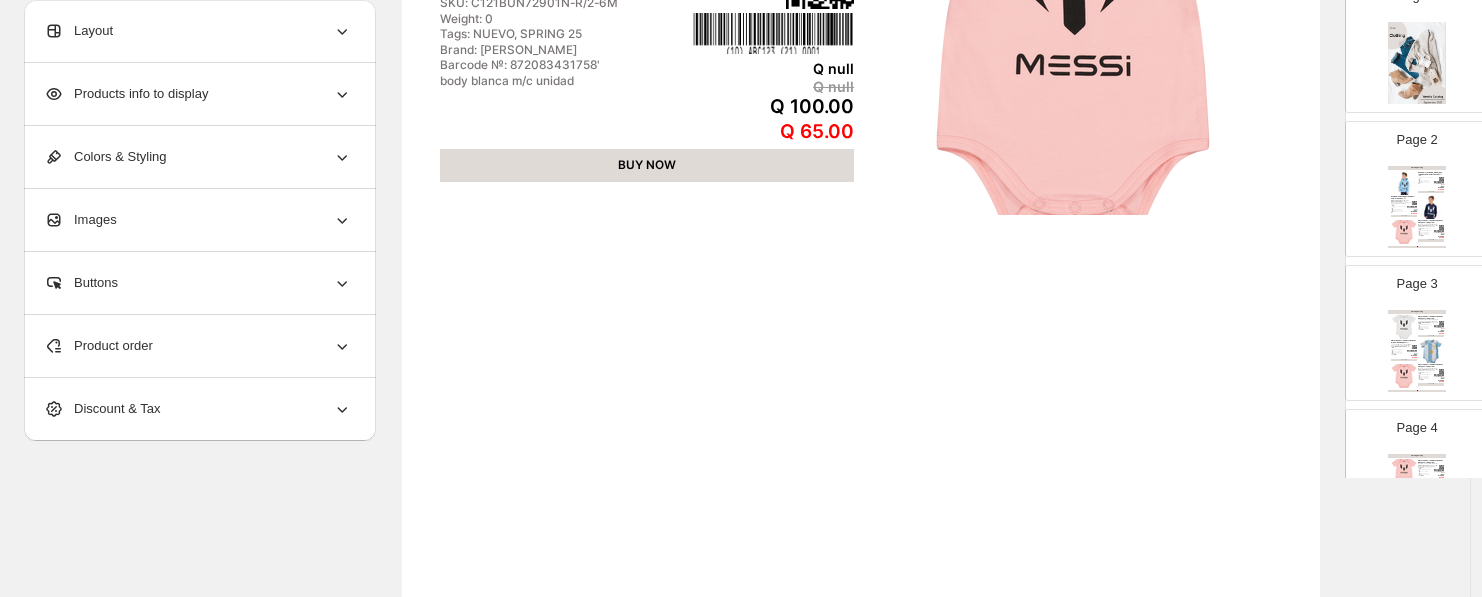 scroll, scrollTop: 0, scrollLeft: 0, axis: both 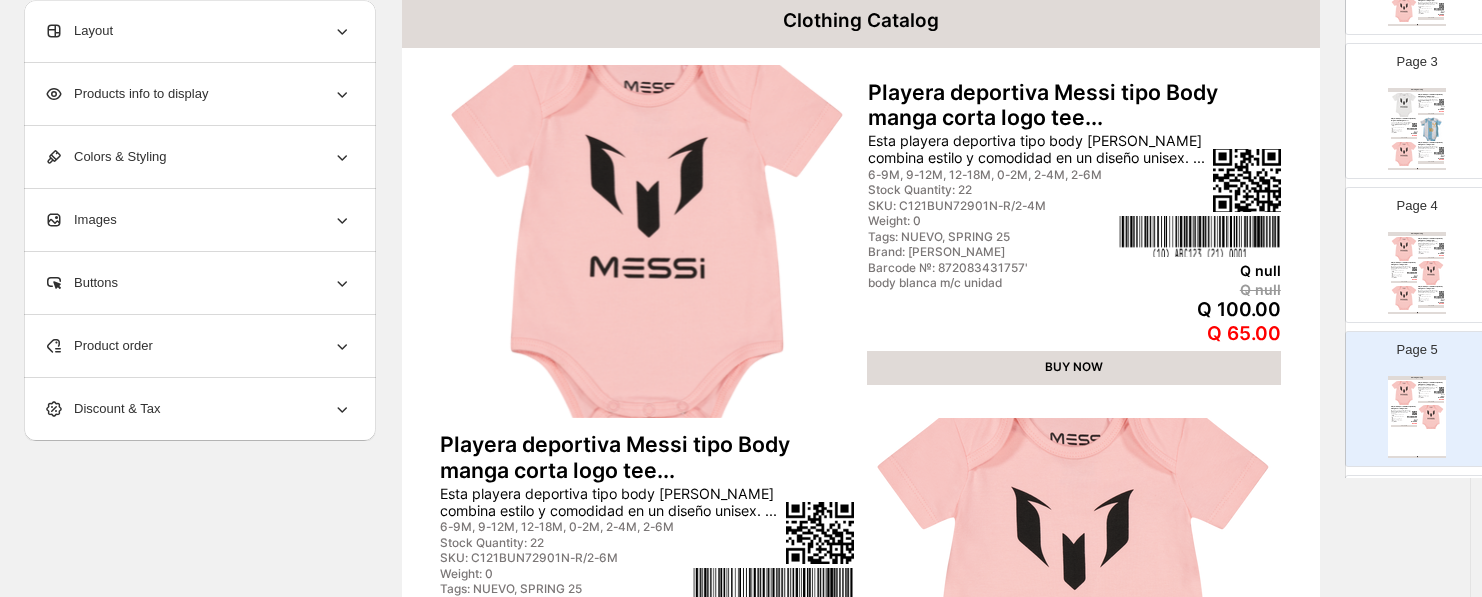 click at bounding box center (1404, 393) 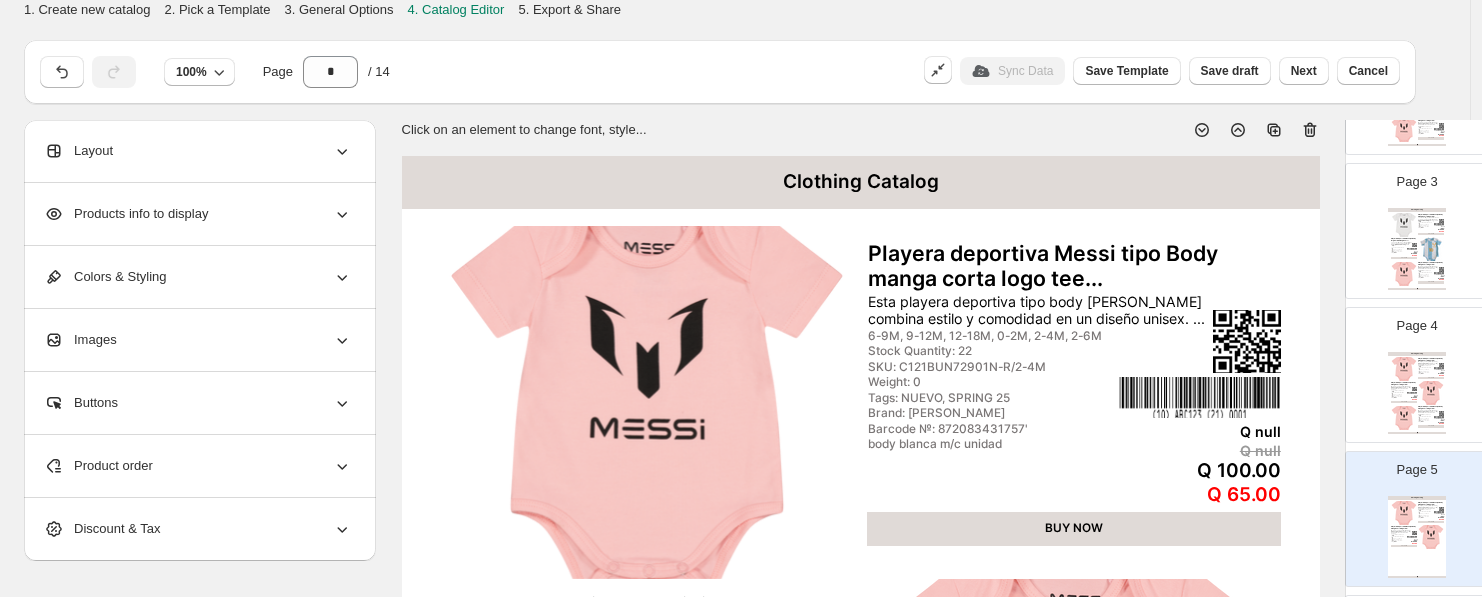 click at bounding box center (1248, 122) 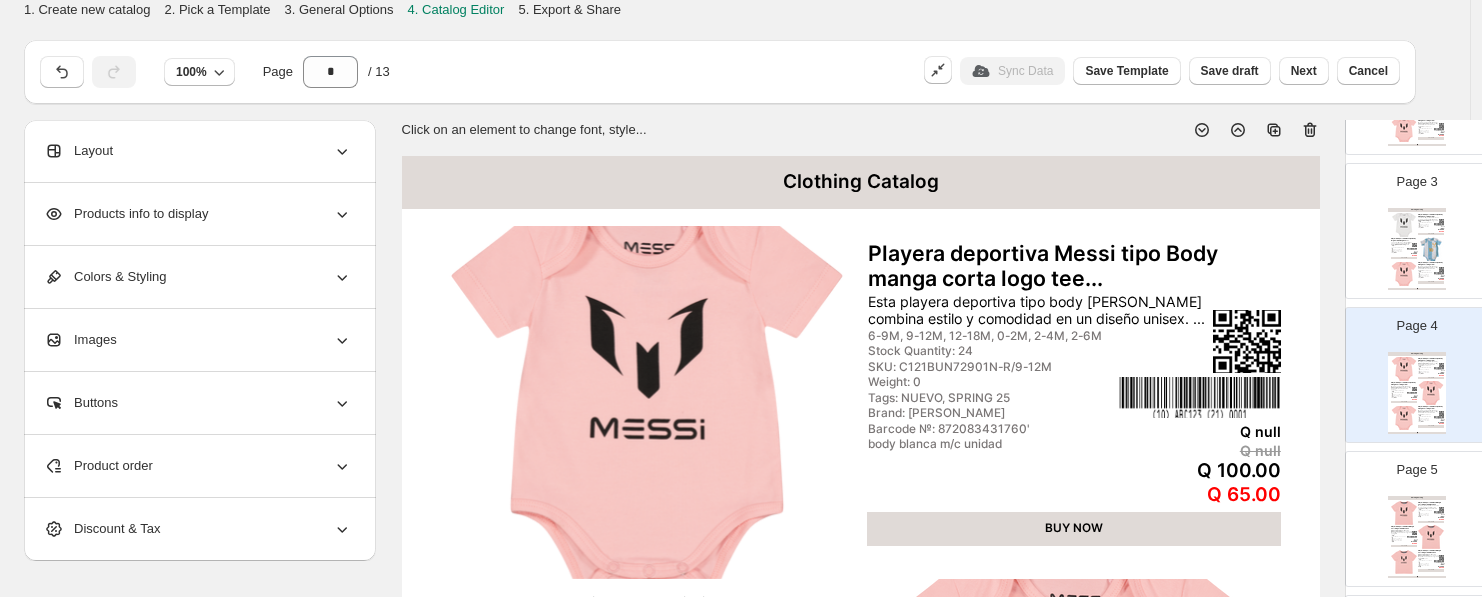 click 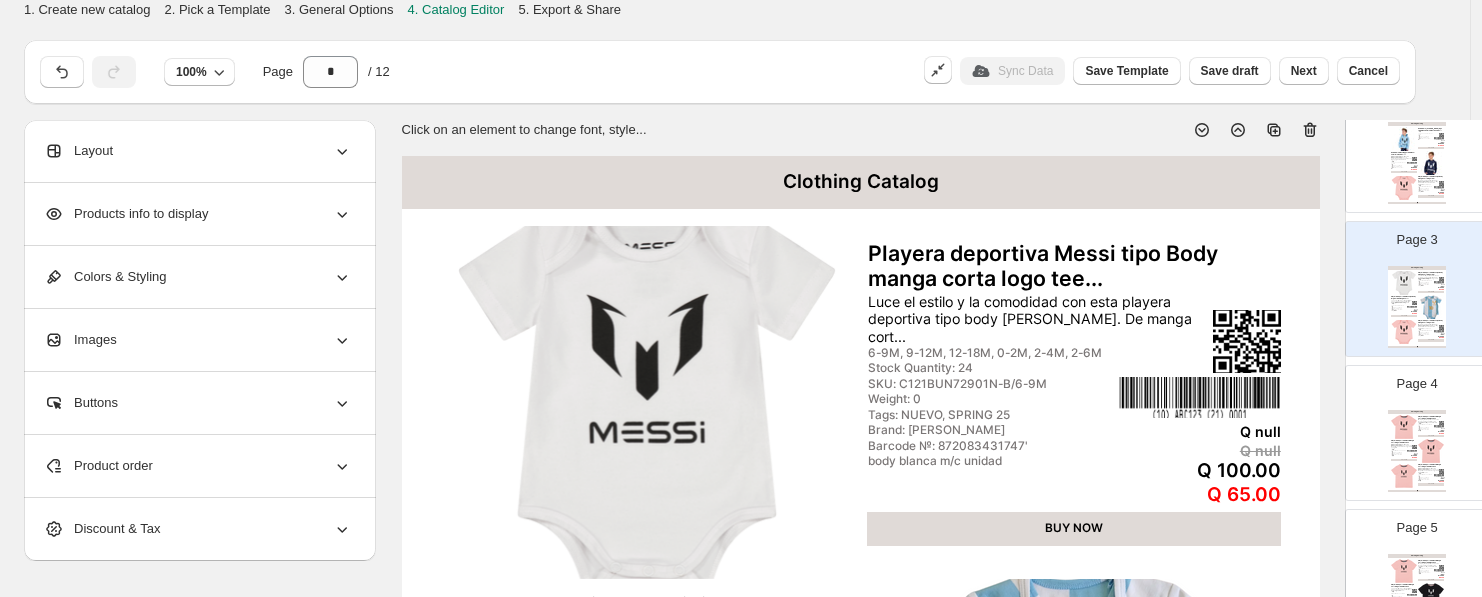 scroll, scrollTop: 222, scrollLeft: 0, axis: vertical 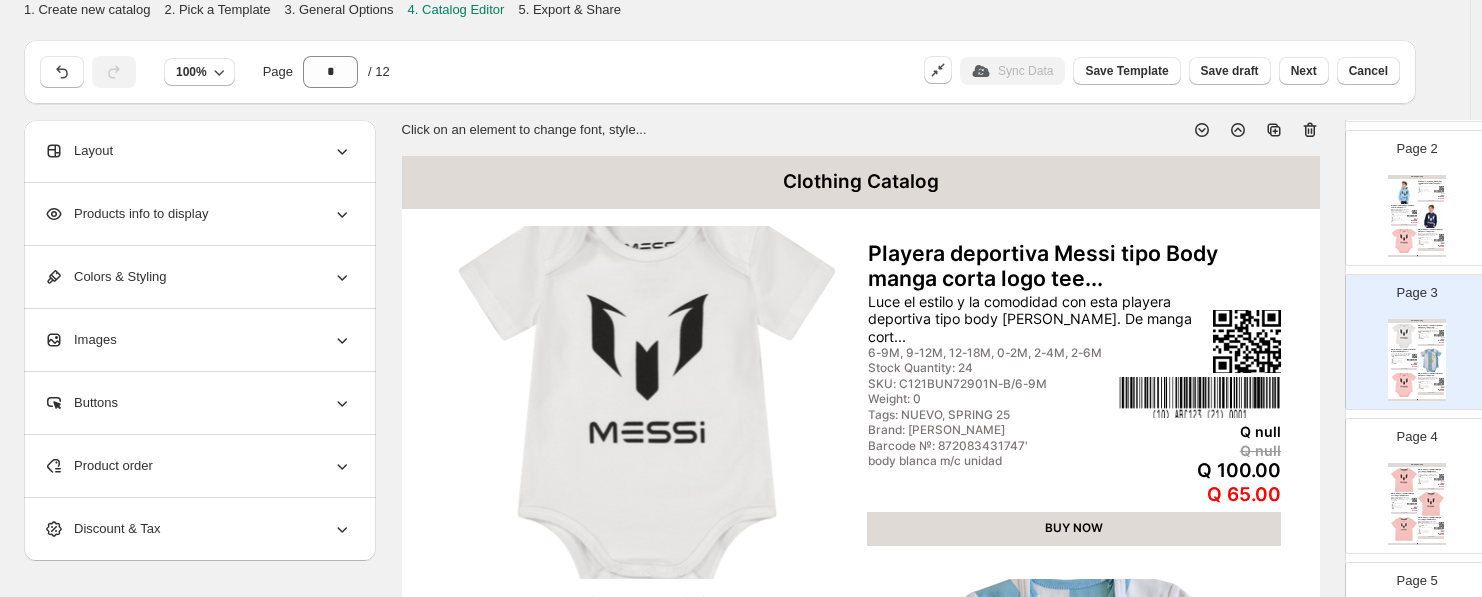 click at bounding box center (1404, 241) 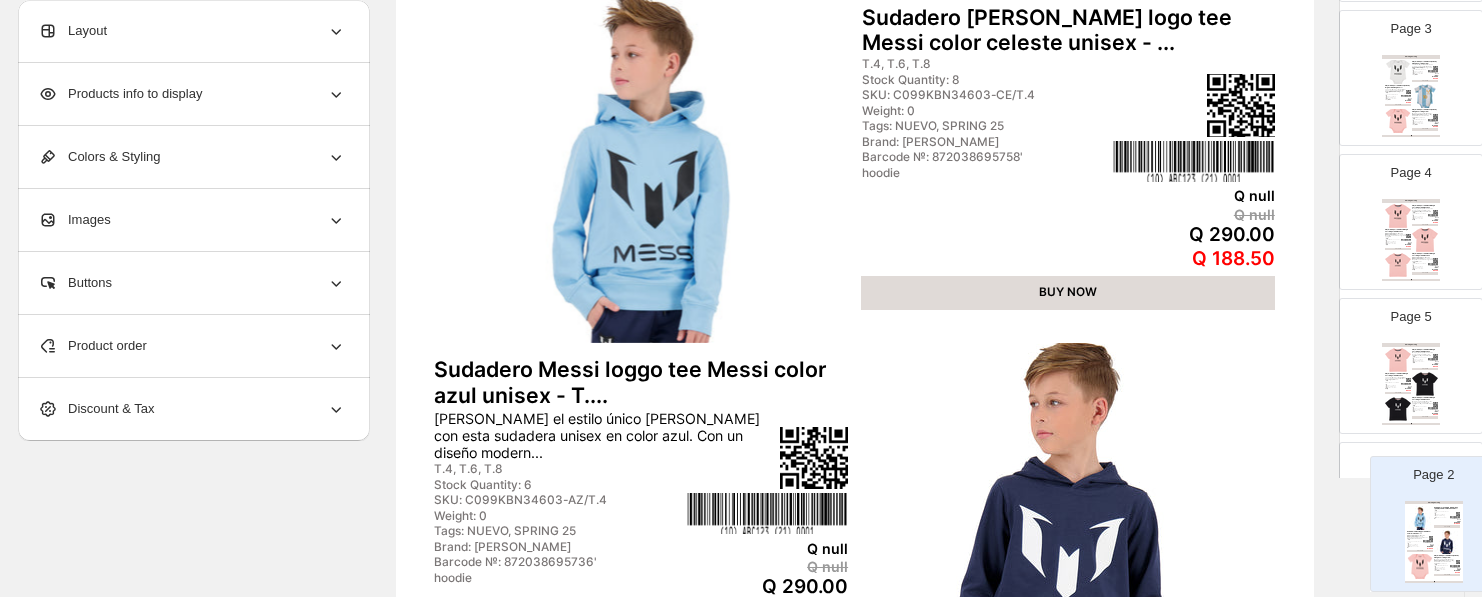 scroll, scrollTop: 250, scrollLeft: 6, axis: both 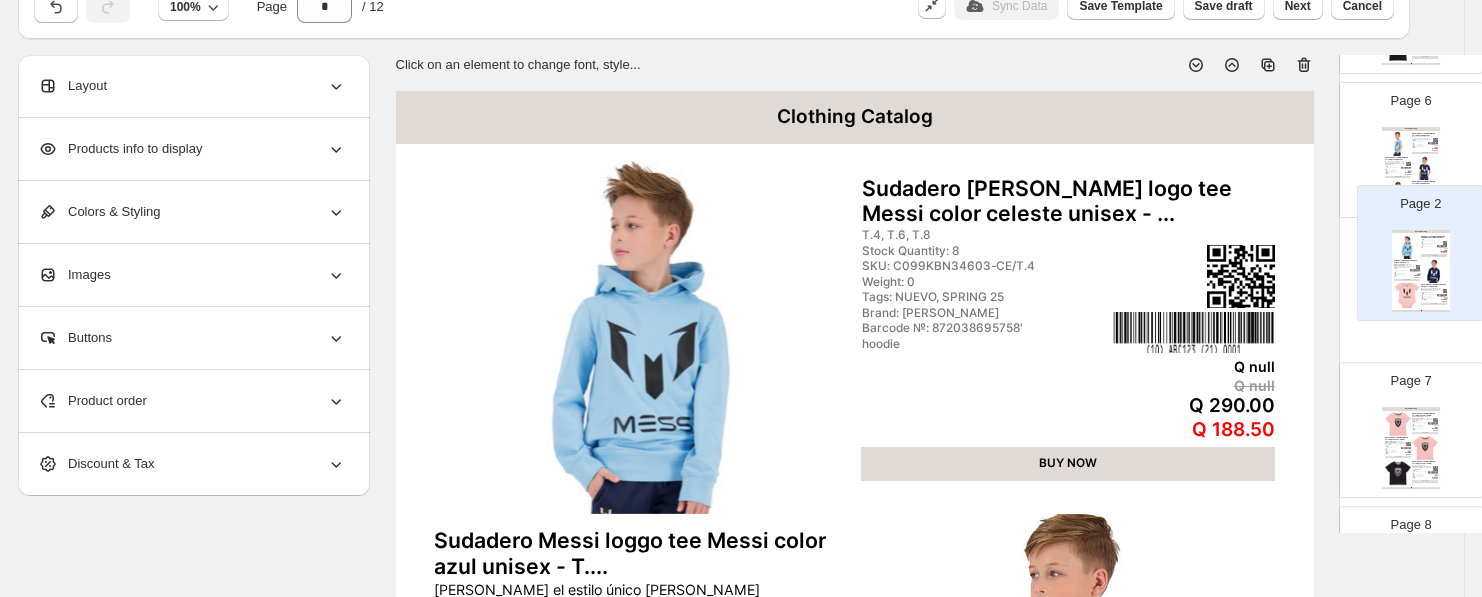 drag, startPoint x: 1408, startPoint y: 196, endPoint x: 1420, endPoint y: 264, distance: 69.050705 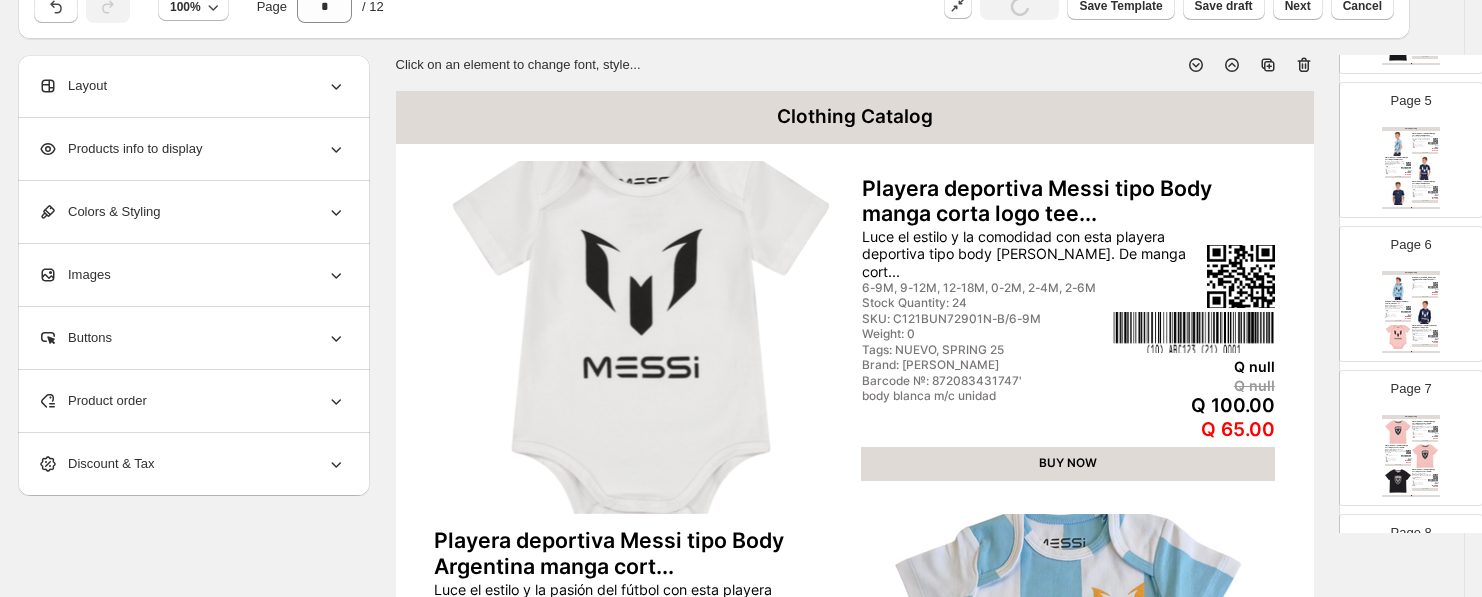 click on "Sudadero Messi  loggo tee Messi color azul unisex - T...." at bounding box center [1398, 303] 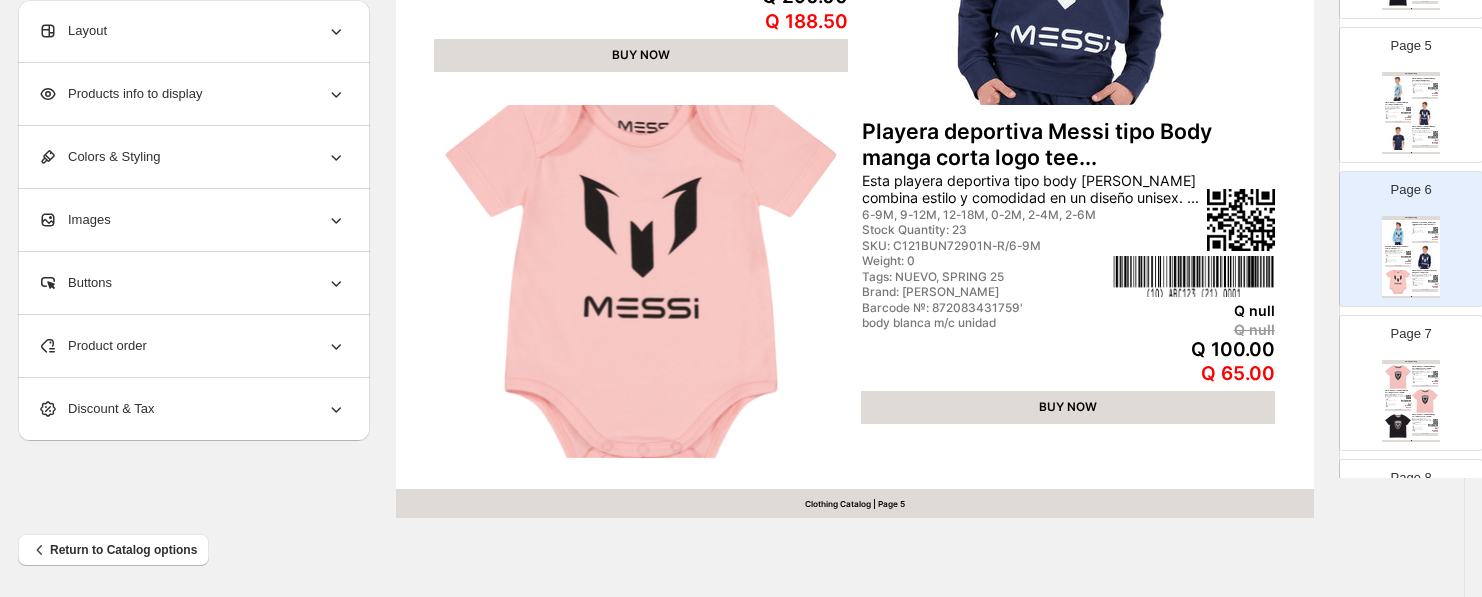scroll, scrollTop: 827, scrollLeft: 6, axis: both 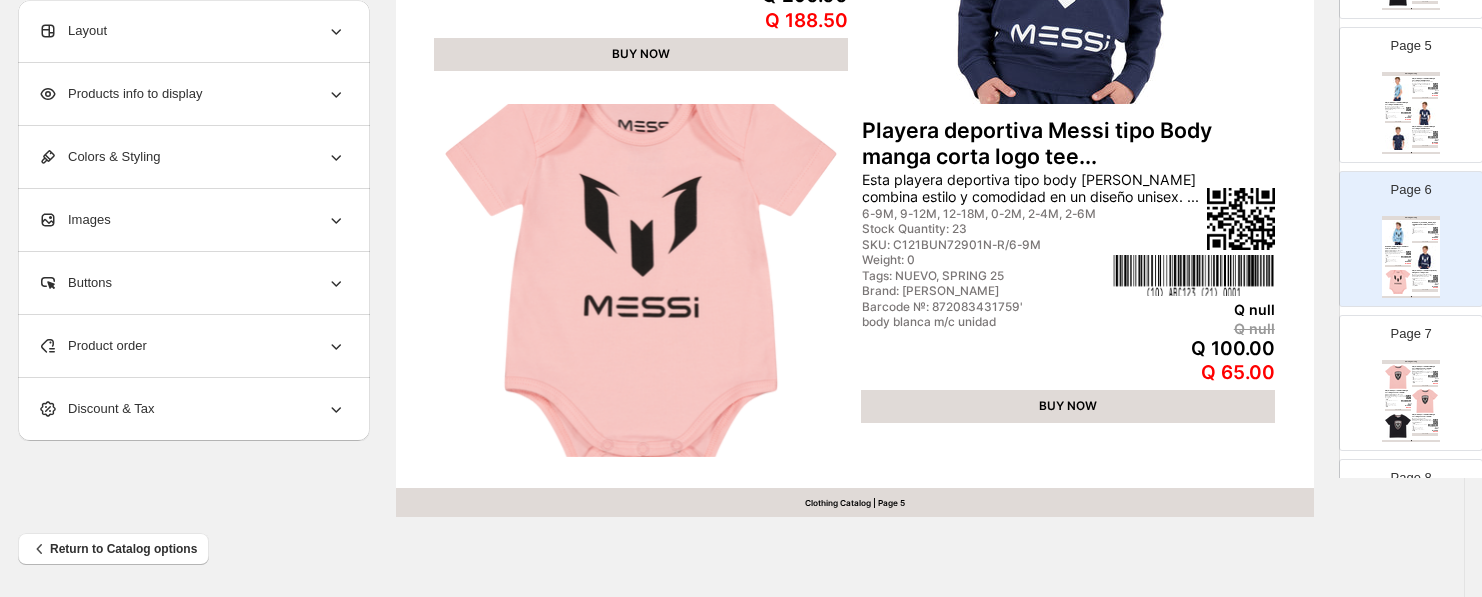 click on "Product order" at bounding box center (92, 346) 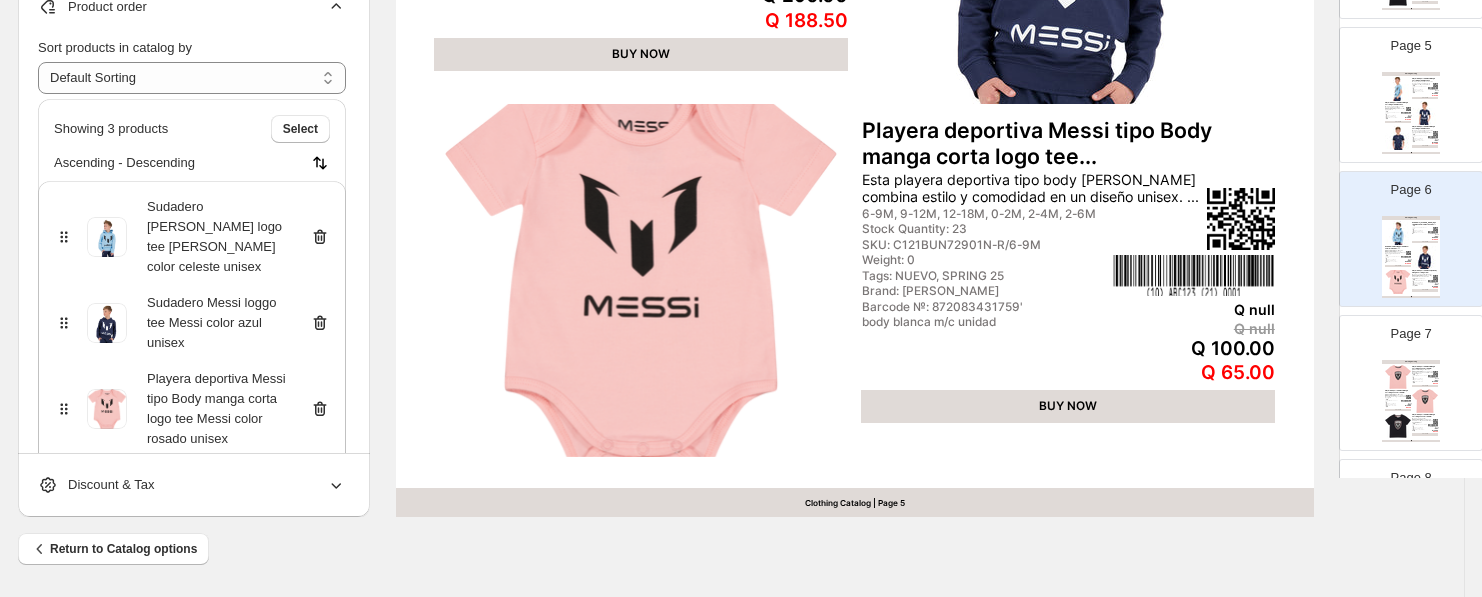 click 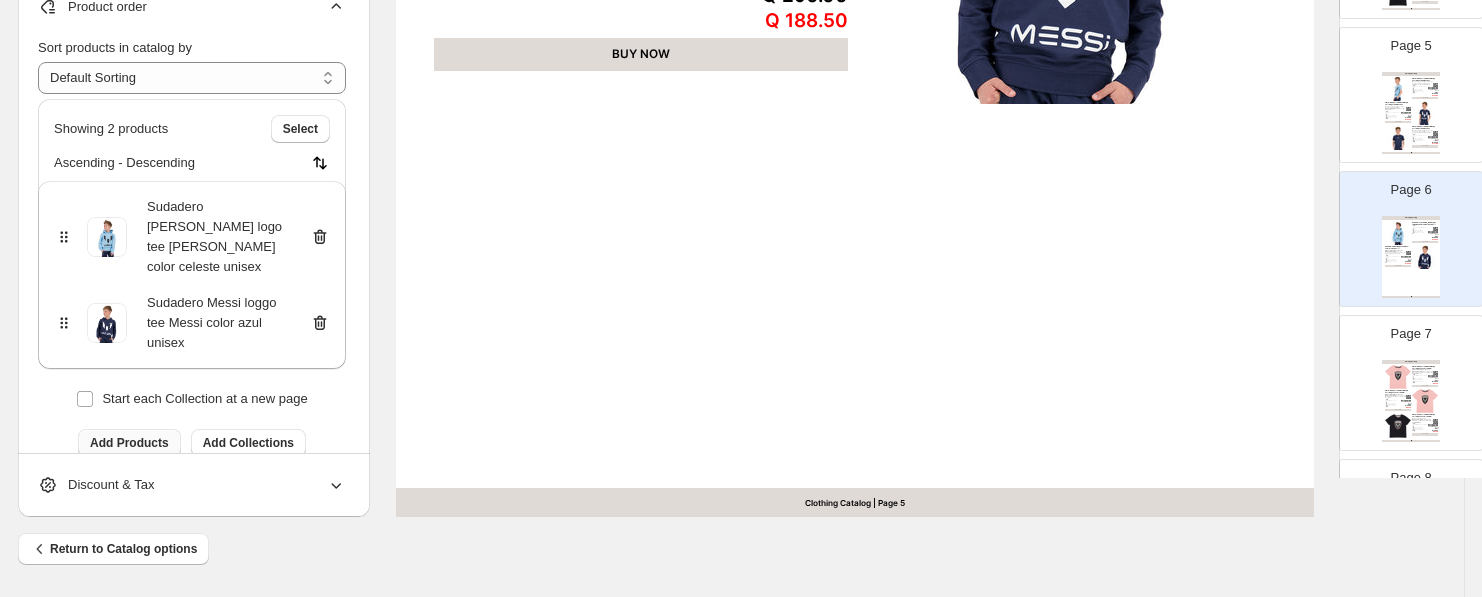 click on "Add Products" at bounding box center [129, 443] 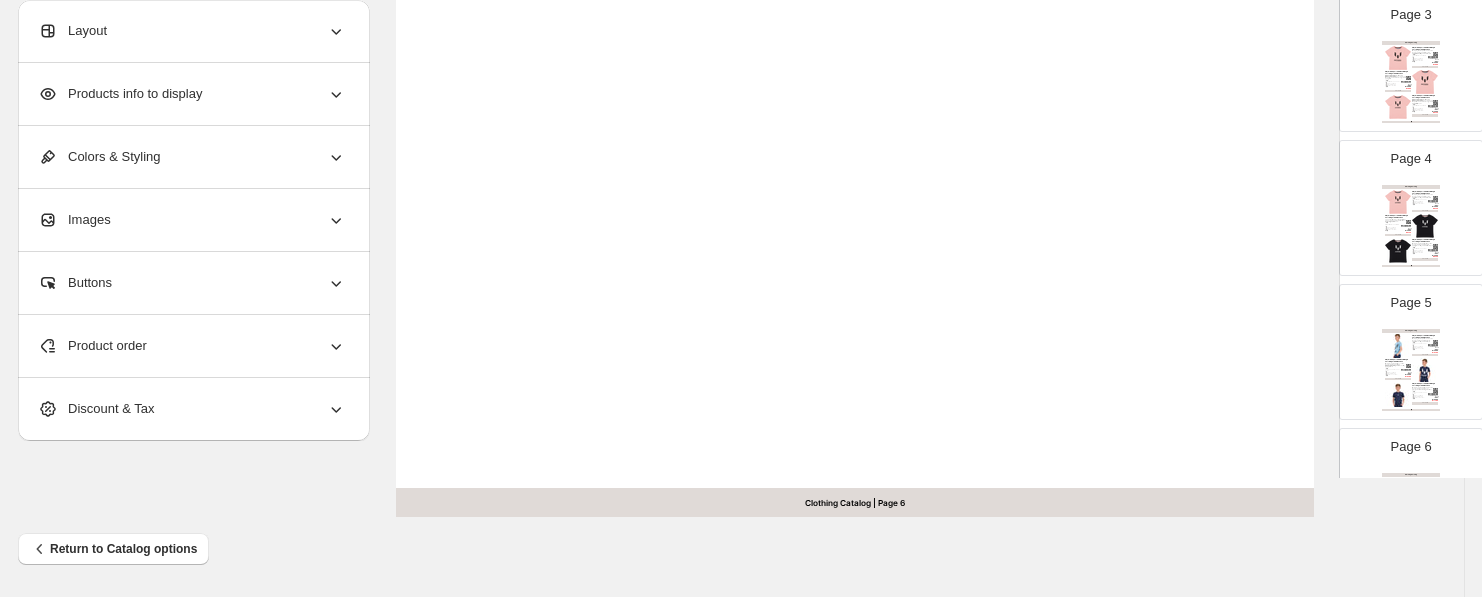 scroll, scrollTop: 193, scrollLeft: 0, axis: vertical 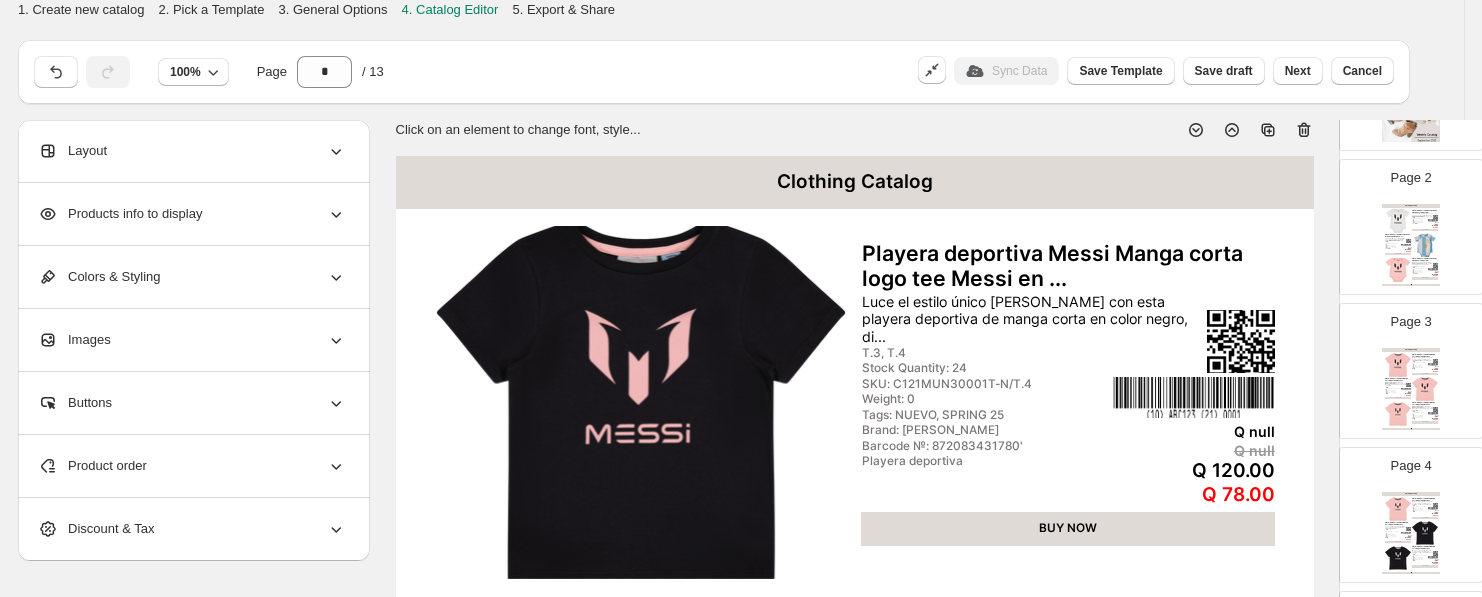 click 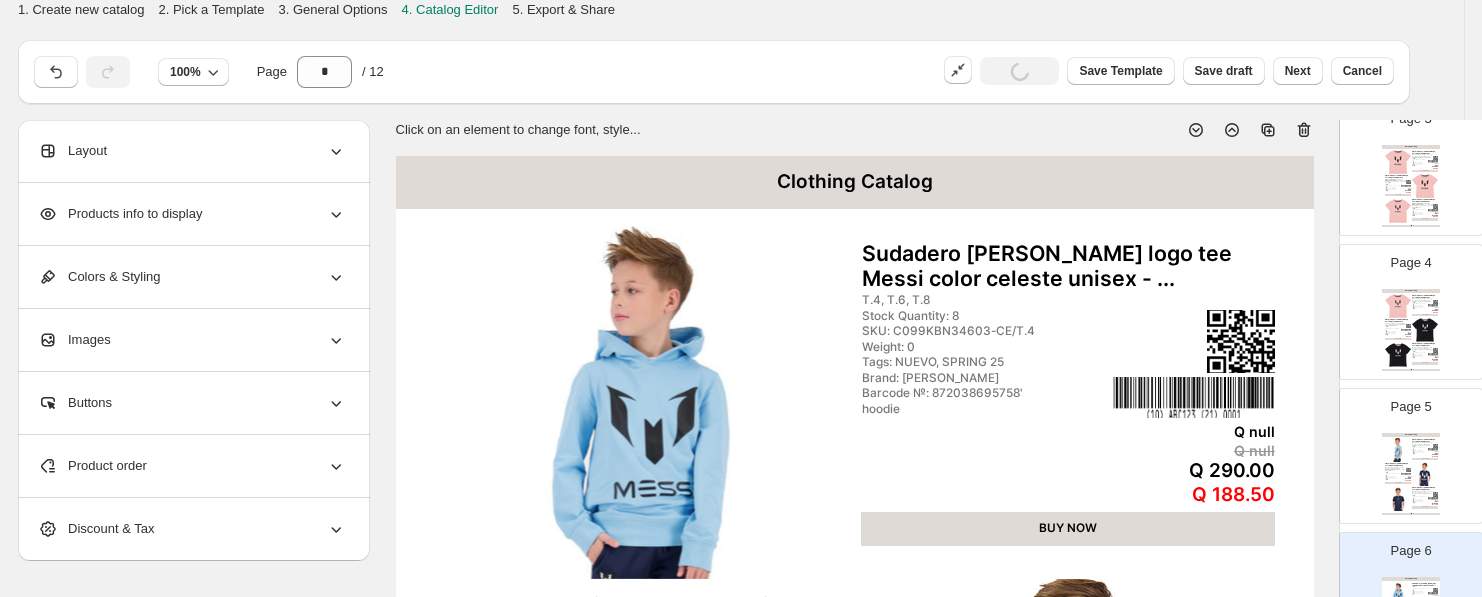 scroll, scrollTop: 748, scrollLeft: 0, axis: vertical 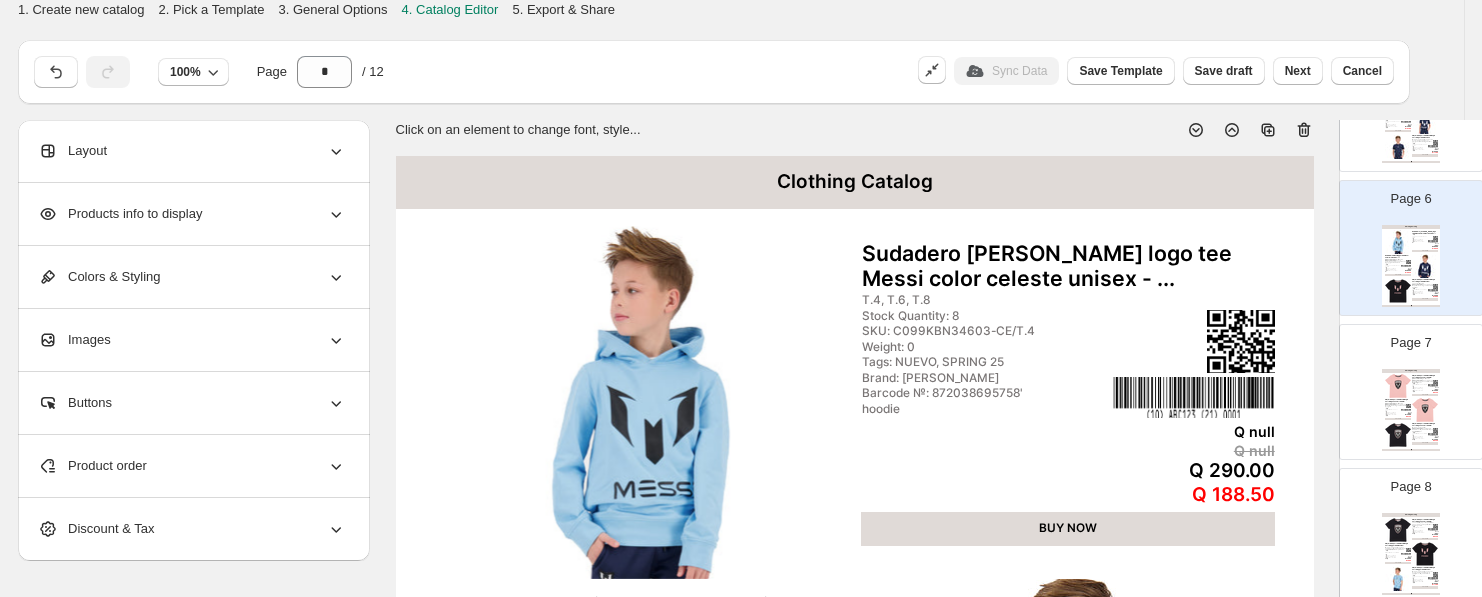click at bounding box center [1408, 406] 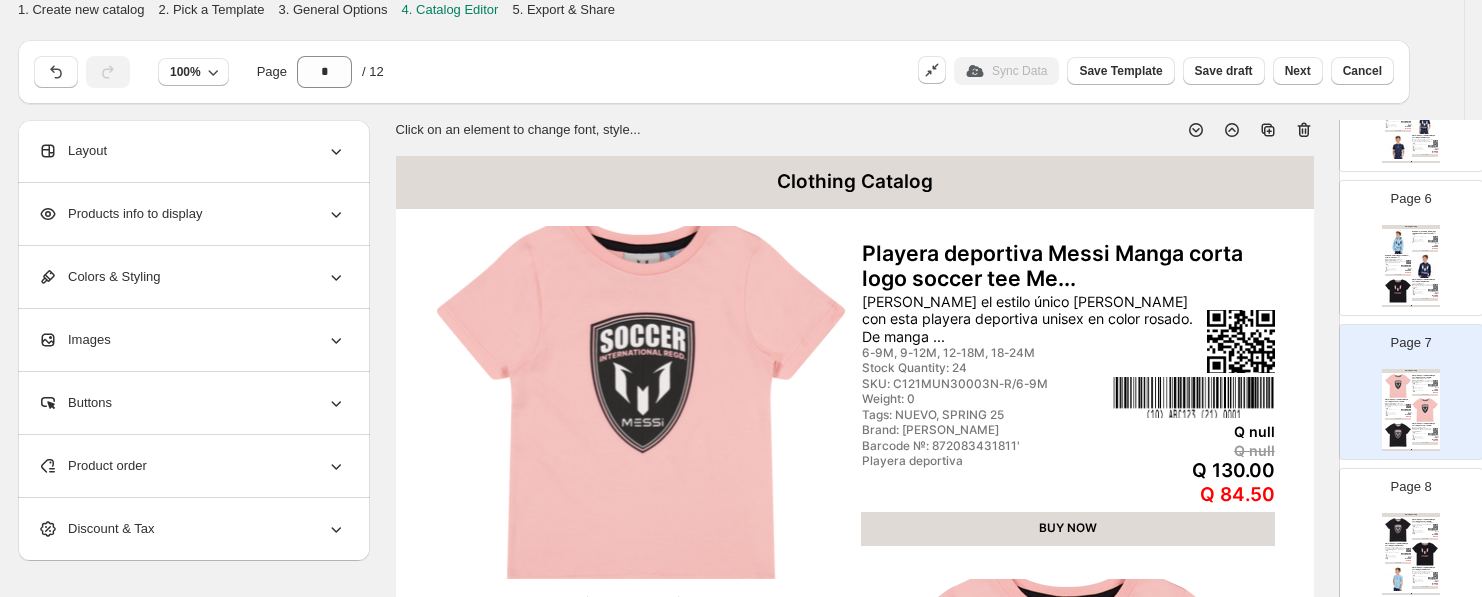 click on "Product order" at bounding box center (192, 466) 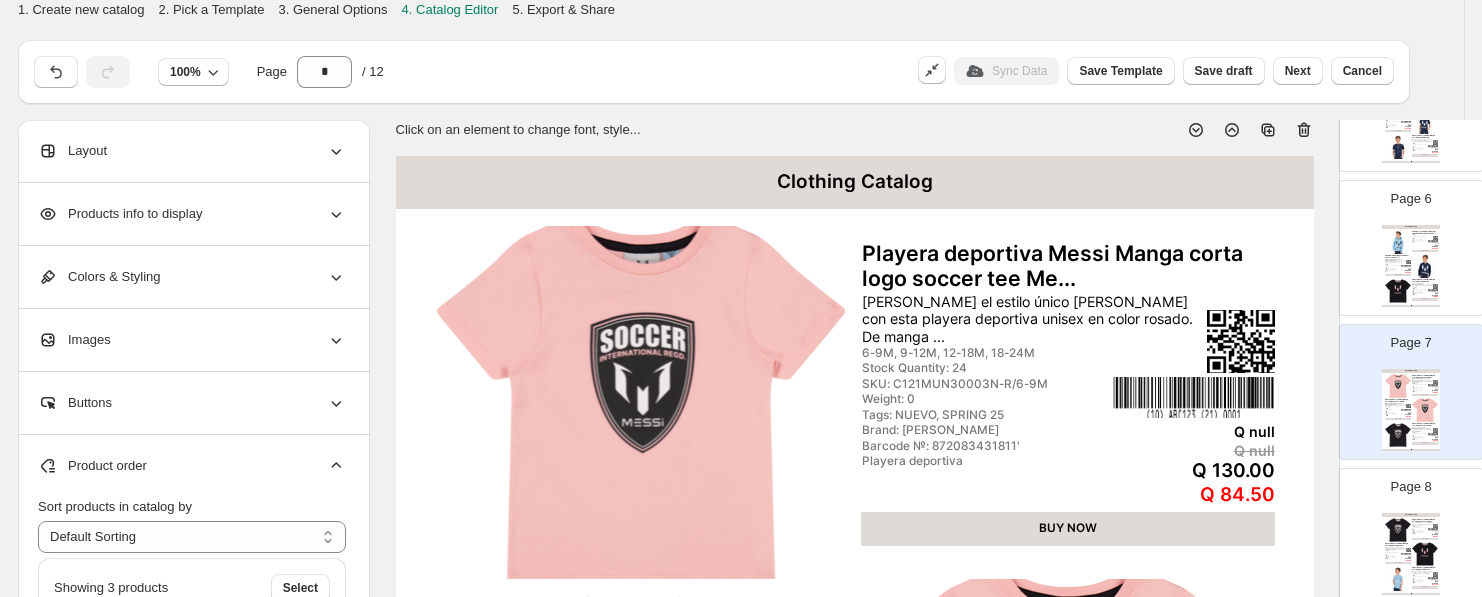 scroll, scrollTop: 333, scrollLeft: 6, axis: both 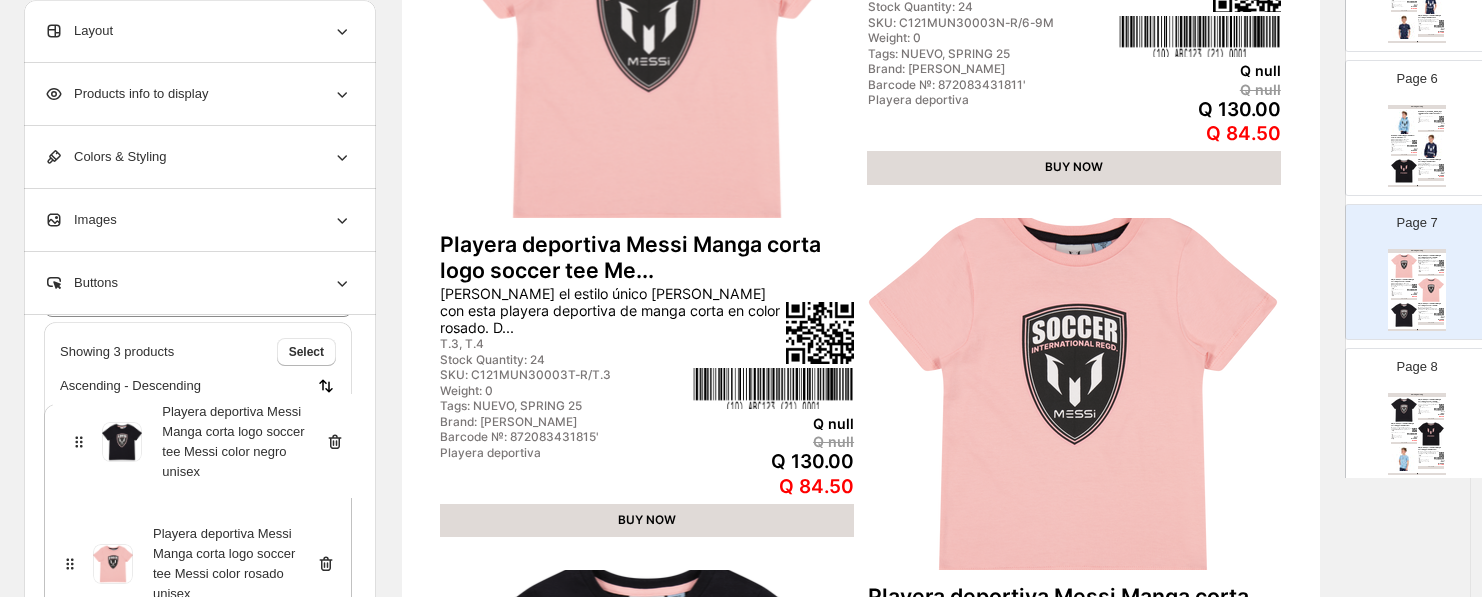 drag, startPoint x: 68, startPoint y: 568, endPoint x: 84, endPoint y: 429, distance: 139.91783 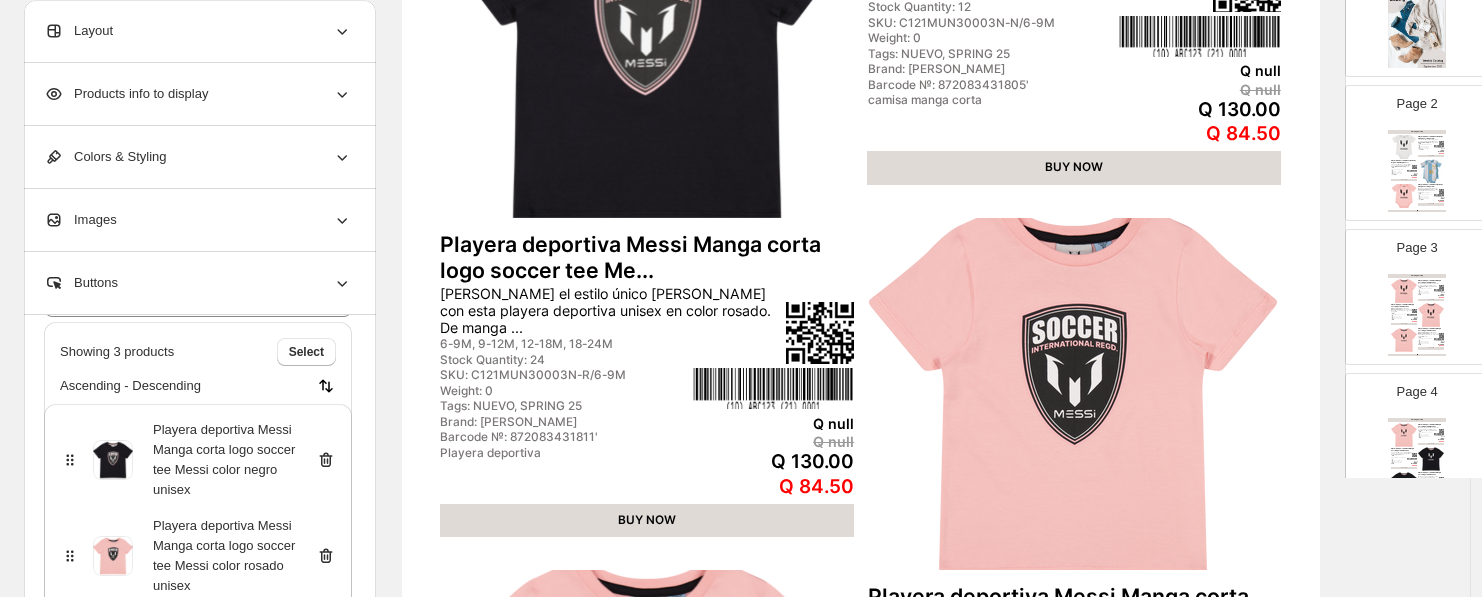 scroll, scrollTop: 82, scrollLeft: 0, axis: vertical 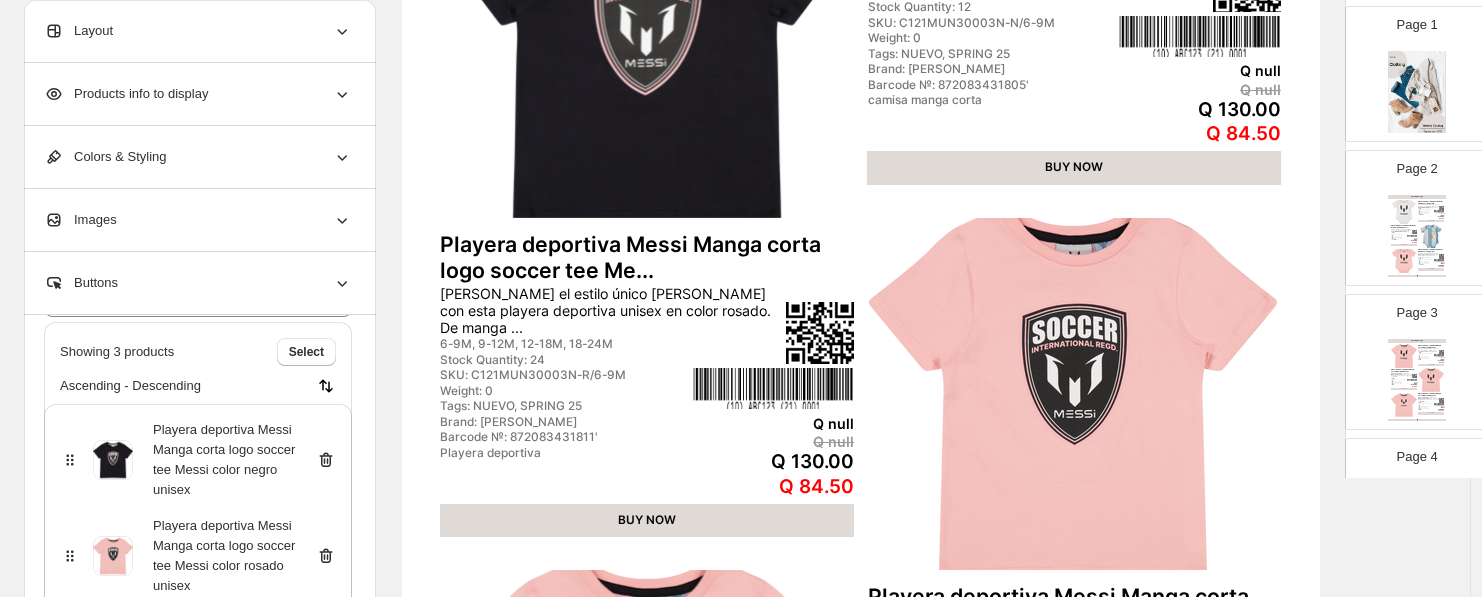 click at bounding box center [1404, 261] 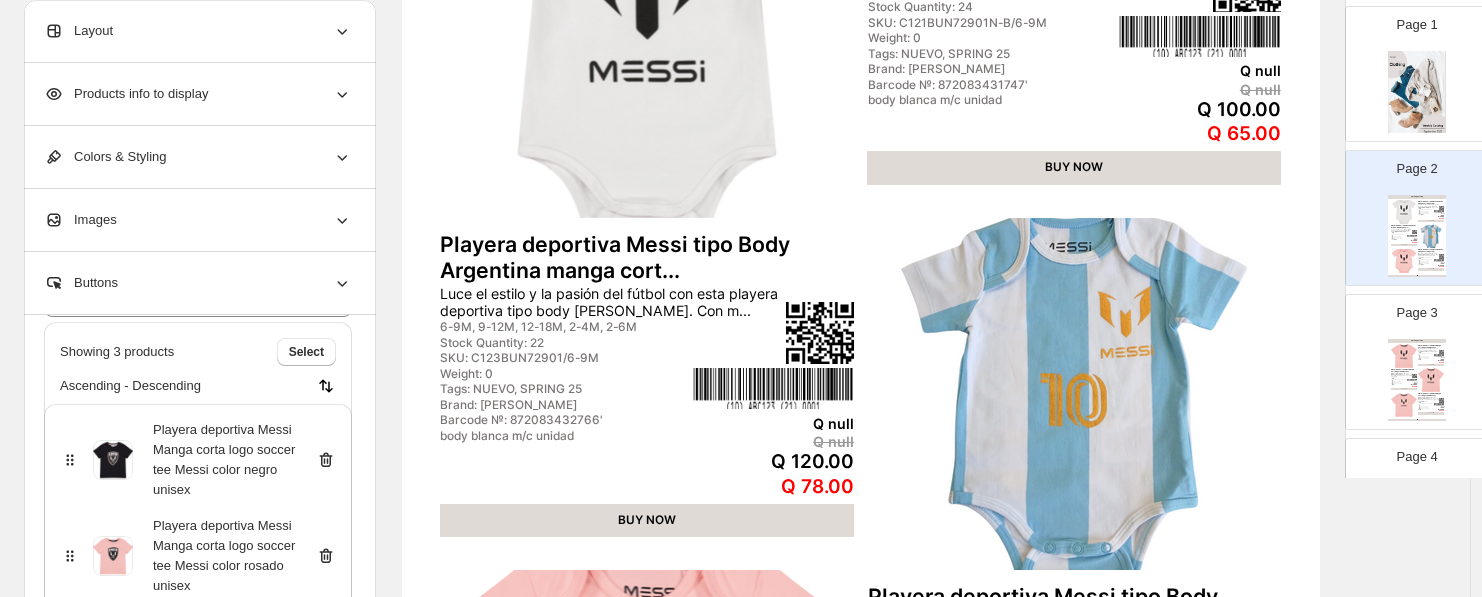 type on "*" 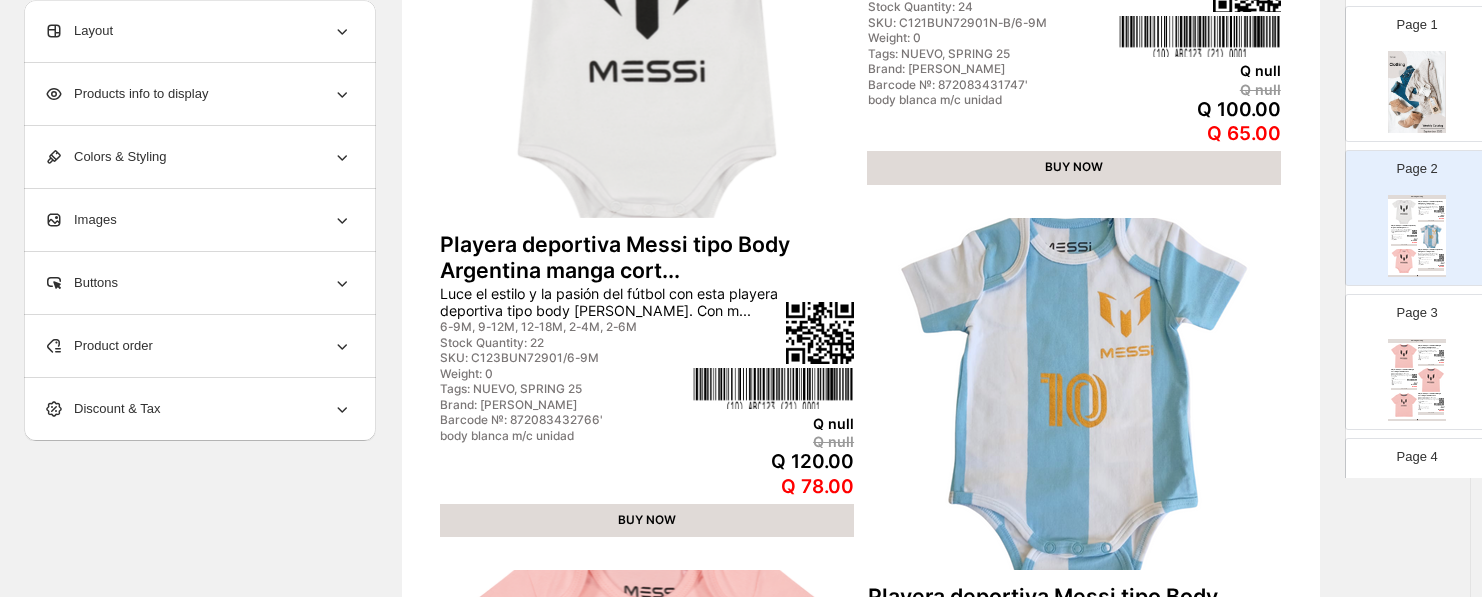 scroll, scrollTop: 0, scrollLeft: 0, axis: both 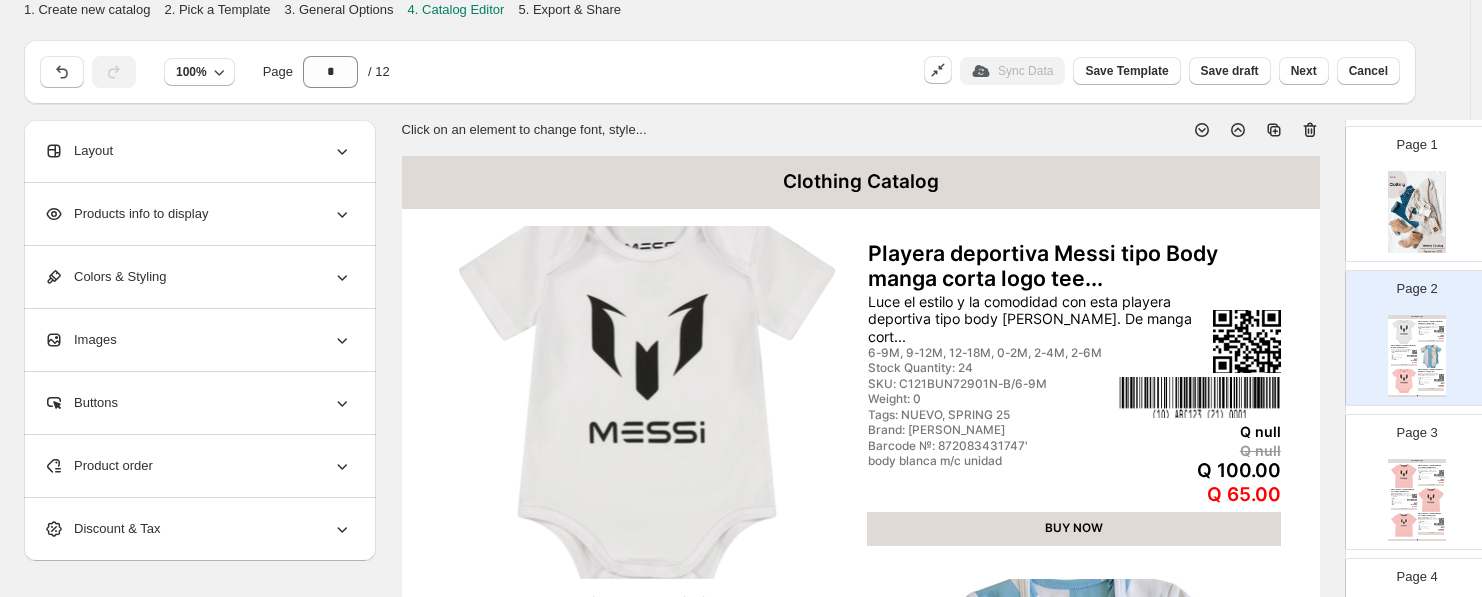 click on "Clothing Catalog" at bounding box center [861, 182] 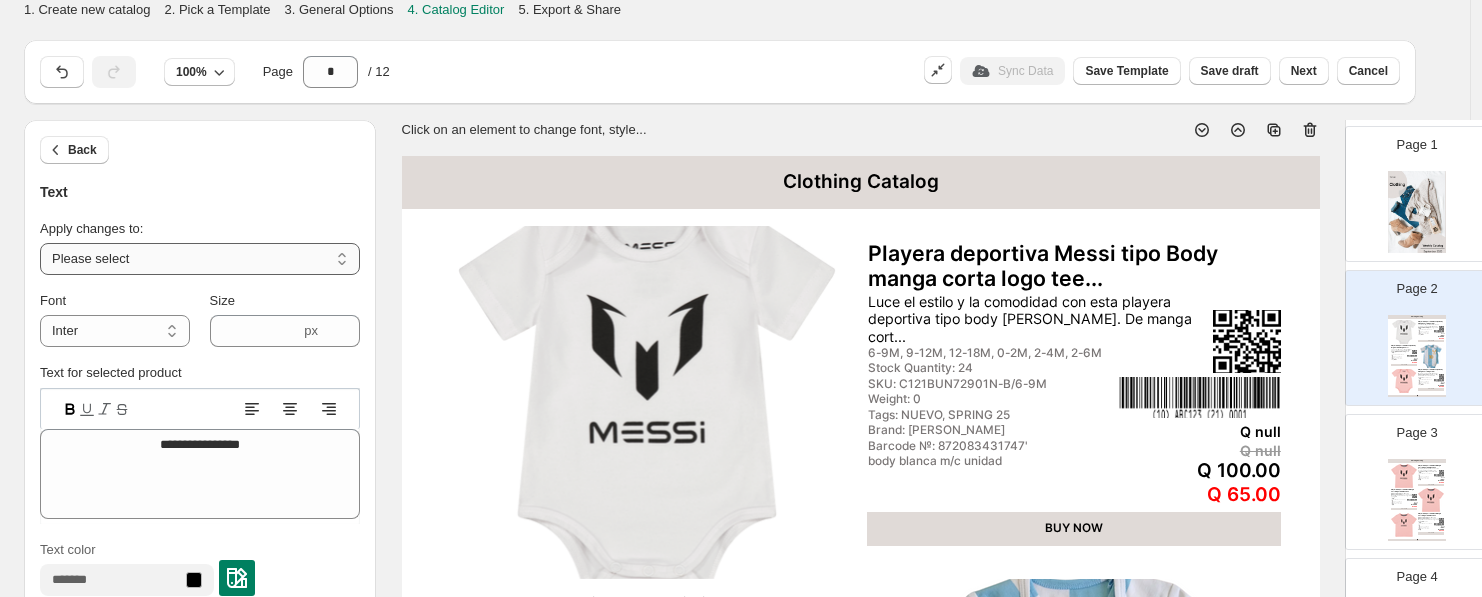 click on "**********" at bounding box center [200, 259] 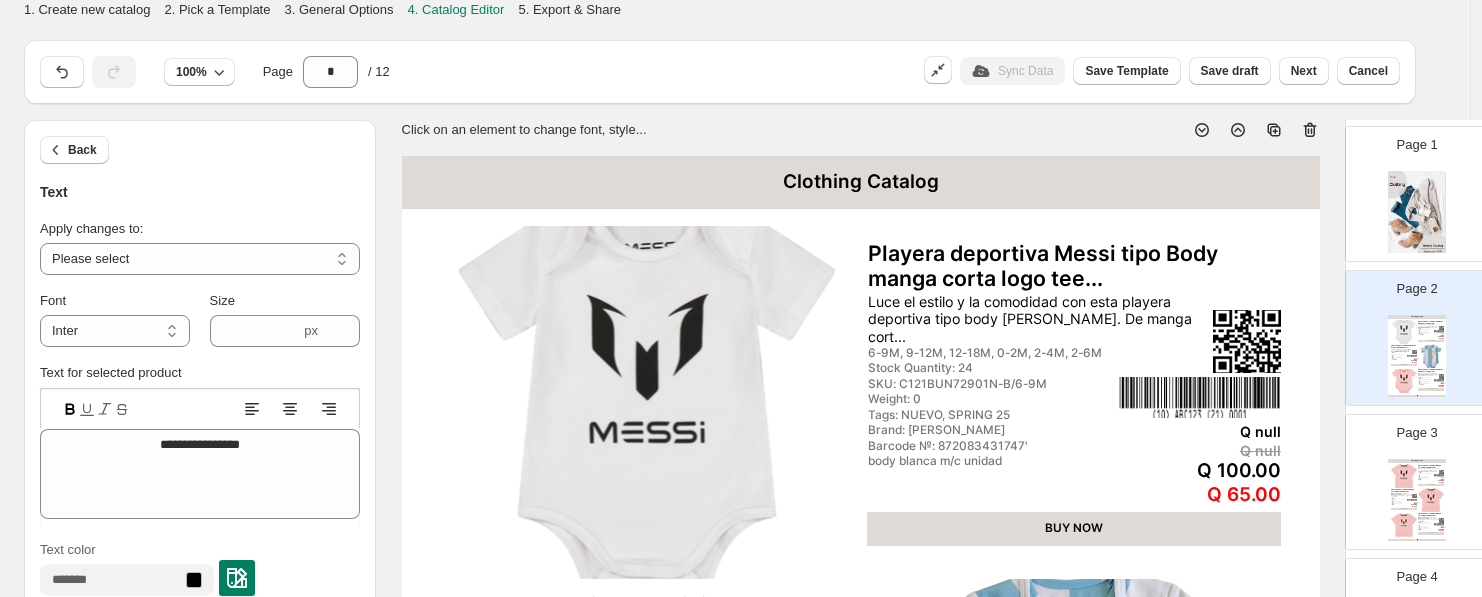 select on "**********" 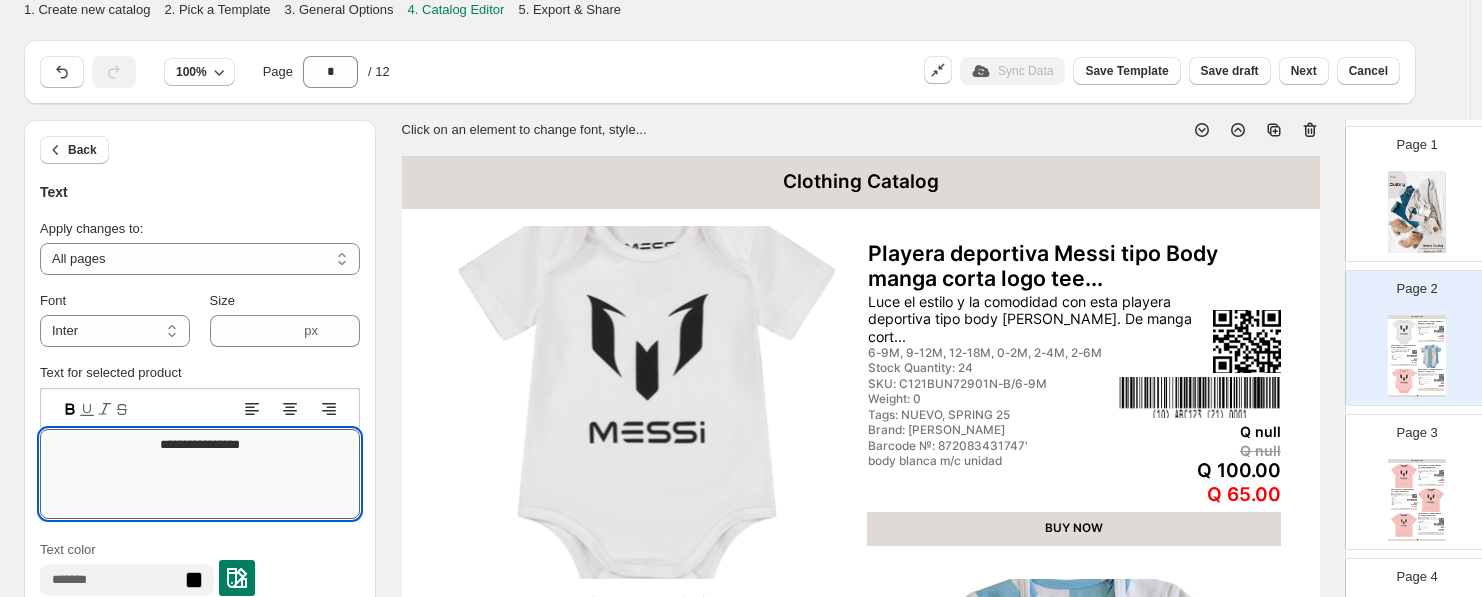 drag, startPoint x: 267, startPoint y: 453, endPoint x: 86, endPoint y: 448, distance: 181.06905 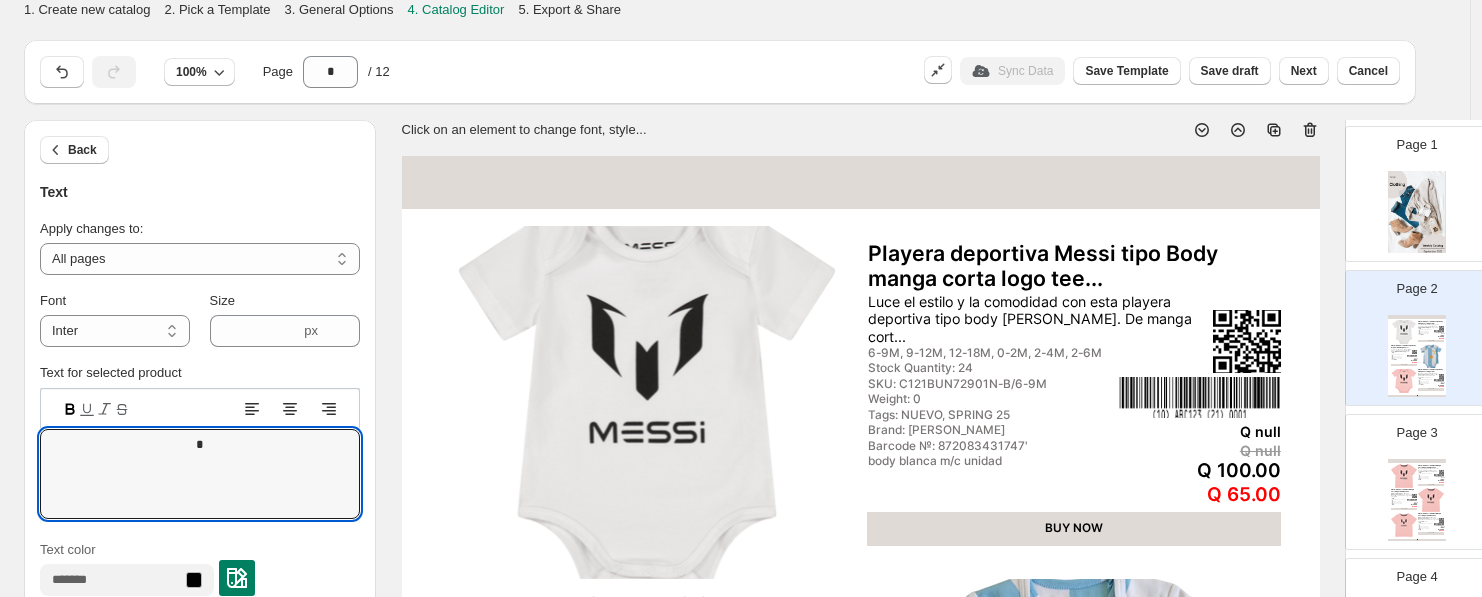 type 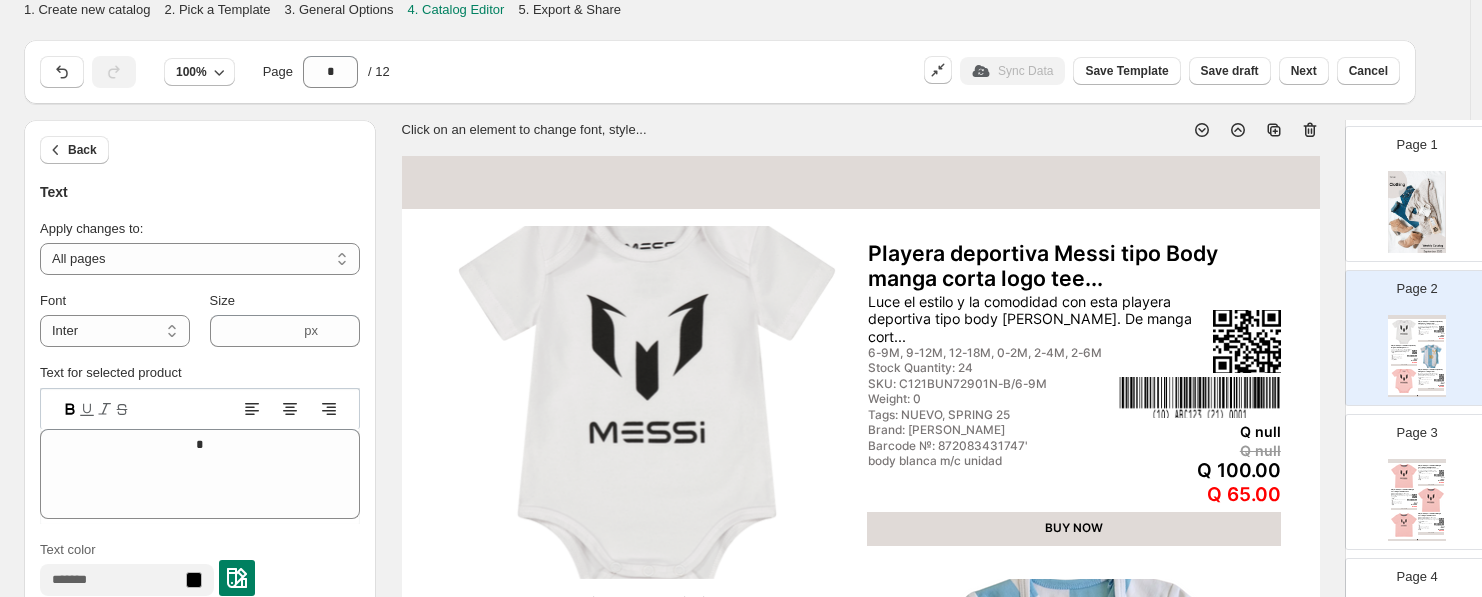 click at bounding box center (647, 402) 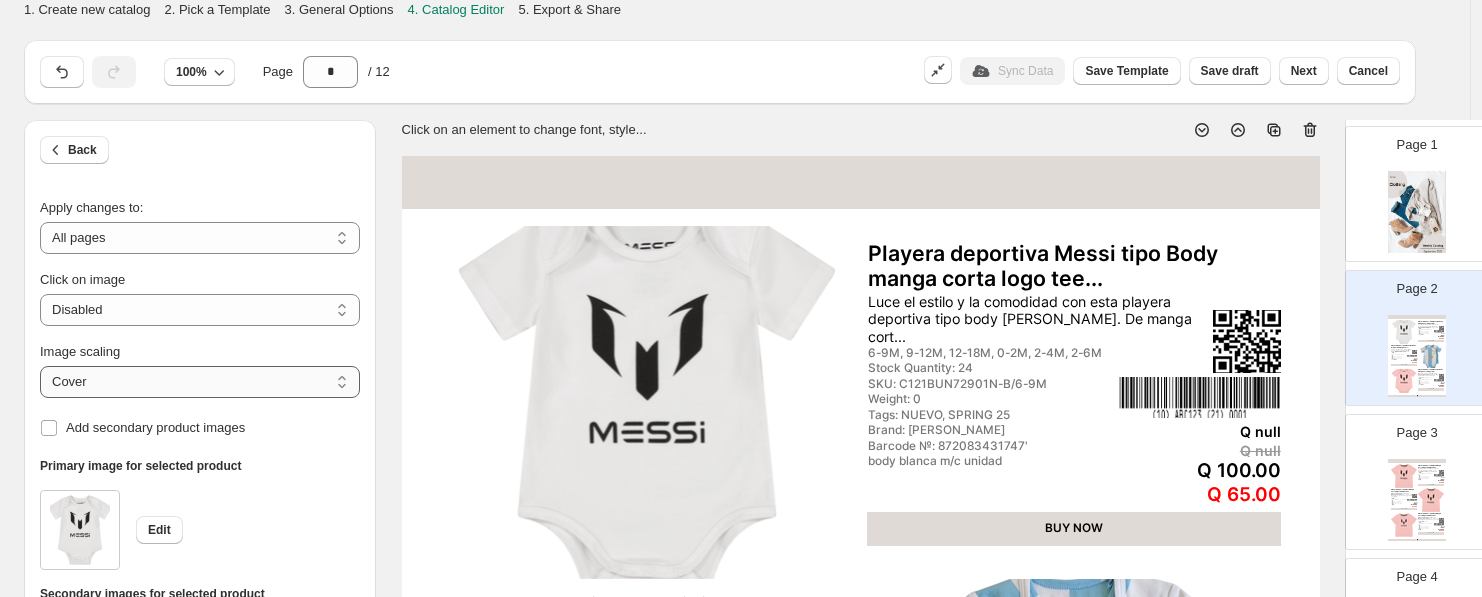 click on "***** *******" at bounding box center [200, 382] 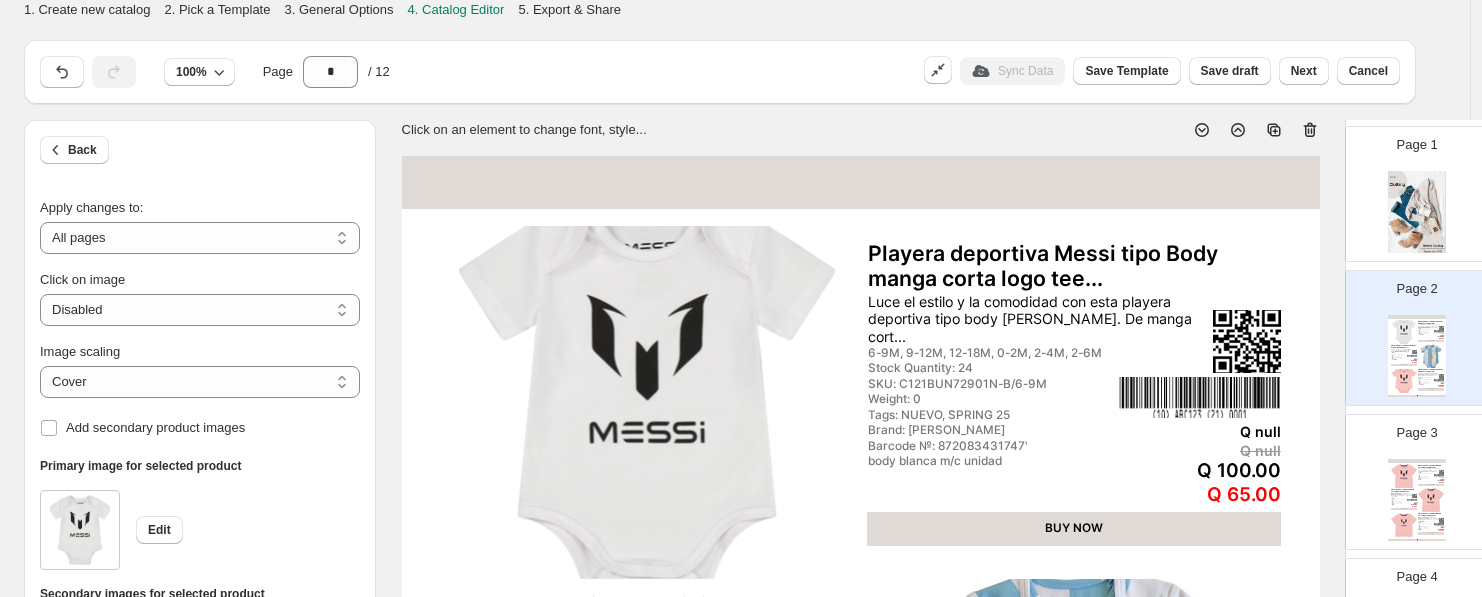 select on "*******" 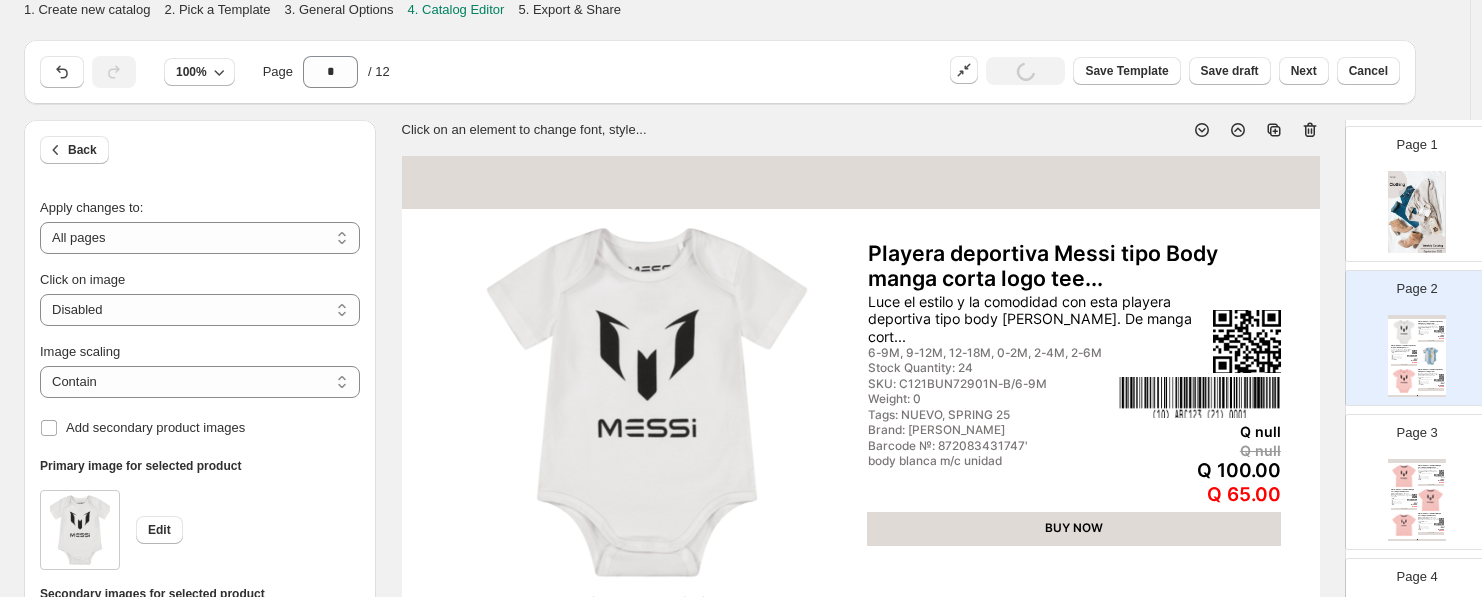 click on "Playera deportiva Messi tipo Body manga corta logo tee..." at bounding box center (1075, 267) 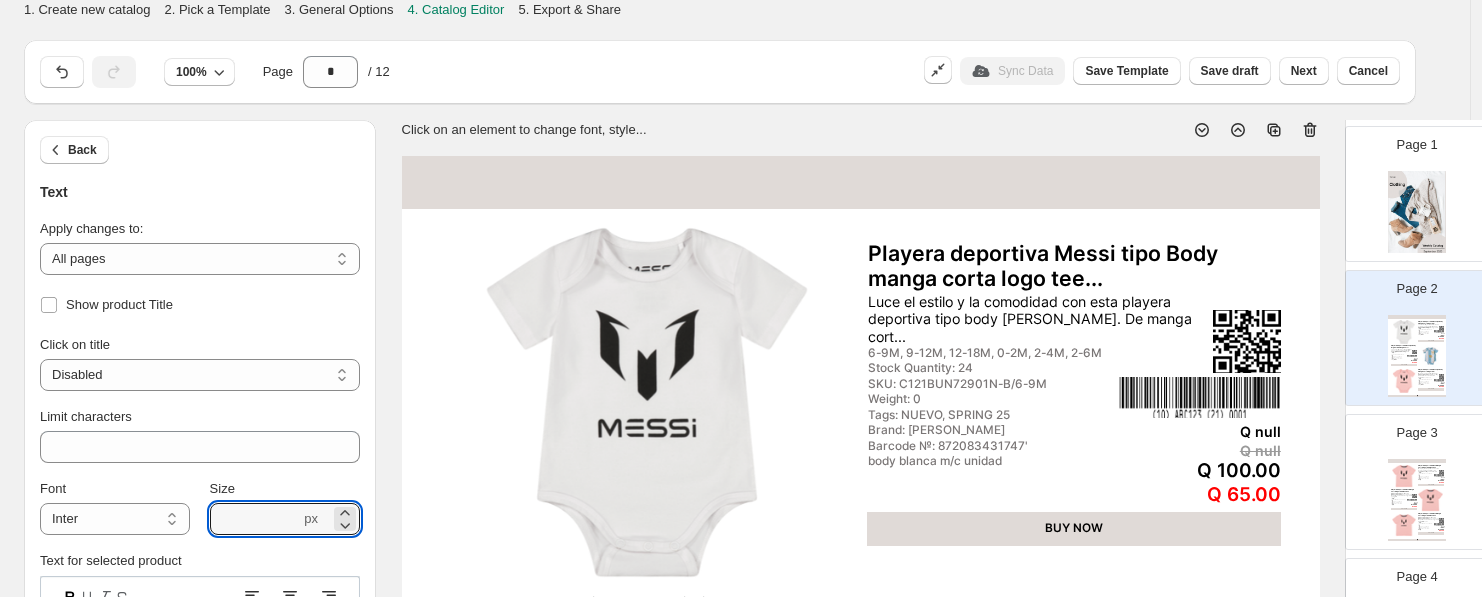 drag, startPoint x: 245, startPoint y: 518, endPoint x: 202, endPoint y: 518, distance: 43 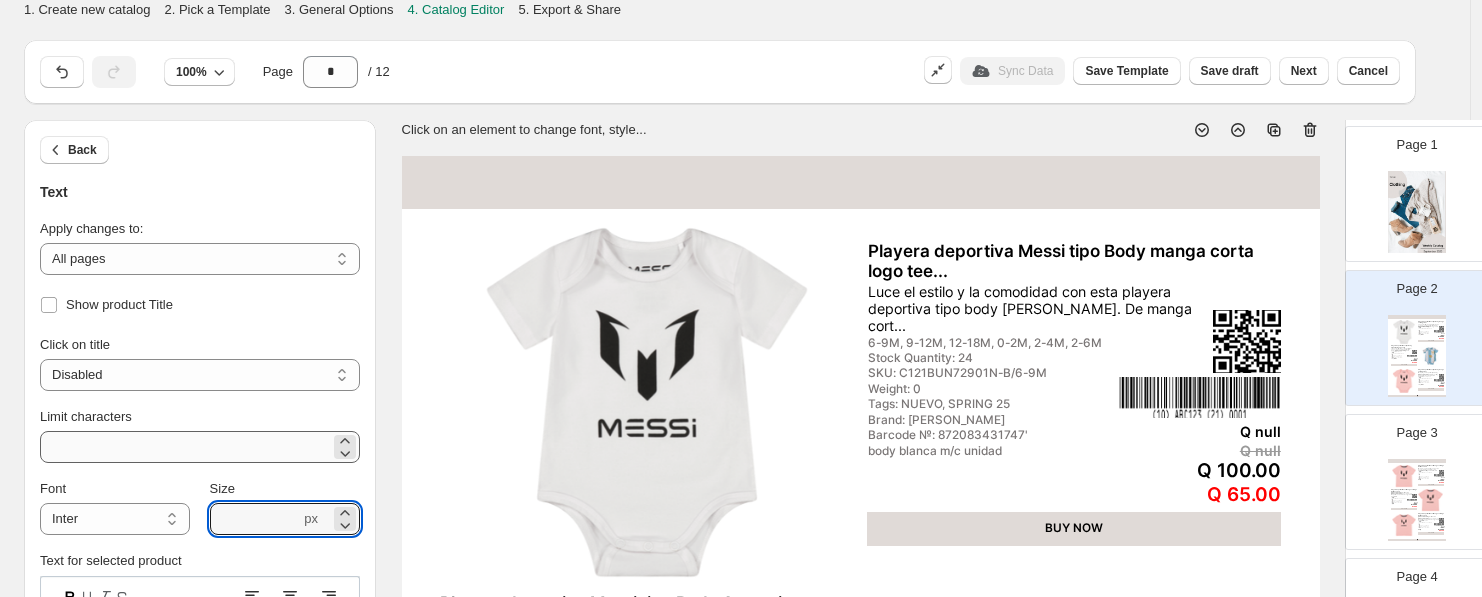 type on "****" 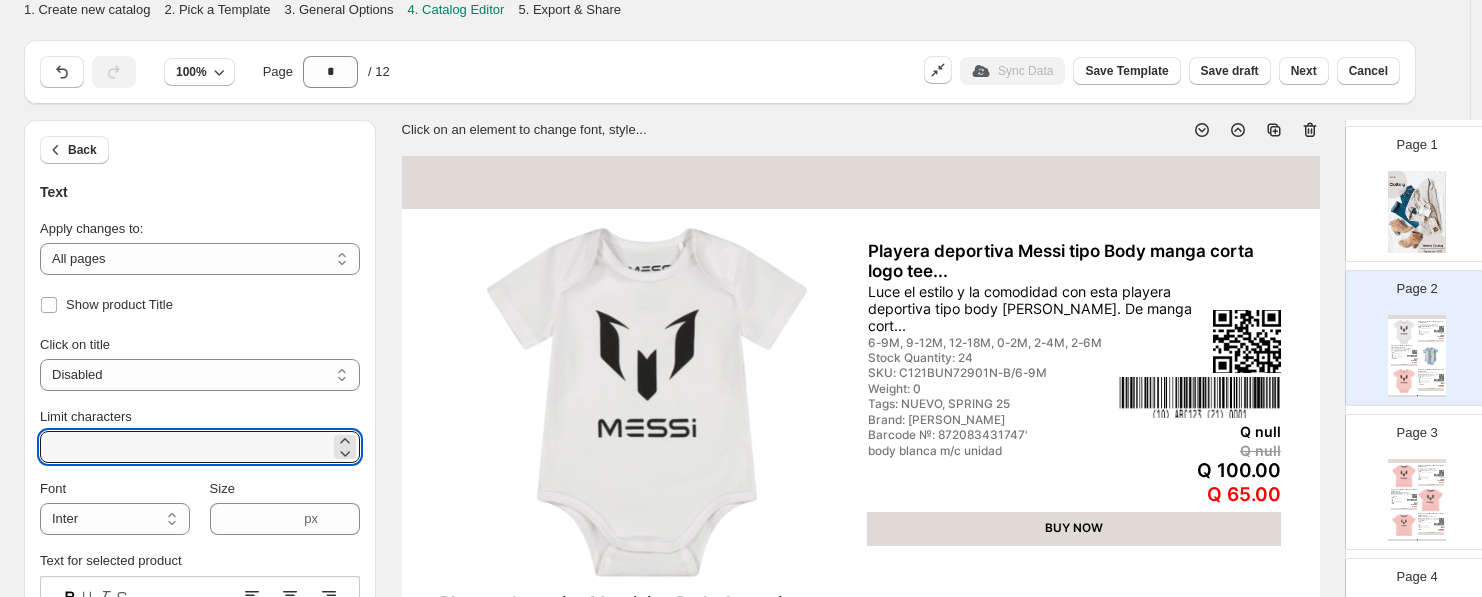 drag, startPoint x: 92, startPoint y: 442, endPoint x: -13, endPoint y: 453, distance: 105.574615 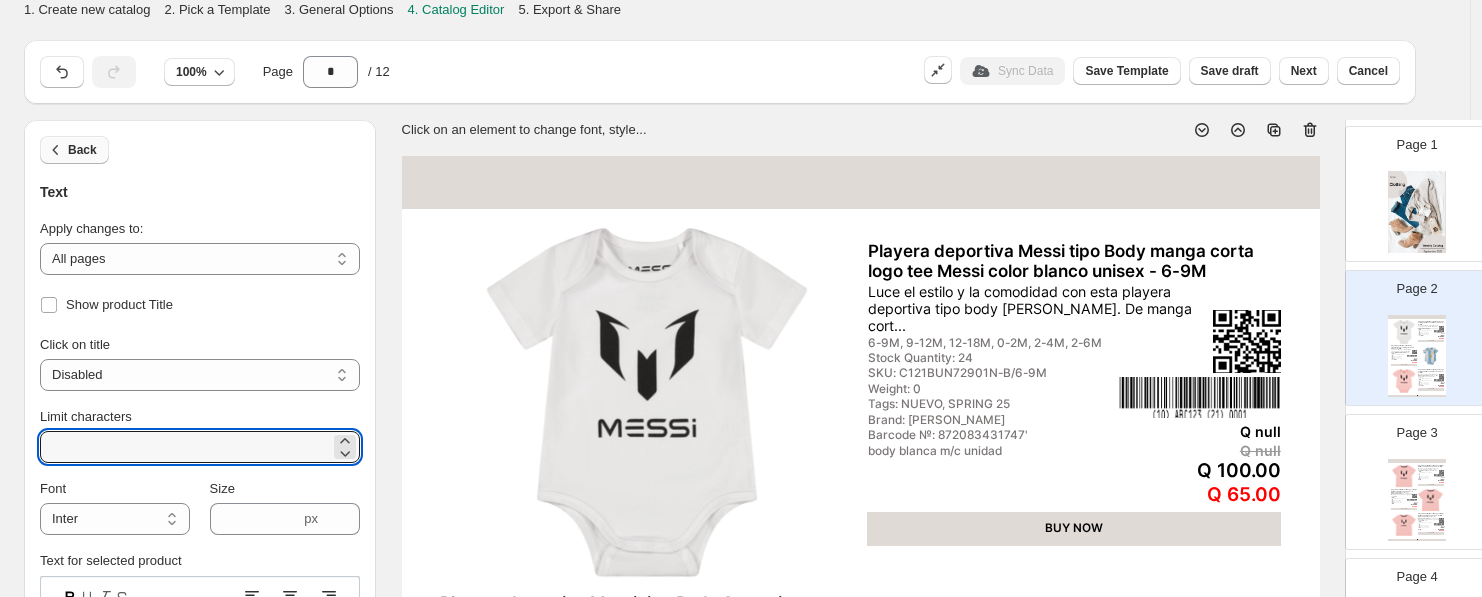 type on "***" 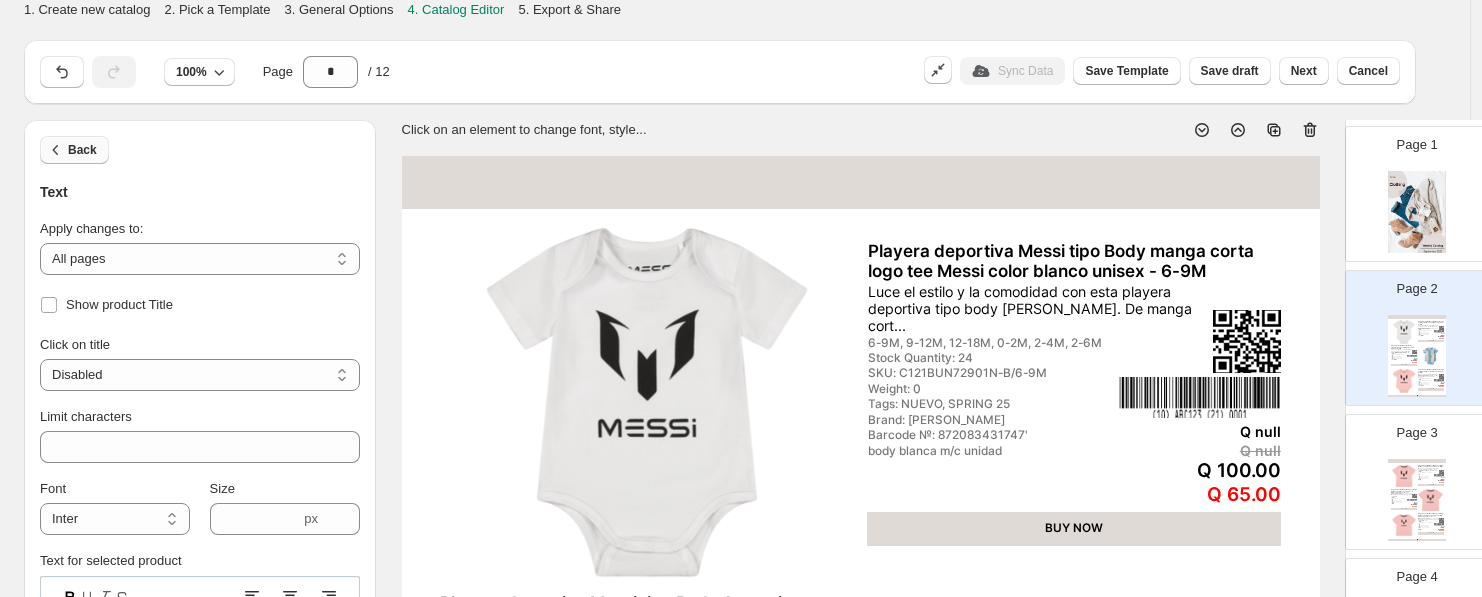click on "Back" at bounding box center (82, 150) 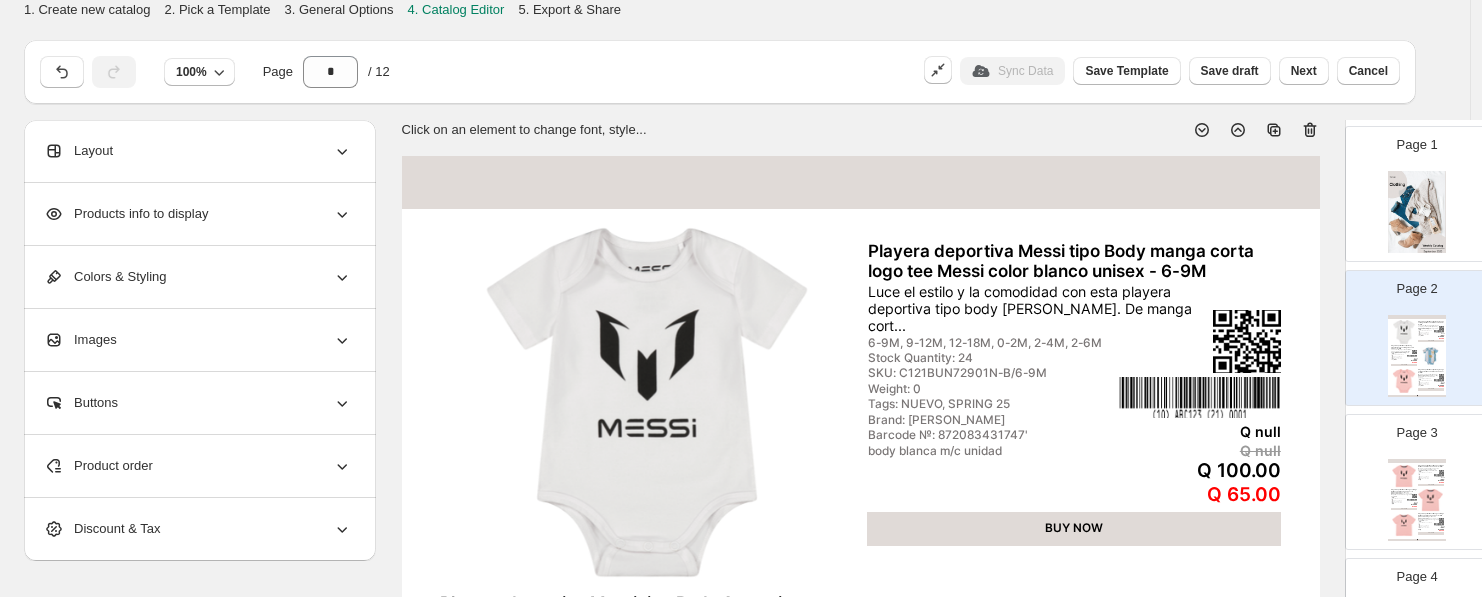 click on "Products info to display" at bounding box center (198, 214) 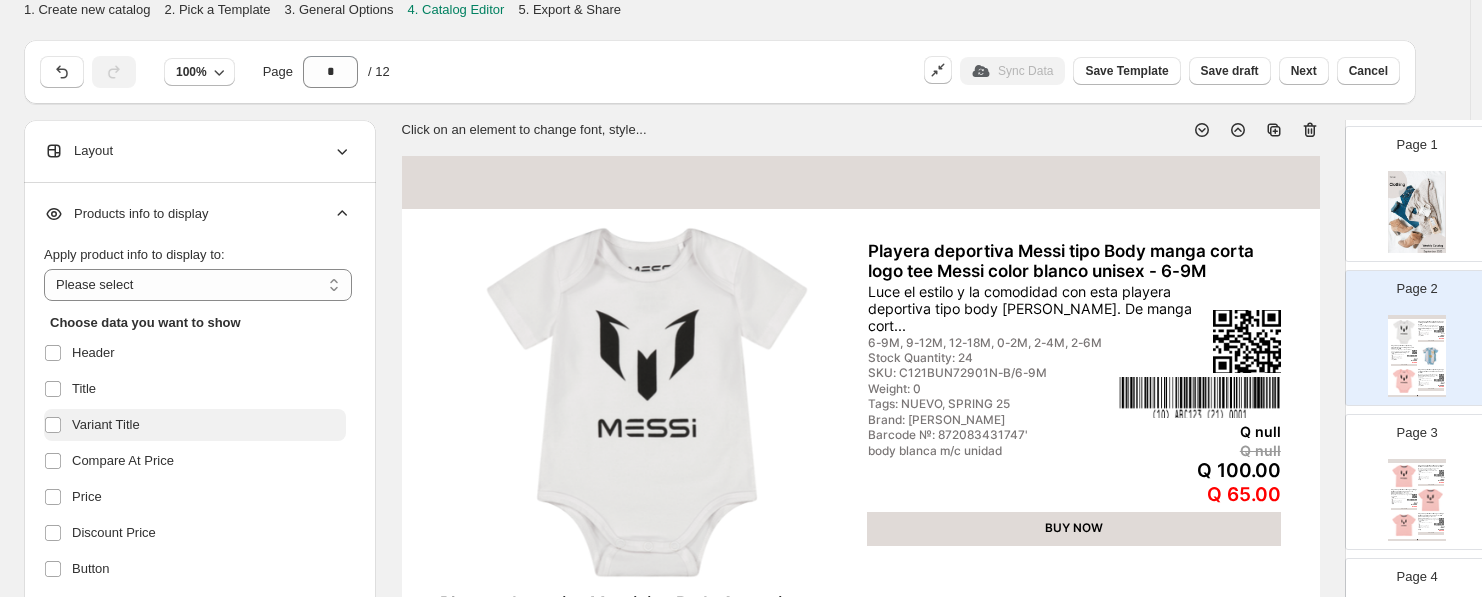 click on "Variant Title" at bounding box center (106, 425) 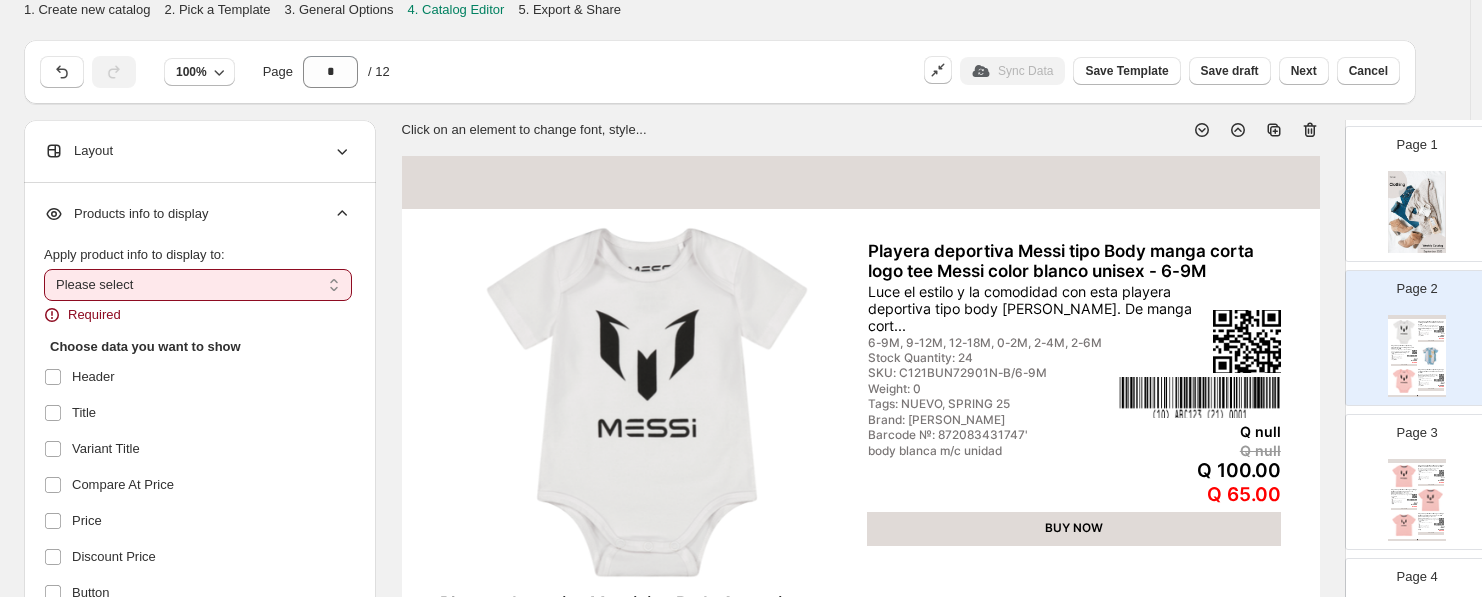 click on "**********" at bounding box center (198, 285) 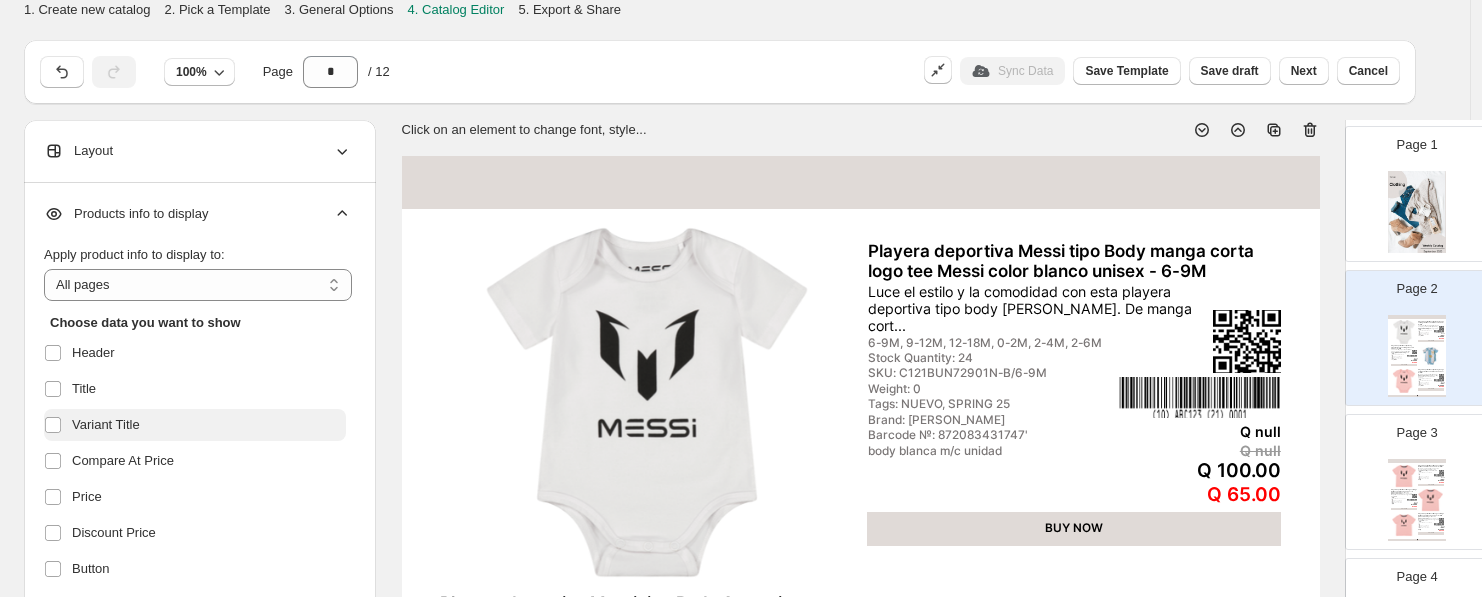click on "Variant Title" at bounding box center [195, 425] 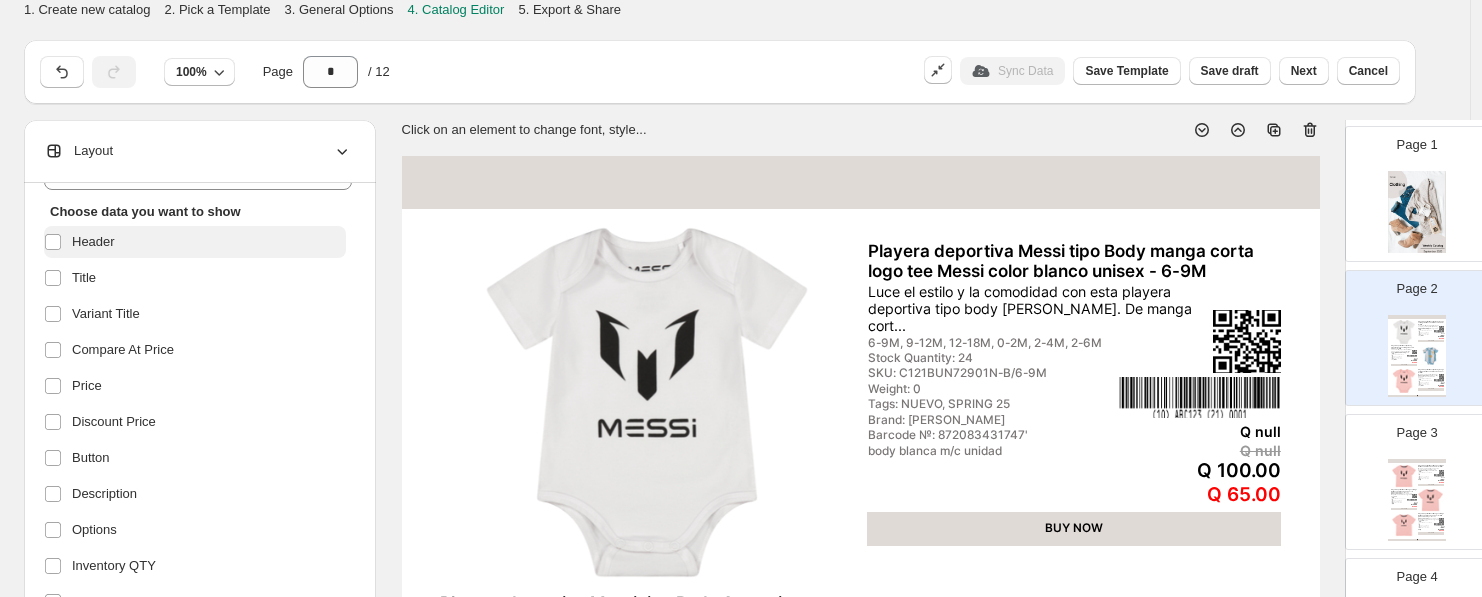 scroll, scrollTop: 222, scrollLeft: 0, axis: vertical 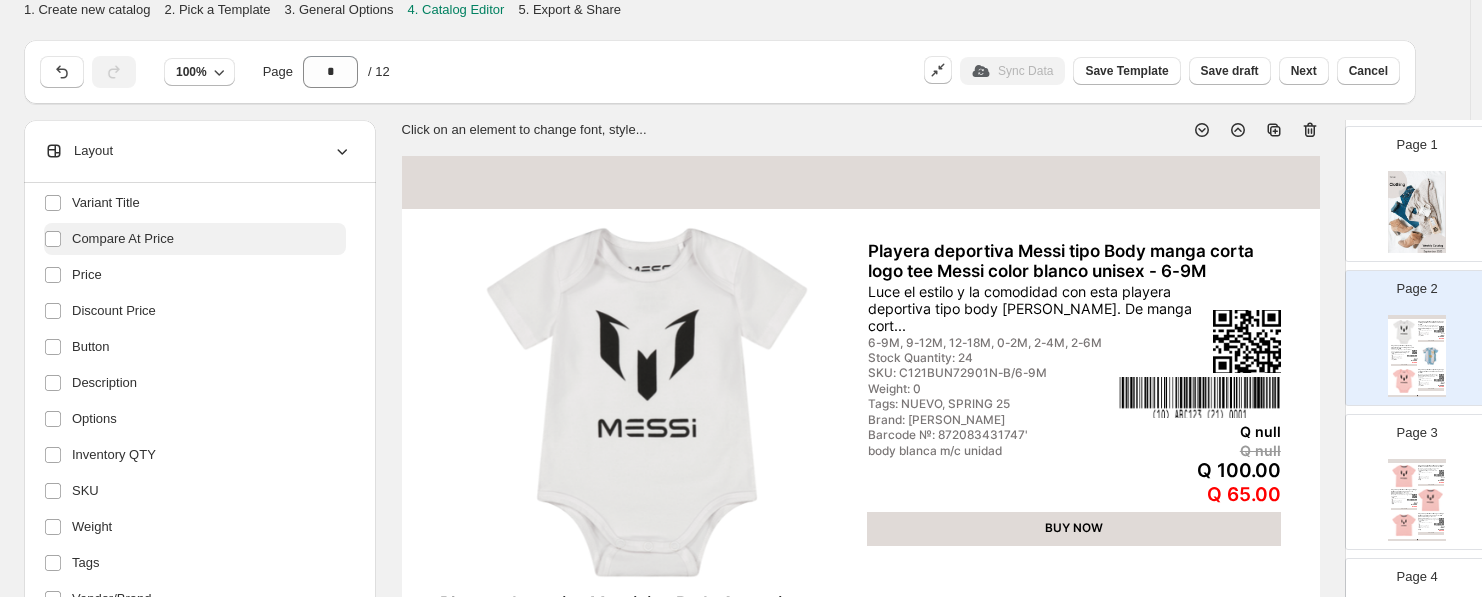 click on "Compare At Price" at bounding box center (123, 239) 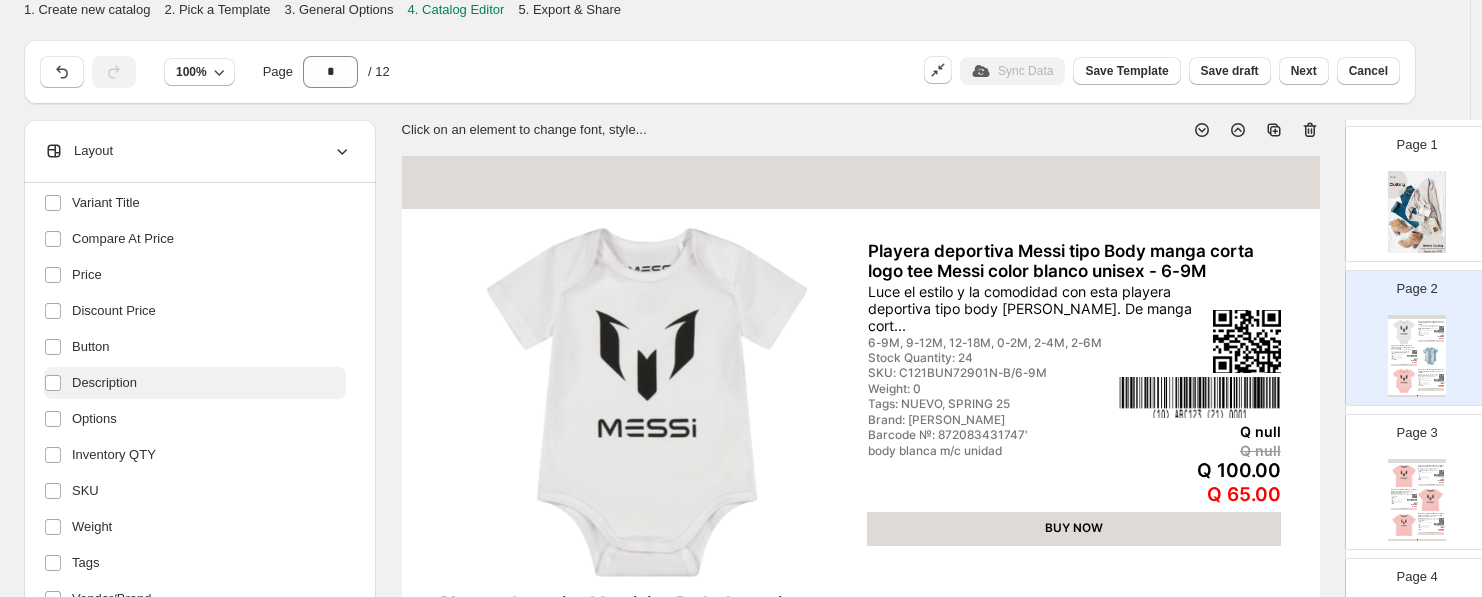 click on "Description" at bounding box center [104, 383] 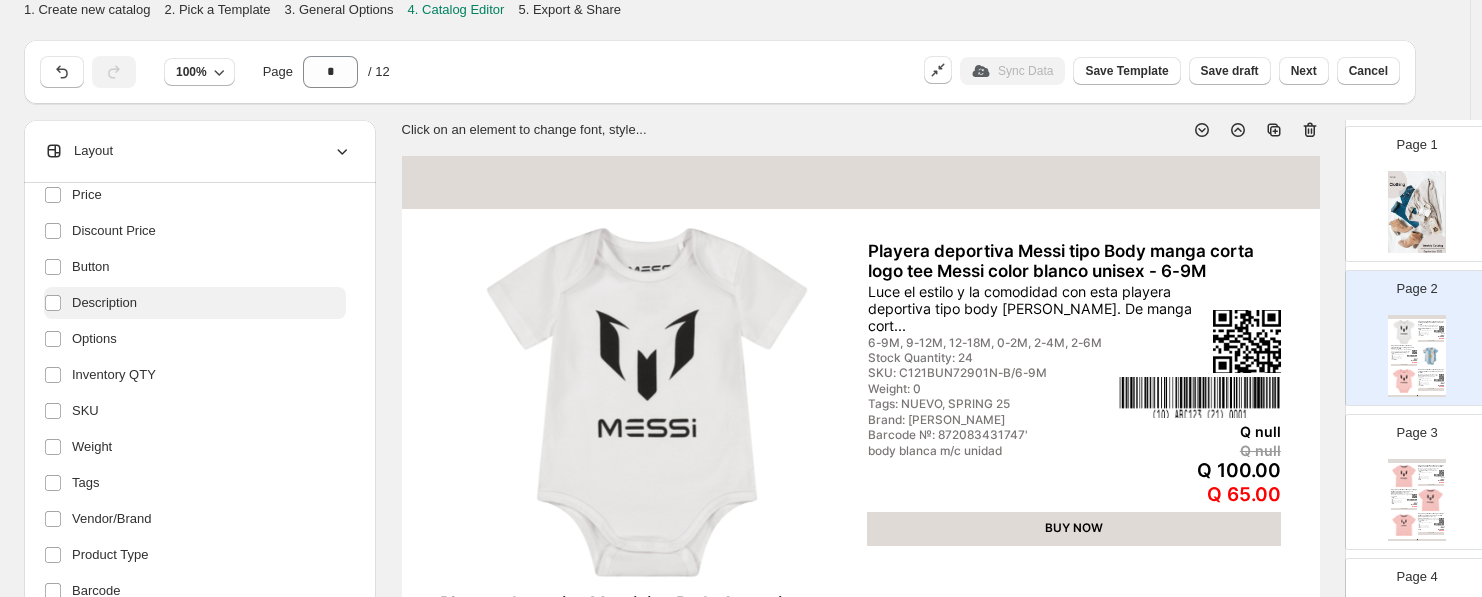 scroll, scrollTop: 333, scrollLeft: 0, axis: vertical 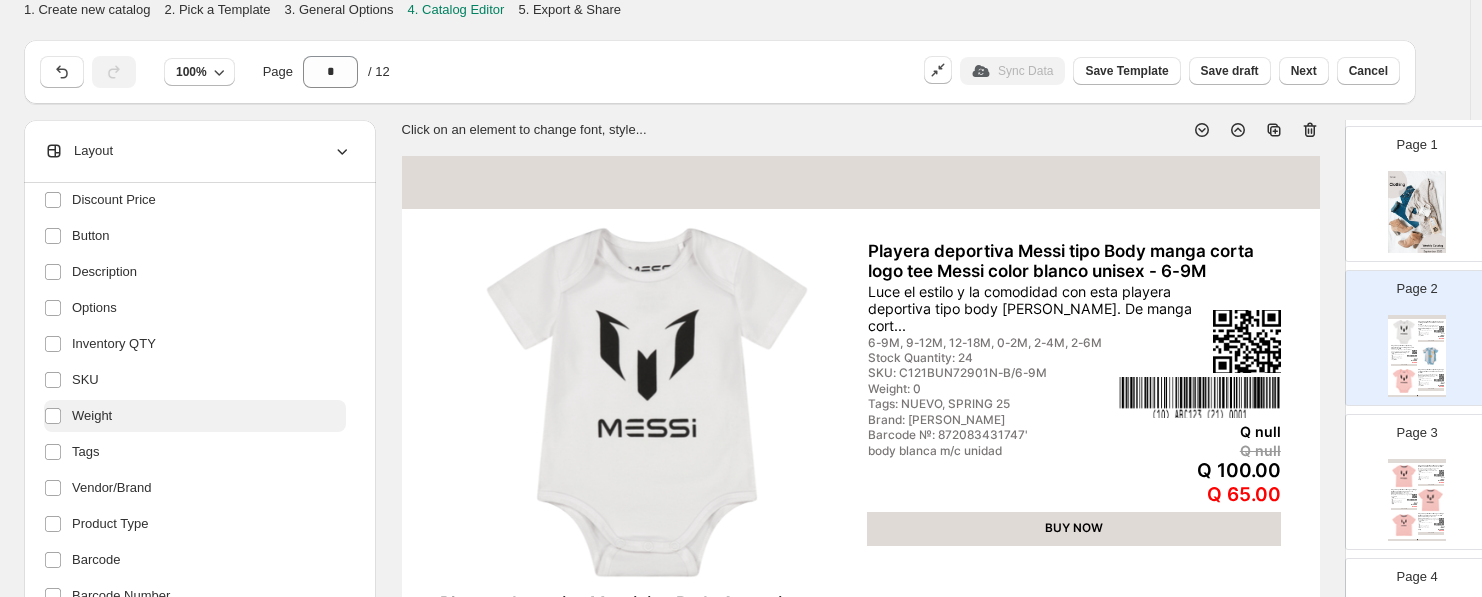 click on "Weight" at bounding box center (92, 416) 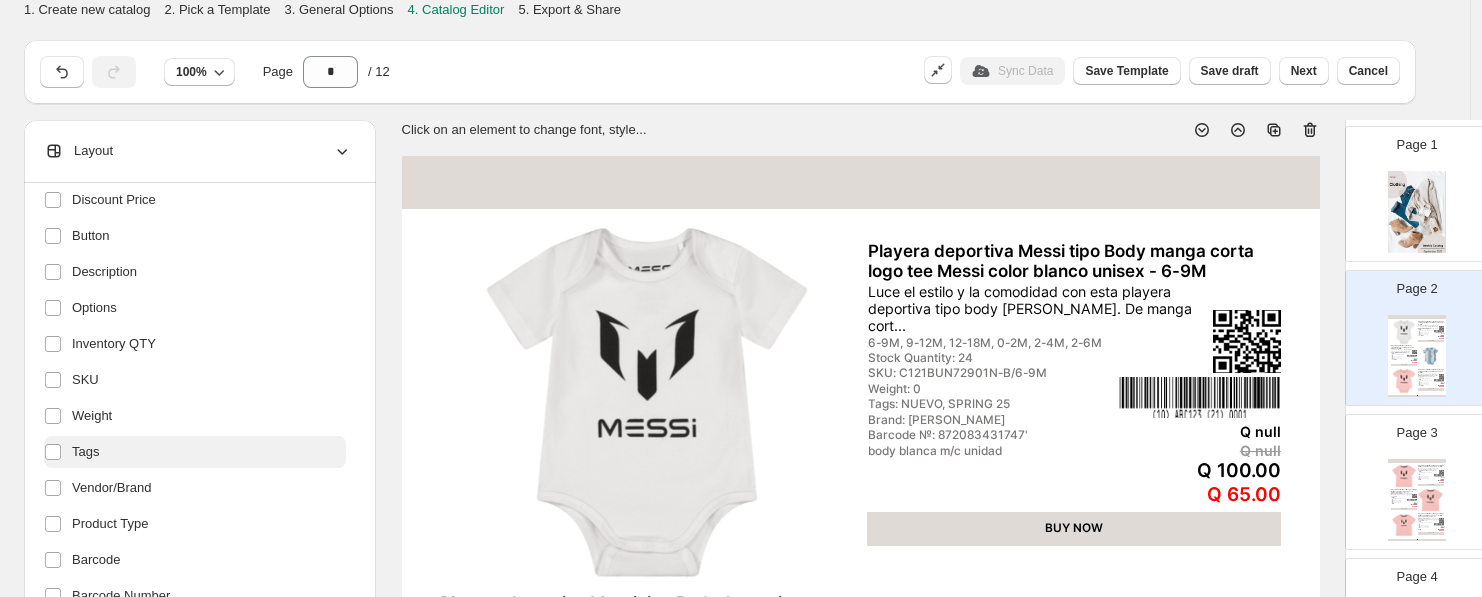click on "Tags" at bounding box center [195, 452] 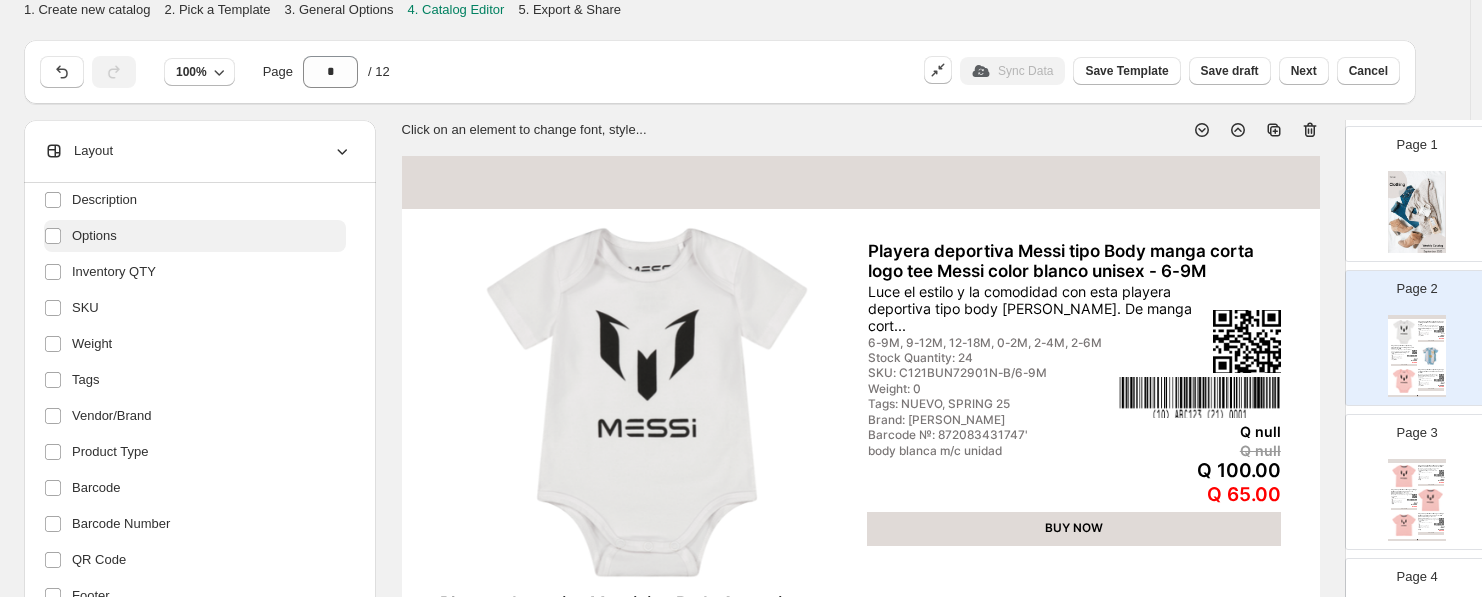 scroll, scrollTop: 437, scrollLeft: 0, axis: vertical 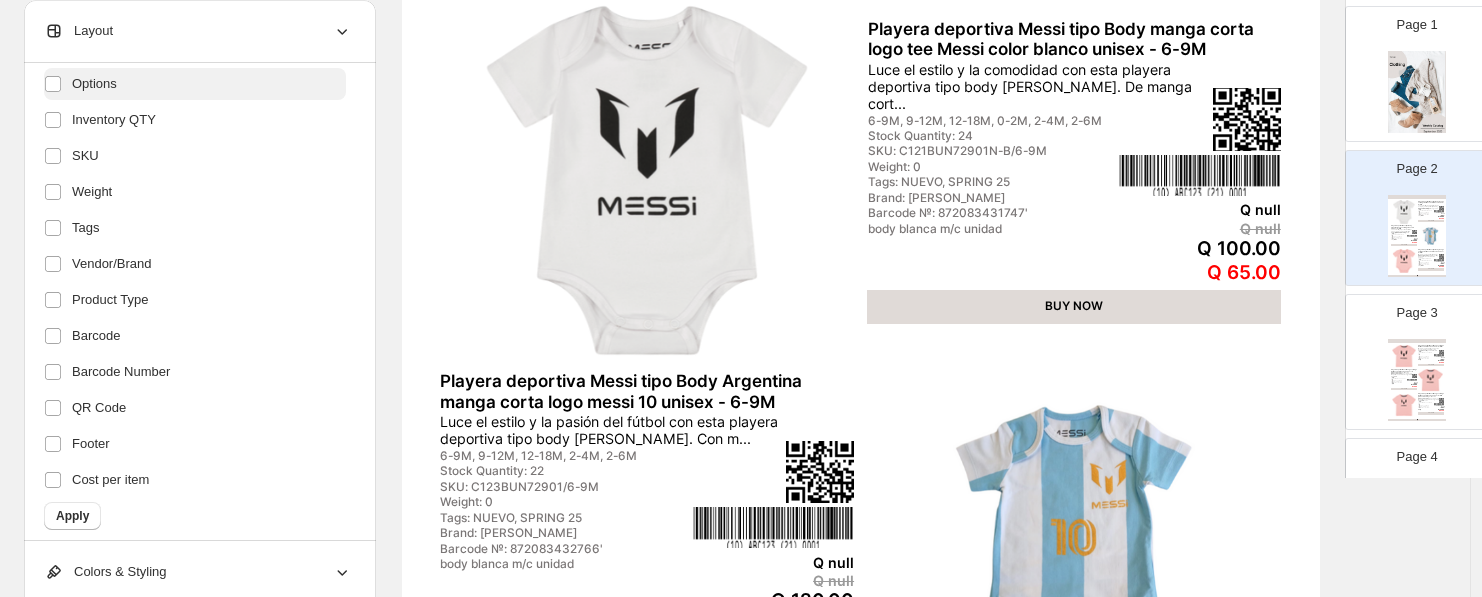 click on "Product Type" at bounding box center (110, 300) 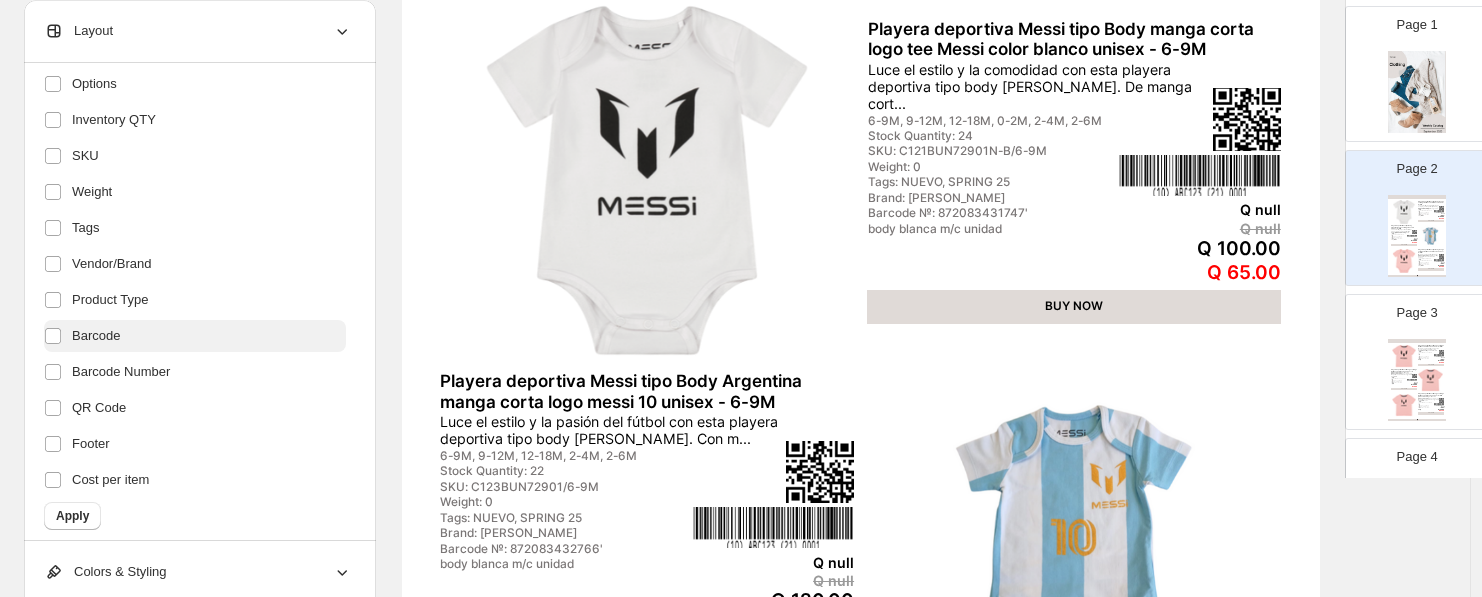 click on "Barcode" at bounding box center (96, 336) 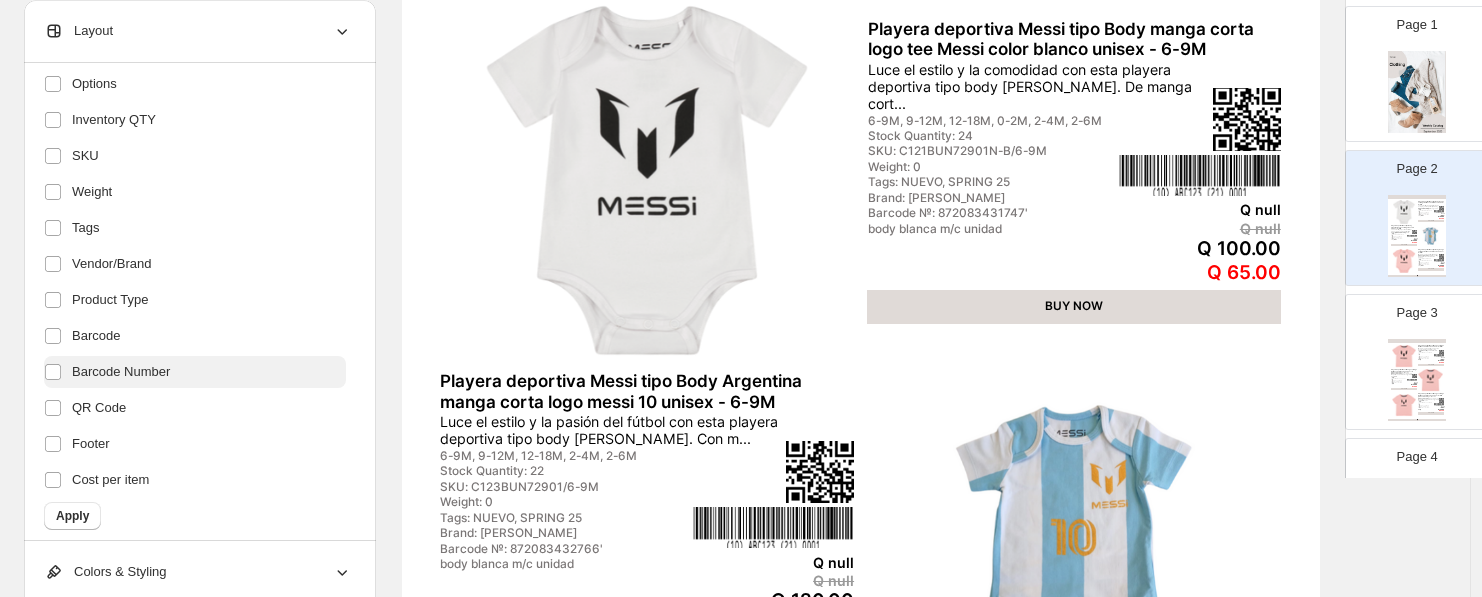 click on "Barcode Number" at bounding box center (195, 372) 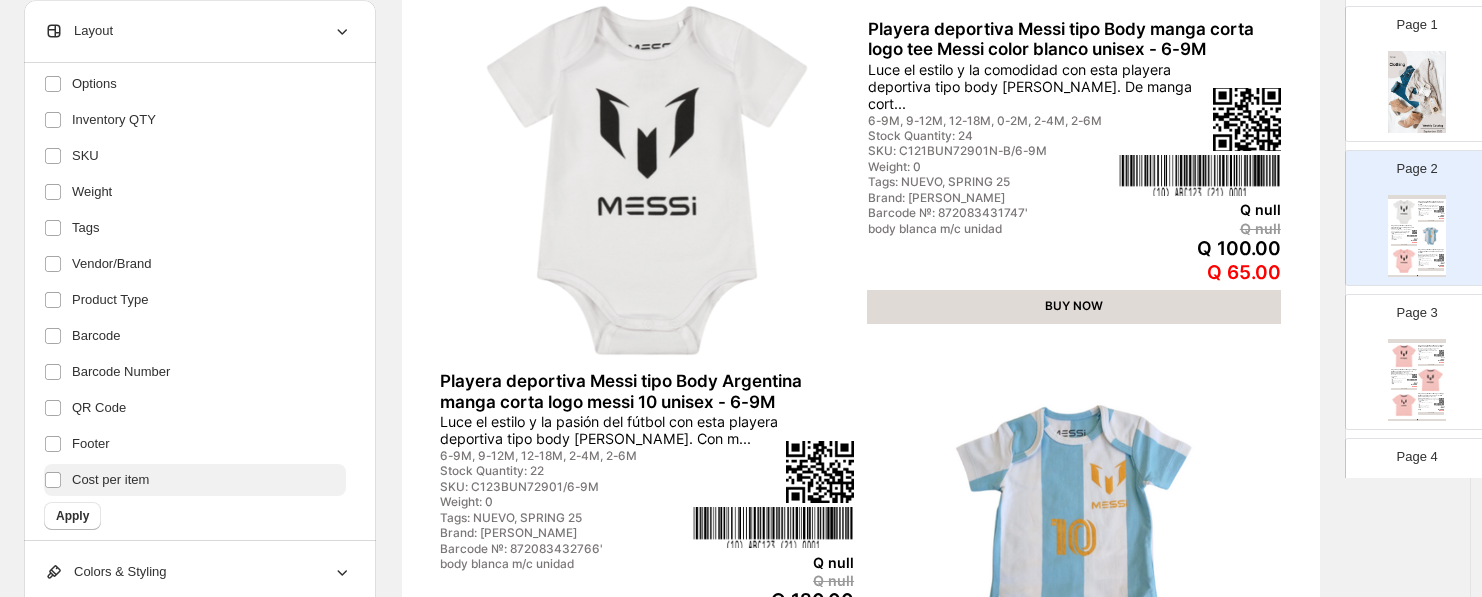 click on "Cost per item" at bounding box center (110, 480) 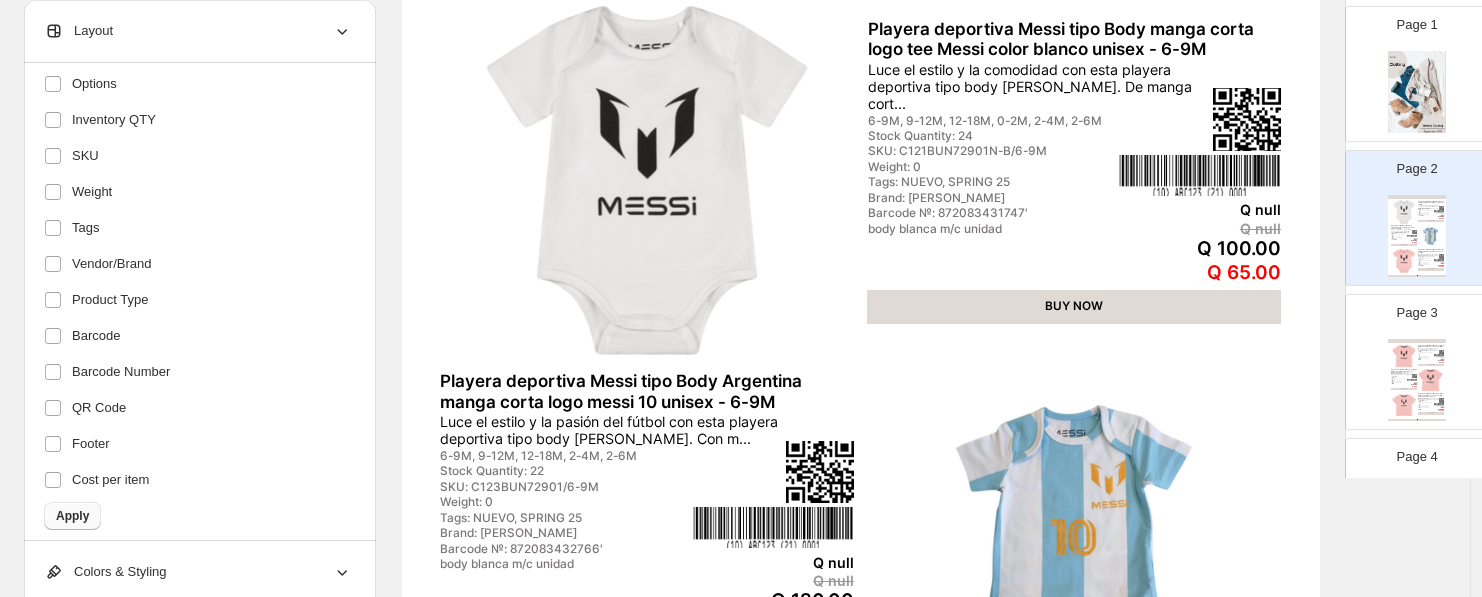 click on "Apply" at bounding box center [72, 516] 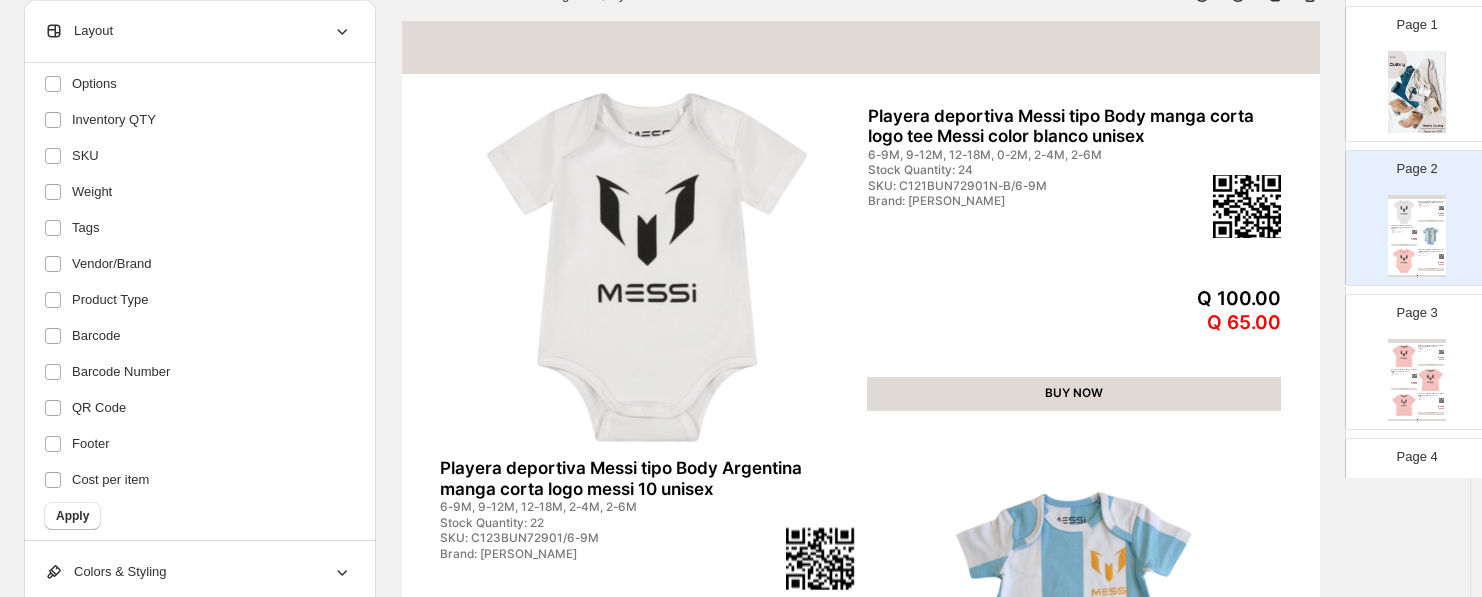 scroll, scrollTop: 111, scrollLeft: 0, axis: vertical 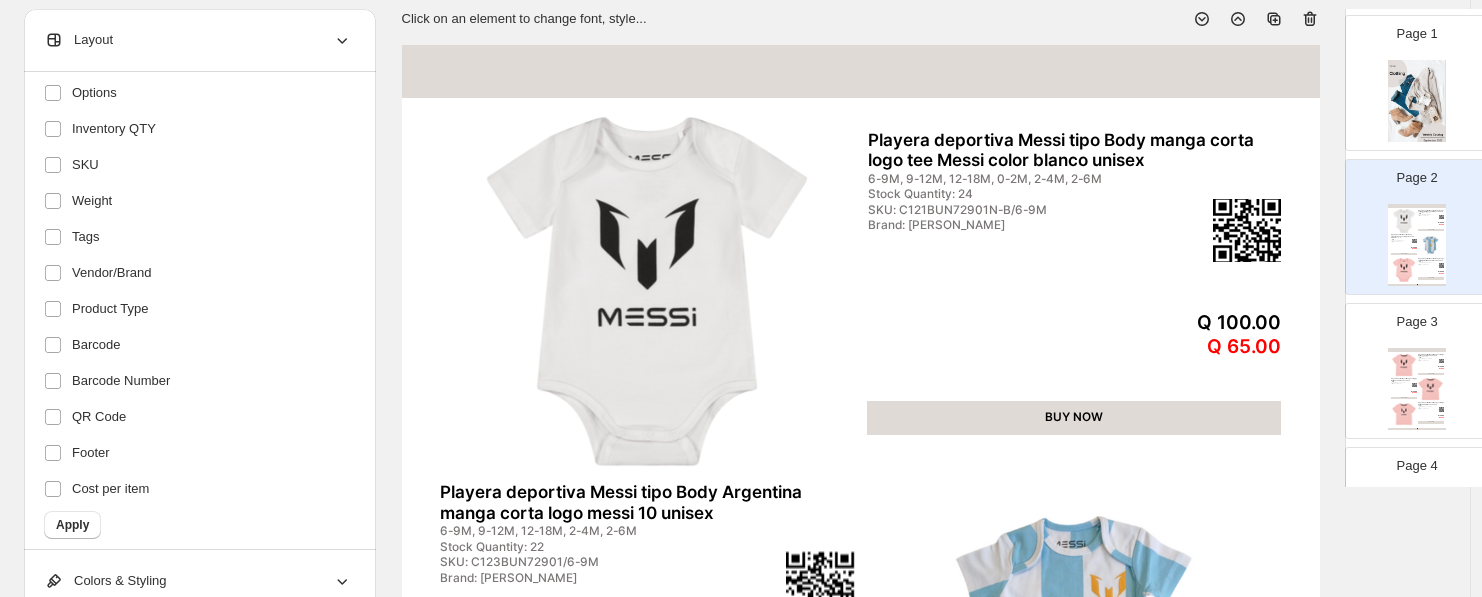 click on "BUY NOW" at bounding box center [1074, 417] 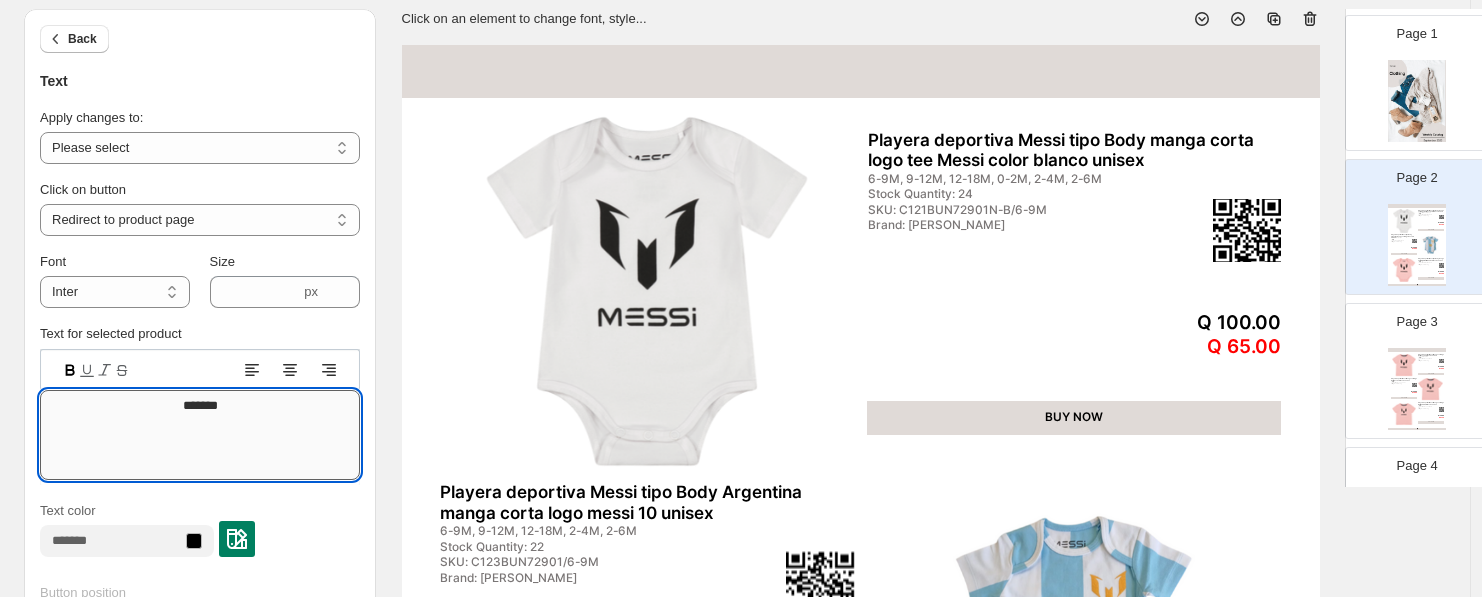 drag, startPoint x: 237, startPoint y: 421, endPoint x: 56, endPoint y: 401, distance: 182.10162 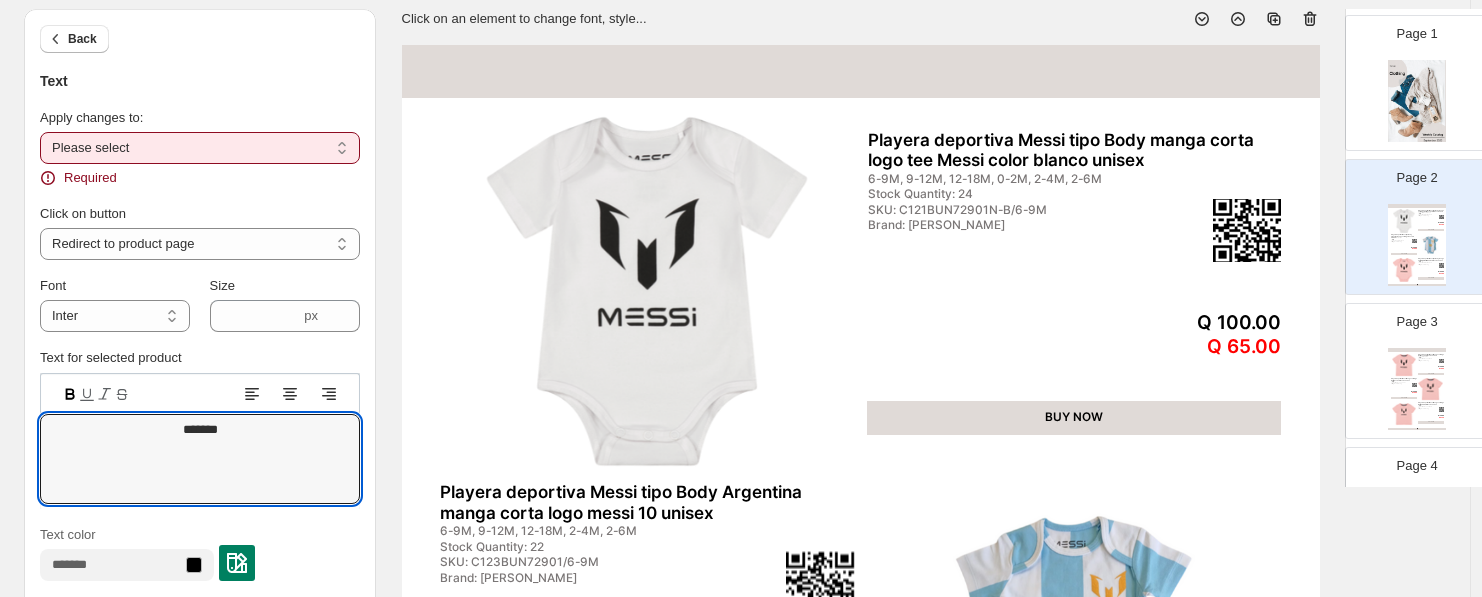 type on "*******" 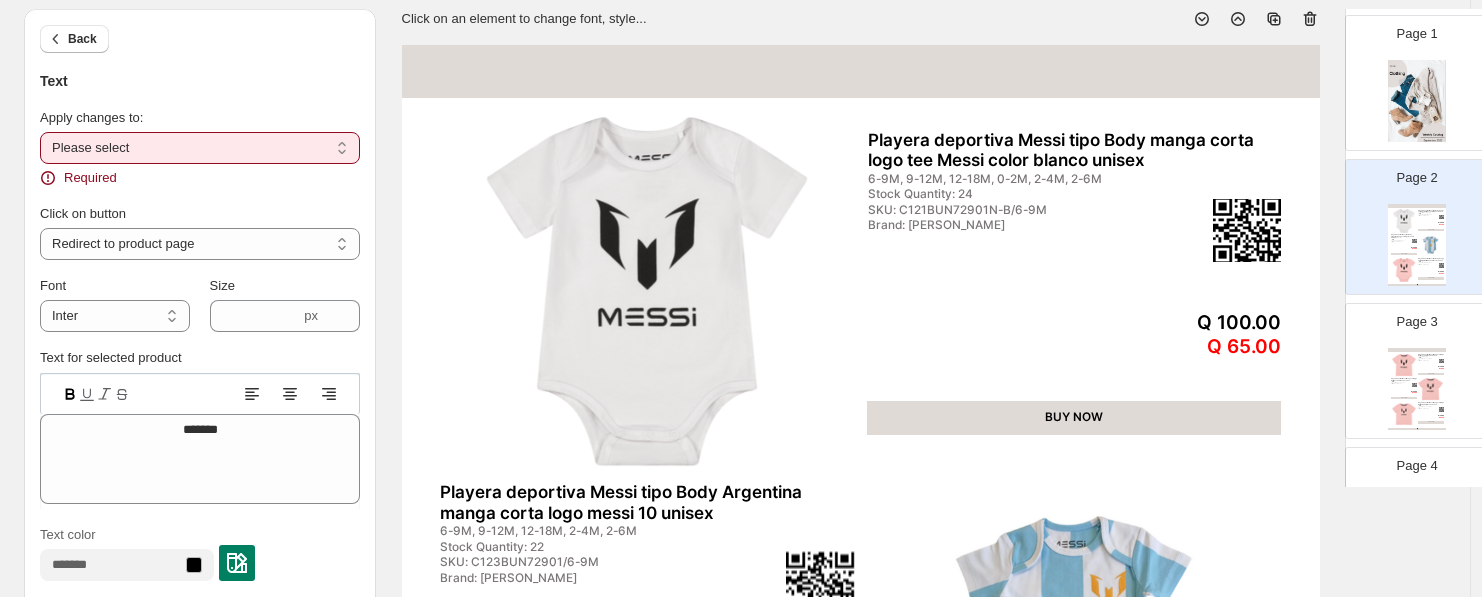click on "Apply changes to:" at bounding box center (91, 117) 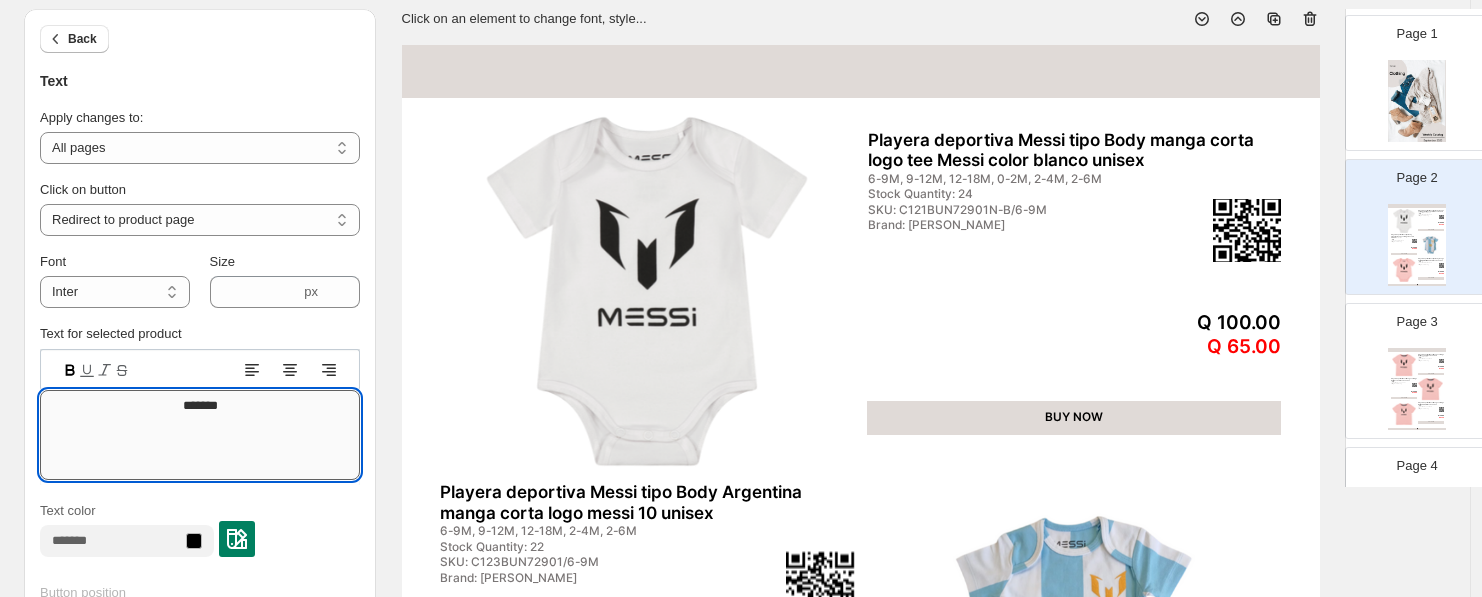 drag, startPoint x: 253, startPoint y: 402, endPoint x: 64, endPoint y: 414, distance: 189.38057 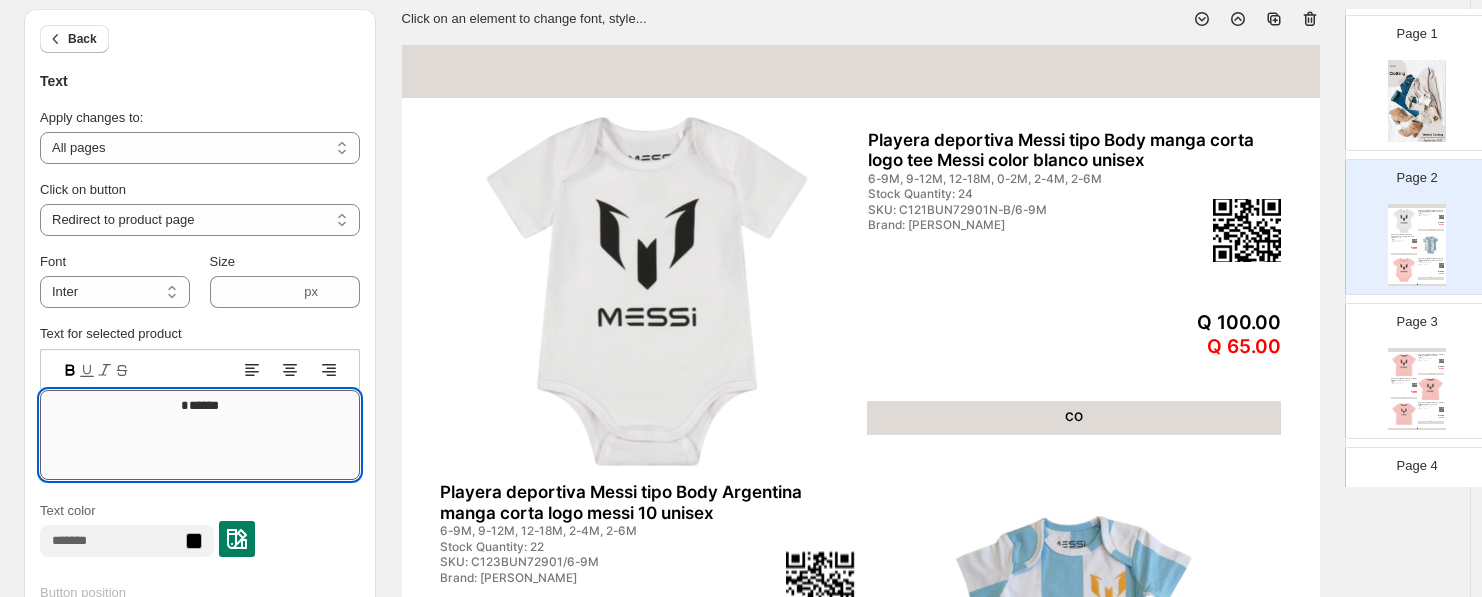 type on "*******" 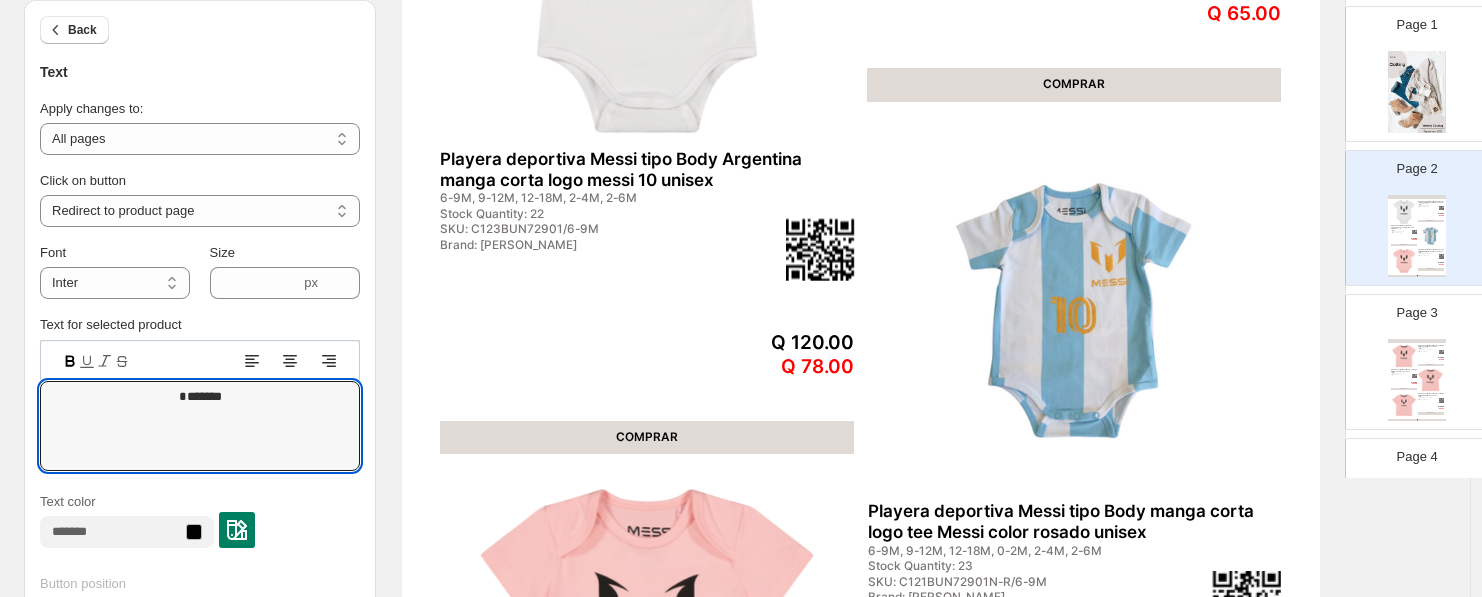 scroll, scrollTop: 827, scrollLeft: 0, axis: vertical 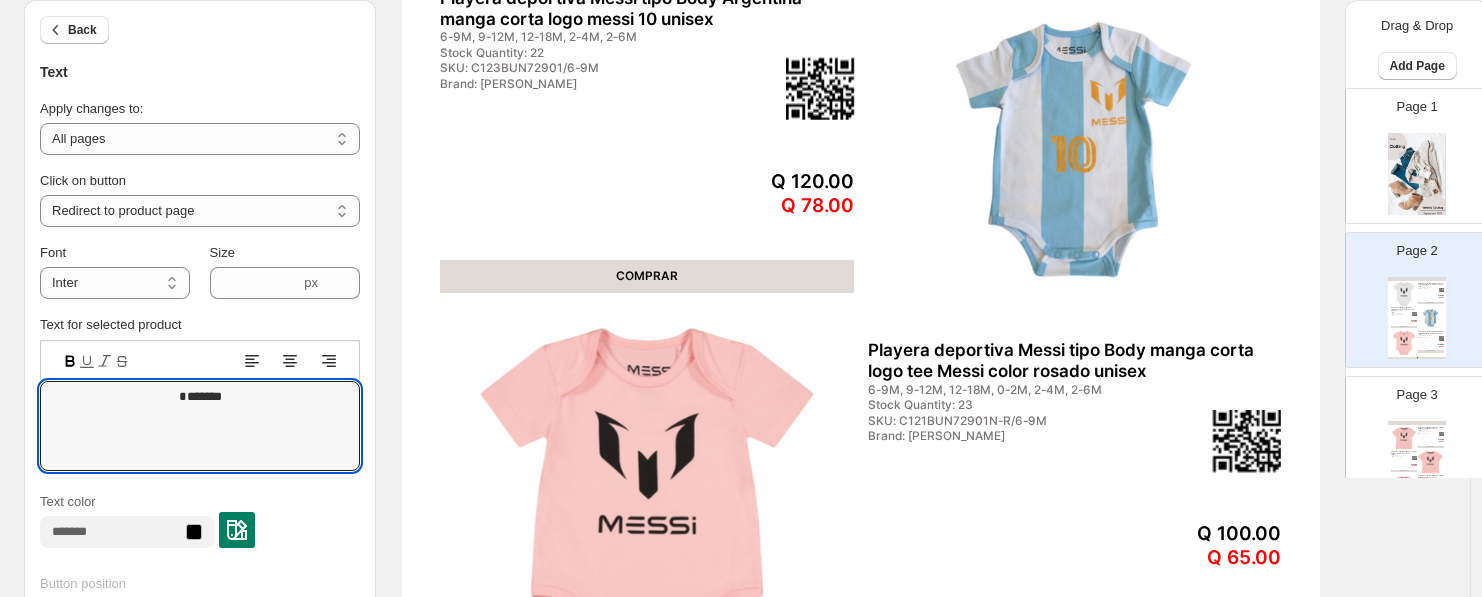 click at bounding box center [1417, 174] 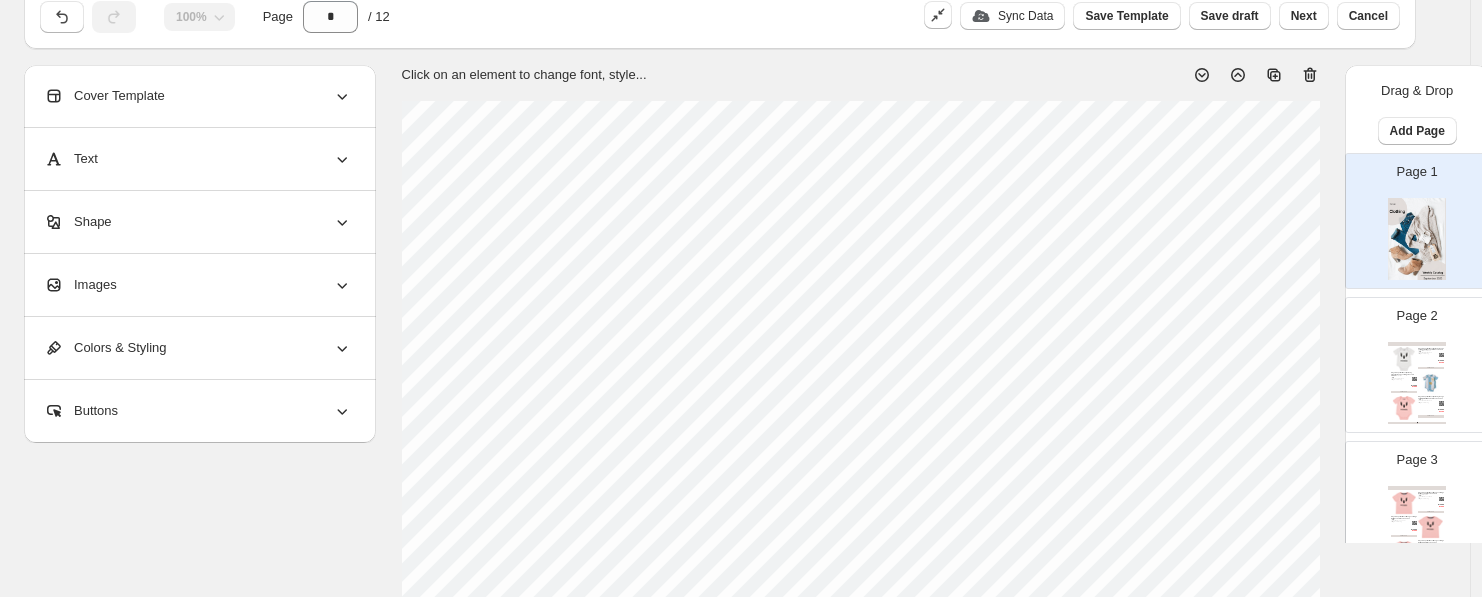 scroll, scrollTop: 50, scrollLeft: 0, axis: vertical 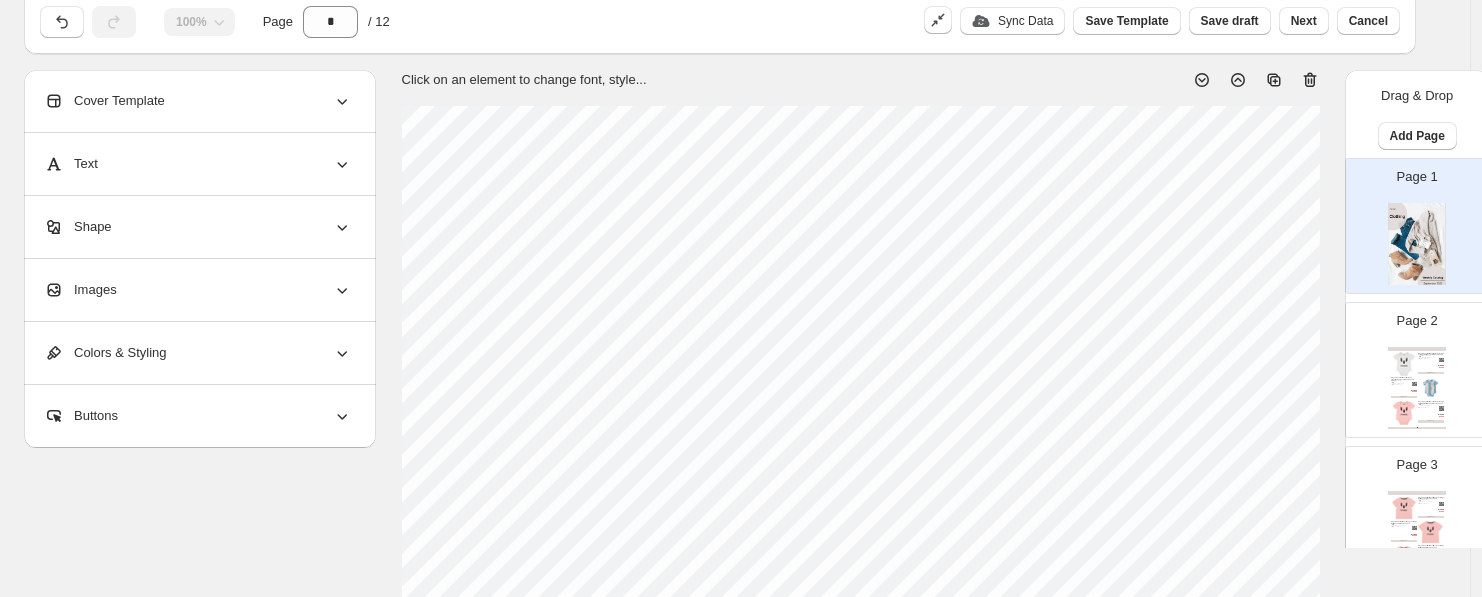 click 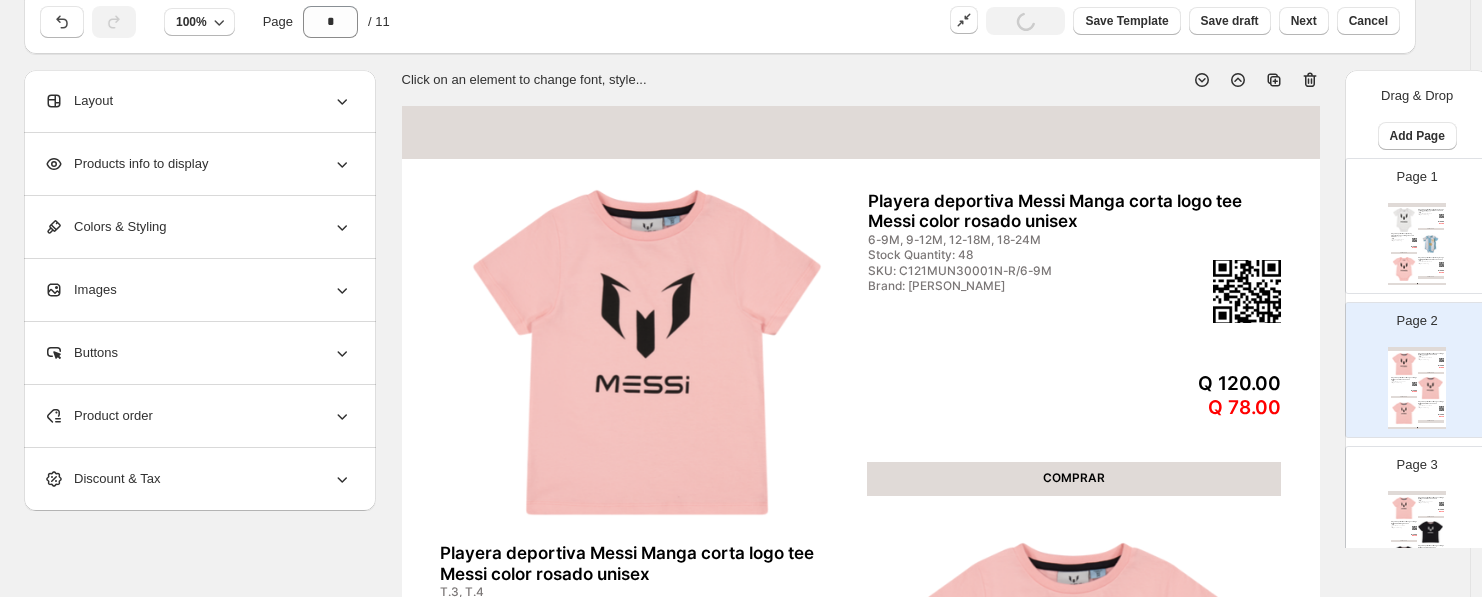 click at bounding box center [1431, 244] 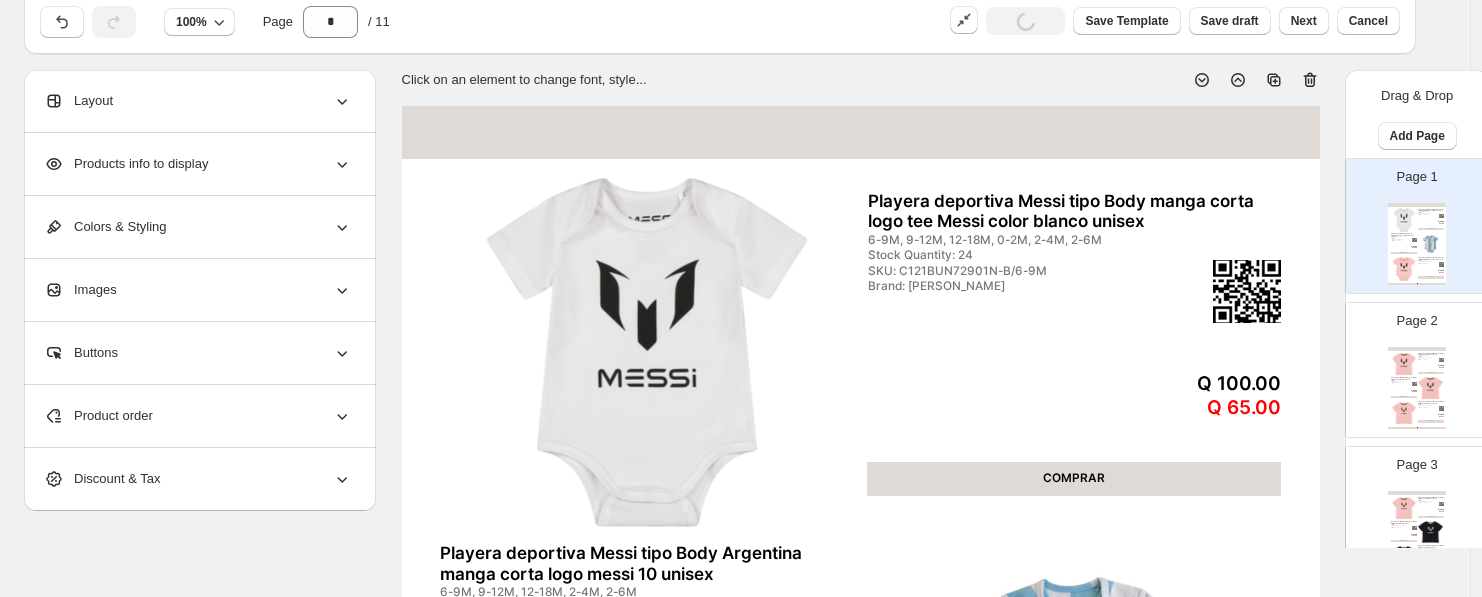 scroll, scrollTop: 0, scrollLeft: 0, axis: both 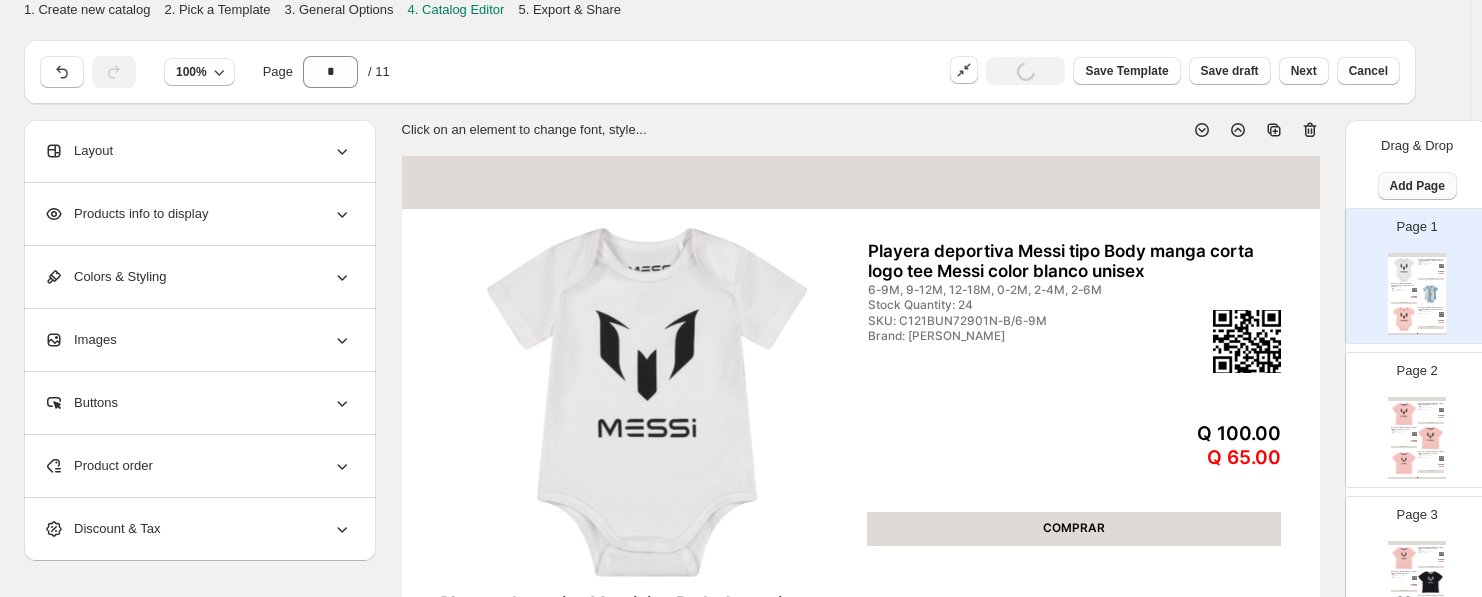 click on "Add Page" at bounding box center [1417, 186] 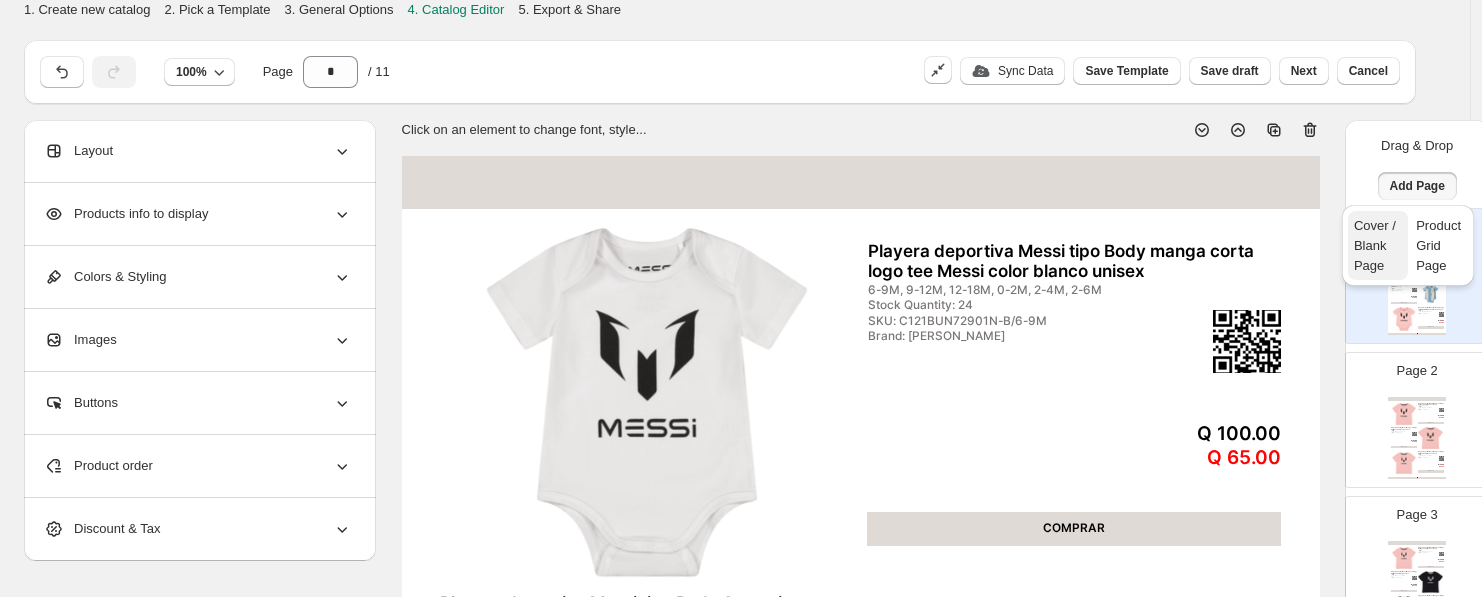 click on "Cover / Blank Page" at bounding box center (1375, 245) 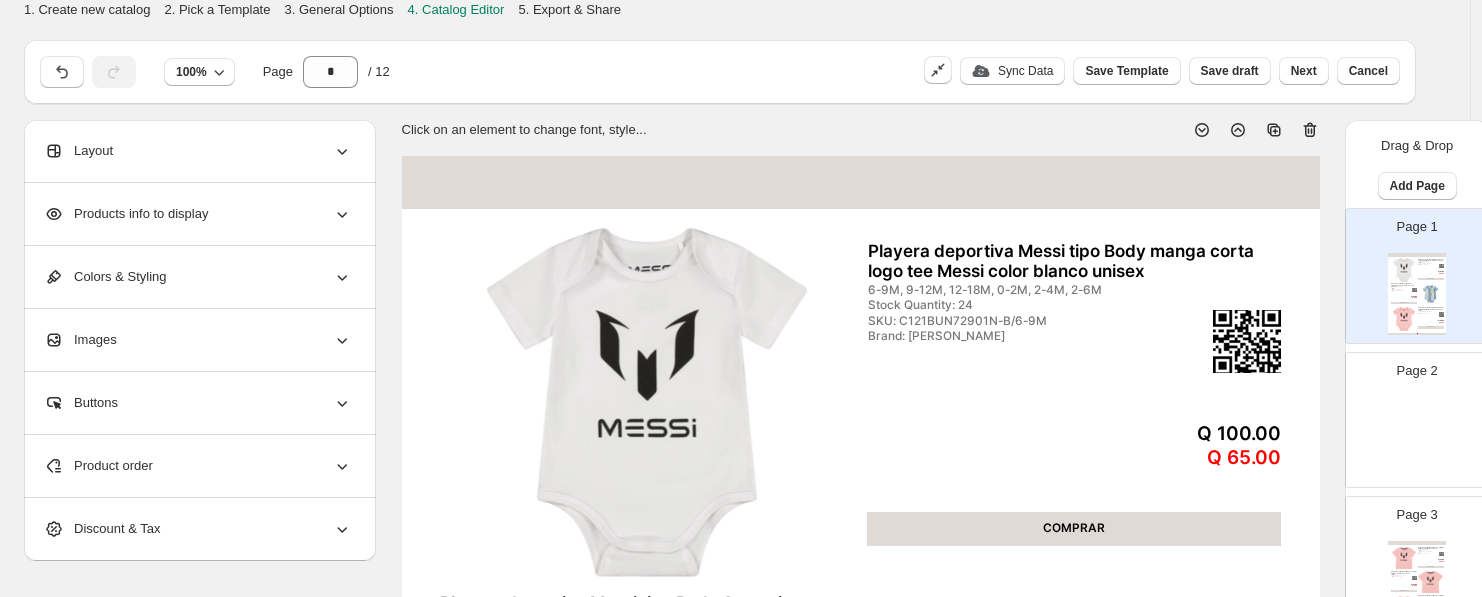scroll, scrollTop: 0, scrollLeft: 6, axis: horizontal 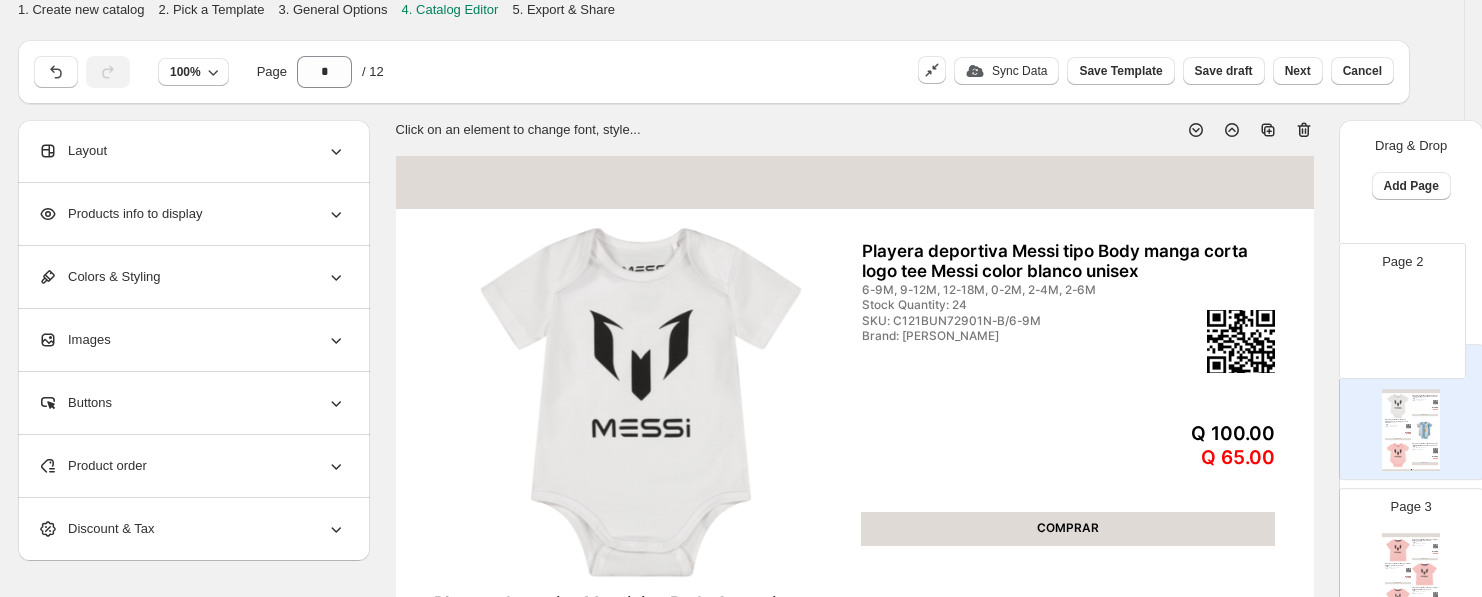 drag, startPoint x: 1399, startPoint y: 400, endPoint x: 1393, endPoint y: 283, distance: 117.15375 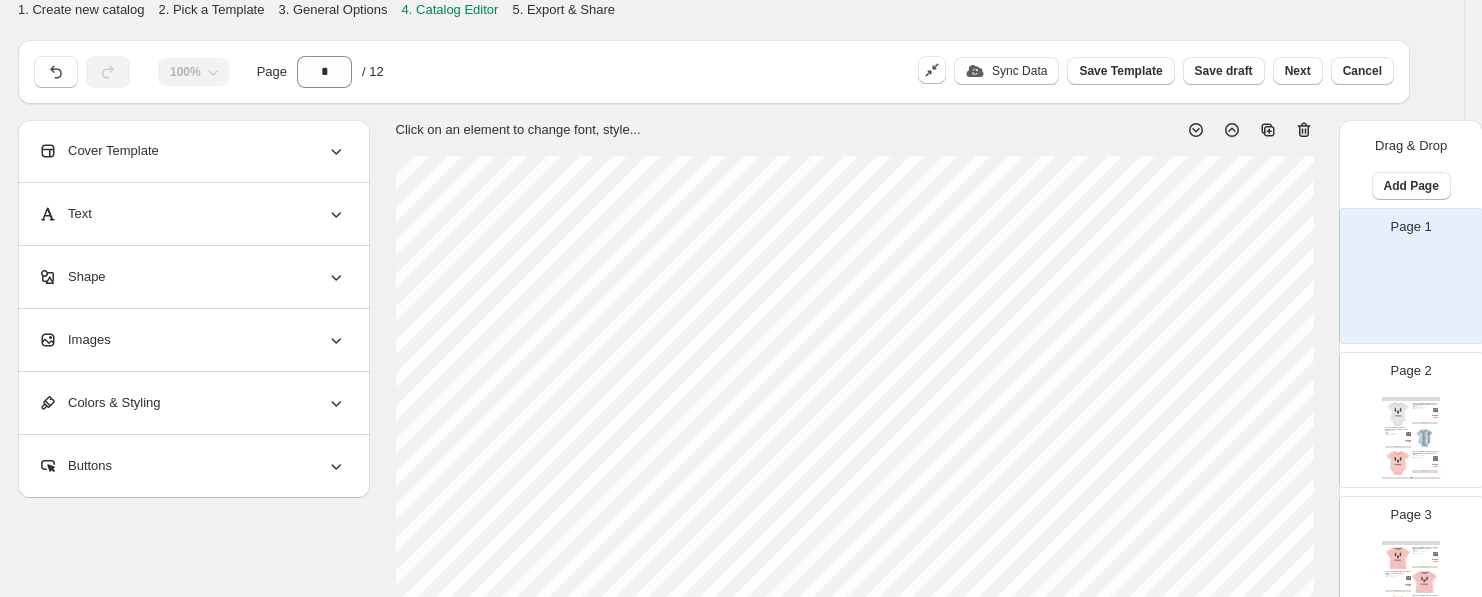 scroll, scrollTop: 0, scrollLeft: 0, axis: both 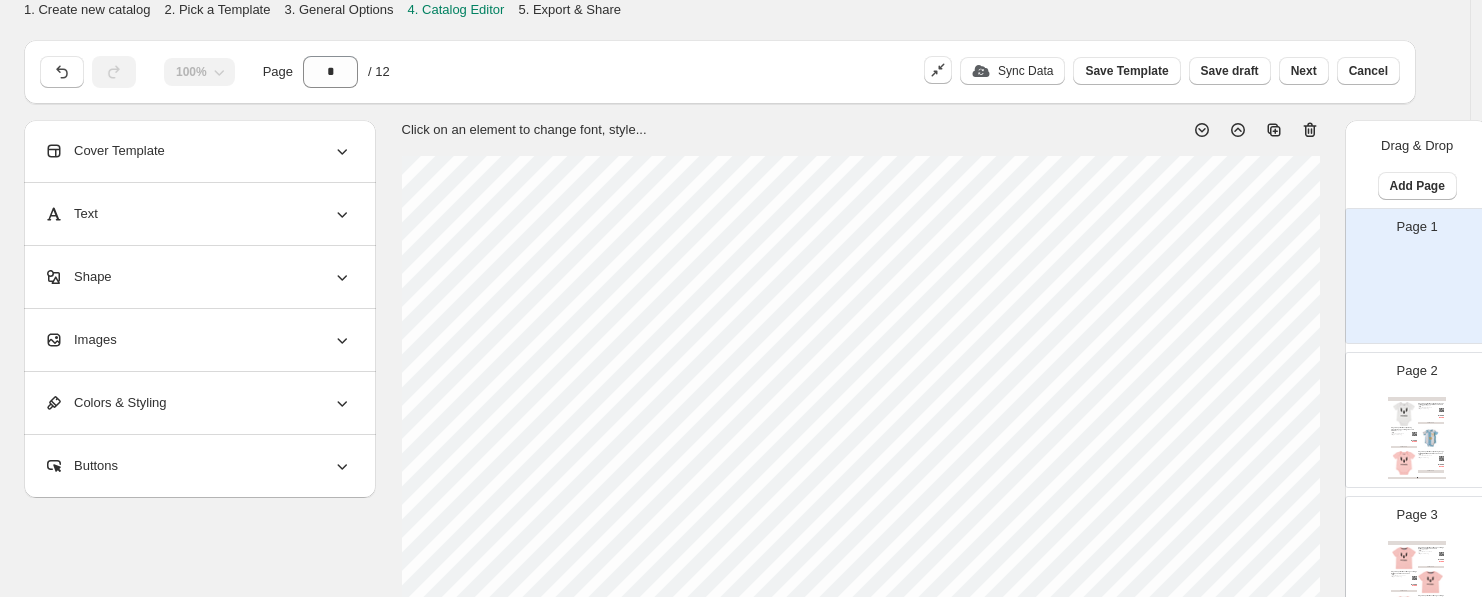 click at bounding box center (1417, 294) 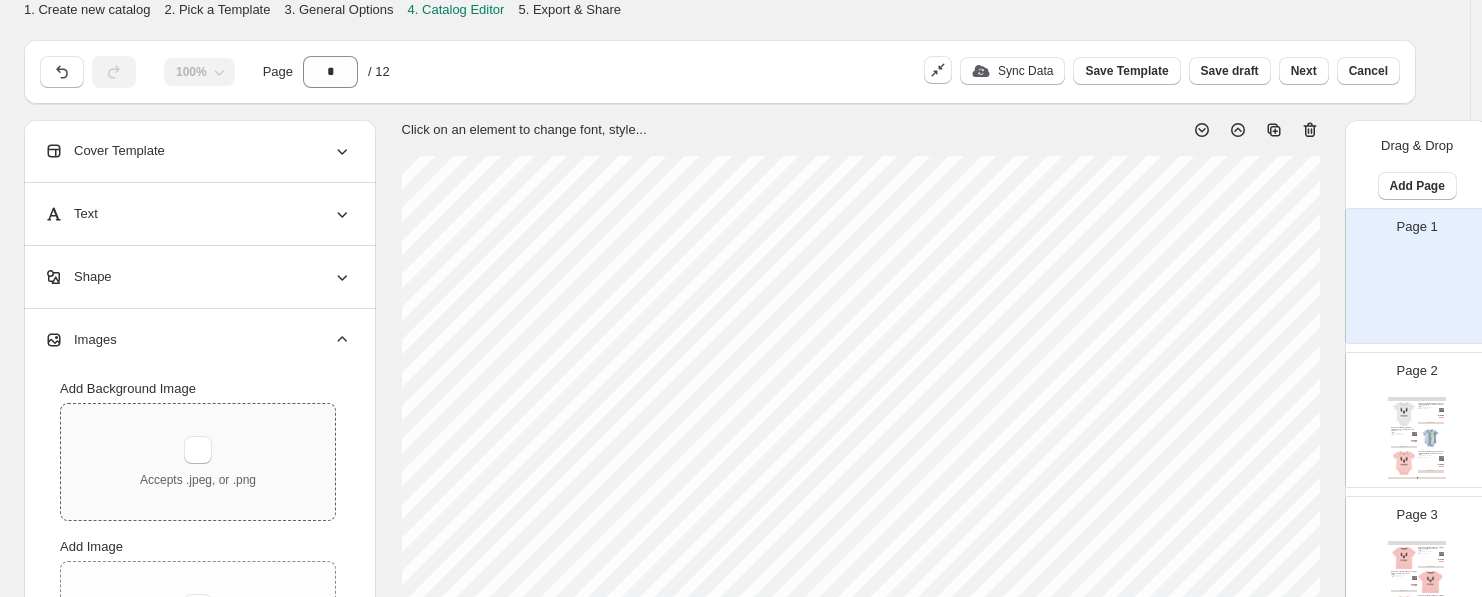 click on "Accepts .jpeg, or .png" at bounding box center [198, 462] 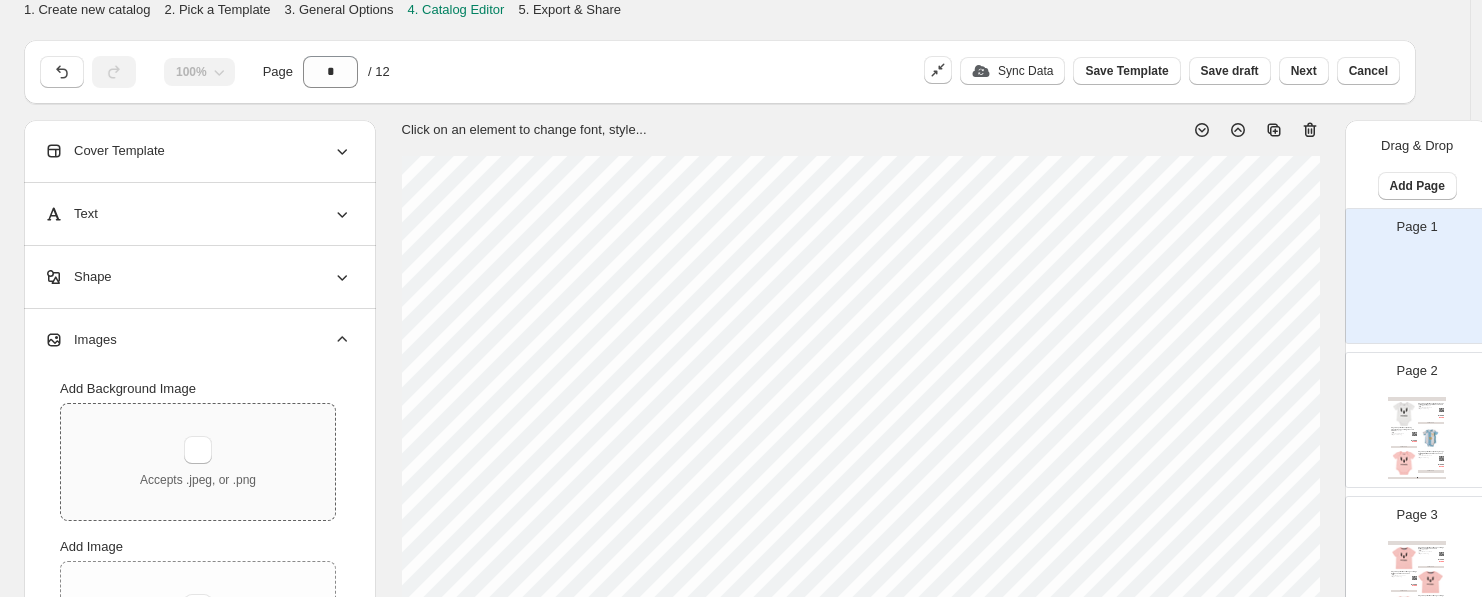 type on "**********" 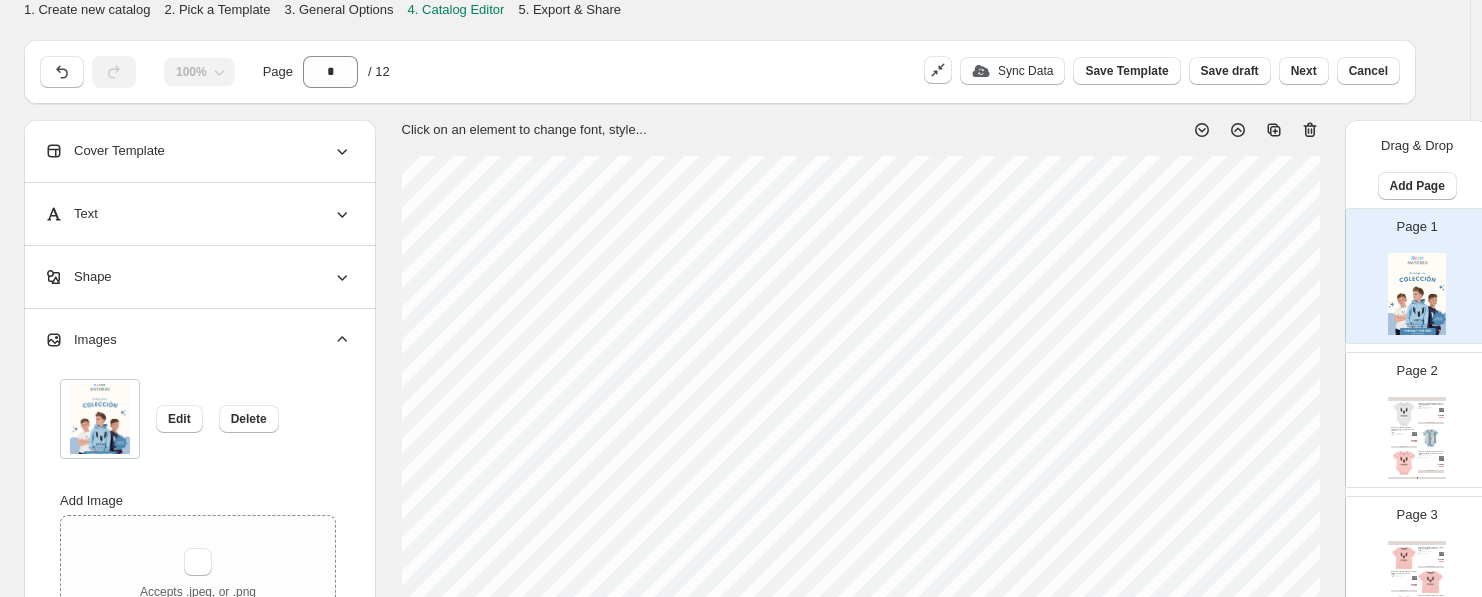 click at bounding box center (1417, 399) 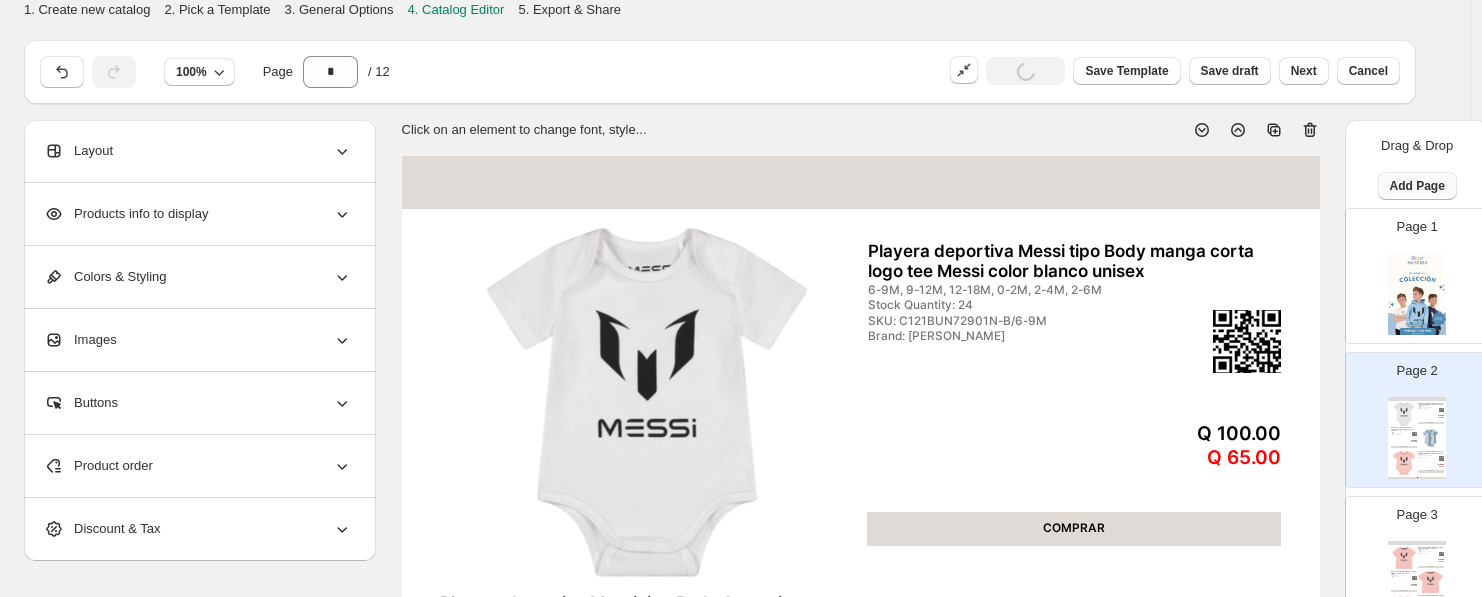 click on "Add Page" at bounding box center (1417, 186) 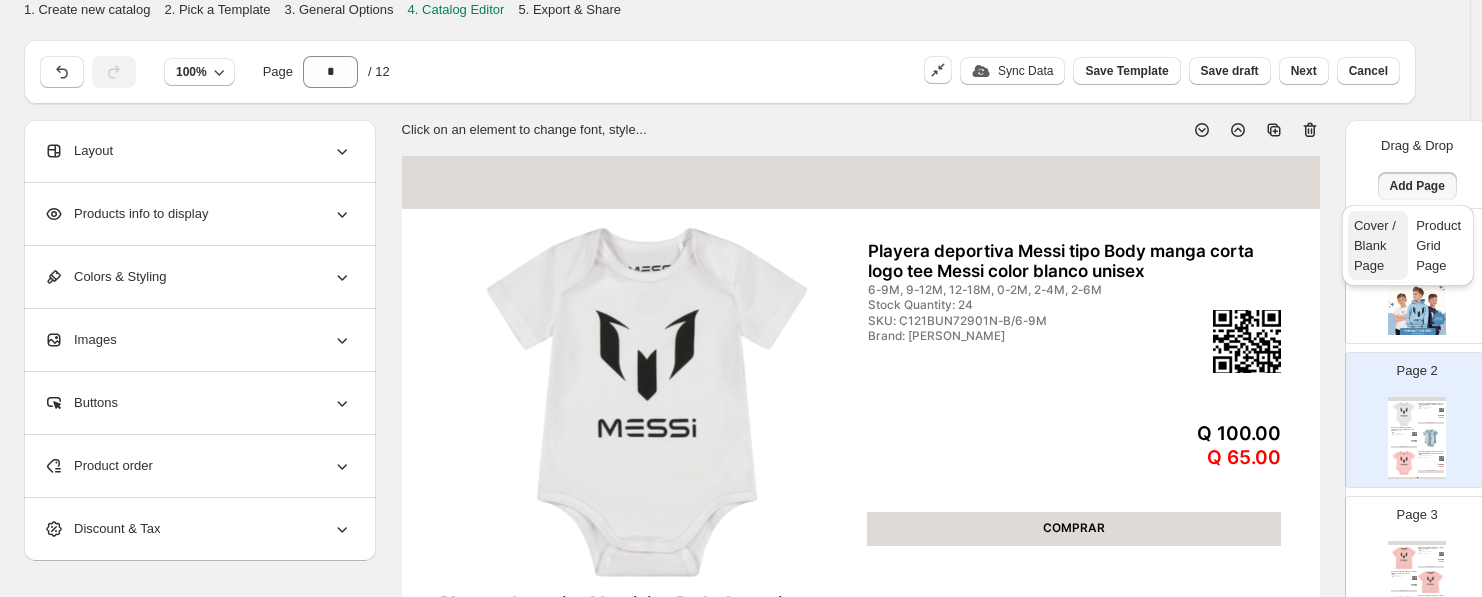 click on "Cover / Blank Page" at bounding box center (1375, 245) 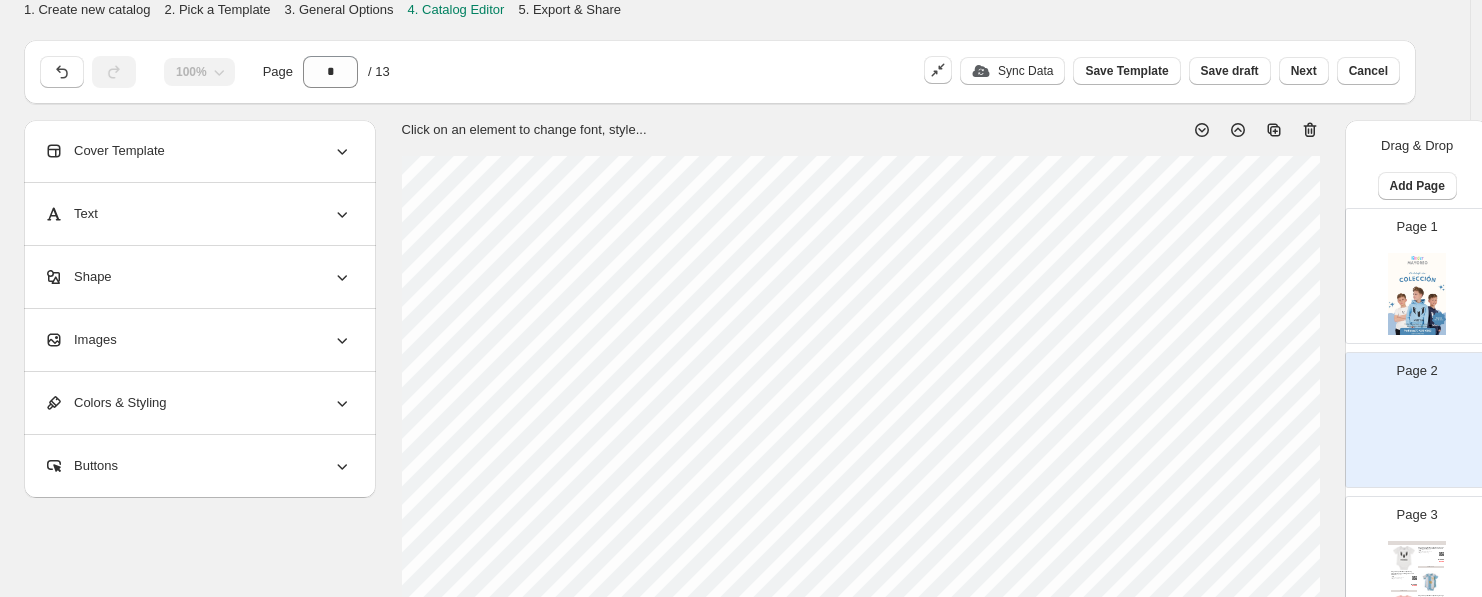 click on "Images" at bounding box center (198, 340) 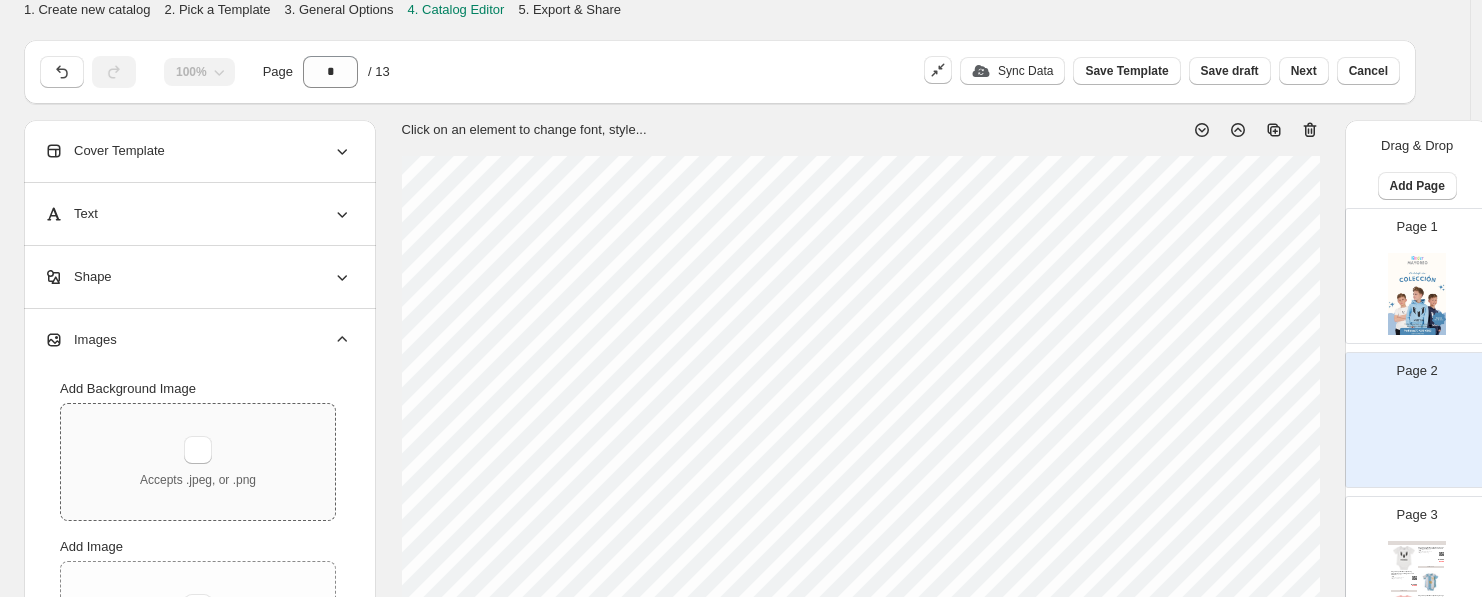 click on "Accepts .jpeg, or .png" at bounding box center (198, 462) 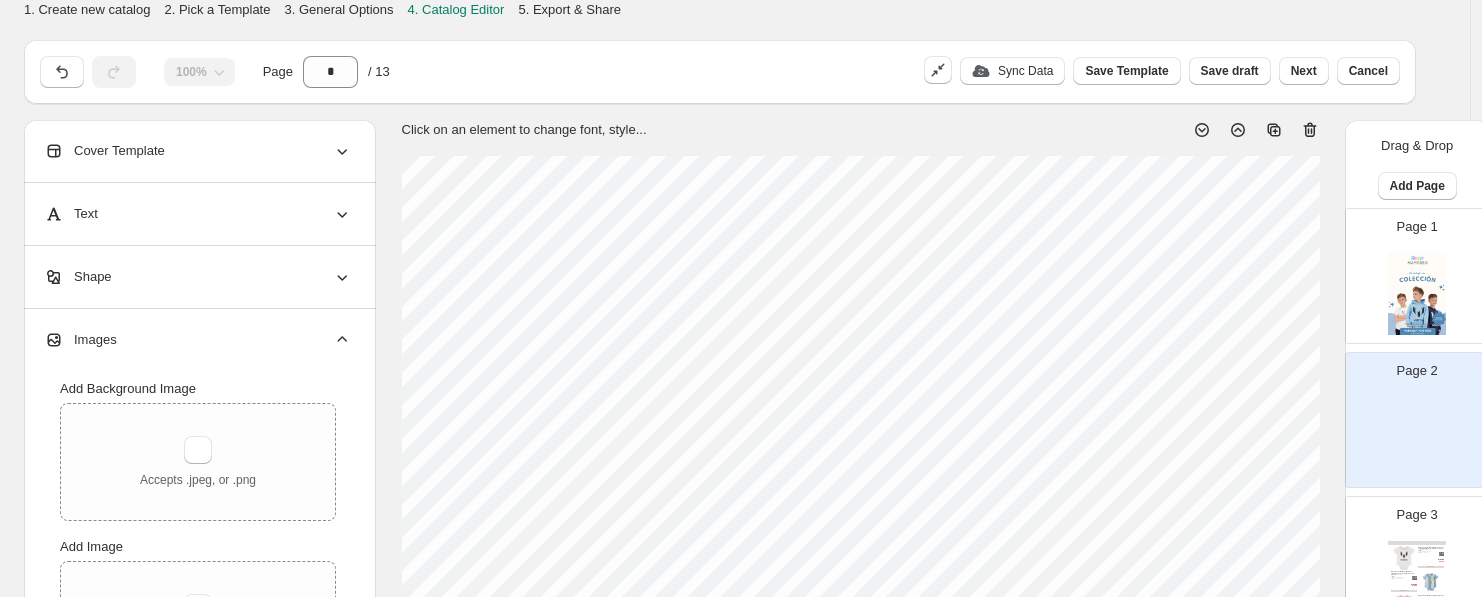 type 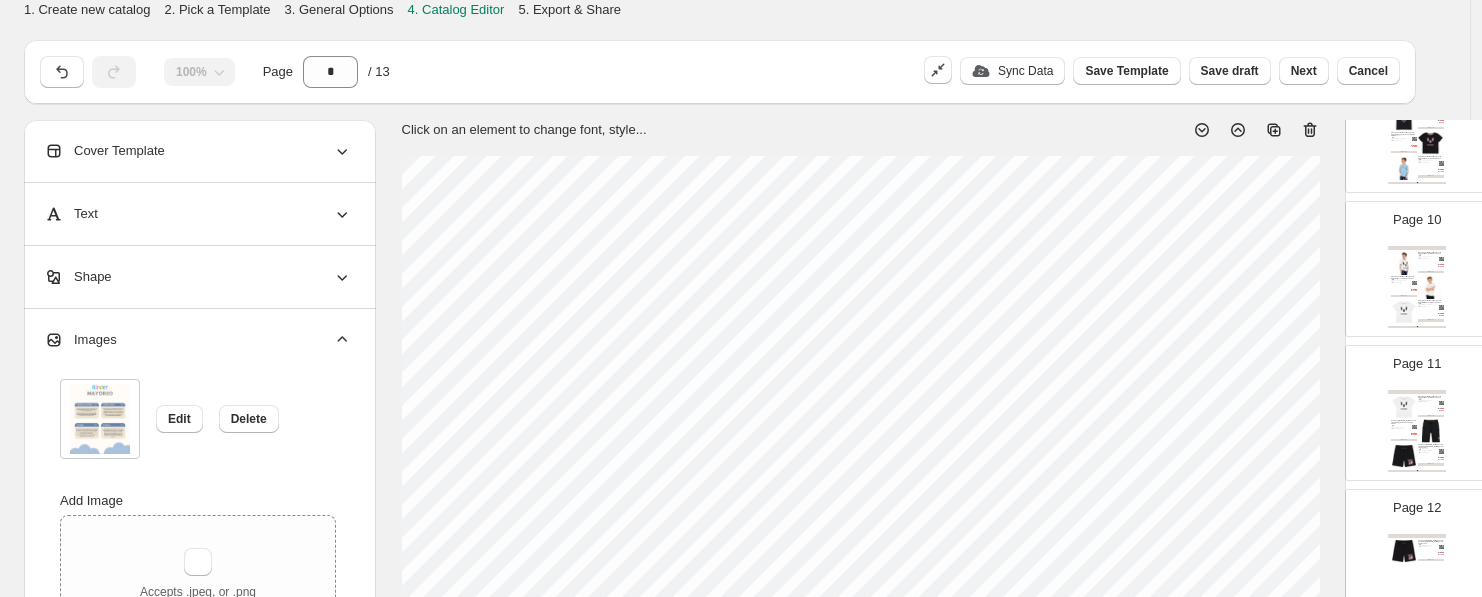 scroll, scrollTop: 1518, scrollLeft: 0, axis: vertical 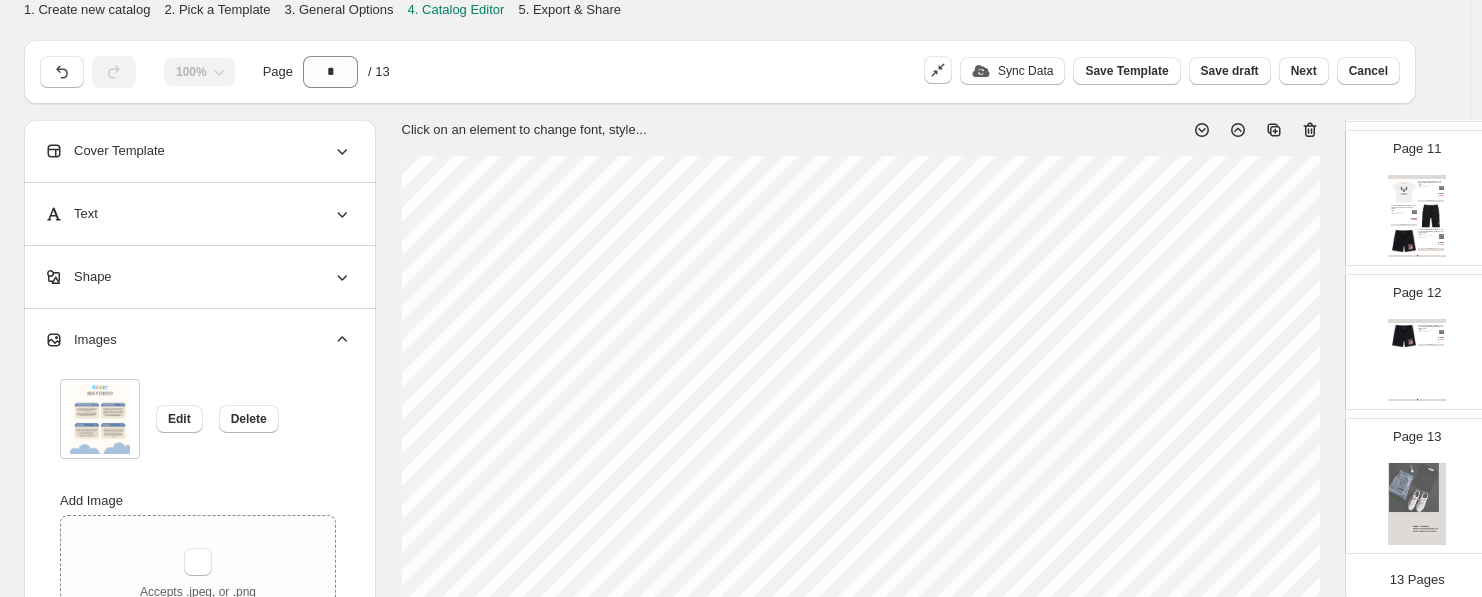 click on "Page 13" at bounding box center (1409, 478) 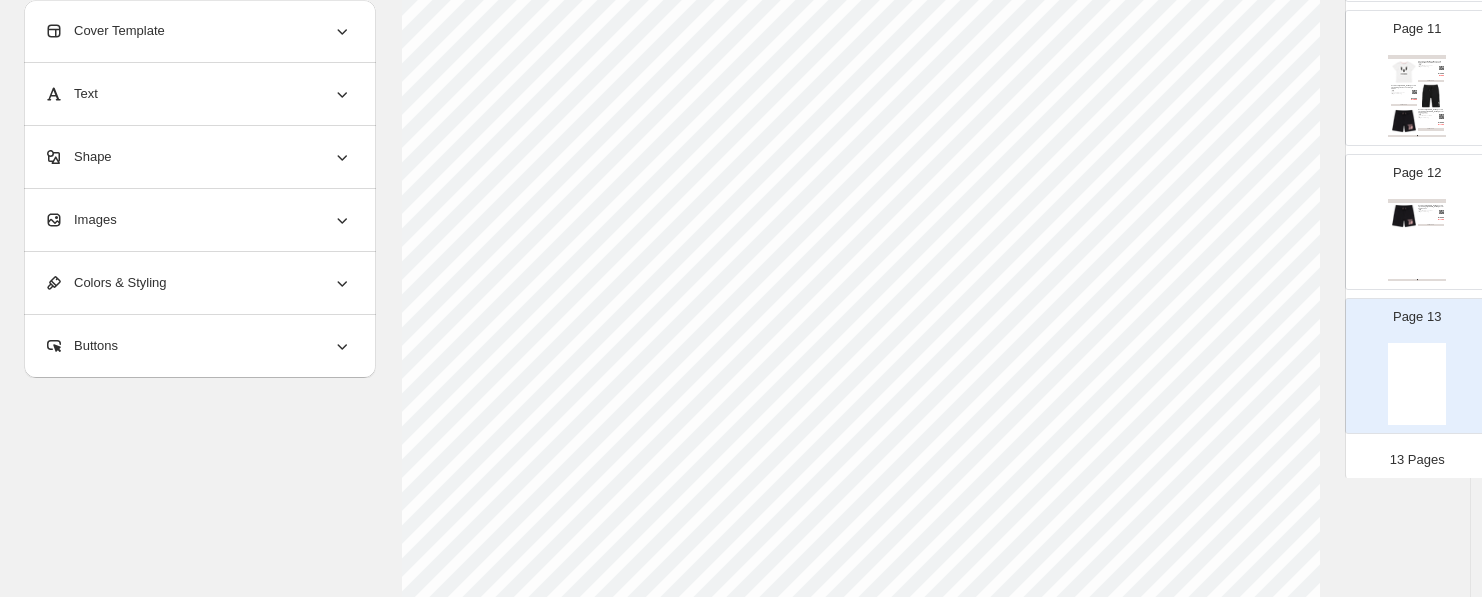 scroll, scrollTop: 383, scrollLeft: 0, axis: vertical 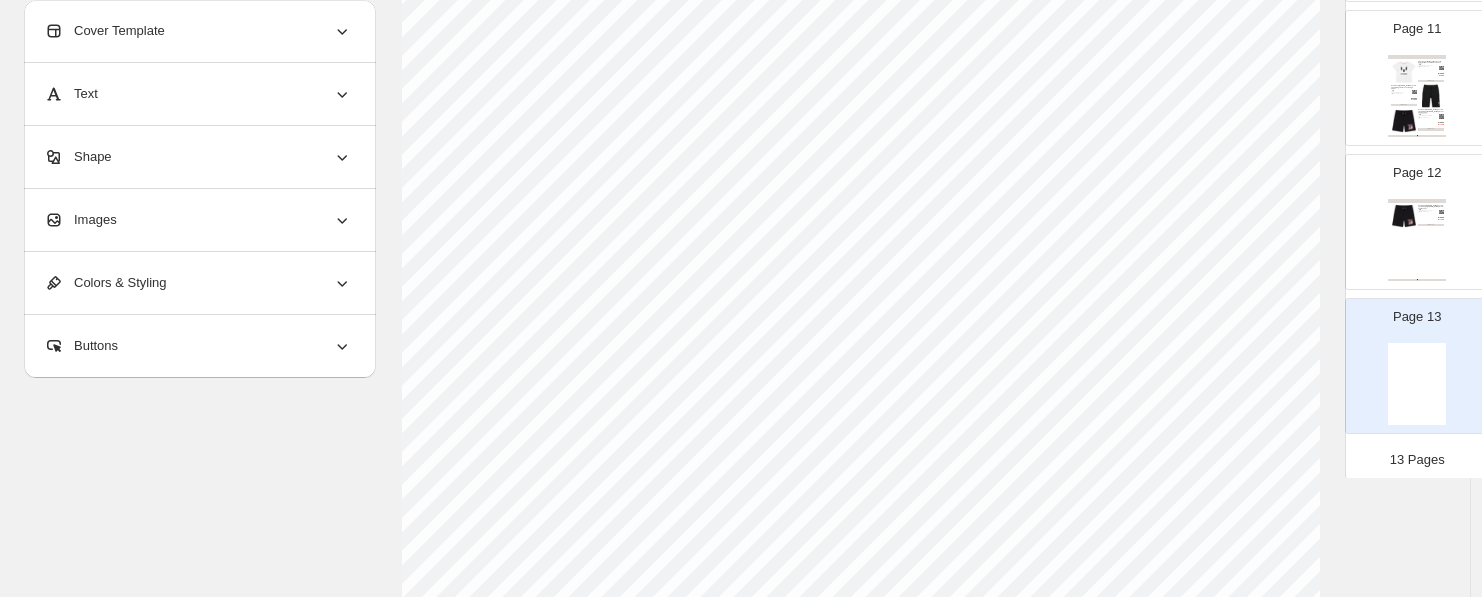 click on "Images" at bounding box center [80, 220] 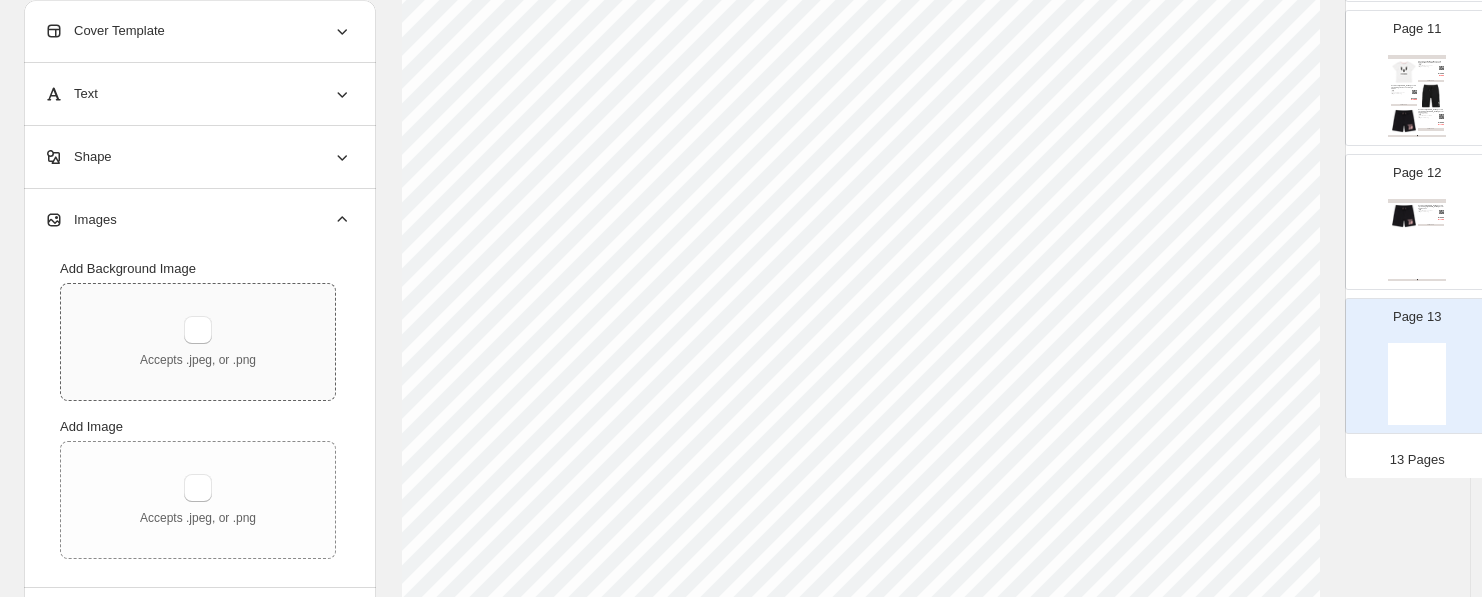 click on "Accepts .jpeg, or .png" at bounding box center (198, 342) 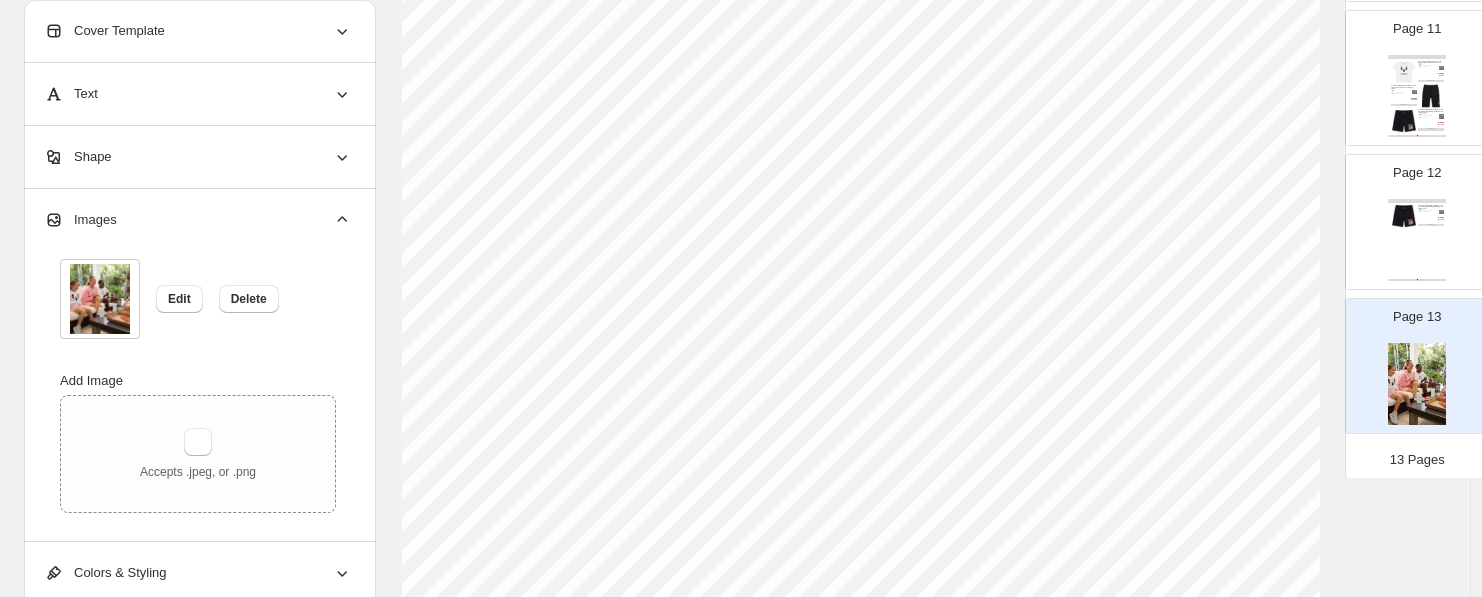 click on "Pantaloneta [PERSON_NAME] con cinta ajustable logo [PERSON_NAME] 10 color negro unisex T.3, T.4 Stock Quantity:  22 SKU:  C121MUN46001T-N/T.3 Brand:  [PERSON_NAME] Q 180.00 Q 117.00  COMPRAR Clothing Catalog | Page undefined" at bounding box center [1417, 240] 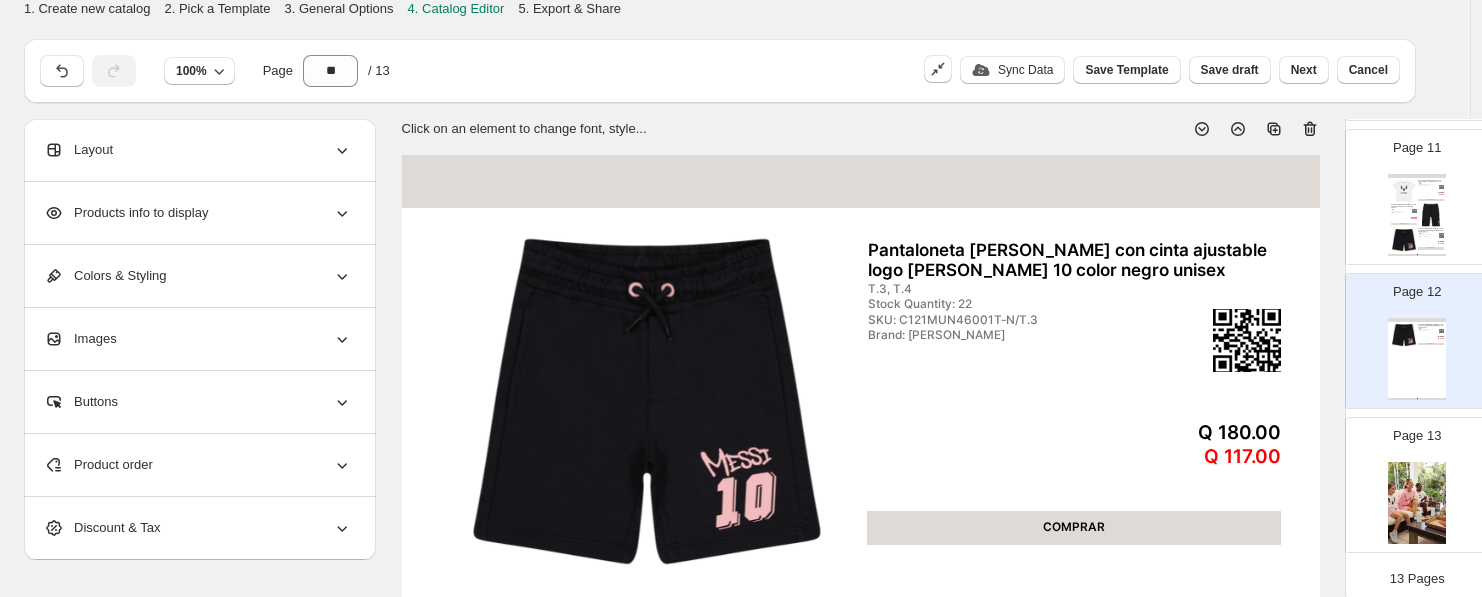 scroll, scrollTop: 0, scrollLeft: 0, axis: both 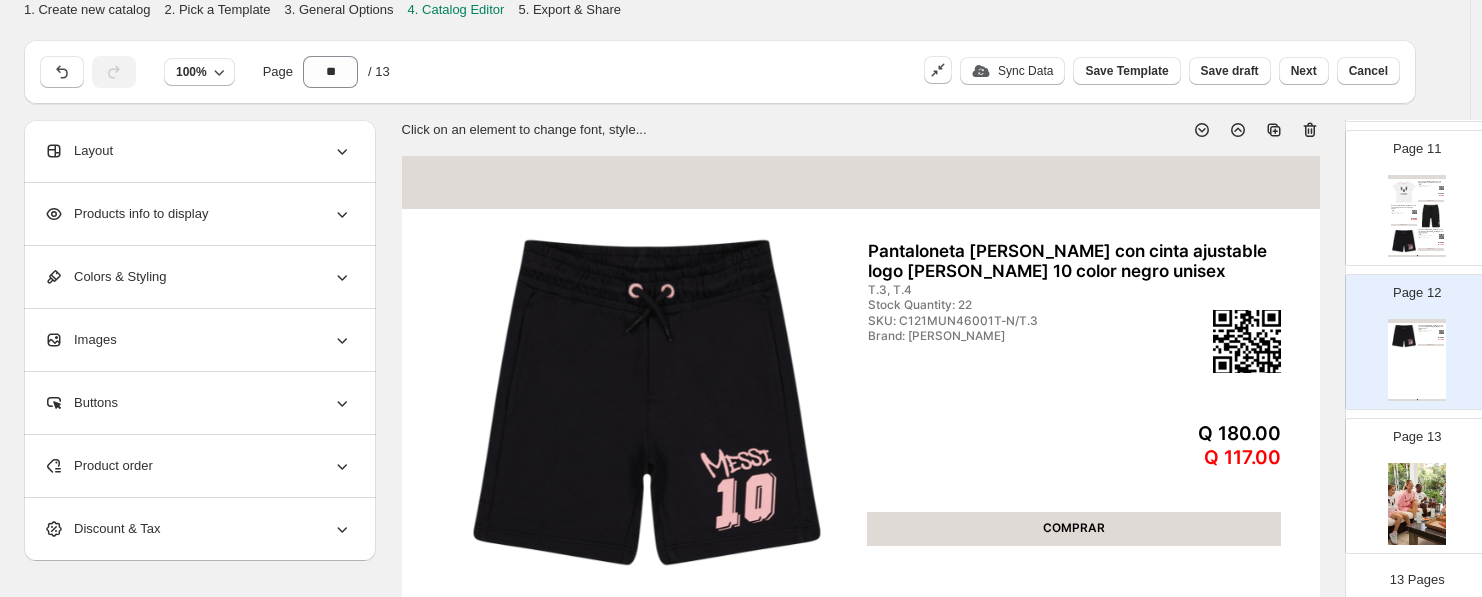 click on "Q 180.00" at bounding box center (1200, 434) 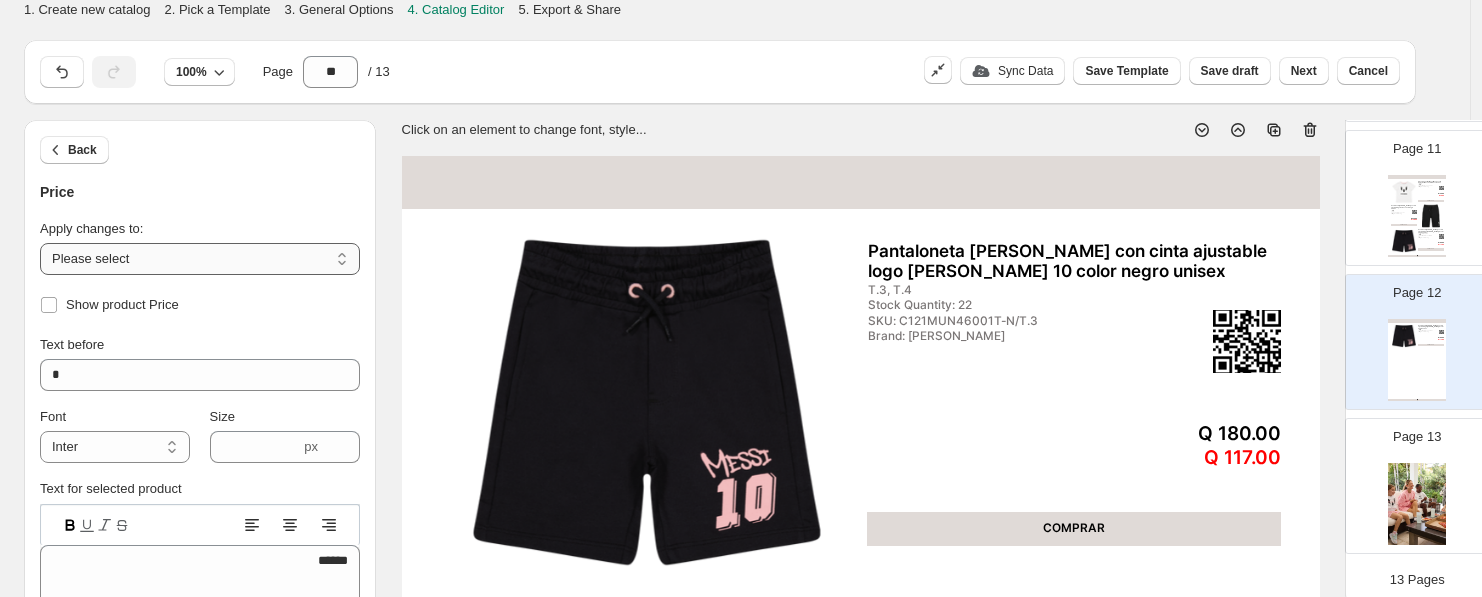 click on "**********" at bounding box center [200, 259] 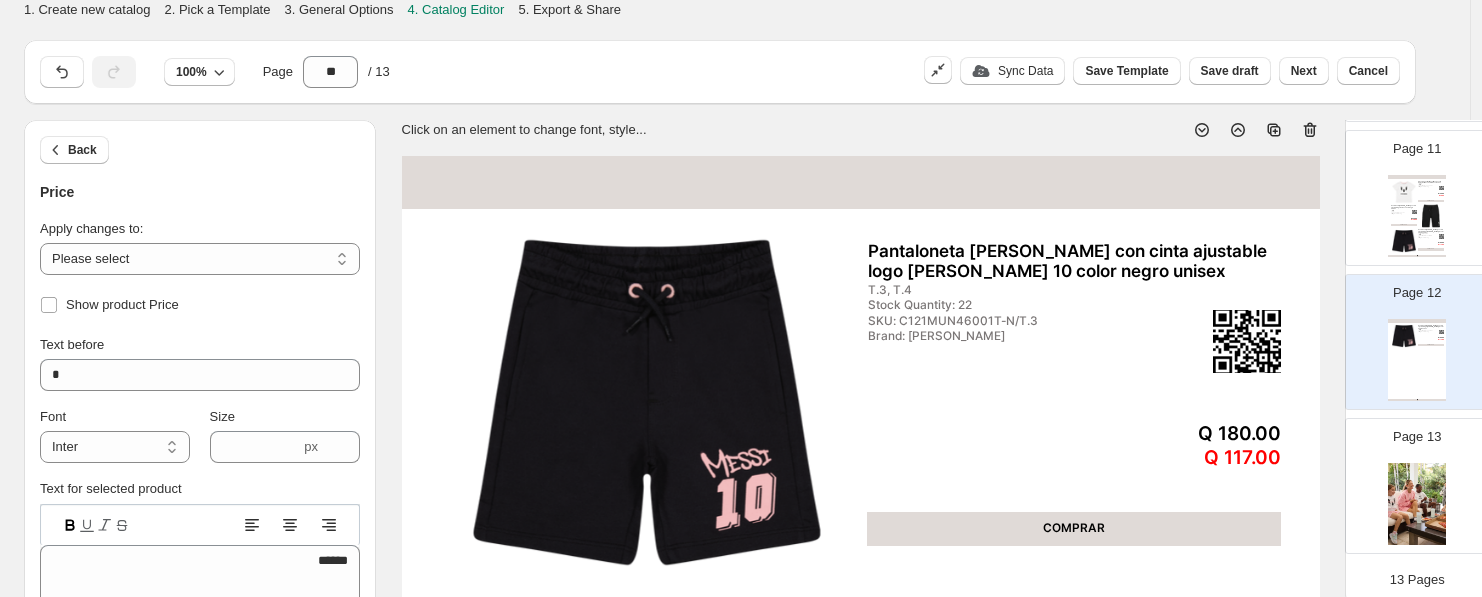 select on "**********" 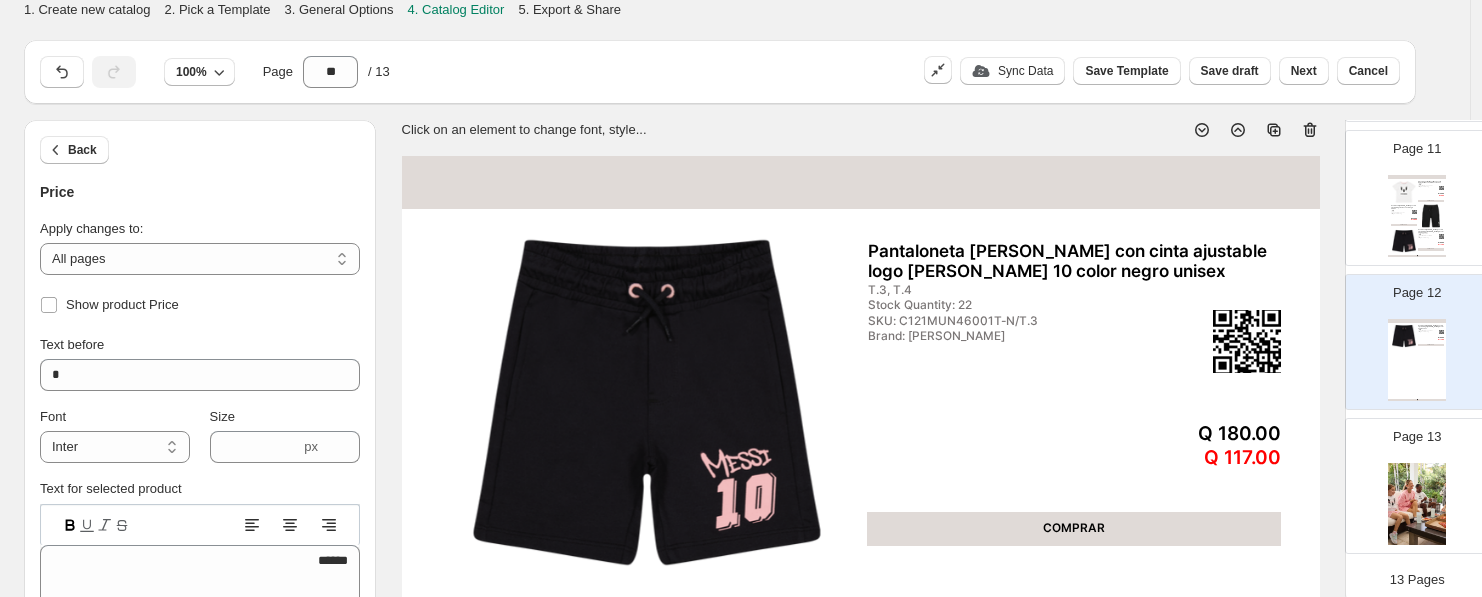 click 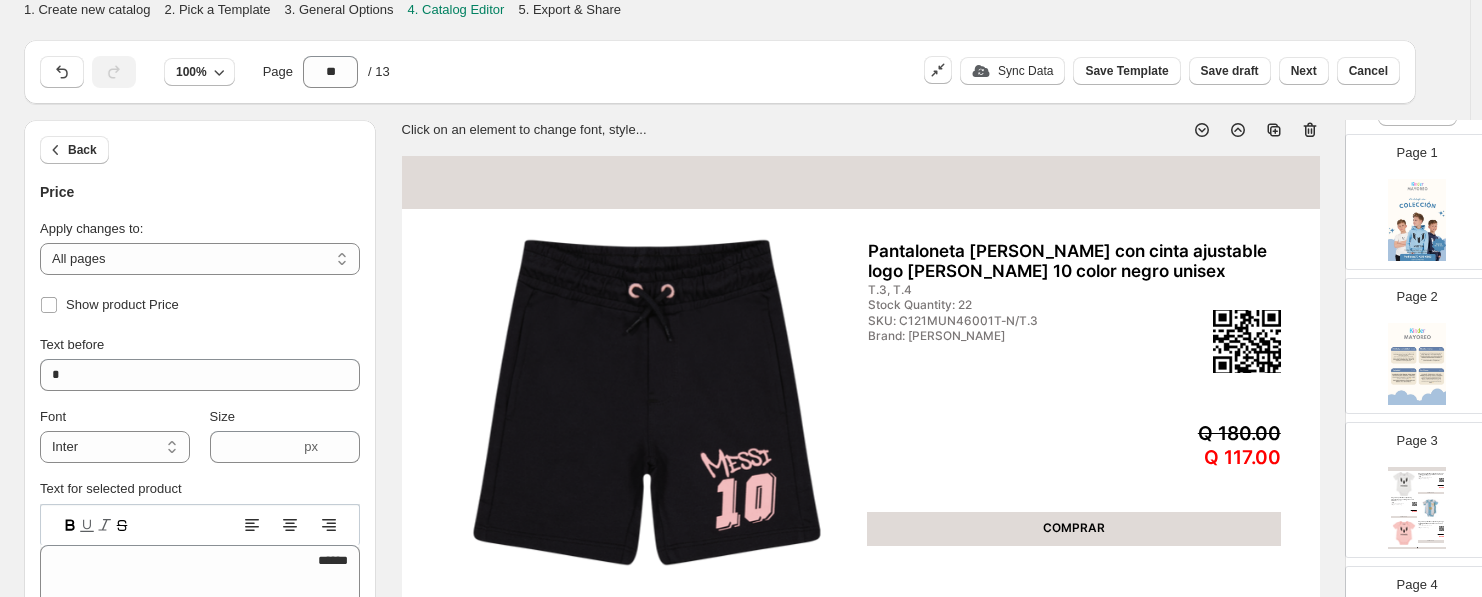 scroll, scrollTop: 0, scrollLeft: 0, axis: both 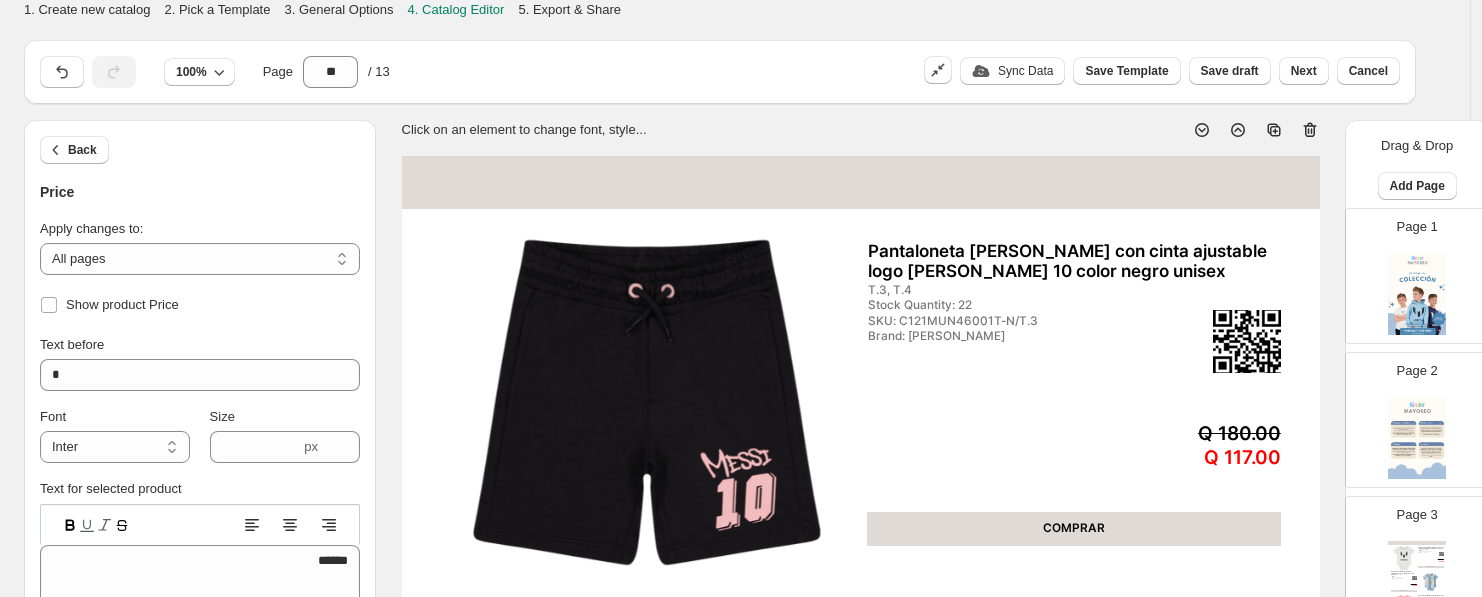 click on "Page 3" at bounding box center [1417, 515] 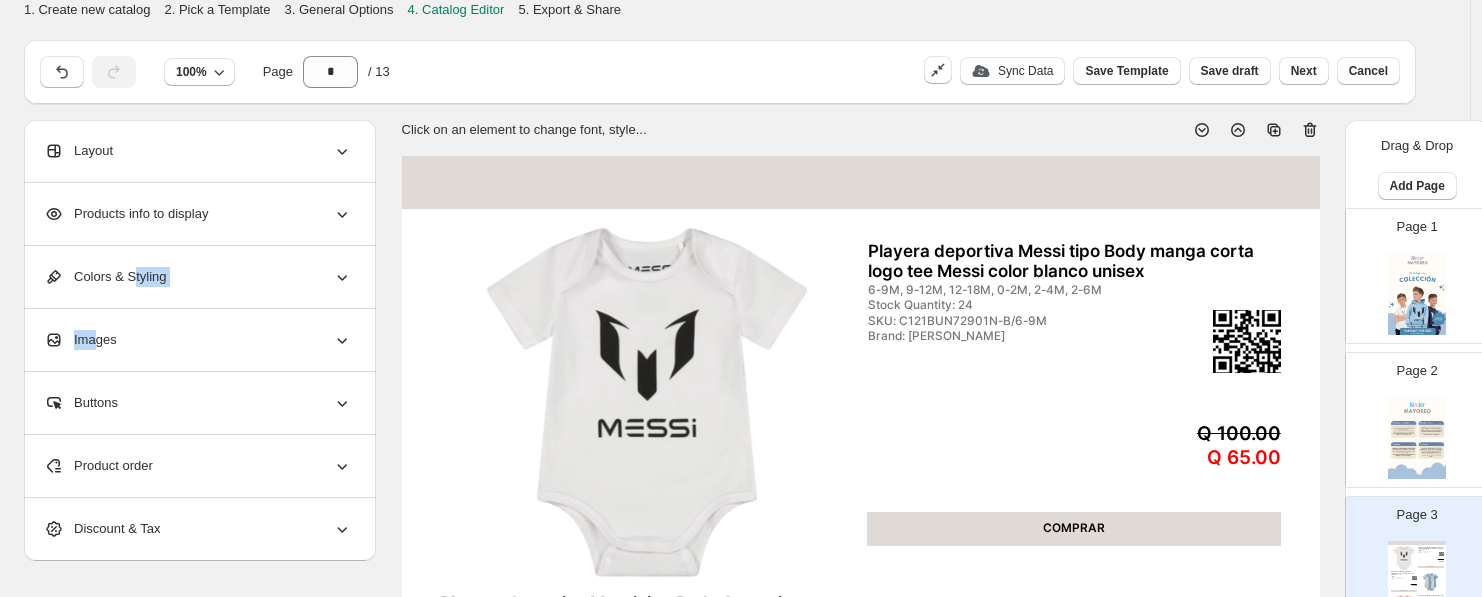 drag, startPoint x: 96, startPoint y: 348, endPoint x: 133, endPoint y: 268, distance: 88.14193 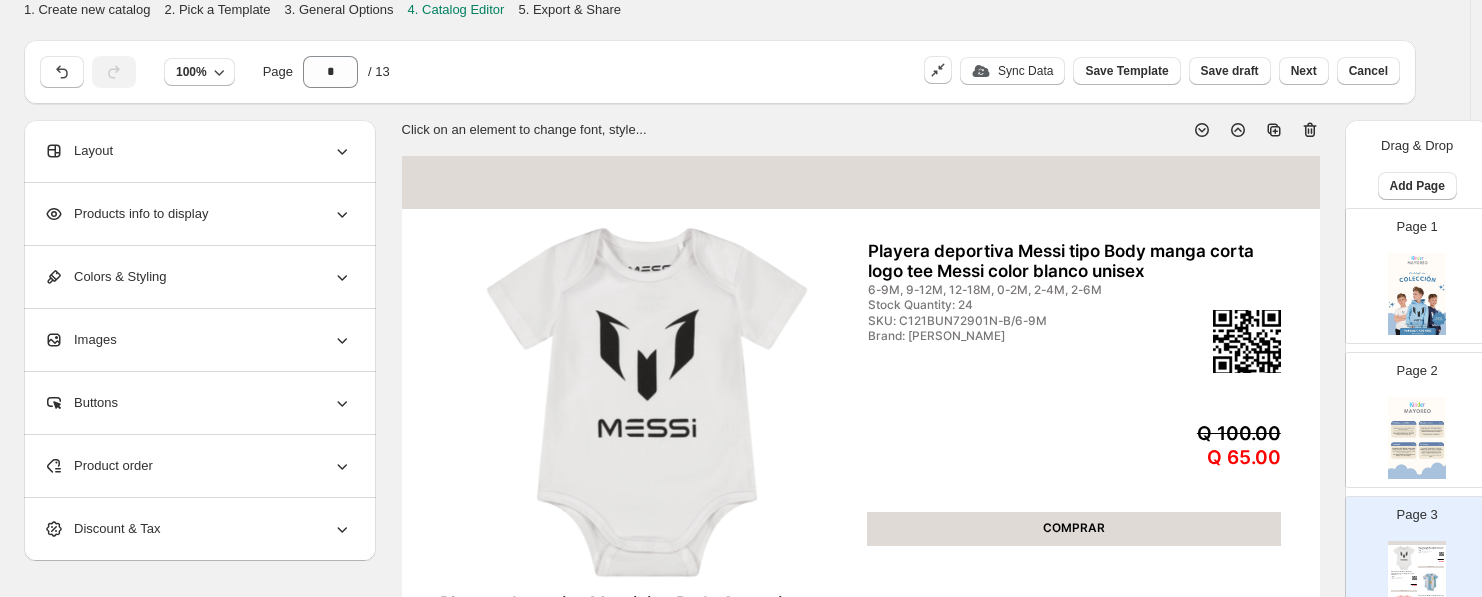 click on "Colors & Styling" at bounding box center [198, 277] 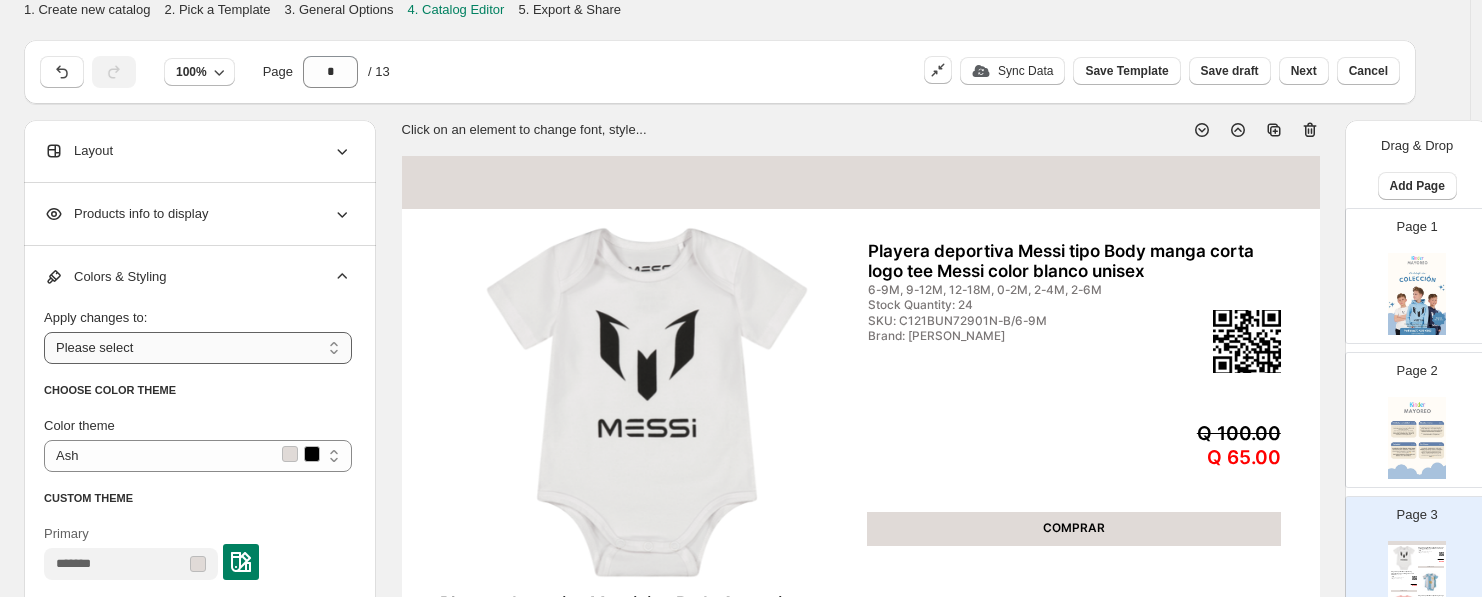 click on "**********" at bounding box center [198, 348] 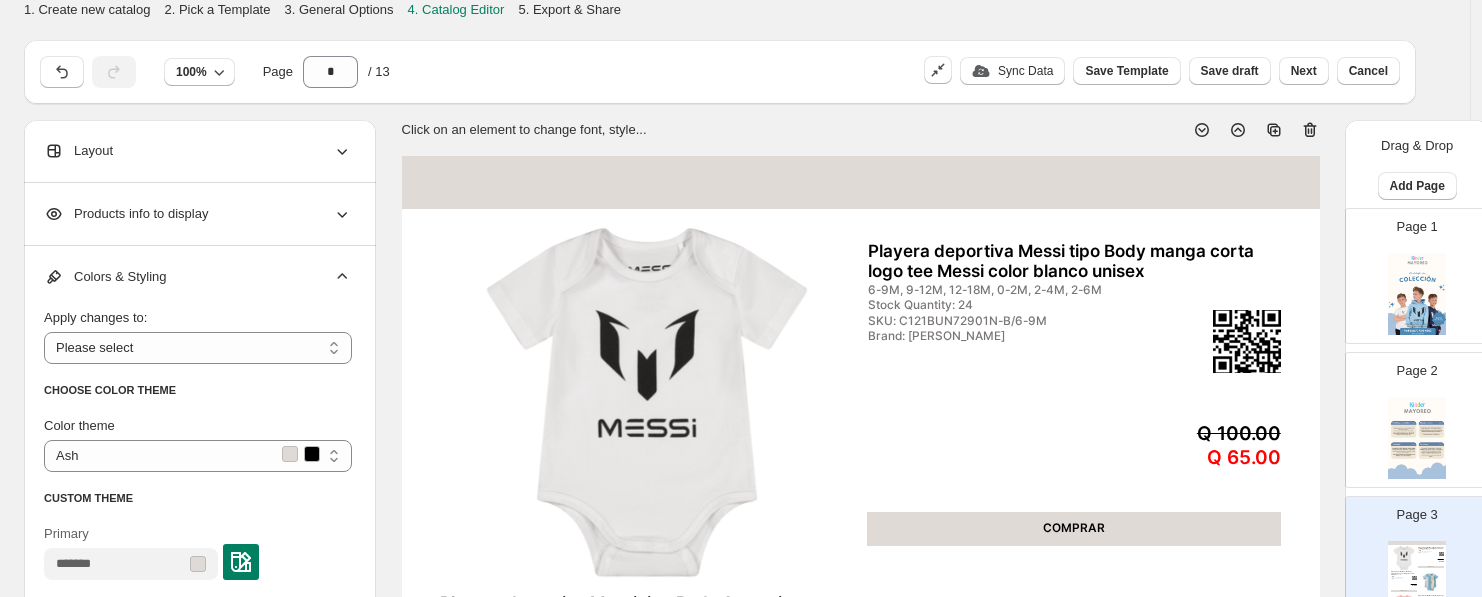 select on "**********" 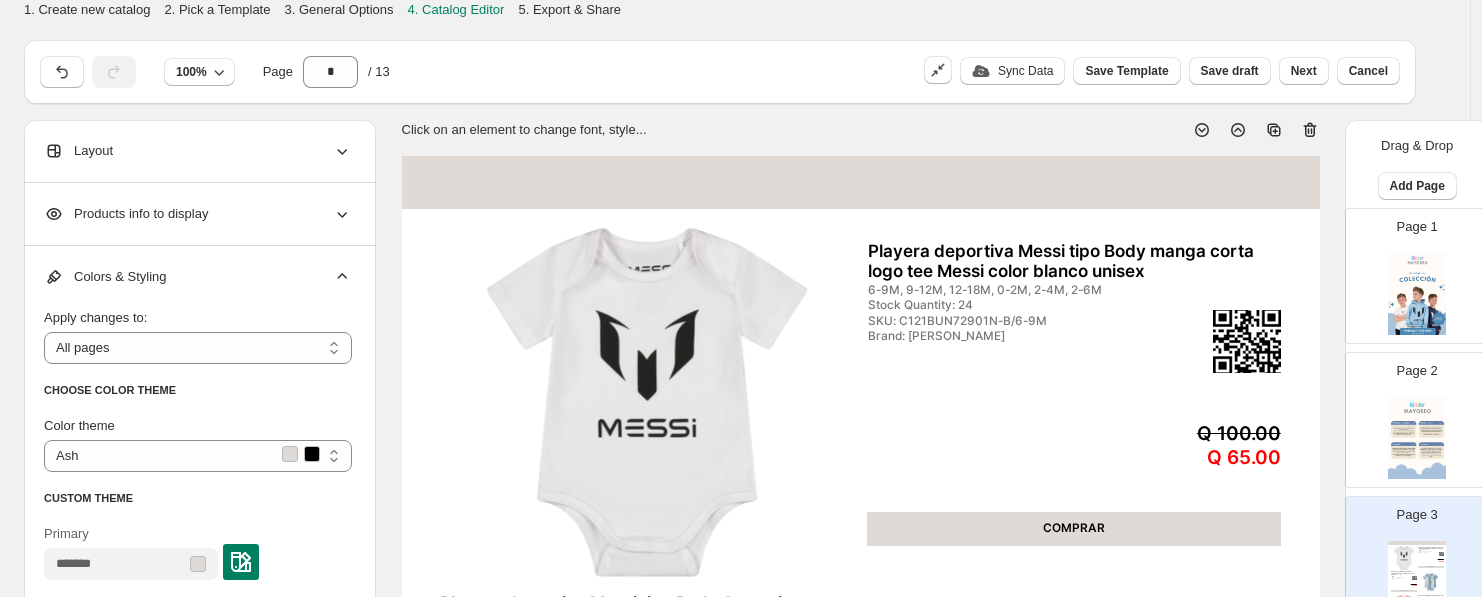 scroll, scrollTop: 3, scrollLeft: 0, axis: vertical 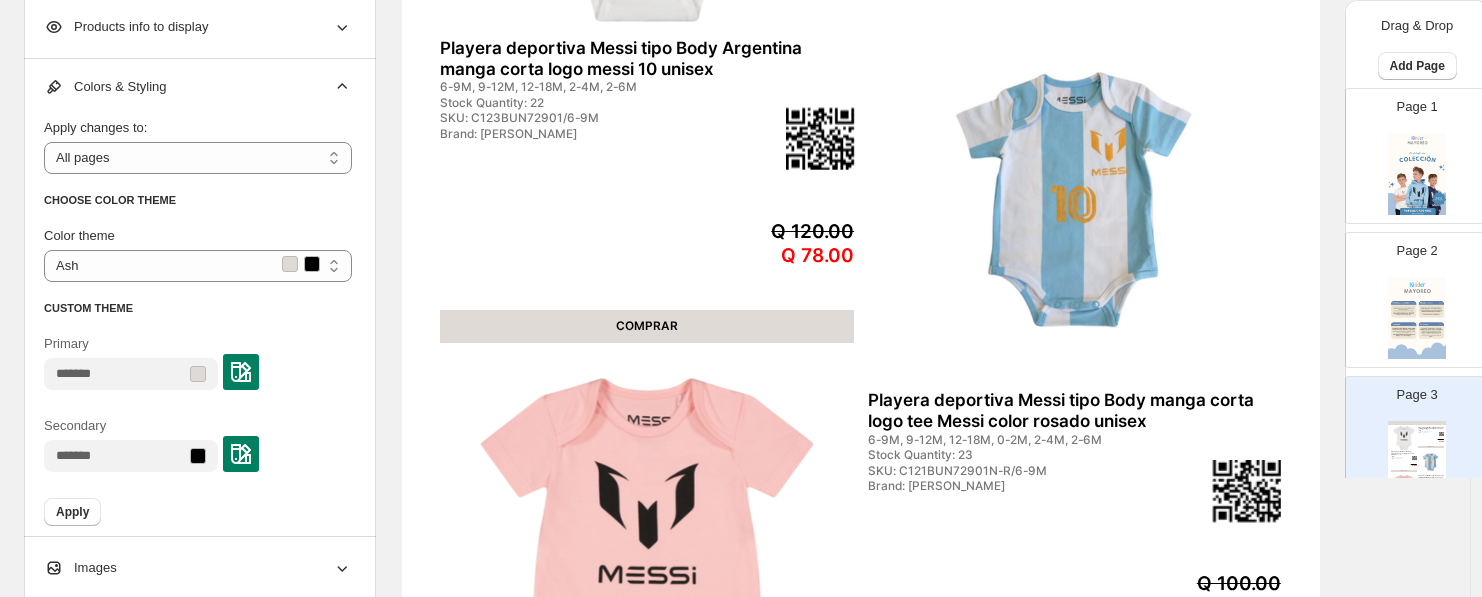 click at bounding box center (241, 372) 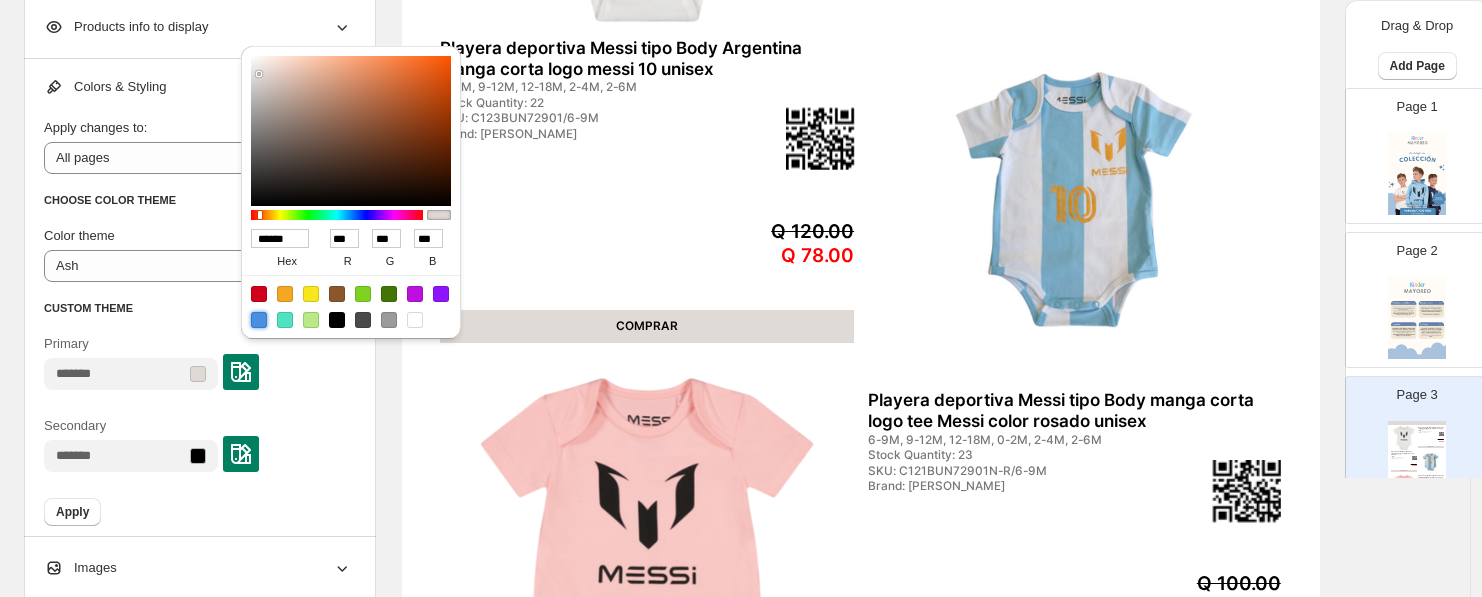 click at bounding box center (259, 320) 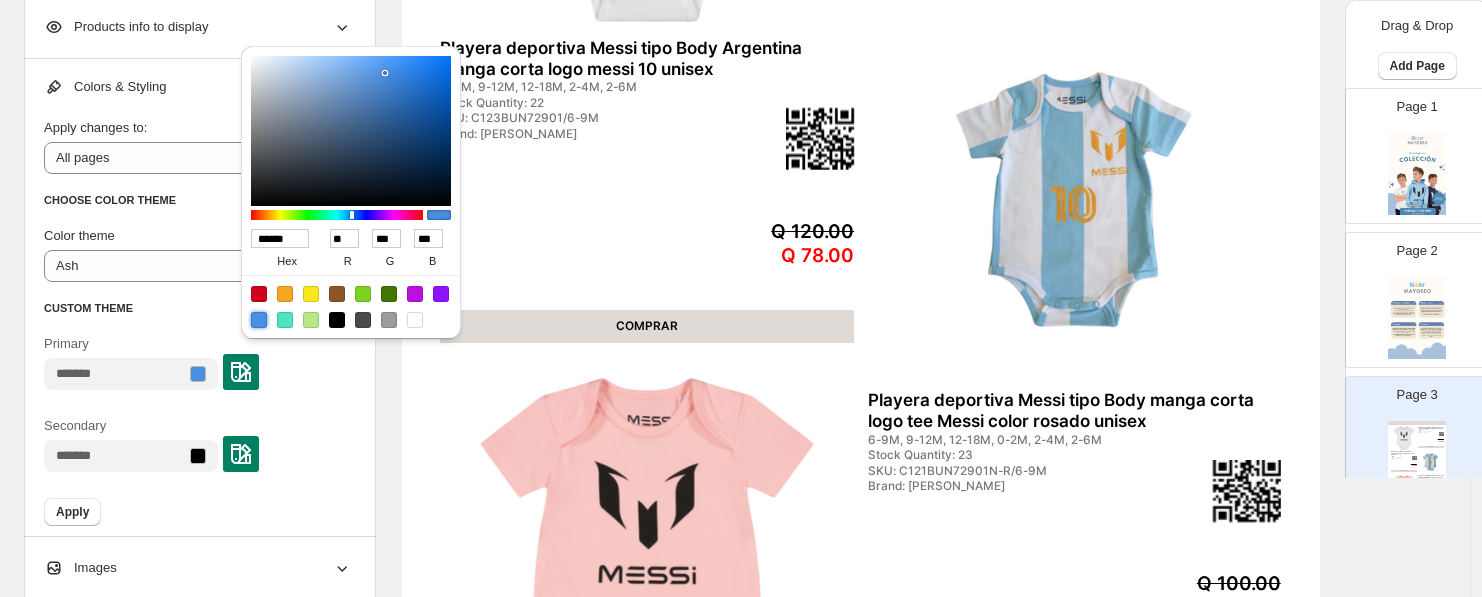 type on "******" 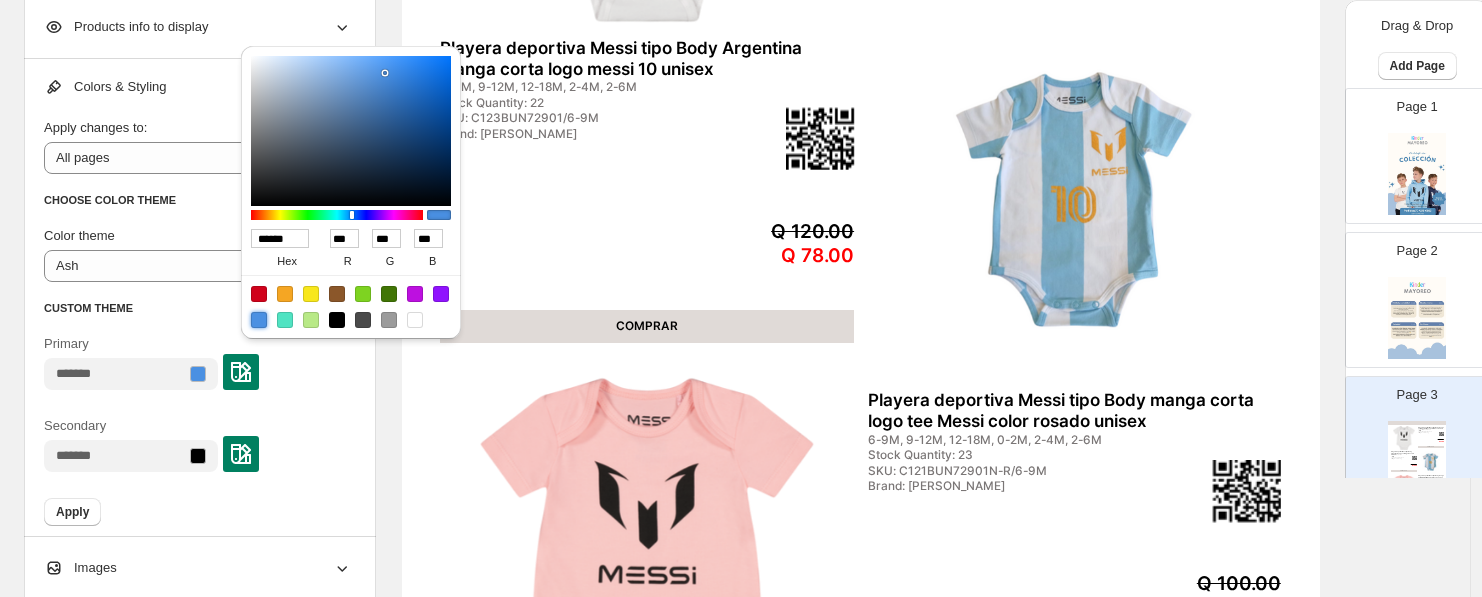click at bounding box center (351, 131) 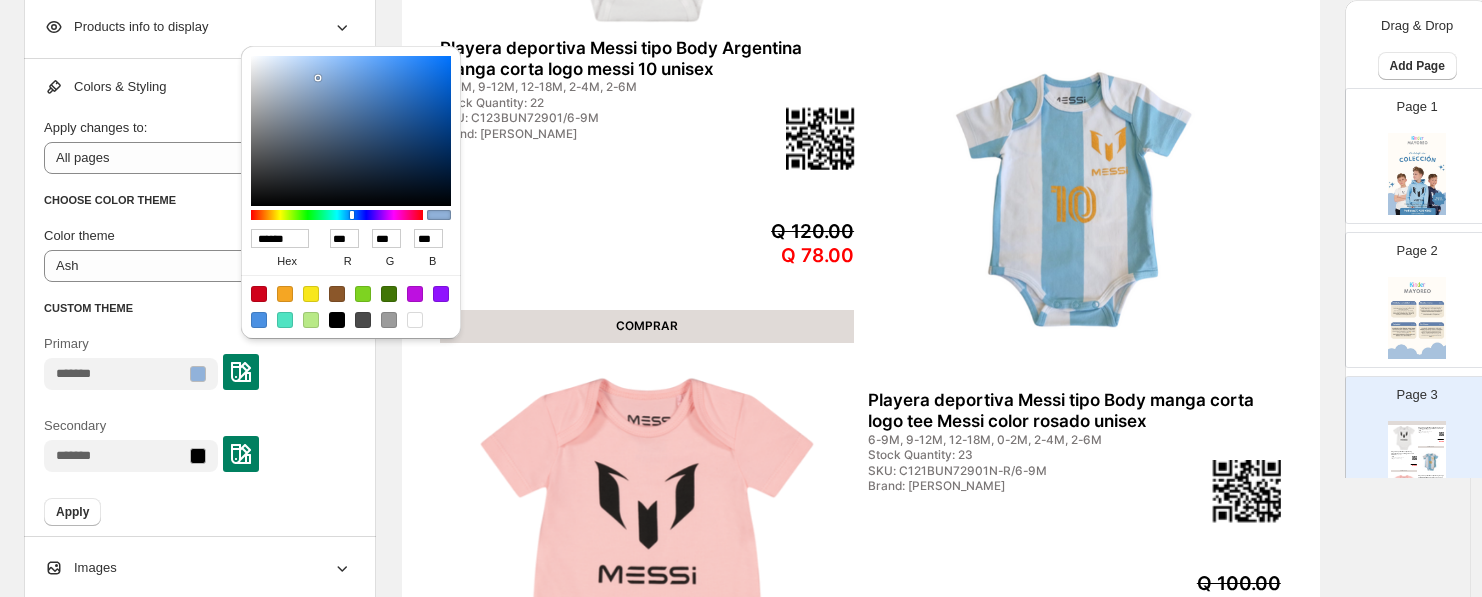 type on "******" 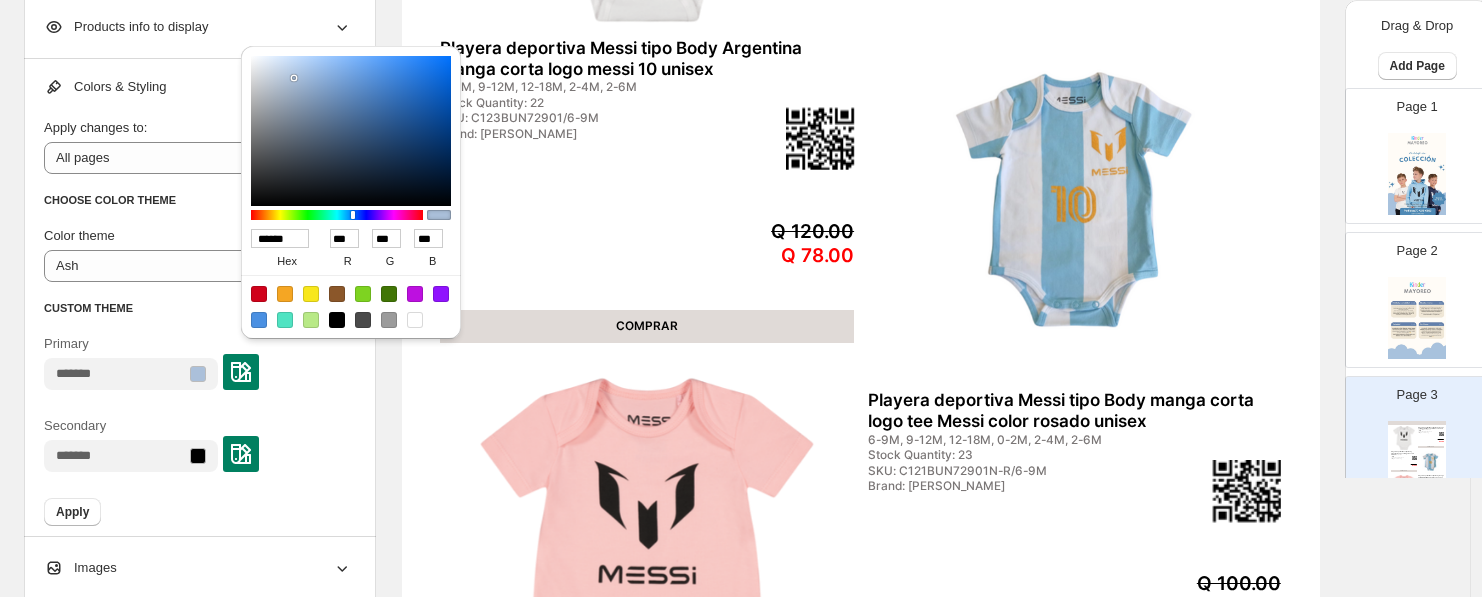 click at bounding box center [351, 131] 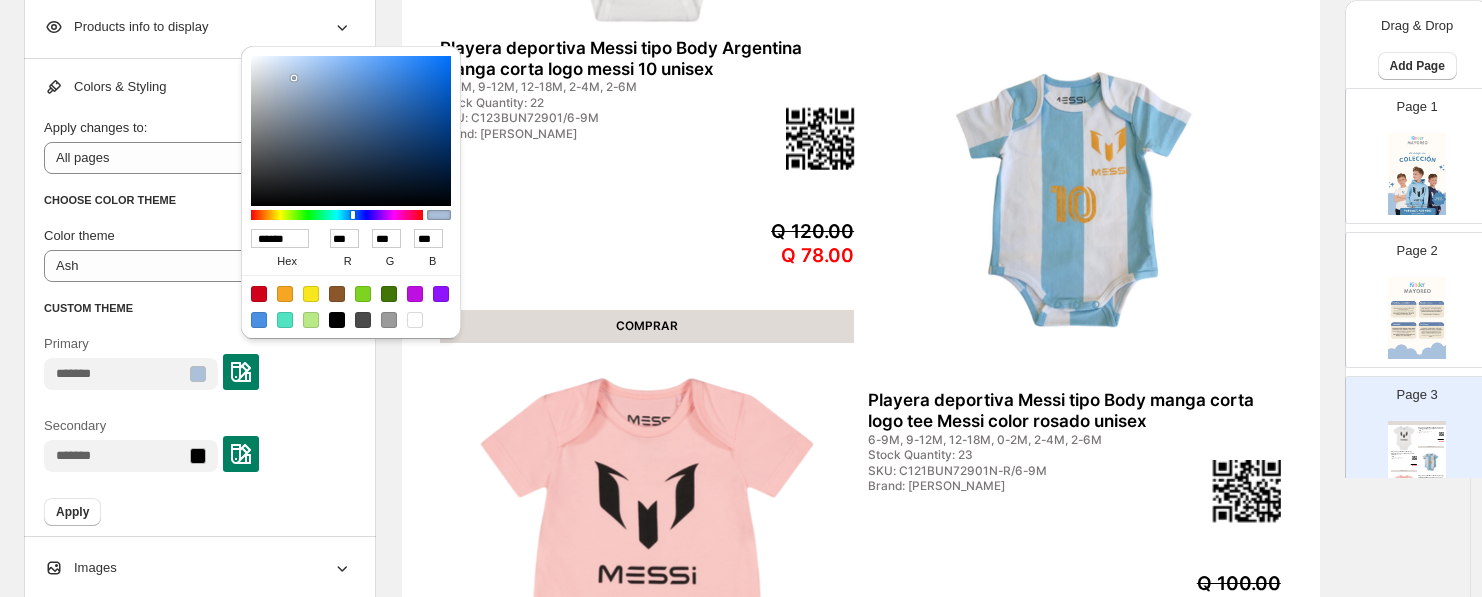 type on "******" 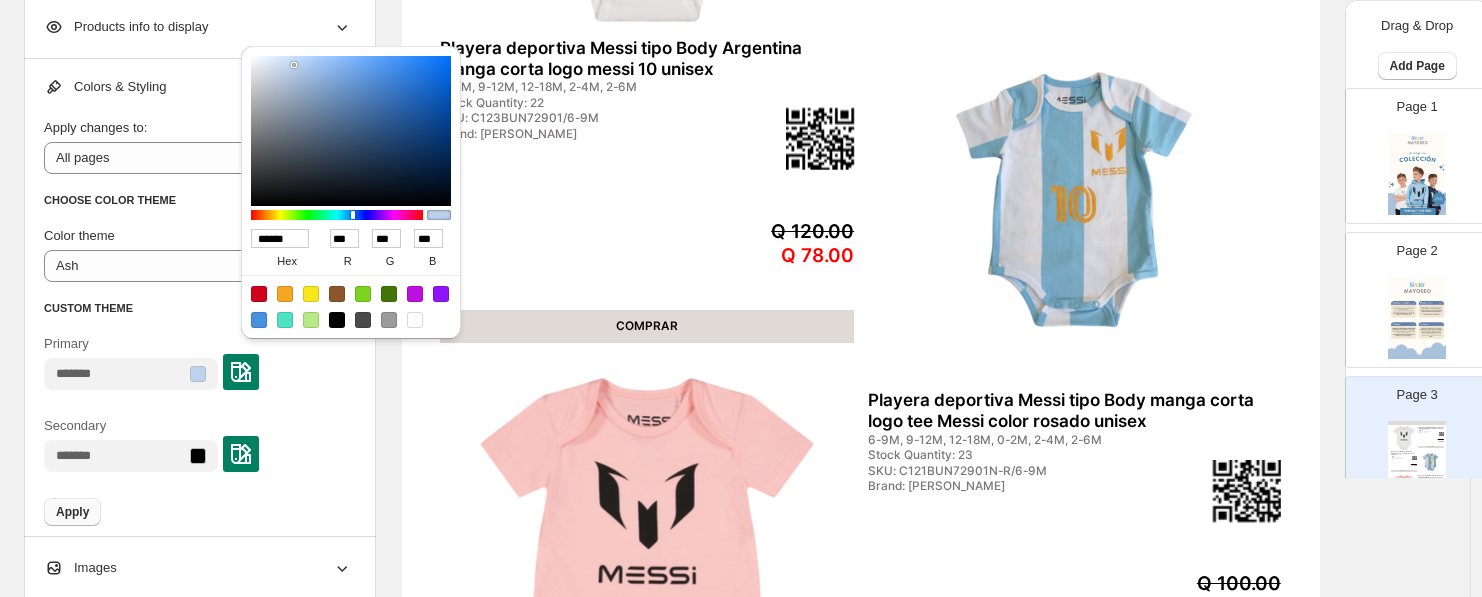 click on "Apply" at bounding box center [72, 512] 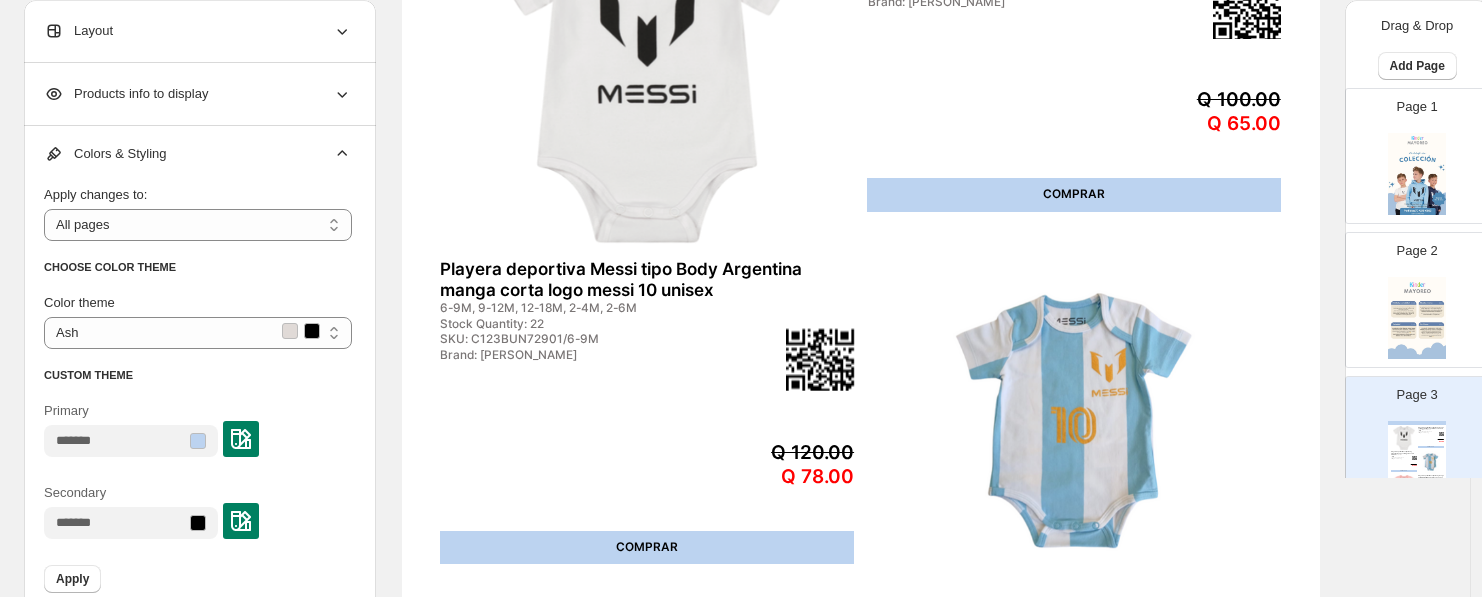 scroll, scrollTop: 333, scrollLeft: 0, axis: vertical 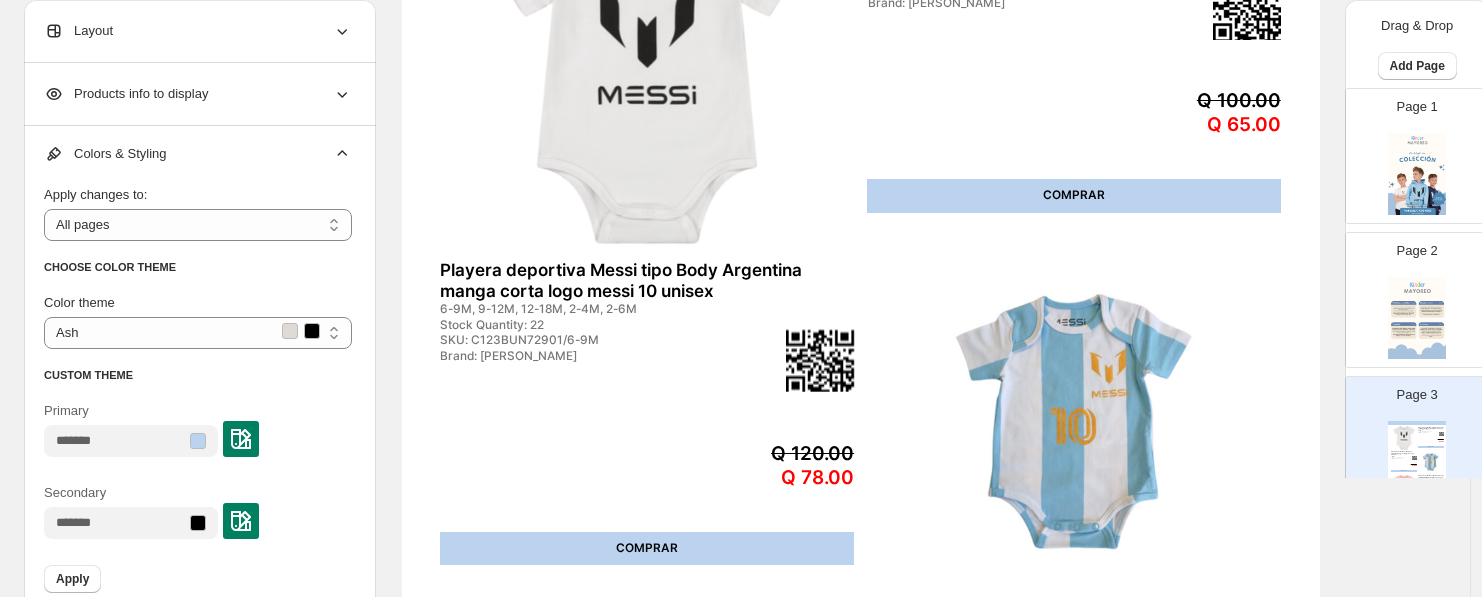 click at bounding box center [241, 439] 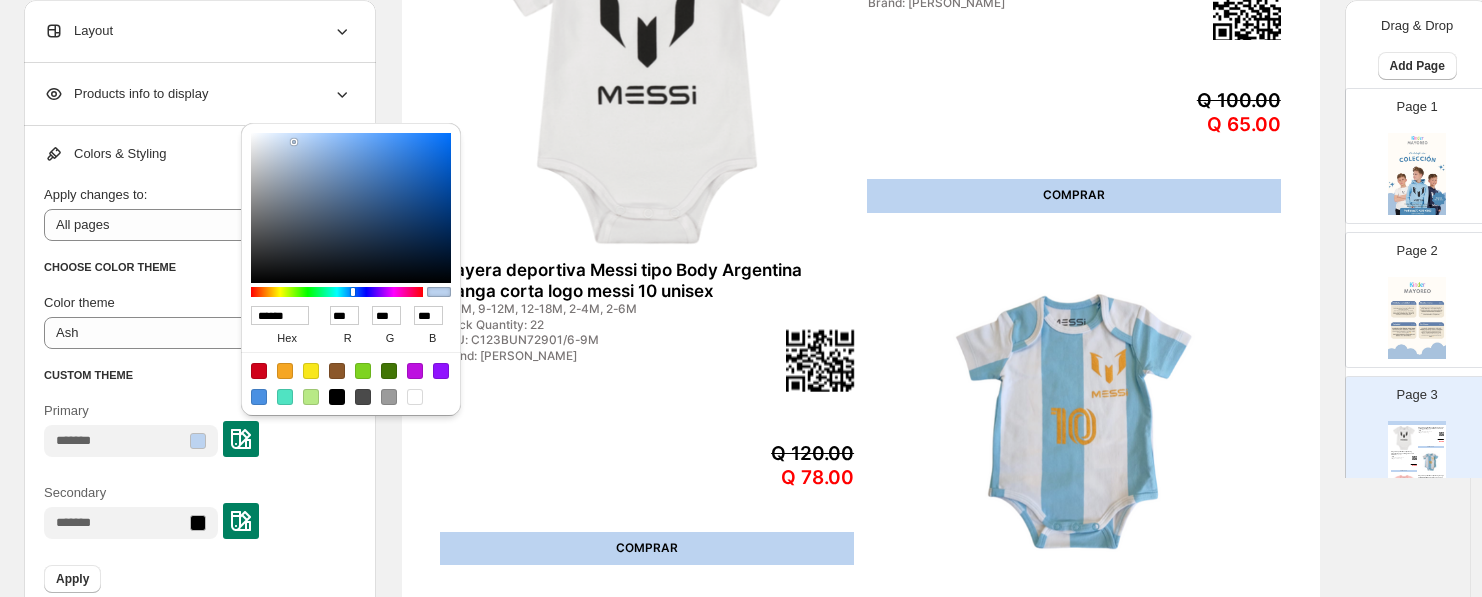 type on "******" 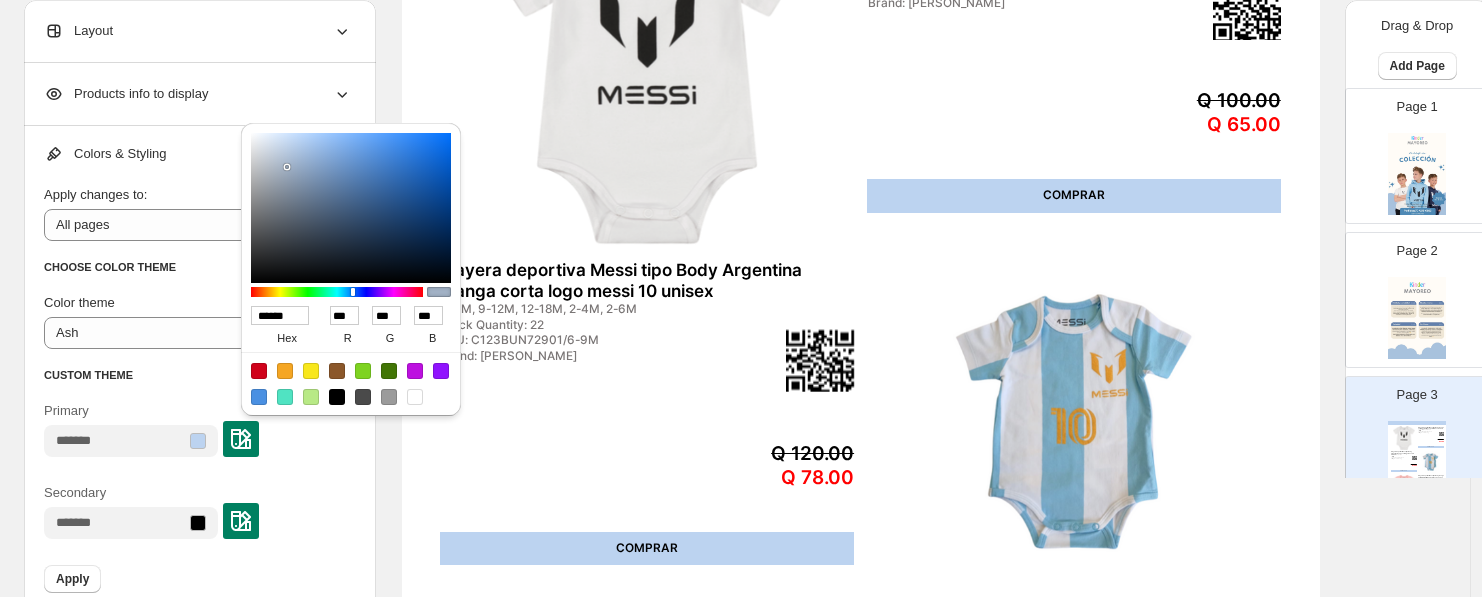 click at bounding box center (351, 208) 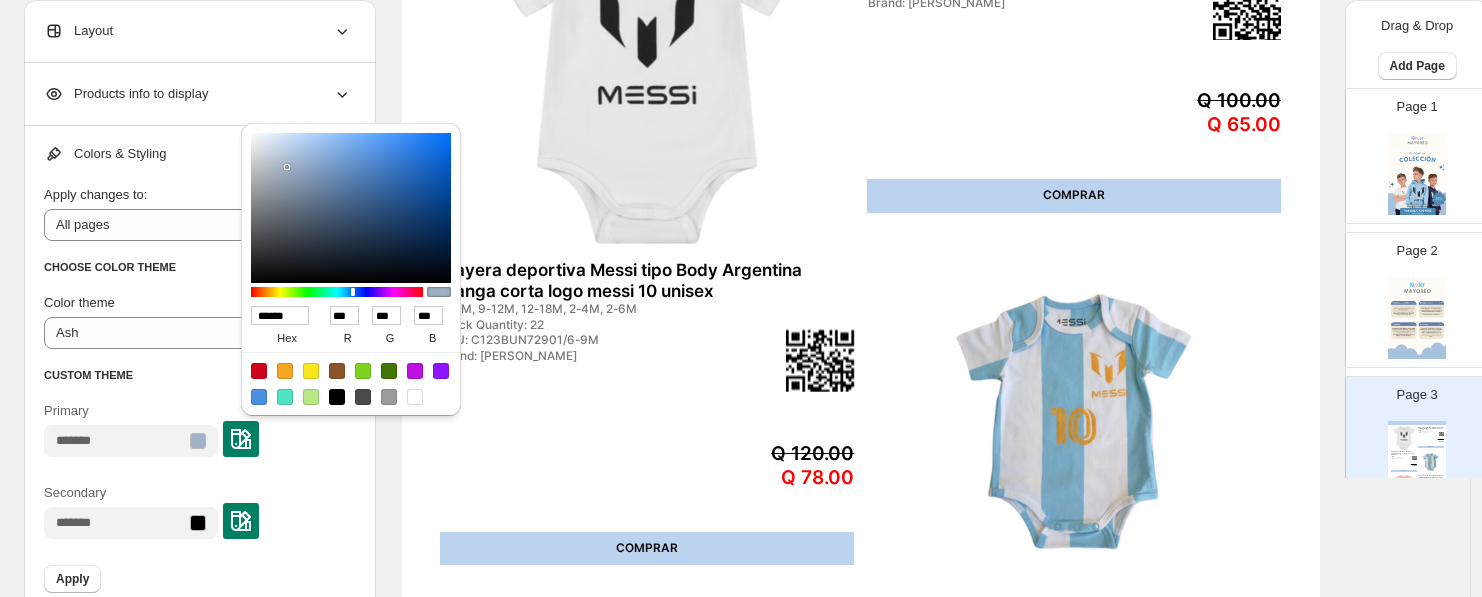 type on "******" 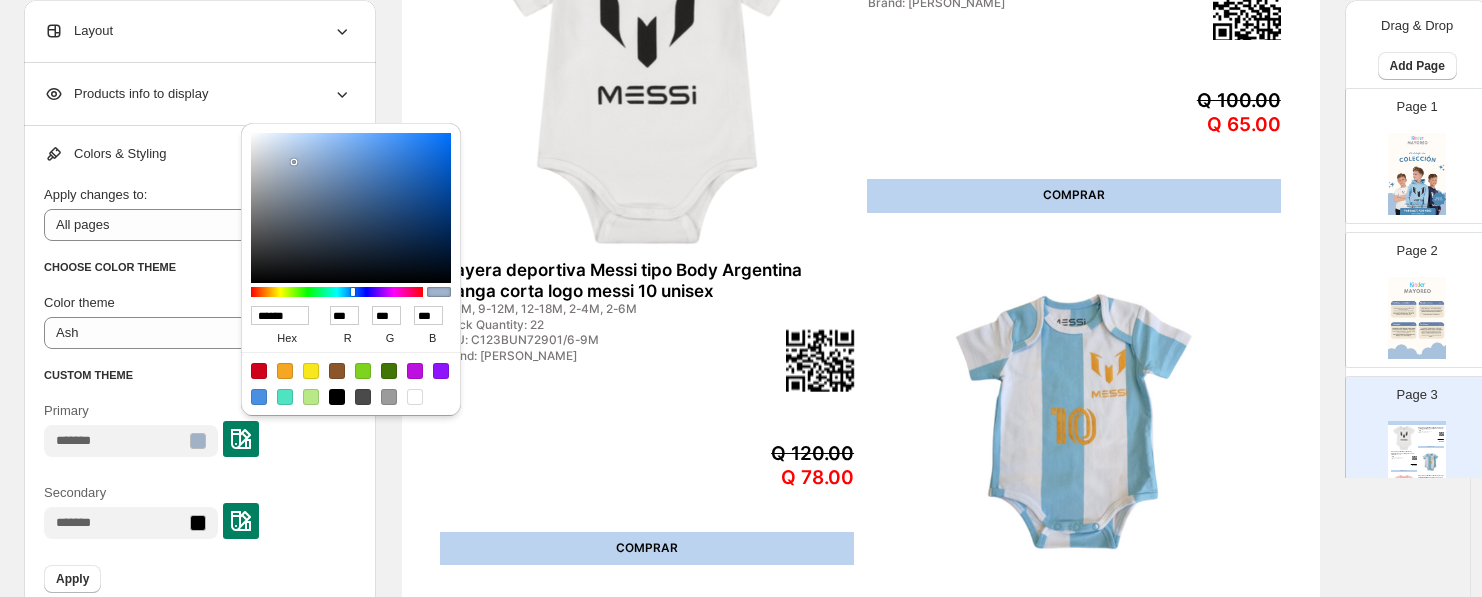 click at bounding box center [351, 208] 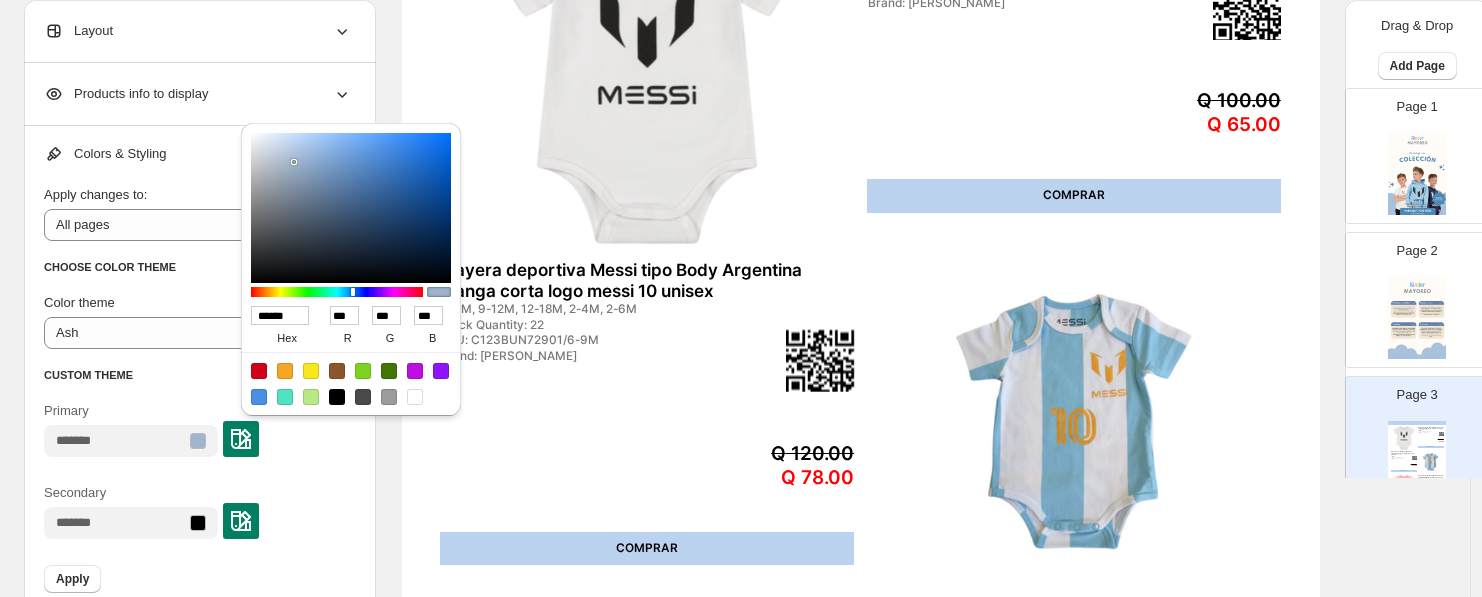 type on "******" 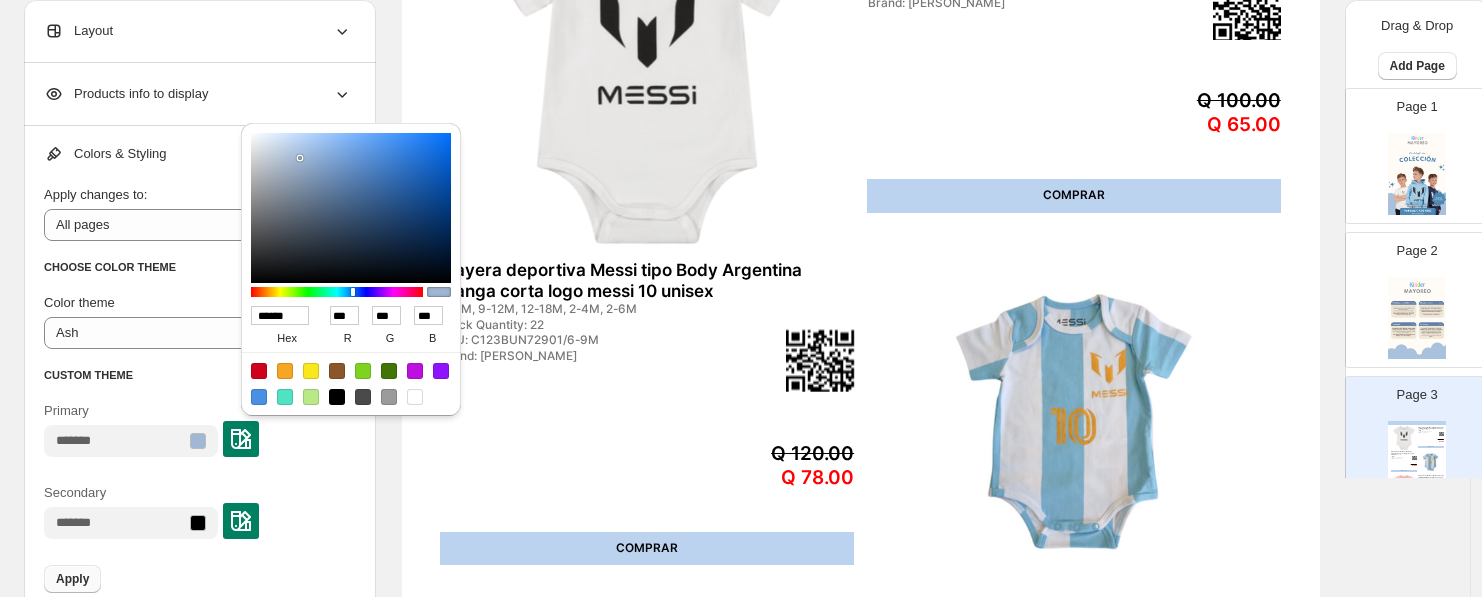 click on "Apply" at bounding box center (72, 579) 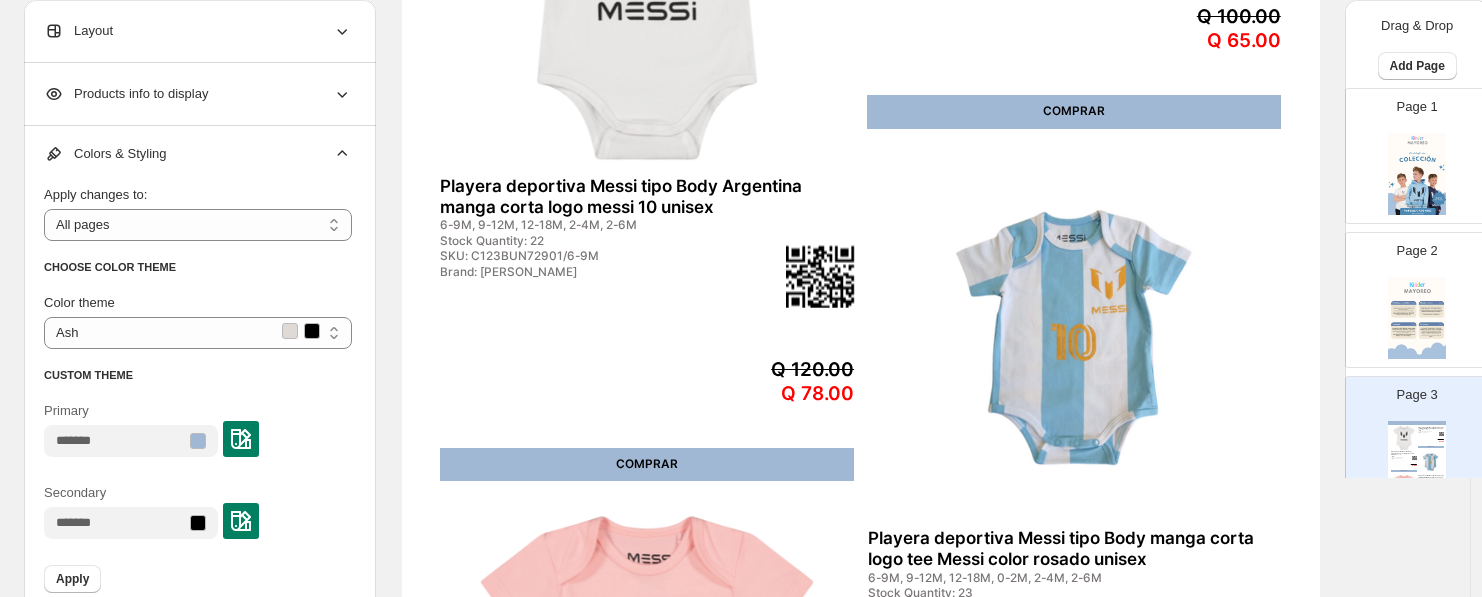 scroll, scrollTop: 444, scrollLeft: 0, axis: vertical 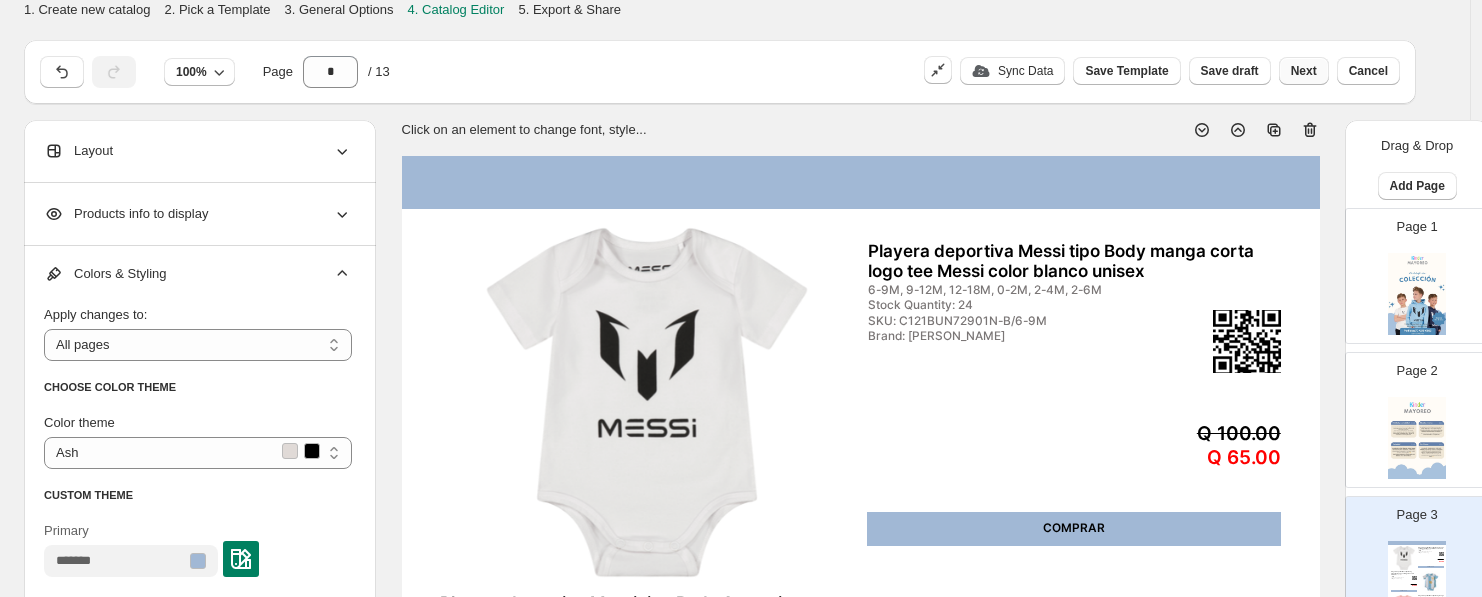 click on "Next" at bounding box center [1304, 71] 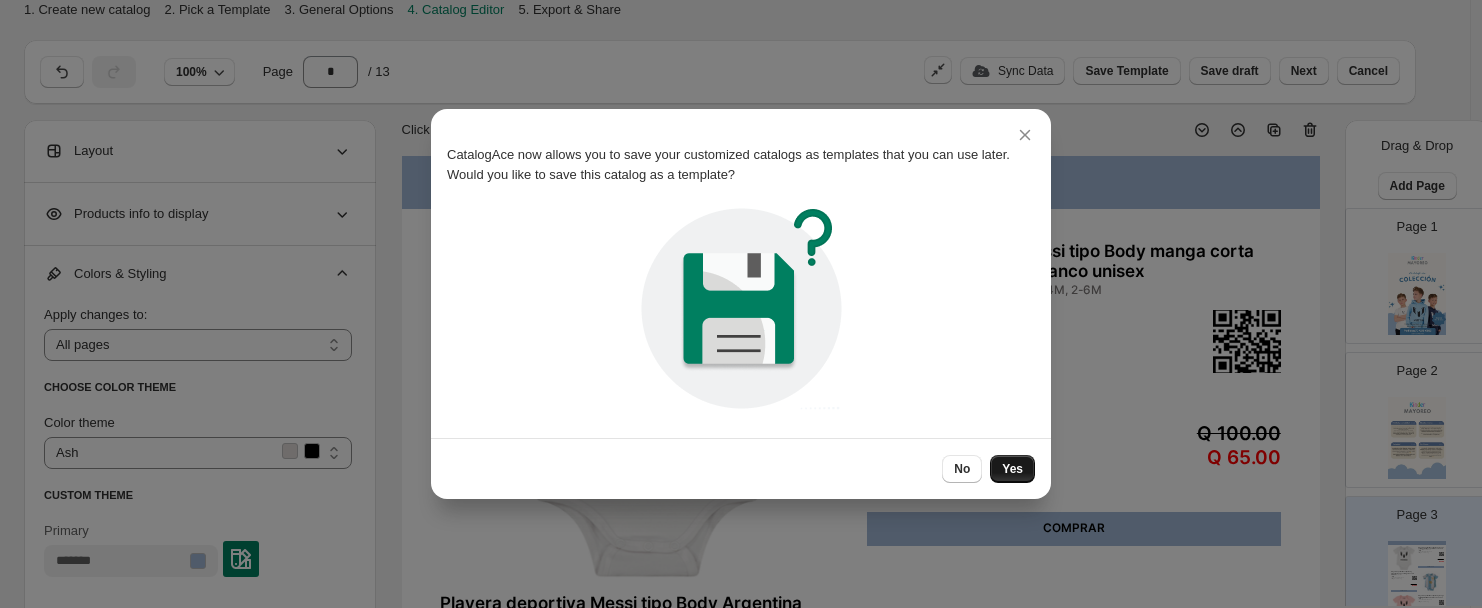 click on "Yes" at bounding box center [1012, 469] 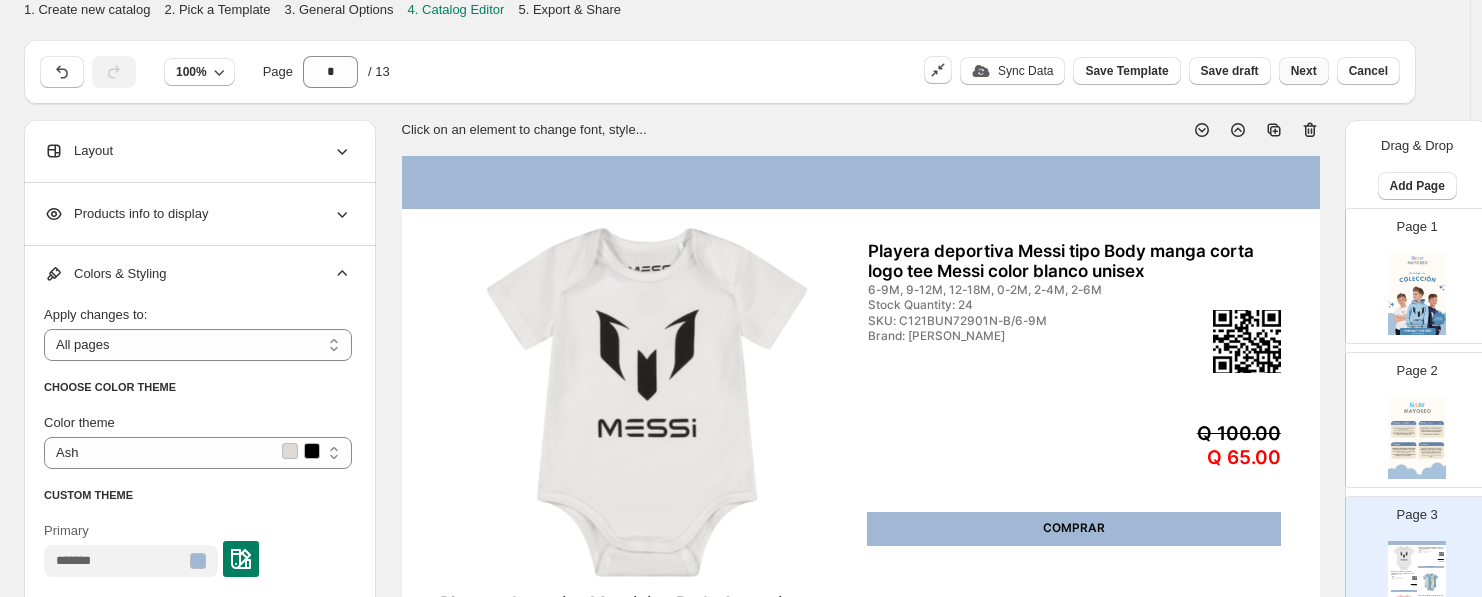 click on "Next" at bounding box center (1304, 71) 